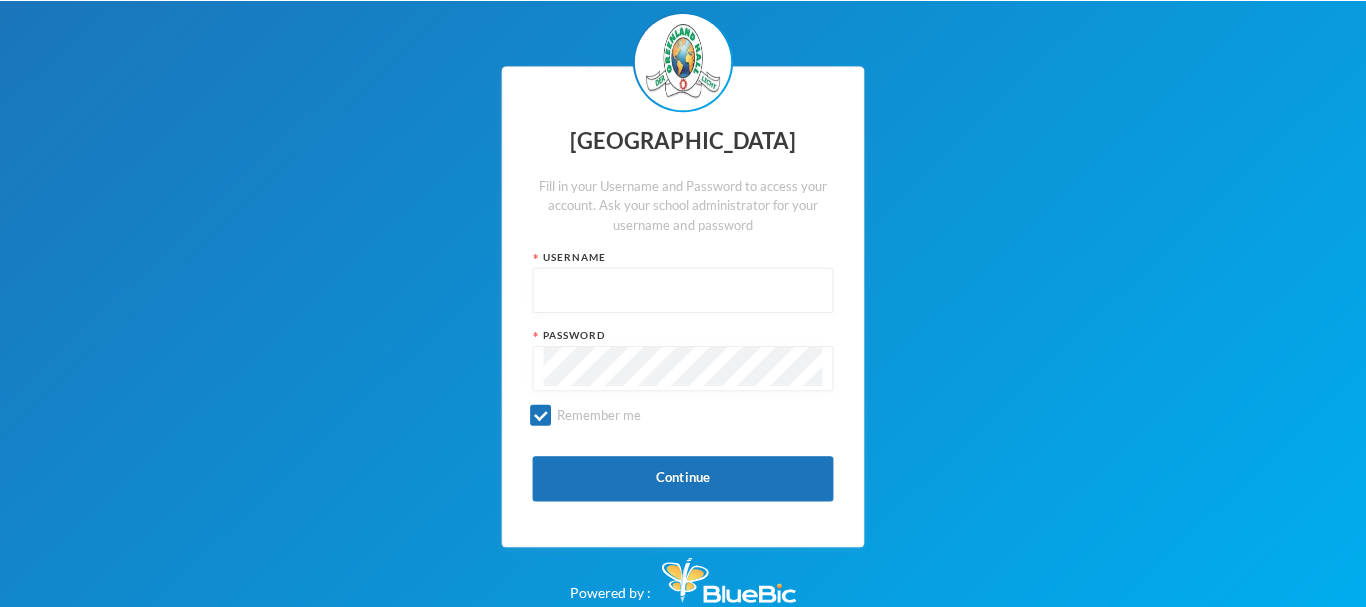 scroll, scrollTop: 0, scrollLeft: 0, axis: both 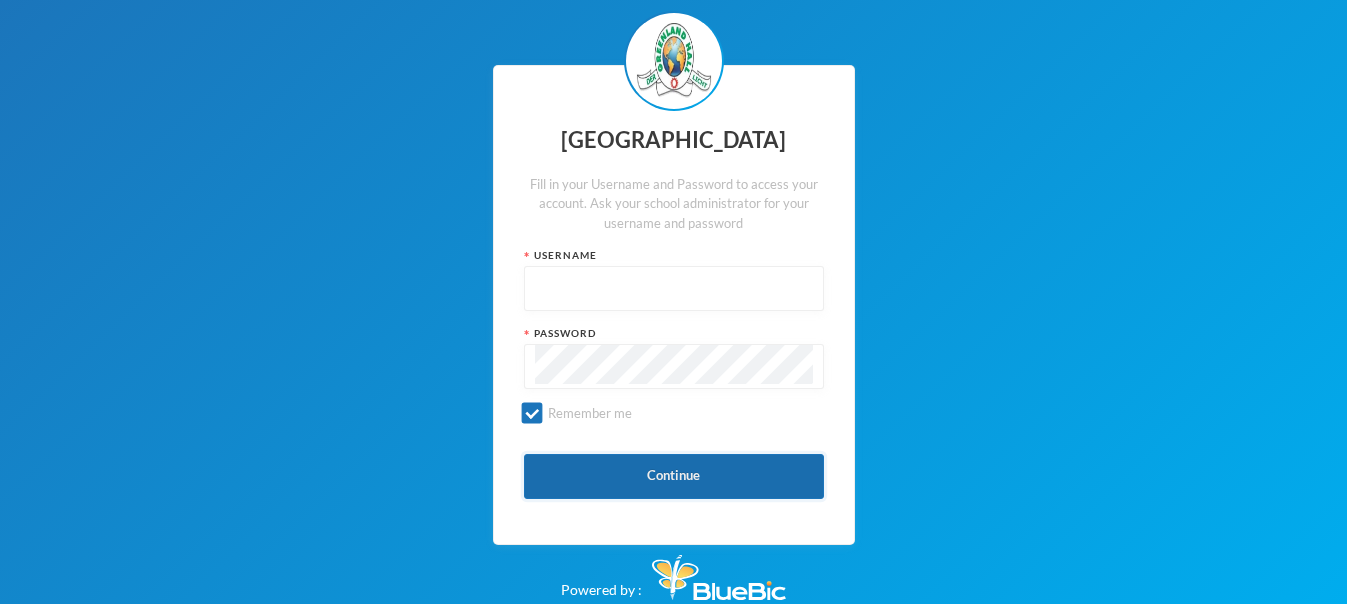 type on "glh24es83" 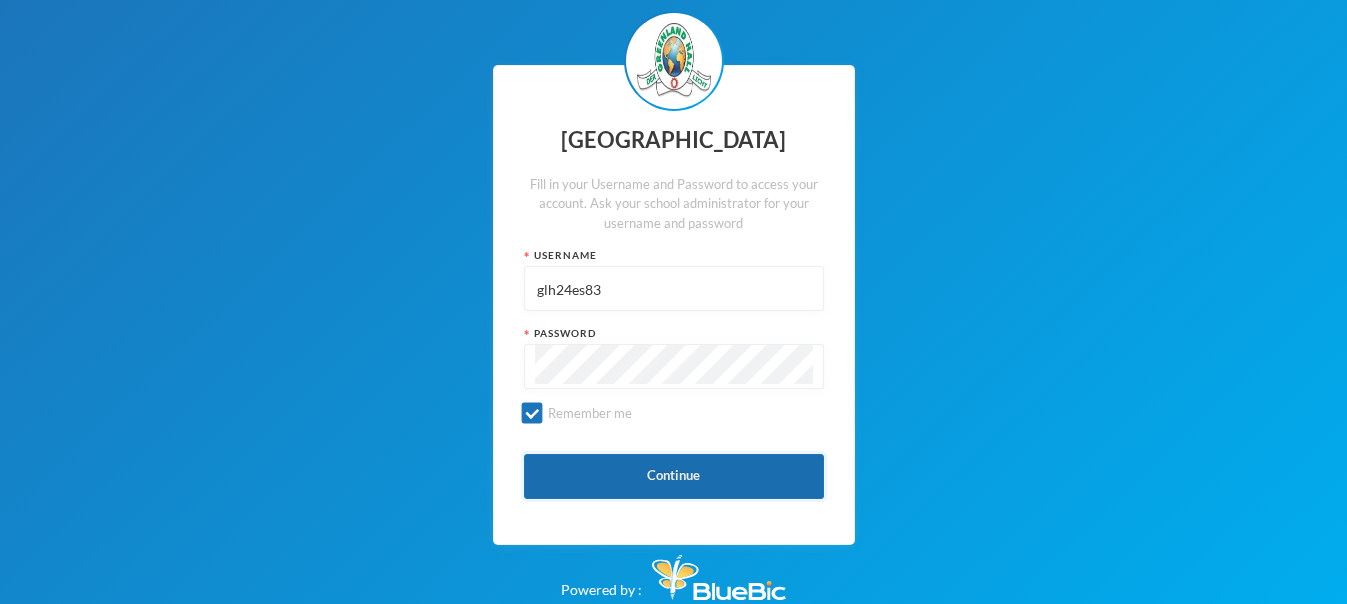 click on "Continue" at bounding box center (674, 476) 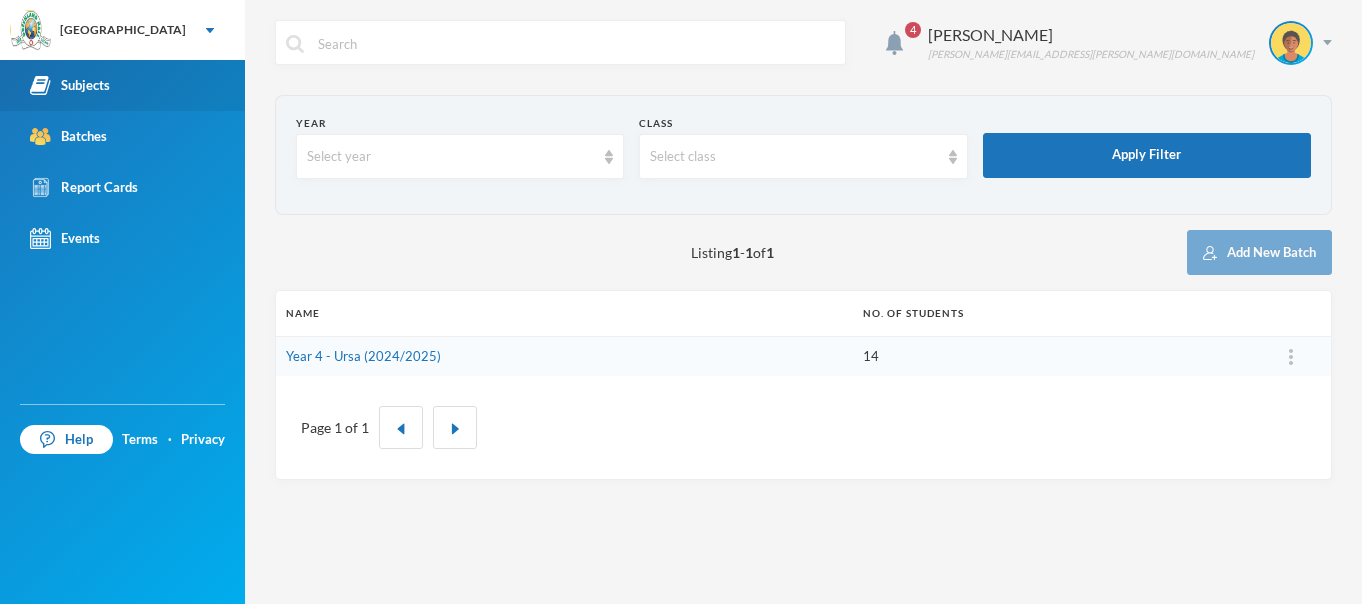 click on "Subjects" at bounding box center [70, 85] 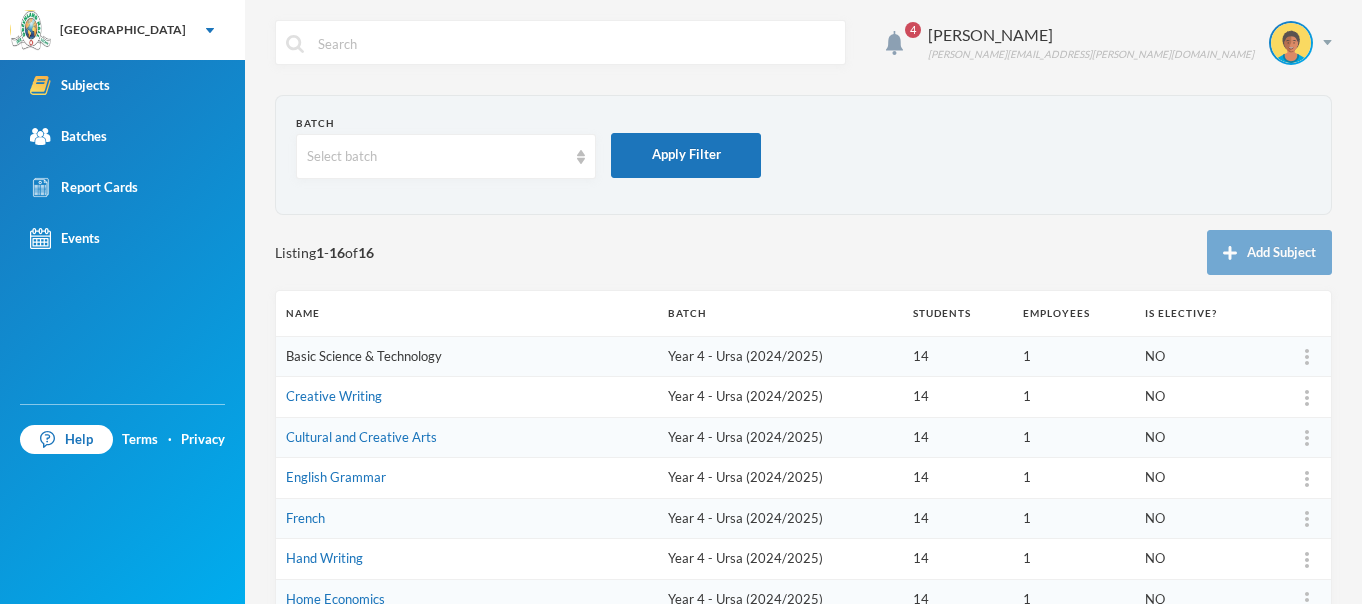 click on "Basic Science & Technology" at bounding box center [364, 356] 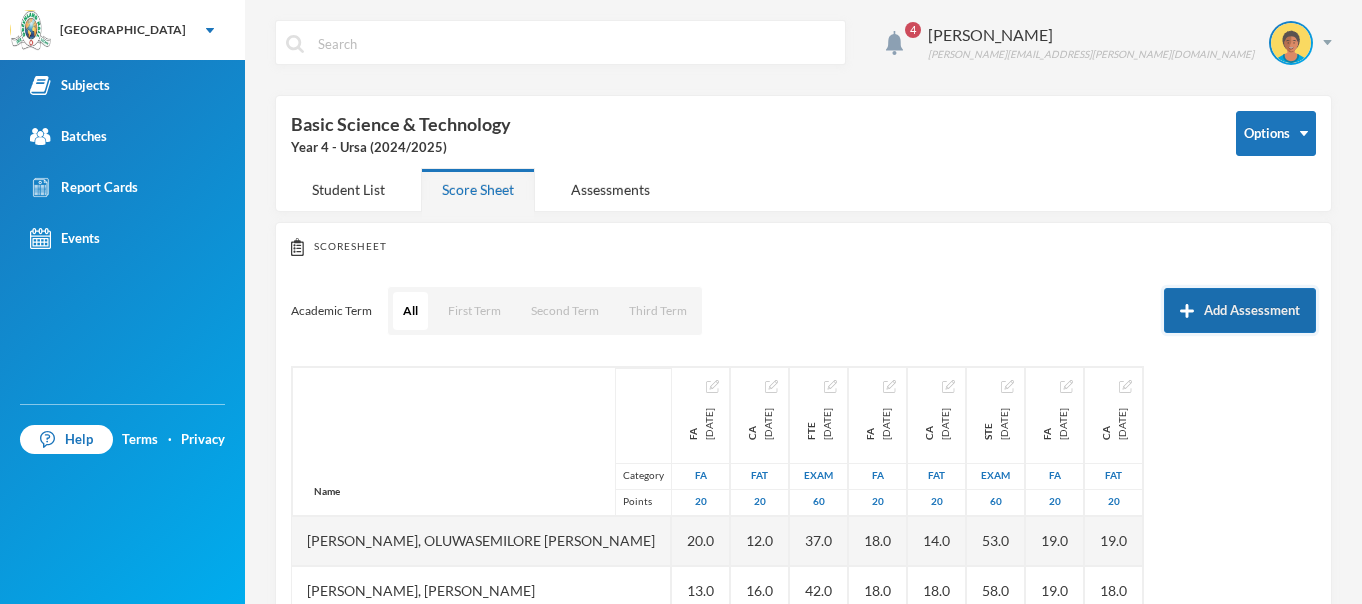 click on "Add Assessment" at bounding box center (1240, 310) 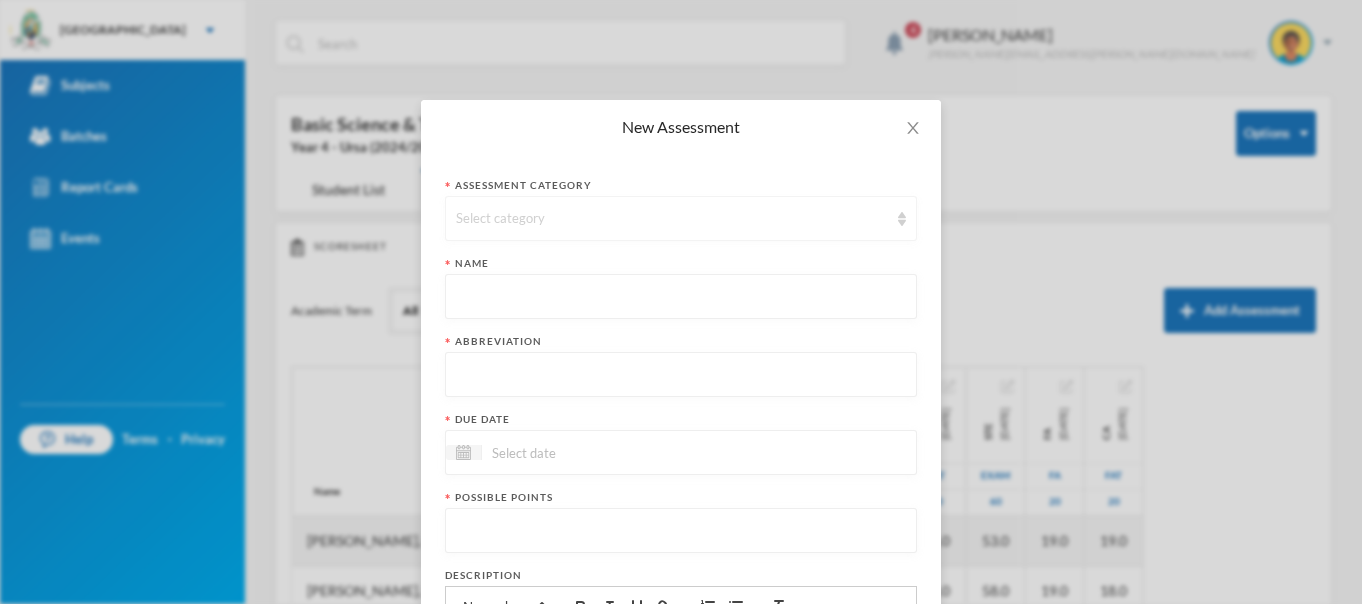 click on "Select category" at bounding box center (672, 219) 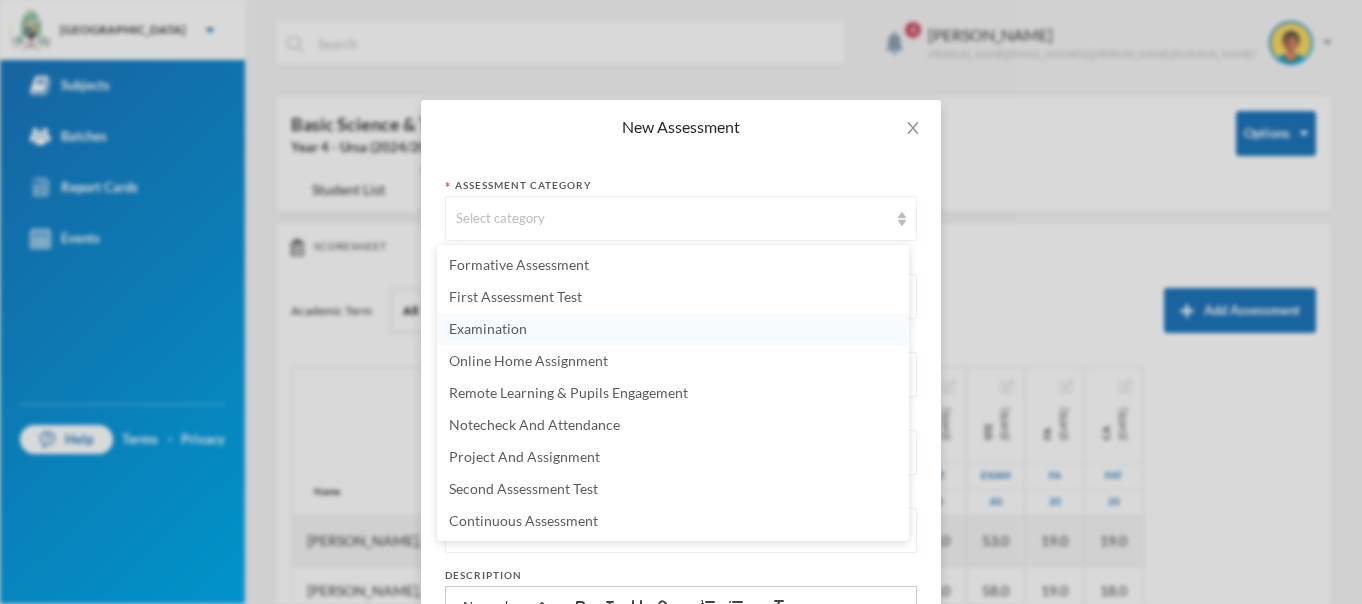 click on "Examination" at bounding box center (488, 328) 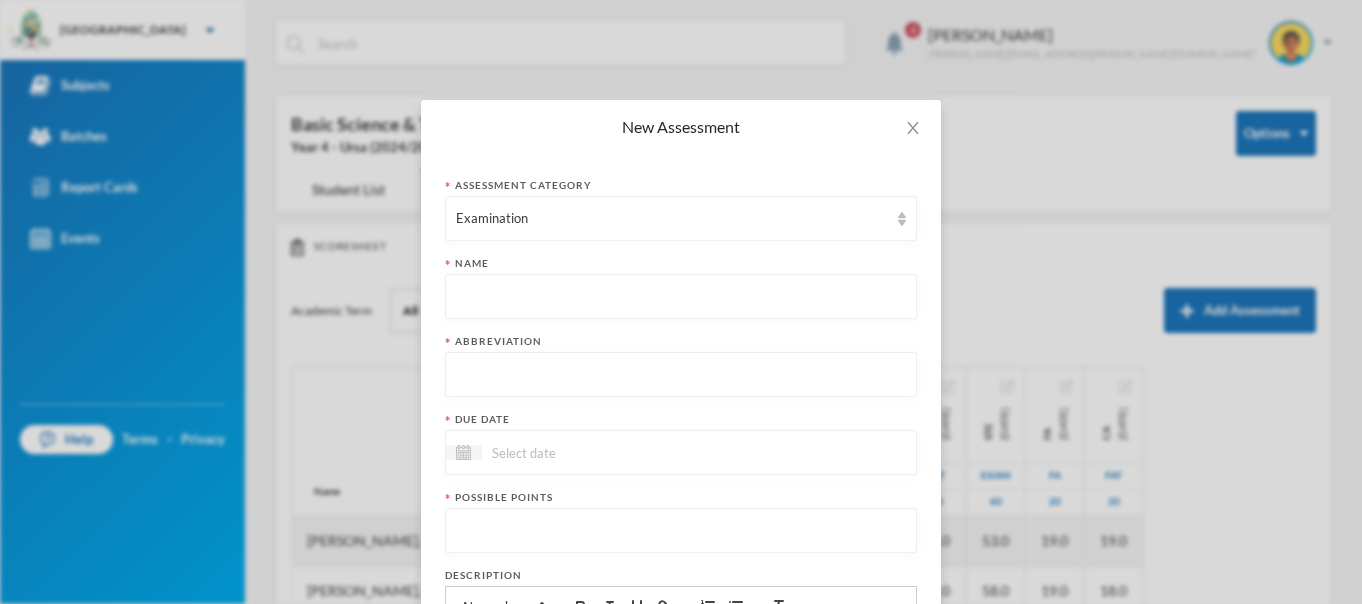 click at bounding box center (681, 297) 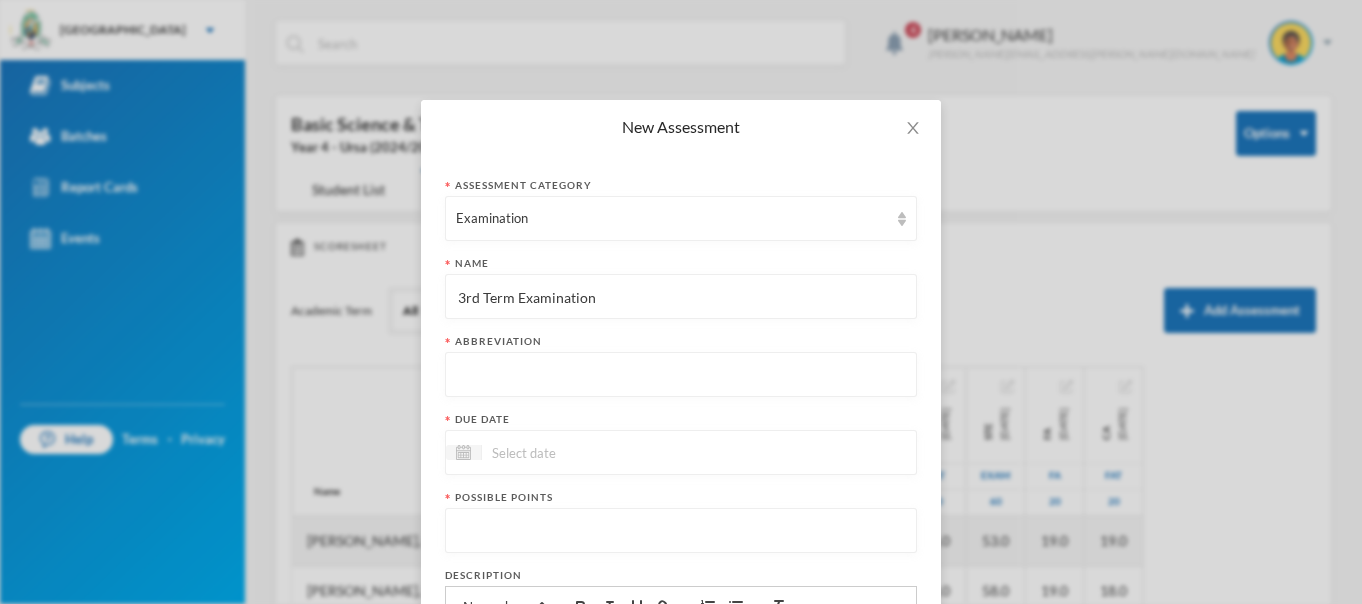 drag, startPoint x: 605, startPoint y: 298, endPoint x: 448, endPoint y: 295, distance: 157.02866 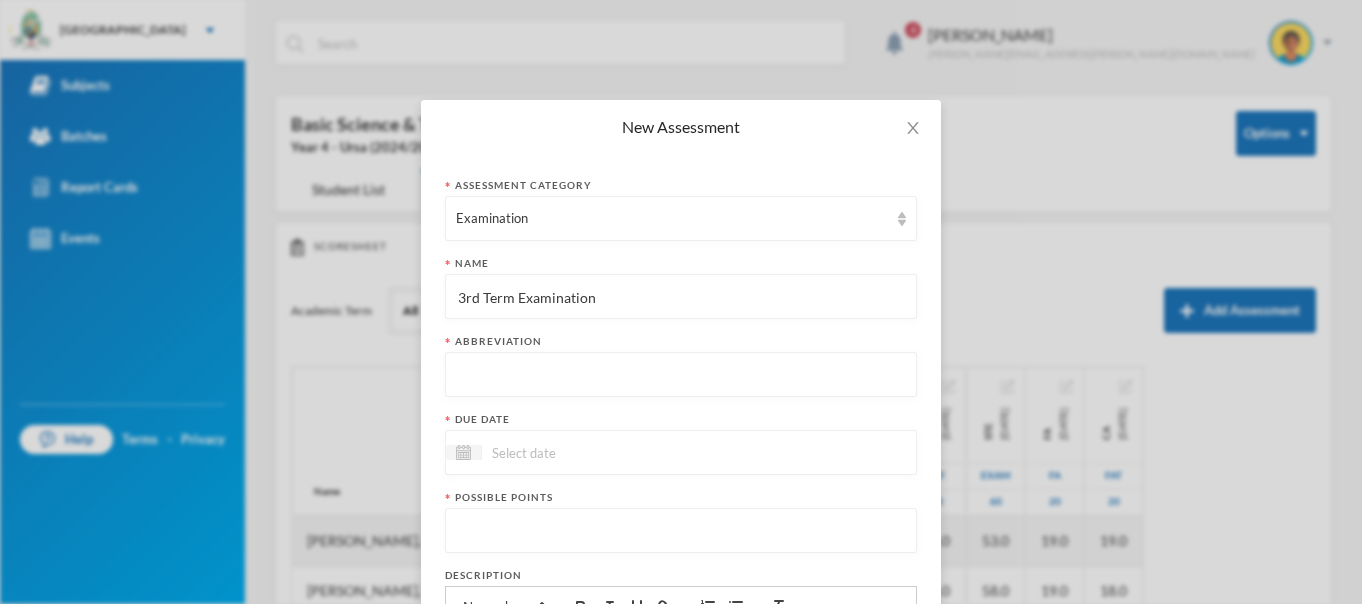 click on "3rd Term Examination" at bounding box center (681, 297) 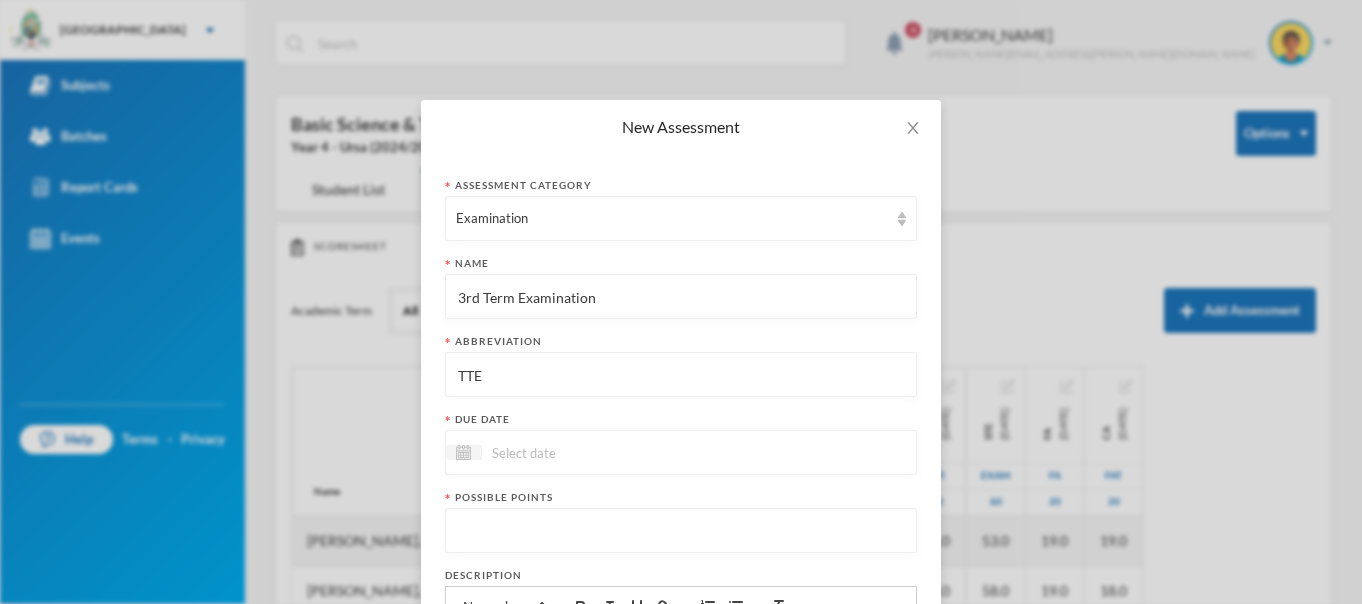 type on "TTE" 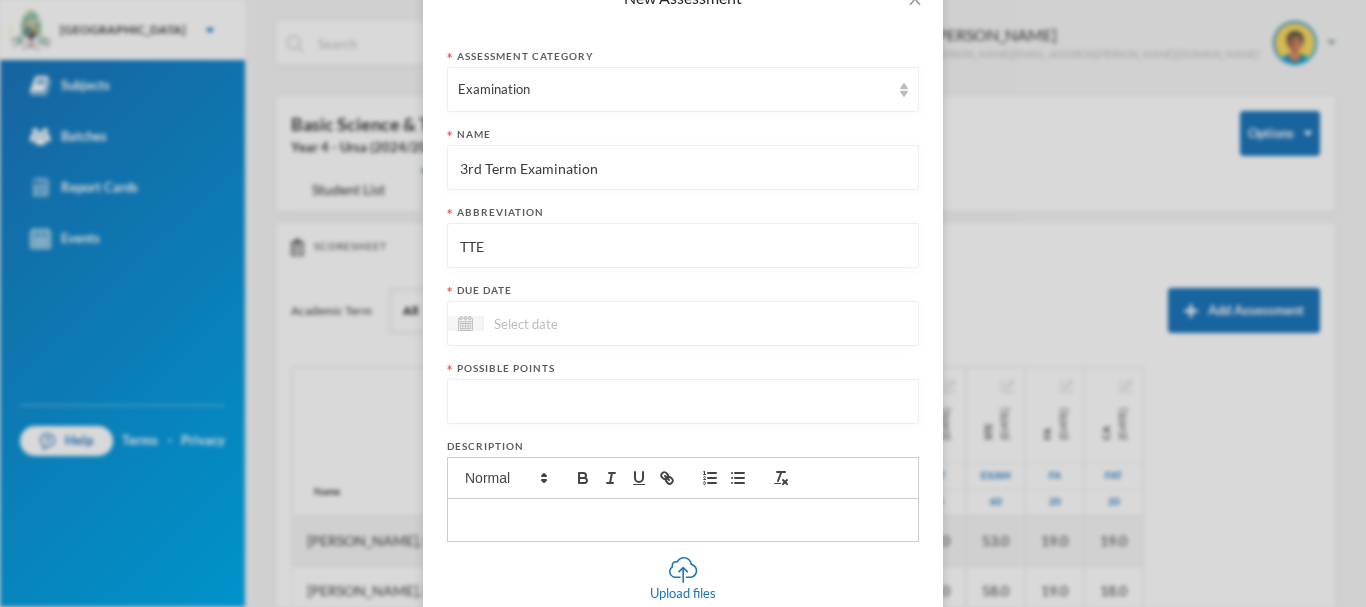 scroll, scrollTop: 151, scrollLeft: 0, axis: vertical 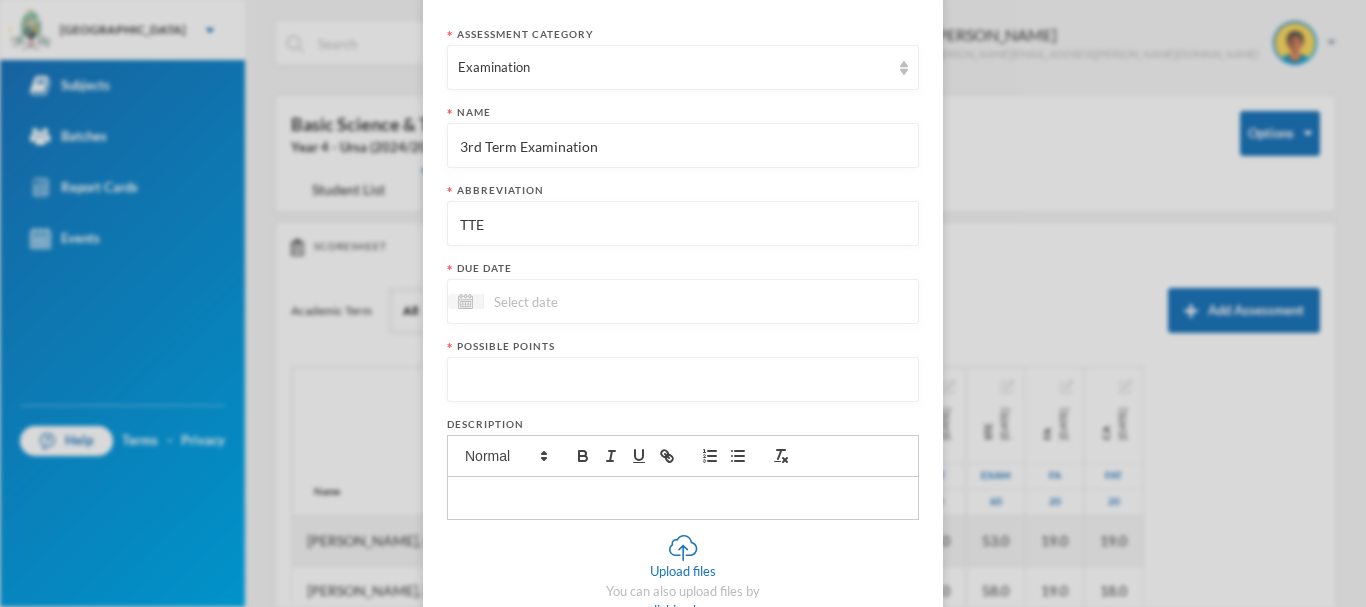 click at bounding box center (568, 301) 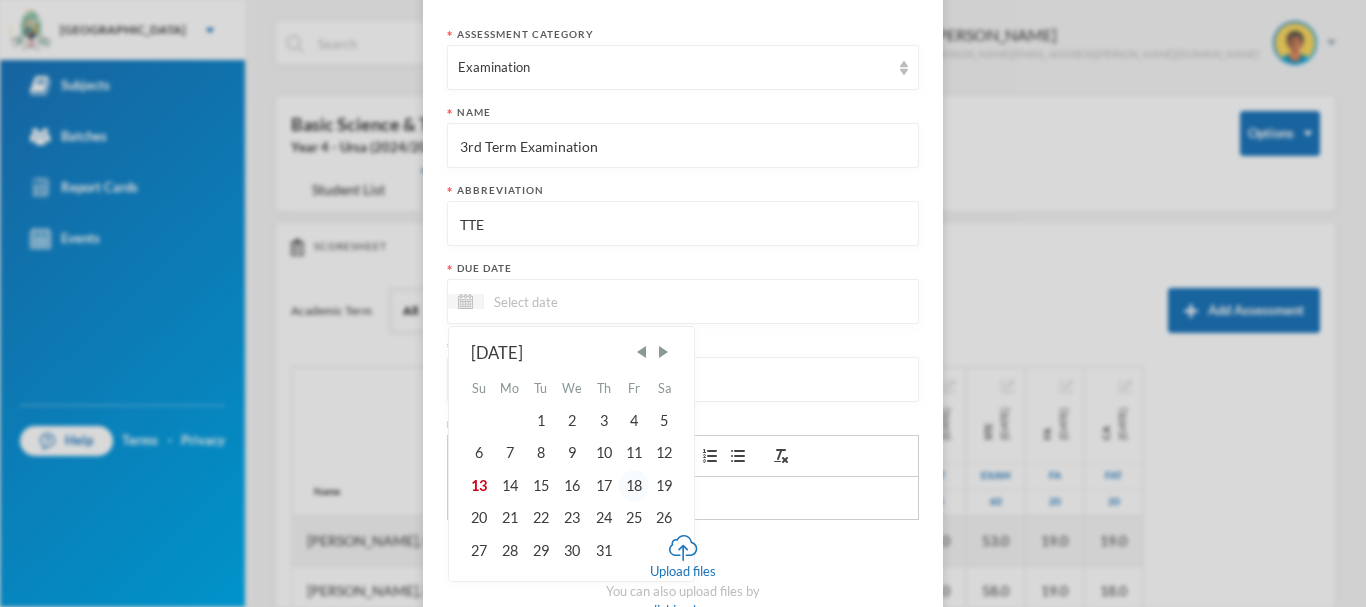 click on "18" at bounding box center (634, 486) 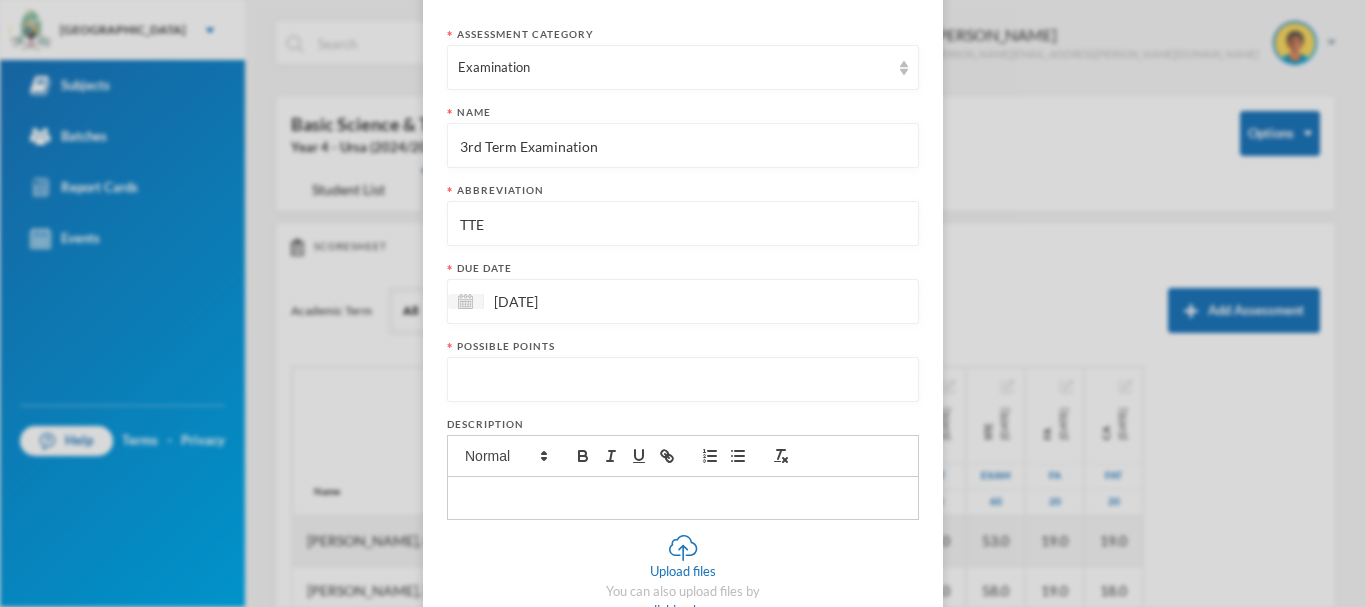 click at bounding box center (683, 380) 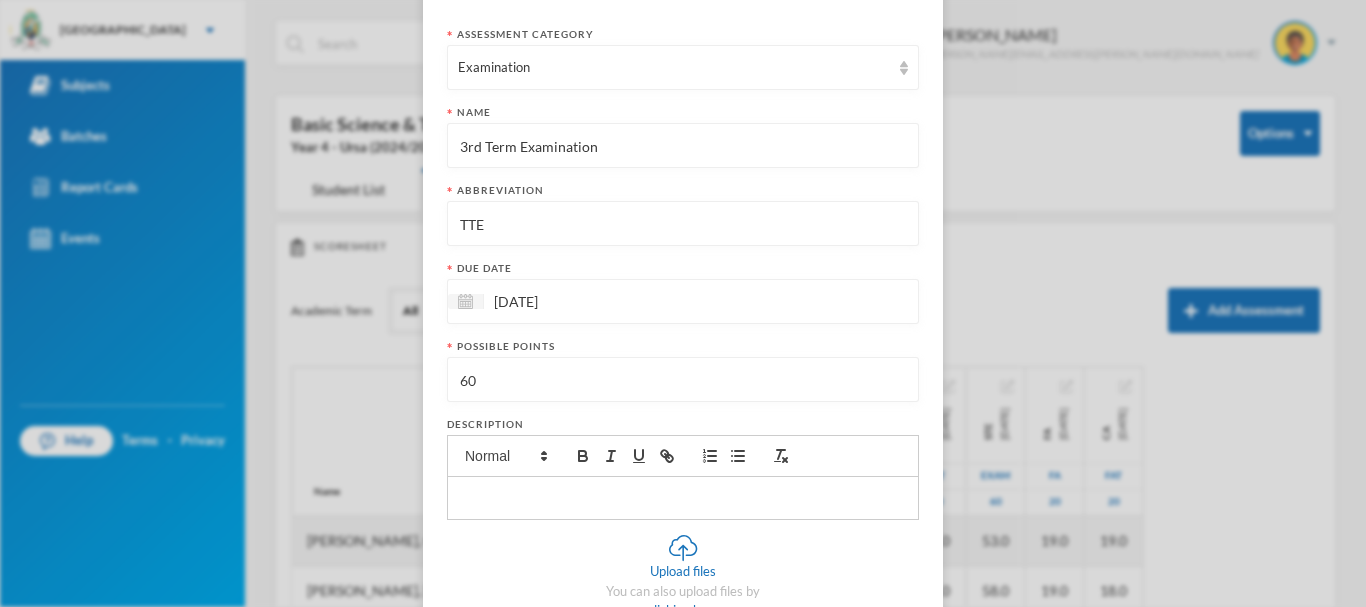 type on "60" 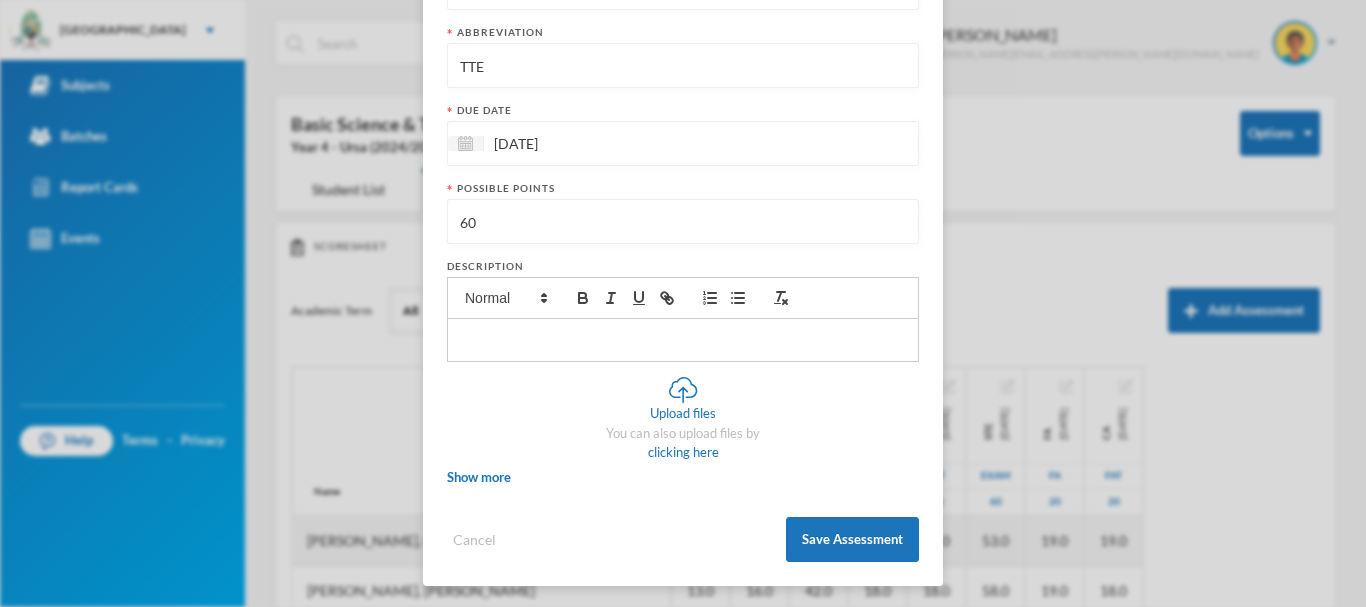 scroll, scrollTop: 312, scrollLeft: 0, axis: vertical 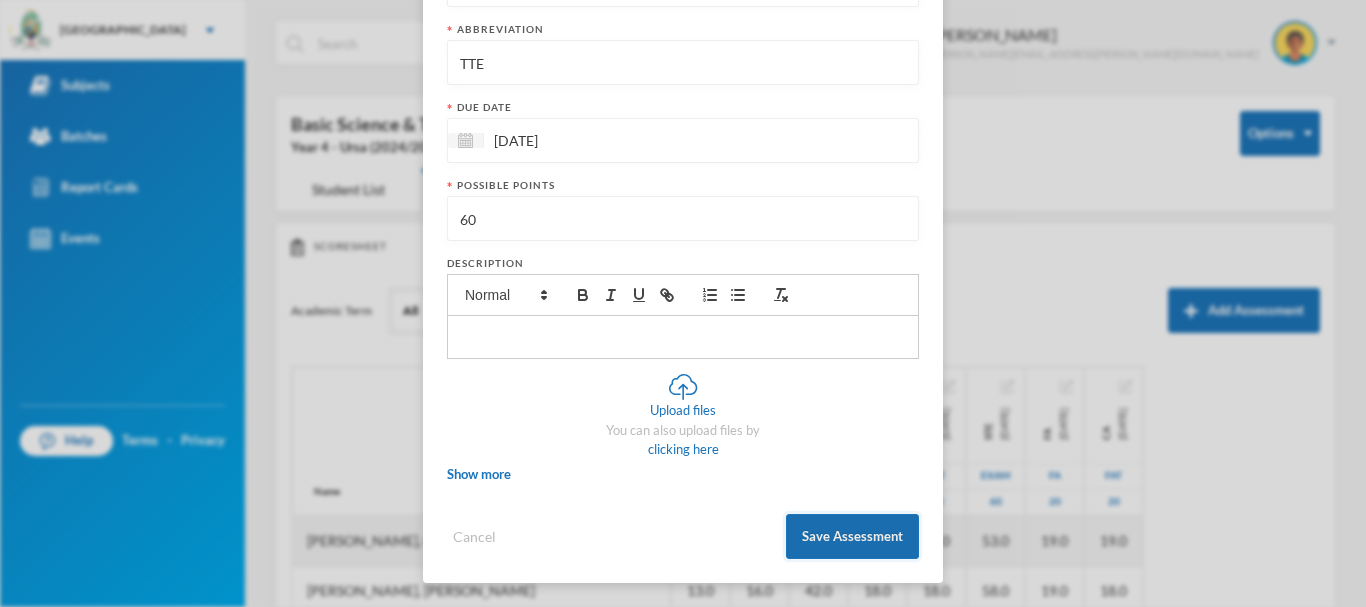 click on "Save Assessment" at bounding box center (852, 536) 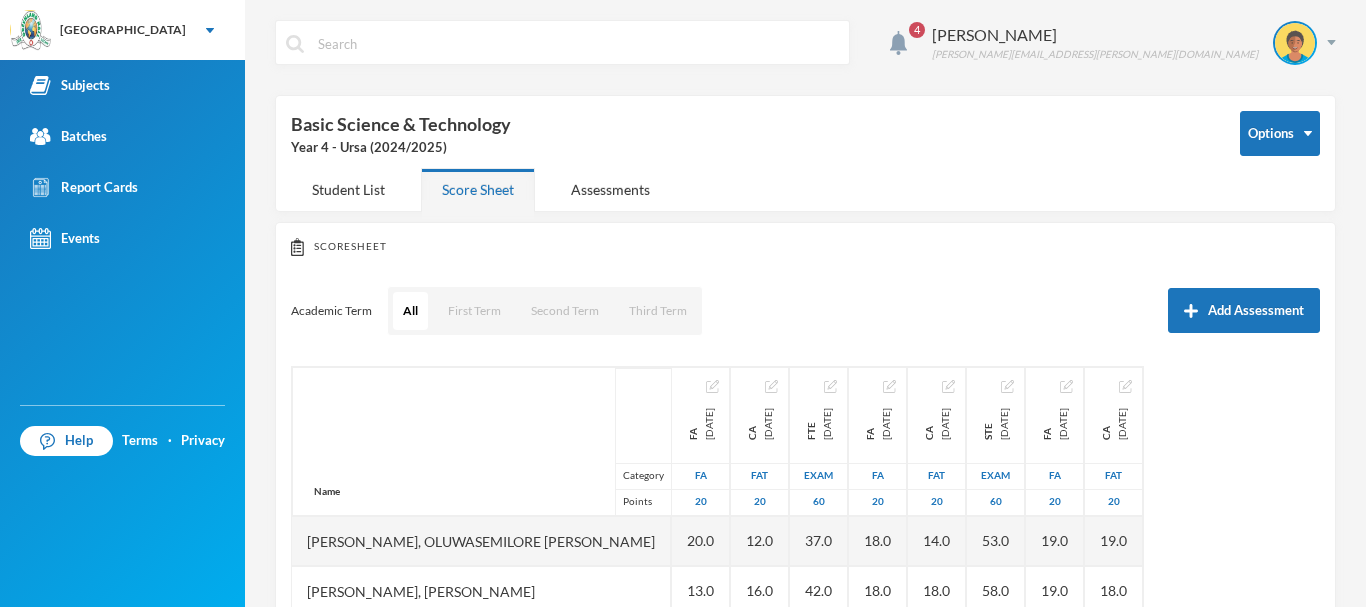 scroll, scrollTop: 212, scrollLeft: 0, axis: vertical 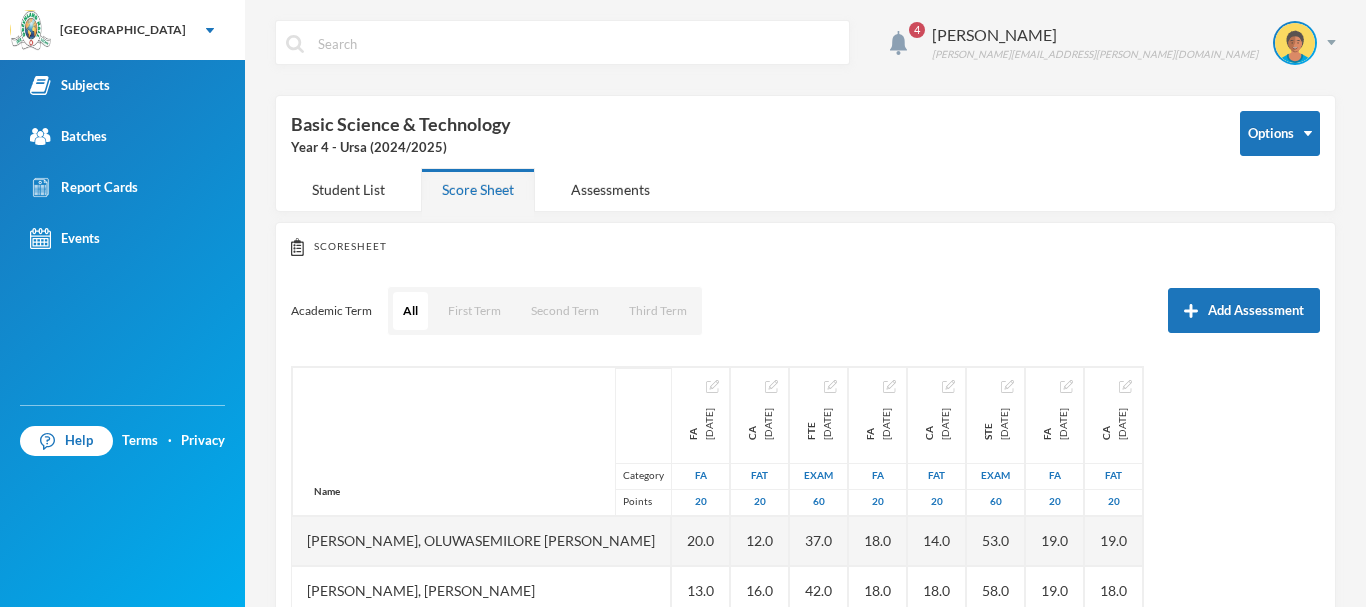 type 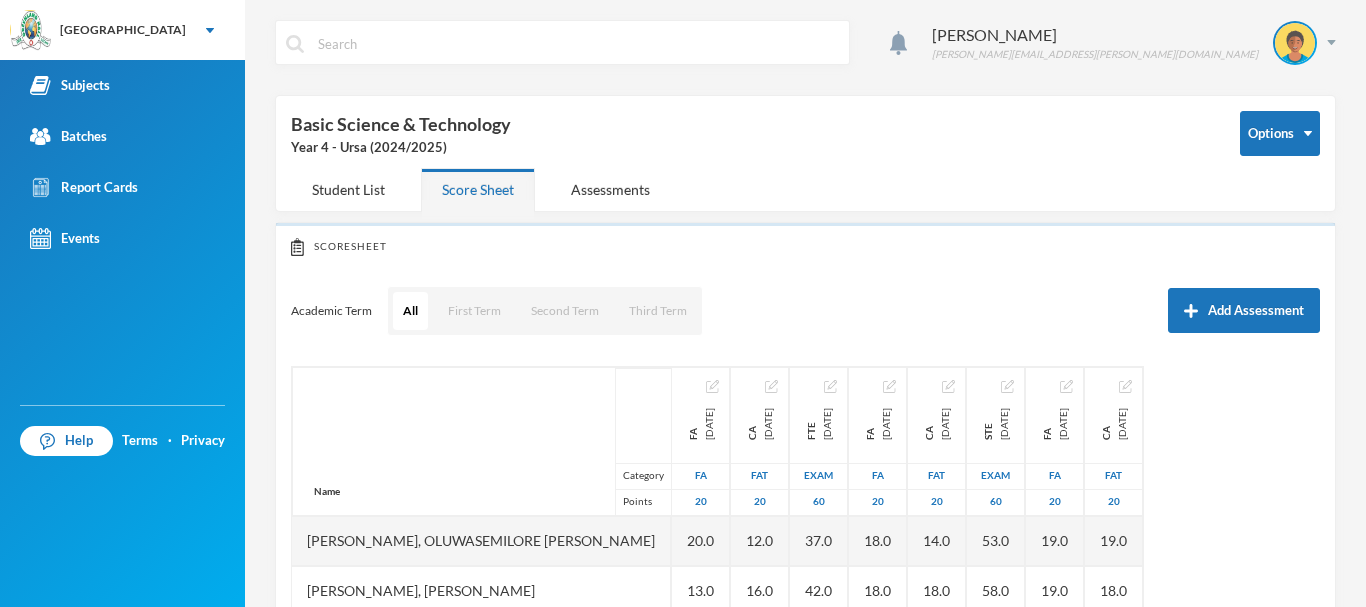 scroll, scrollTop: 0, scrollLeft: 0, axis: both 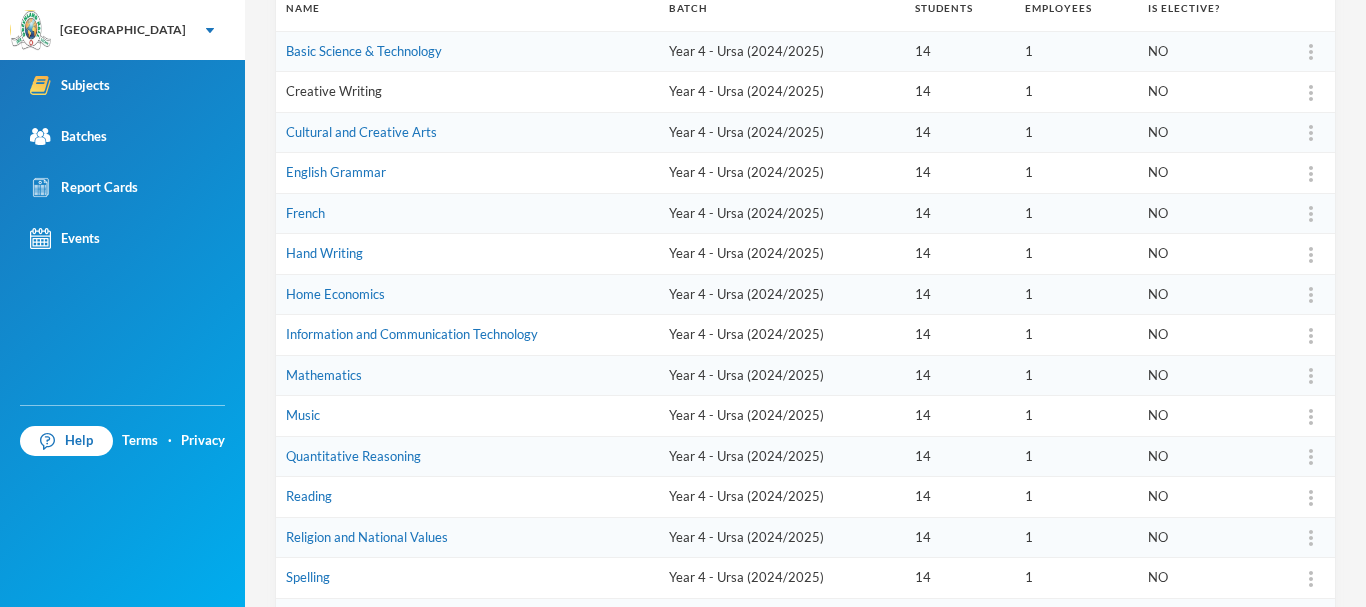 click on "Creative Writing" at bounding box center [334, 91] 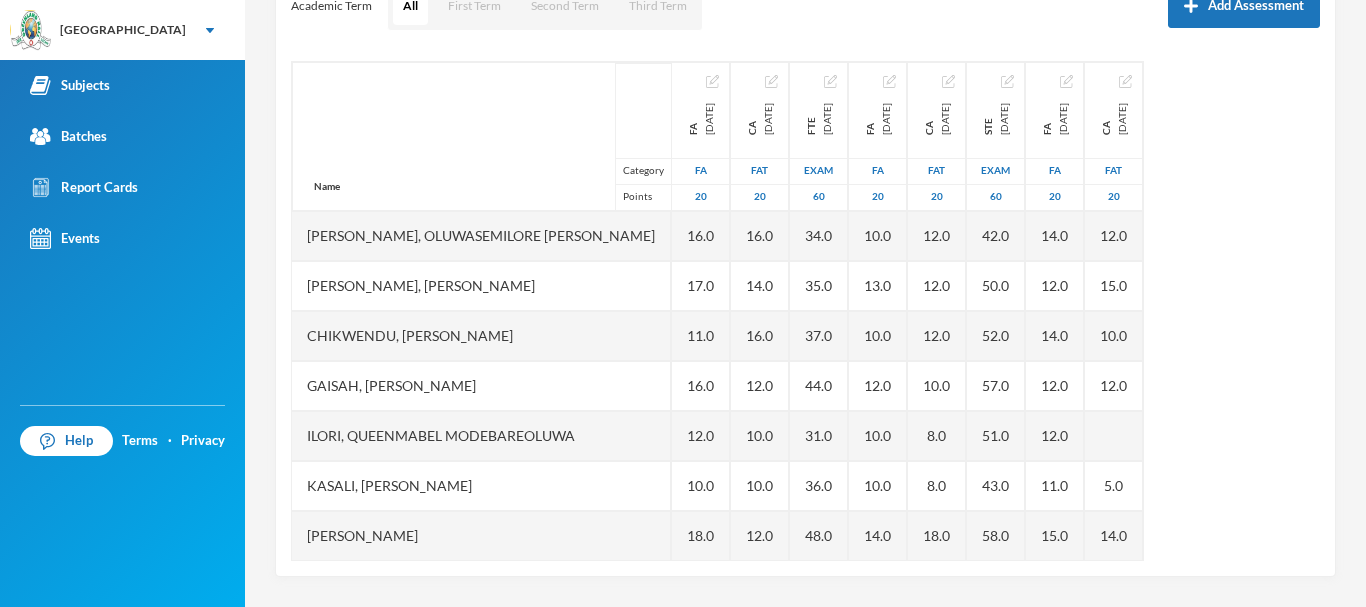scroll, scrollTop: 305, scrollLeft: 0, axis: vertical 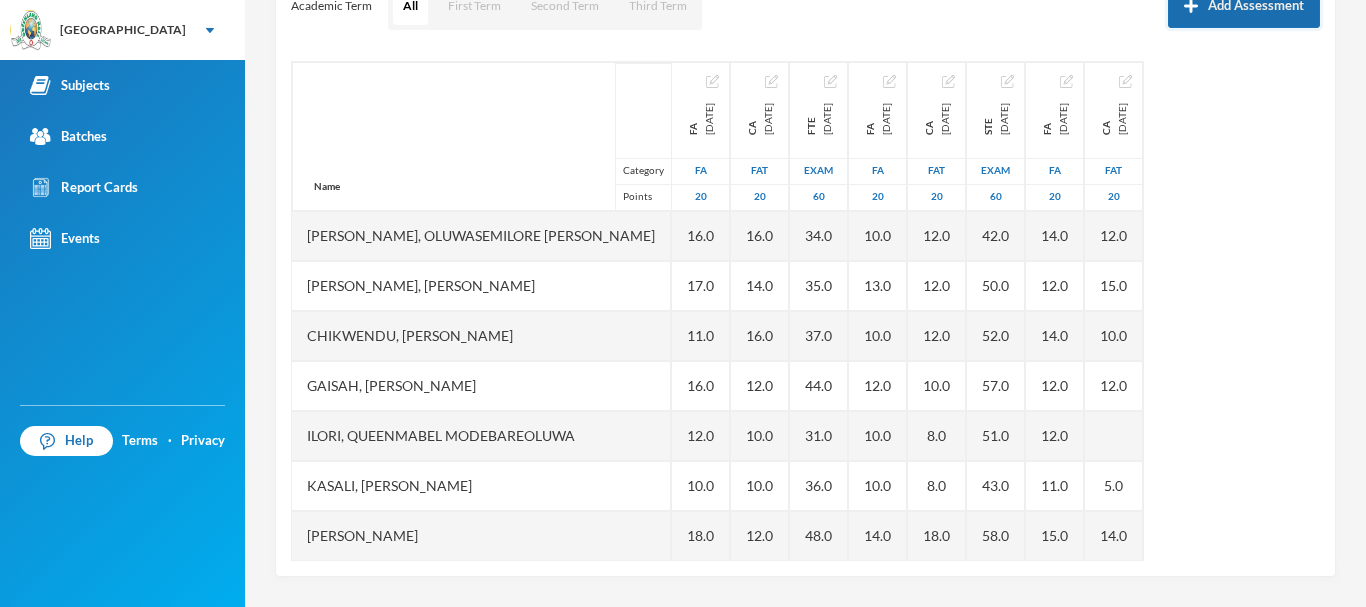 click on "Add Assessment" at bounding box center (1244, 5) 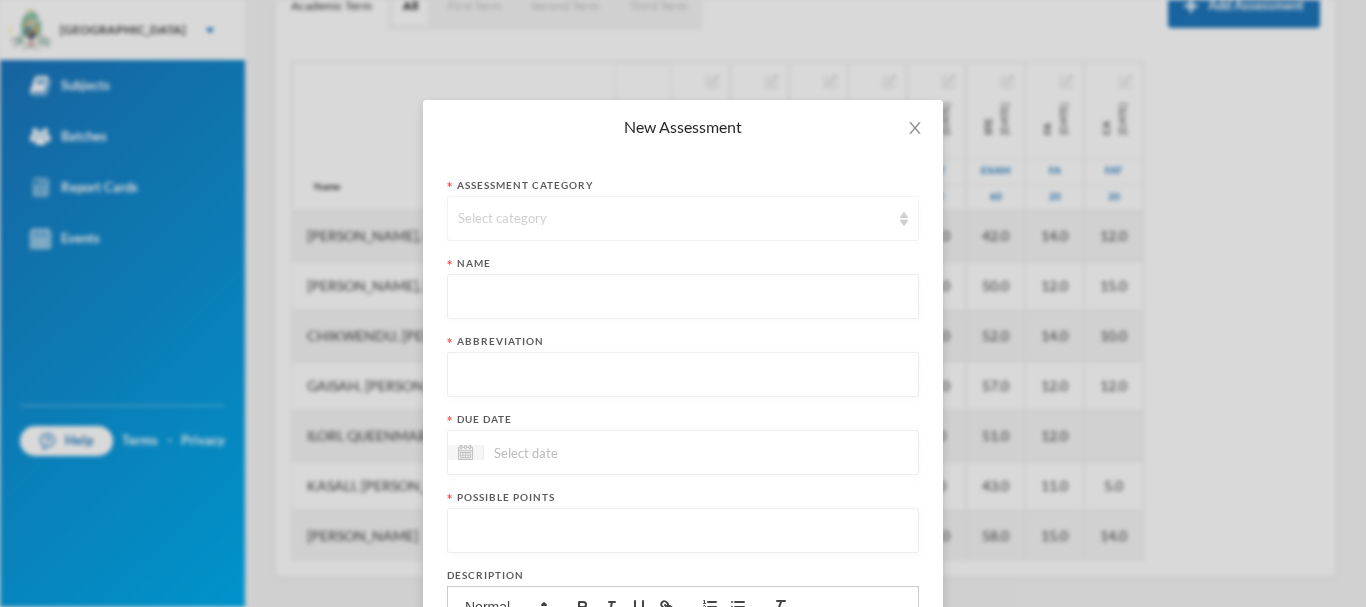 click on "Select category" at bounding box center (674, 219) 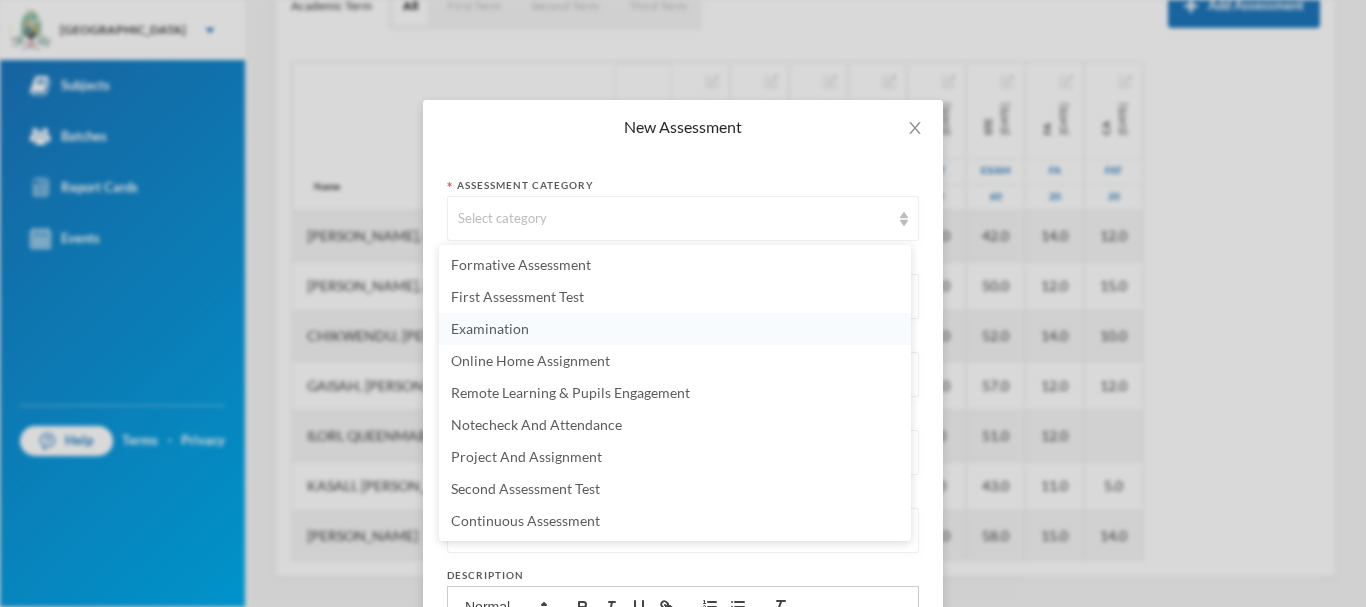 click on "Examination" at bounding box center (490, 328) 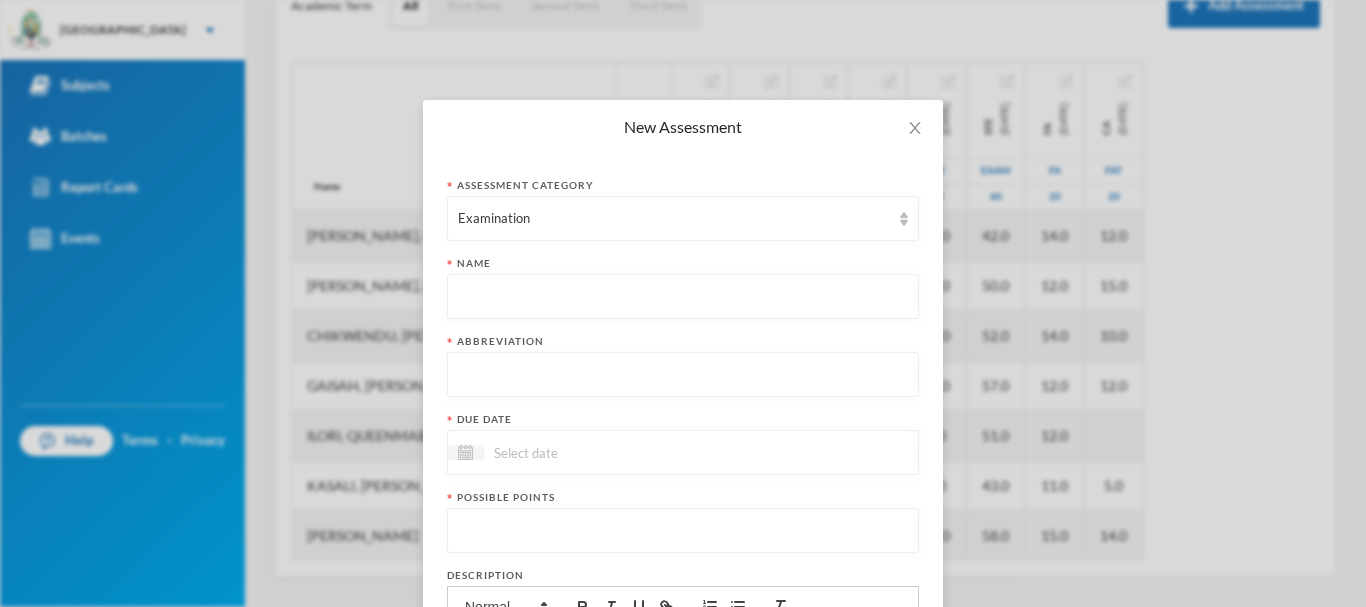 click at bounding box center [683, 297] 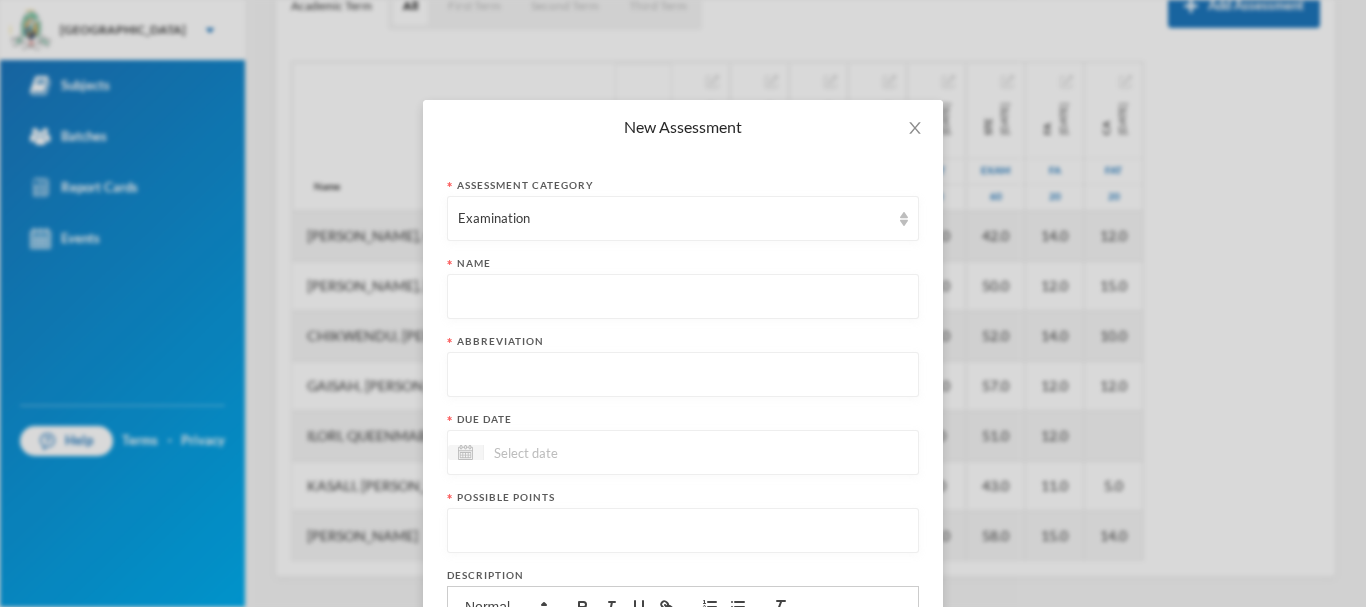 paste on "3rd Term Examination" 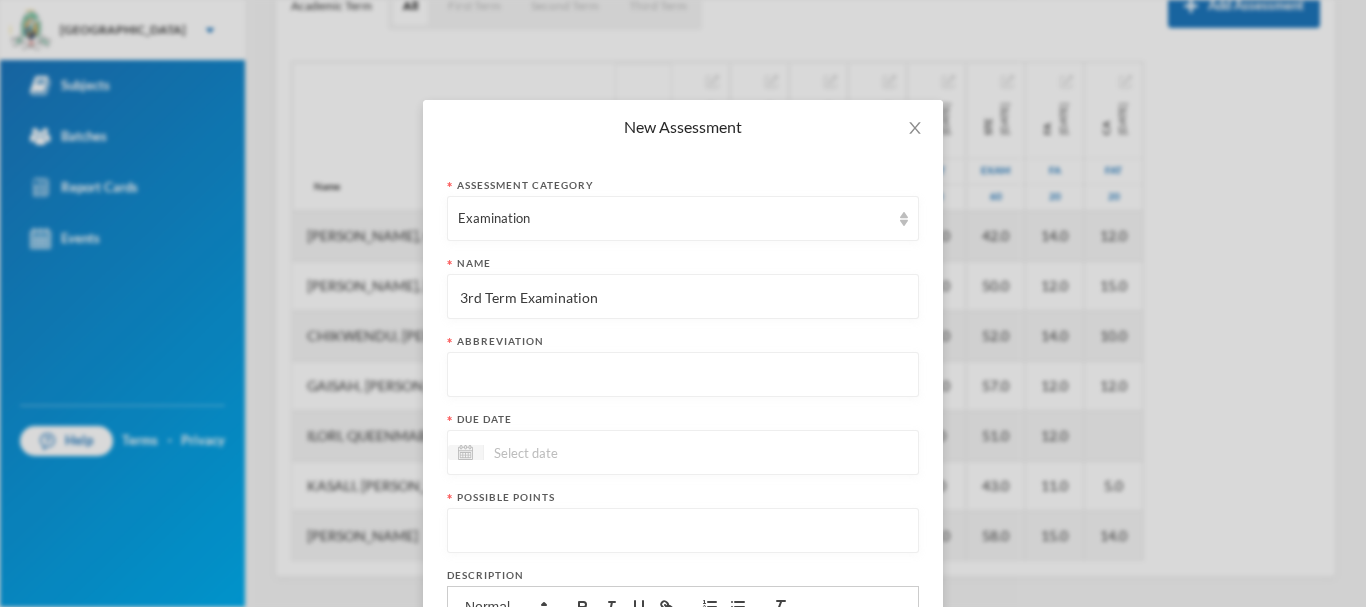 type on "3rd Term Examination" 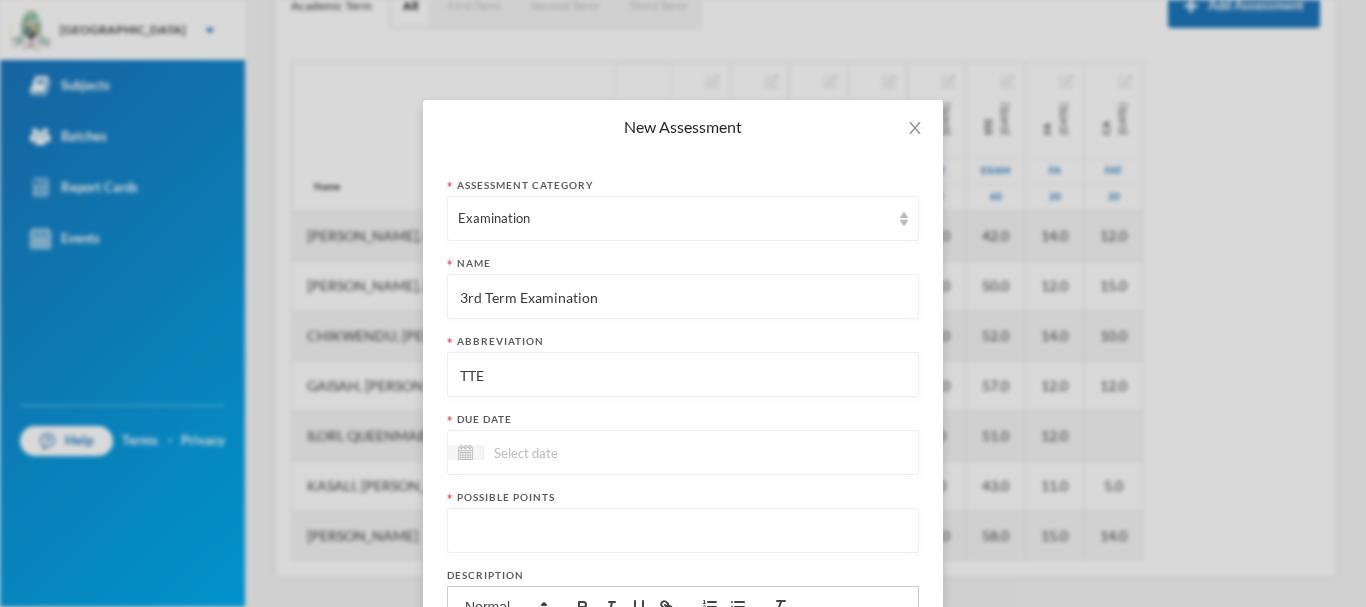 type on "TTE" 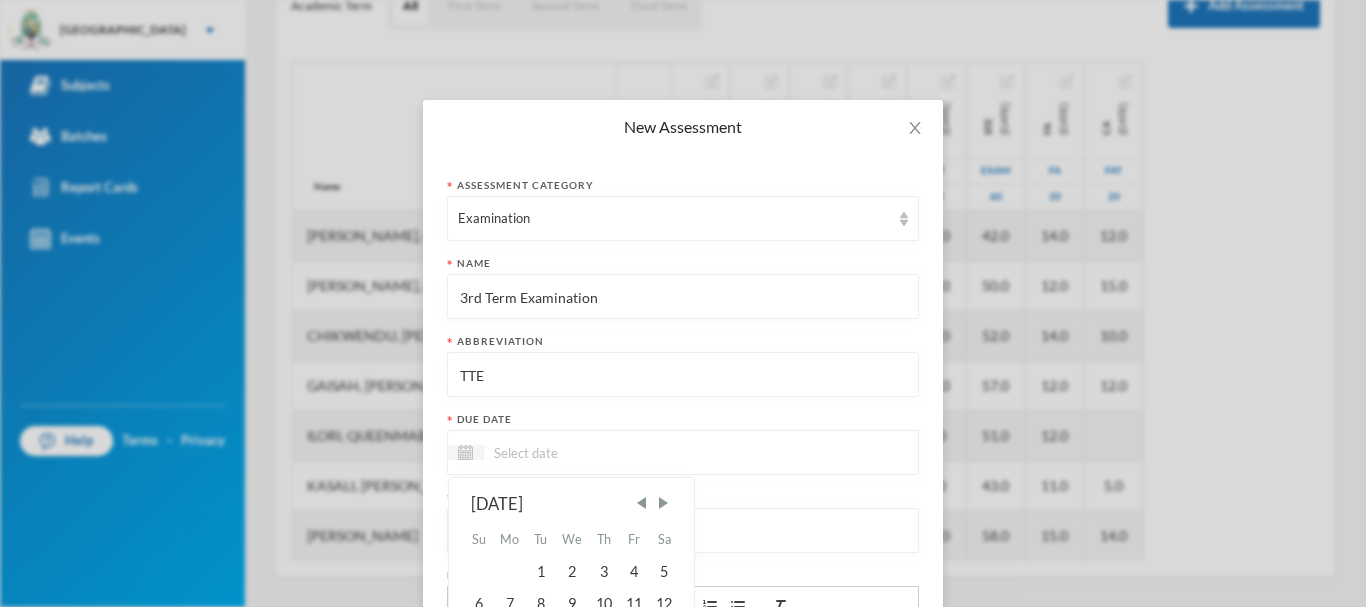 click at bounding box center (568, 452) 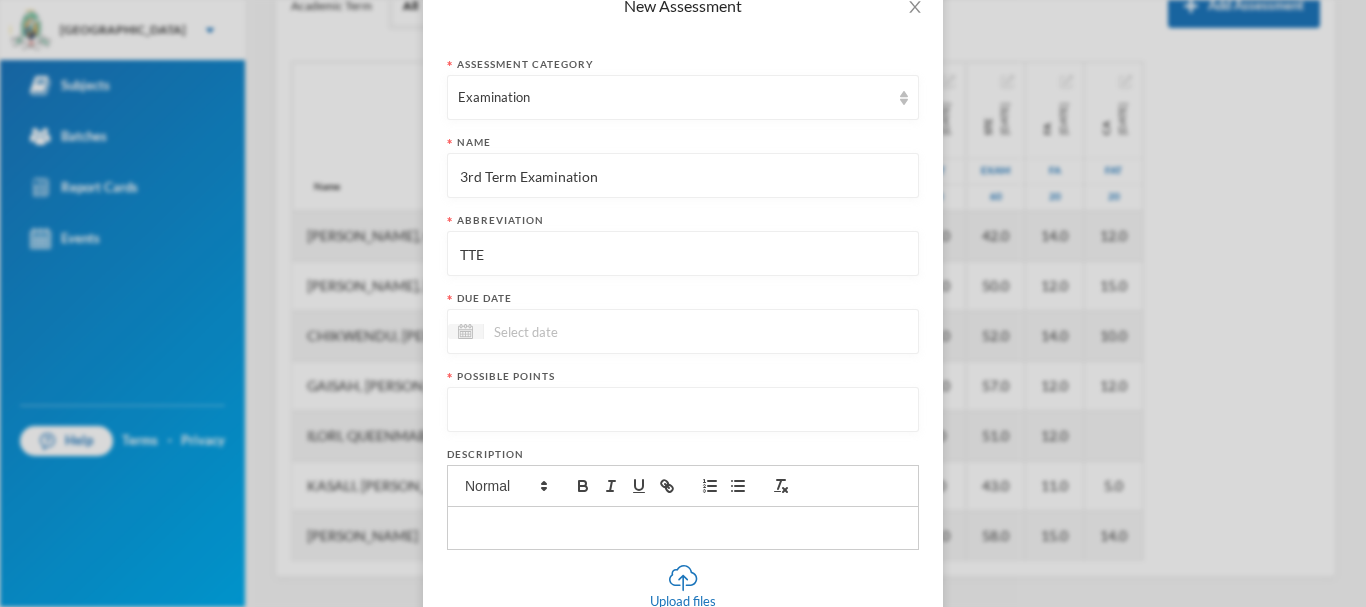 scroll, scrollTop: 179, scrollLeft: 0, axis: vertical 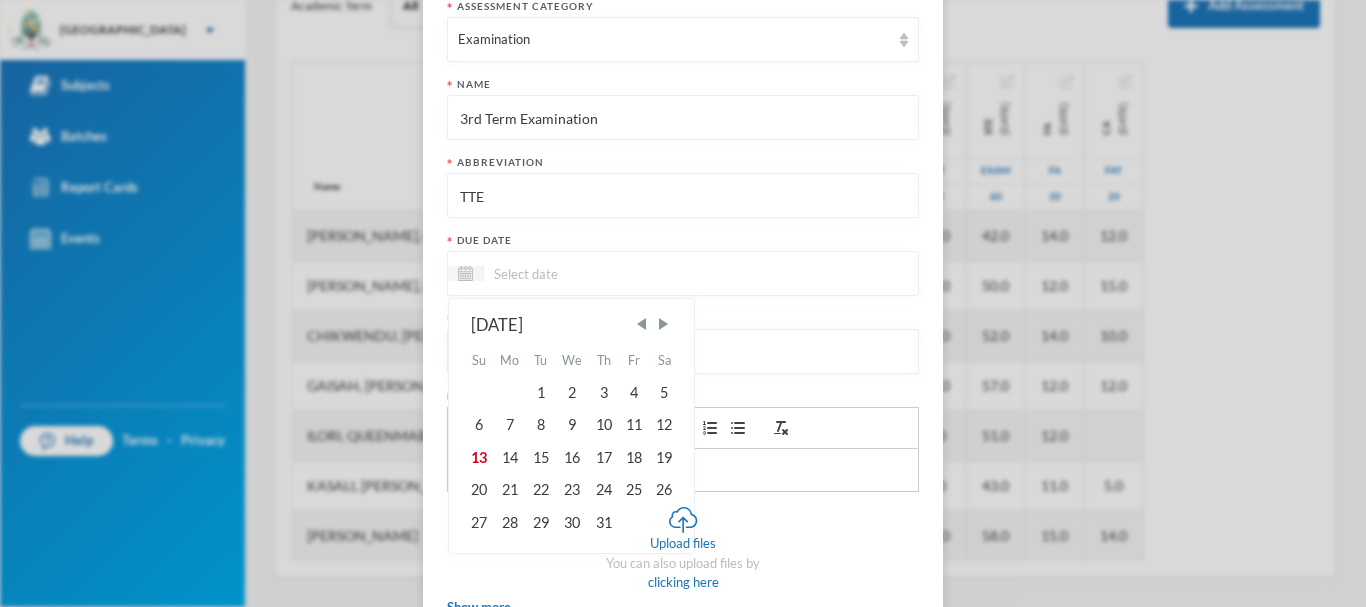 click at bounding box center [568, 273] 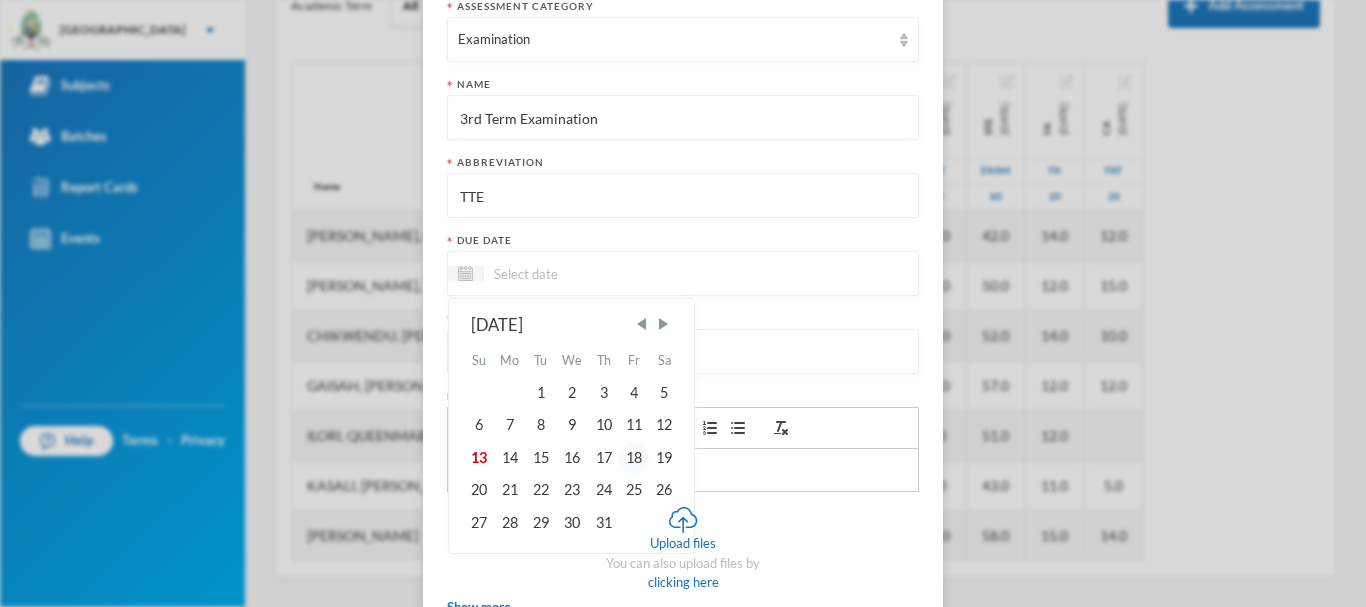 click on "18" at bounding box center (634, 458) 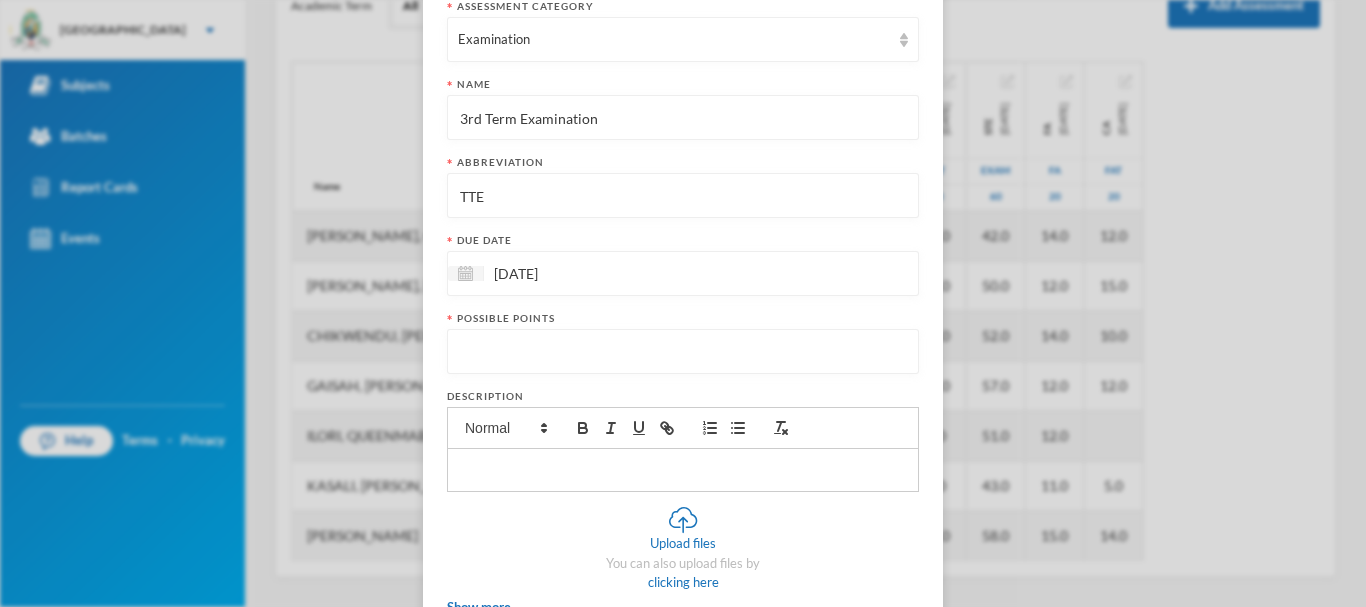 click at bounding box center [683, 352] 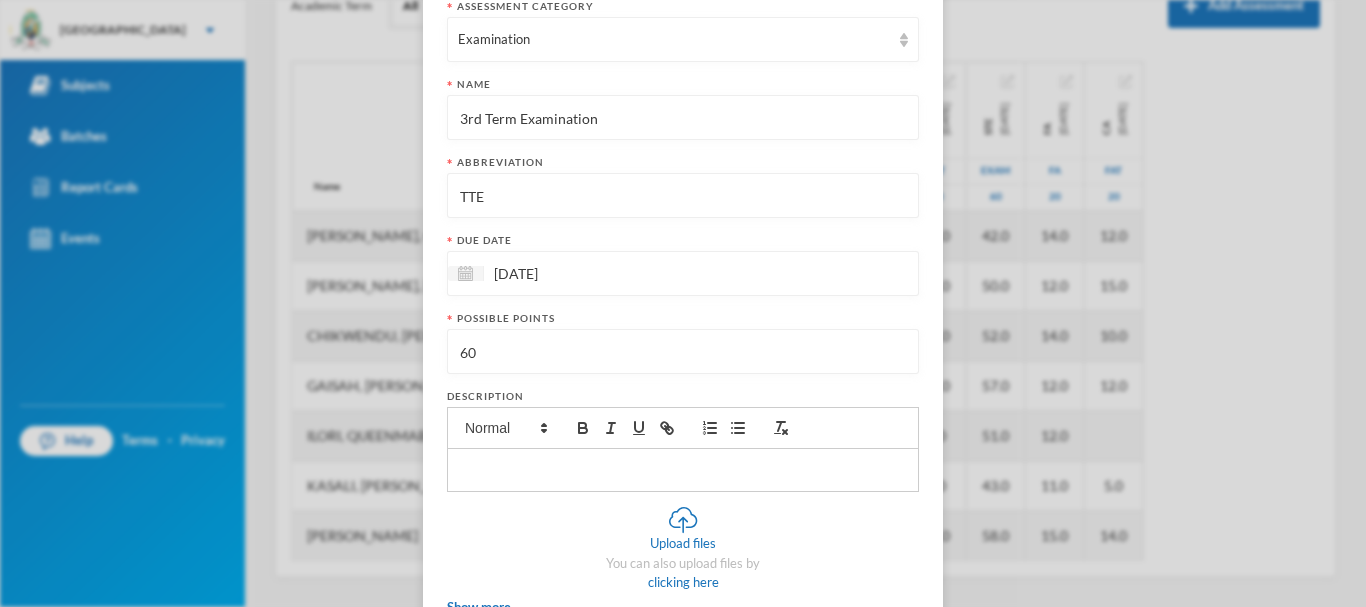 type on "60" 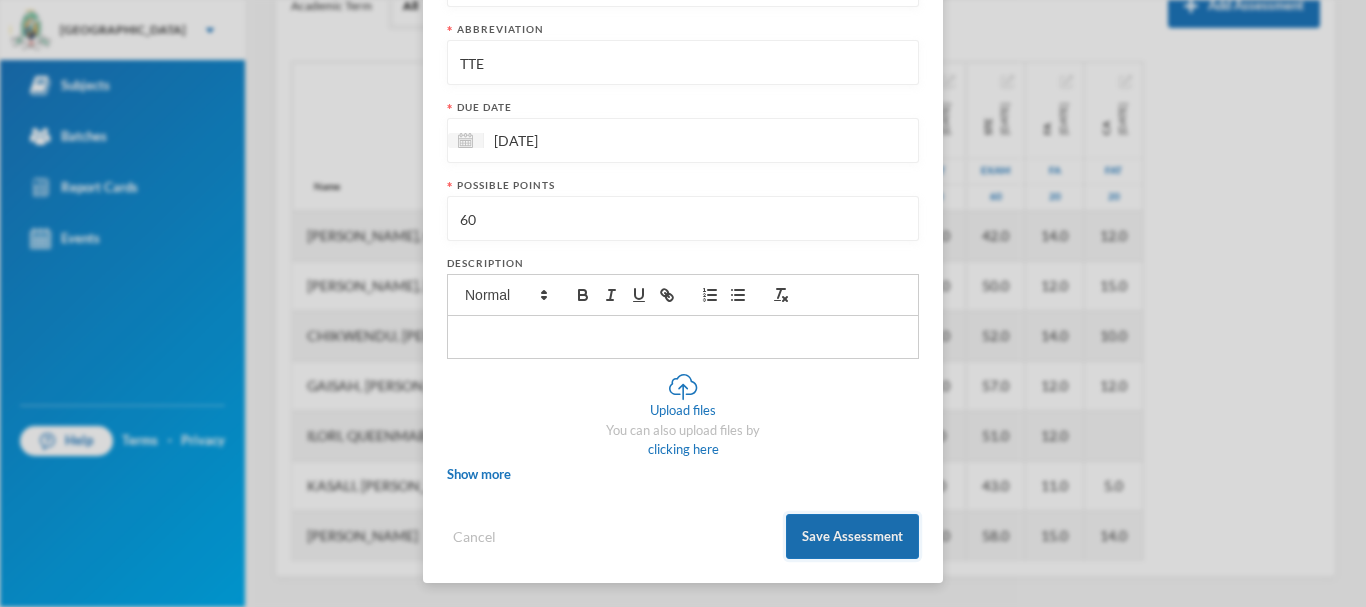 click on "Save Assessment" at bounding box center (852, 536) 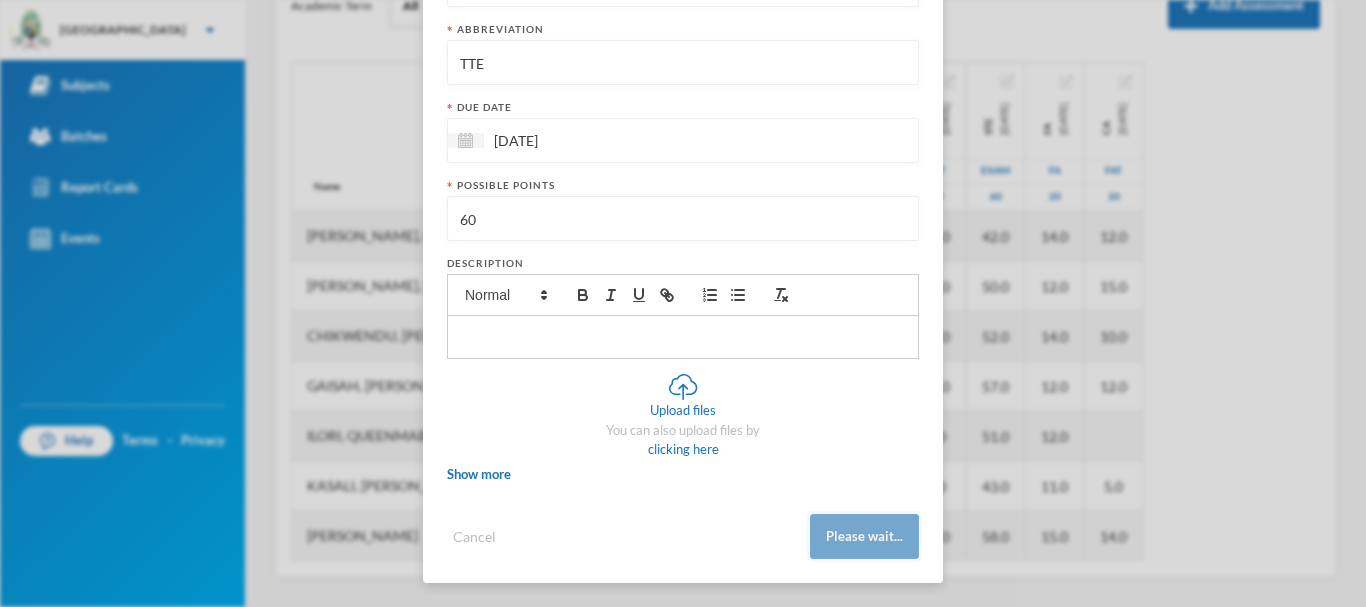 scroll, scrollTop: 303, scrollLeft: 0, axis: vertical 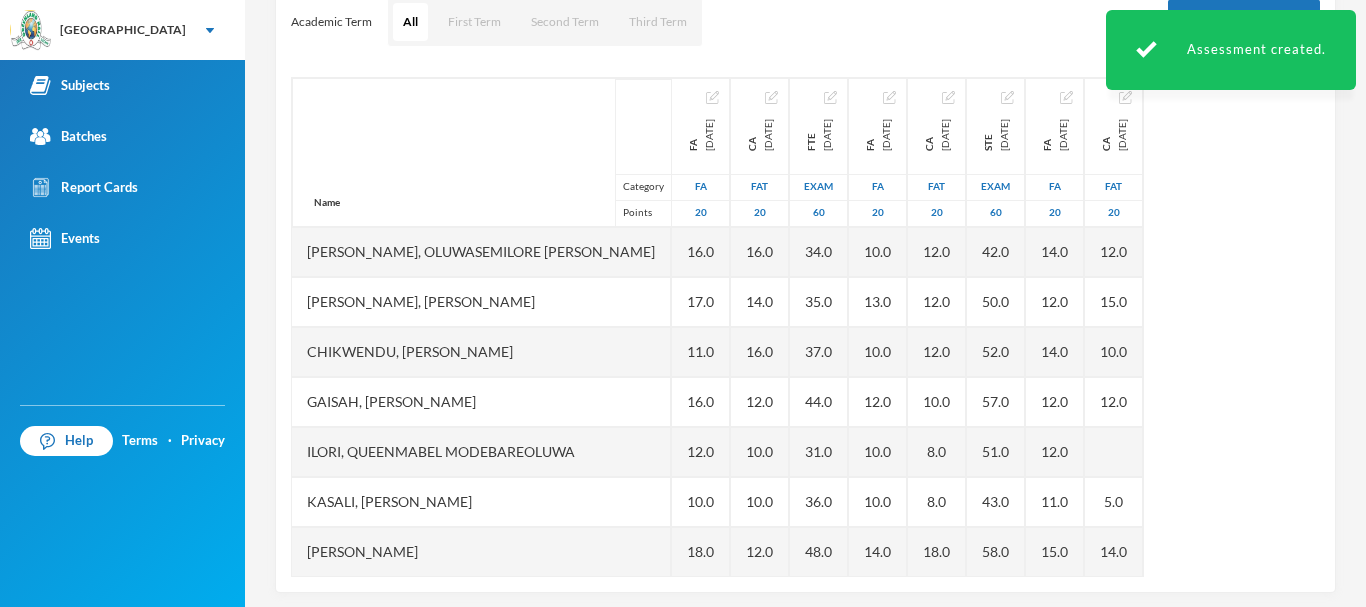 type 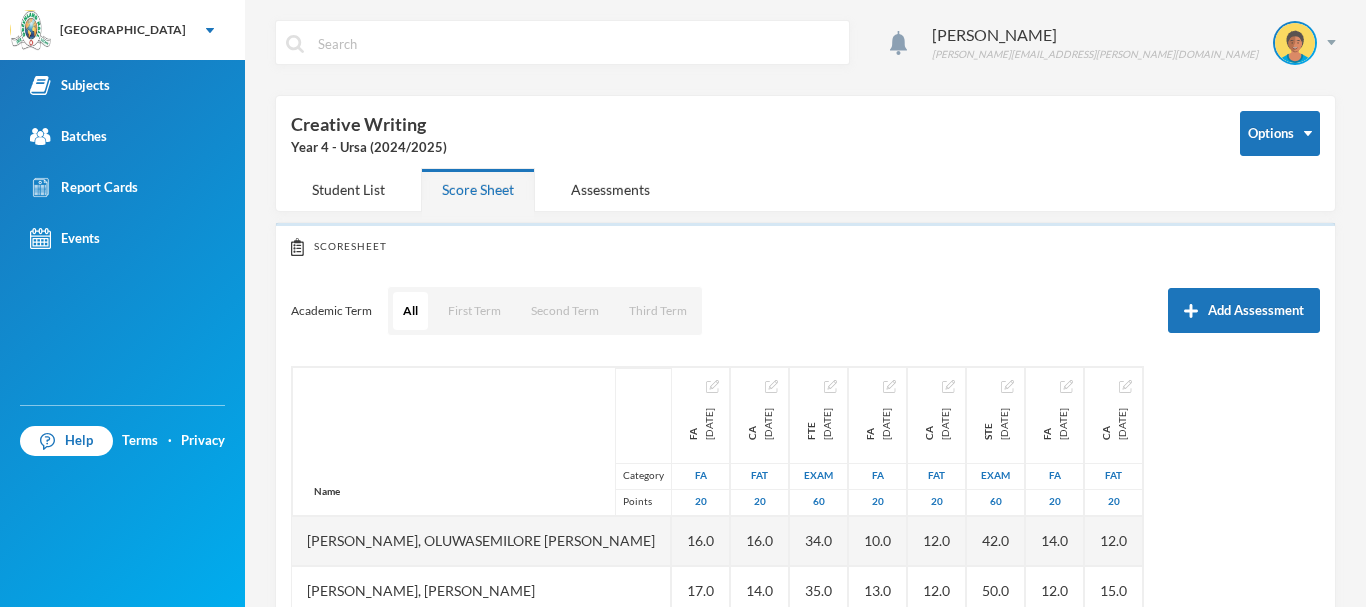 scroll, scrollTop: 0, scrollLeft: 0, axis: both 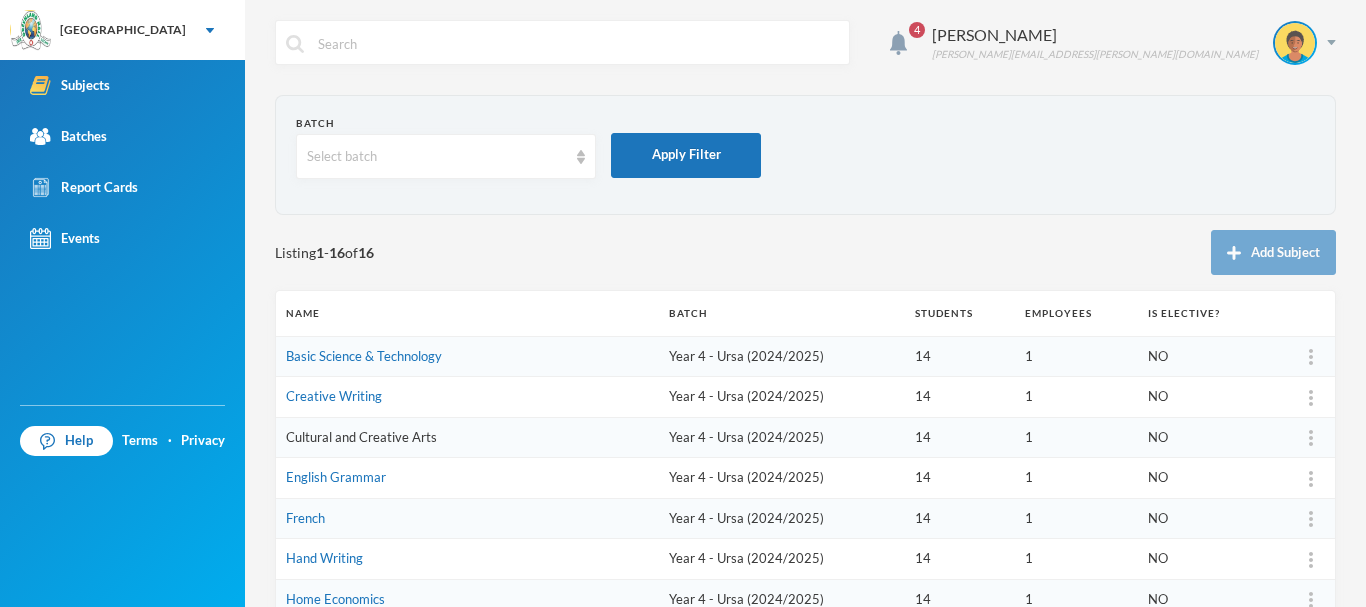 click on "Cultural and Creative Arts" at bounding box center [361, 437] 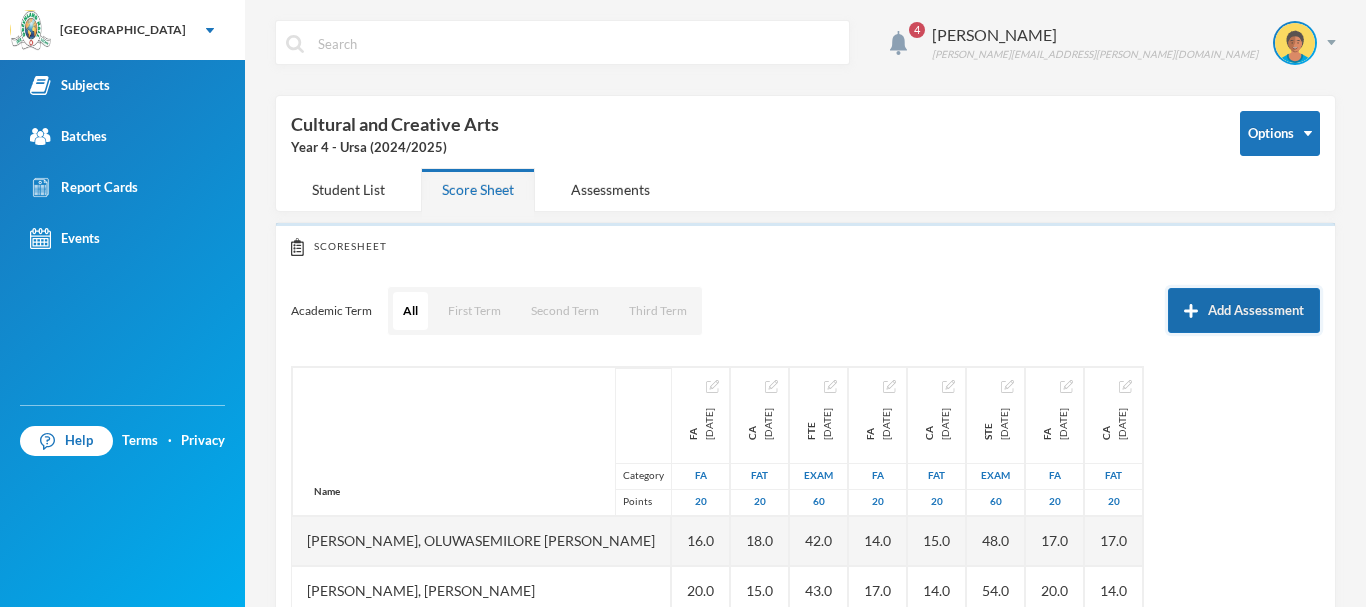 click on "Add Assessment" at bounding box center (1244, 310) 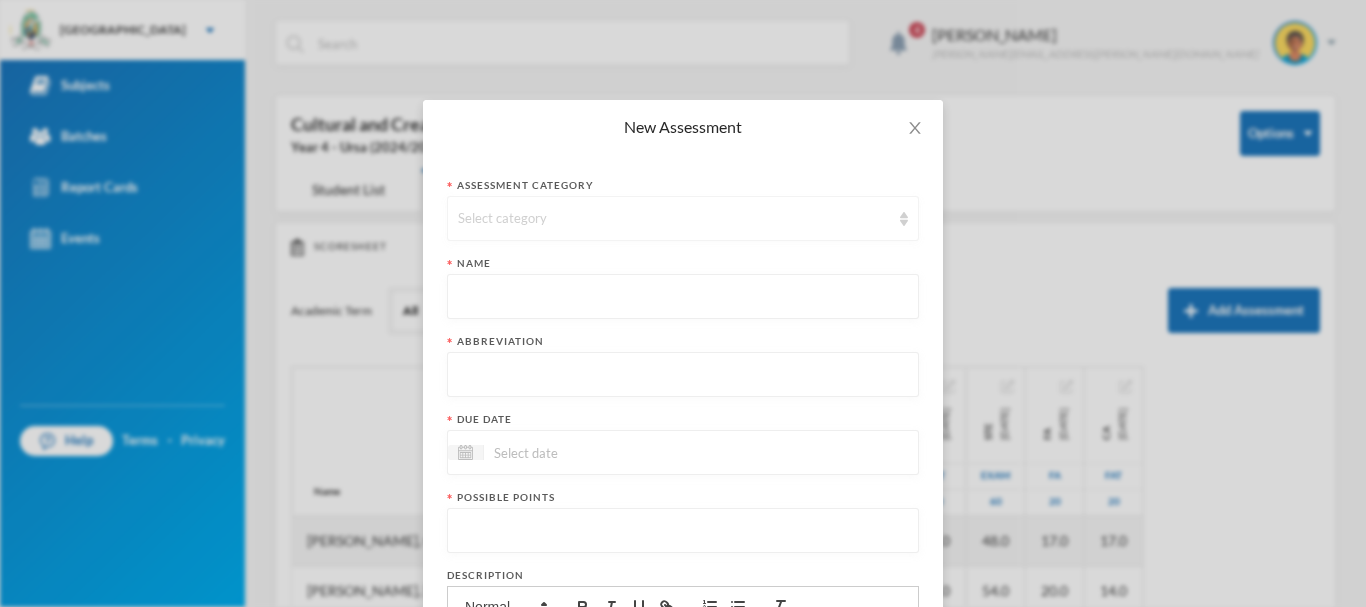 click on "Select category" at bounding box center (674, 219) 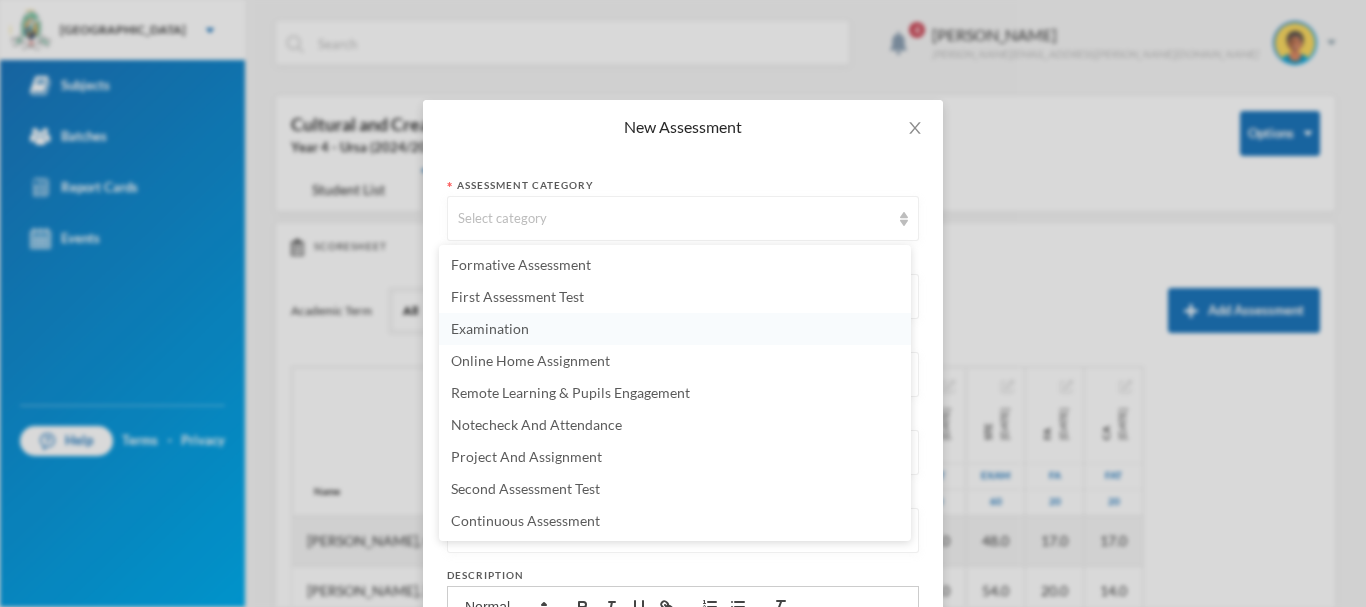 click on "Examination" at bounding box center (490, 328) 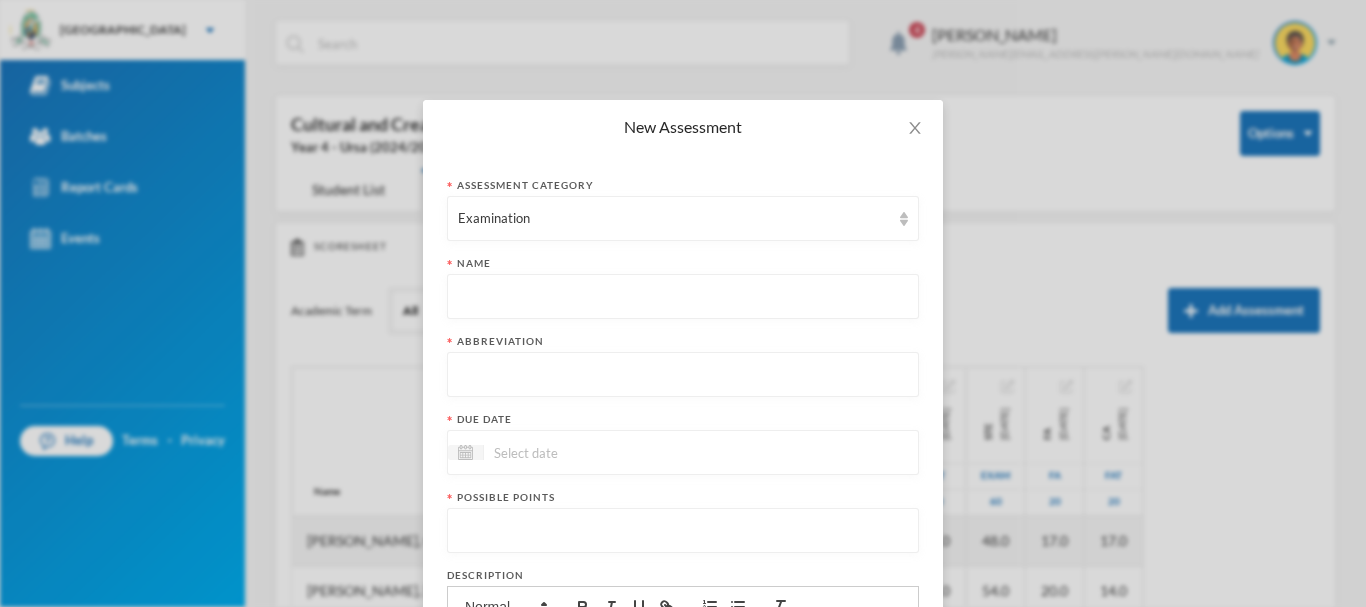 click at bounding box center [683, 297] 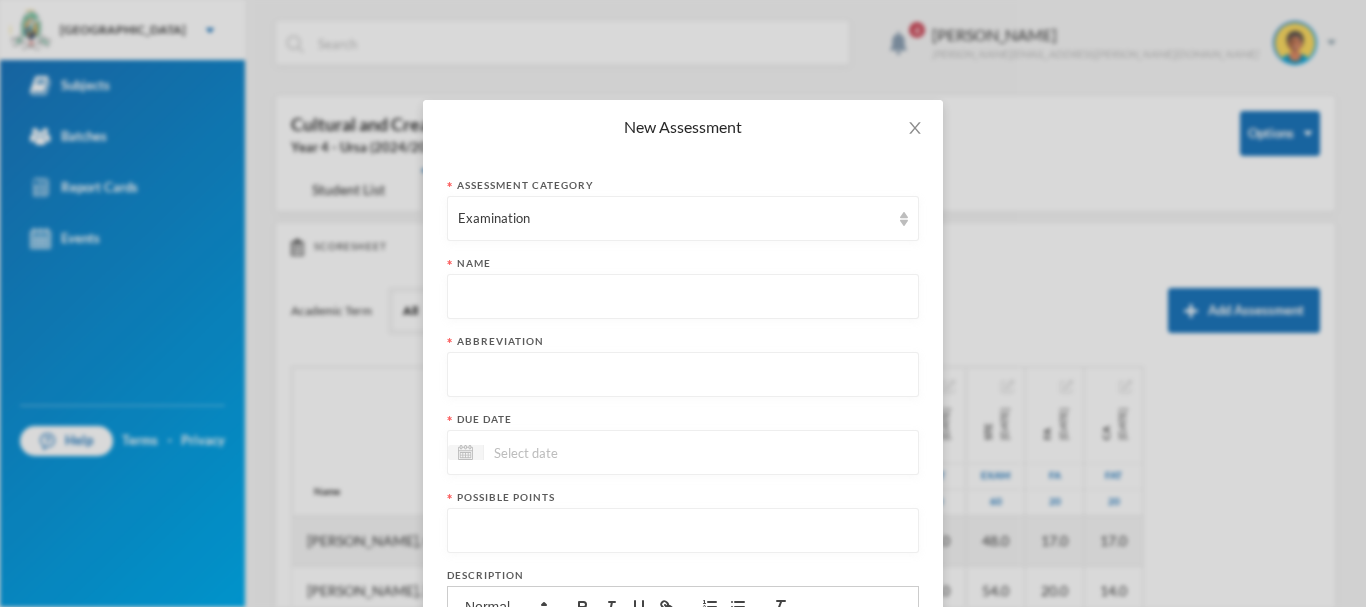 paste on "3rd Term Examination" 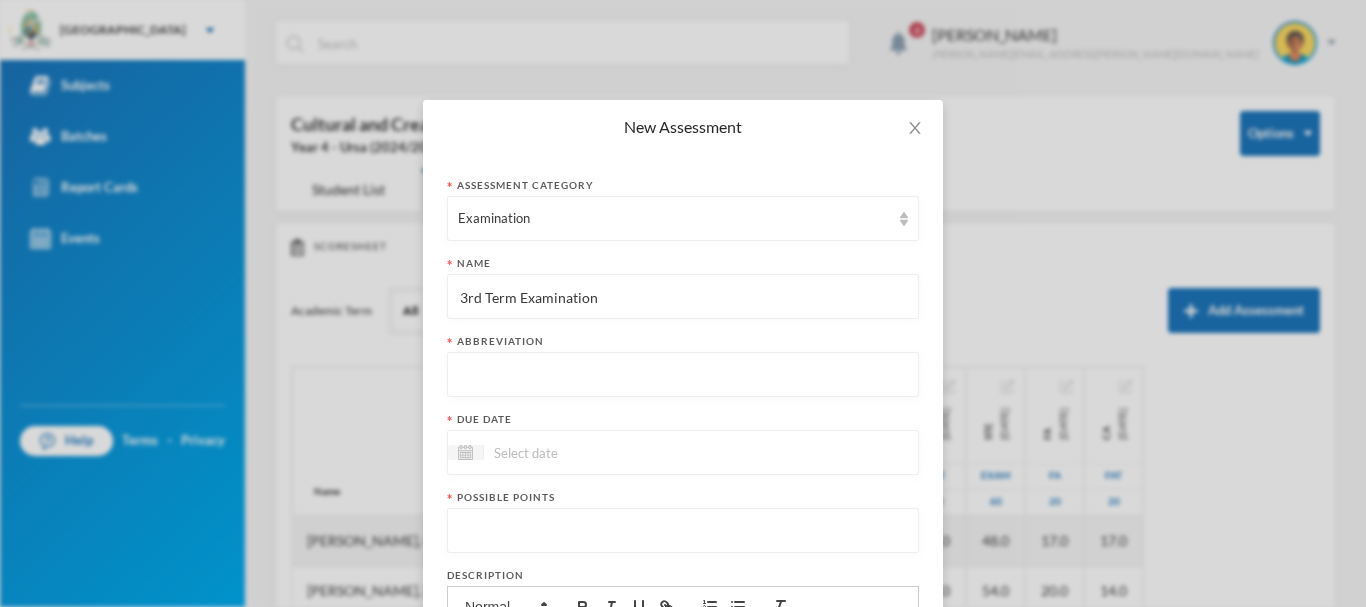 type on "3rd Term Examination" 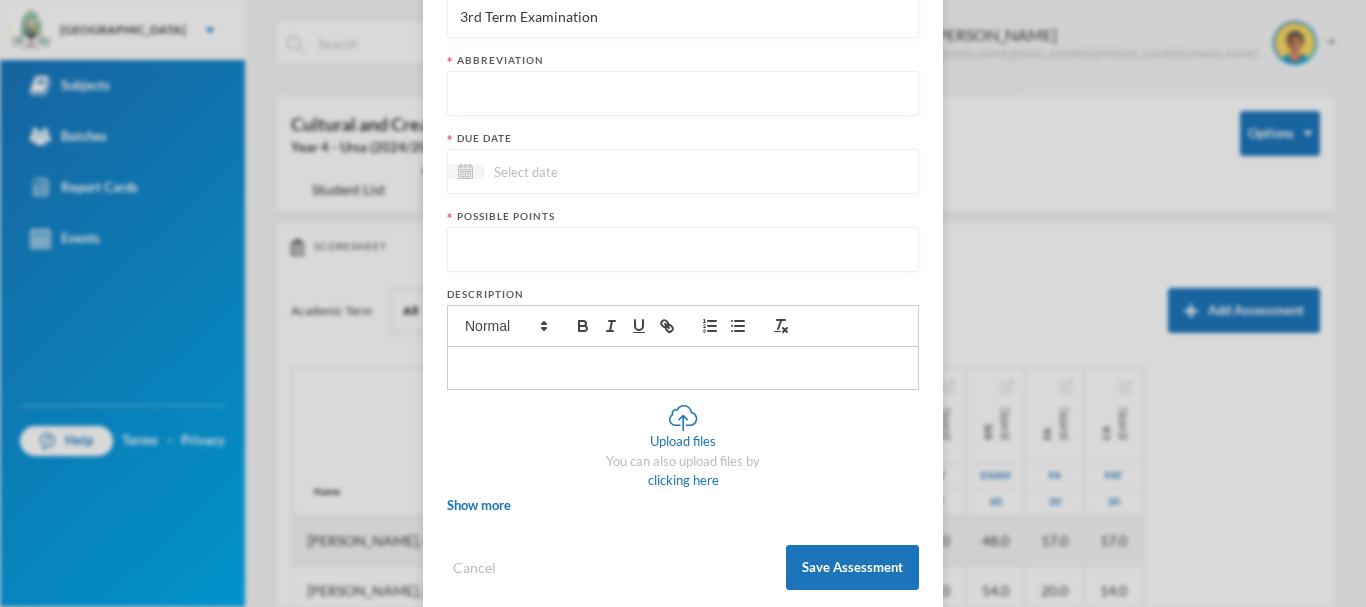scroll, scrollTop: 285, scrollLeft: 0, axis: vertical 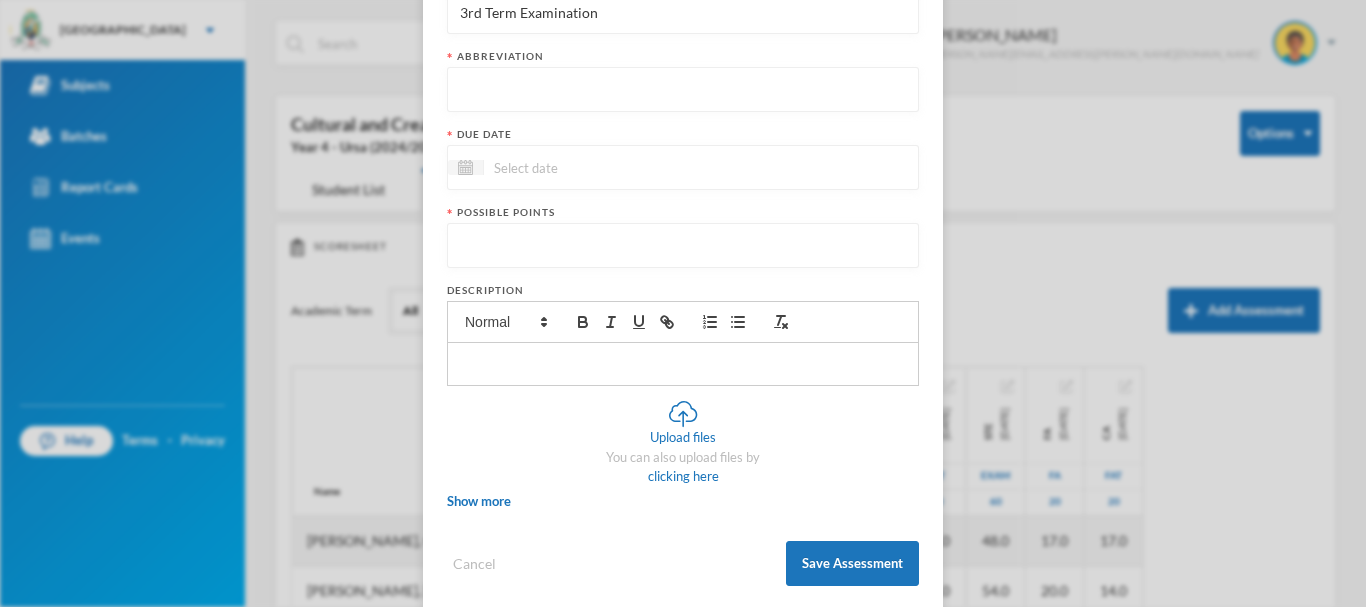 click at bounding box center [683, 90] 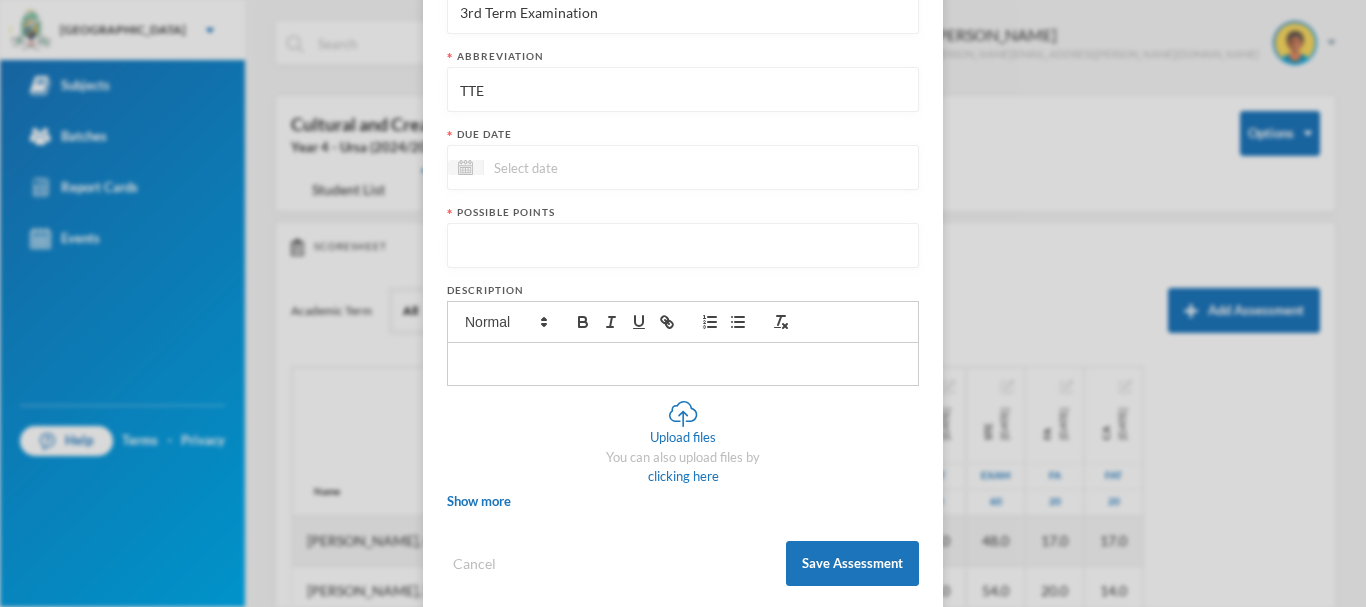 type on "TTE" 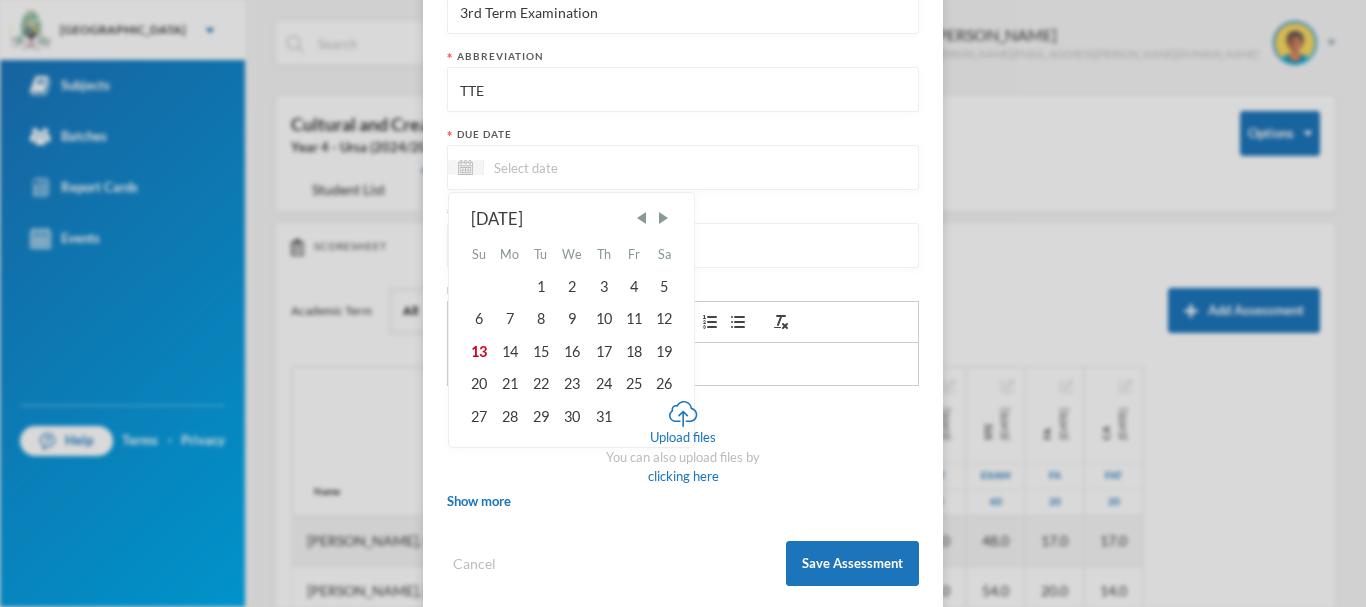 click at bounding box center (568, 167) 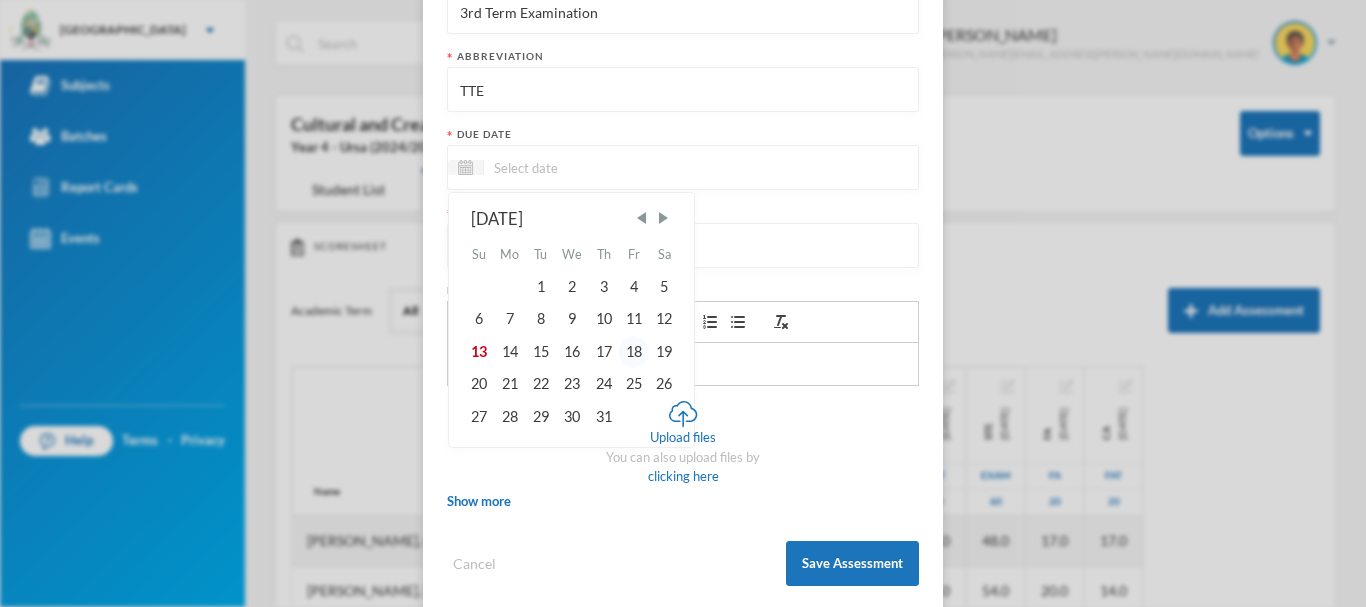 click on "18" at bounding box center [634, 352] 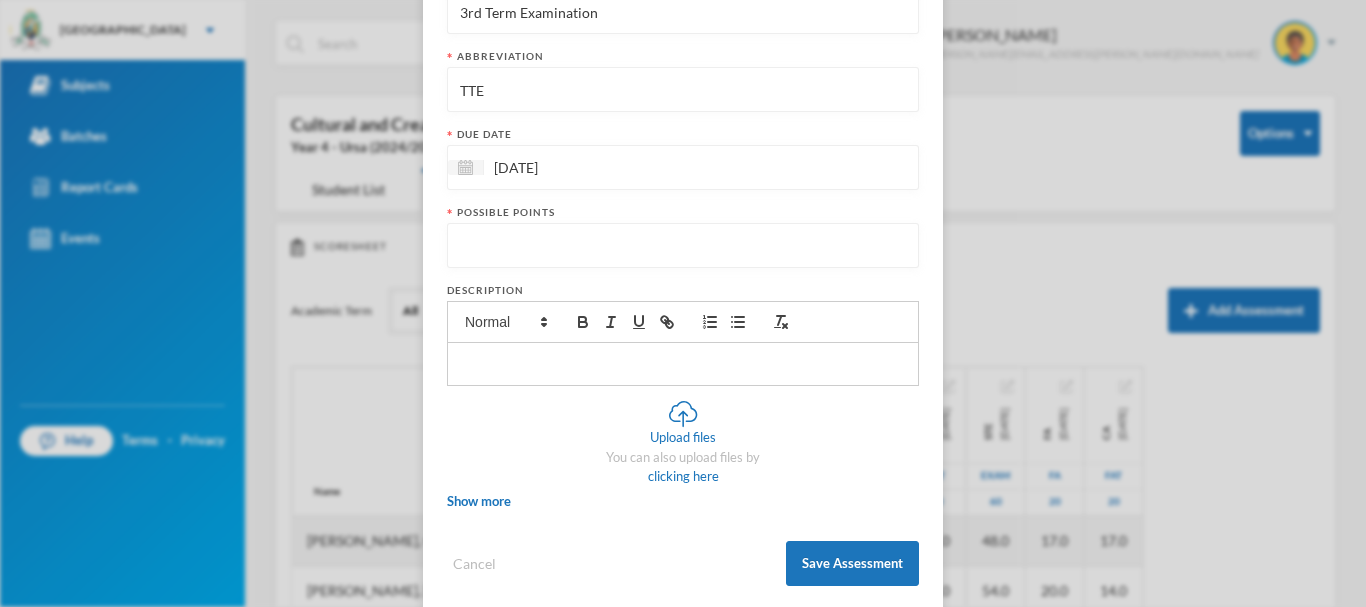 click at bounding box center [683, 246] 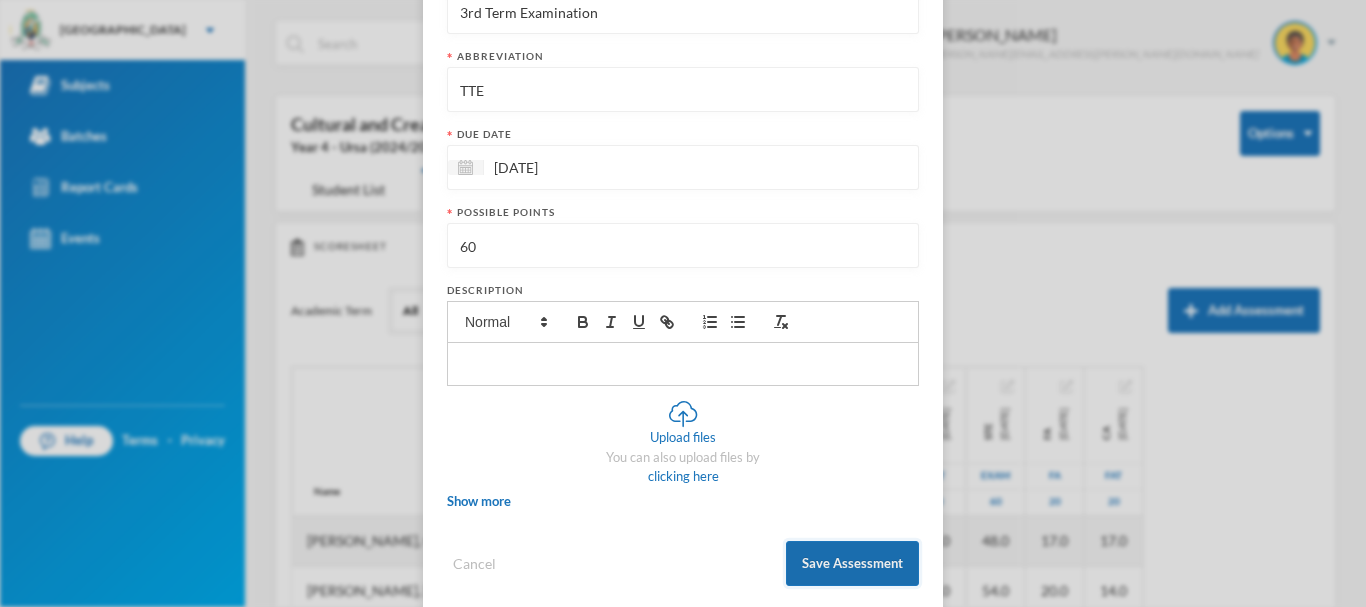 type on "60" 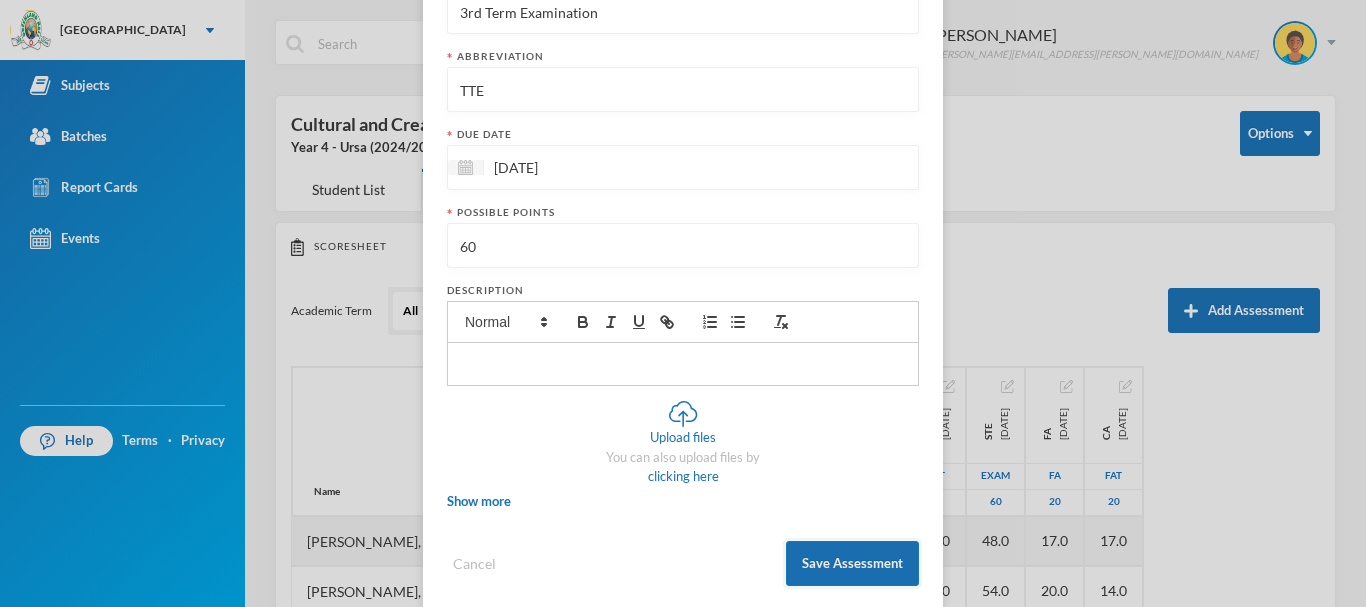 scroll, scrollTop: 212, scrollLeft: 0, axis: vertical 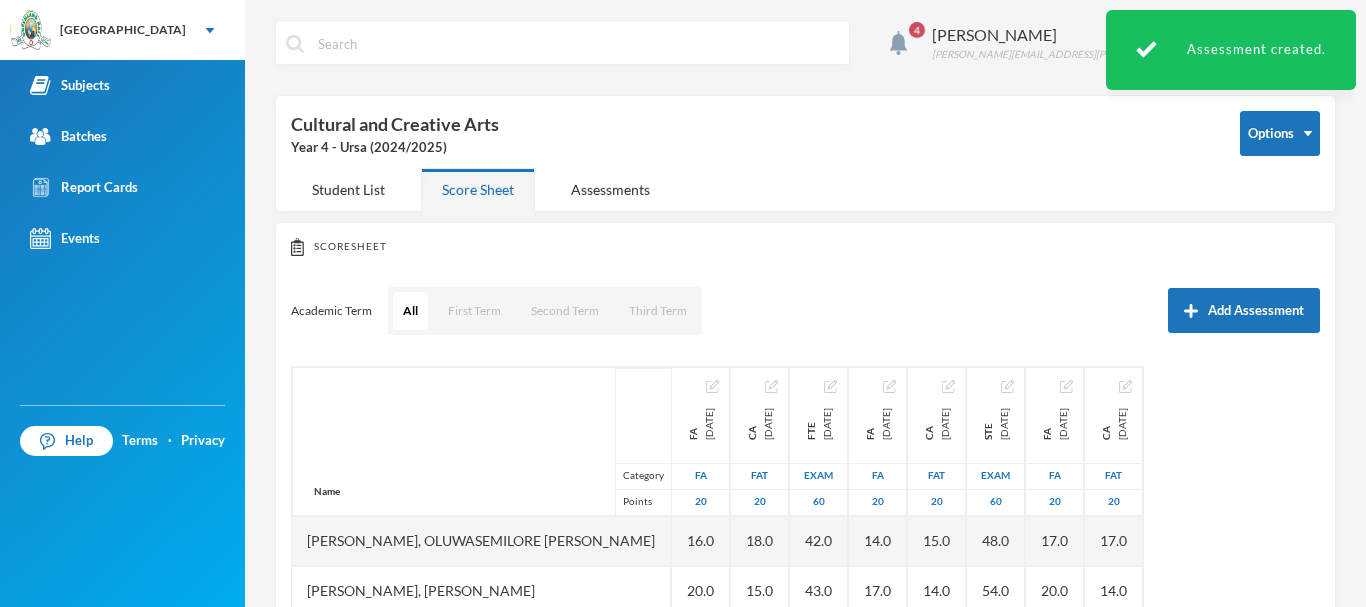 type 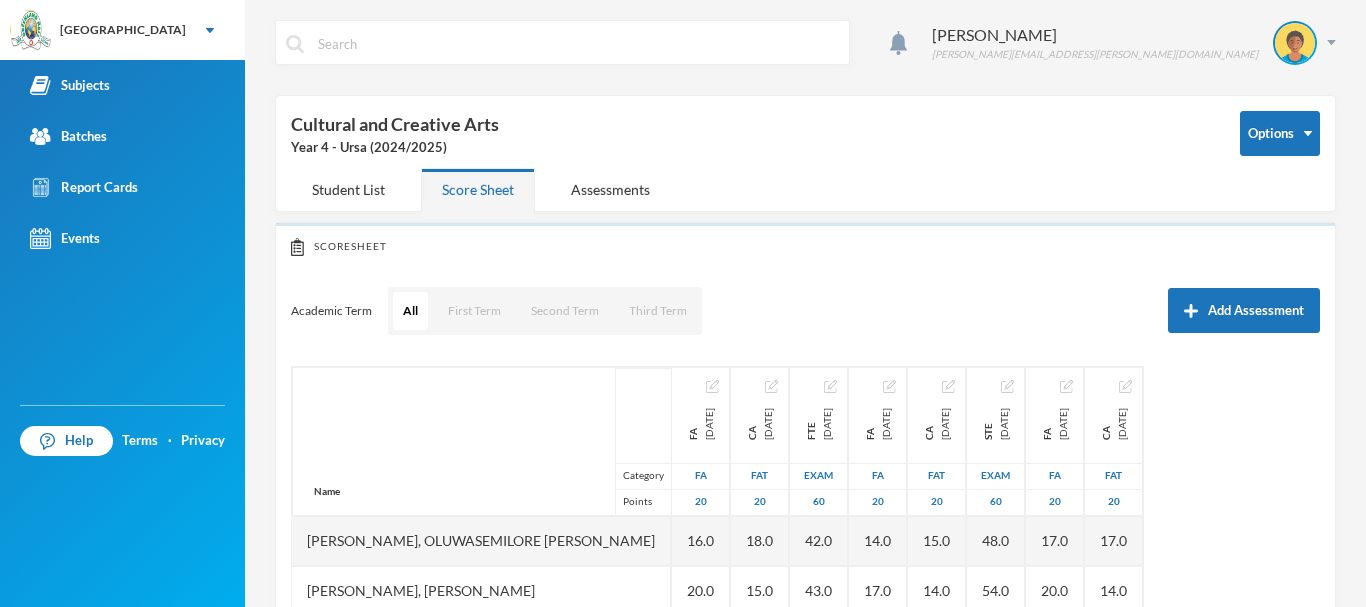 scroll, scrollTop: 0, scrollLeft: 0, axis: both 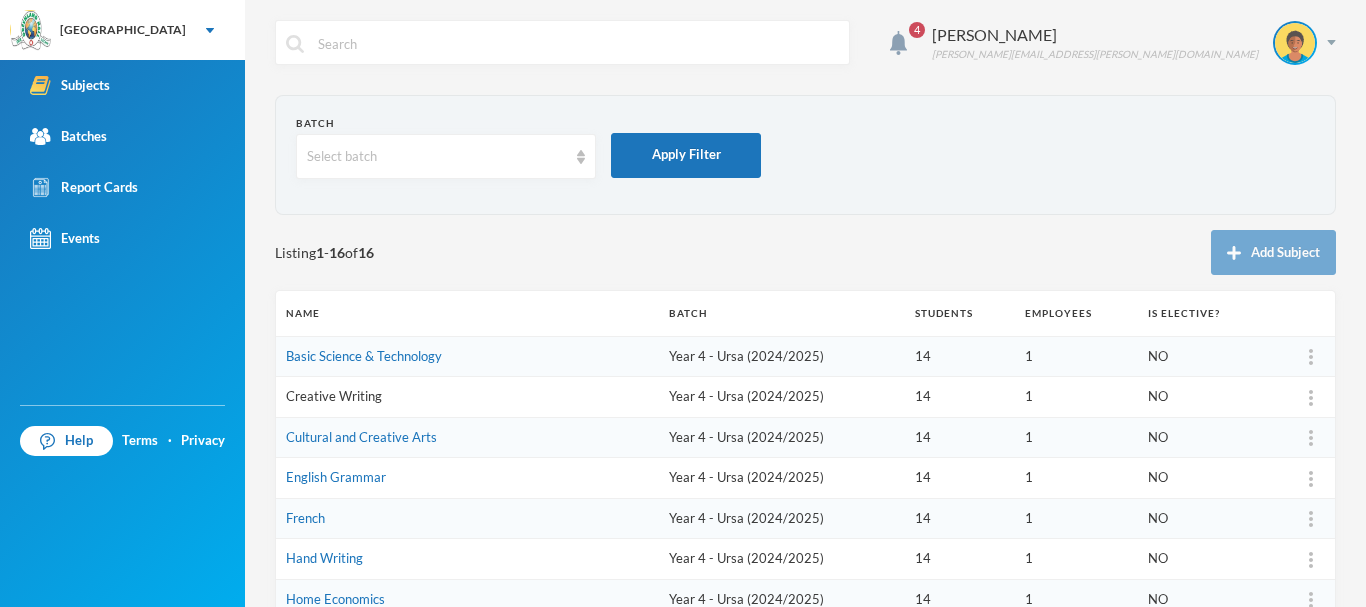click on "Creative Writing" at bounding box center (334, 396) 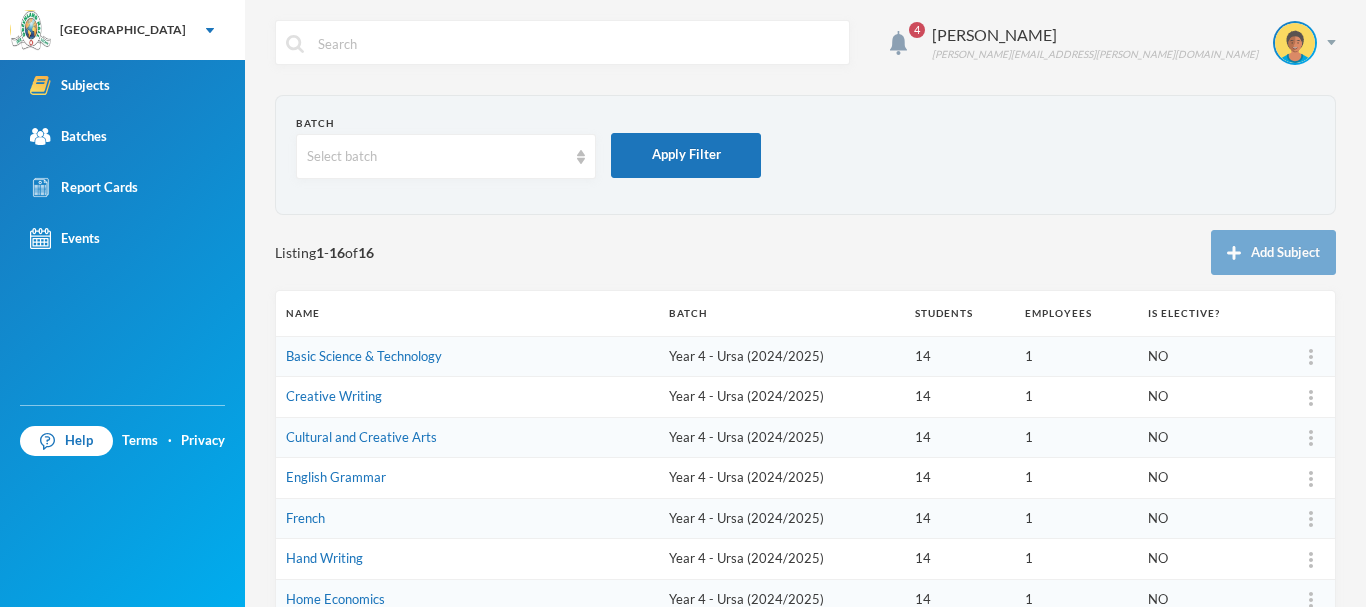 click on "English Grammar" at bounding box center [467, 478] 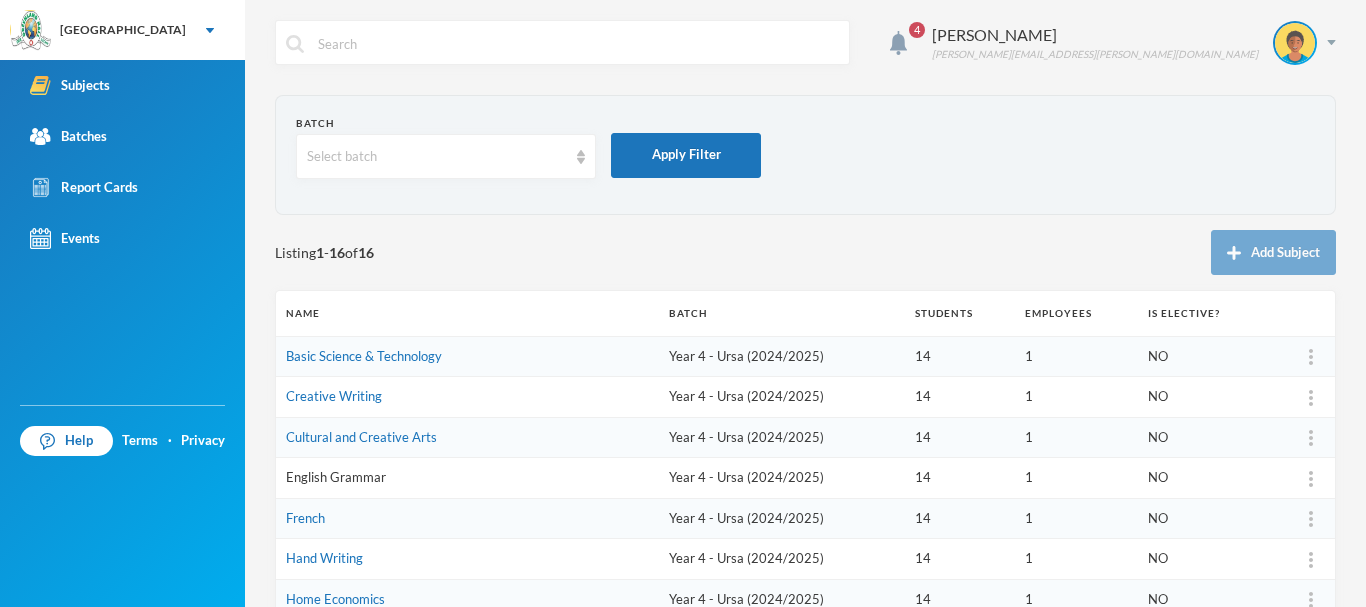 click on "English Grammar" at bounding box center (336, 477) 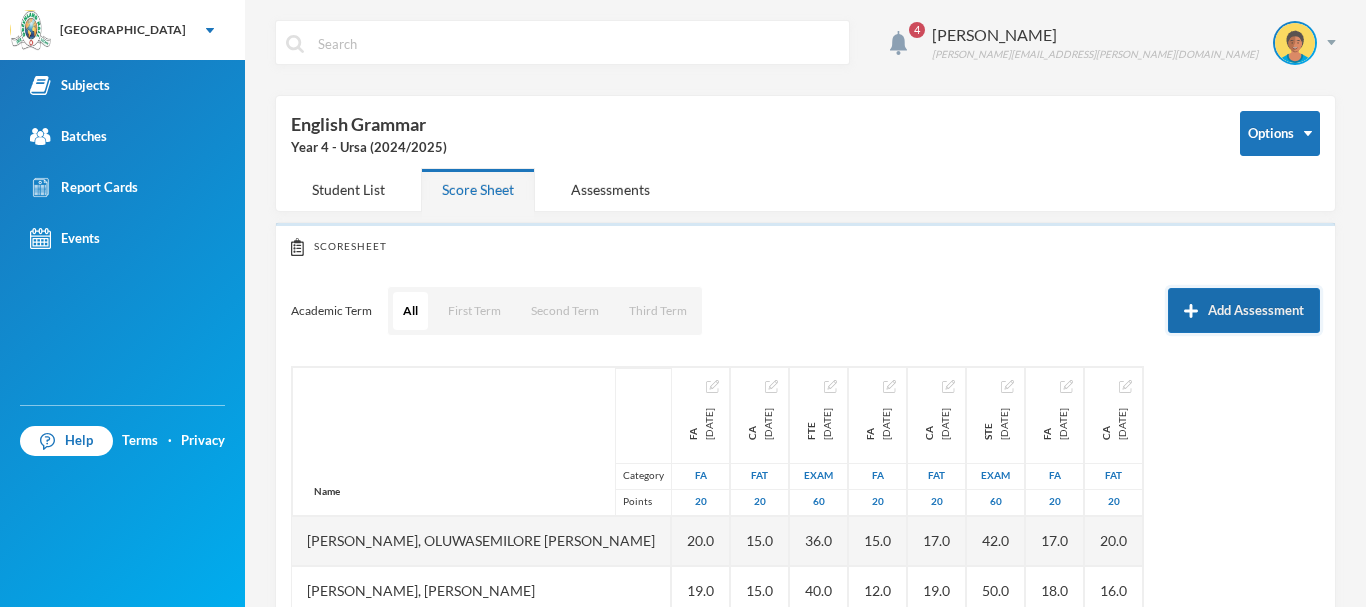 click on "Add Assessment" at bounding box center [1244, 310] 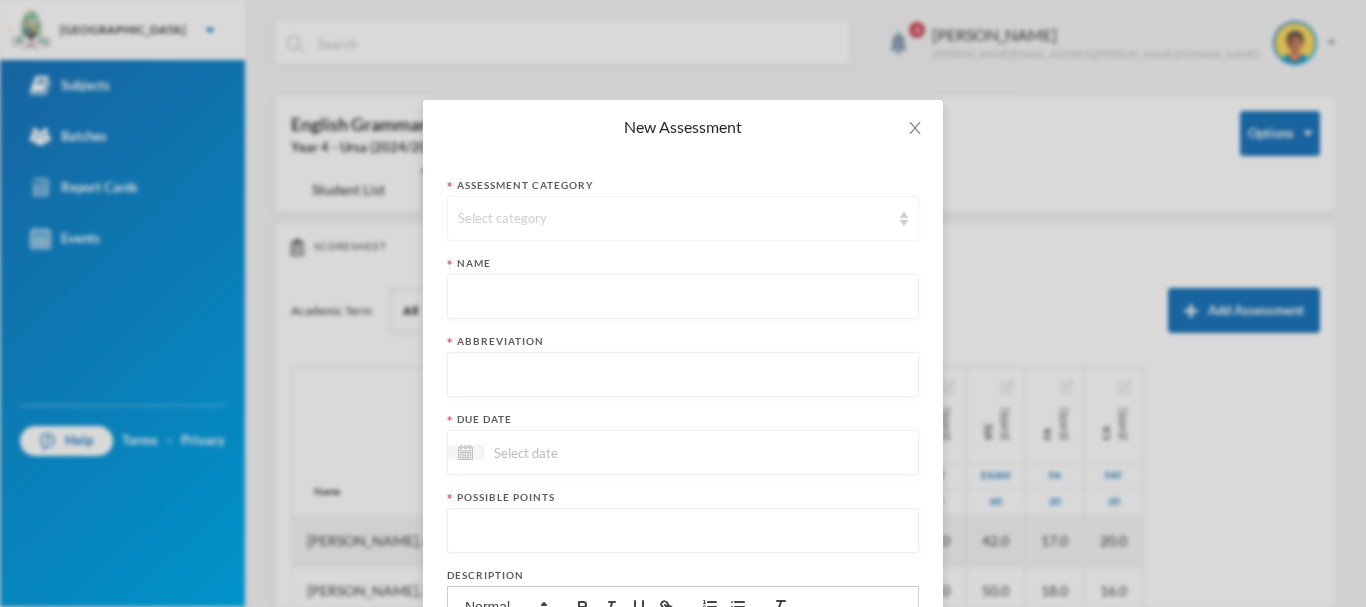 click on "Select category" at bounding box center (674, 219) 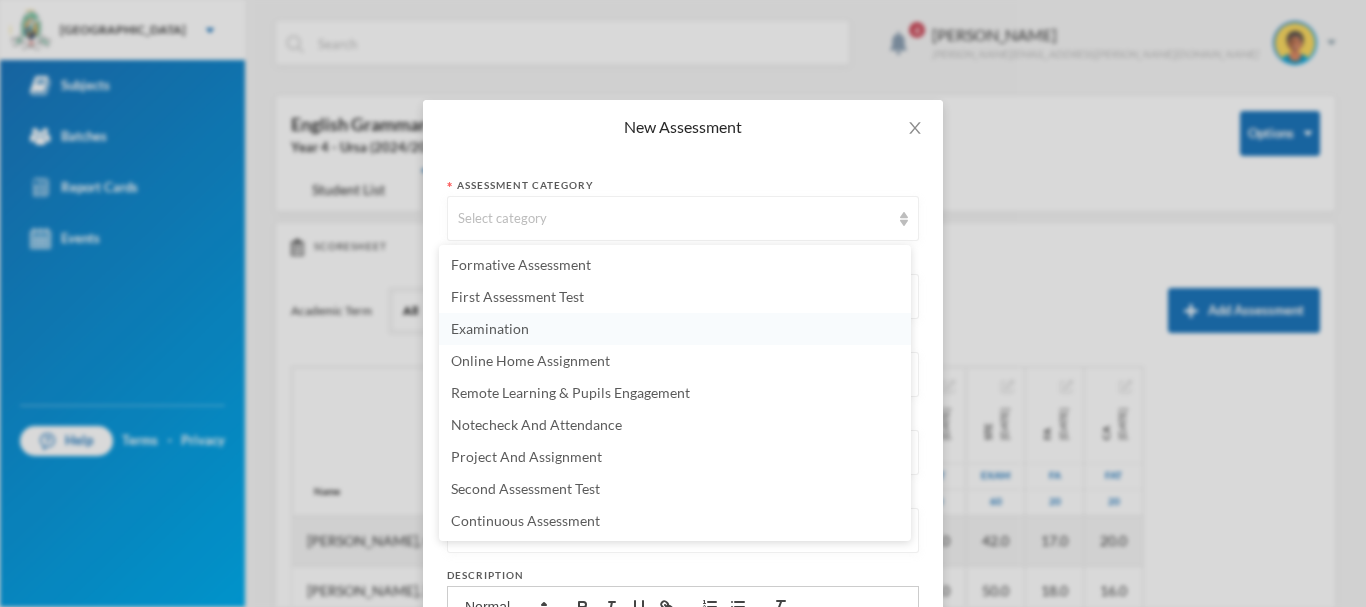 click on "Examination" 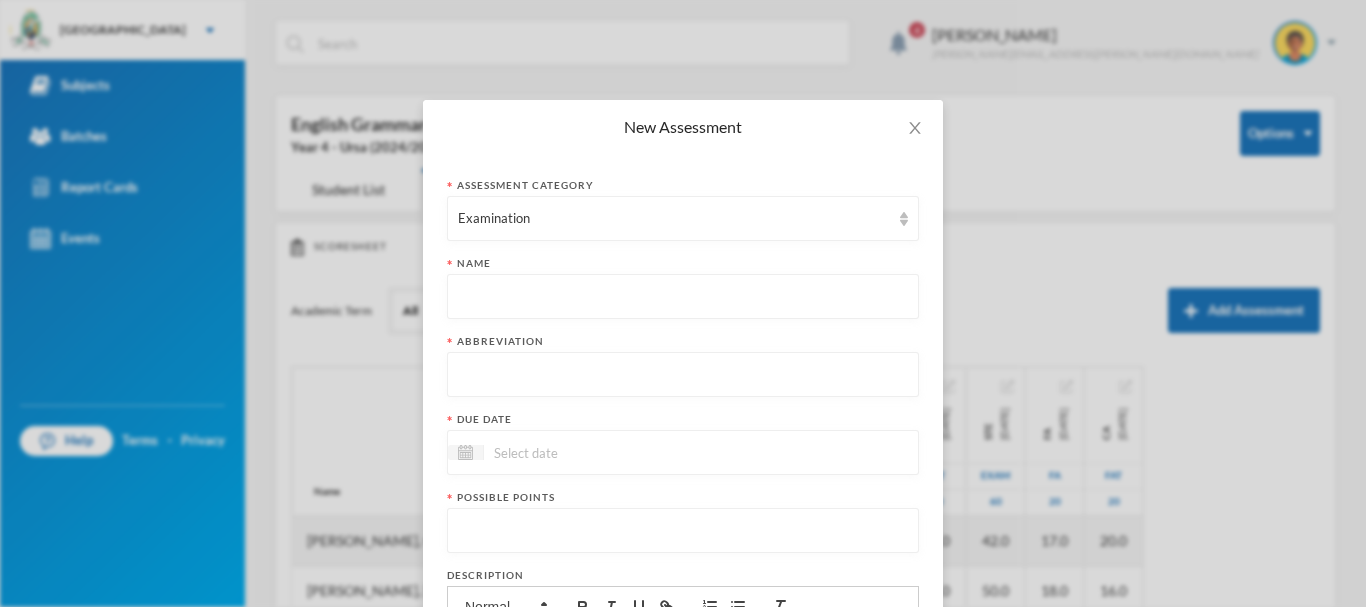 click 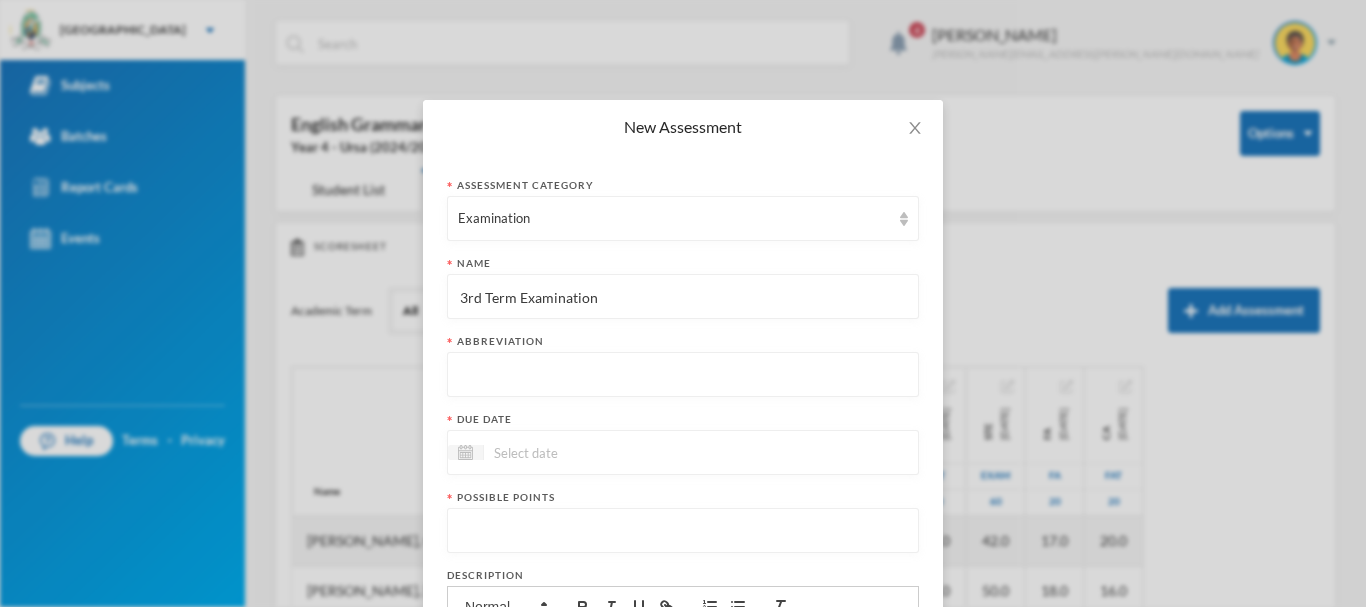 type on "3rd Term Examination" 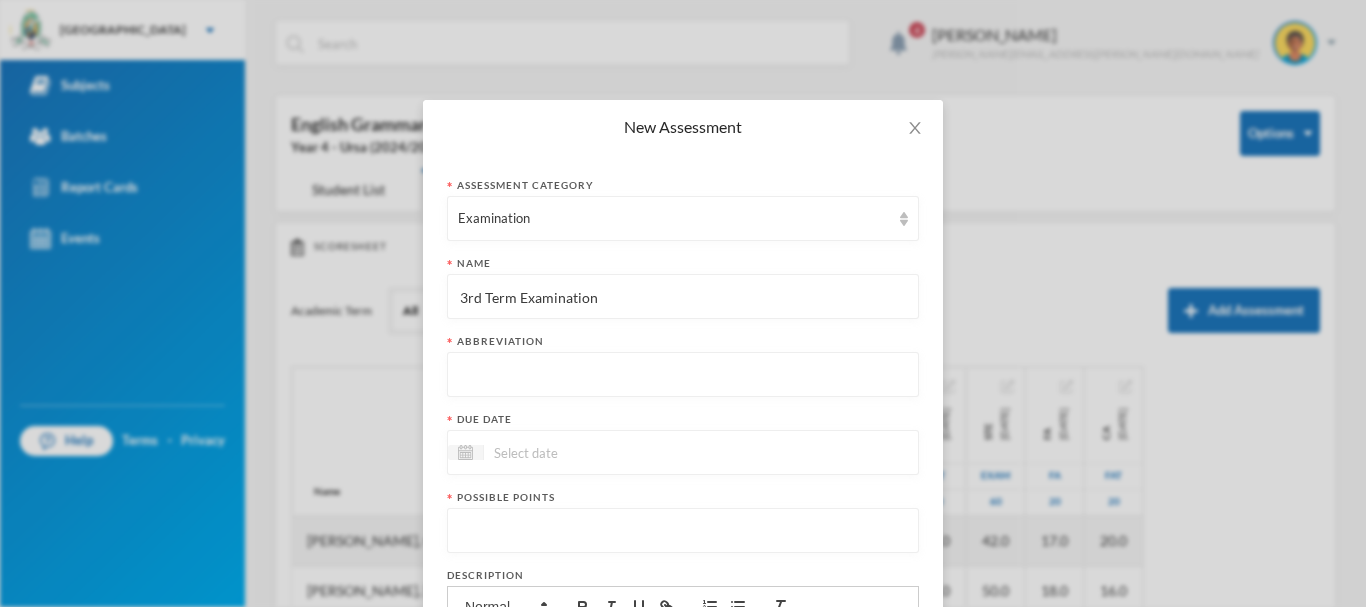 click 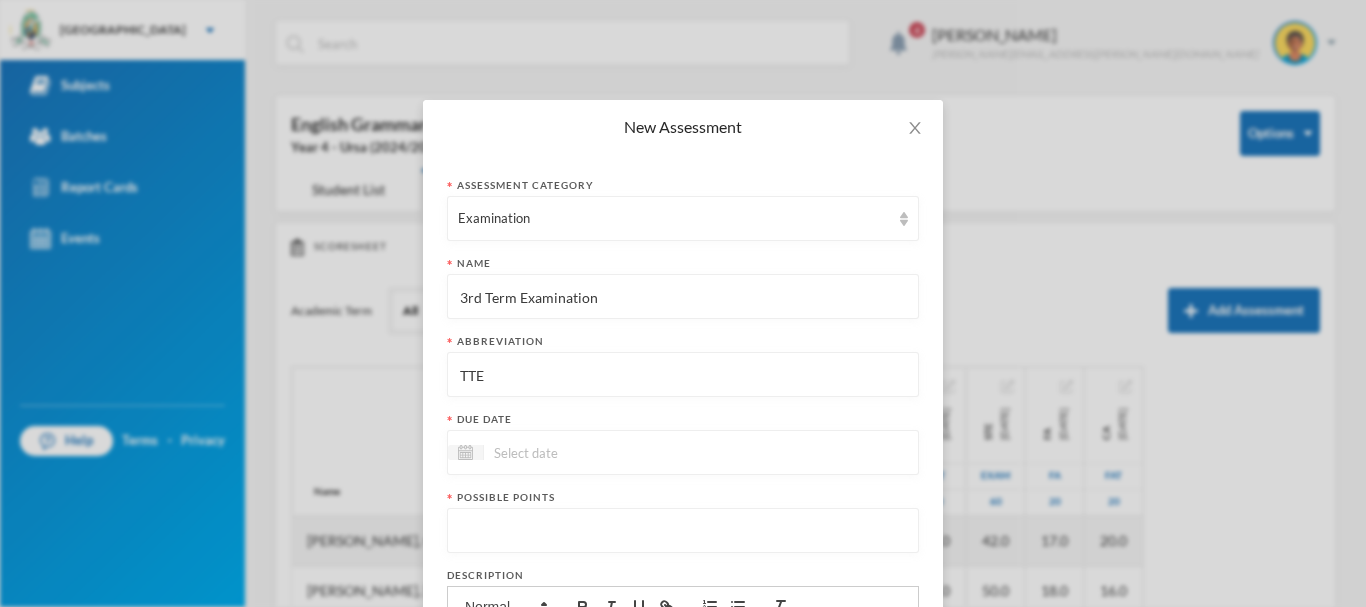 type on "TTE" 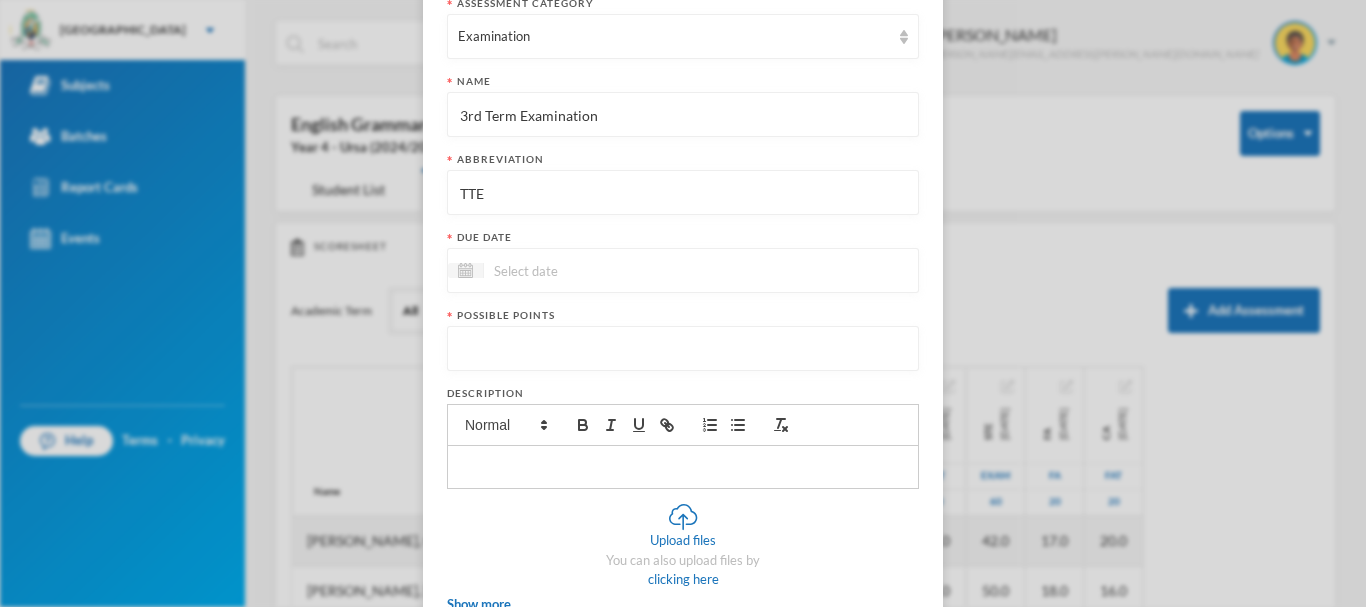 scroll, scrollTop: 312, scrollLeft: 0, axis: vertical 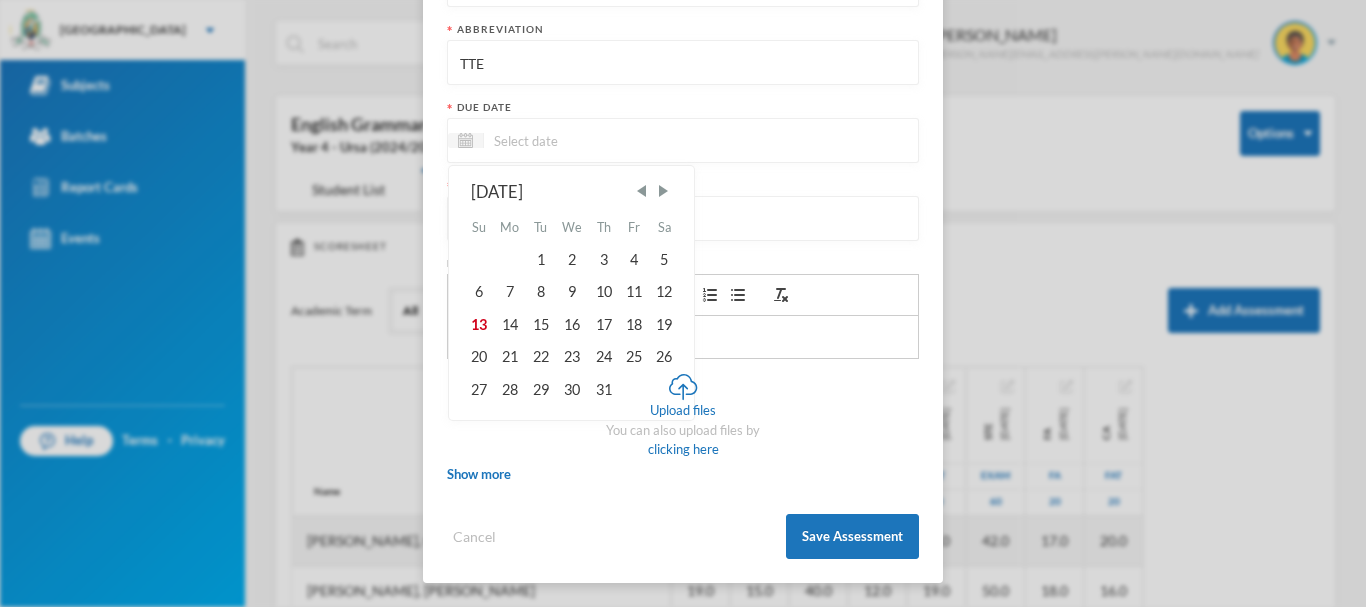 click 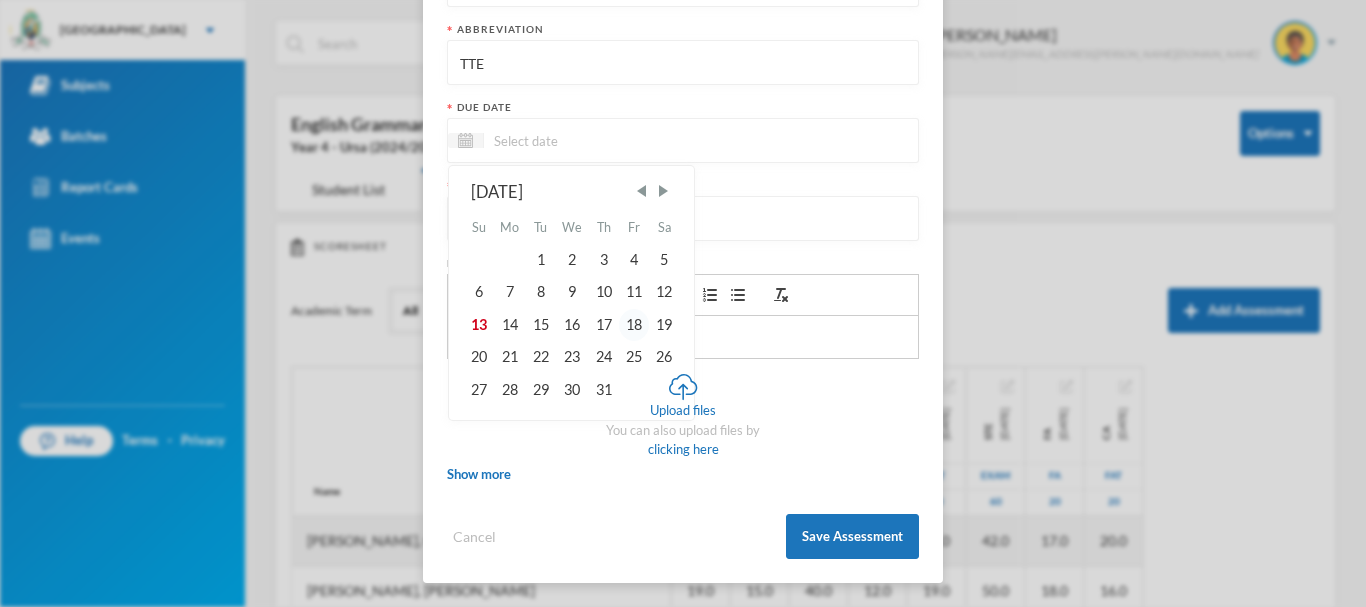 click on "18" 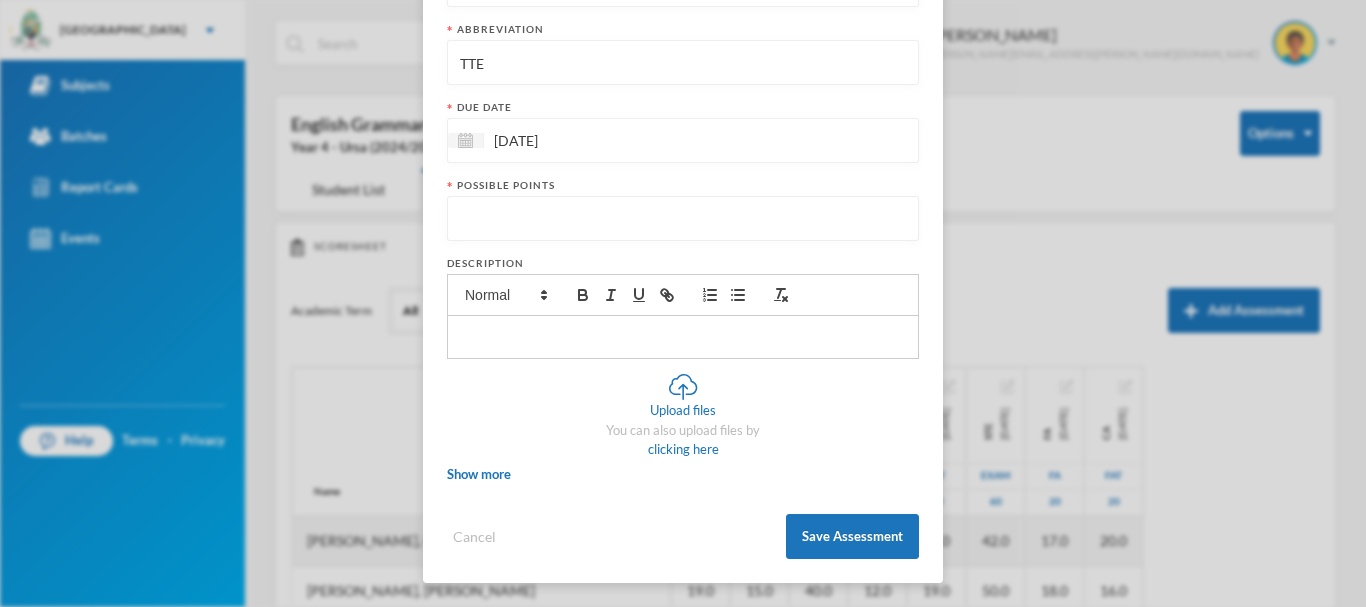 click 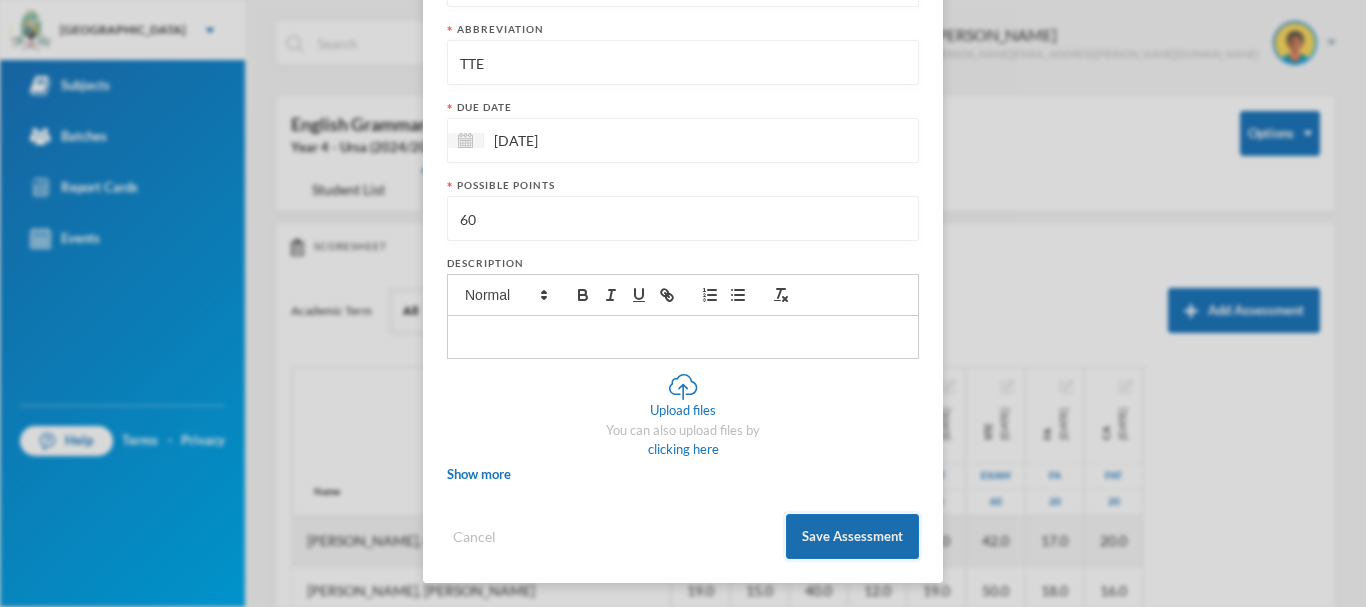 type on "60" 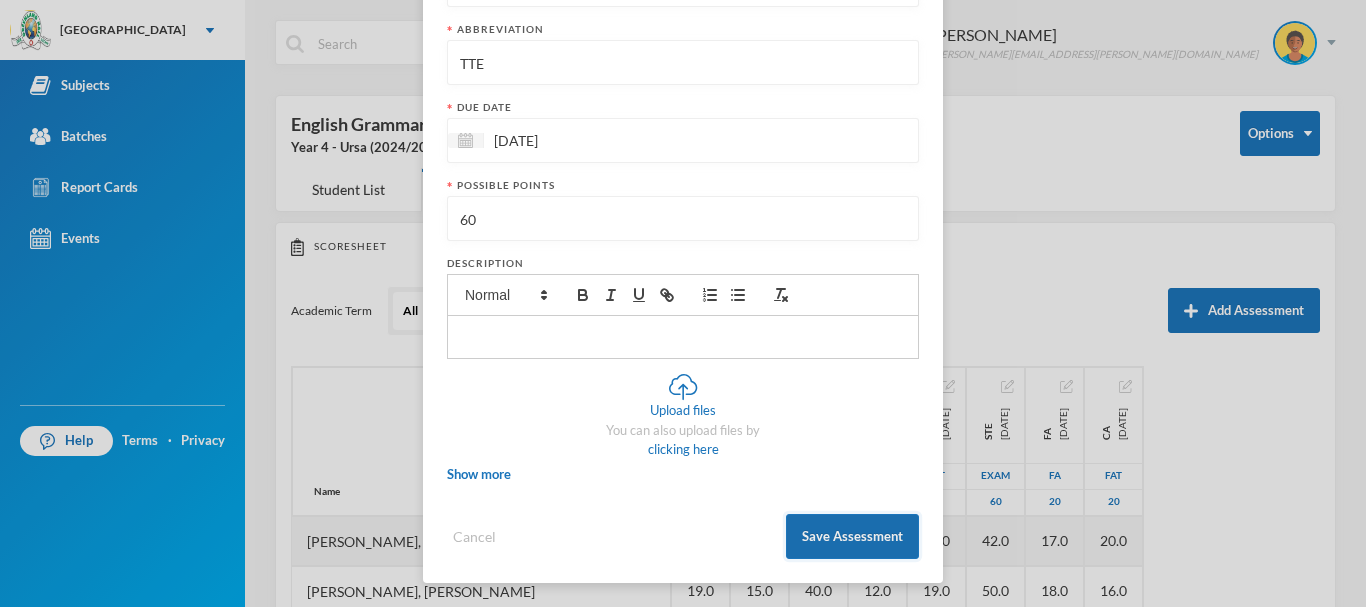 scroll, scrollTop: 212, scrollLeft: 0, axis: vertical 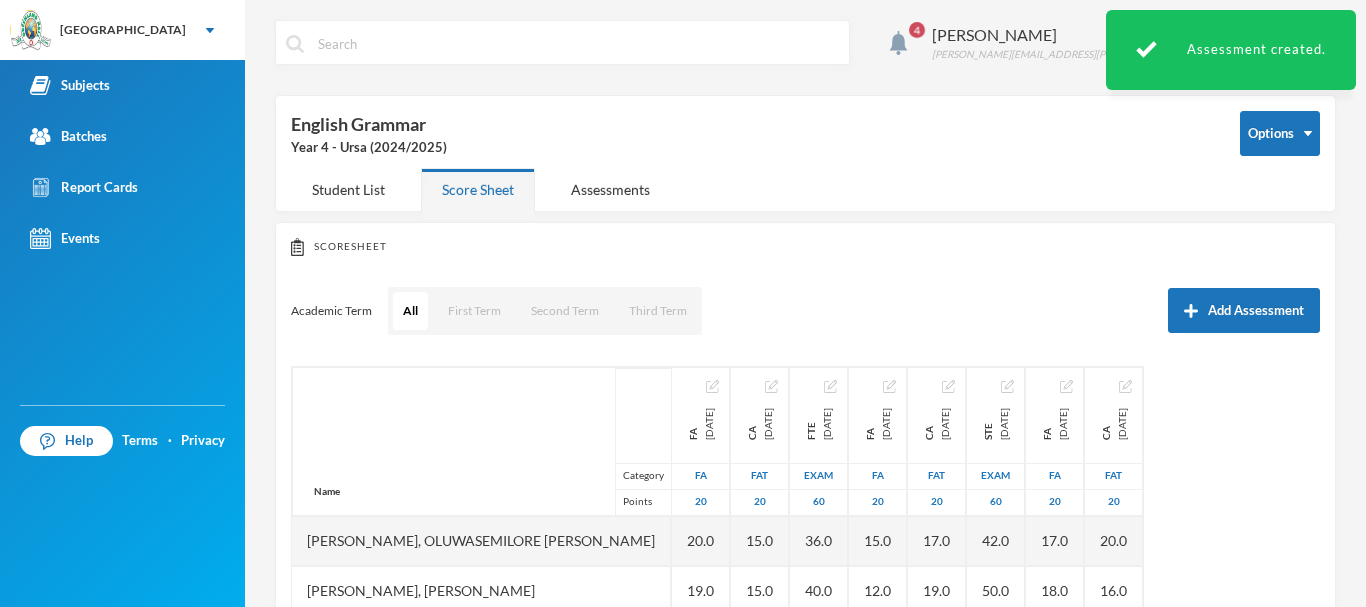 type 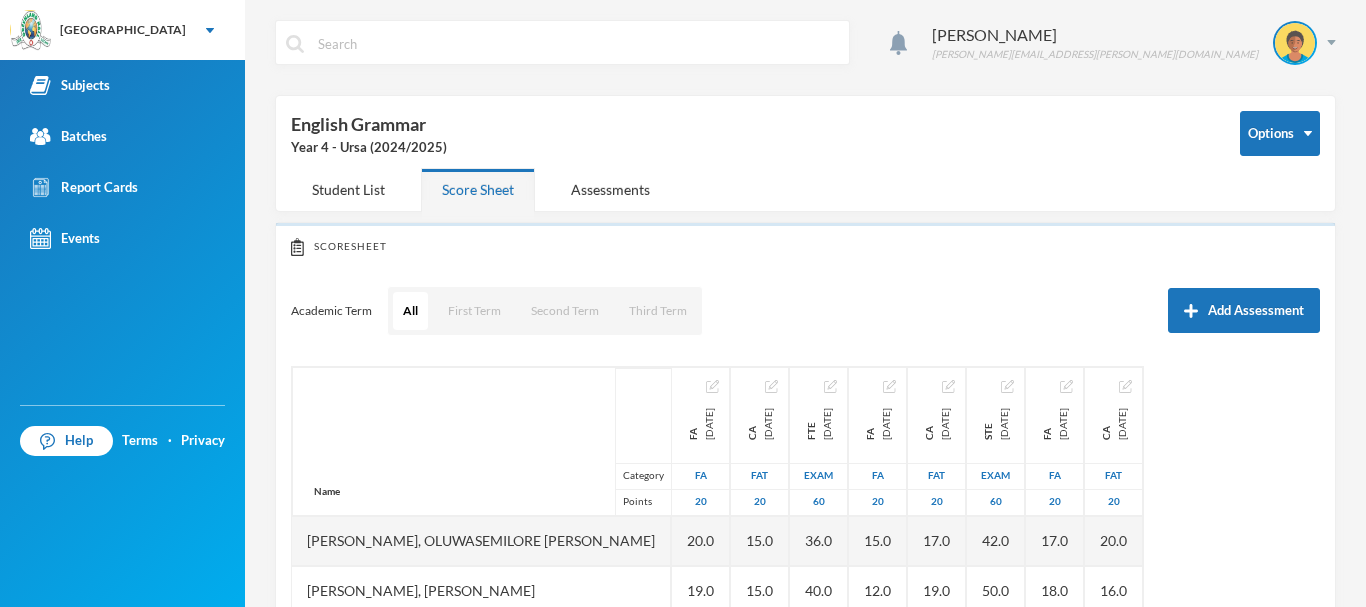scroll, scrollTop: 0, scrollLeft: 0, axis: both 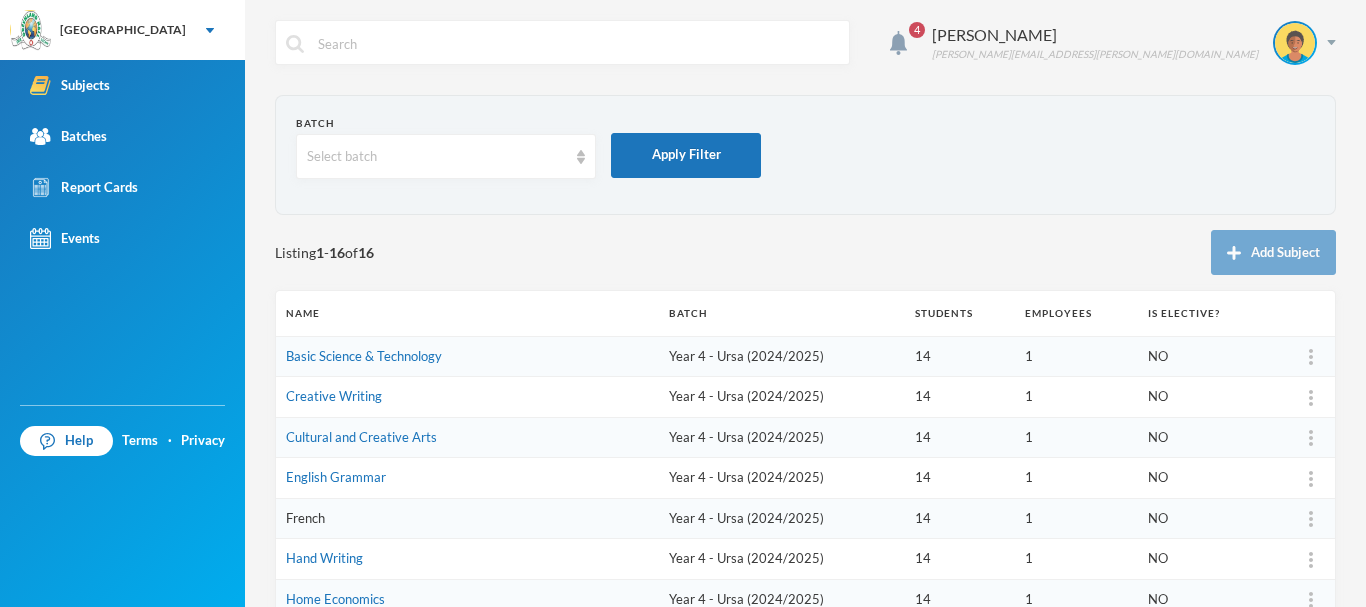 click on "French" at bounding box center [305, 518] 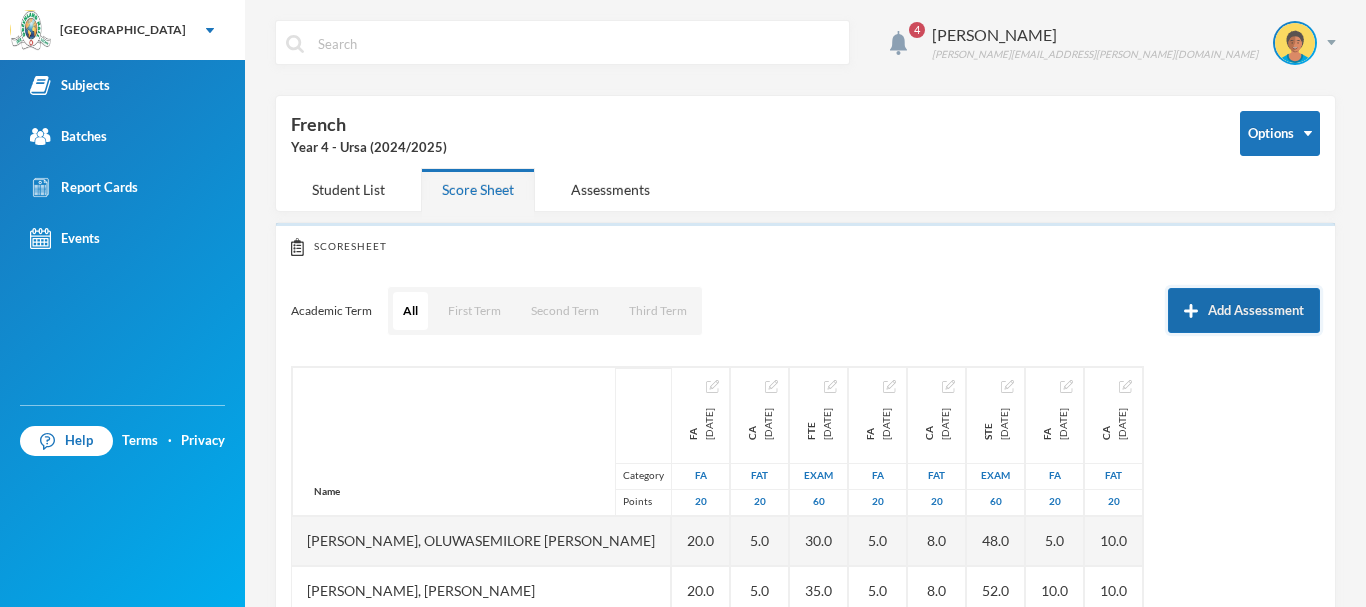 click on "Add Assessment" at bounding box center [1244, 310] 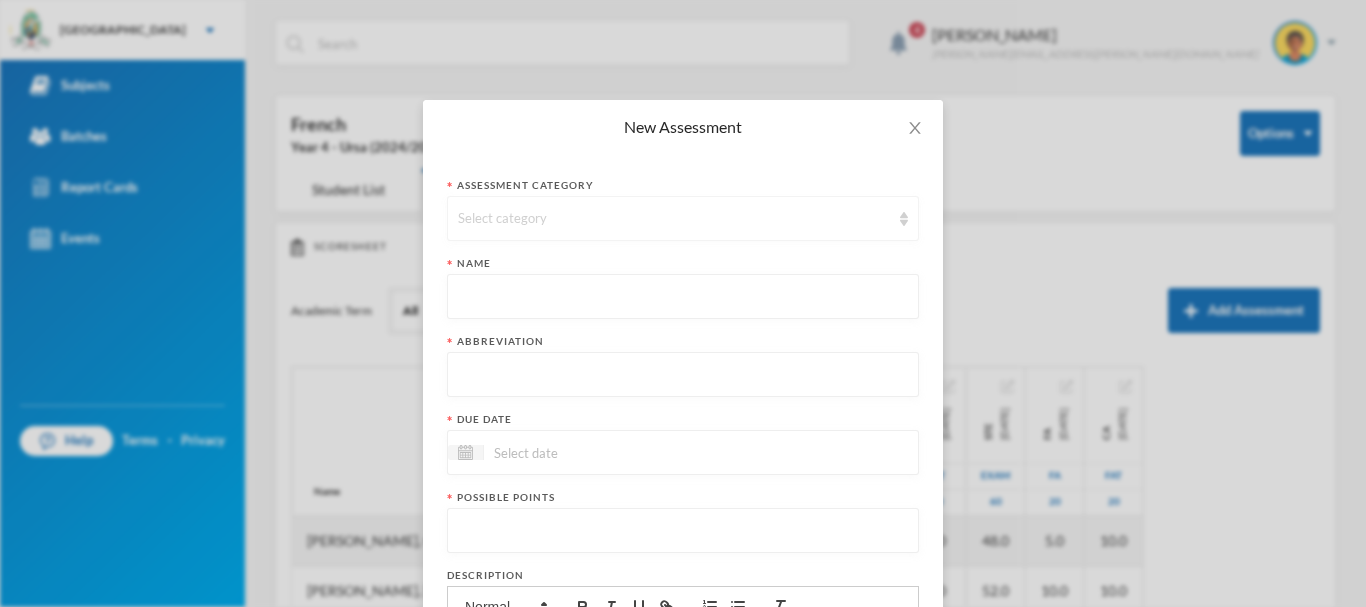 click on "Select category" at bounding box center (674, 219) 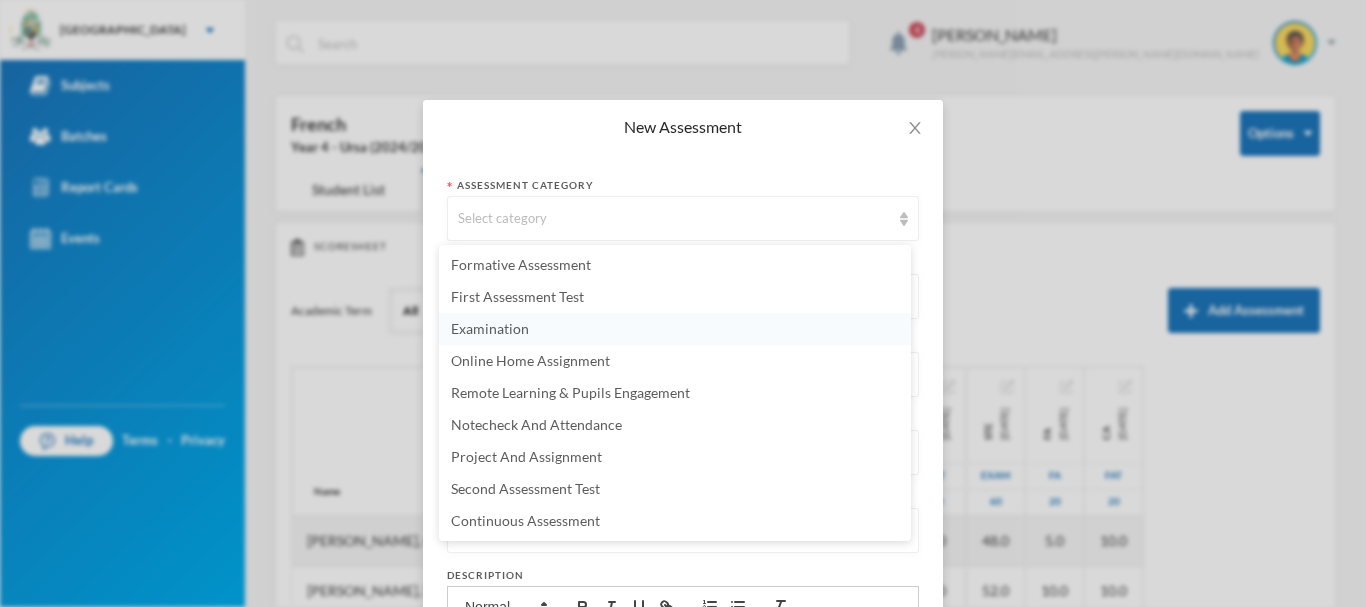 click on "Examination" at bounding box center [490, 328] 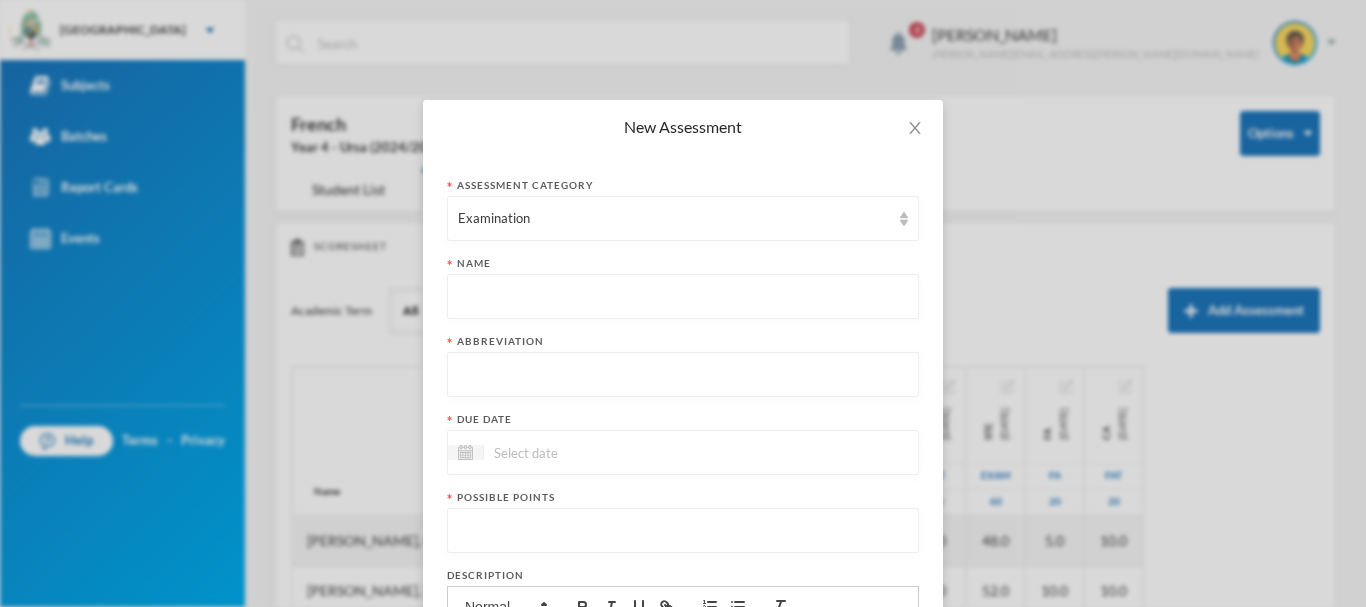 click at bounding box center [683, 297] 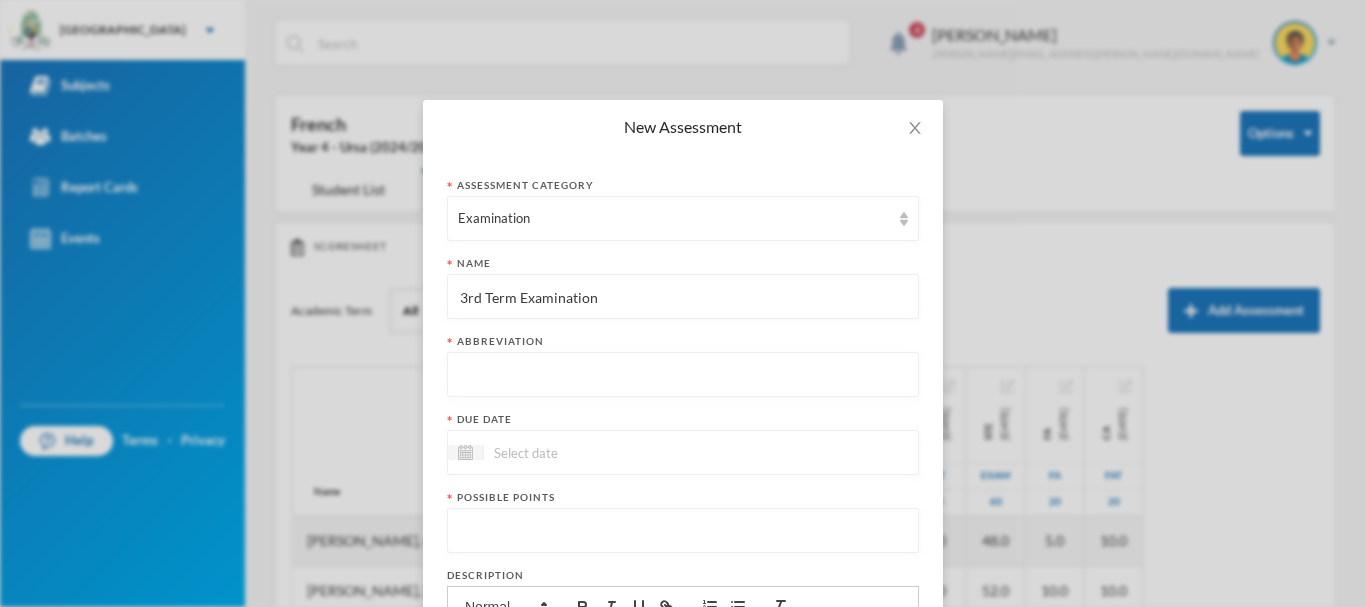 type on "3rd Term Examination" 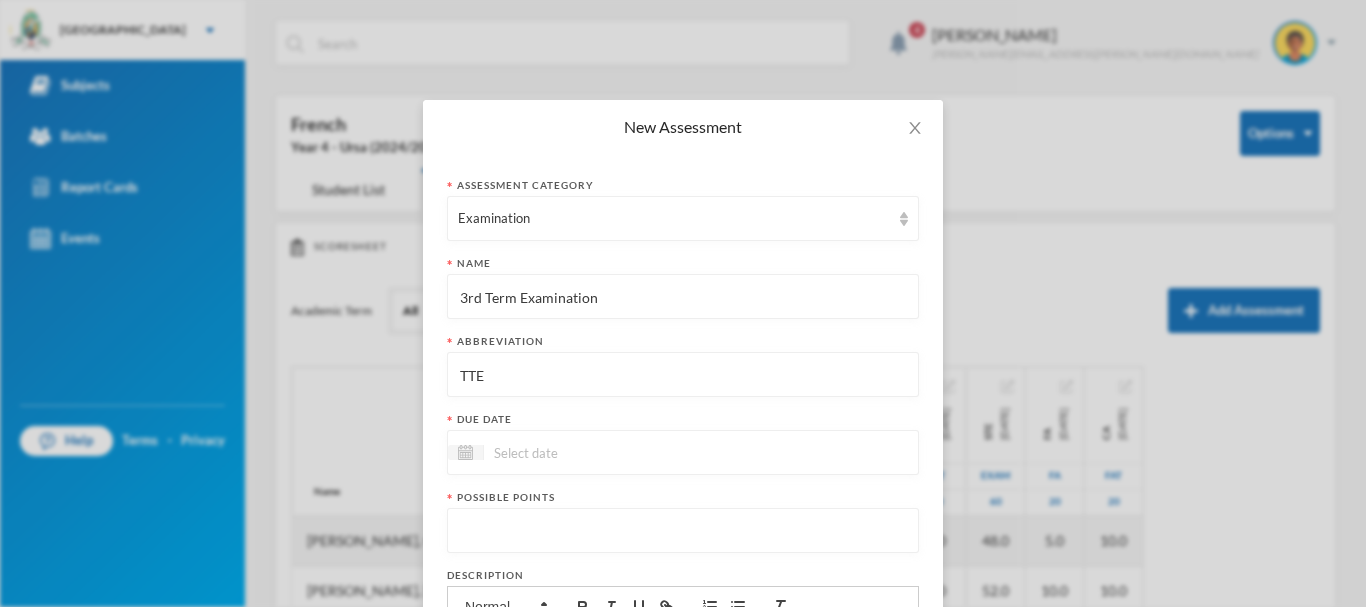 type on "TTE" 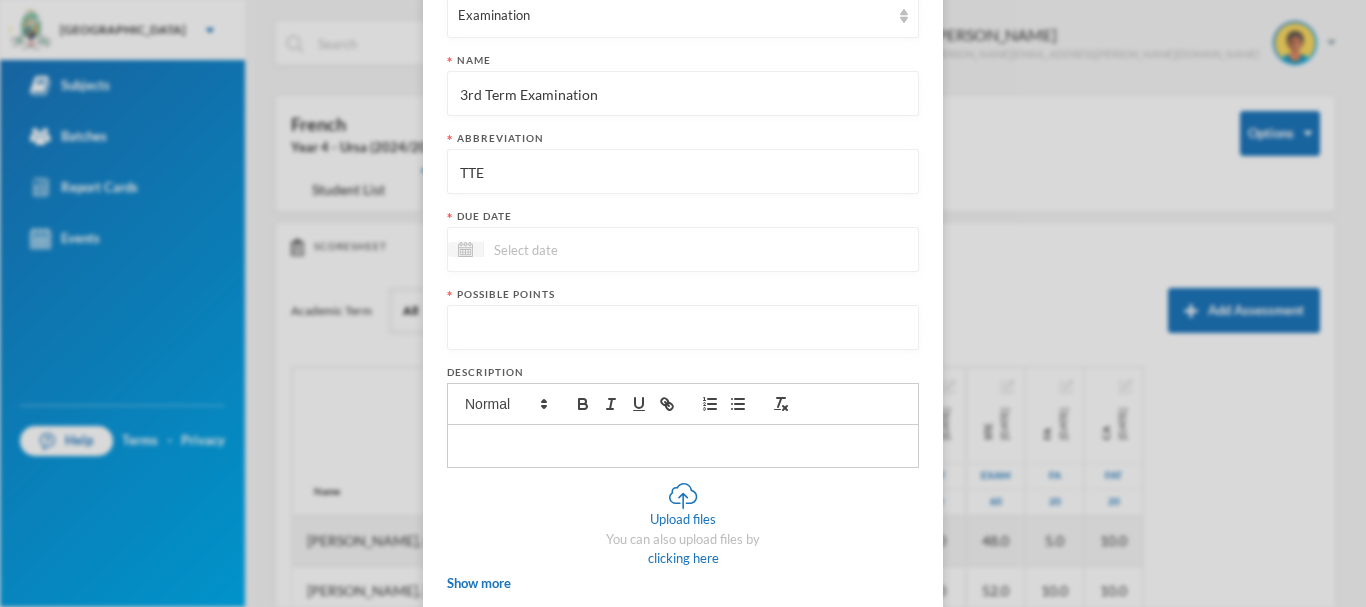 scroll, scrollTop: 312, scrollLeft: 0, axis: vertical 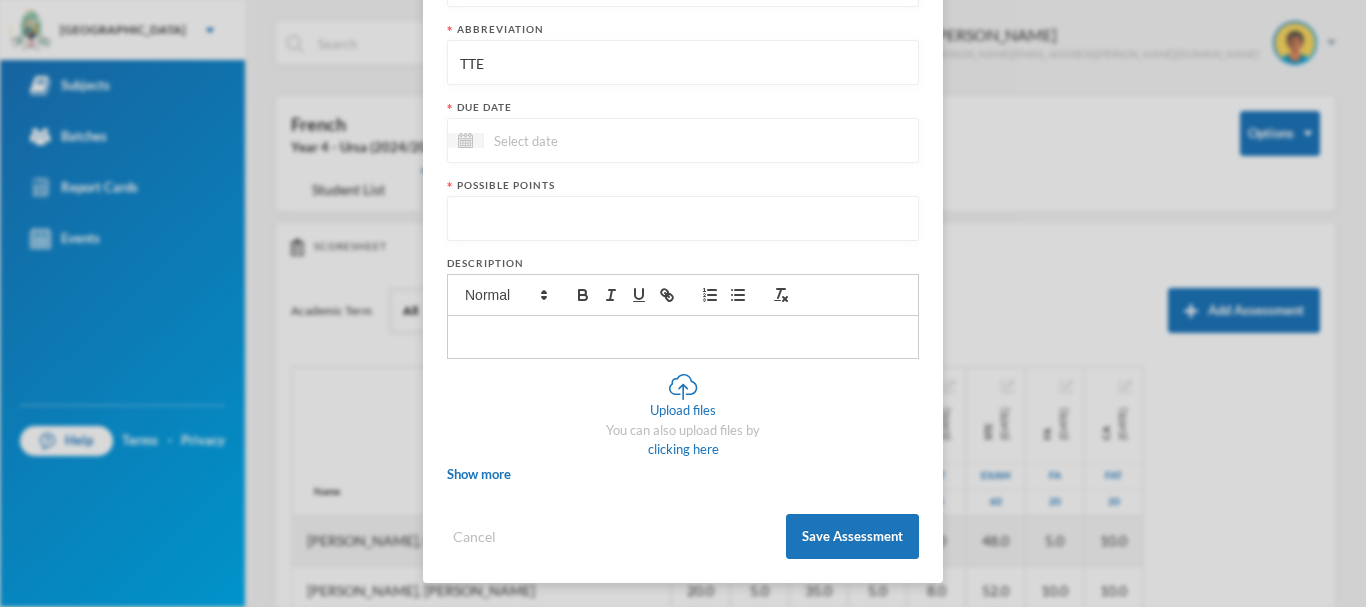 click at bounding box center (568, 140) 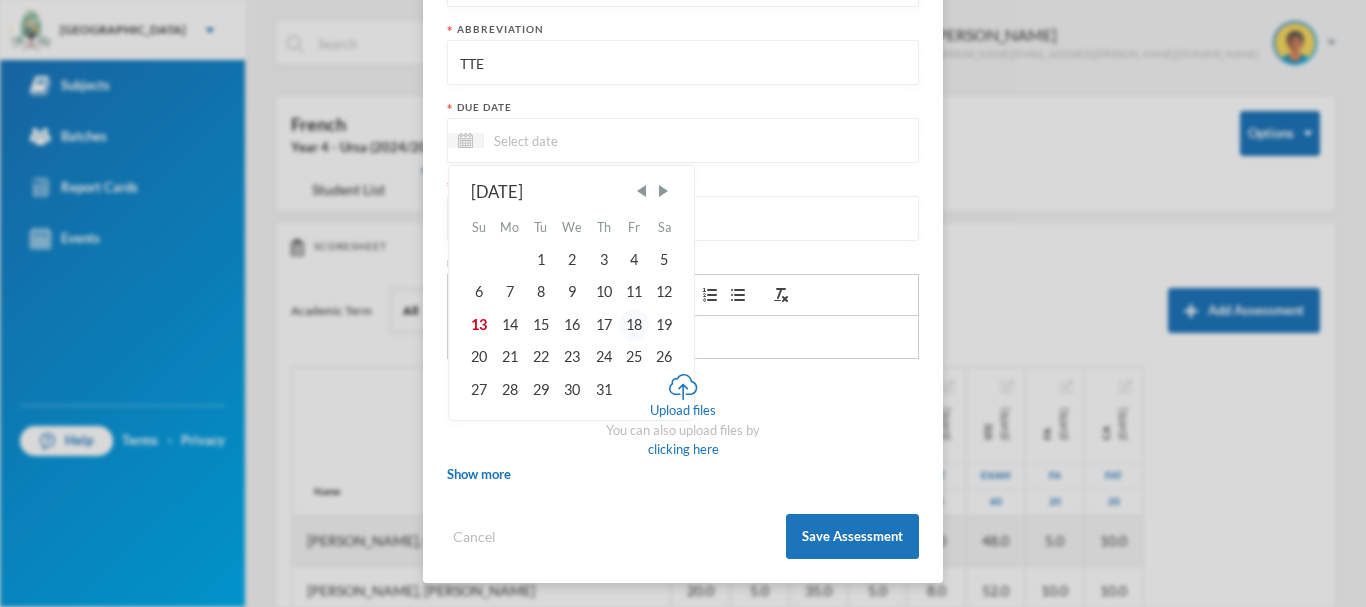 click on "18" at bounding box center [634, 325] 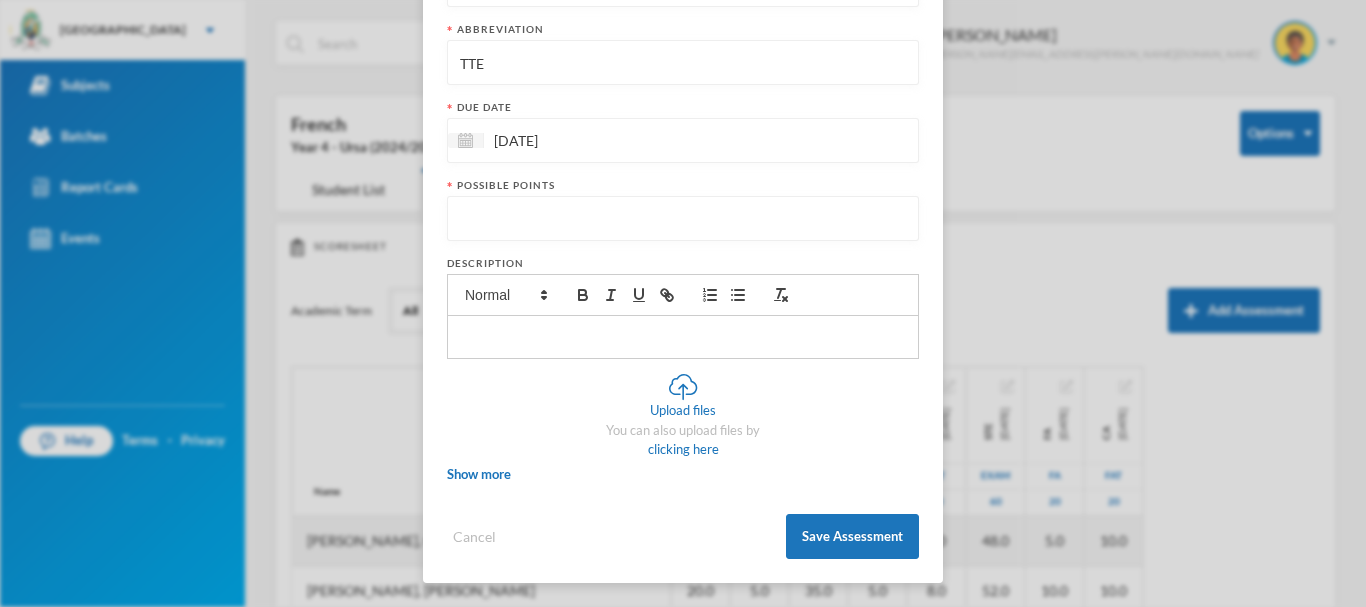 click at bounding box center [683, 219] 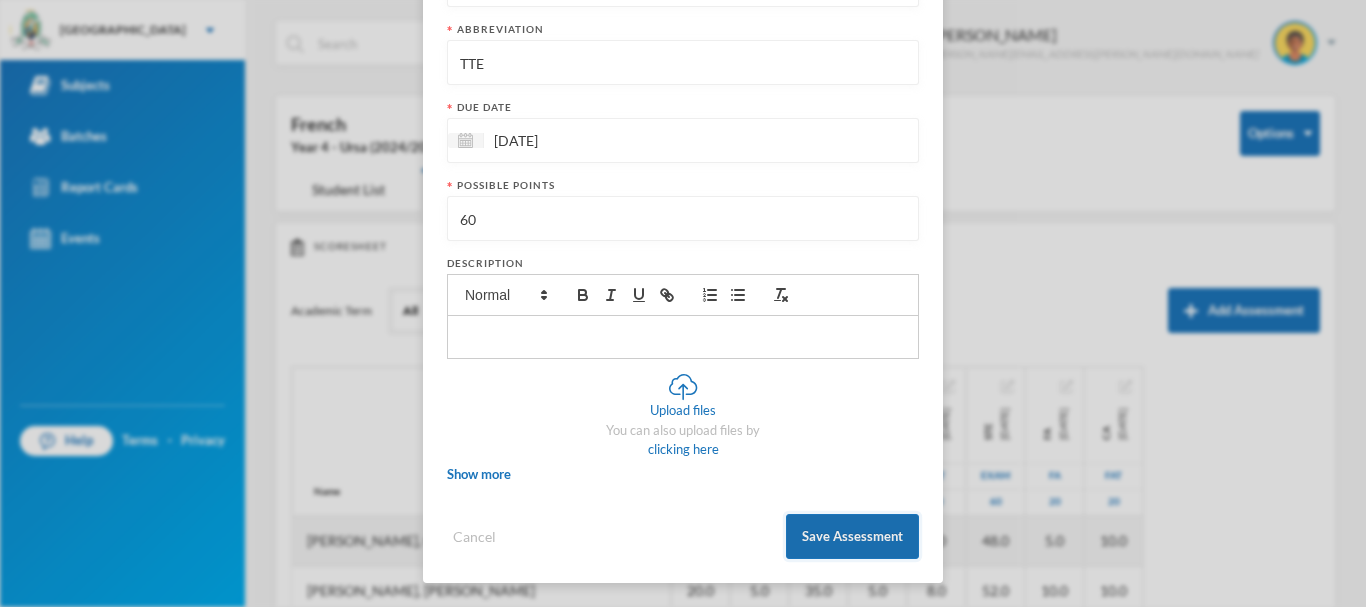 type on "60" 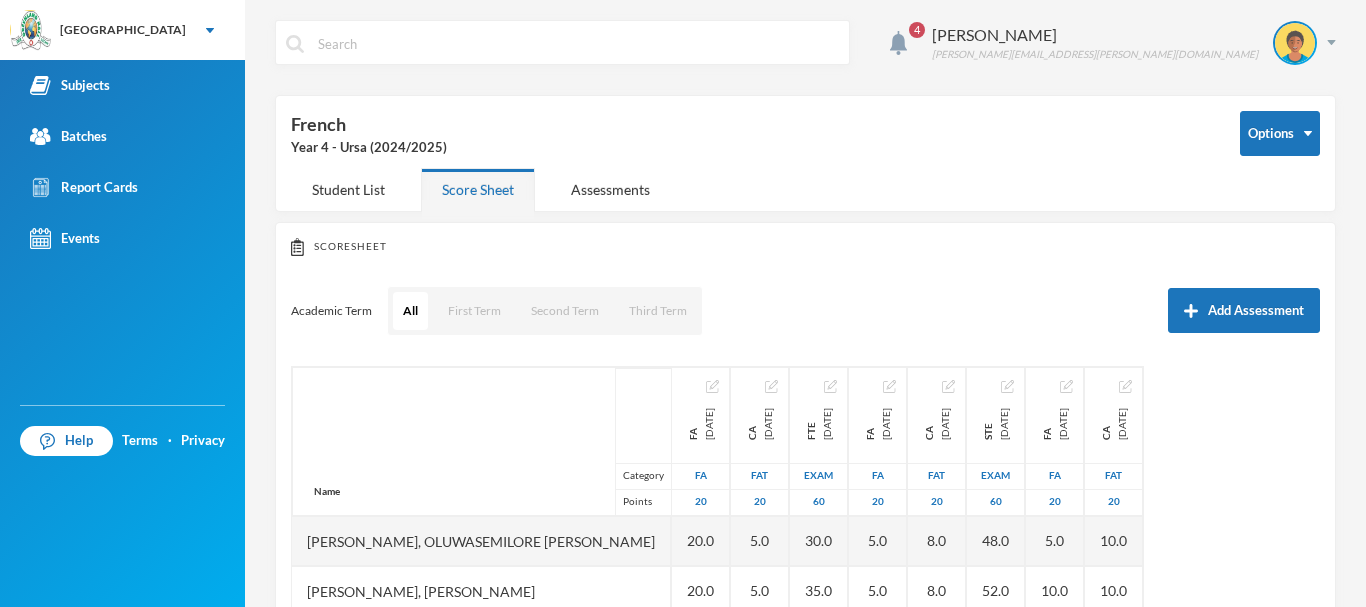 scroll, scrollTop: 212, scrollLeft: 0, axis: vertical 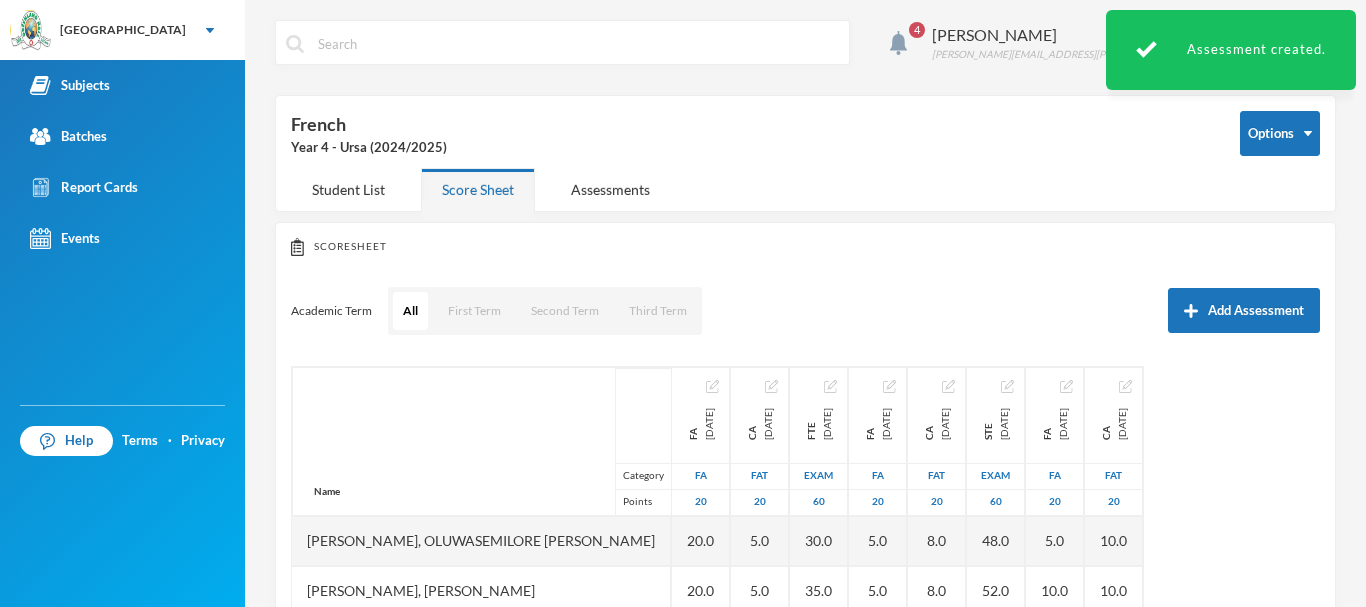 type 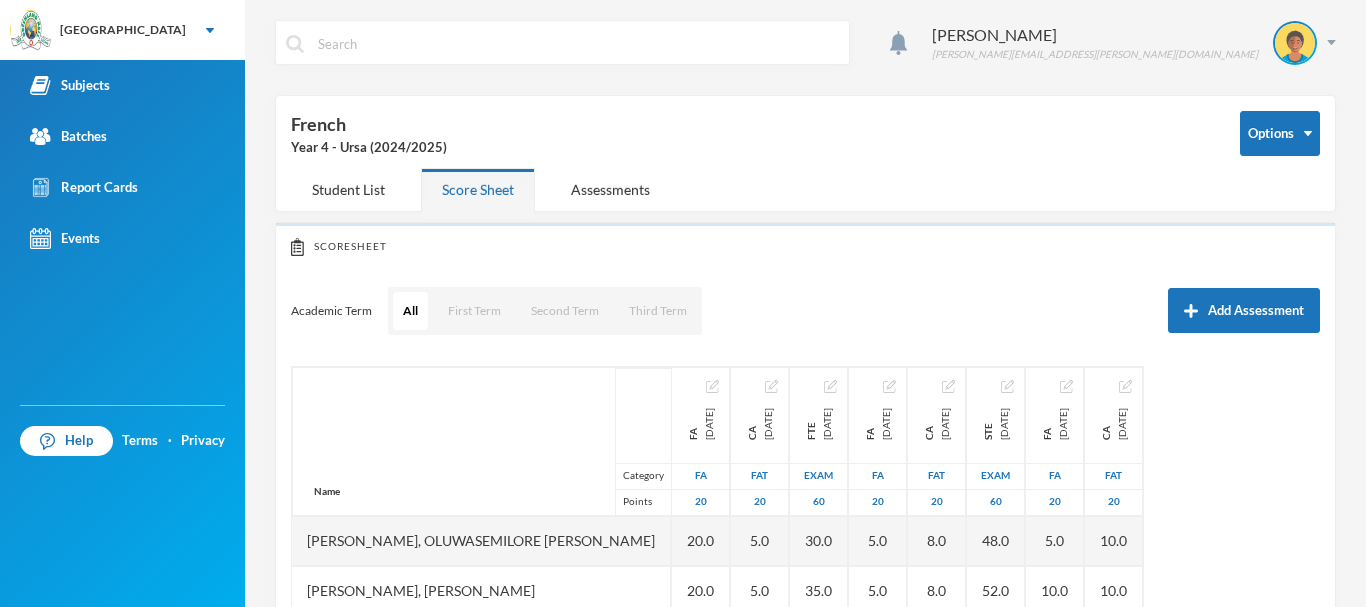 scroll, scrollTop: 0, scrollLeft: 0, axis: both 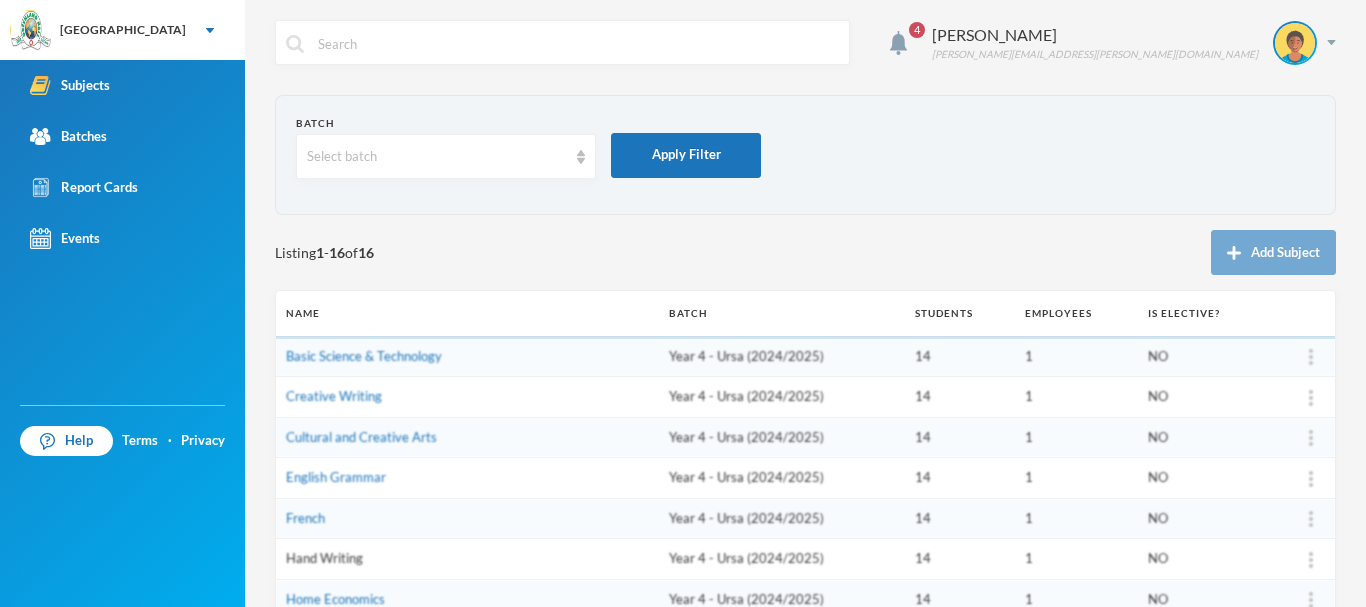 click on "Hand Writing" at bounding box center (324, 558) 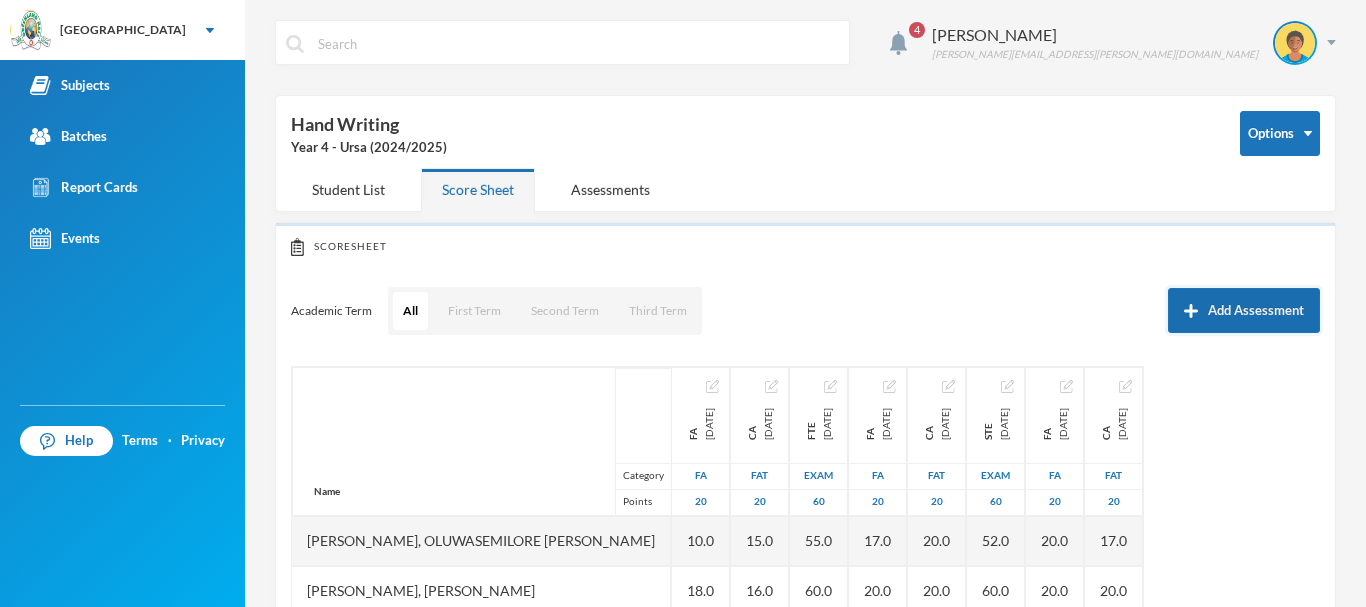 click on "Add Assessment" at bounding box center (1244, 310) 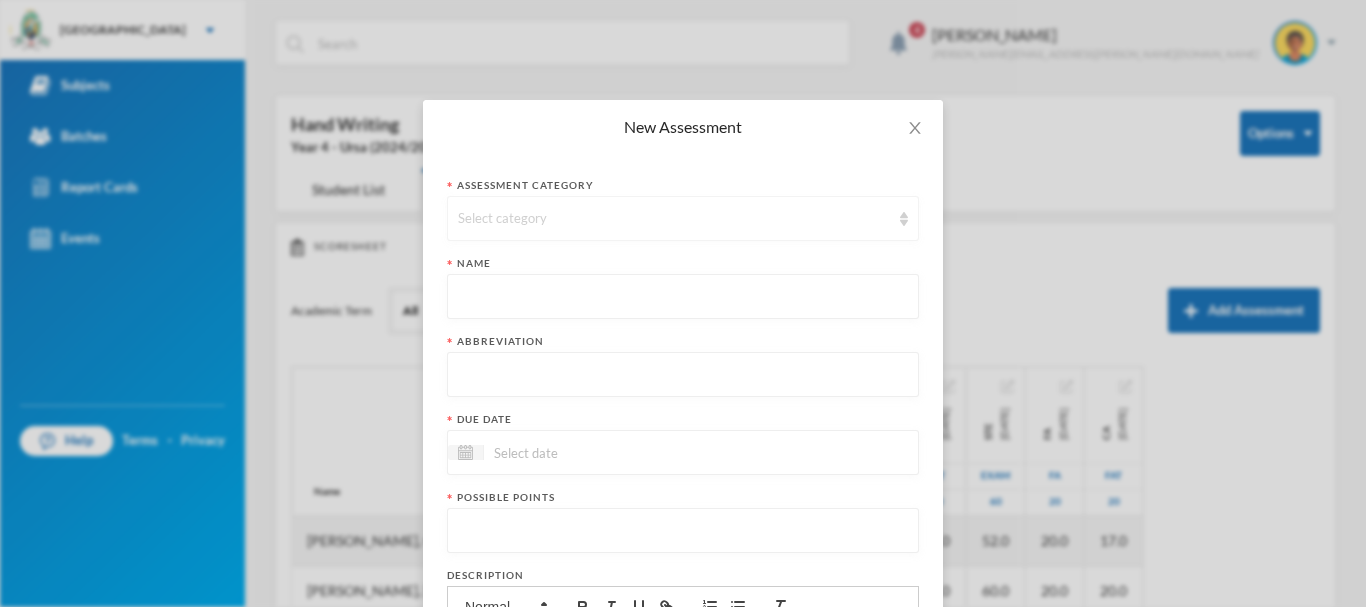 click on "Select category" at bounding box center (674, 219) 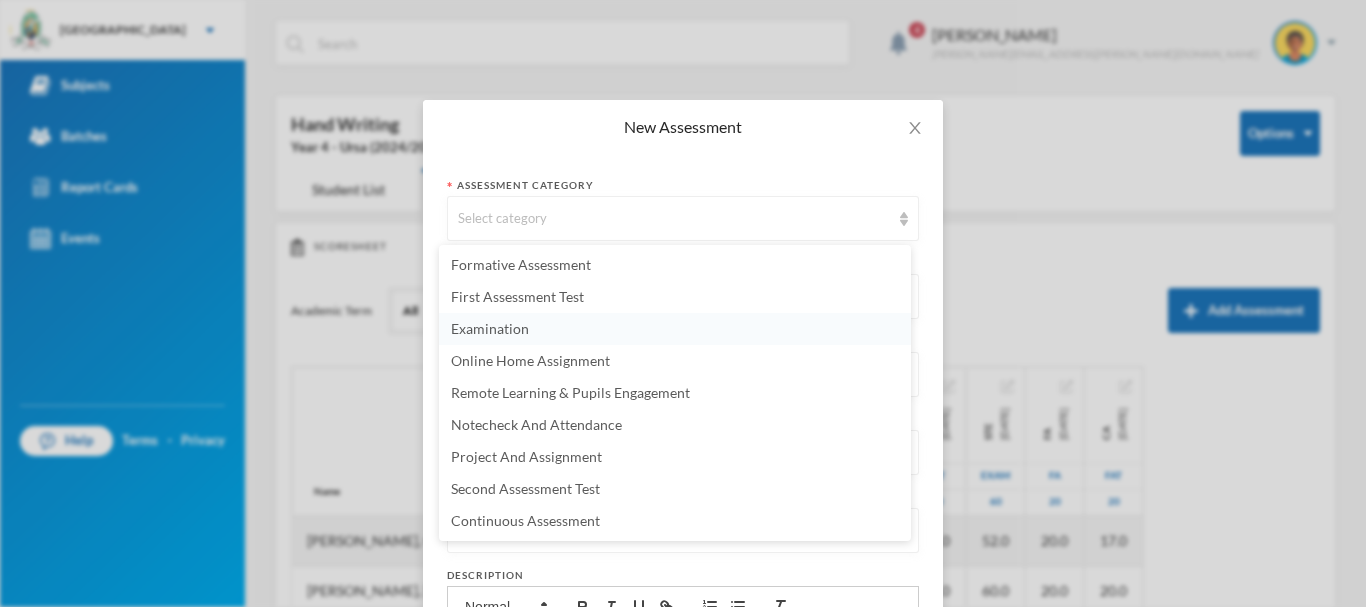 click on "Examination" at bounding box center [675, 329] 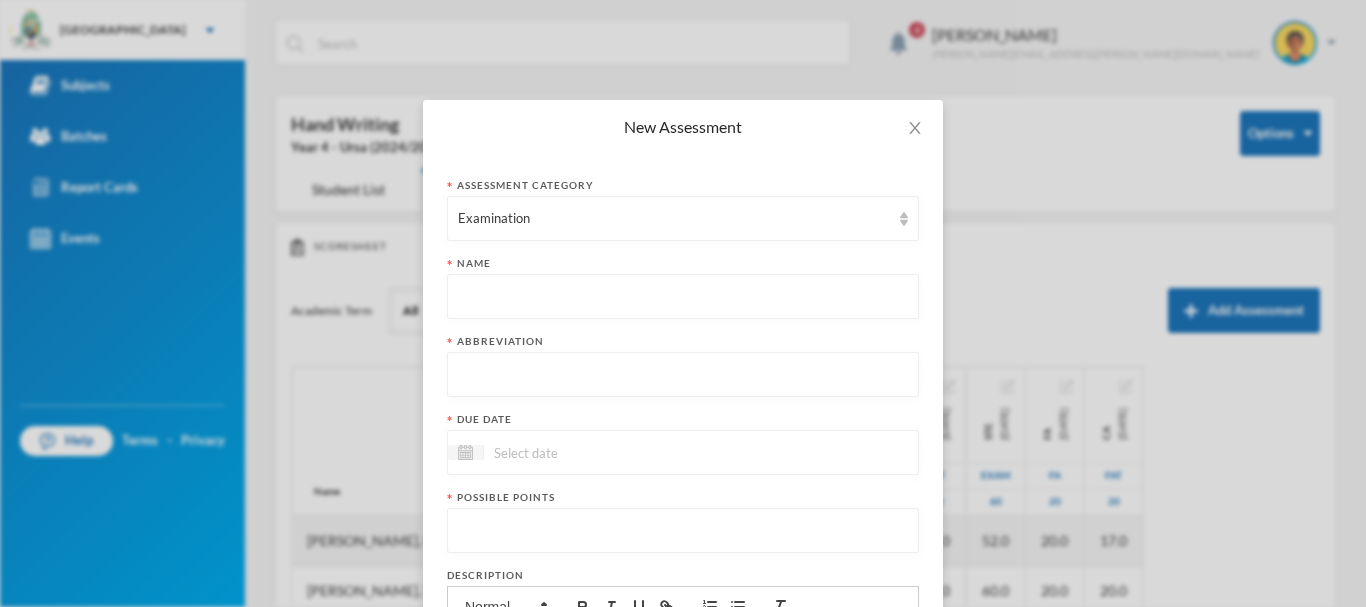 click at bounding box center [683, 297] 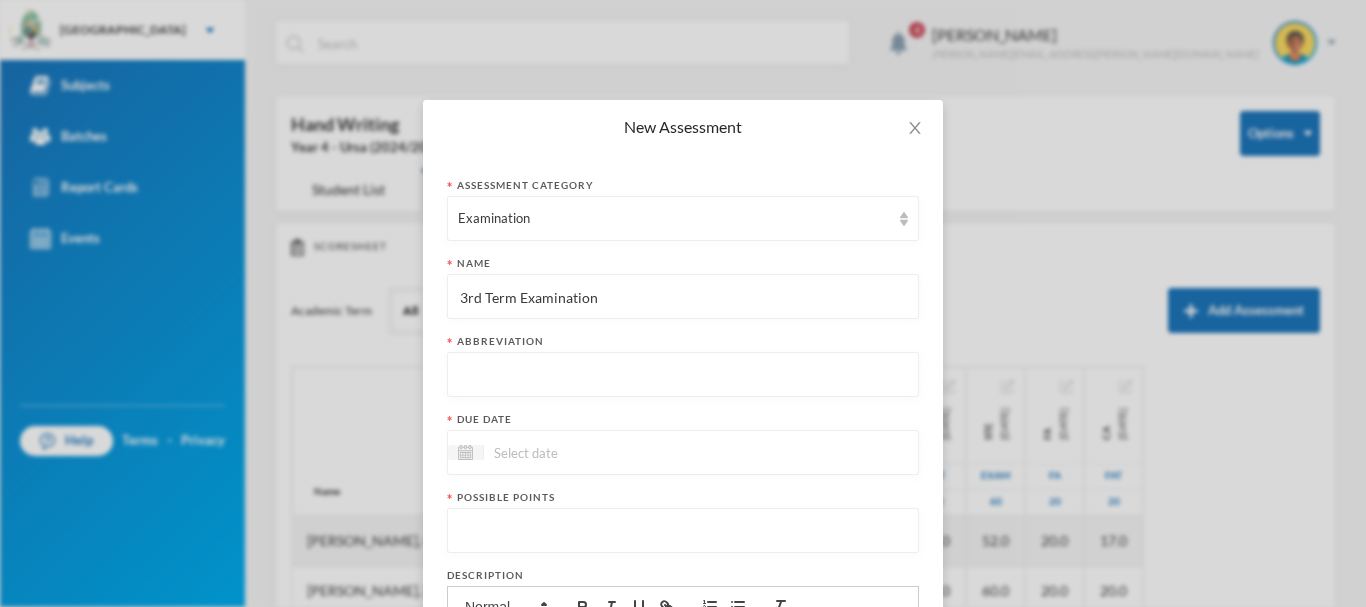type on "3rd Term Examination" 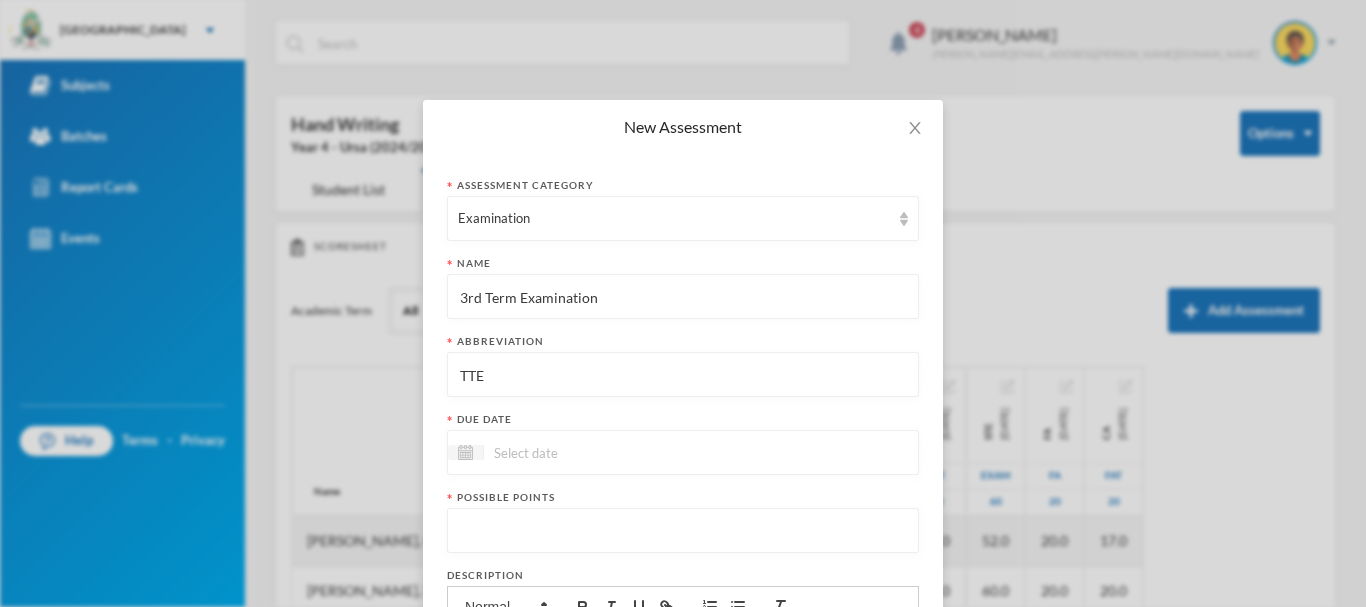 type on "TTE" 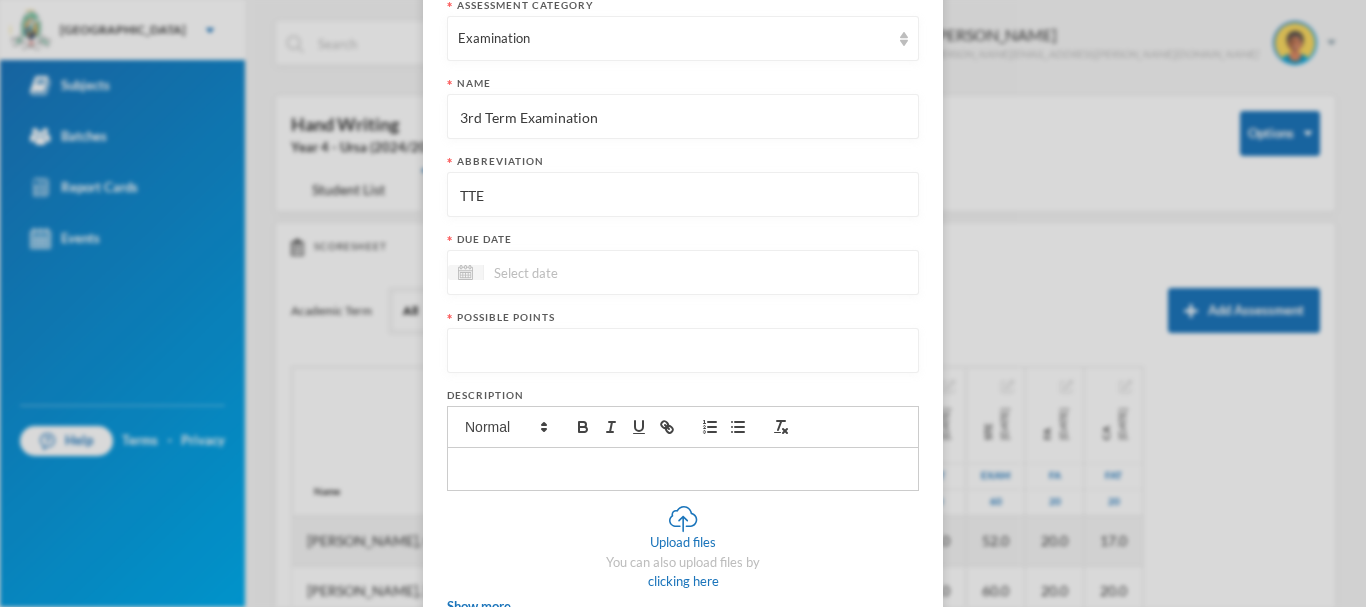 scroll, scrollTop: 312, scrollLeft: 0, axis: vertical 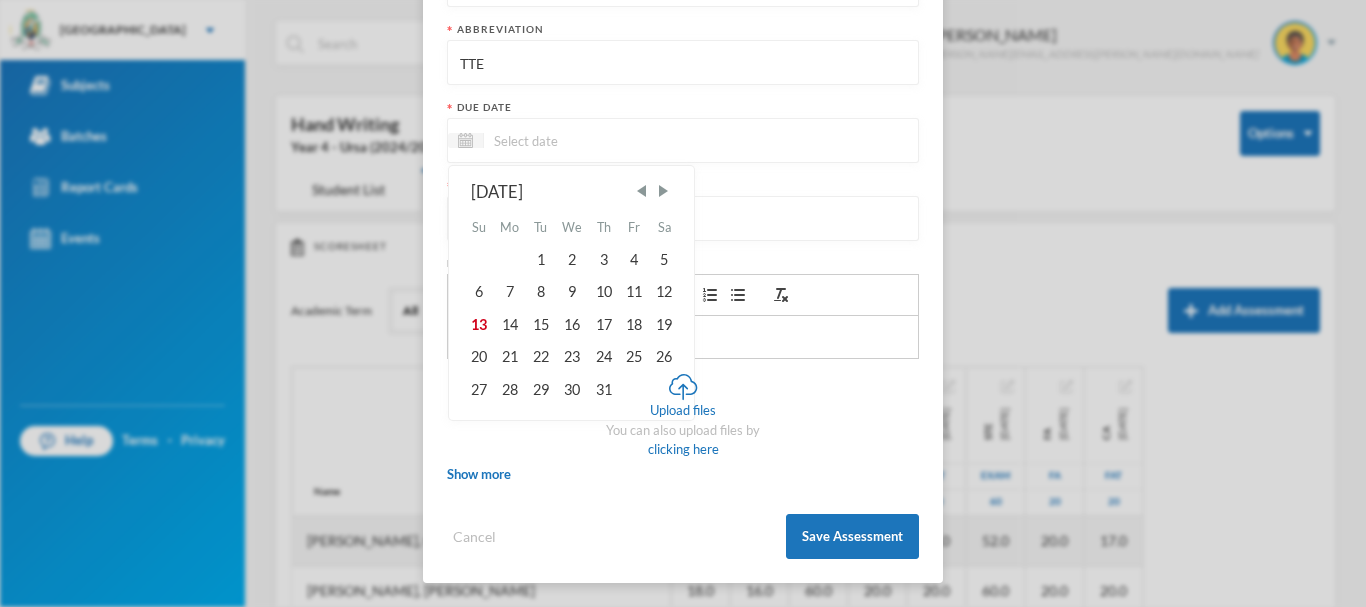 click at bounding box center [568, 140] 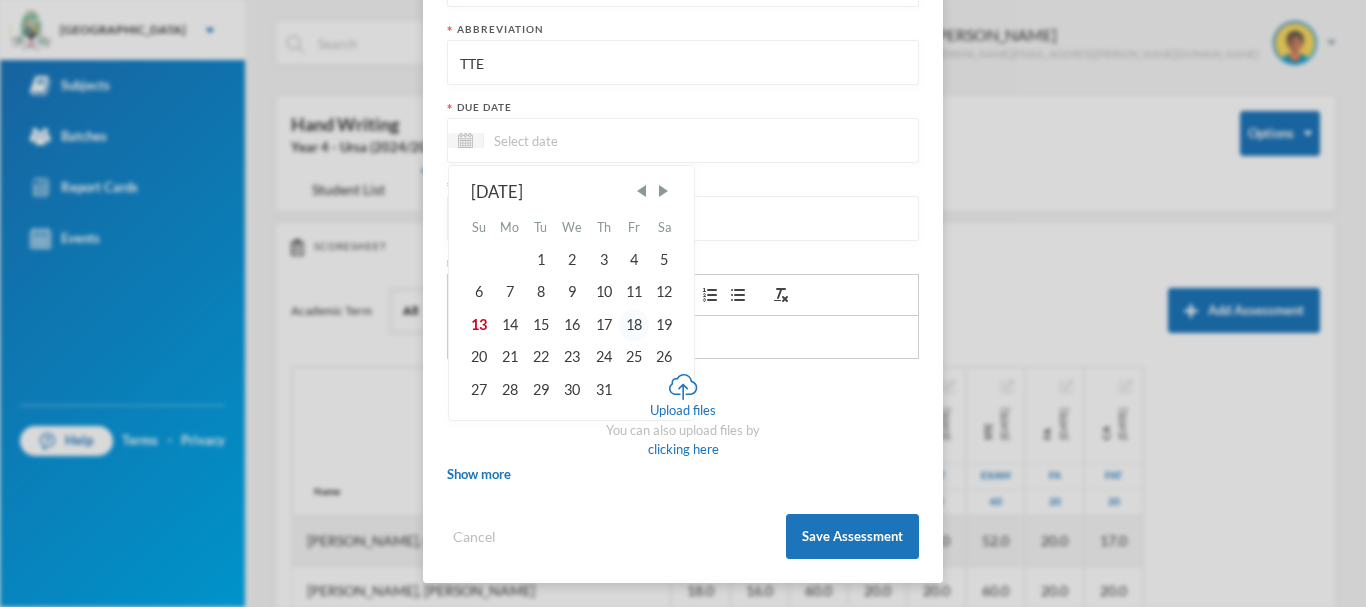 click on "18" at bounding box center [634, 325] 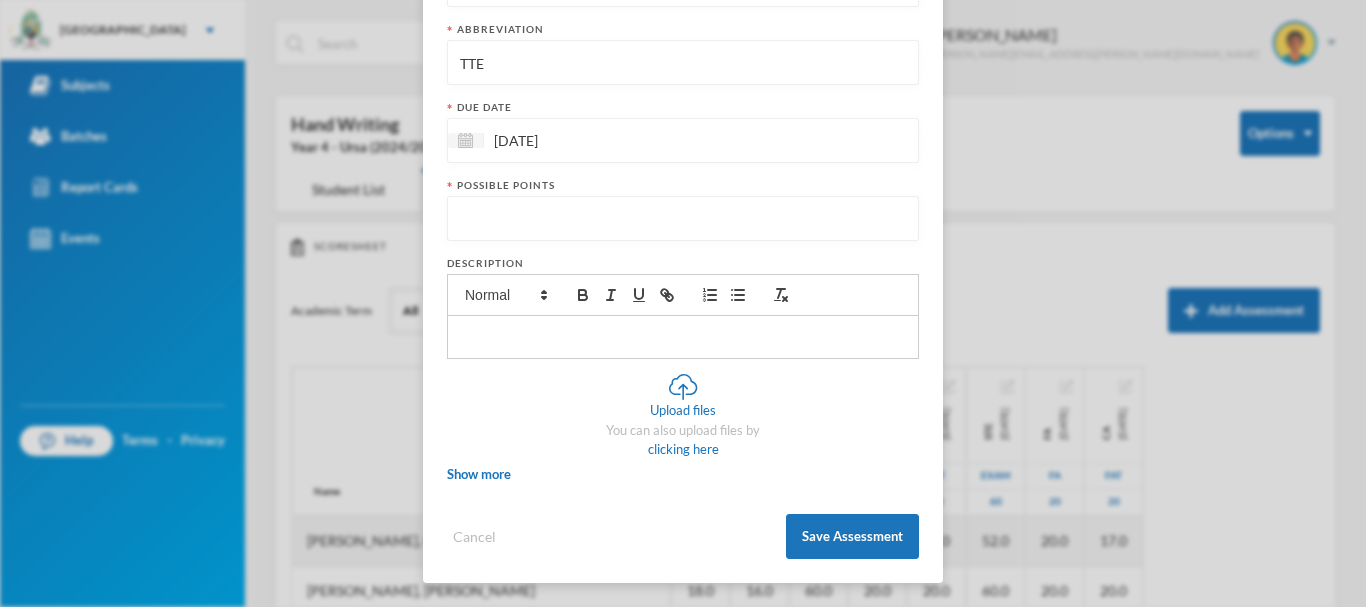click at bounding box center (683, 219) 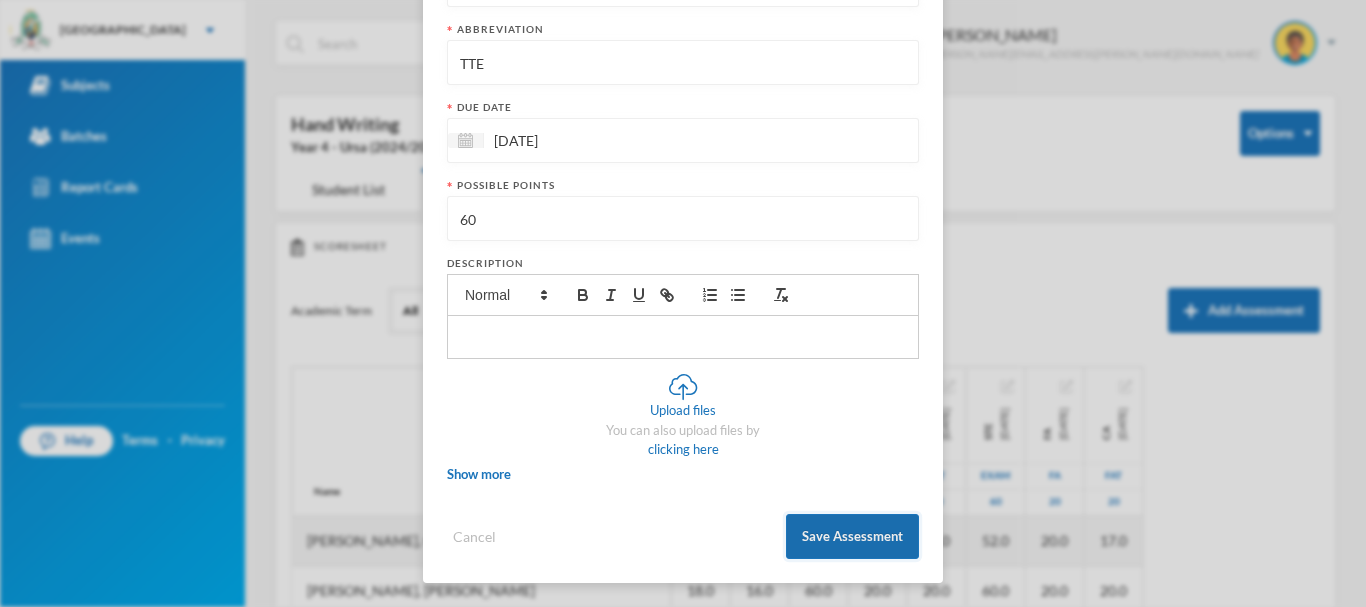 type on "60" 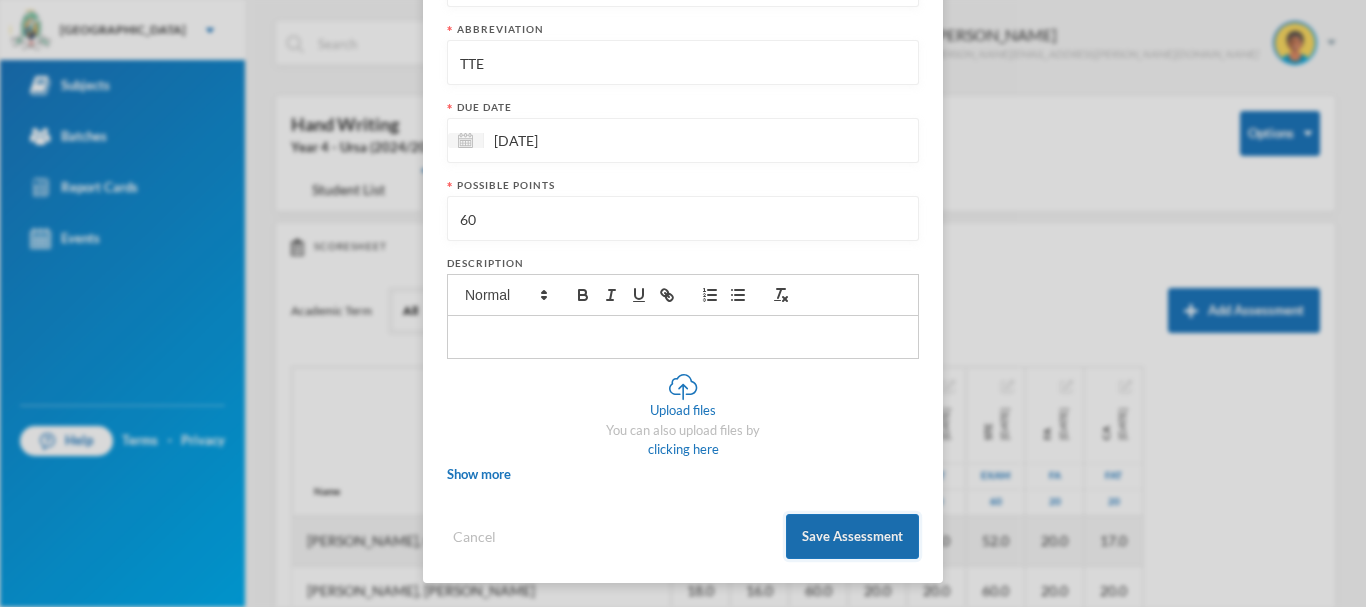 click on "Save Assessment" at bounding box center (852, 536) 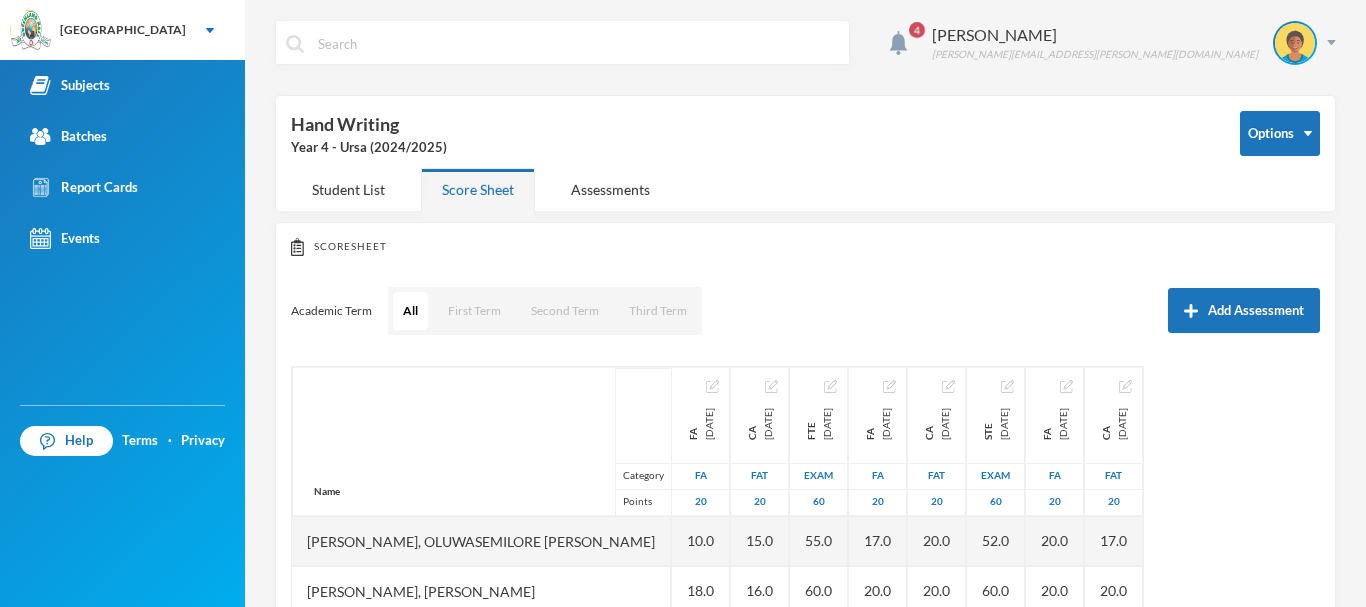 scroll, scrollTop: 212, scrollLeft: 0, axis: vertical 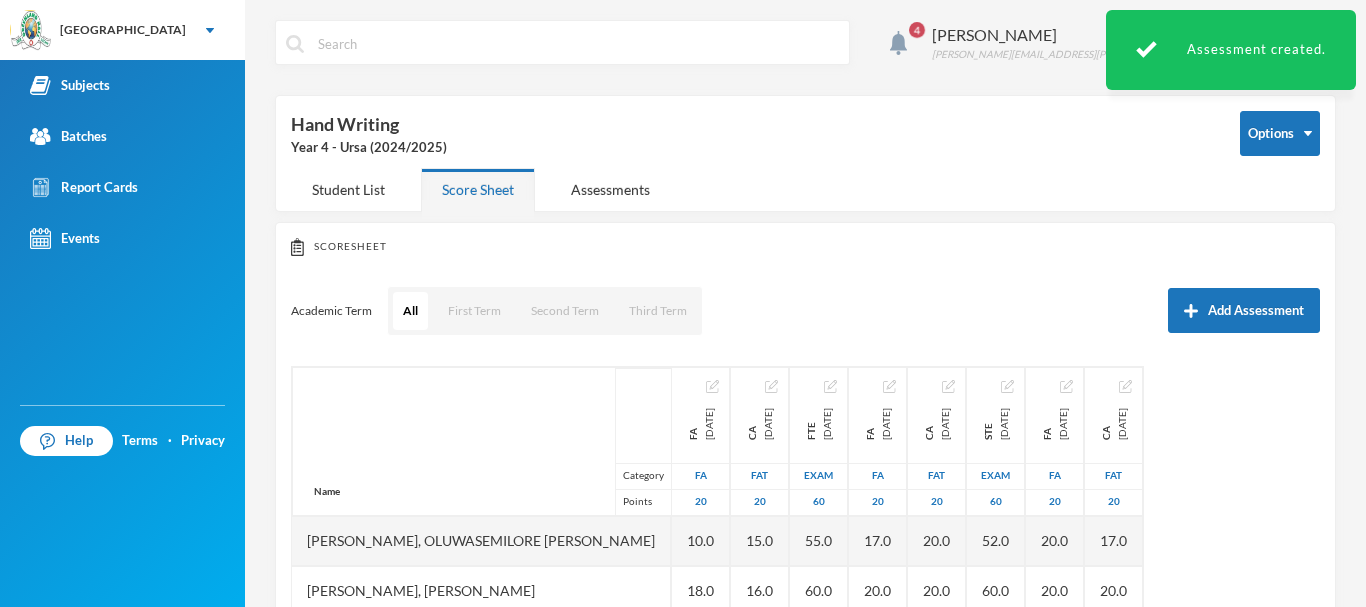 type 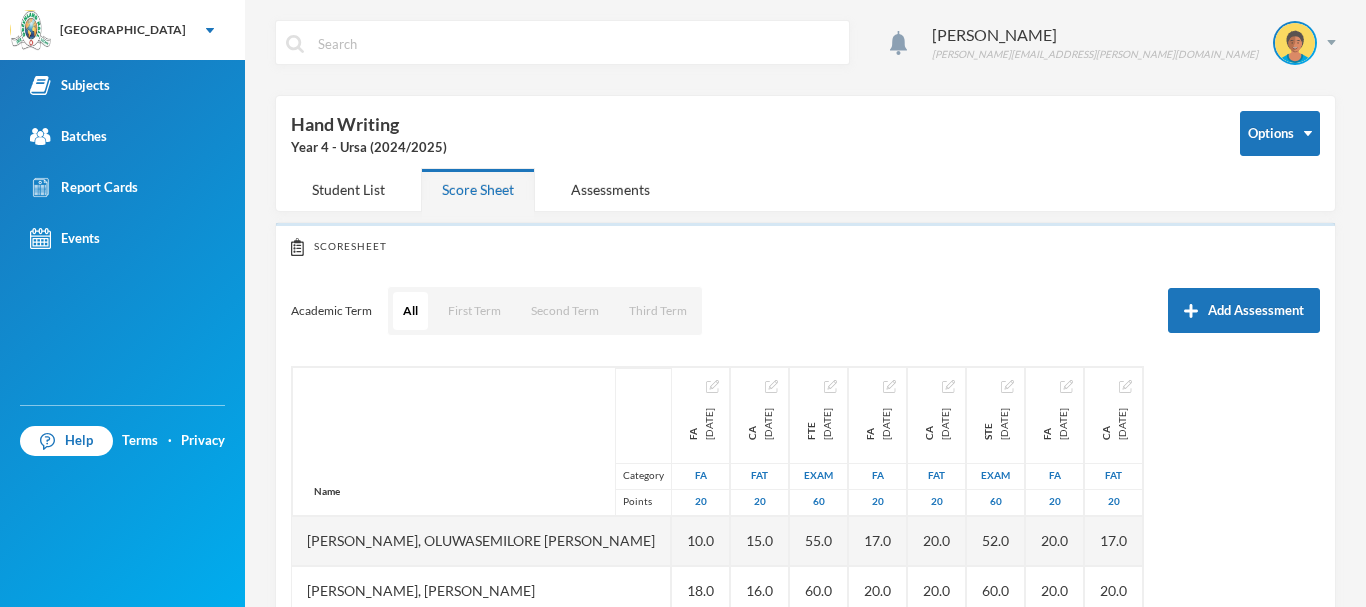 scroll, scrollTop: 0, scrollLeft: 0, axis: both 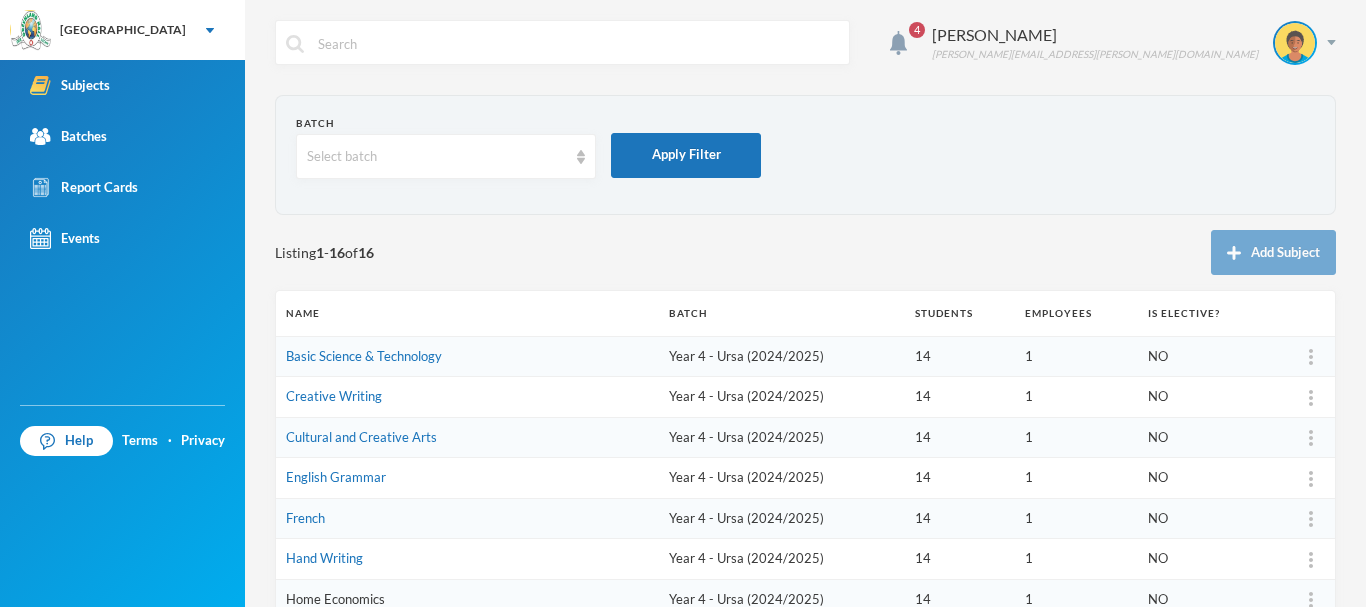 click on "Home Economics" at bounding box center (335, 599) 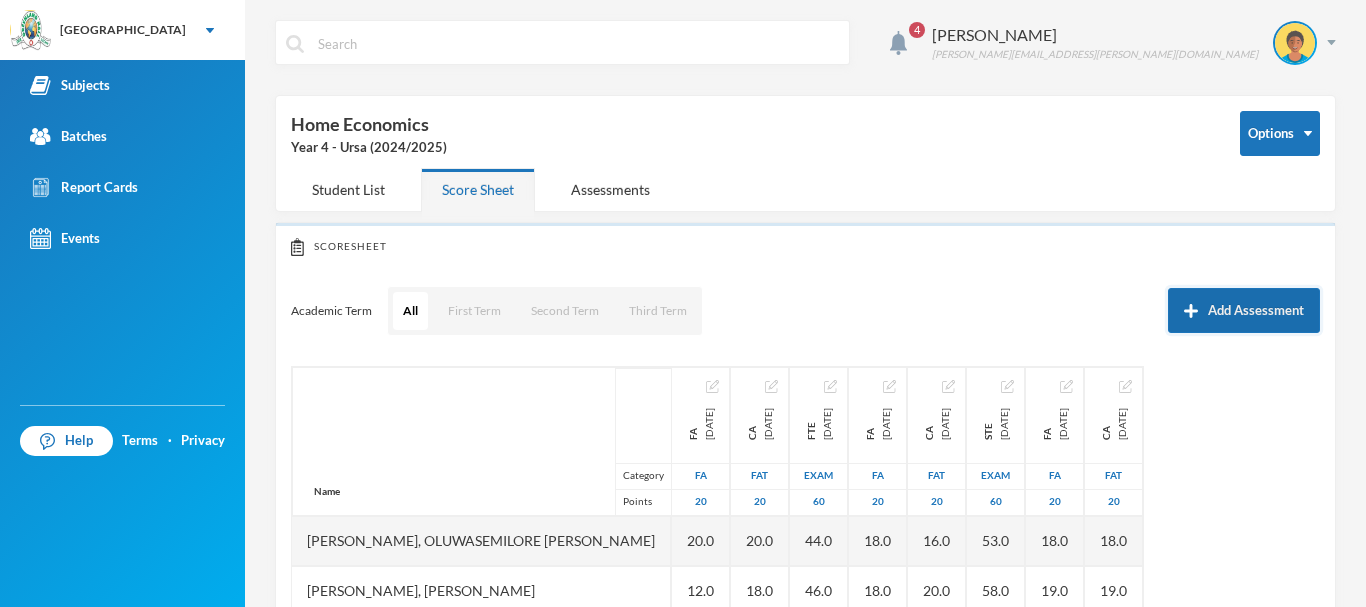 click on "Add Assessment" at bounding box center [1244, 310] 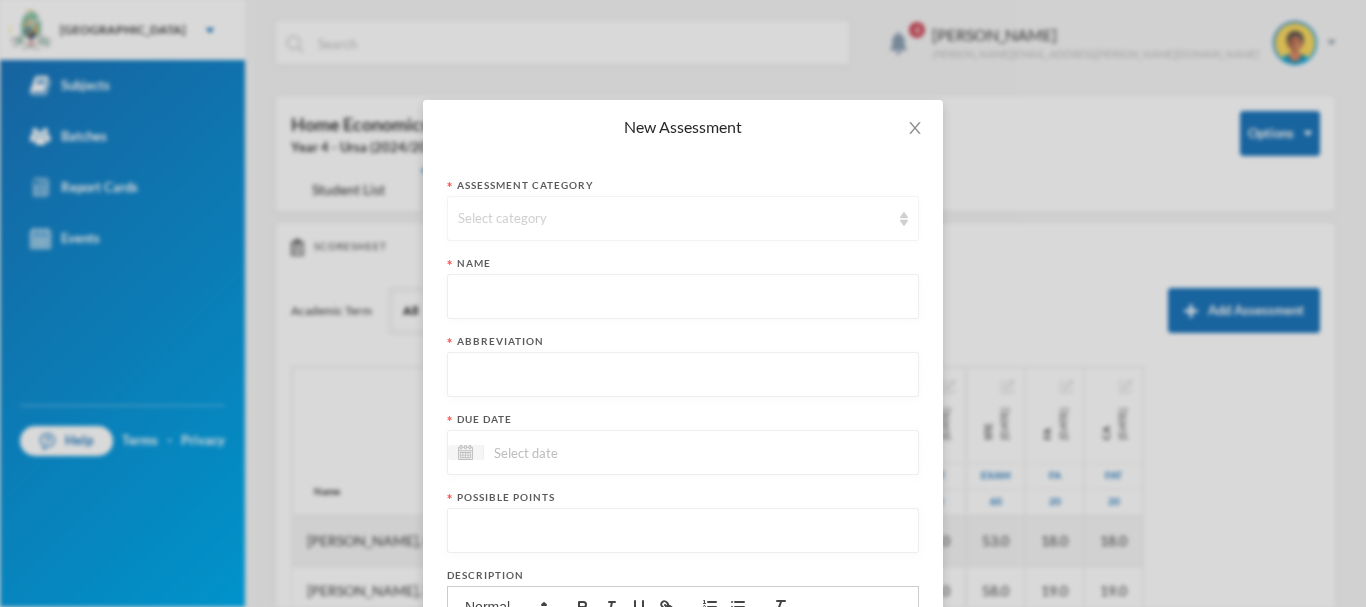 click on "Select category" at bounding box center [674, 219] 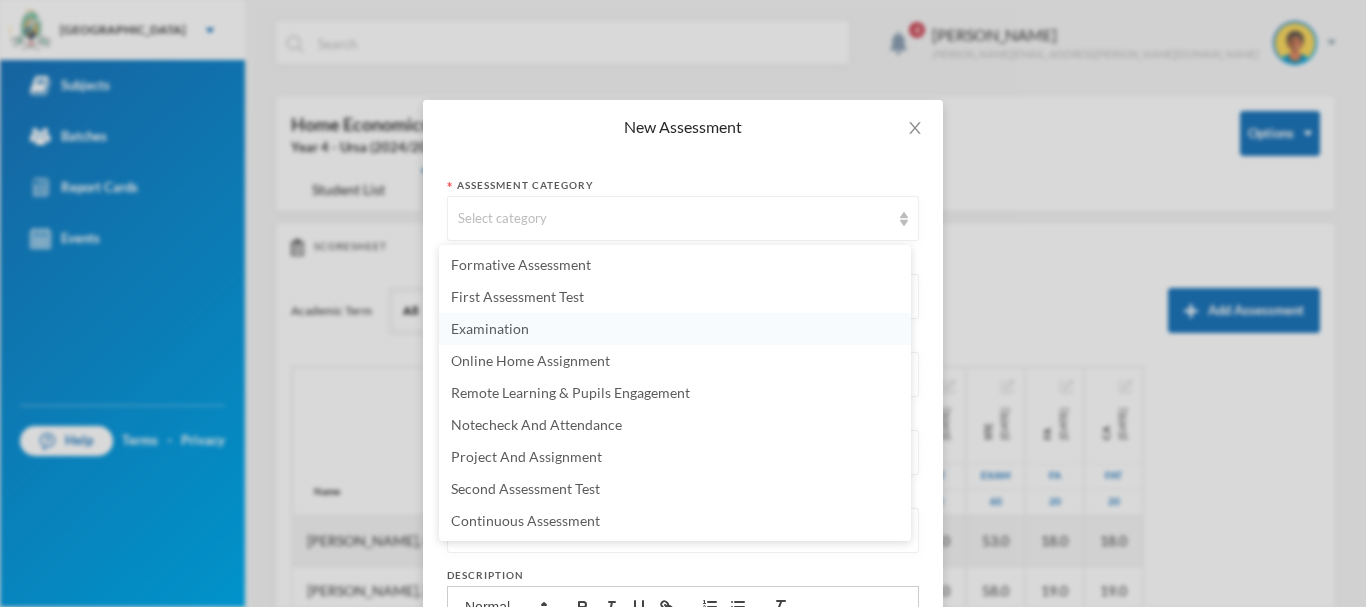click on "Examination" at bounding box center (490, 328) 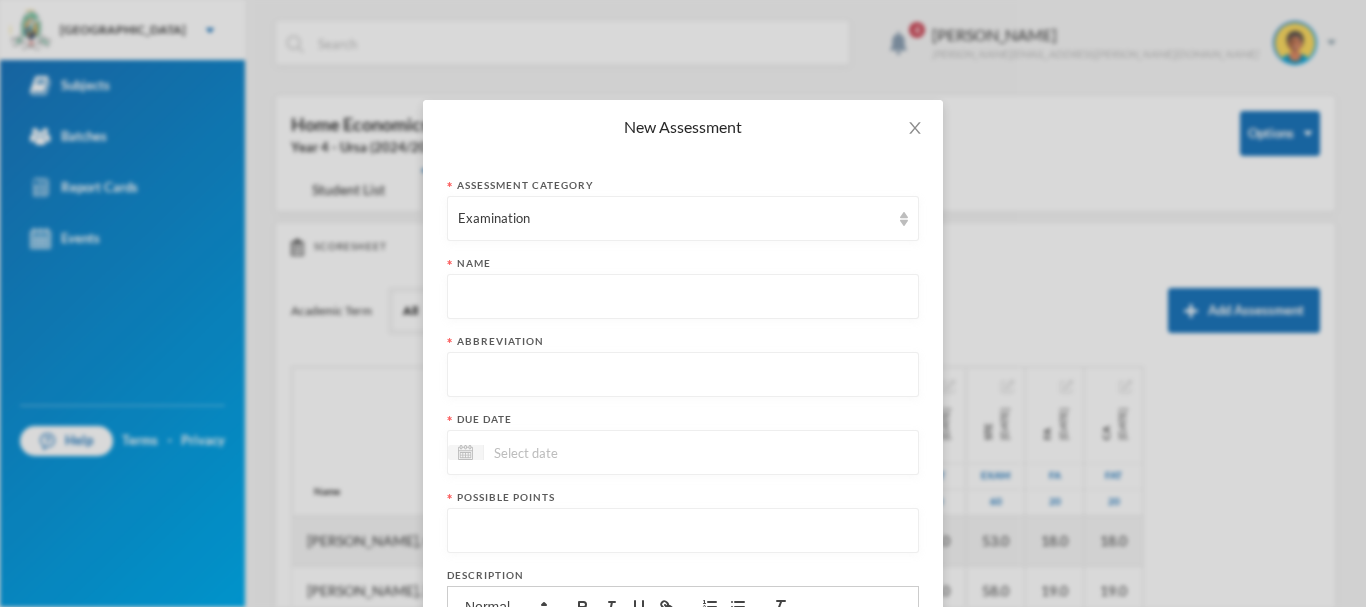 click at bounding box center (683, 297) 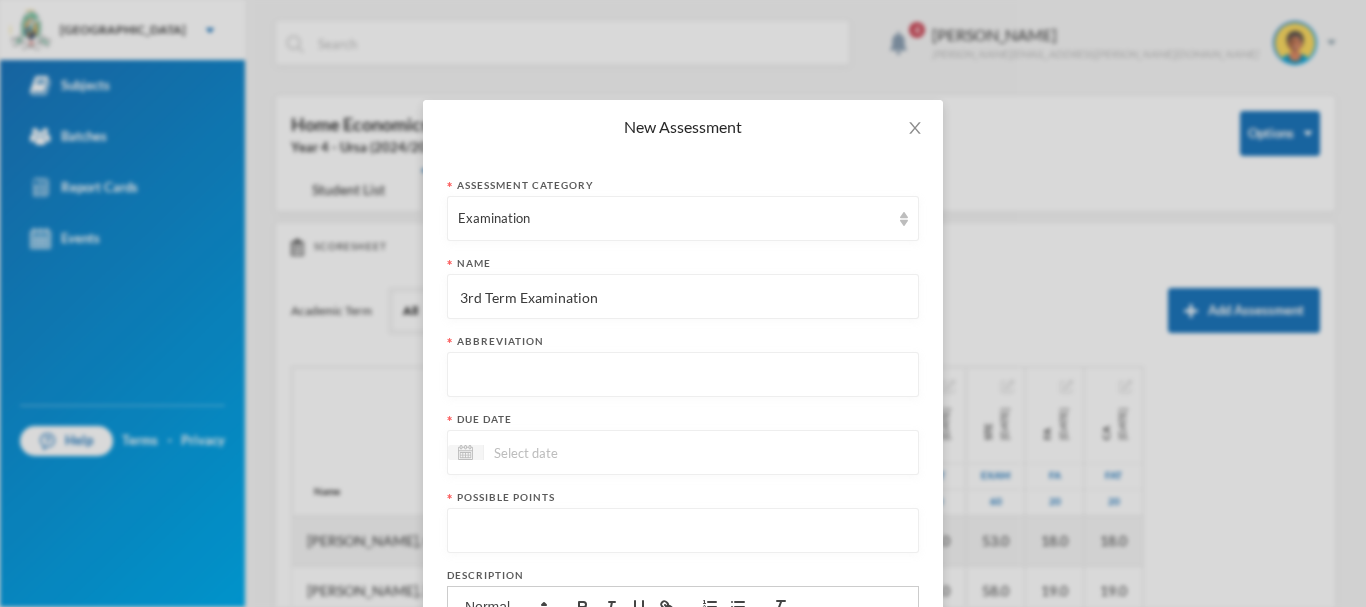 type on "3rd Term Examination" 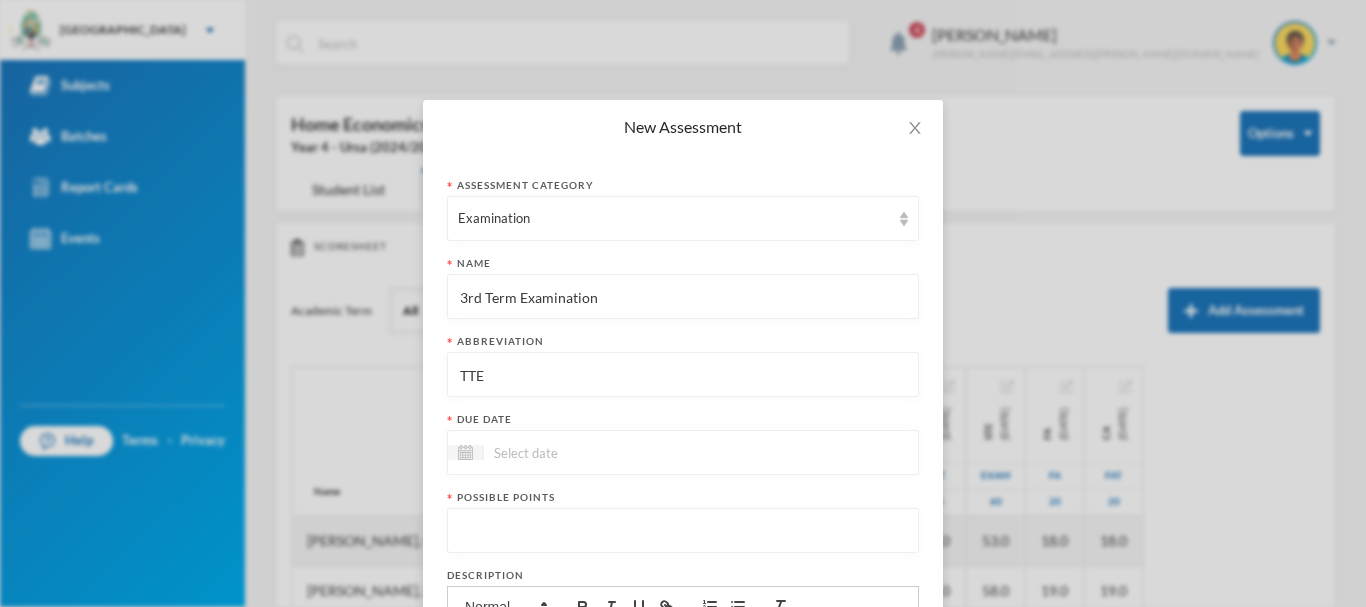 type on "TTE" 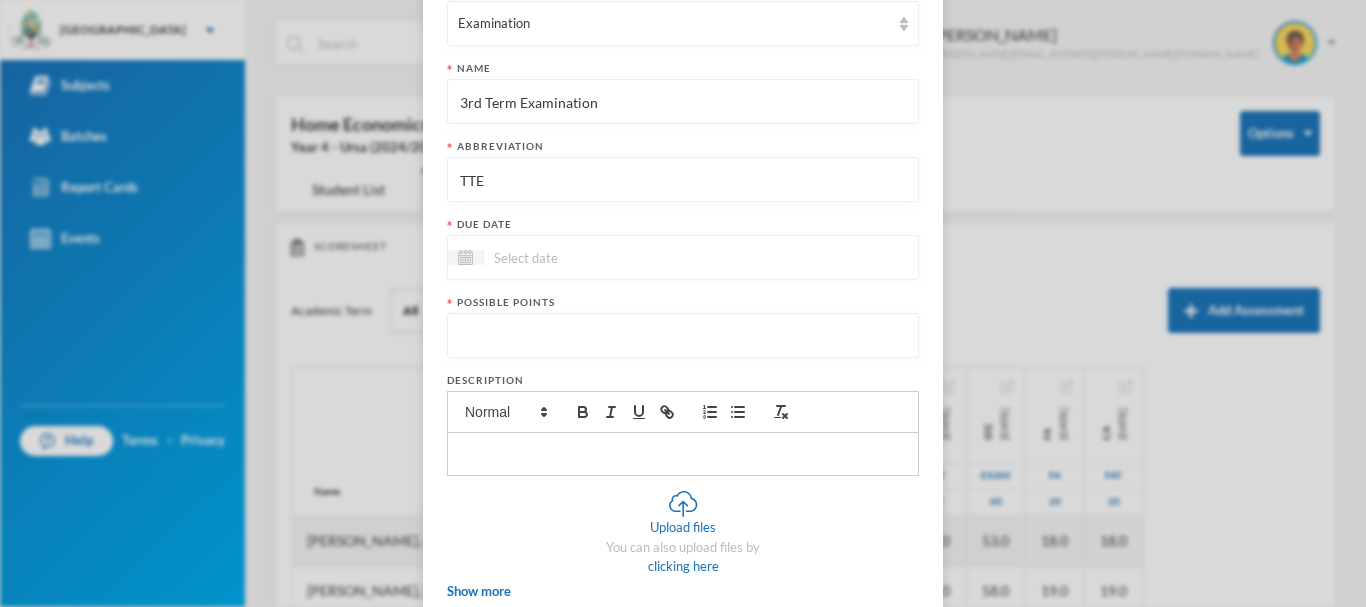 scroll, scrollTop: 291, scrollLeft: 0, axis: vertical 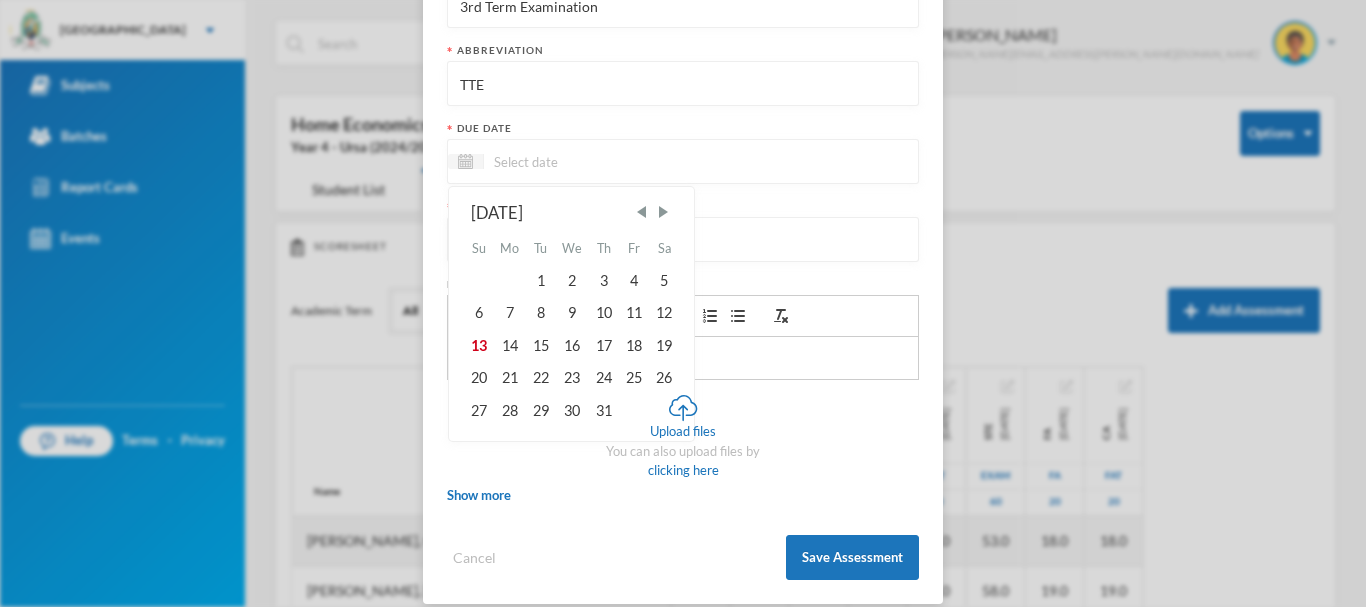 click at bounding box center (568, 161) 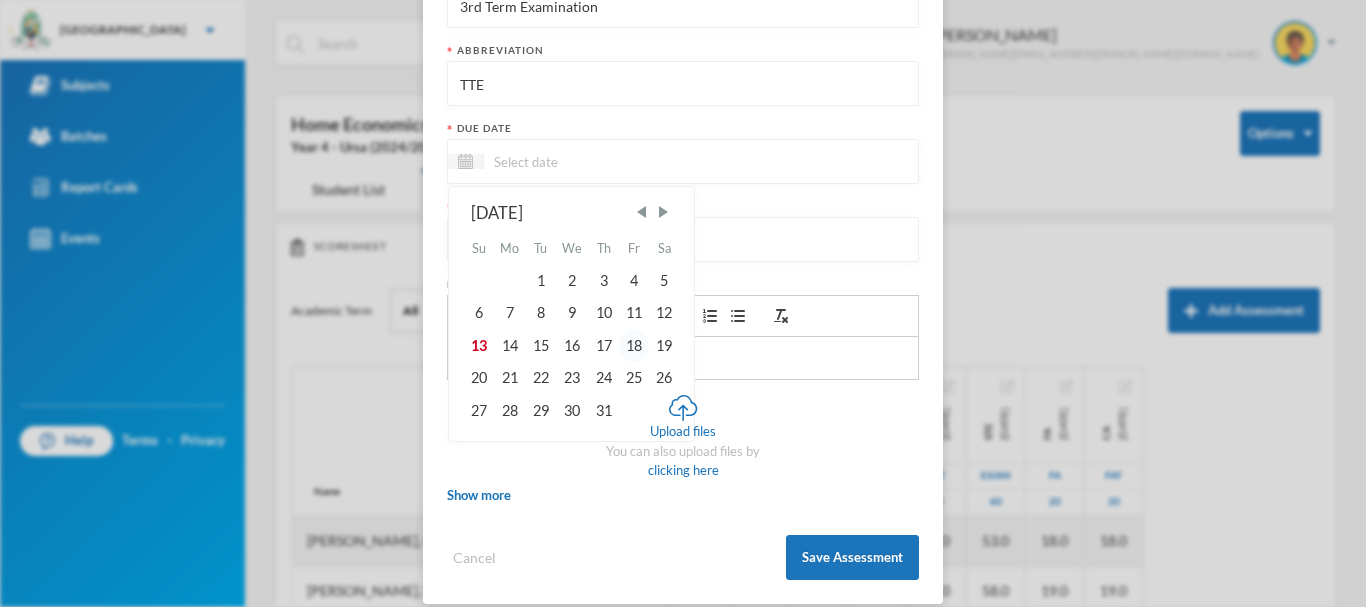 click on "18" at bounding box center (634, 346) 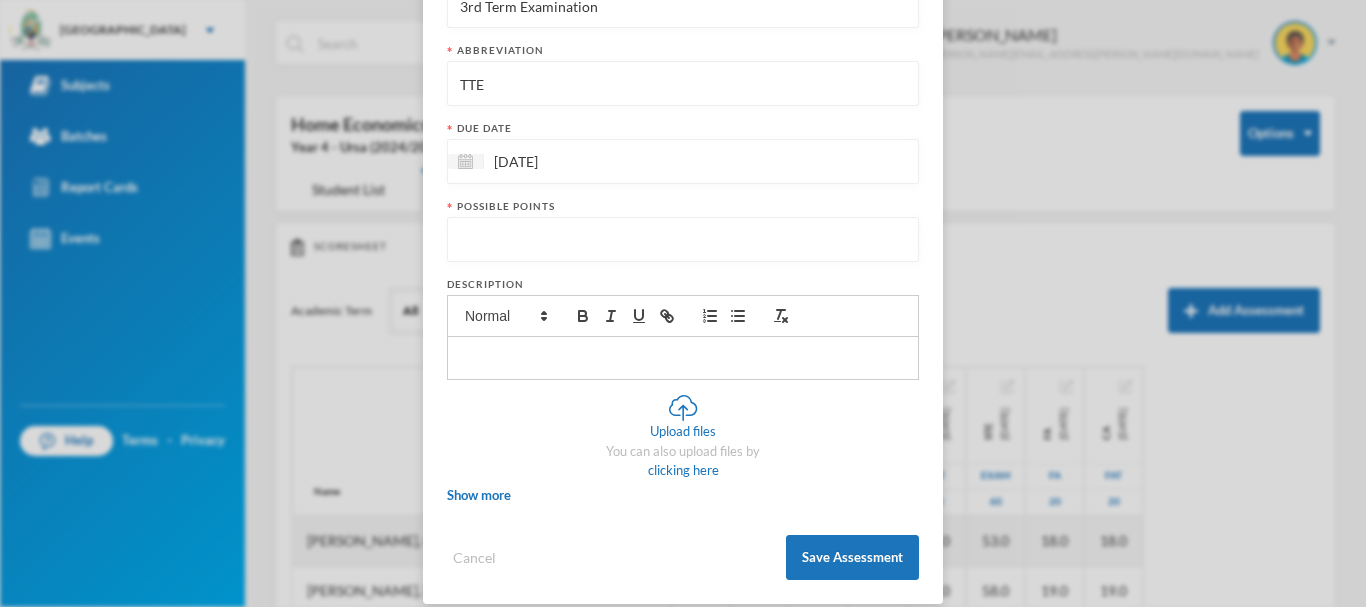 click at bounding box center (683, 240) 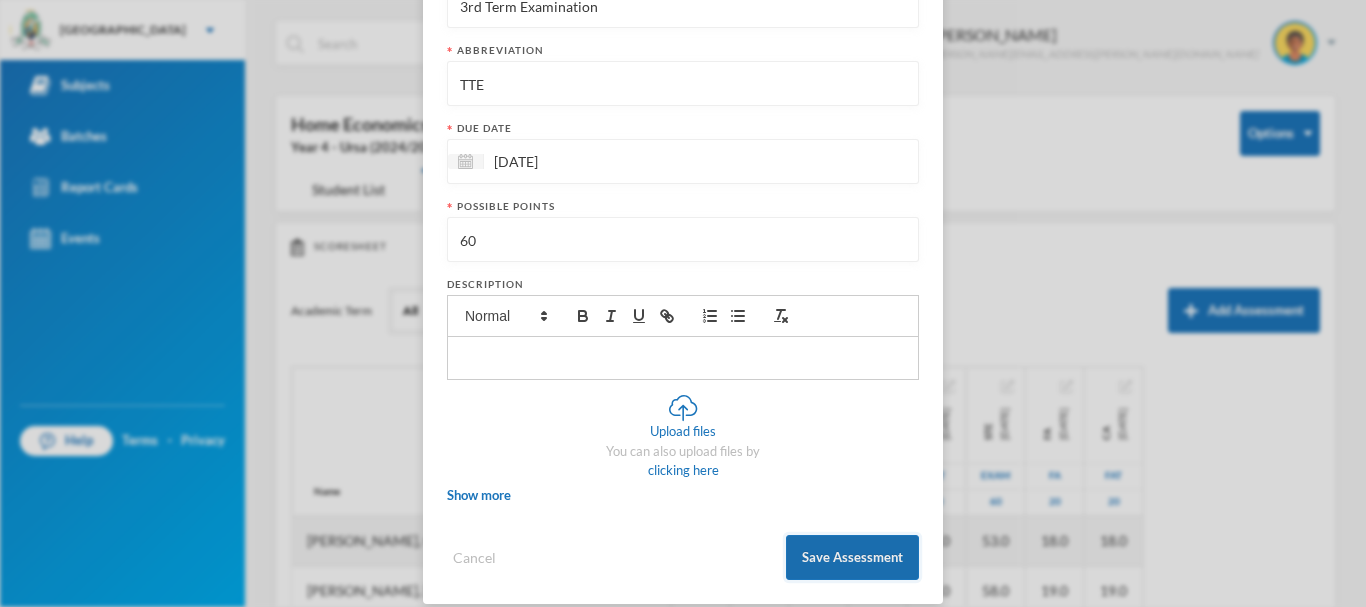 type on "60" 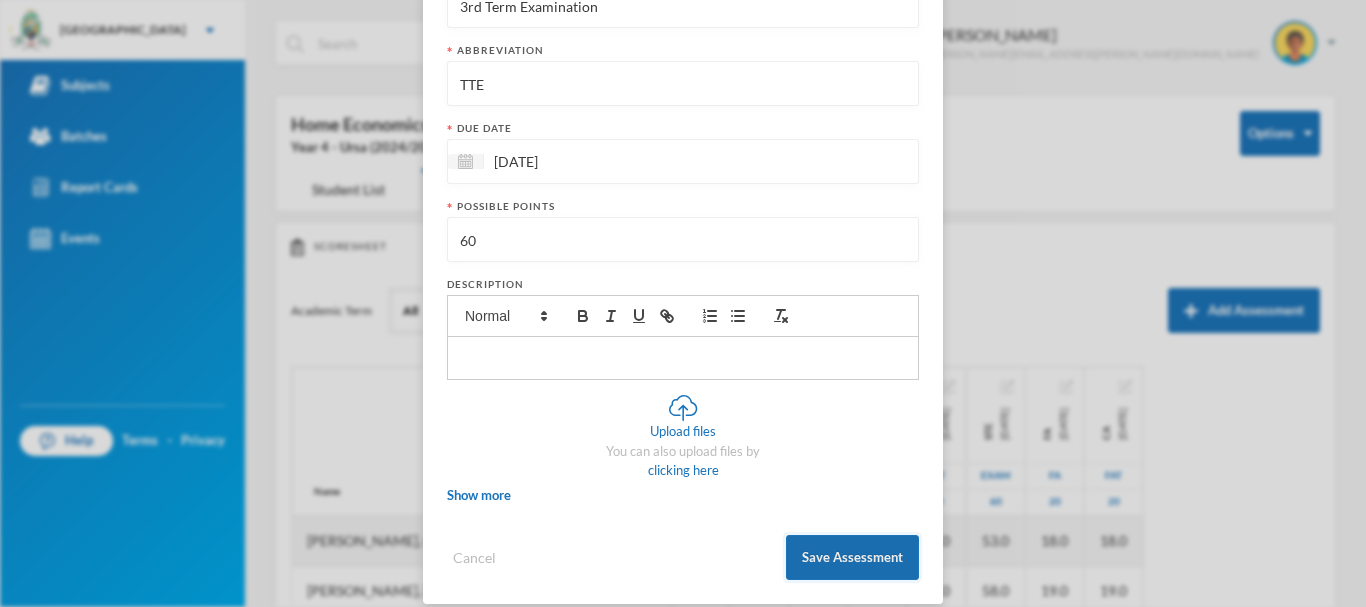 click on "Save Assessment" at bounding box center [852, 557] 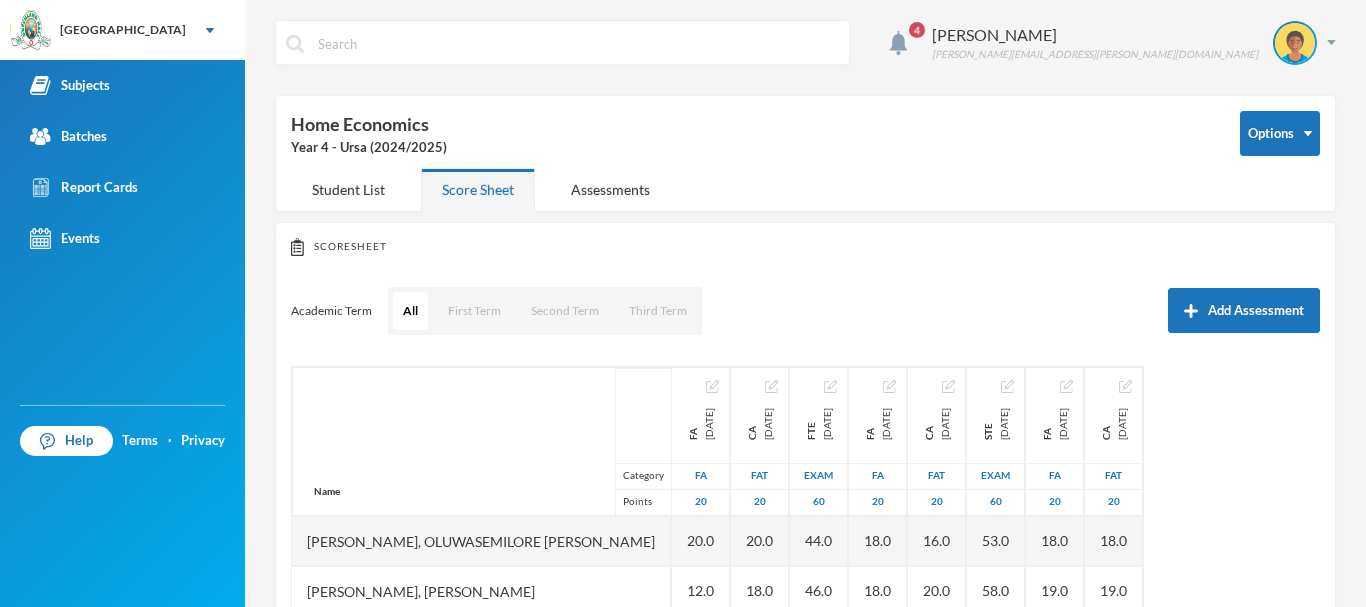 scroll, scrollTop: 212, scrollLeft: 0, axis: vertical 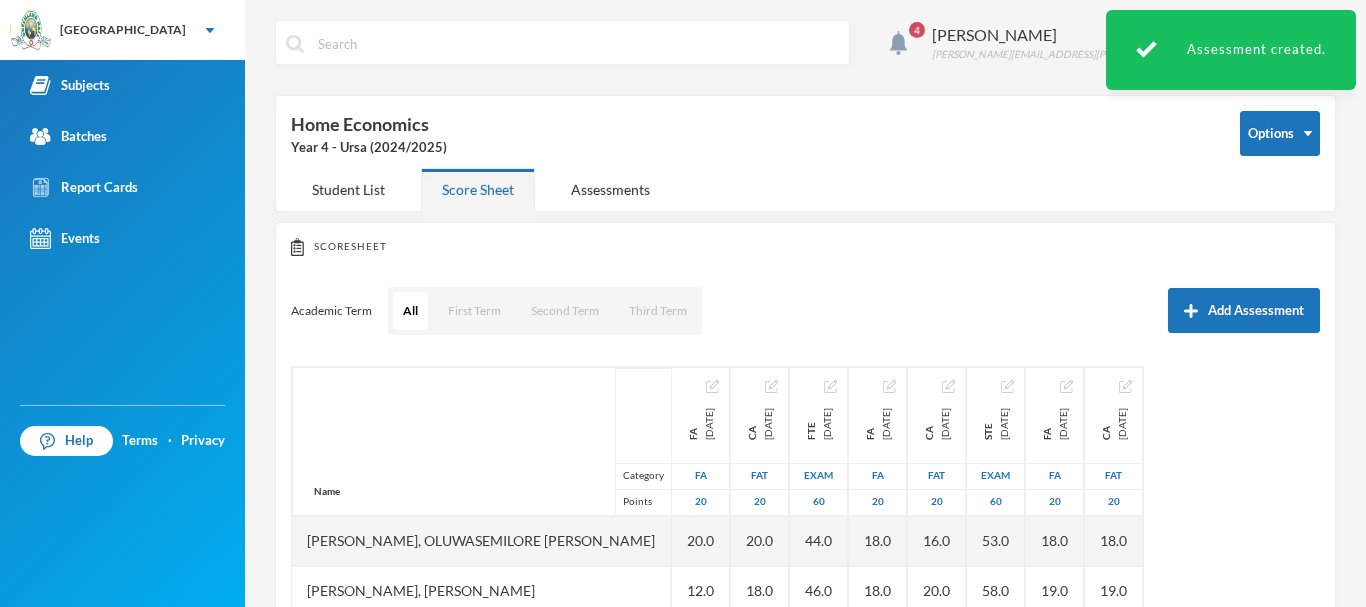 type 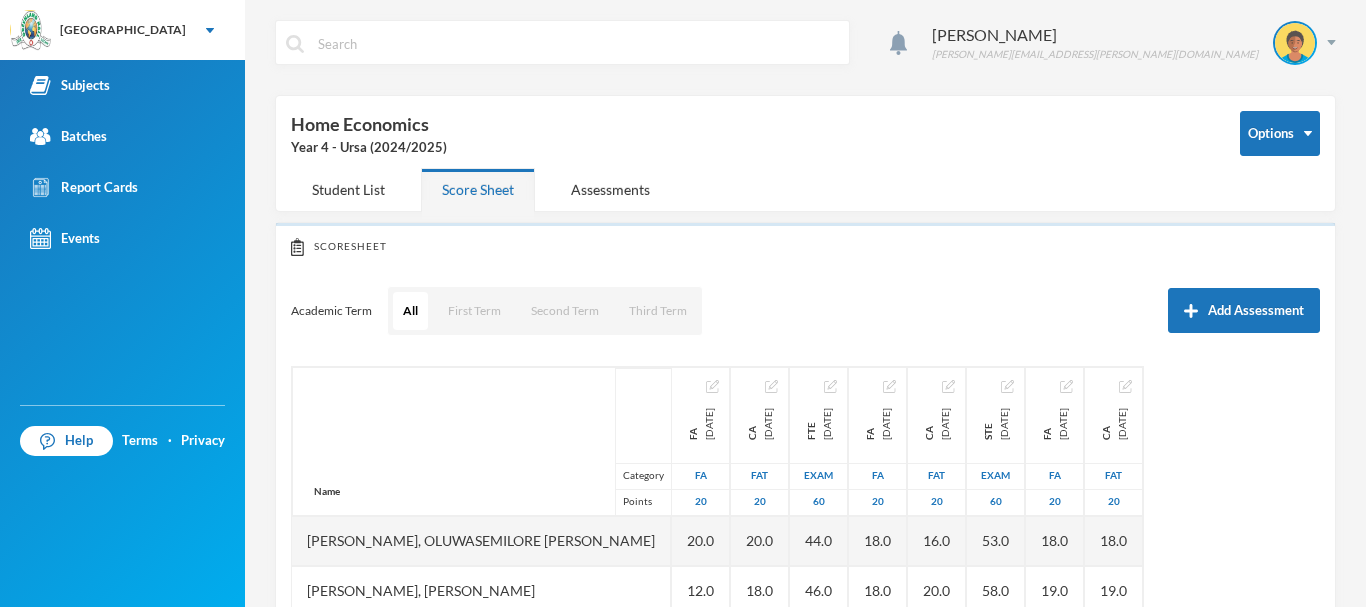 scroll, scrollTop: 0, scrollLeft: 0, axis: both 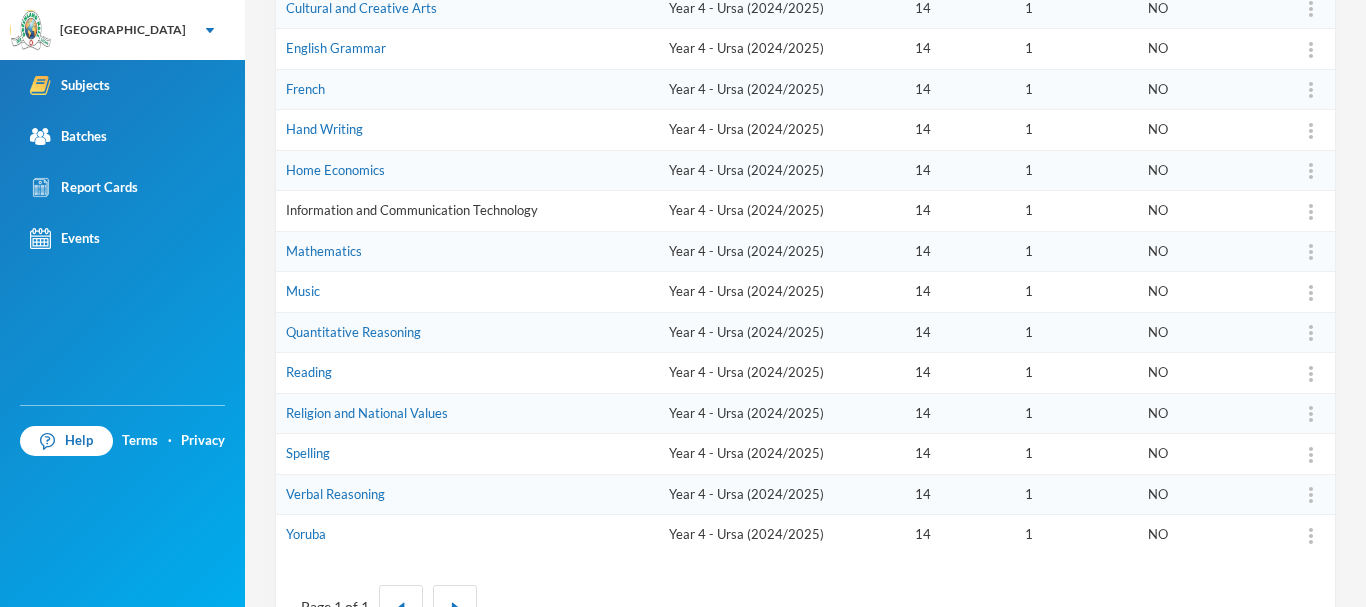 click on "Information and Communication Technology" at bounding box center (412, 210) 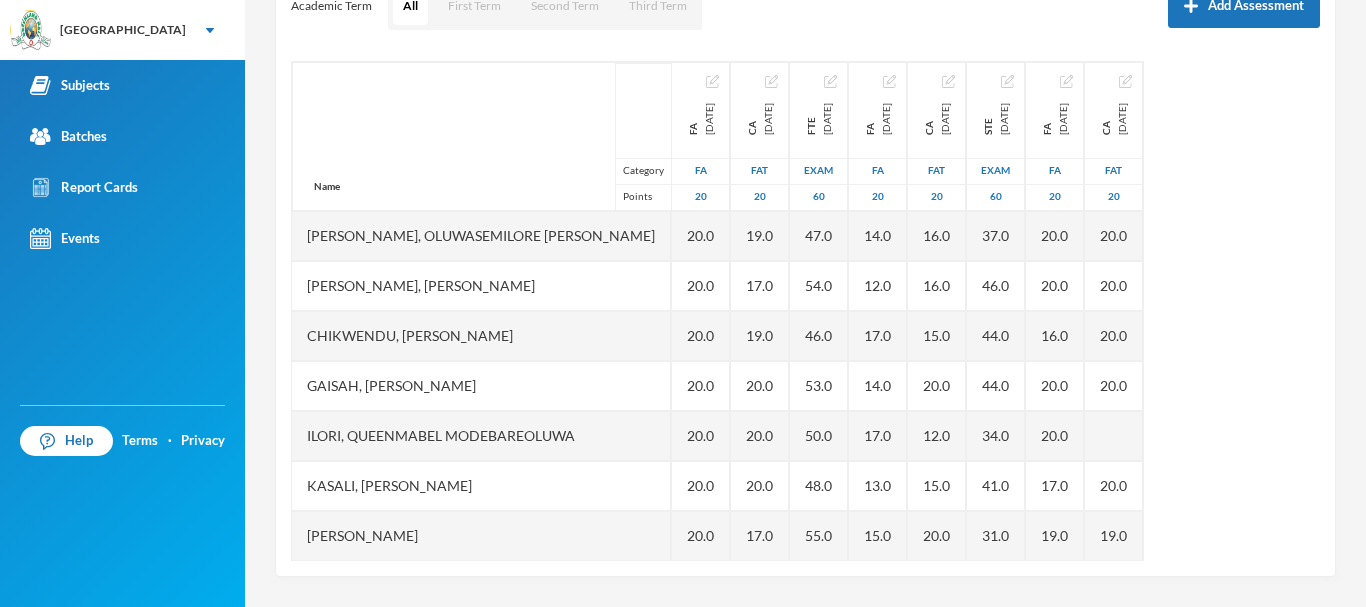 scroll, scrollTop: 305, scrollLeft: 0, axis: vertical 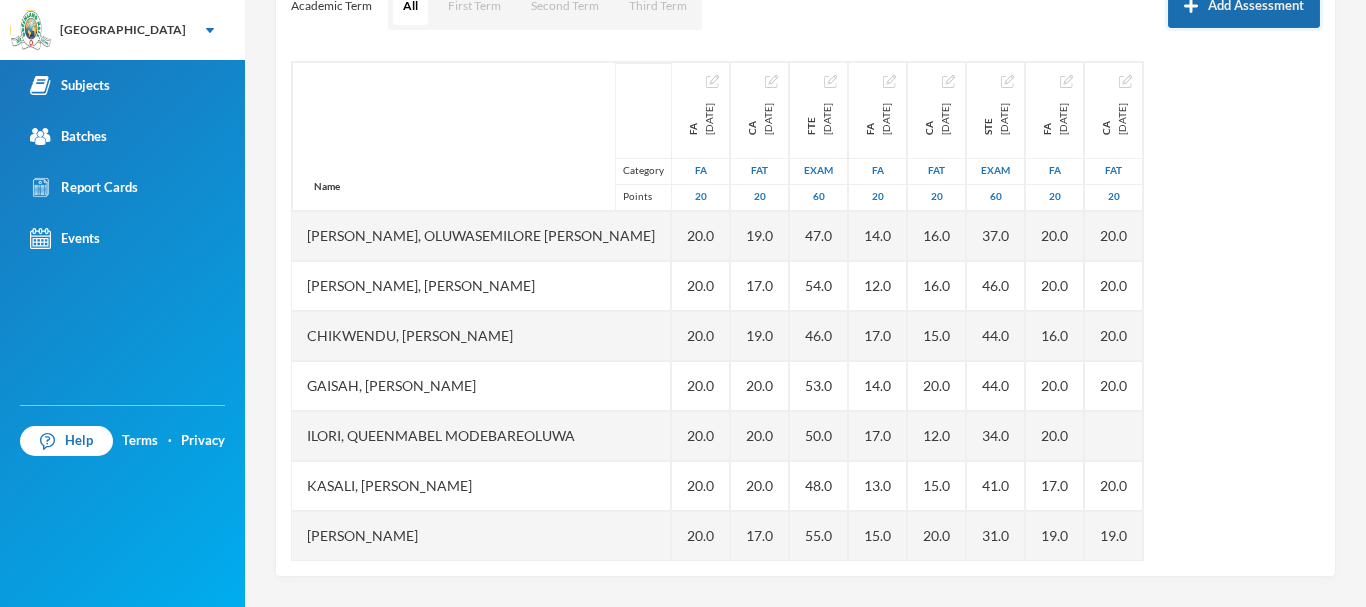 click on "Add Assessment" at bounding box center [1244, 5] 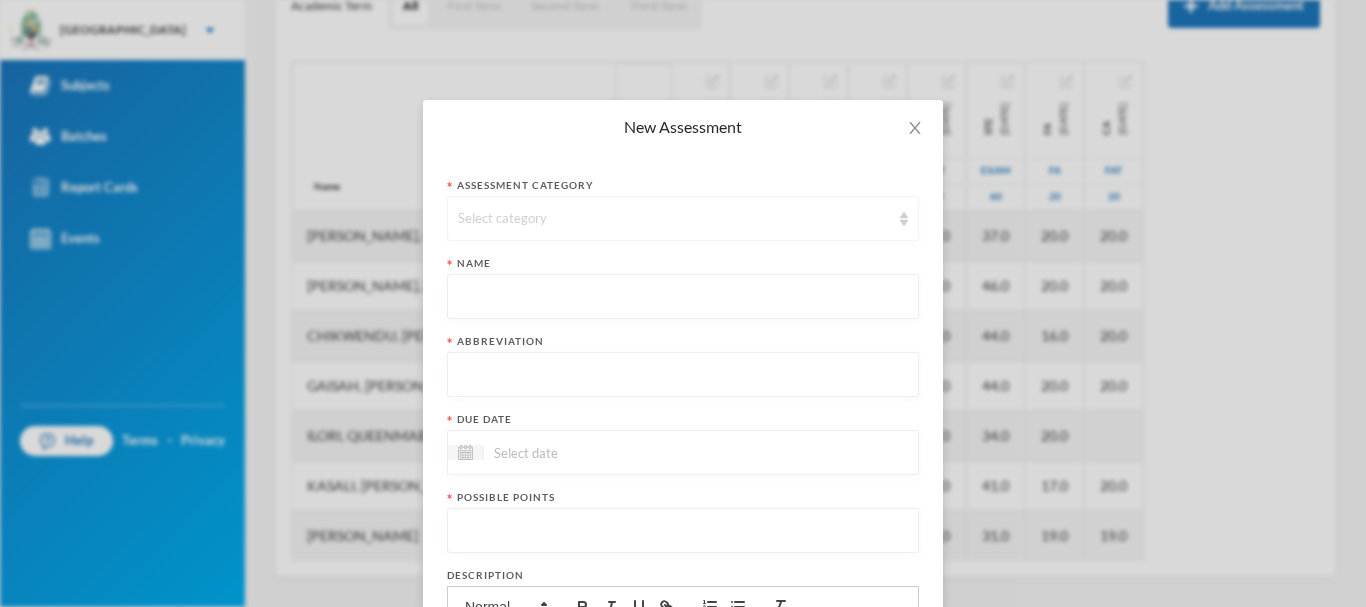 click on "Select category" at bounding box center [674, 219] 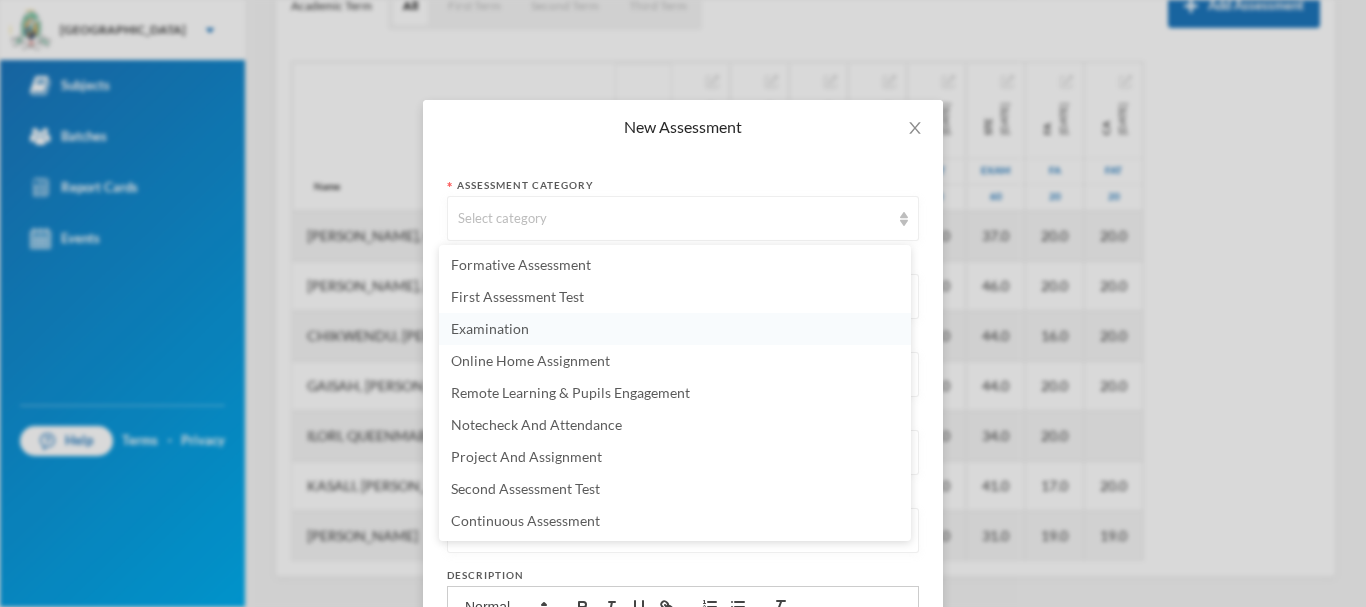 click on "Examination" at bounding box center (675, 329) 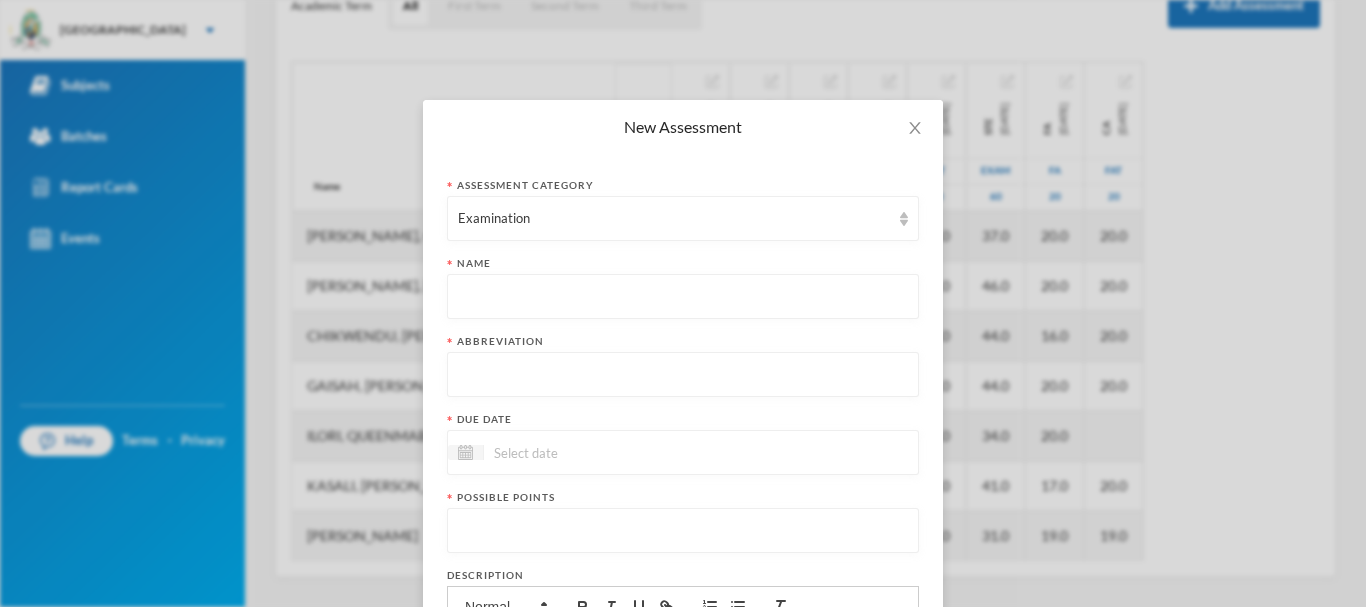 click at bounding box center [683, 297] 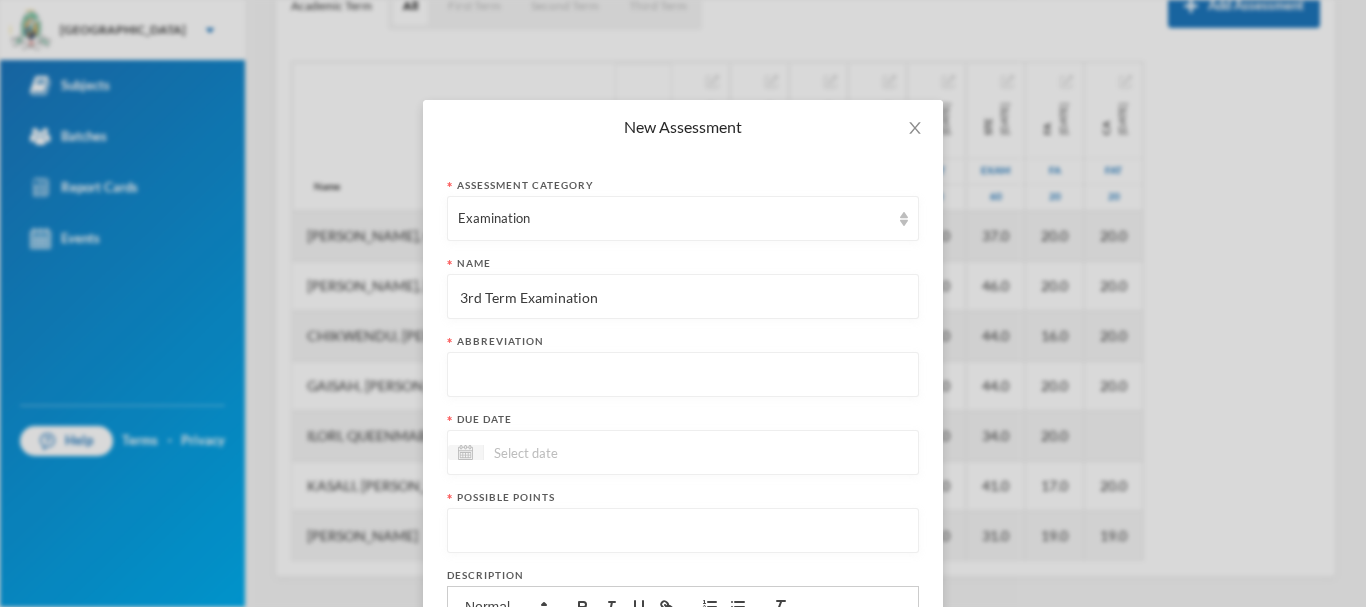type on "3rd Term Examination" 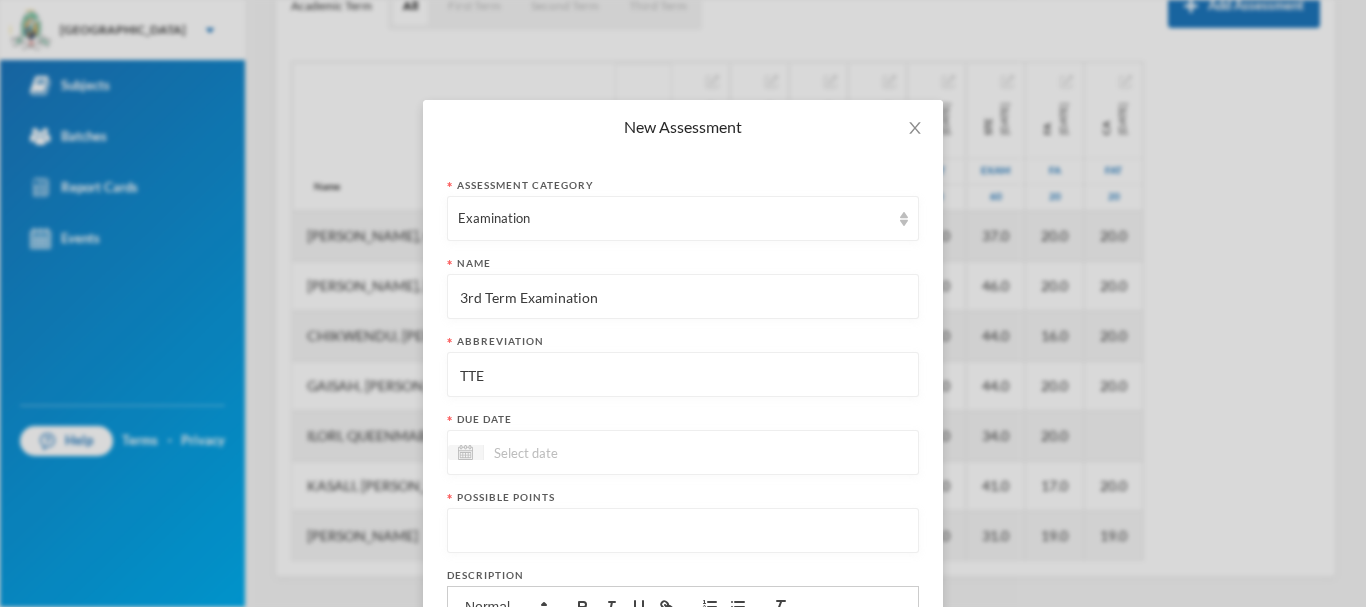 type on "TTE" 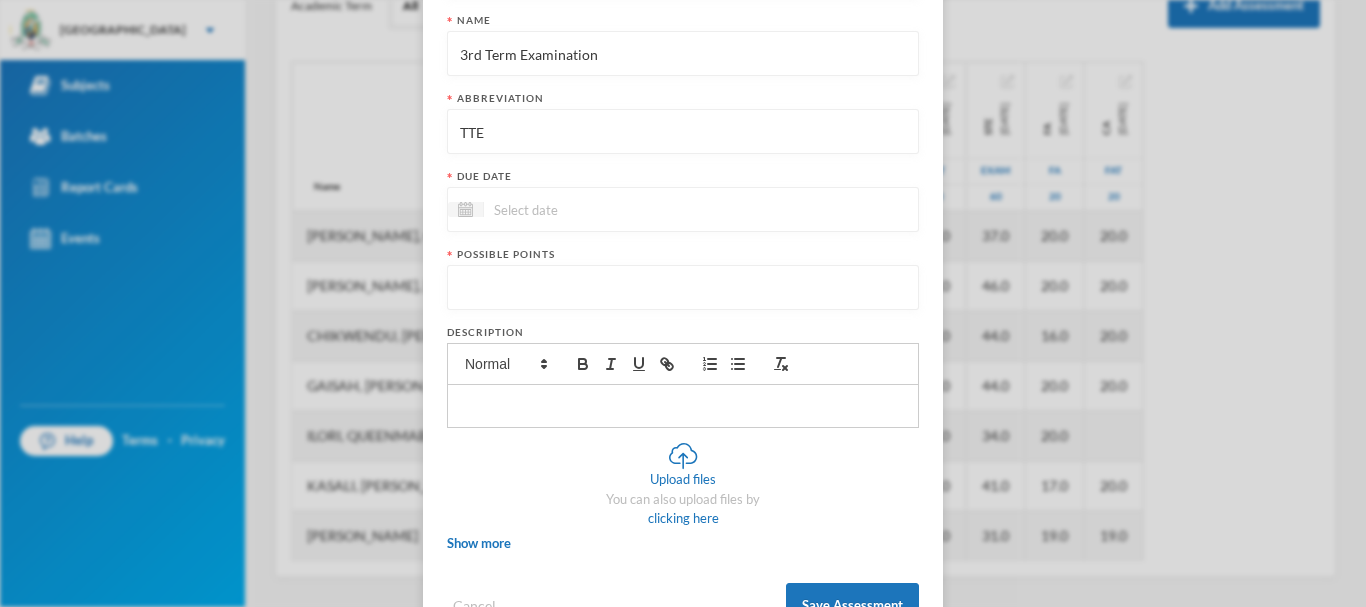 scroll, scrollTop: 312, scrollLeft: 0, axis: vertical 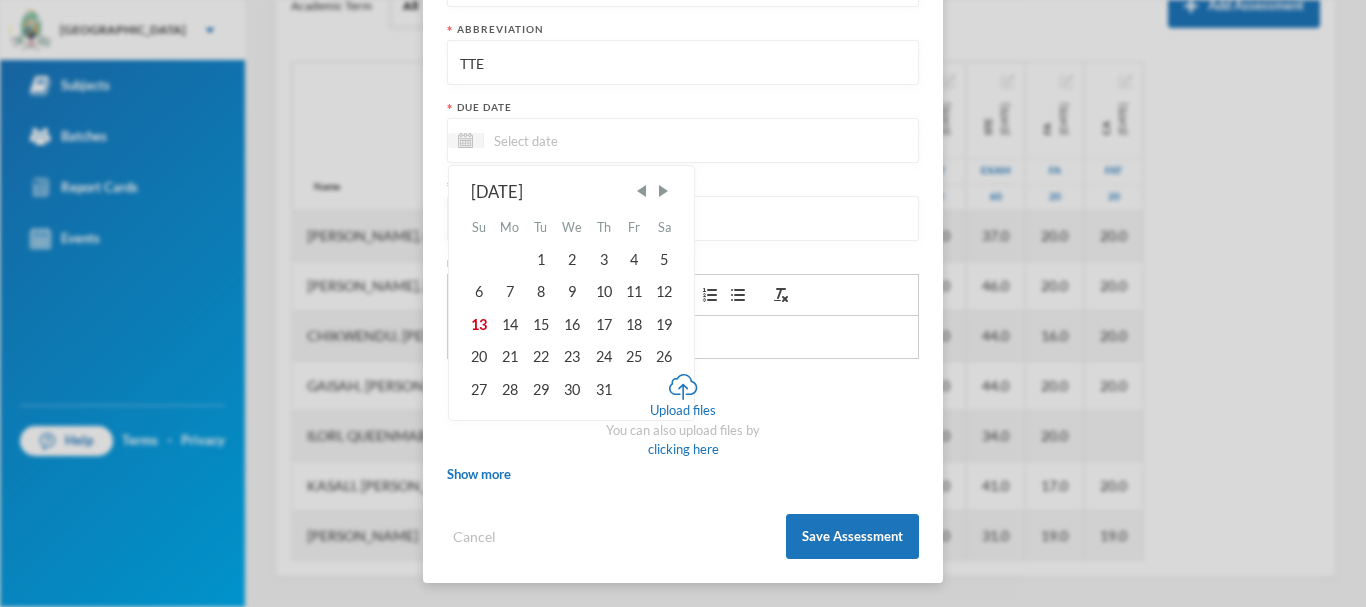 click at bounding box center (568, 140) 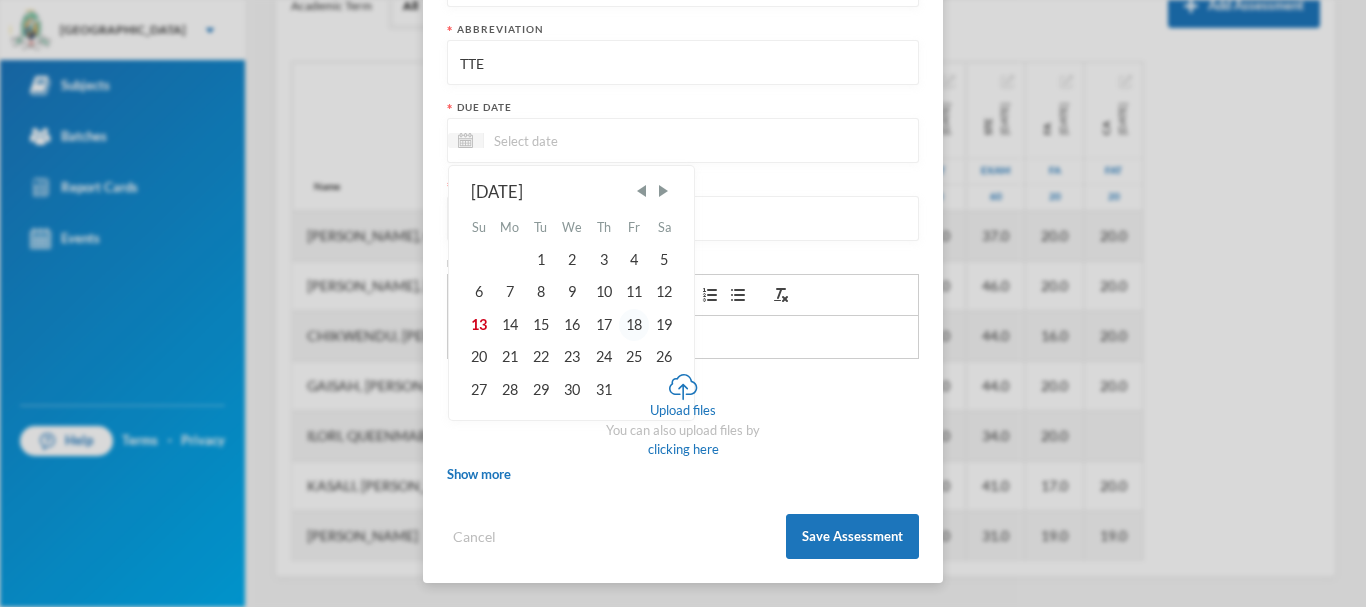 click on "18" at bounding box center [634, 325] 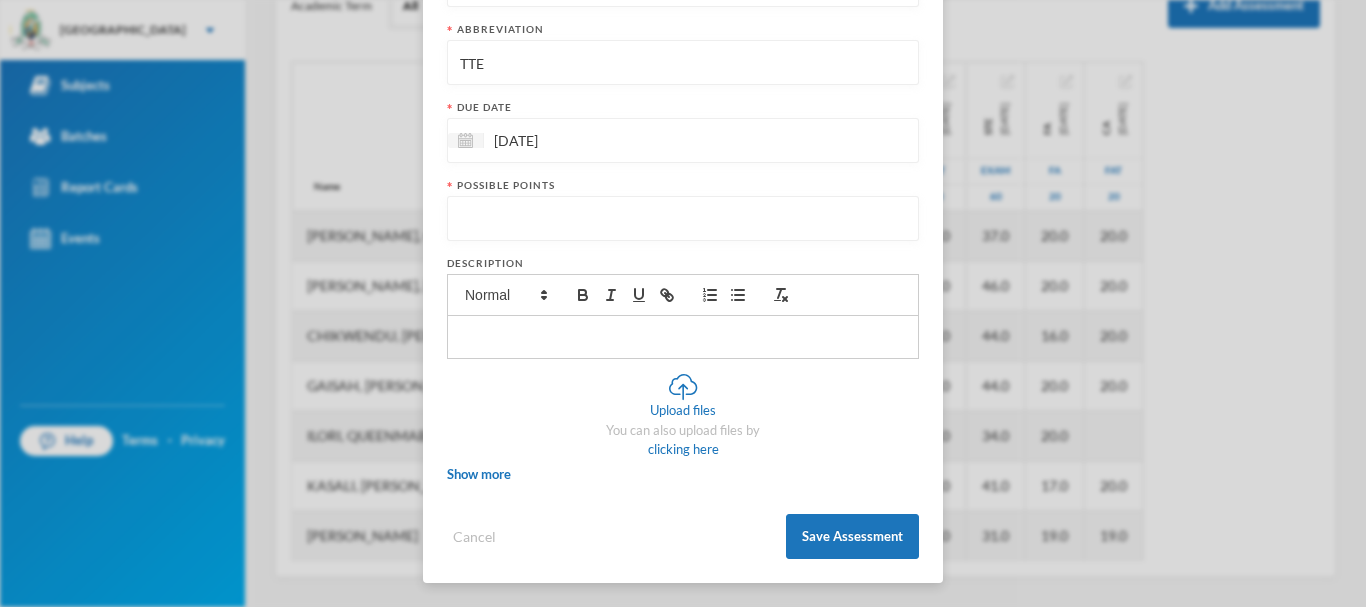 click at bounding box center [683, 219] 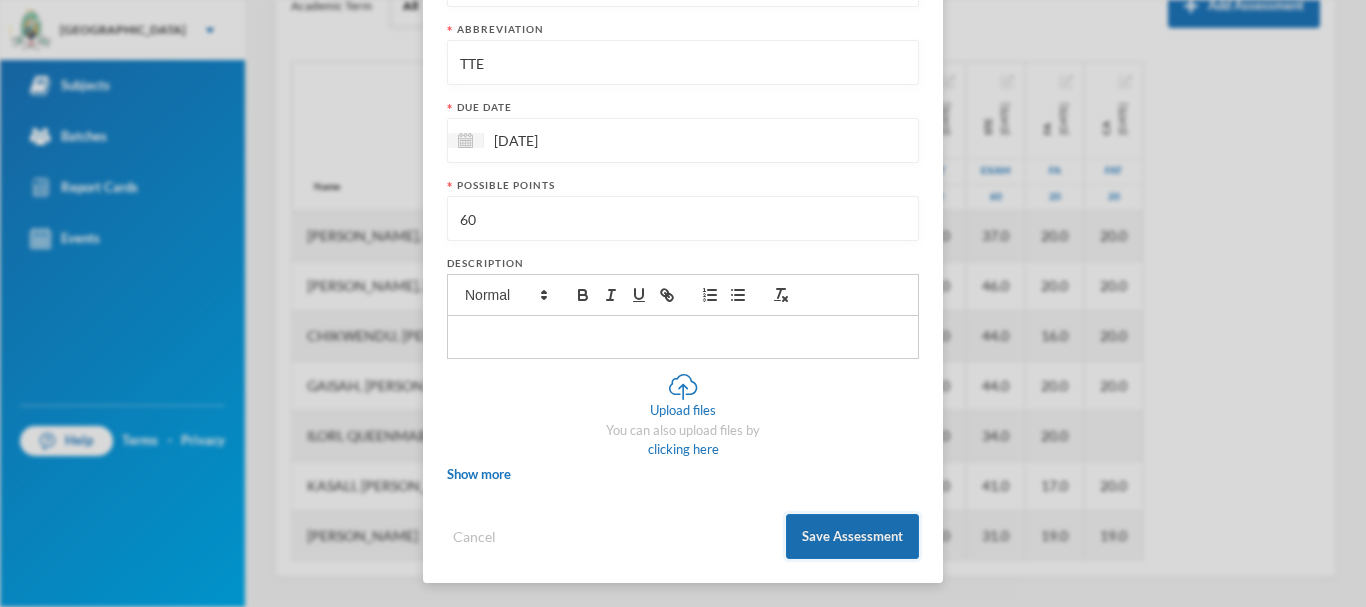 type on "60" 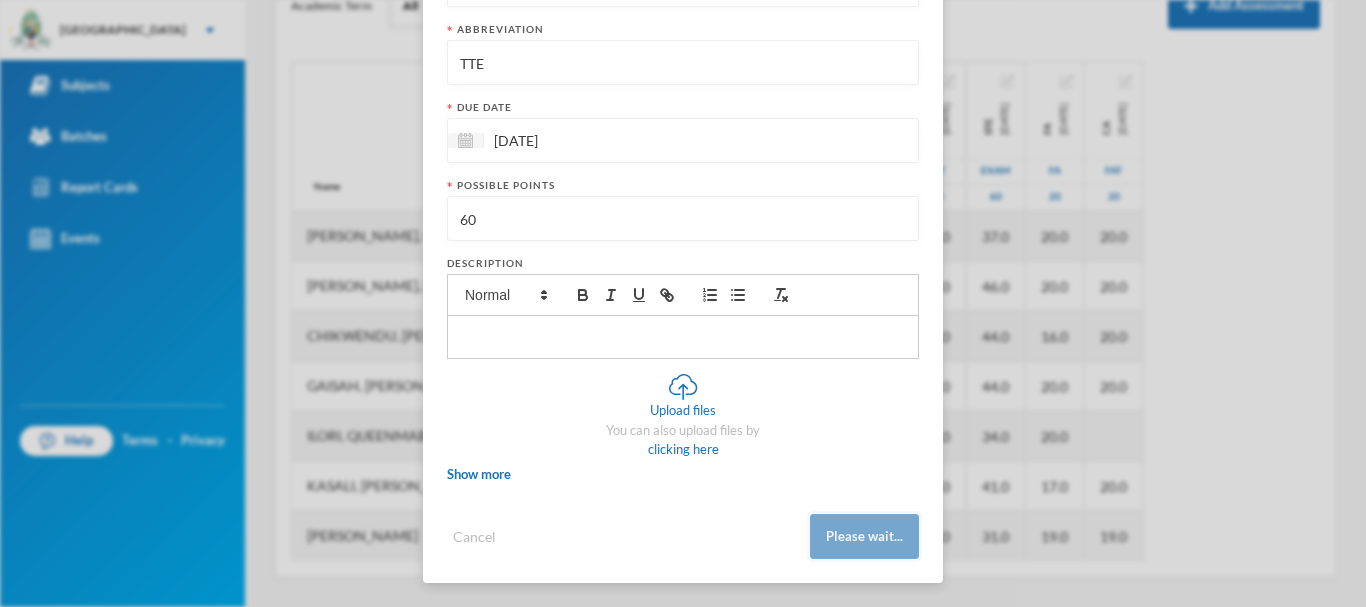 scroll, scrollTop: 303, scrollLeft: 0, axis: vertical 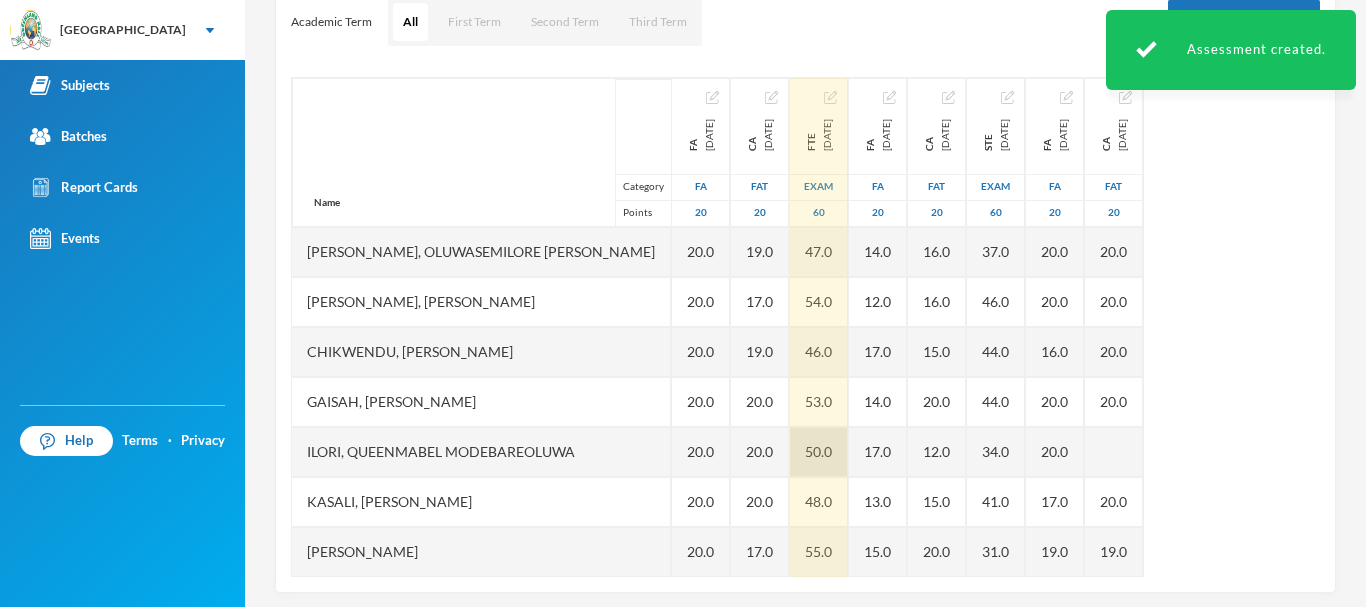 type 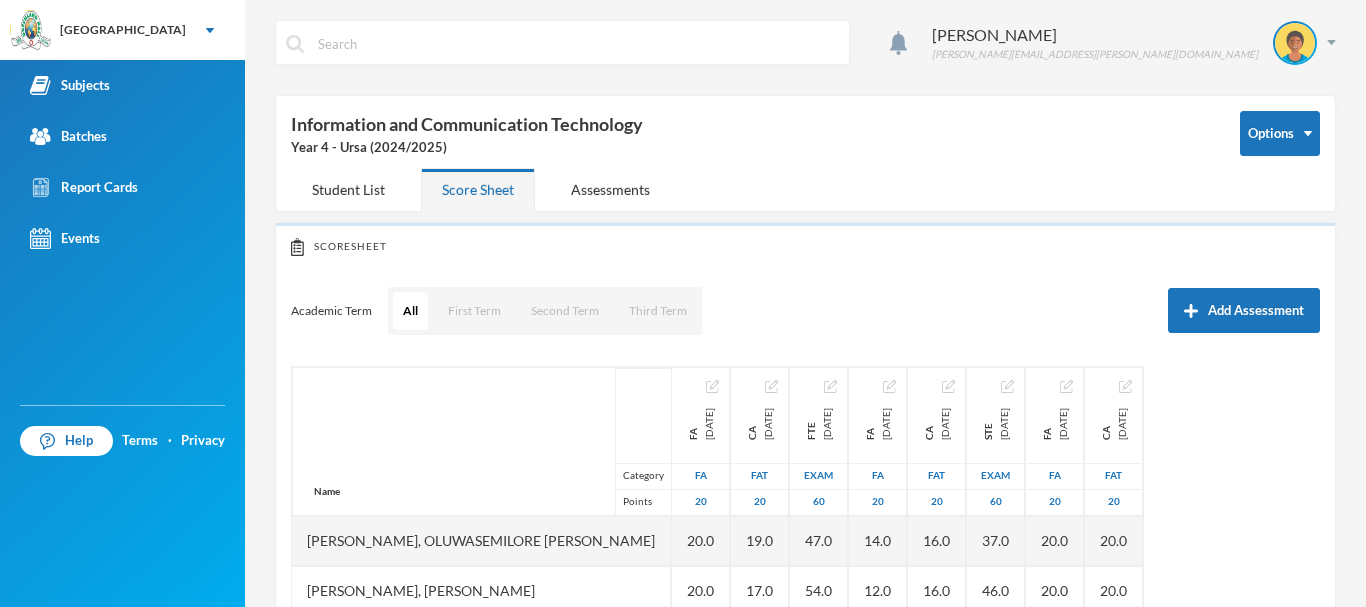 scroll, scrollTop: 0, scrollLeft: 0, axis: both 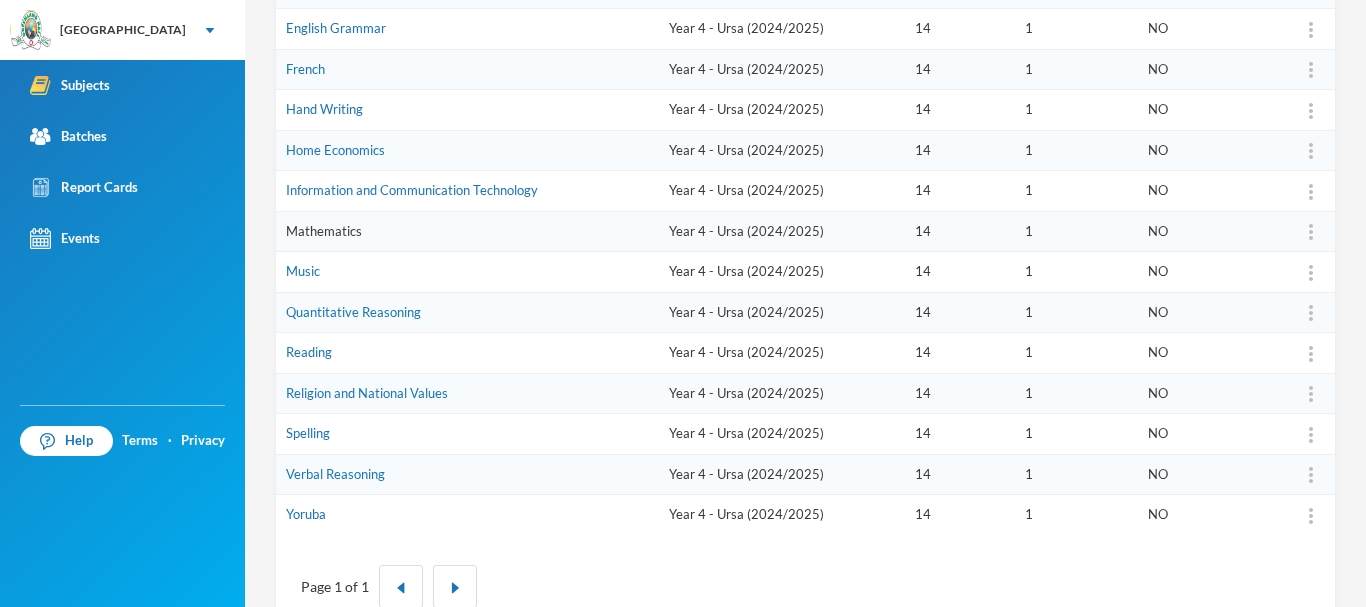 click on "Mathematics" at bounding box center [324, 231] 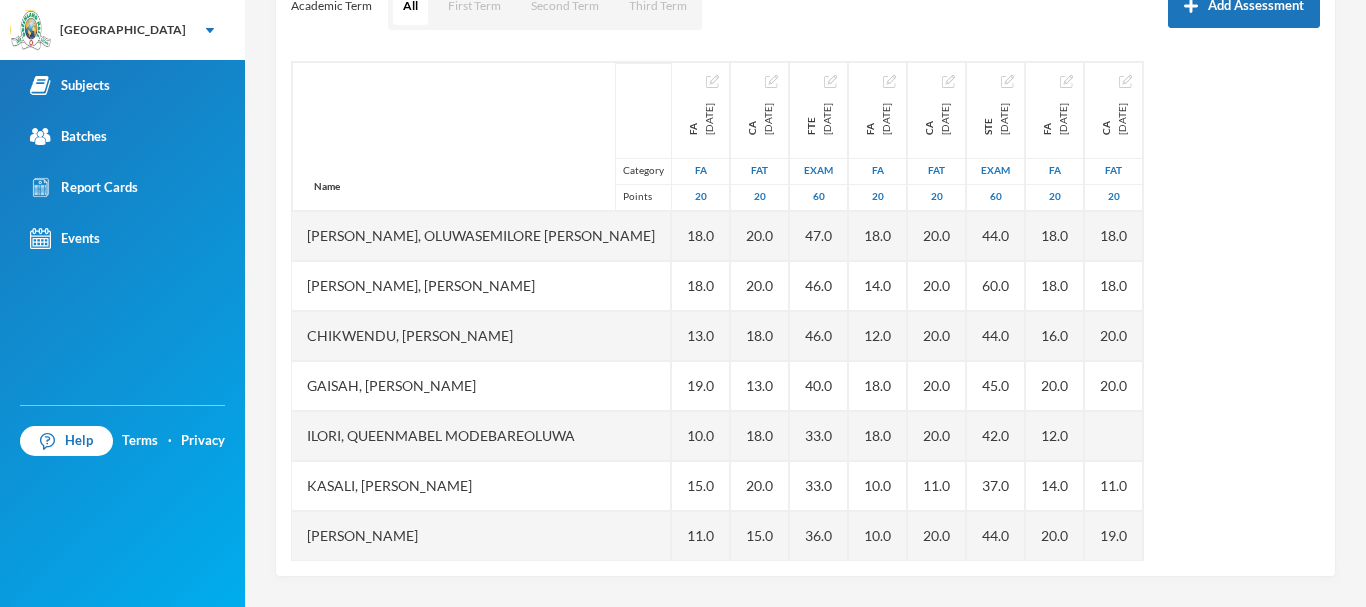 scroll, scrollTop: 305, scrollLeft: 0, axis: vertical 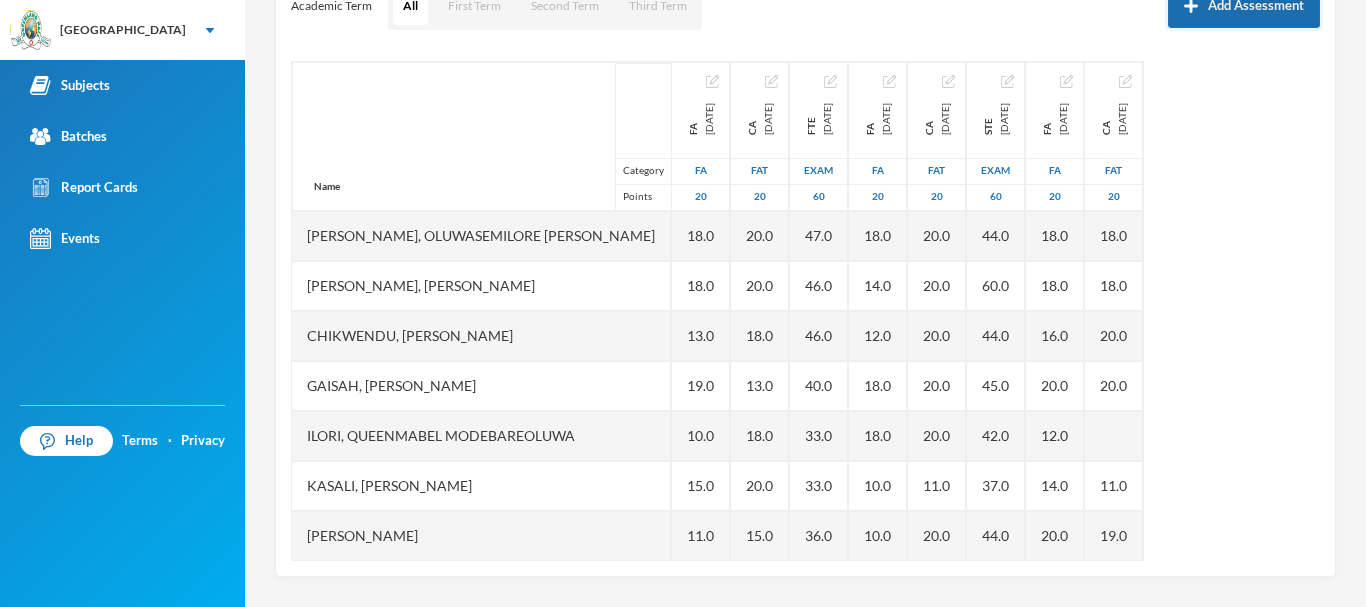 click on "Add Assessment" at bounding box center [1244, 5] 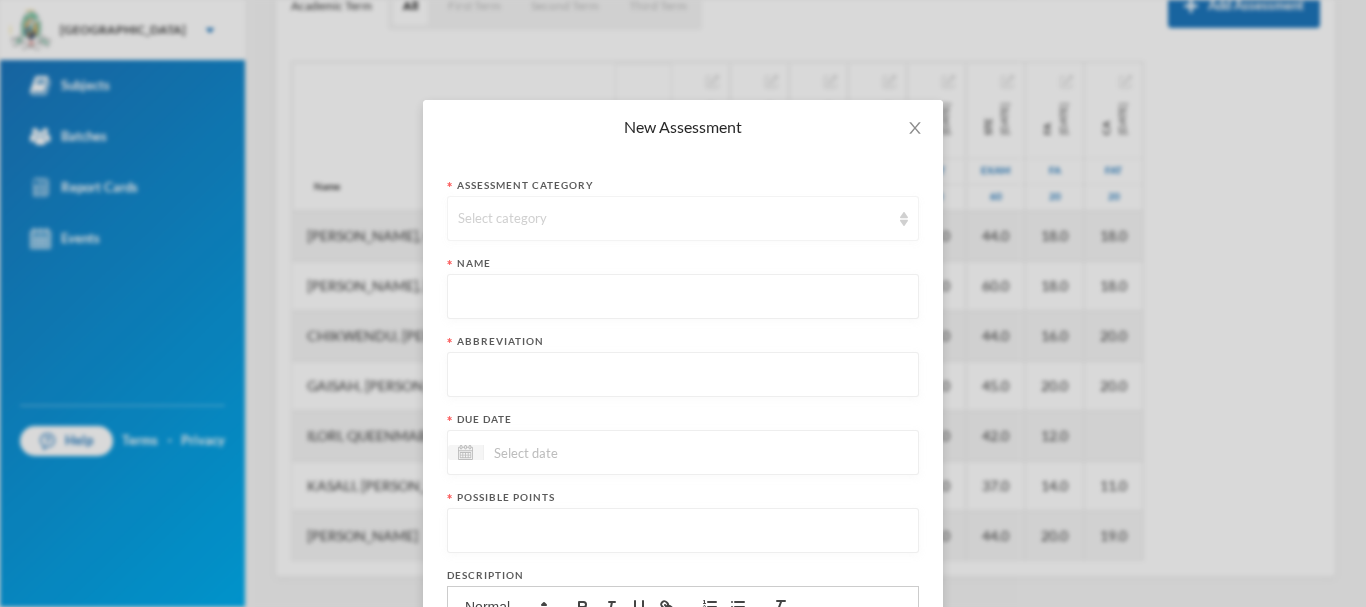 click on "Select category" at bounding box center [674, 219] 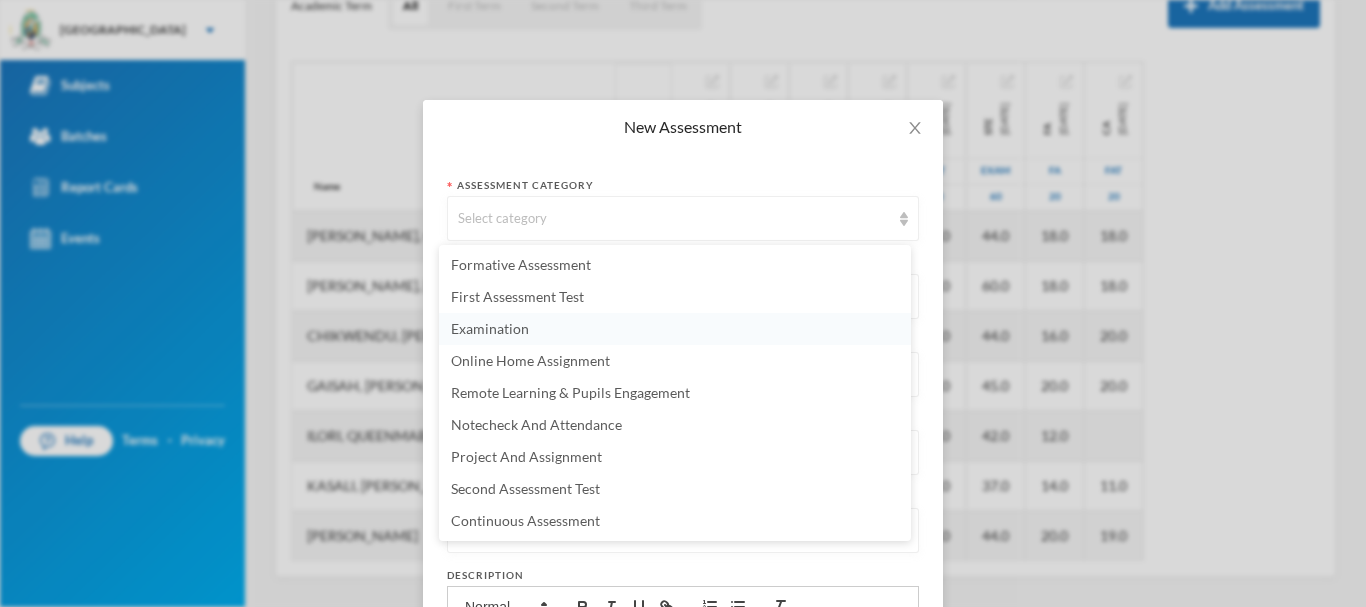 click on "Examination" at bounding box center [490, 328] 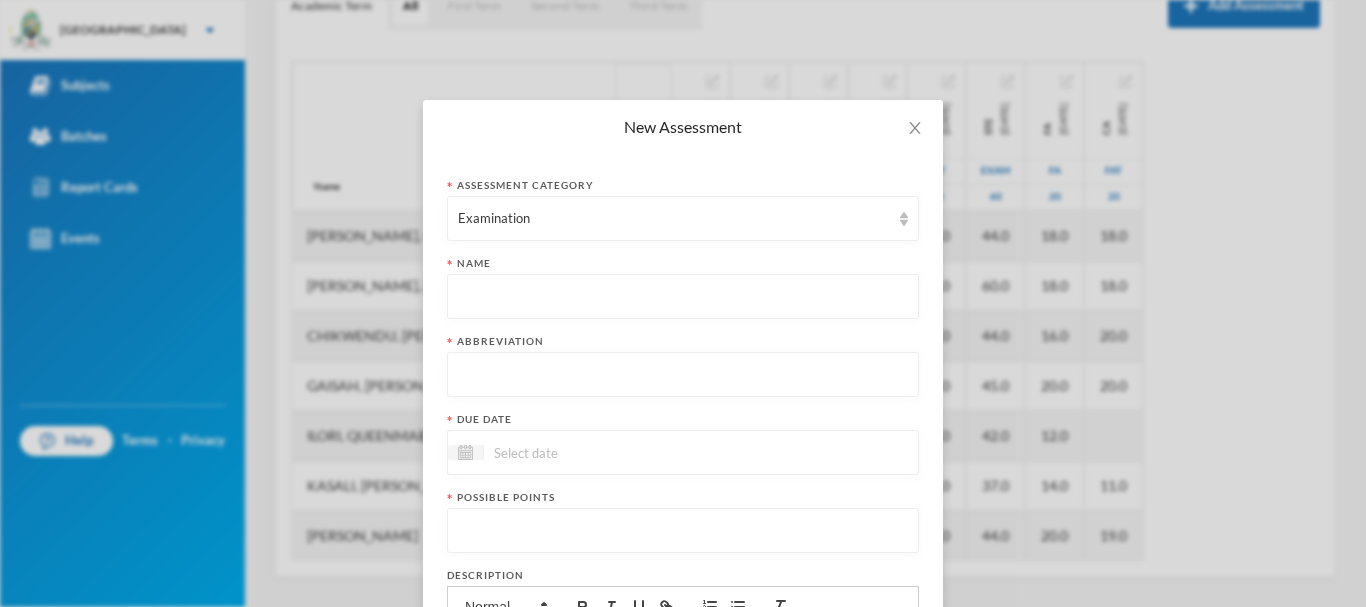 click at bounding box center (683, 297) 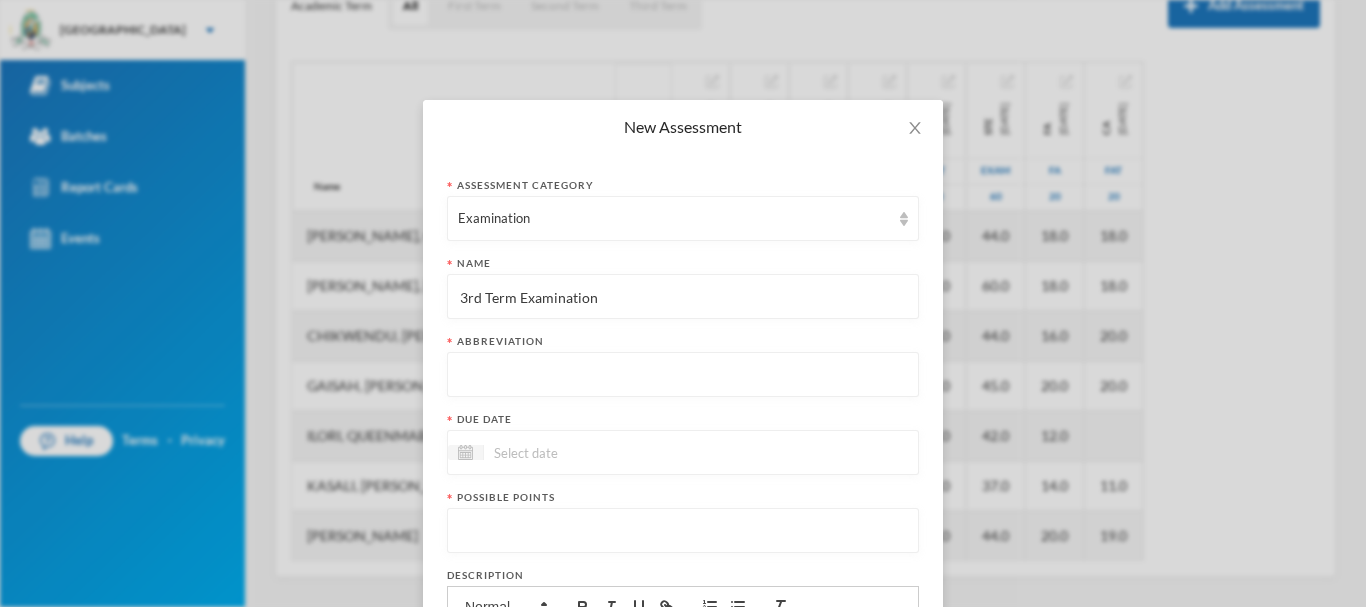 type on "3rd Term Examination" 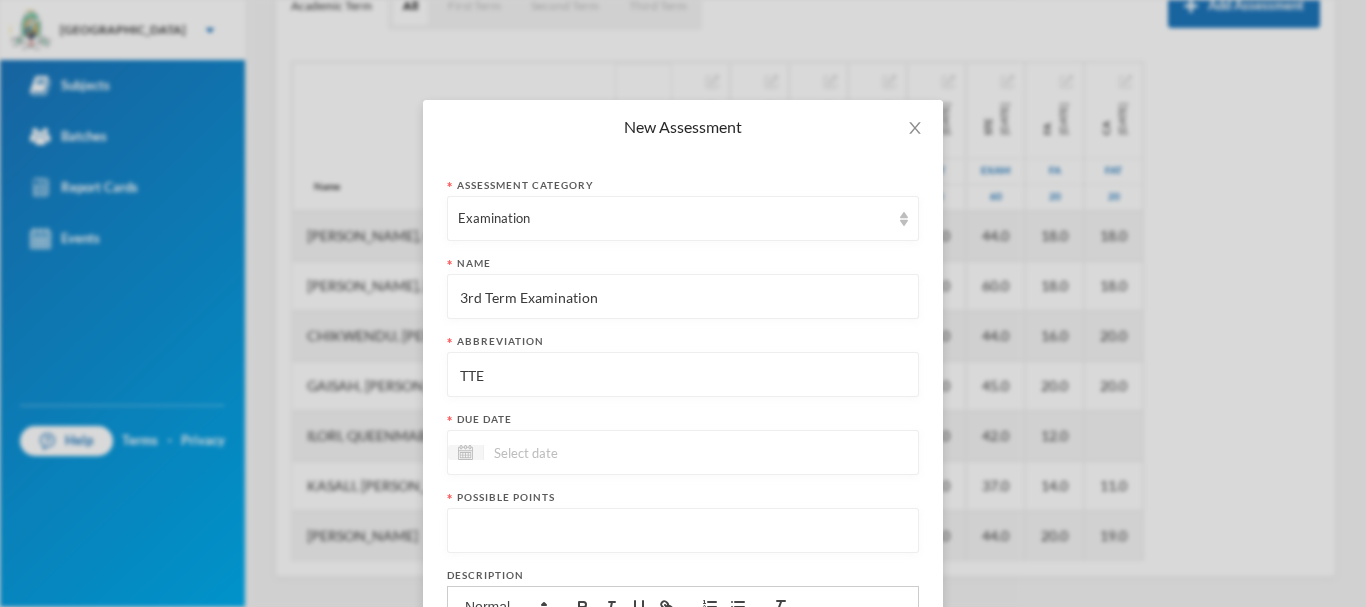 type on "TTE" 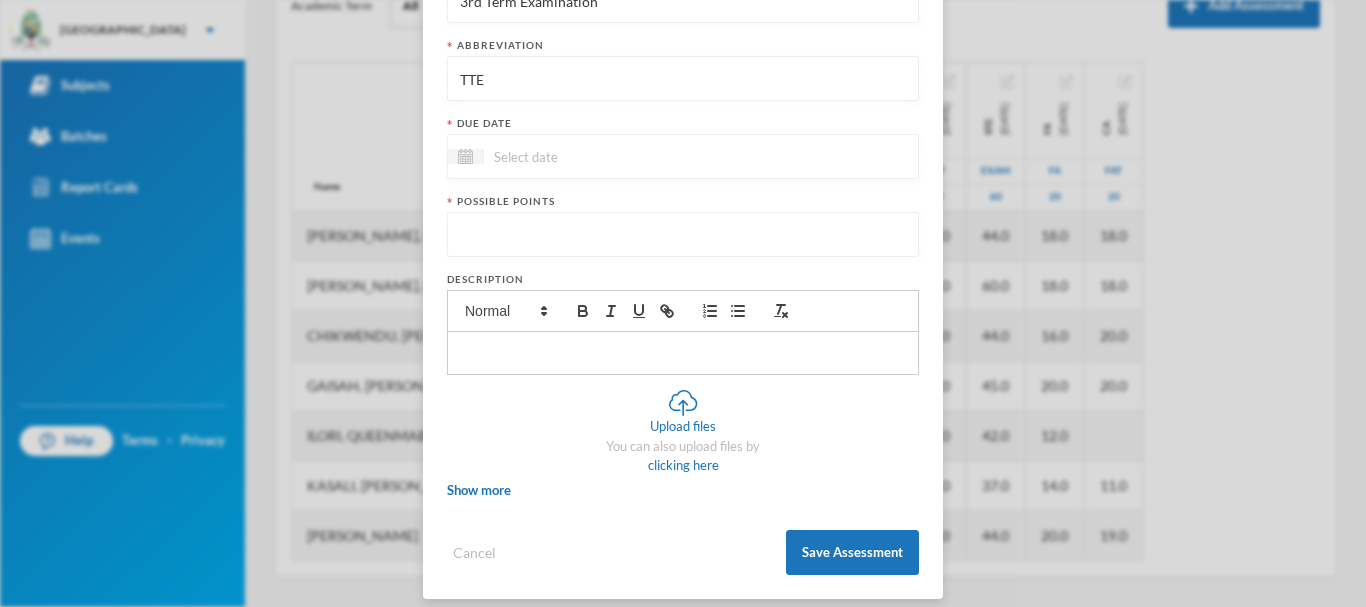scroll, scrollTop: 312, scrollLeft: 0, axis: vertical 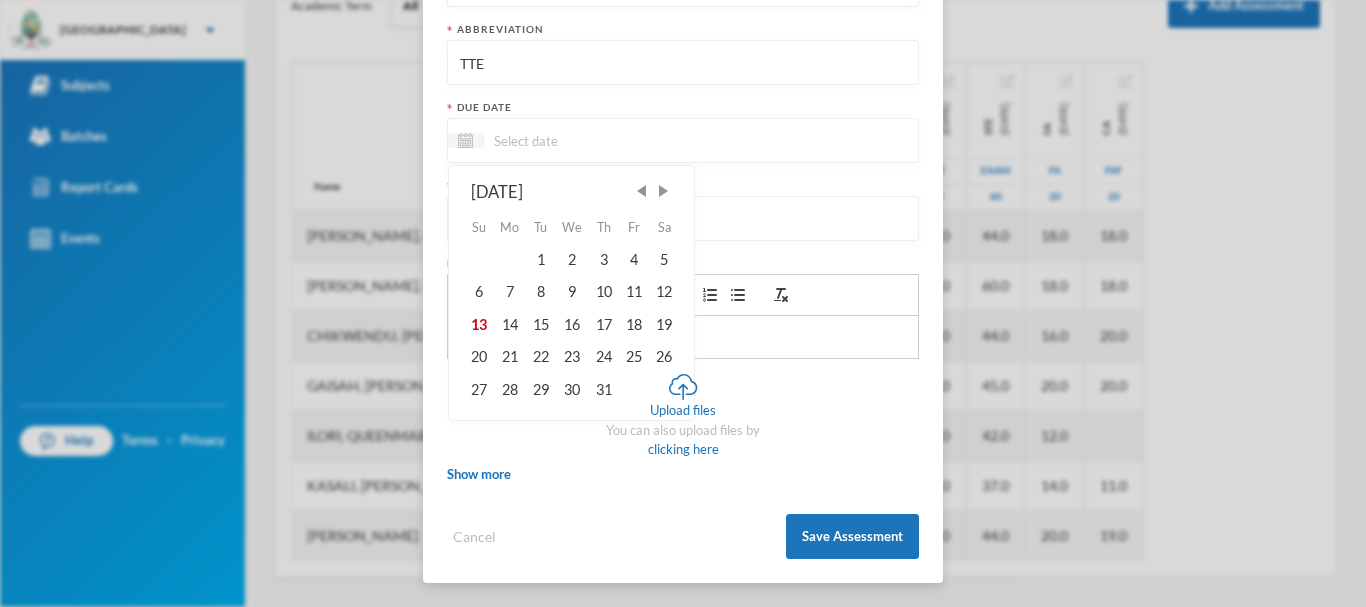 click at bounding box center [568, 140] 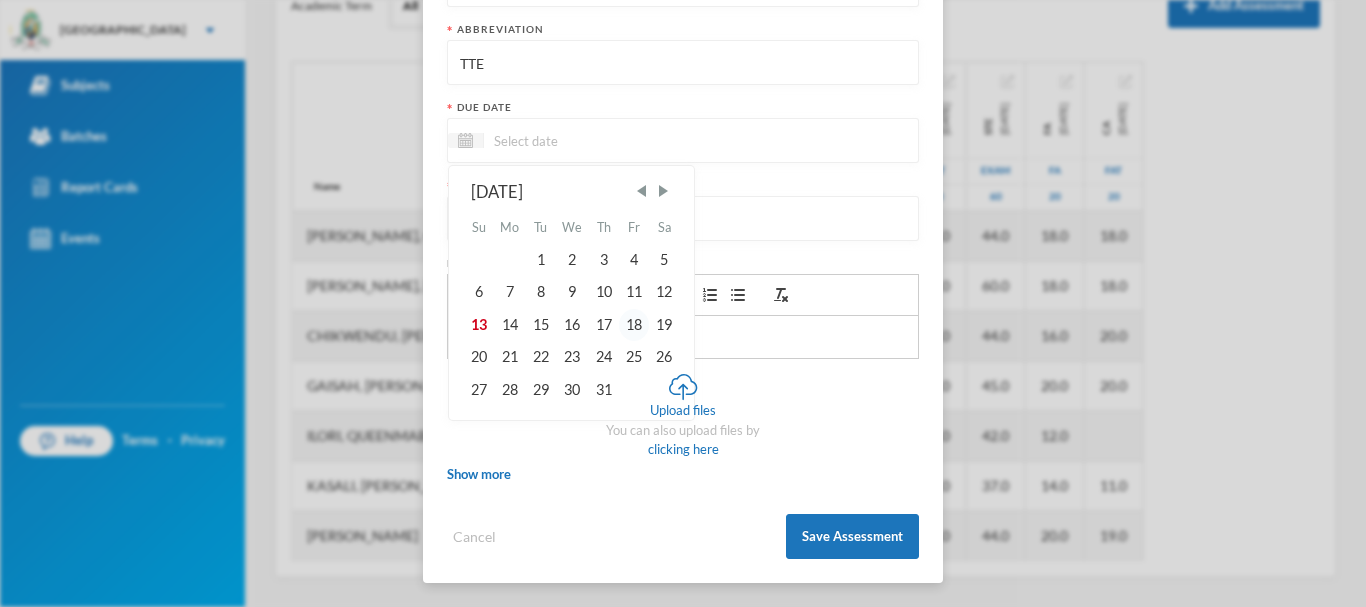 click on "18" at bounding box center (634, 325) 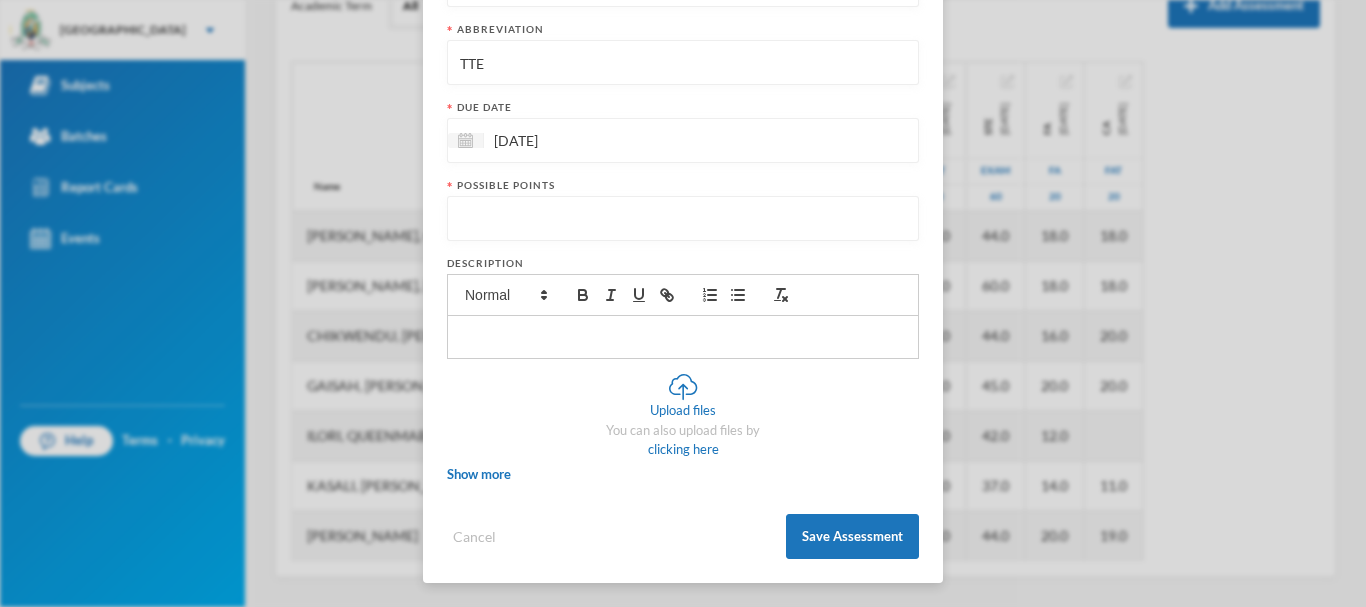 click at bounding box center [683, 219] 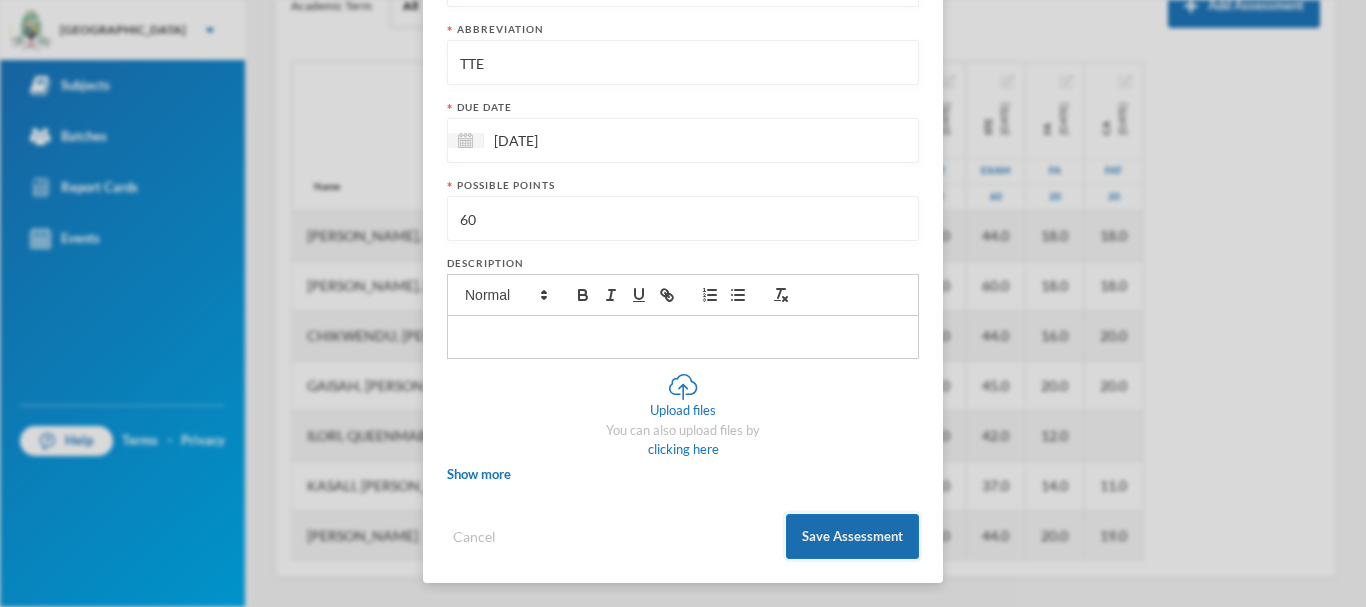 type on "60" 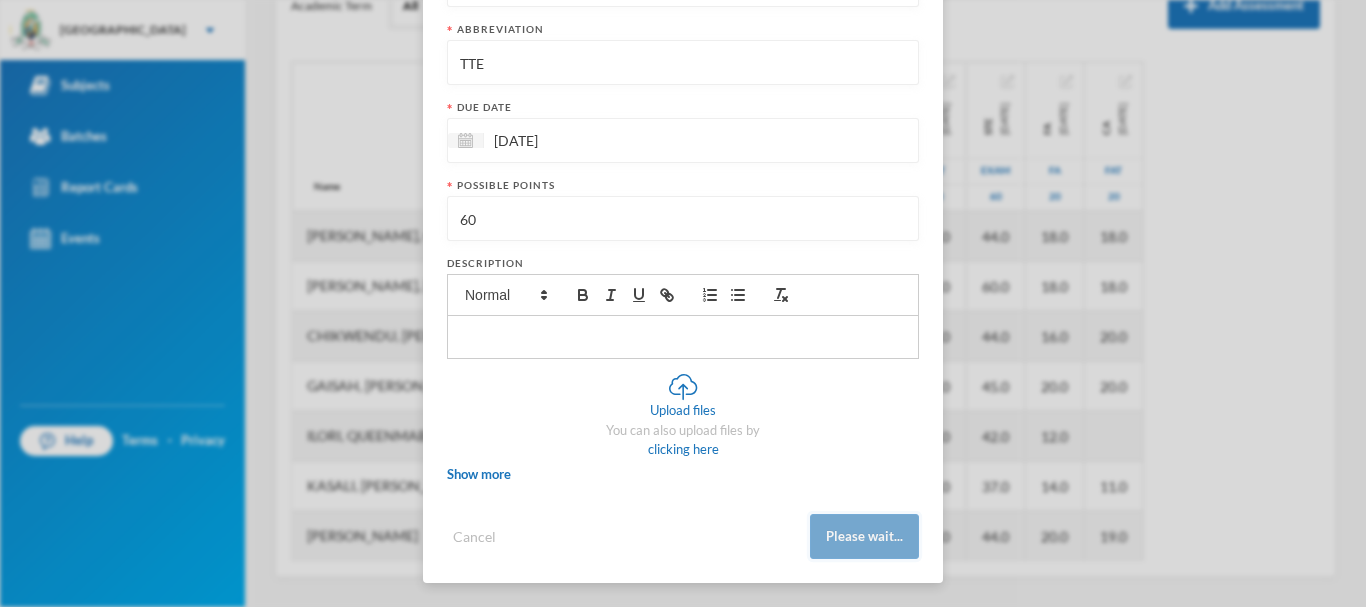 scroll, scrollTop: 303, scrollLeft: 0, axis: vertical 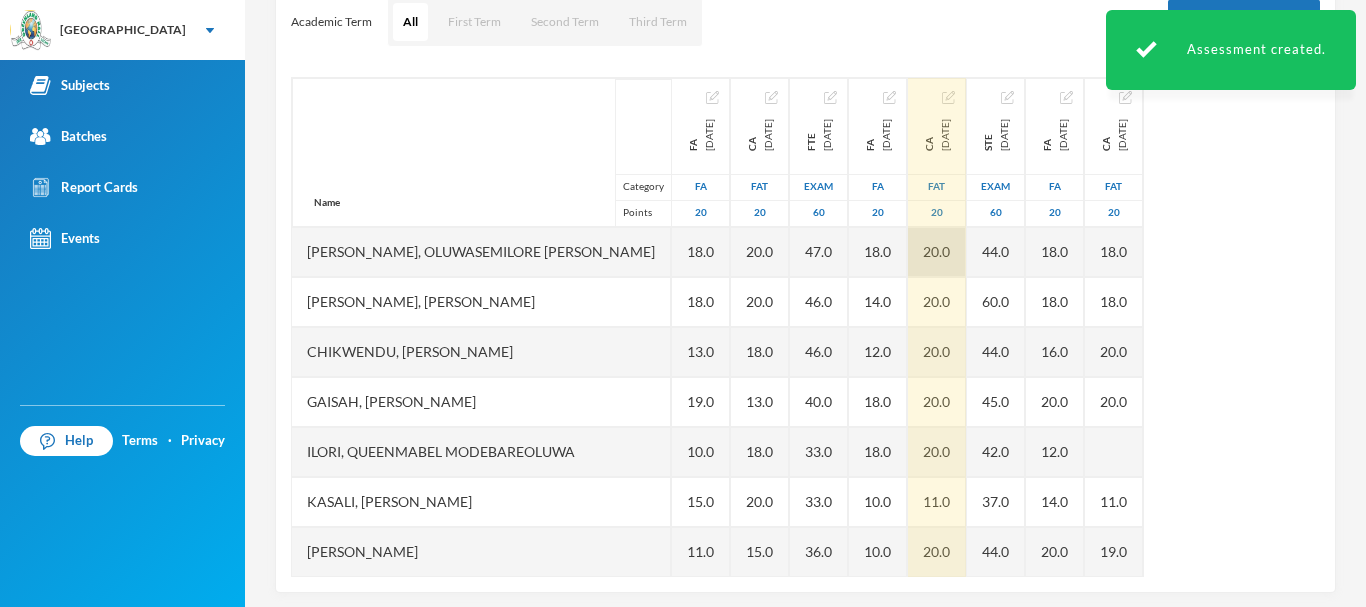 type 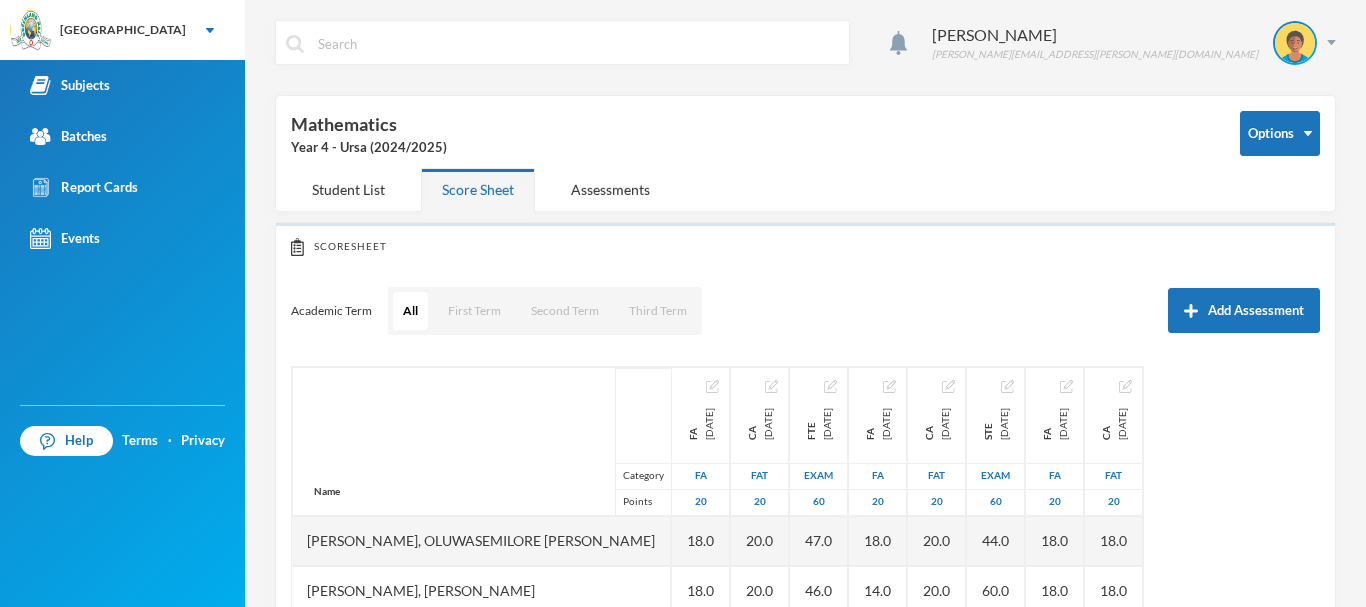 scroll, scrollTop: 0, scrollLeft: 0, axis: both 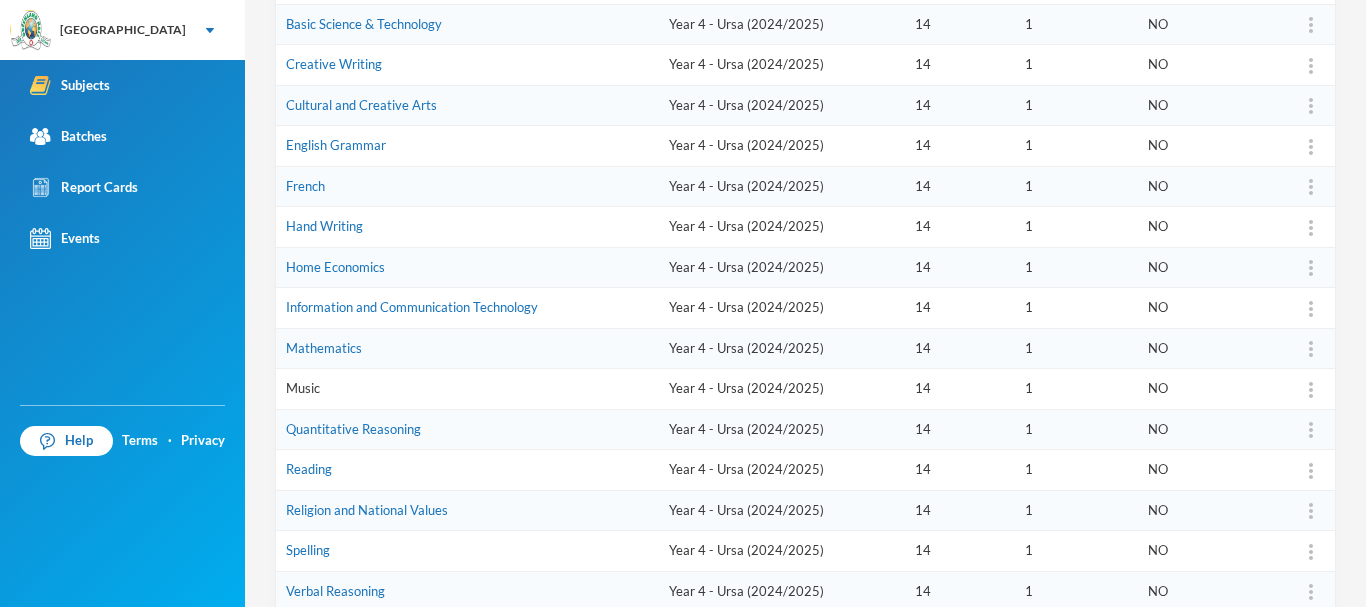 click on "Music" at bounding box center (303, 388) 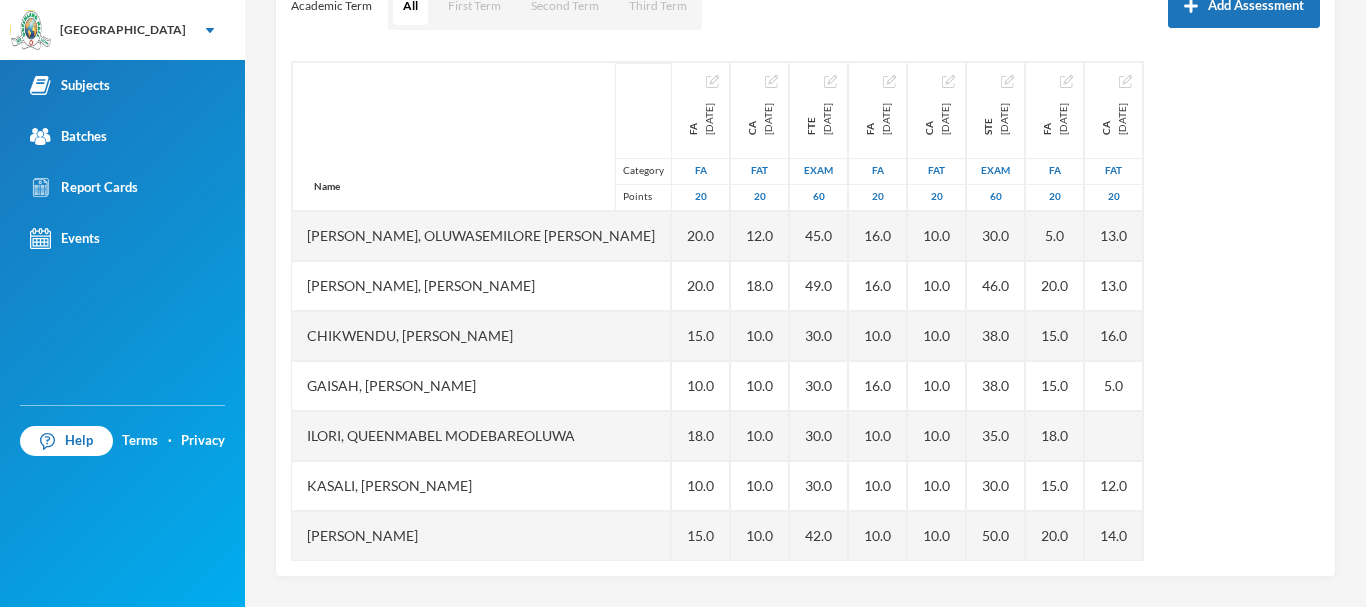 scroll, scrollTop: 305, scrollLeft: 0, axis: vertical 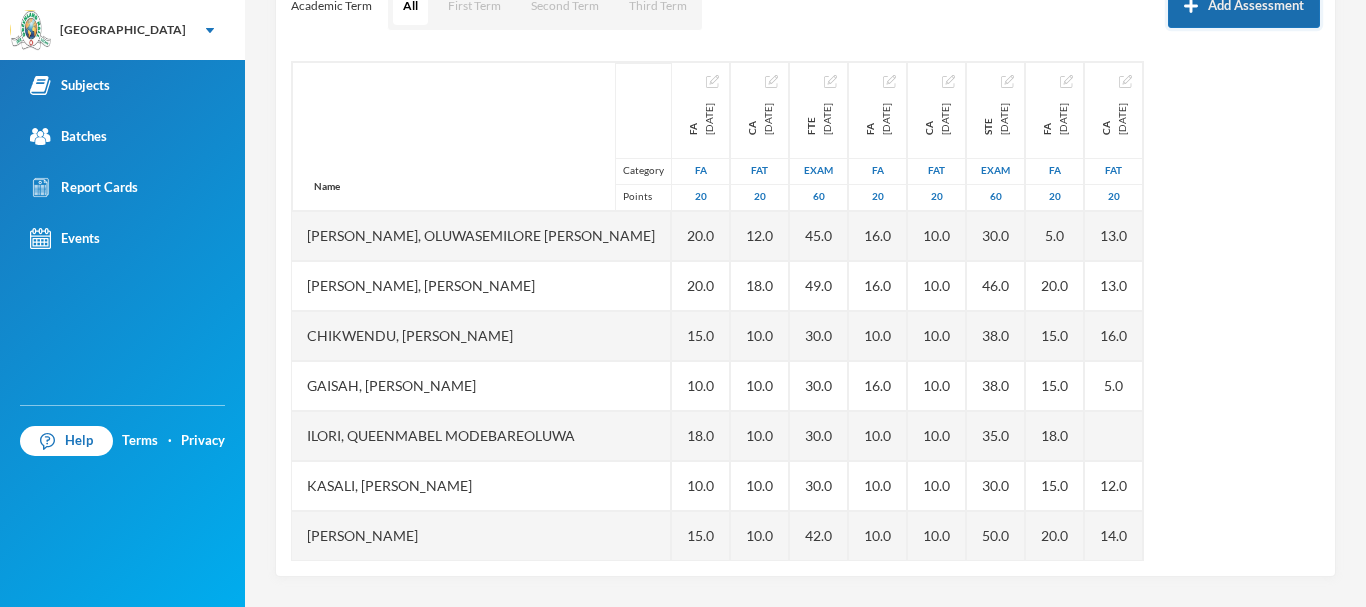 click on "Add Assessment" at bounding box center [1244, 5] 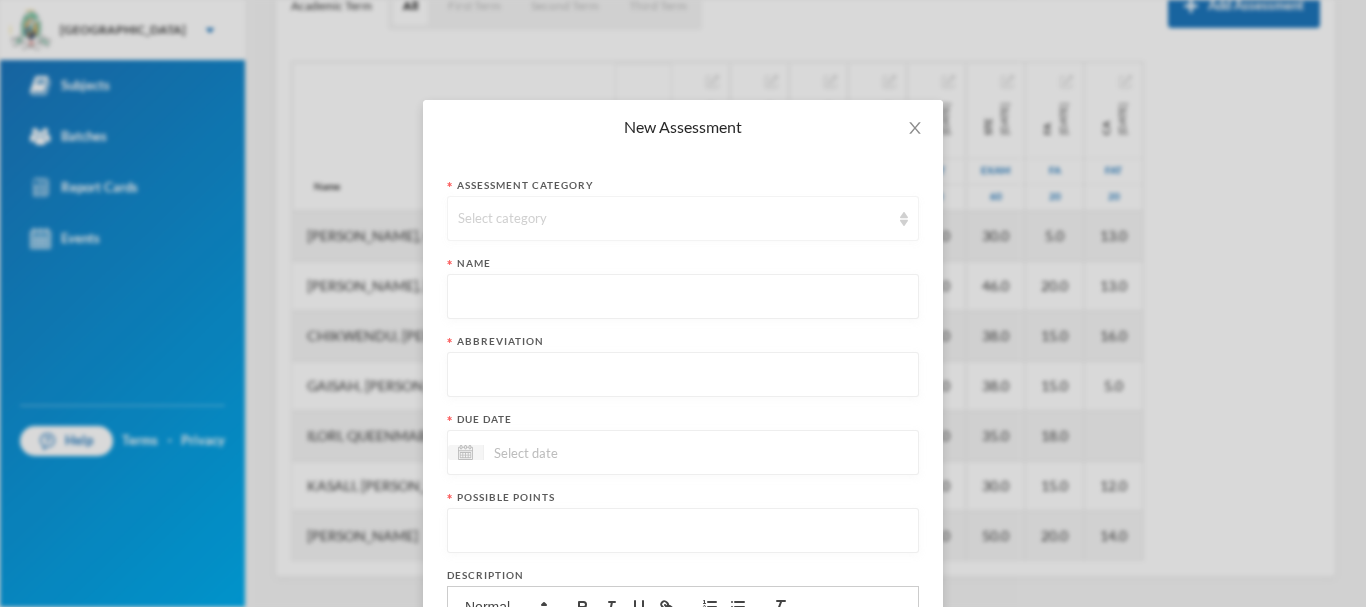 click on "Select category" at bounding box center [674, 219] 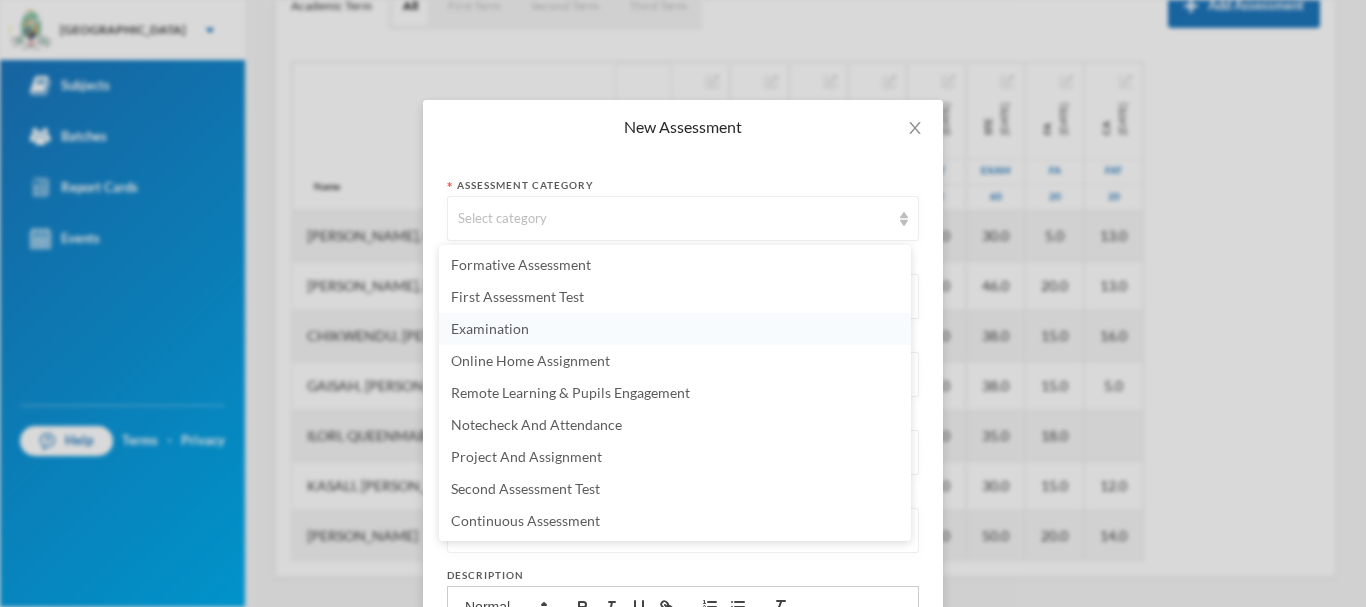 click on "Examination" at bounding box center [675, 329] 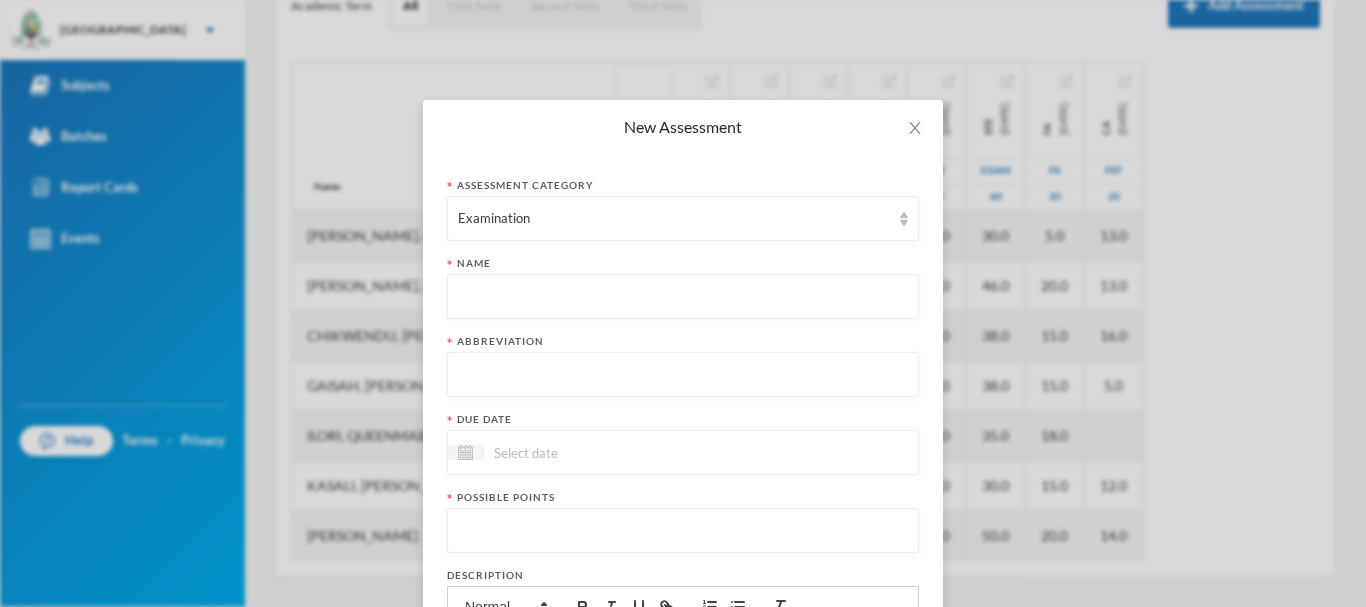 click at bounding box center [683, 297] 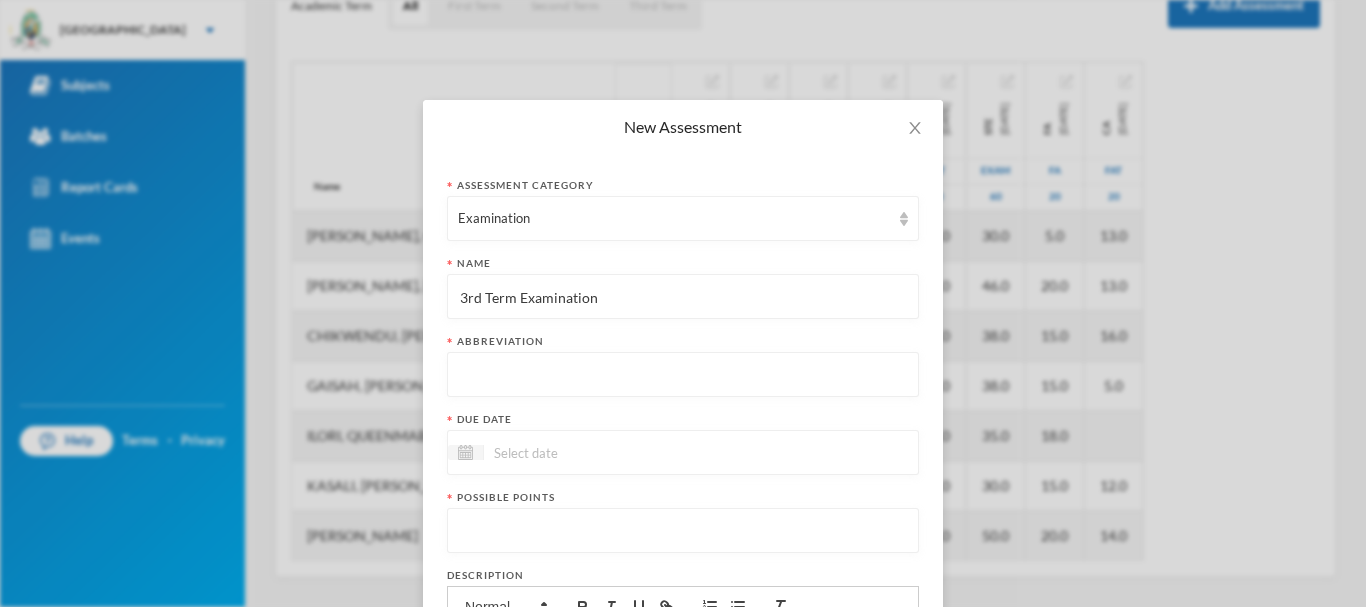 type on "3rd Term Examination" 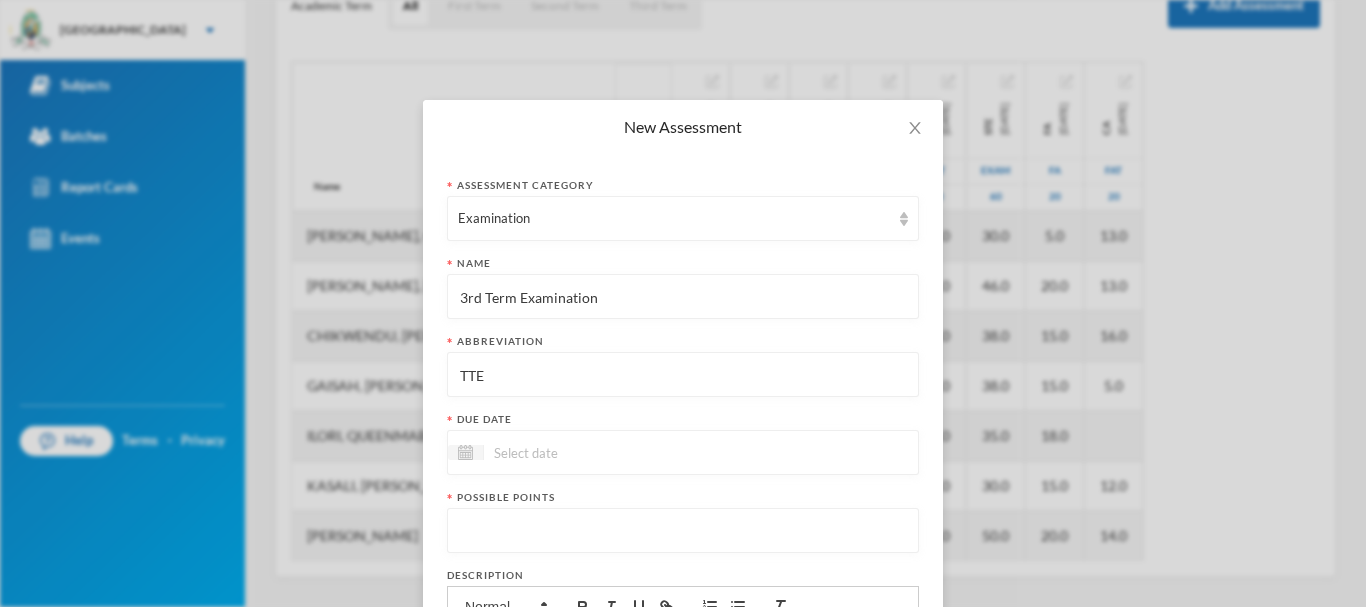 type on "TTE" 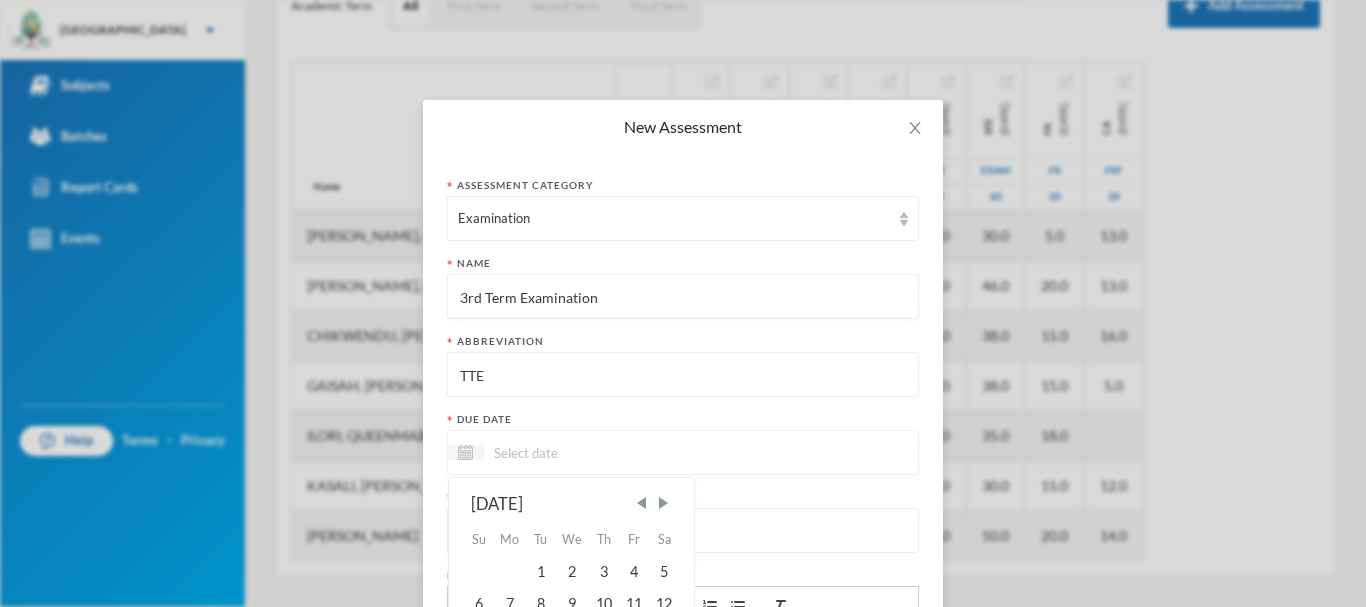 click at bounding box center [568, 452] 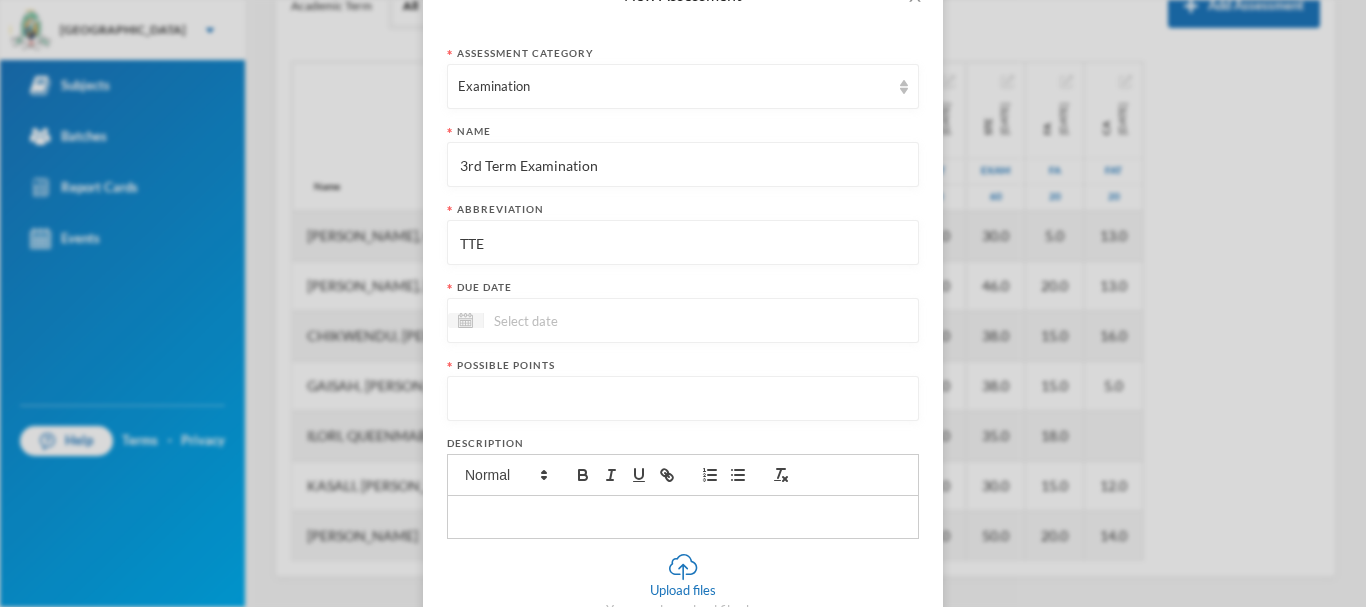 scroll, scrollTop: 140, scrollLeft: 0, axis: vertical 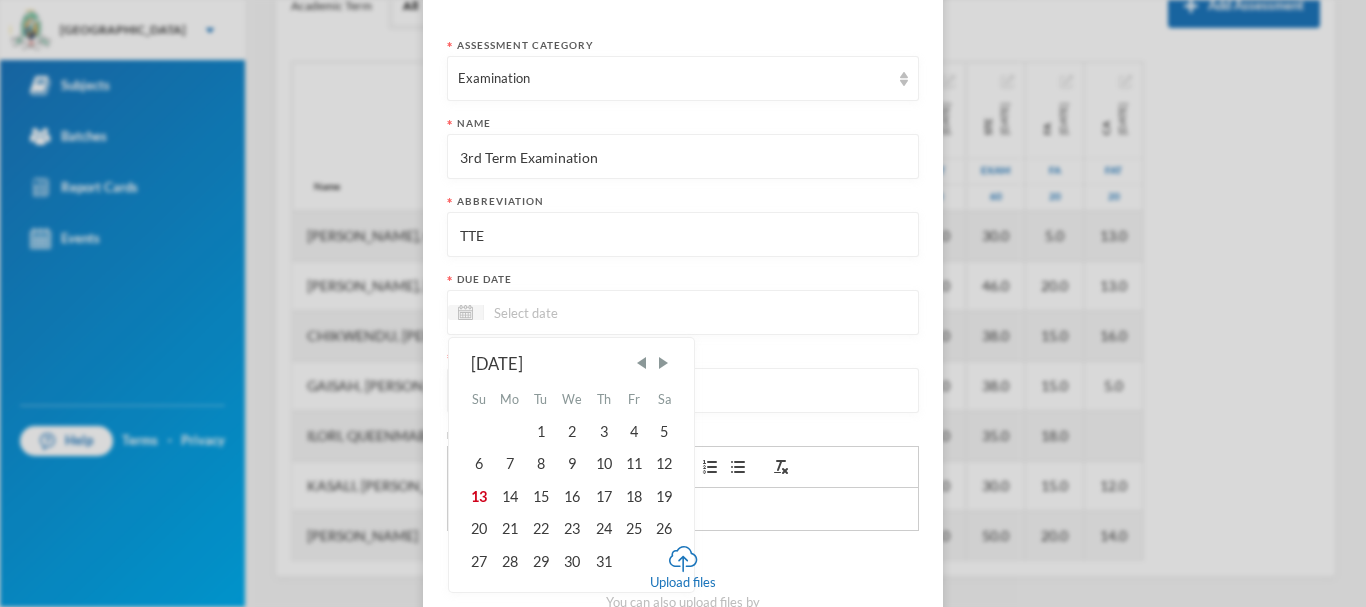 click at bounding box center (568, 312) 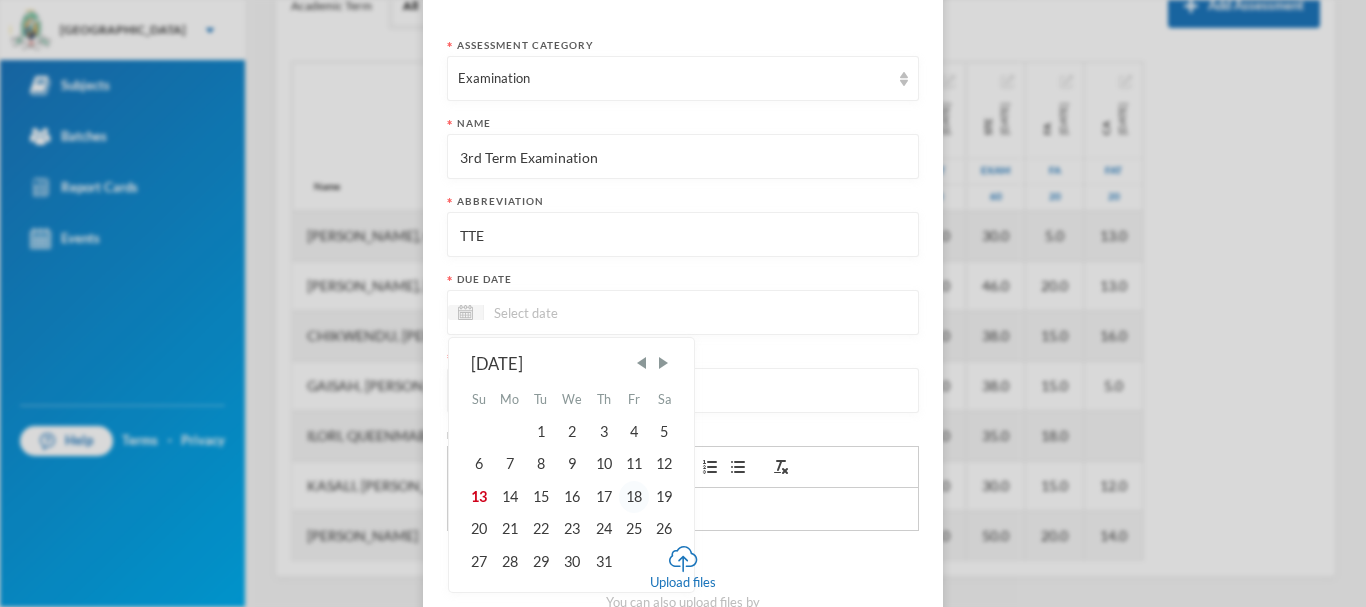 click on "18" at bounding box center [634, 497] 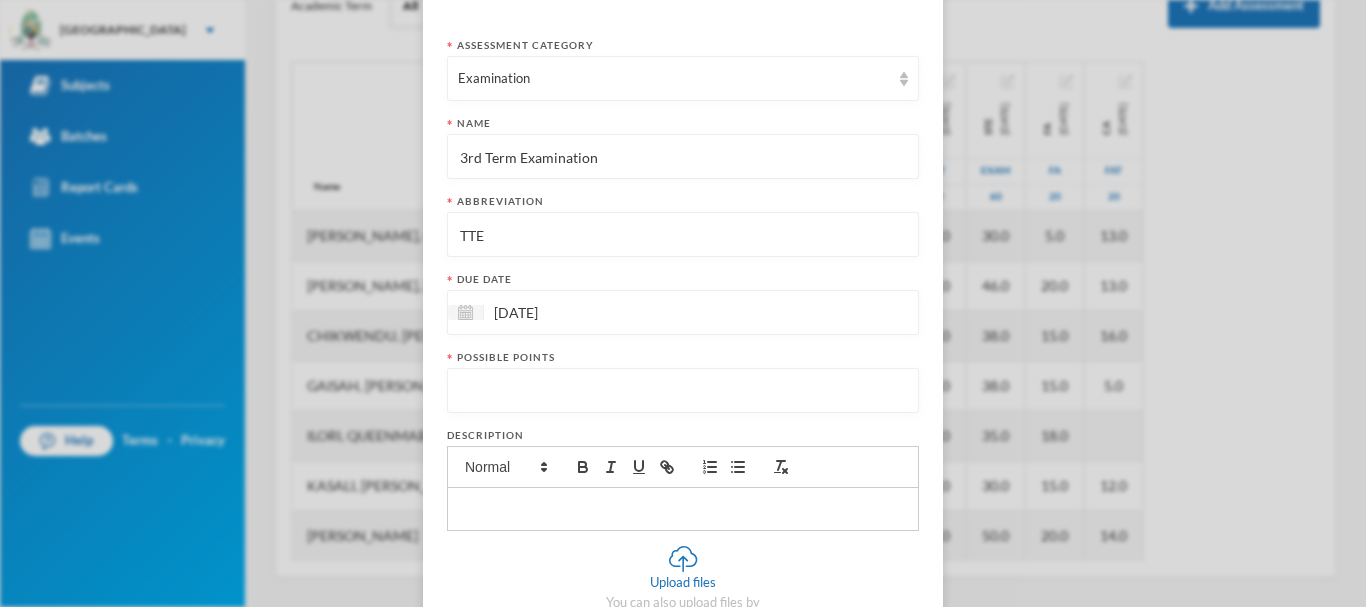 click at bounding box center [683, 391] 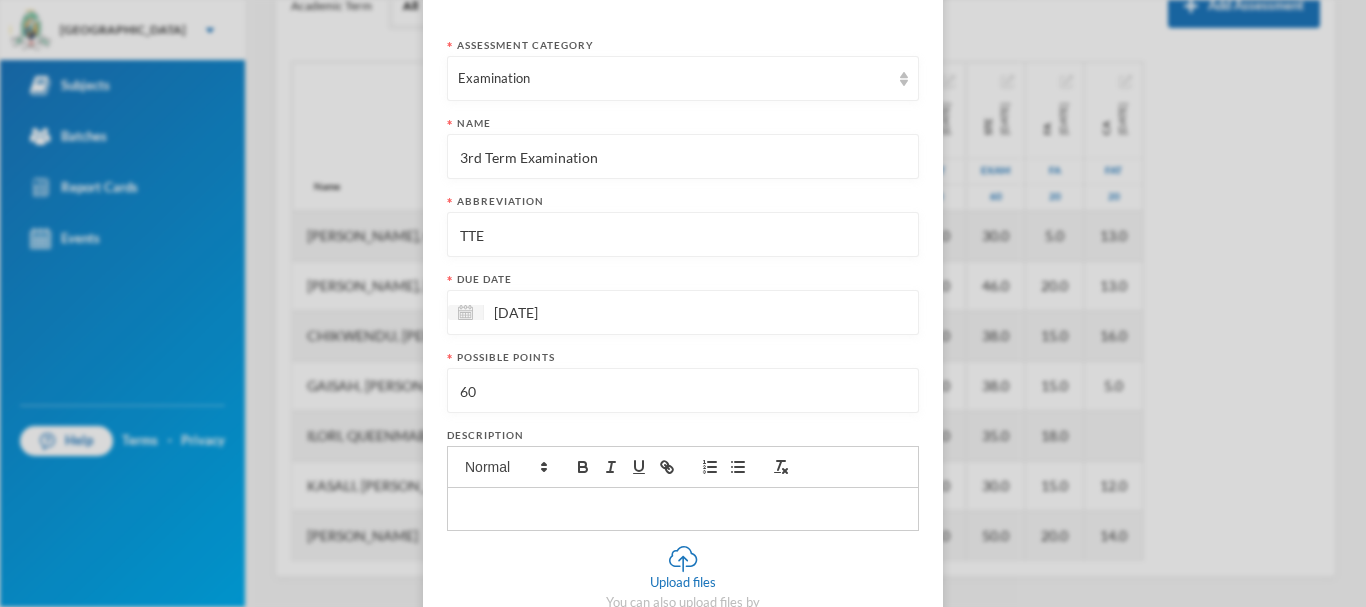 type on "60" 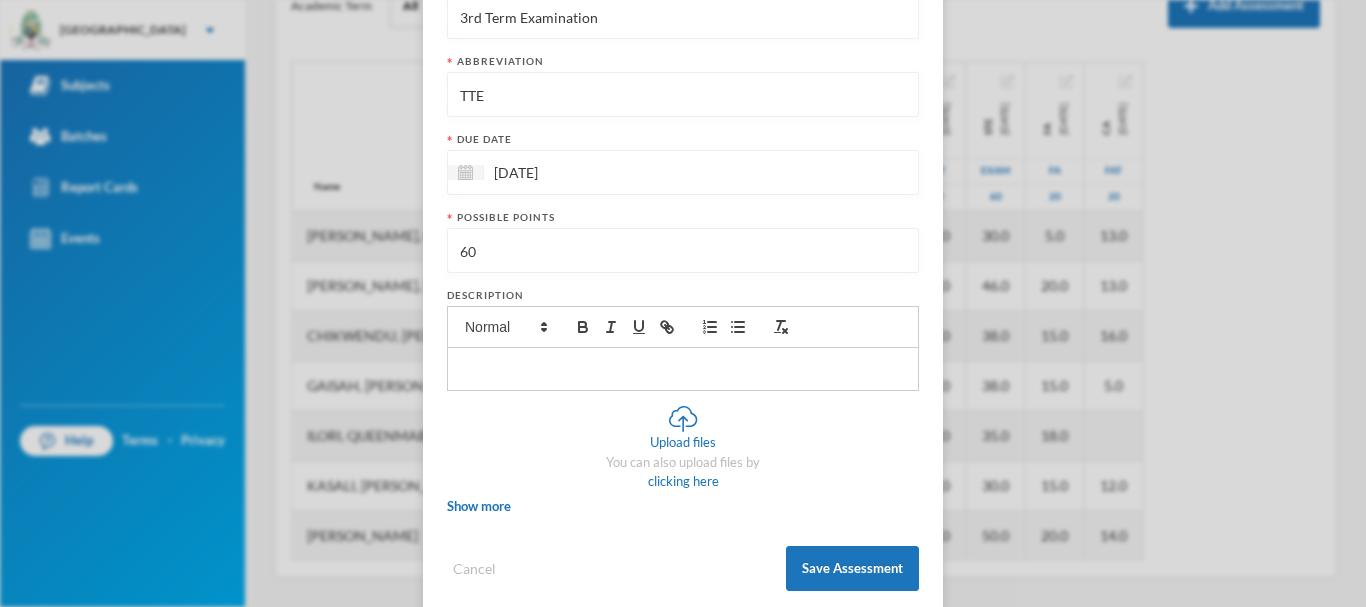 scroll, scrollTop: 312, scrollLeft: 0, axis: vertical 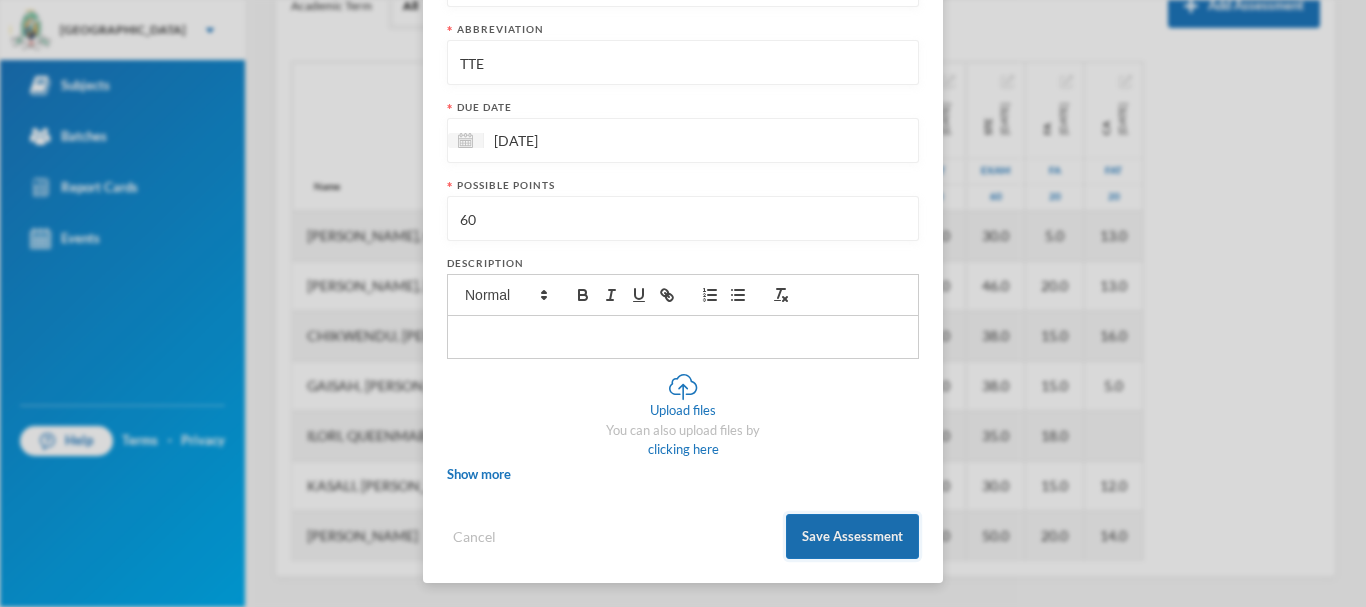 click on "Save Assessment" at bounding box center [852, 536] 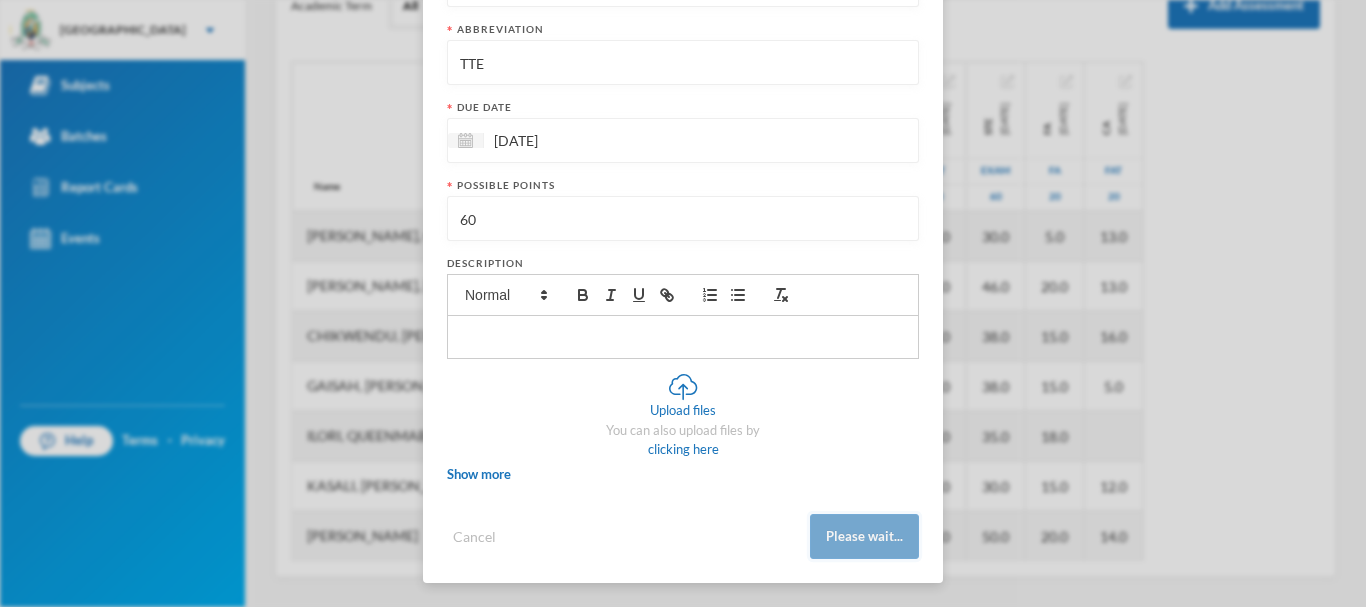 scroll, scrollTop: 303, scrollLeft: 0, axis: vertical 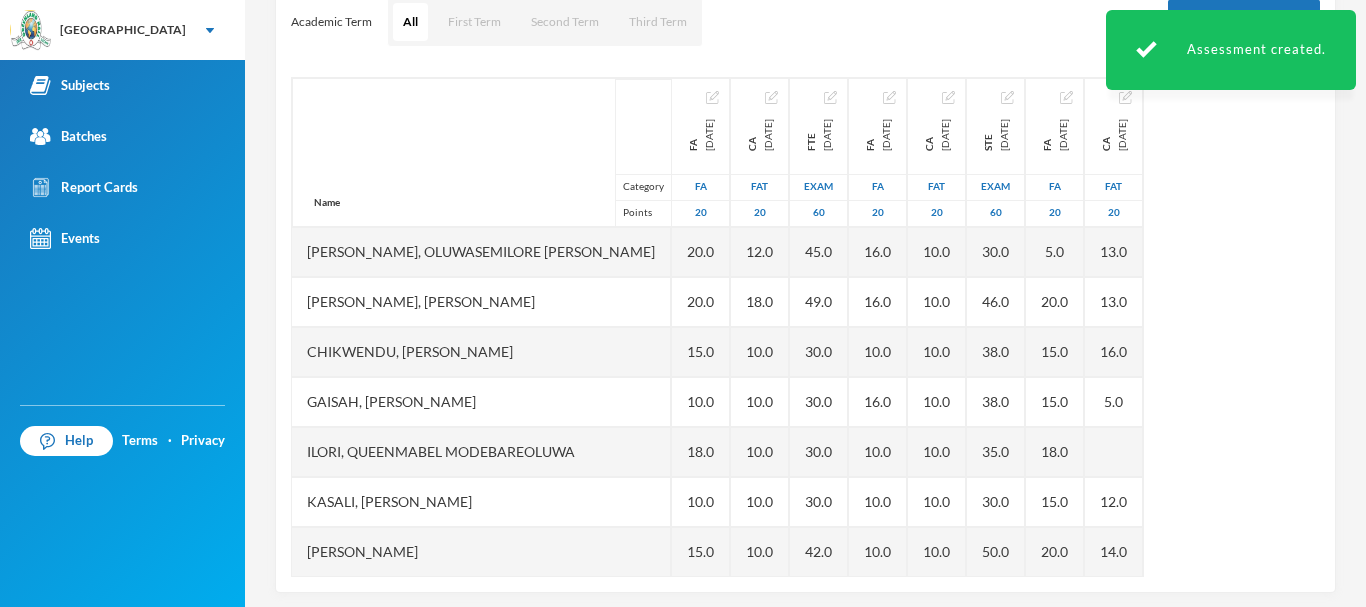 type 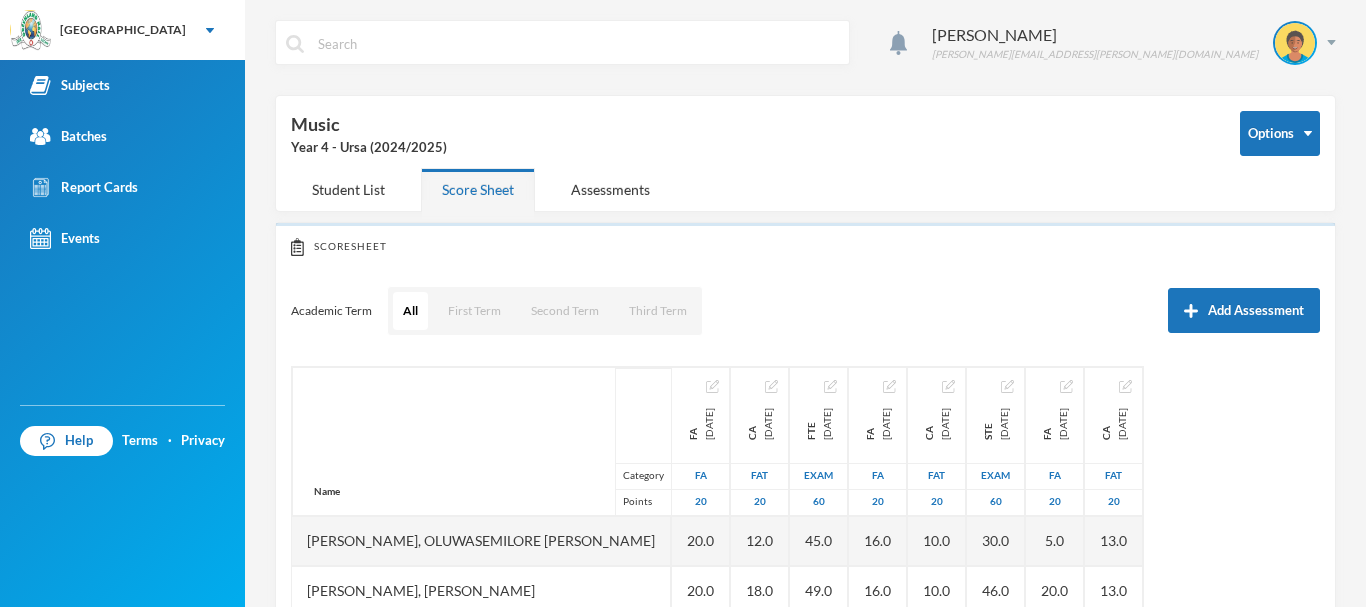 scroll, scrollTop: 0, scrollLeft: 0, axis: both 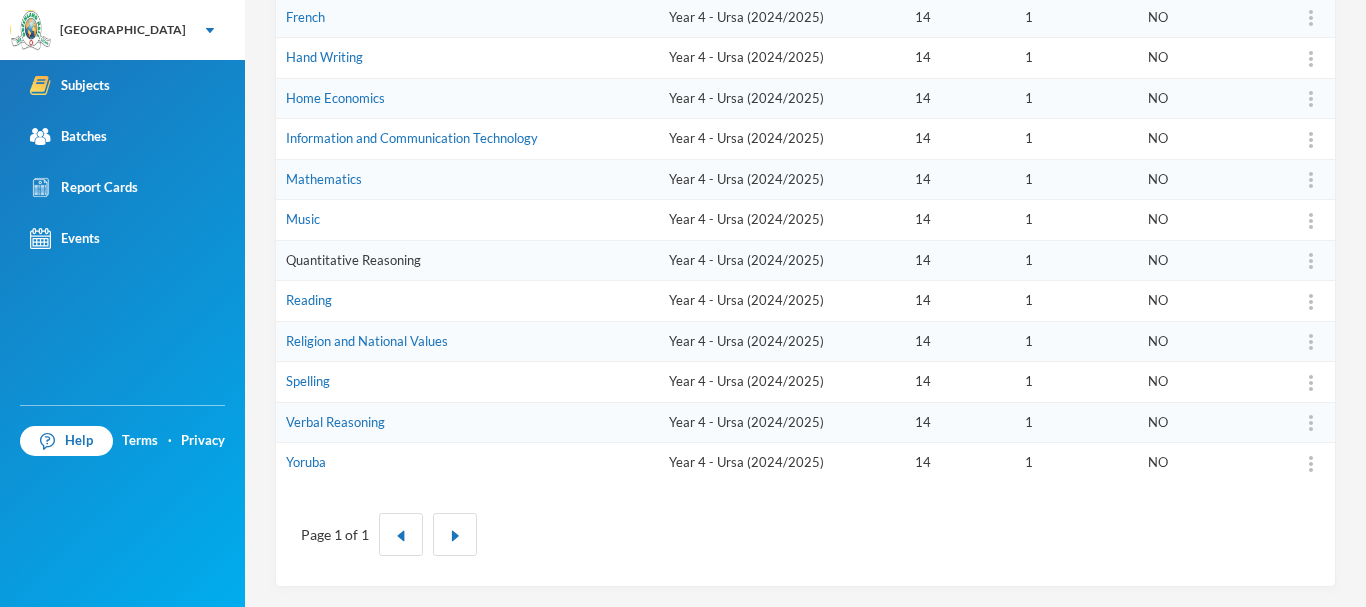click on "Quantitative Reasoning" at bounding box center (353, 260) 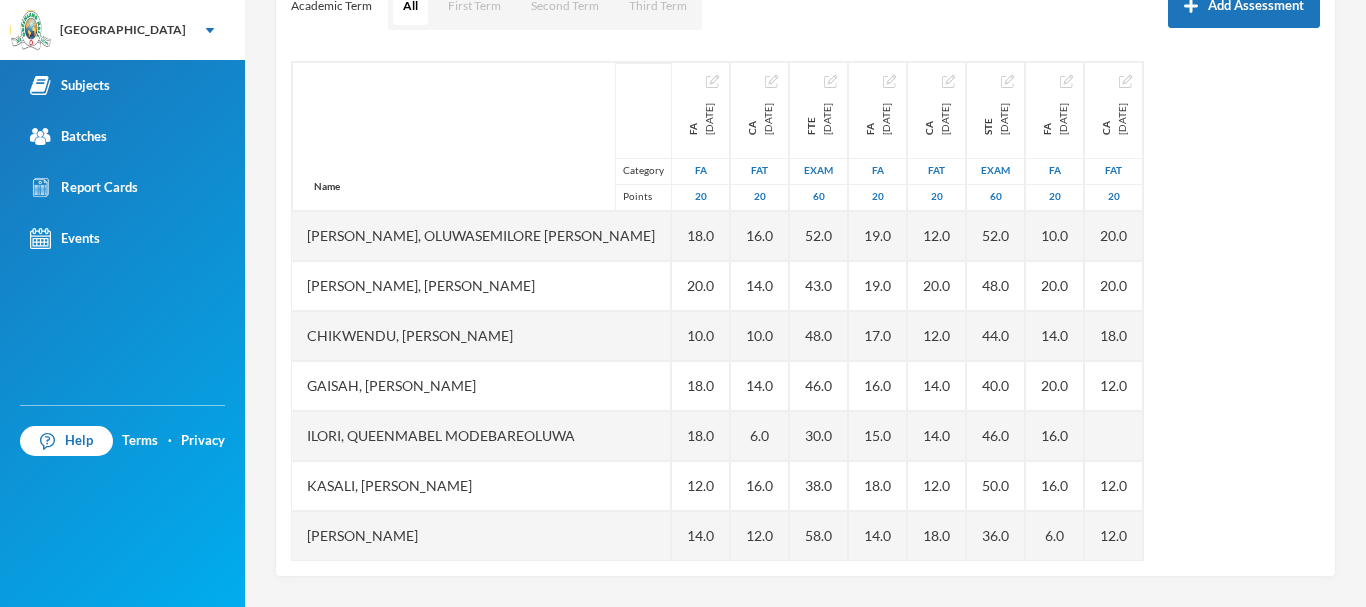scroll, scrollTop: 305, scrollLeft: 0, axis: vertical 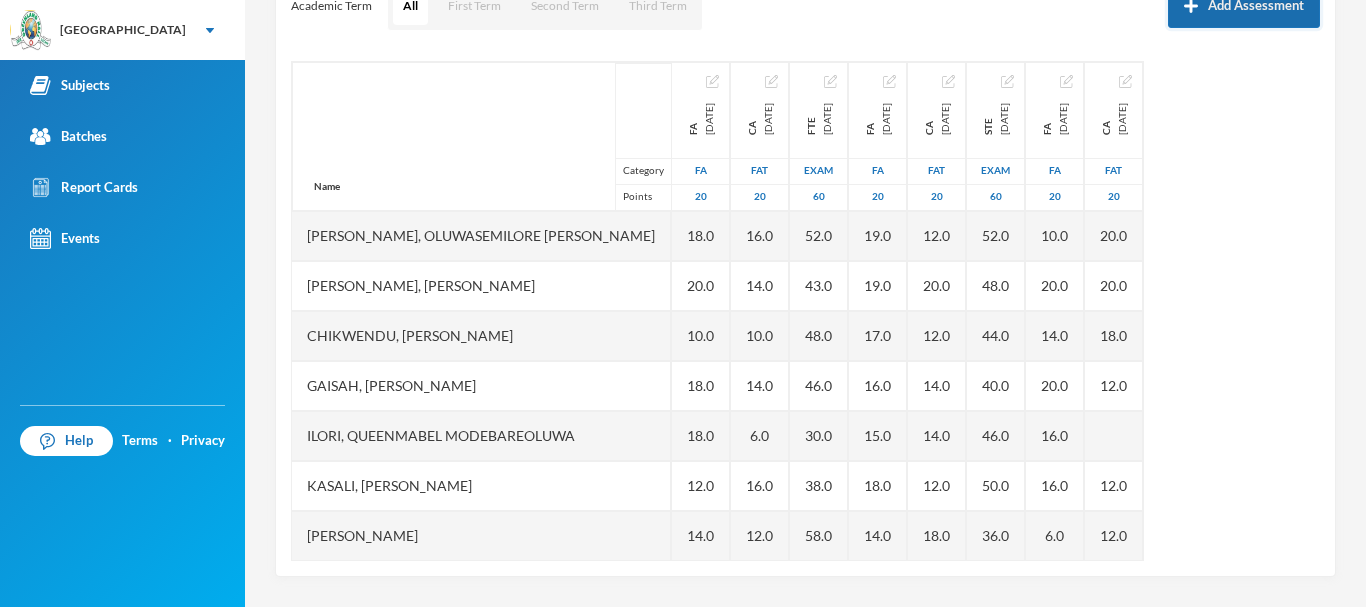 click on "Add Assessment" at bounding box center (1244, 5) 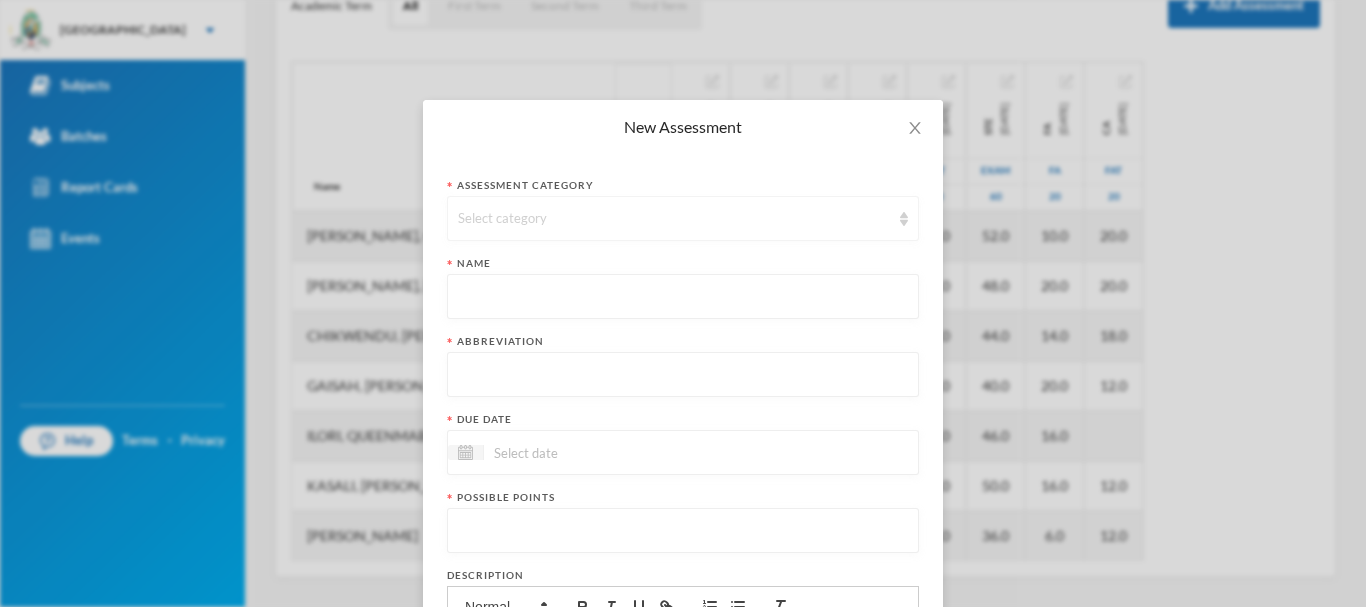 click on "Select category" at bounding box center [674, 219] 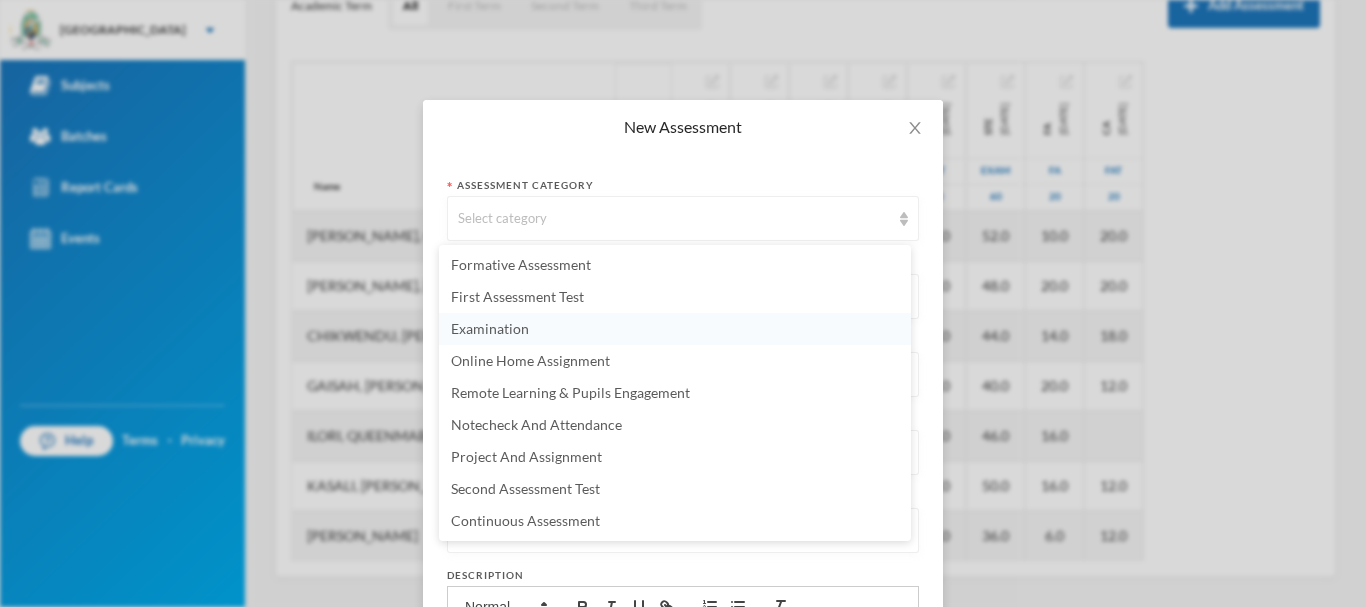 click on "Examination" at bounding box center (490, 328) 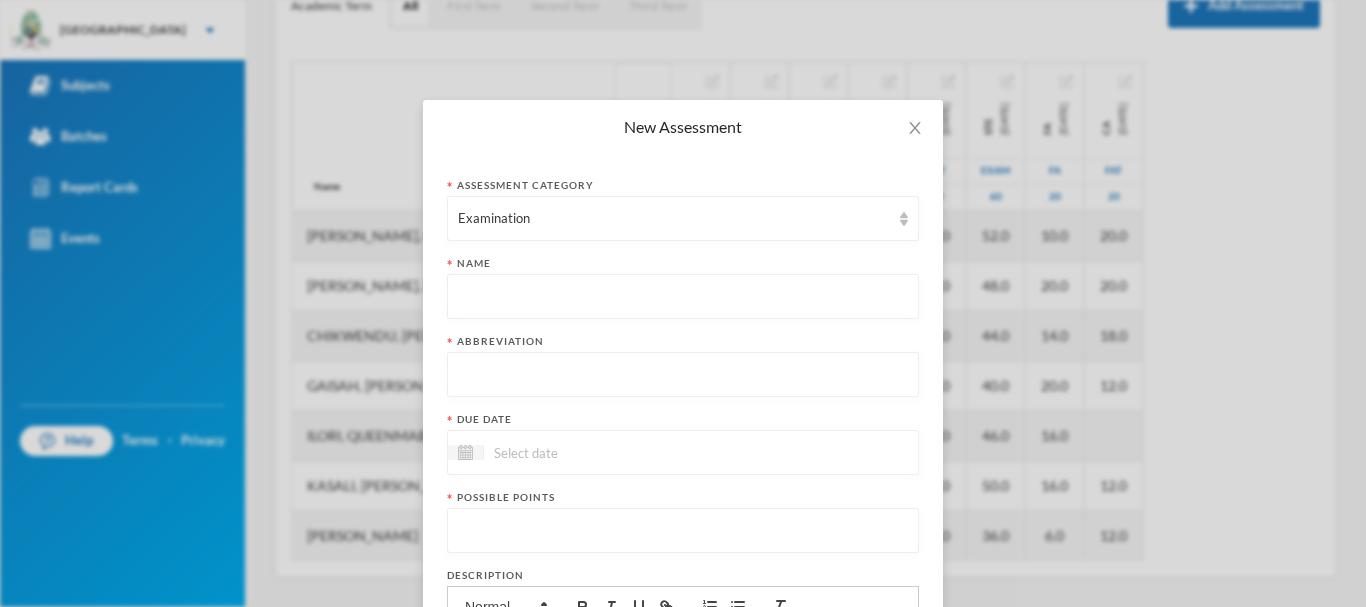 click at bounding box center (683, 297) 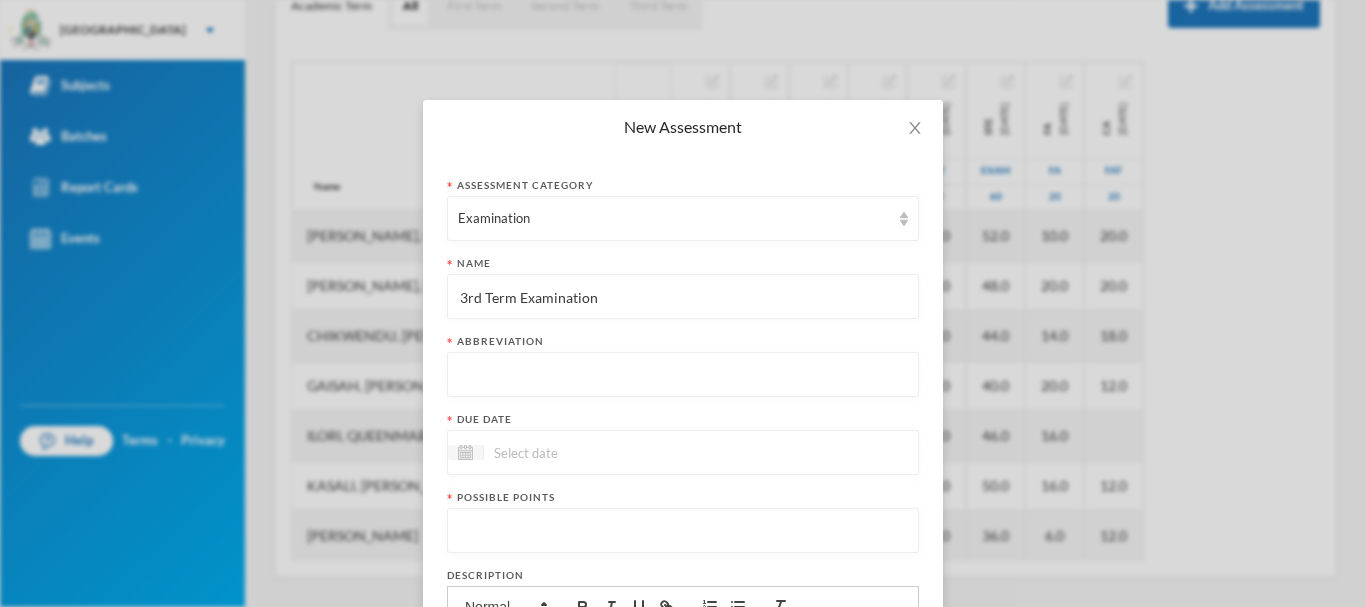 type on "3rd Term Examination" 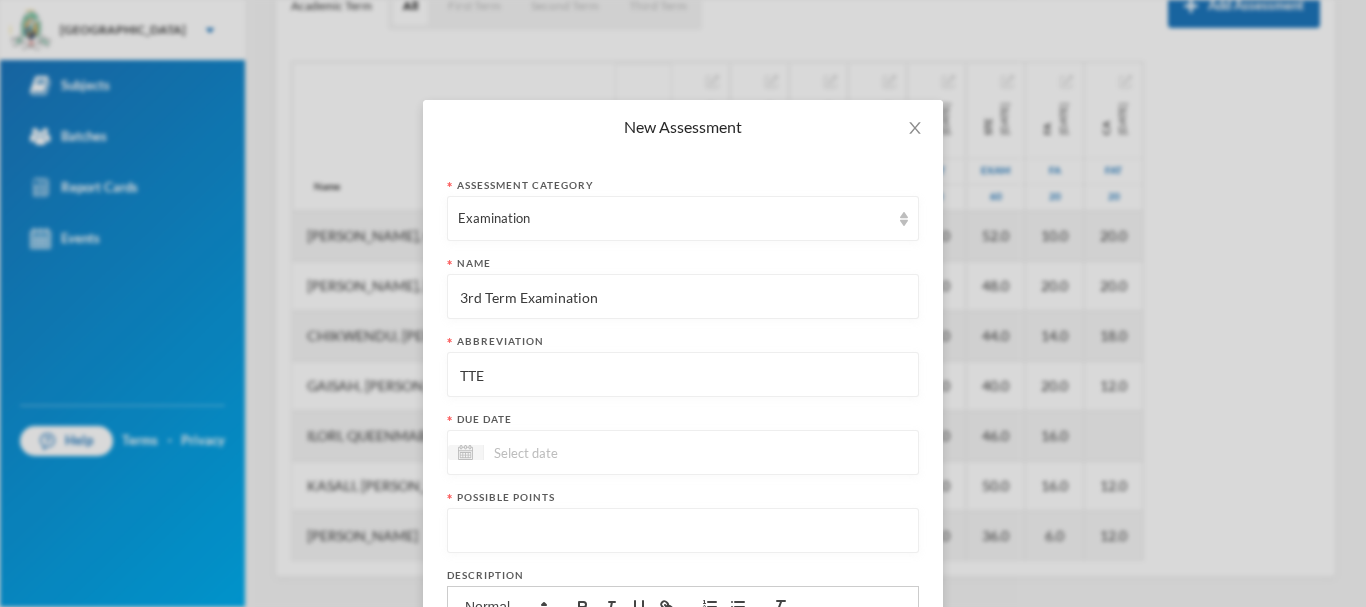 type on "TTE" 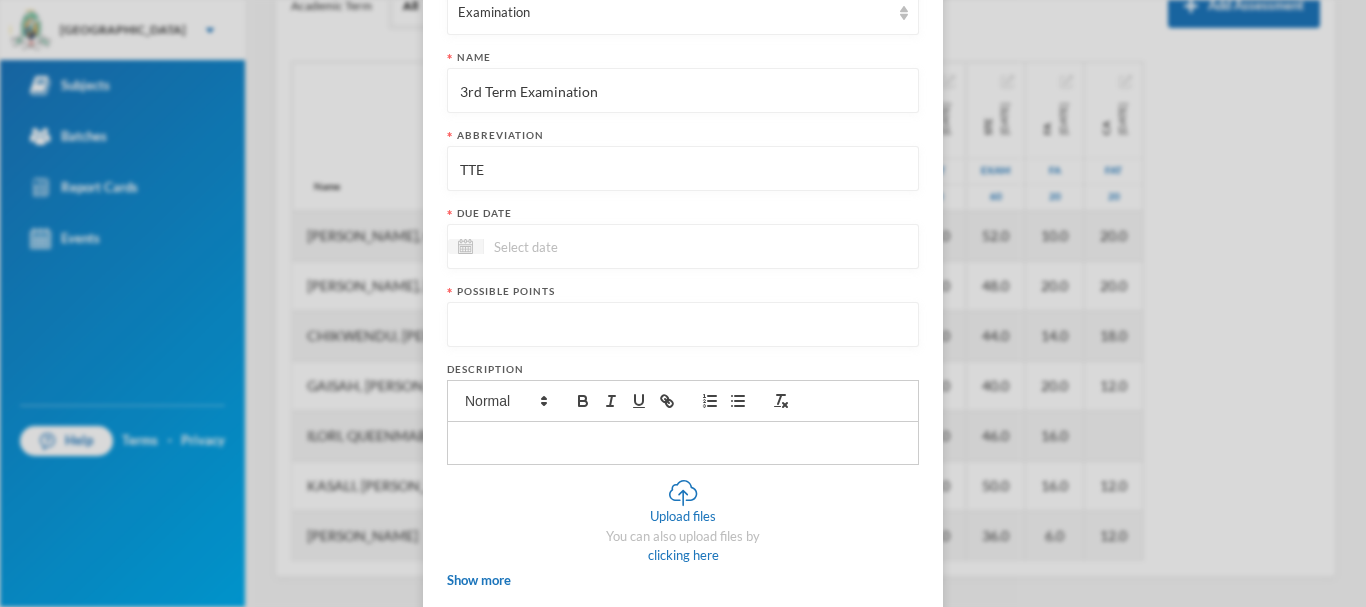 scroll, scrollTop: 312, scrollLeft: 0, axis: vertical 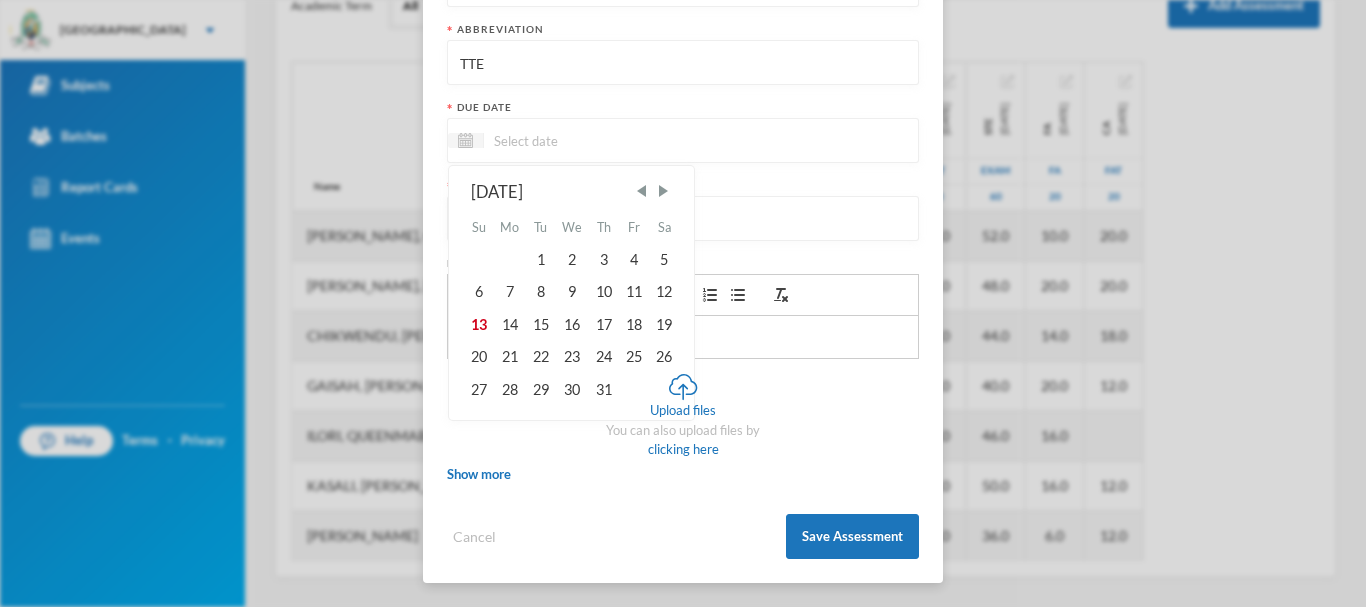 click at bounding box center [568, 140] 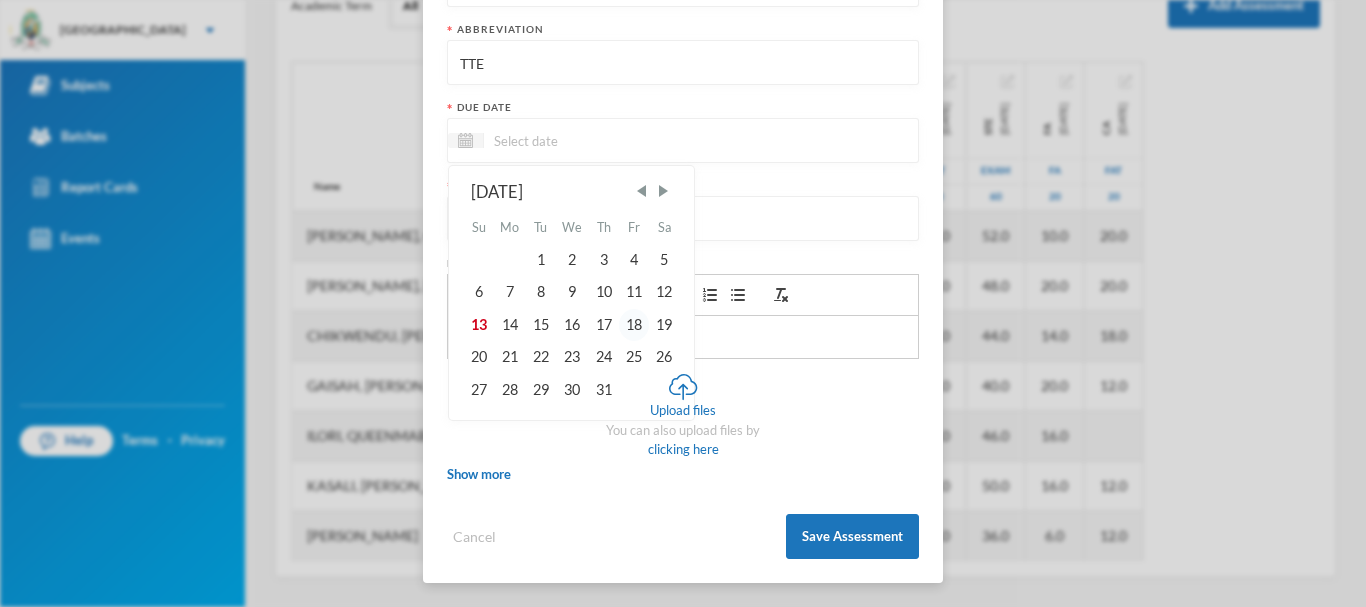 click on "18" at bounding box center [634, 325] 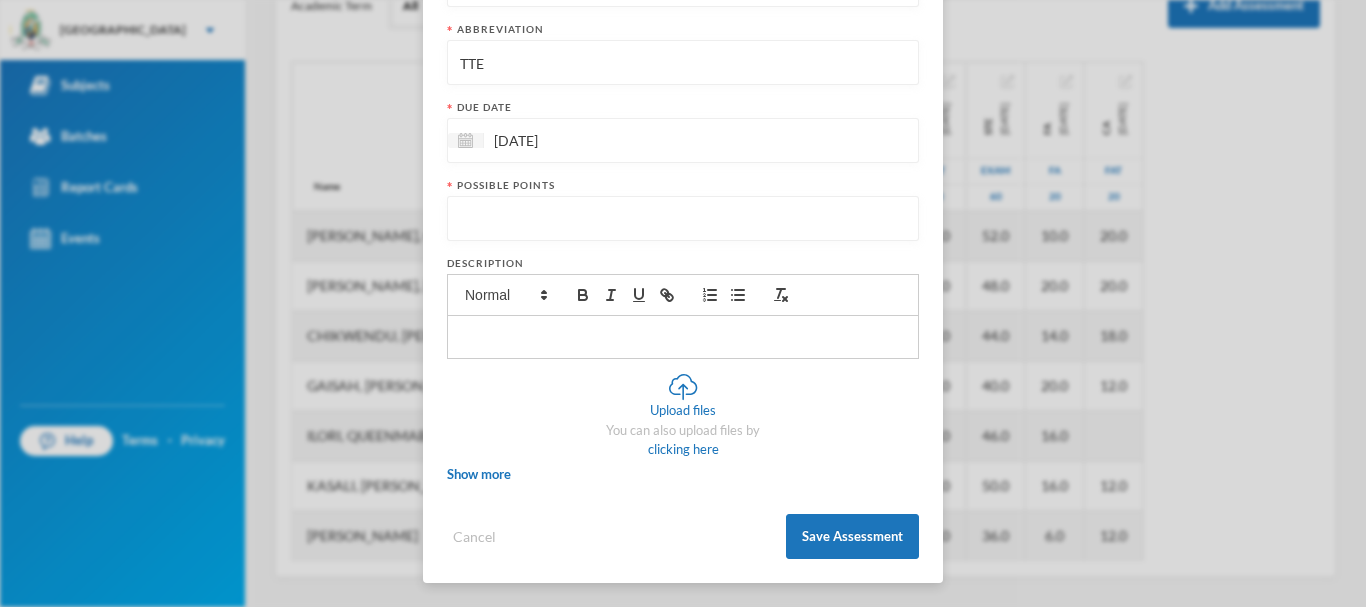 click at bounding box center (683, 219) 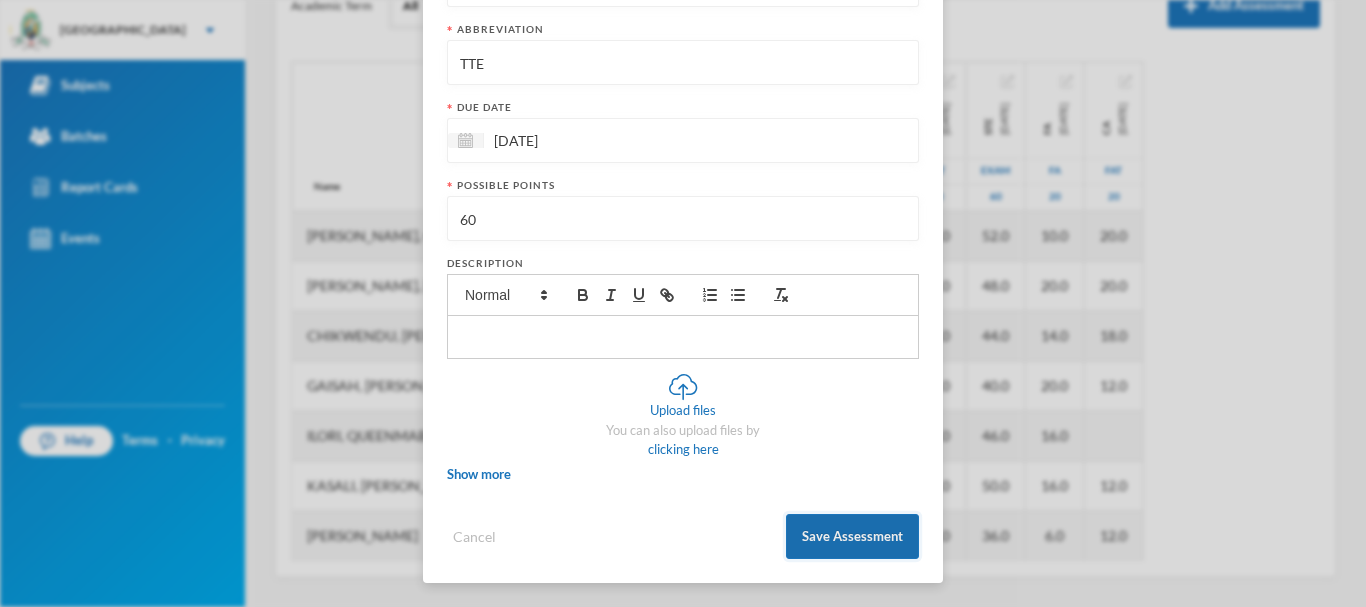 type on "60" 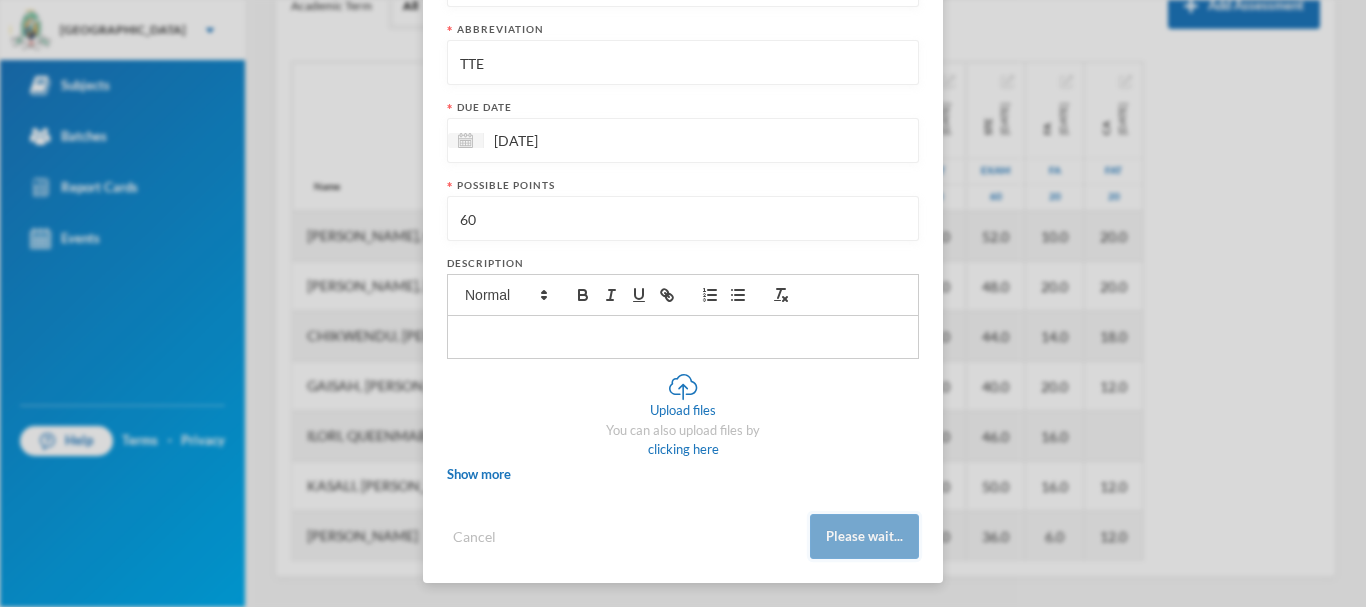 scroll, scrollTop: 303, scrollLeft: 0, axis: vertical 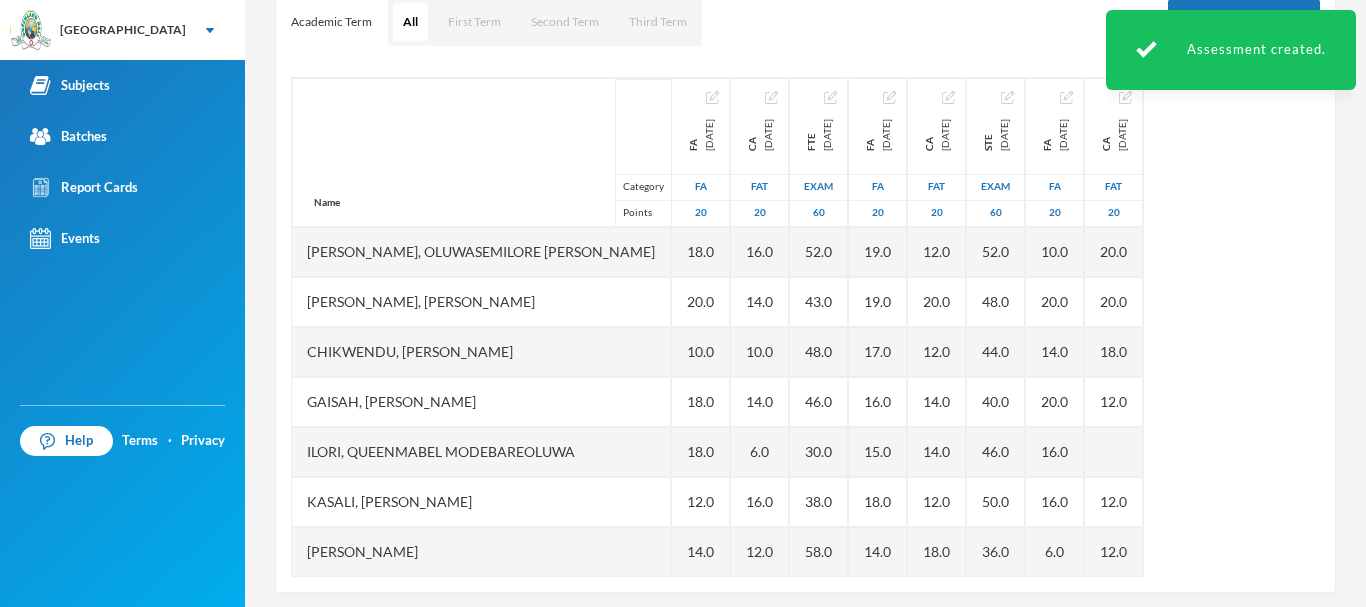 type 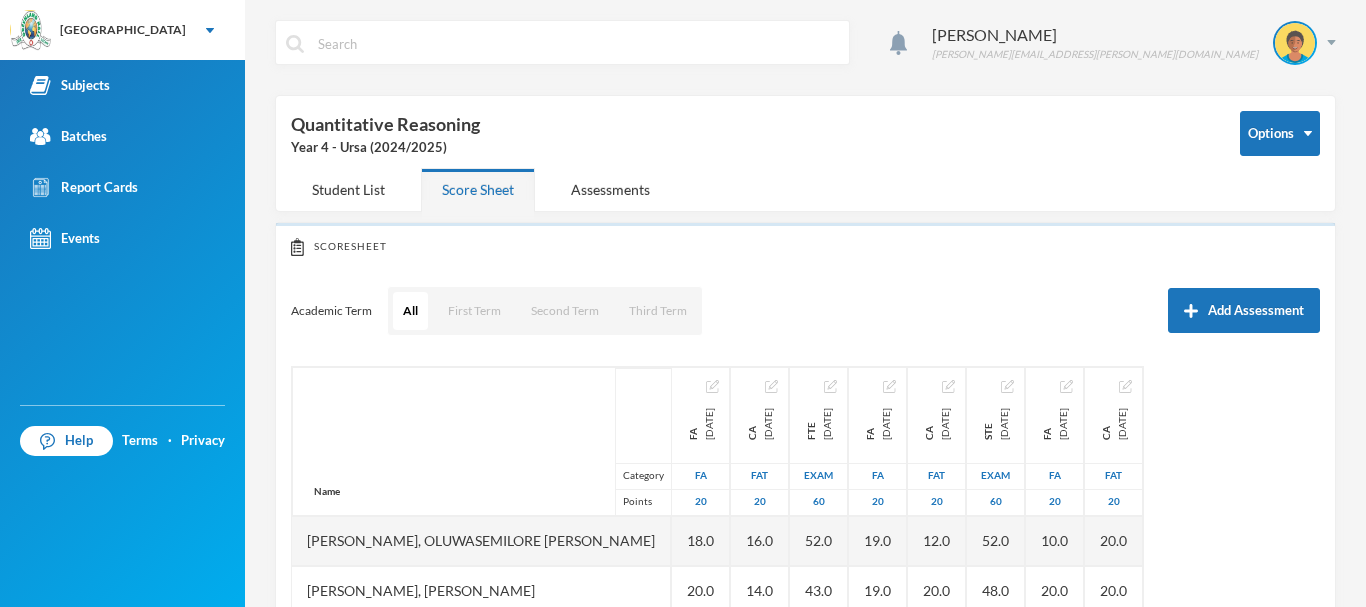 scroll, scrollTop: 0, scrollLeft: 0, axis: both 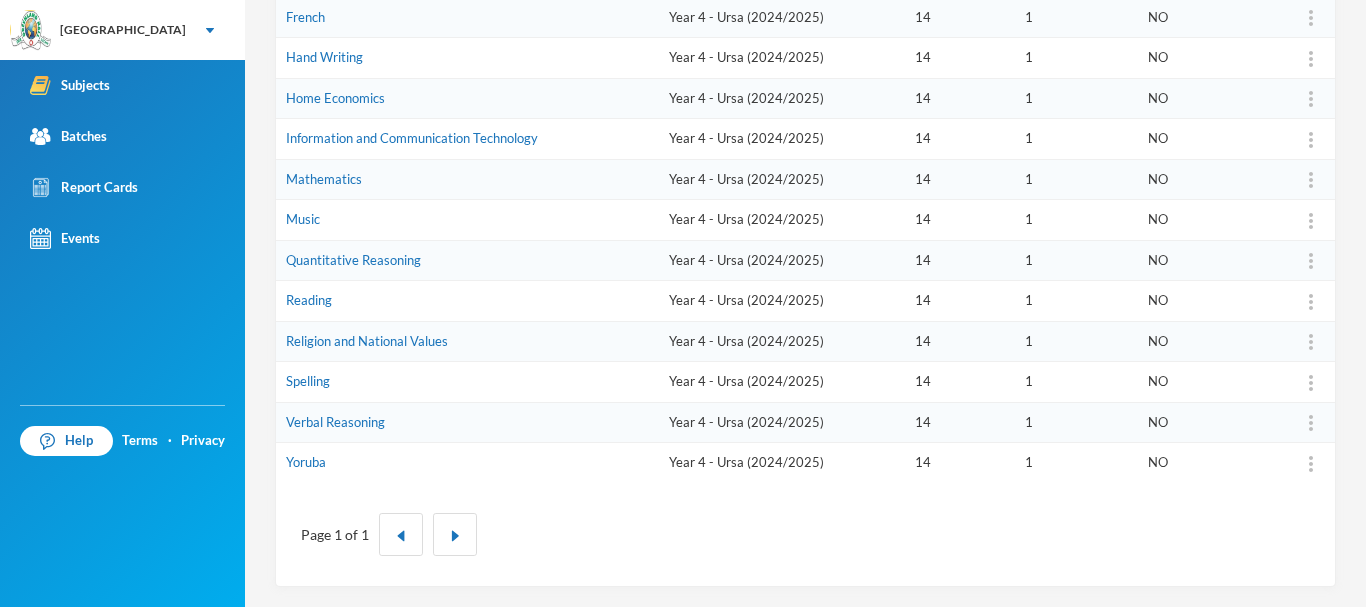 click on "Reading" at bounding box center [467, 301] 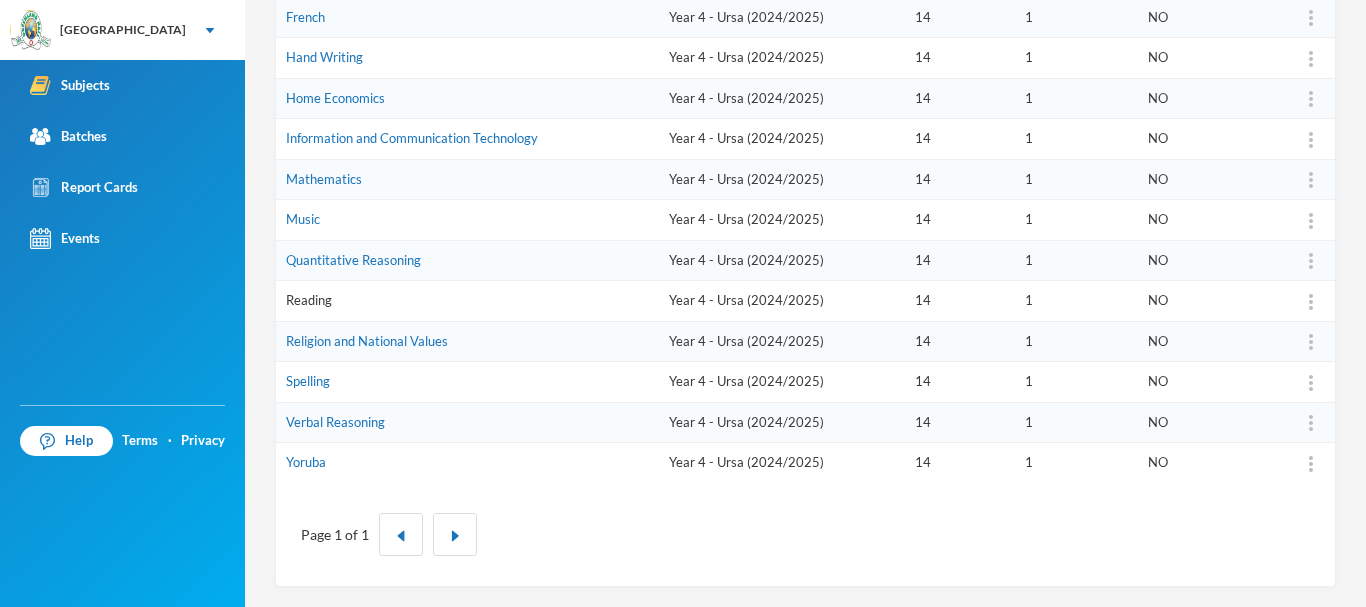 click on "Reading" at bounding box center (309, 300) 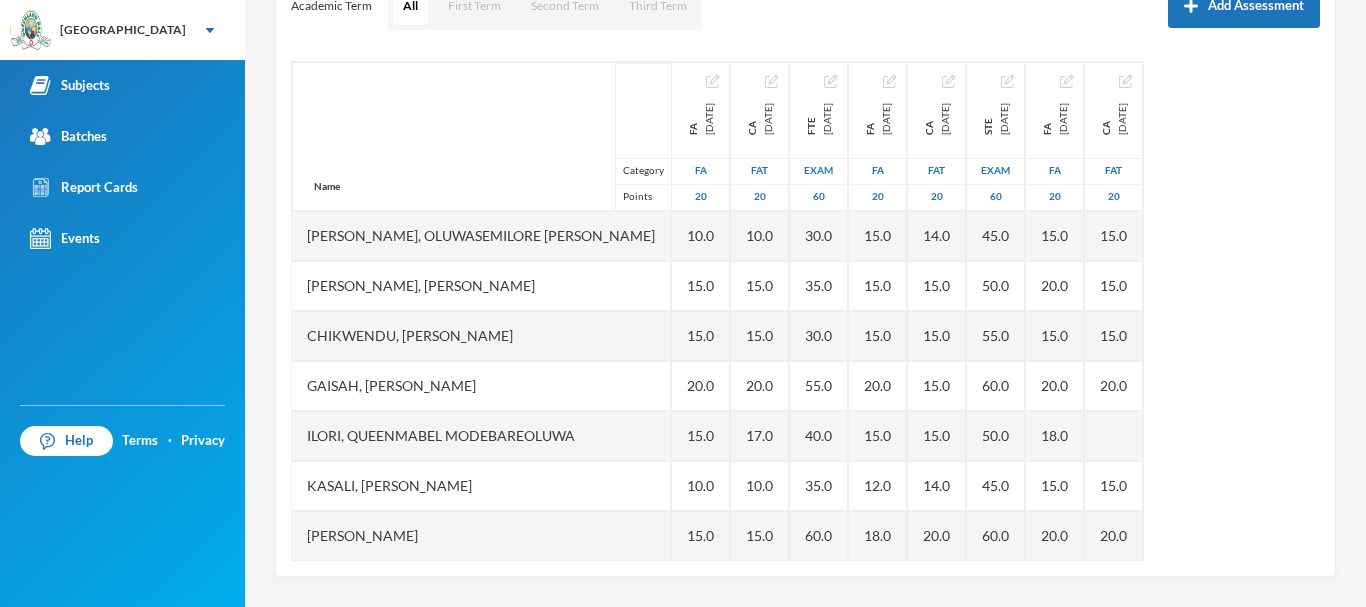 scroll, scrollTop: 305, scrollLeft: 0, axis: vertical 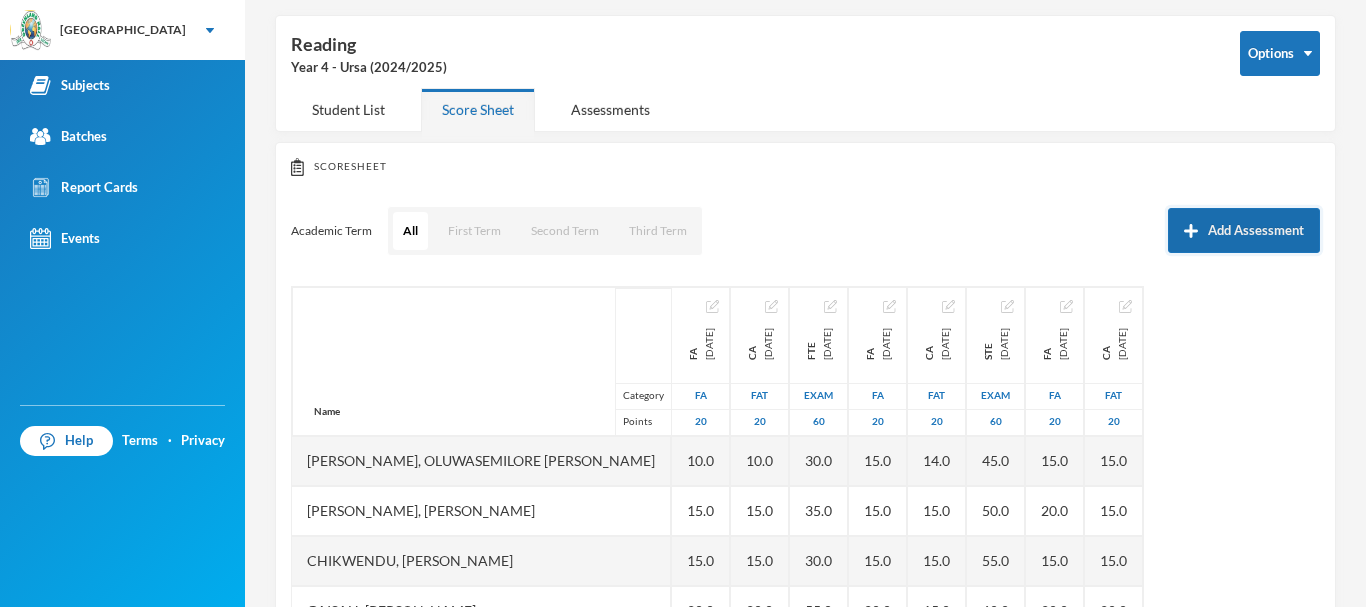 click on "Add Assessment" at bounding box center (1244, 230) 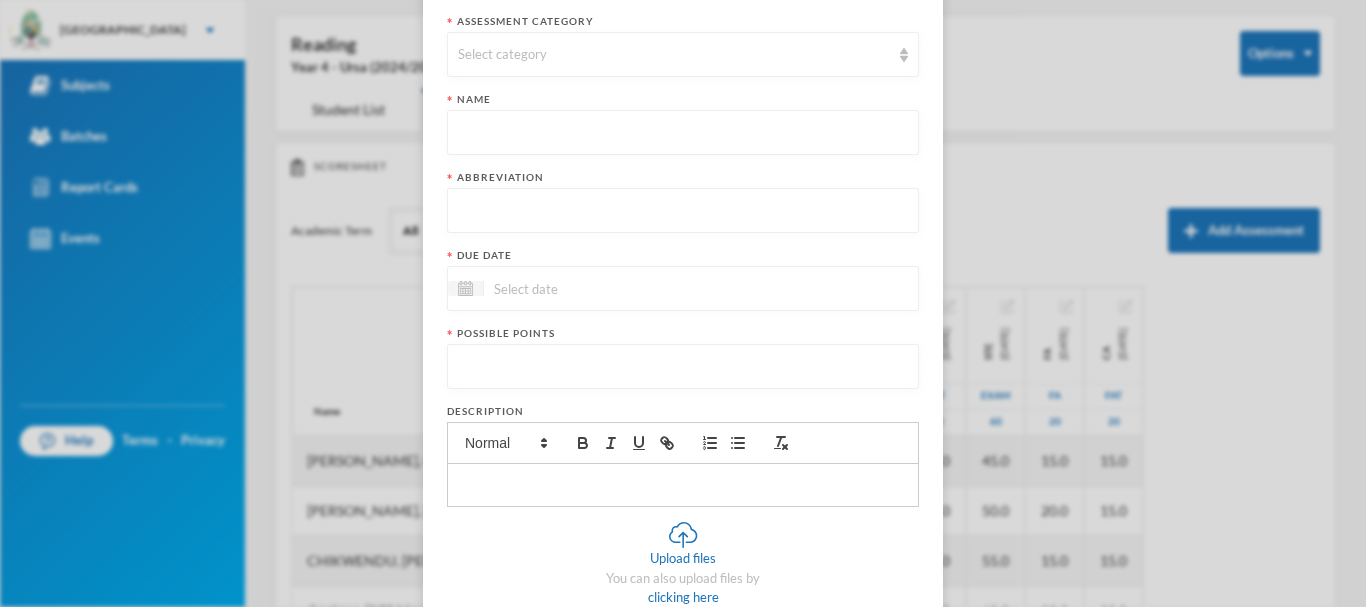 scroll, scrollTop: 166, scrollLeft: 0, axis: vertical 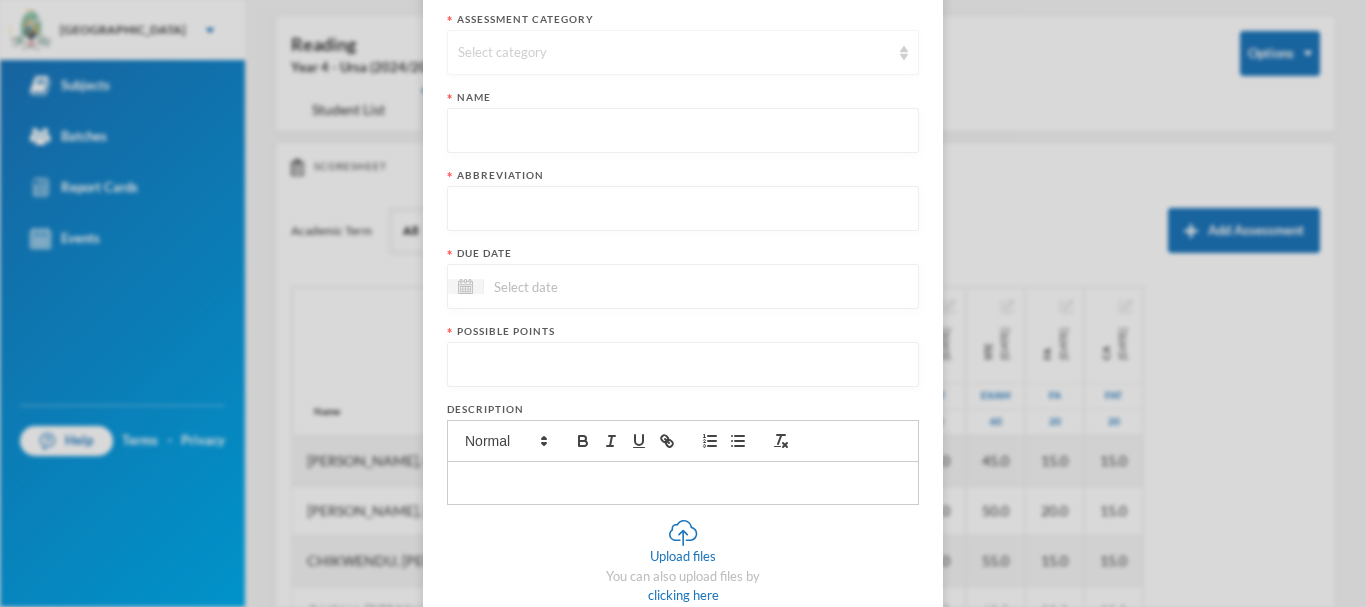 click on "Select category" at bounding box center (674, 53) 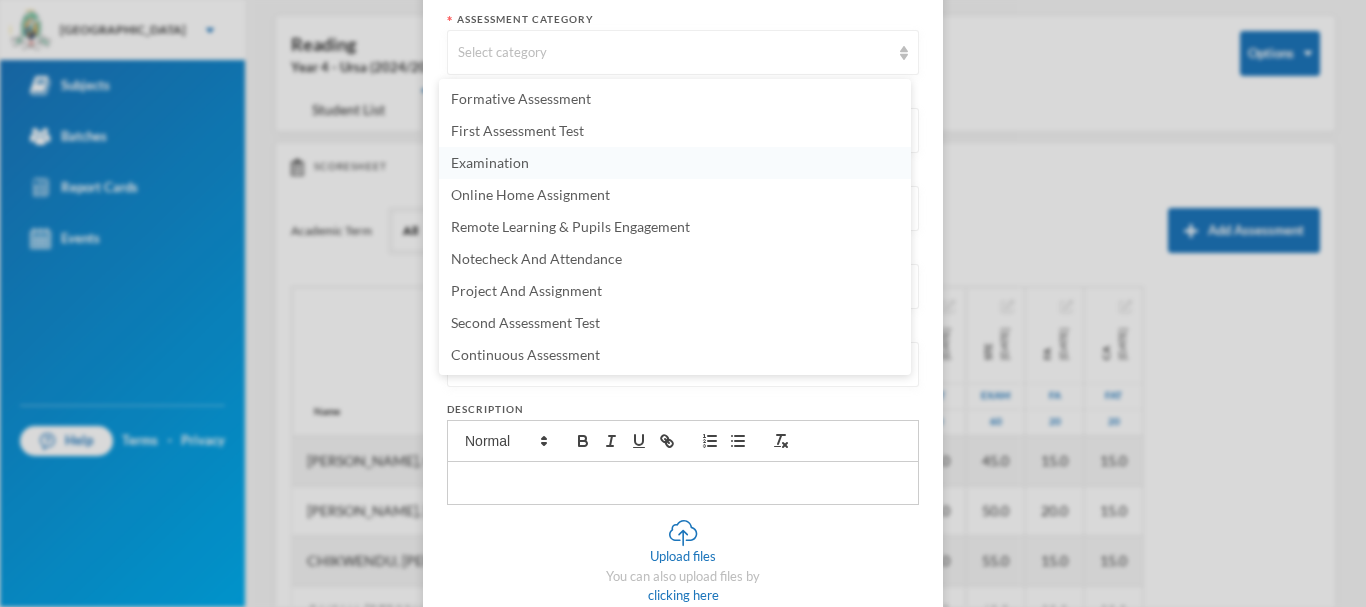 click on "Examination" at bounding box center [490, 162] 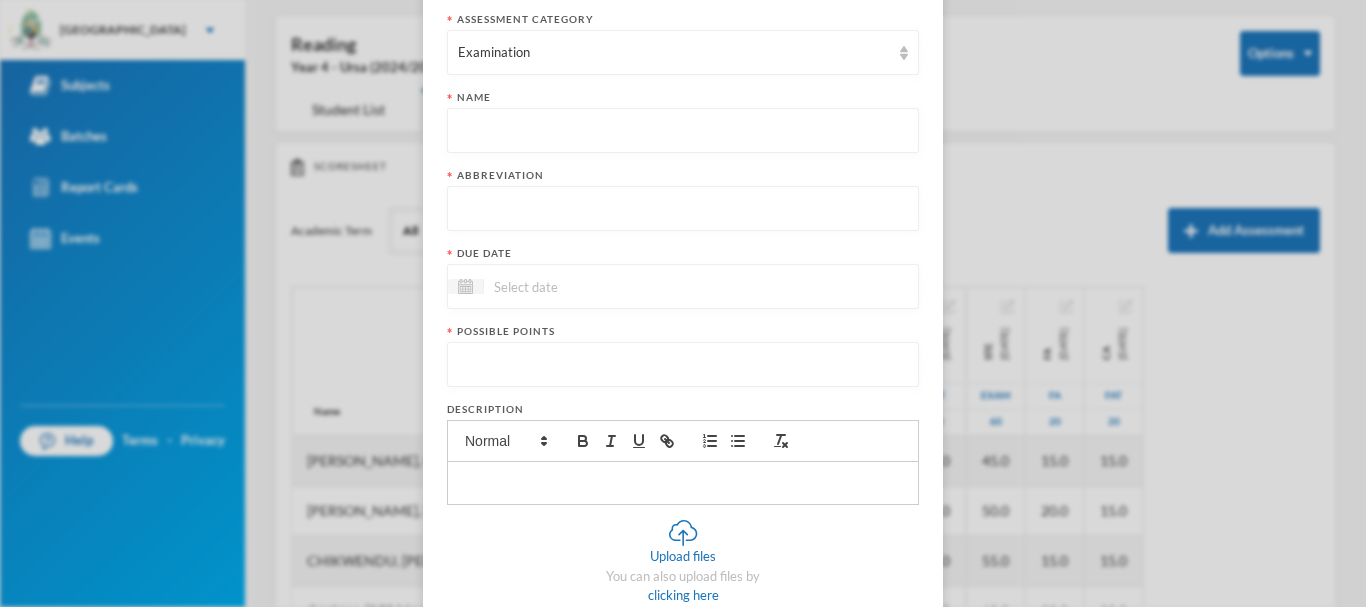 click at bounding box center (683, 131) 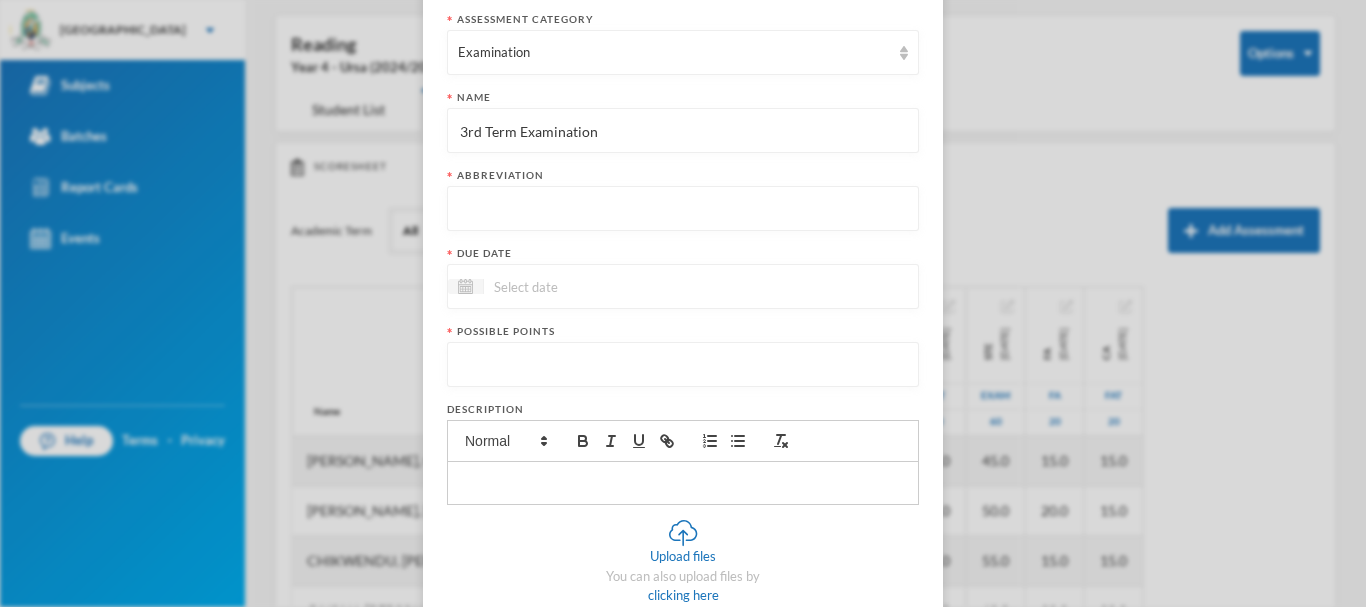 type on "3rd Term Examination" 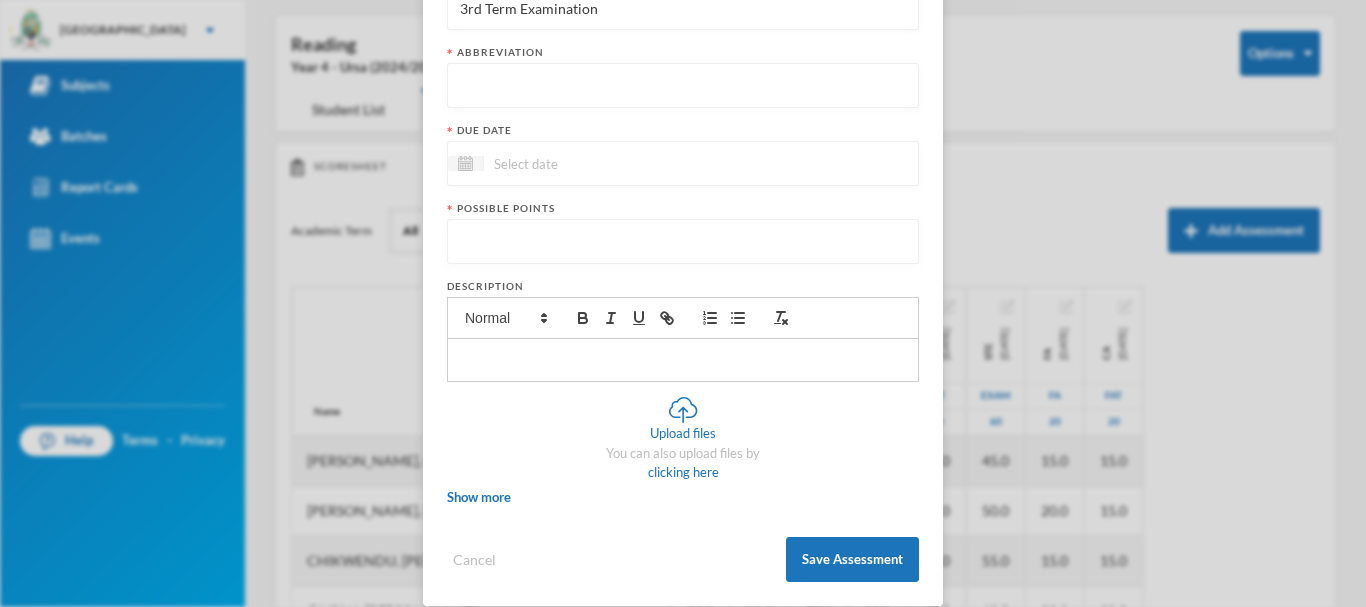 scroll, scrollTop: 291, scrollLeft: 0, axis: vertical 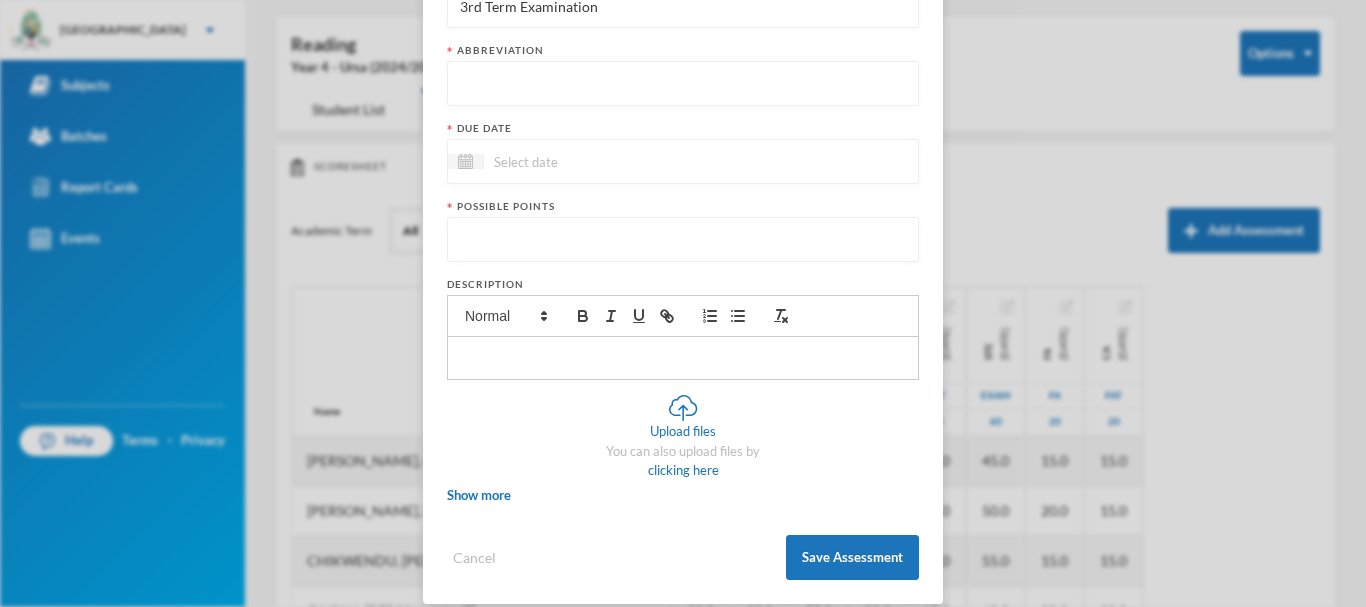 click at bounding box center (683, 84) 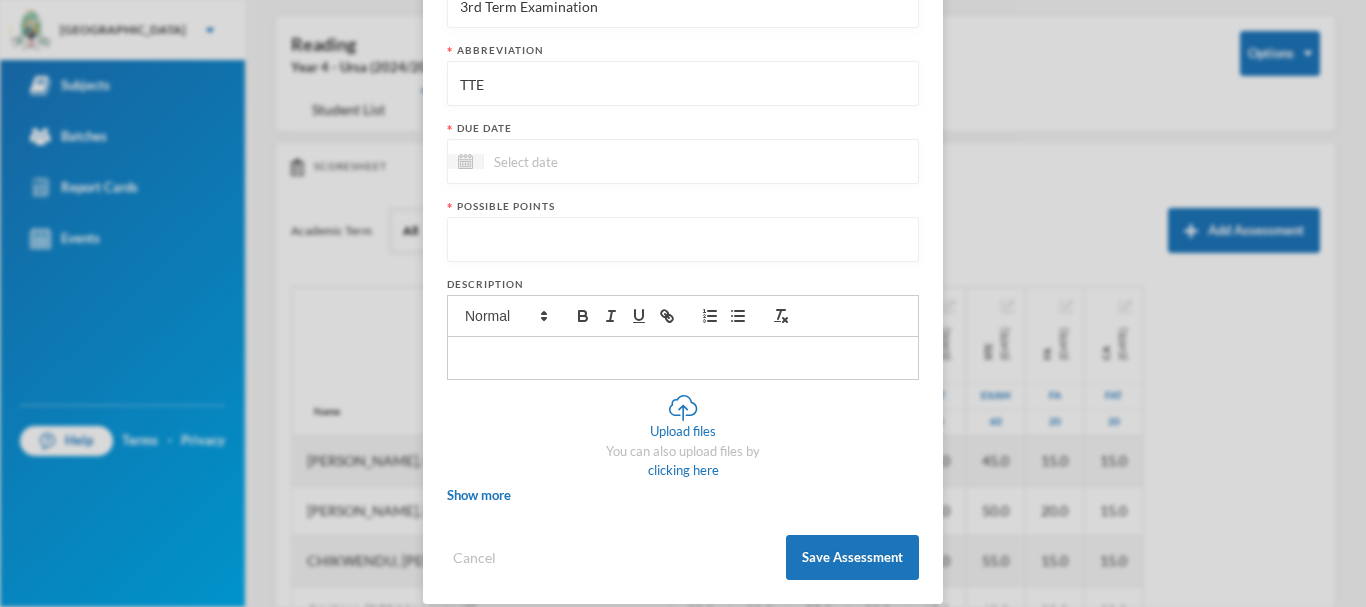 type on "TTE" 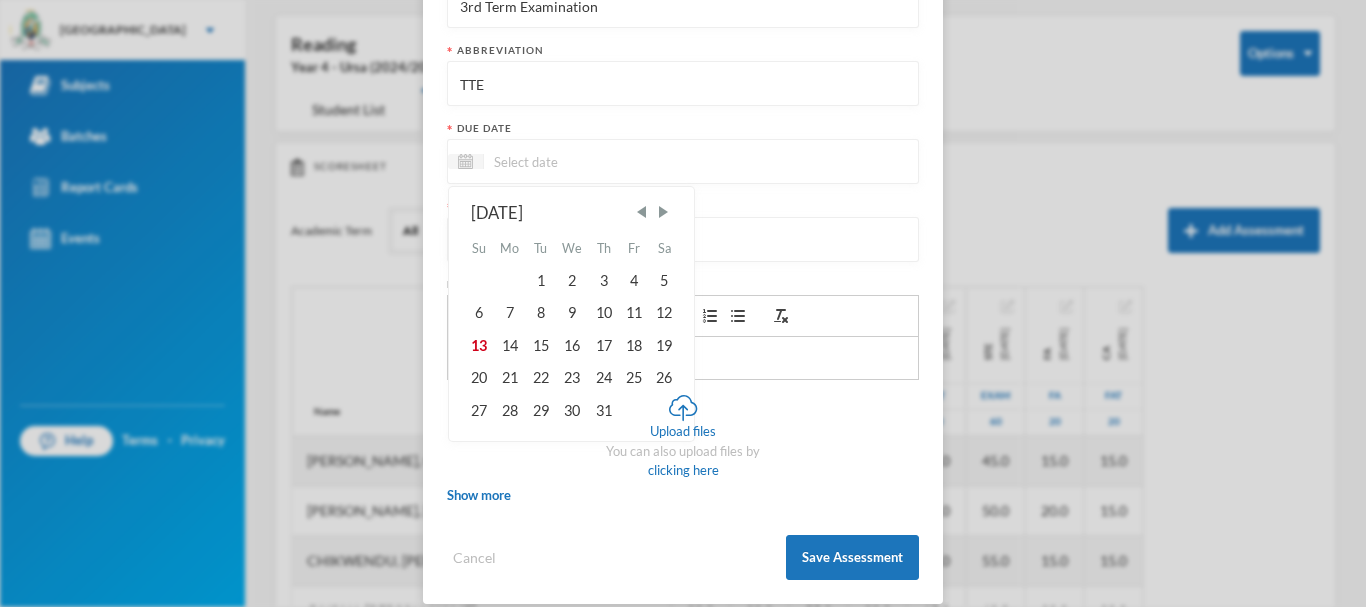 click at bounding box center (568, 161) 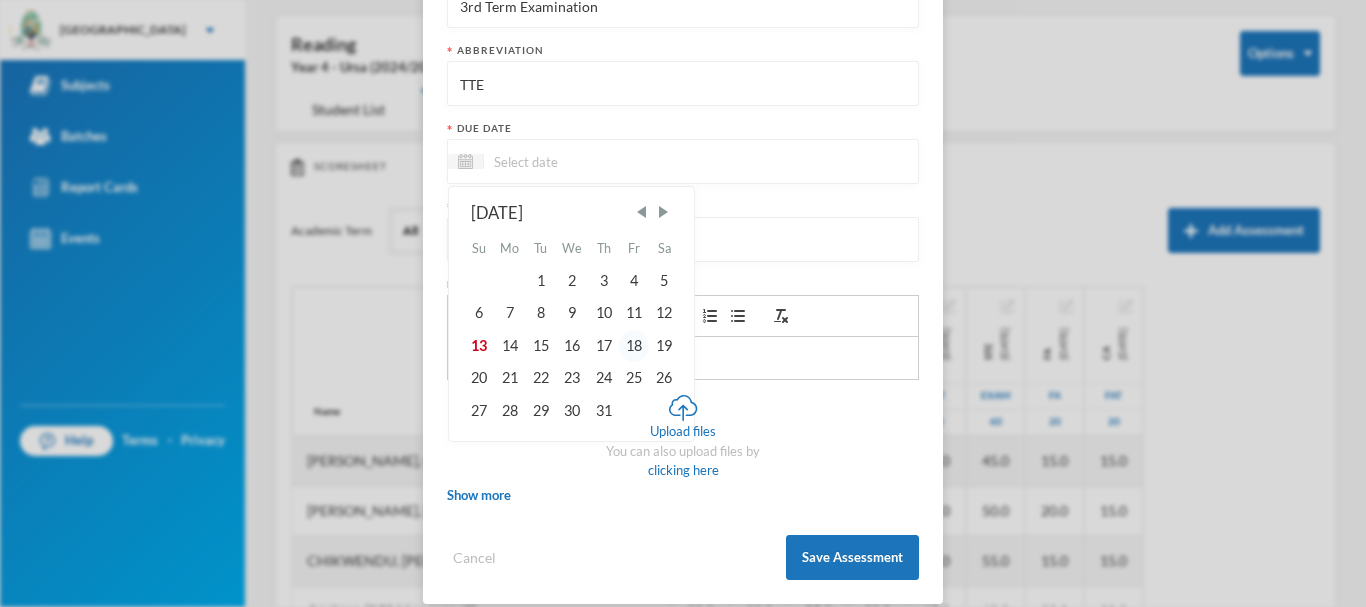 click on "18" at bounding box center [634, 346] 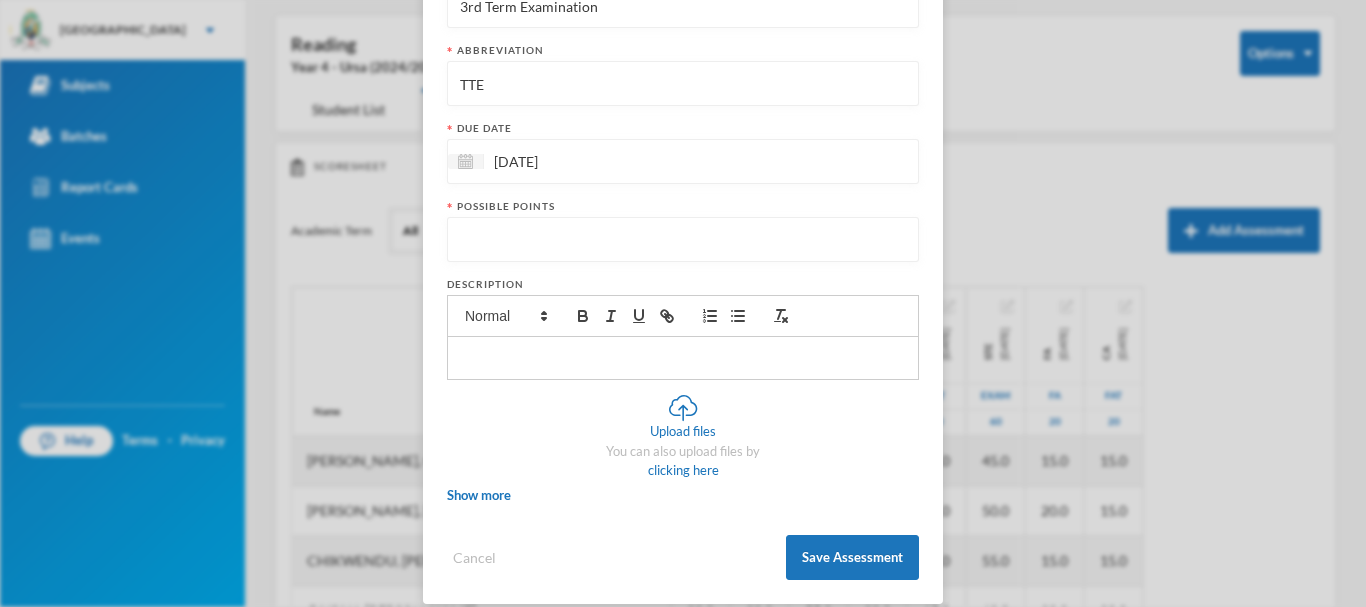 click at bounding box center (683, 240) 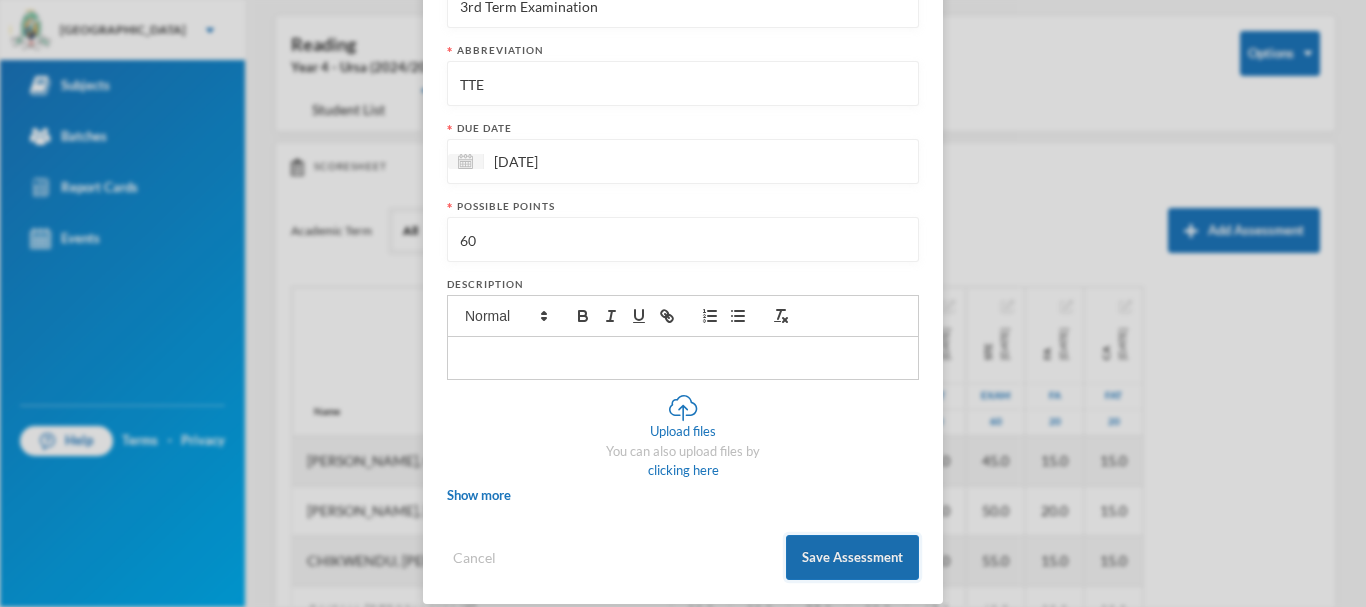 type on "60" 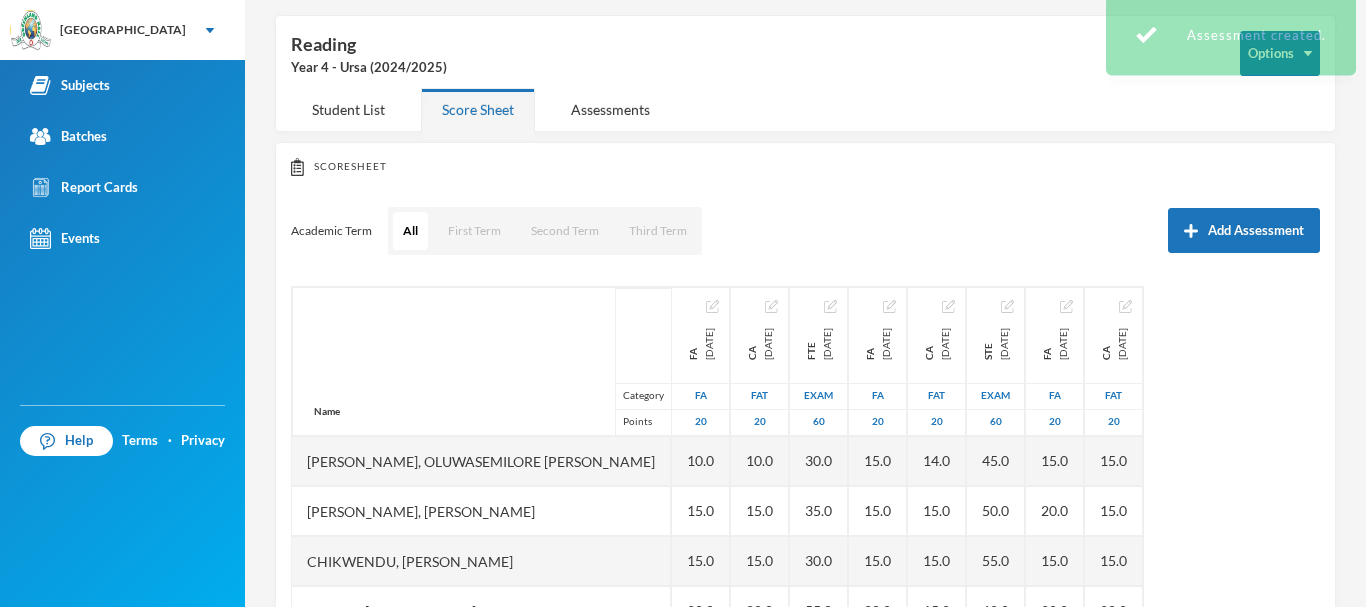 scroll, scrollTop: 212, scrollLeft: 0, axis: vertical 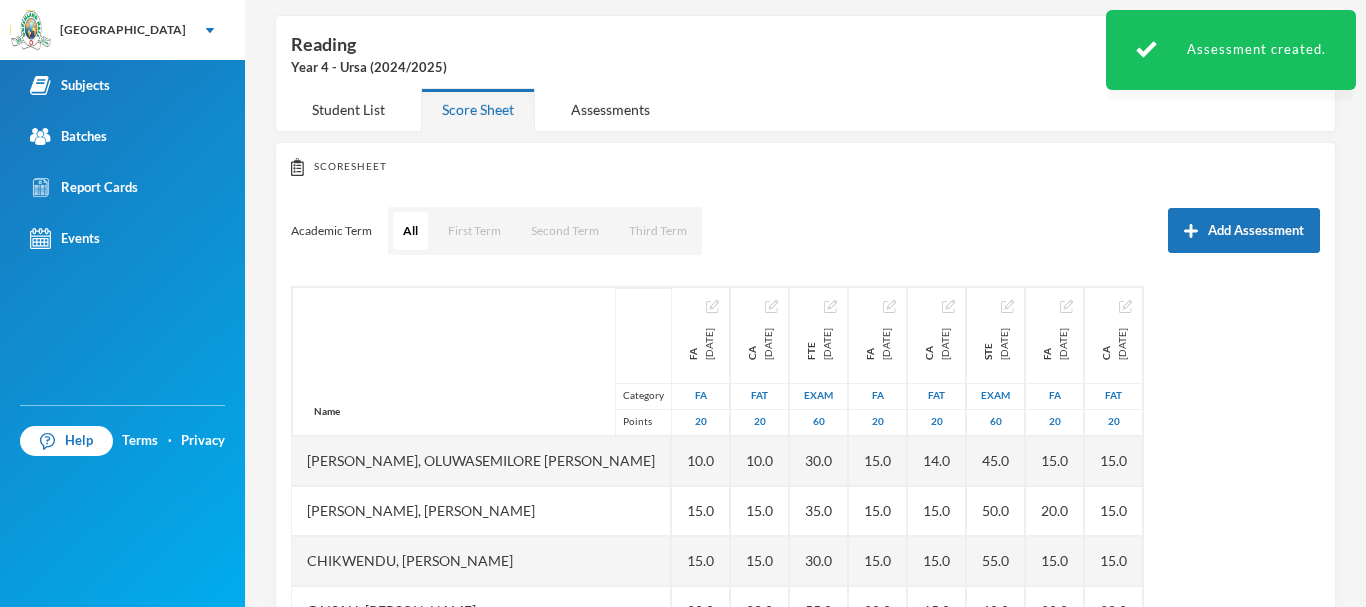 type 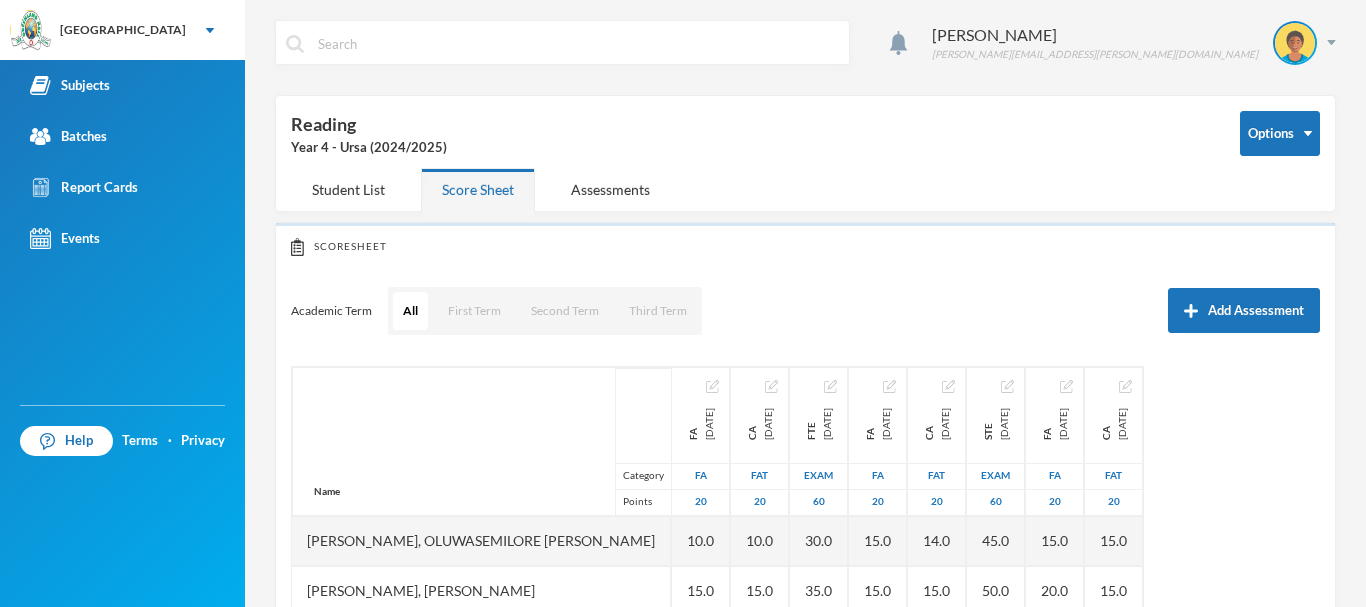 scroll, scrollTop: 0, scrollLeft: 0, axis: both 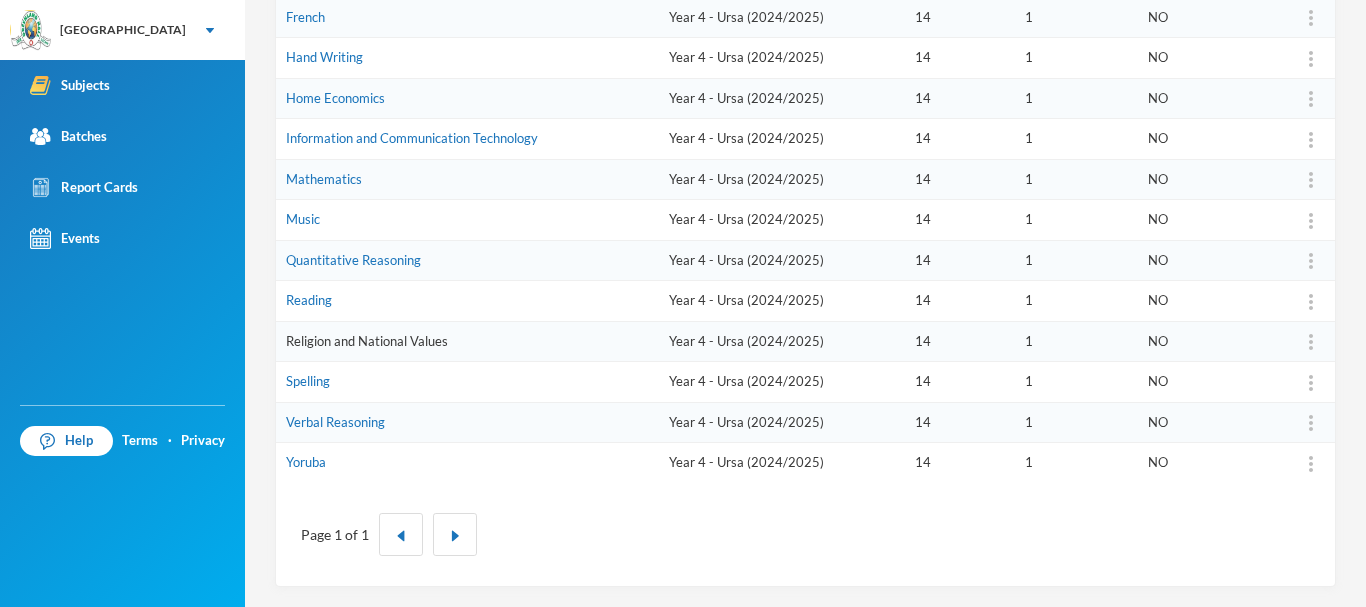 click on "Religion and National Values" at bounding box center (367, 341) 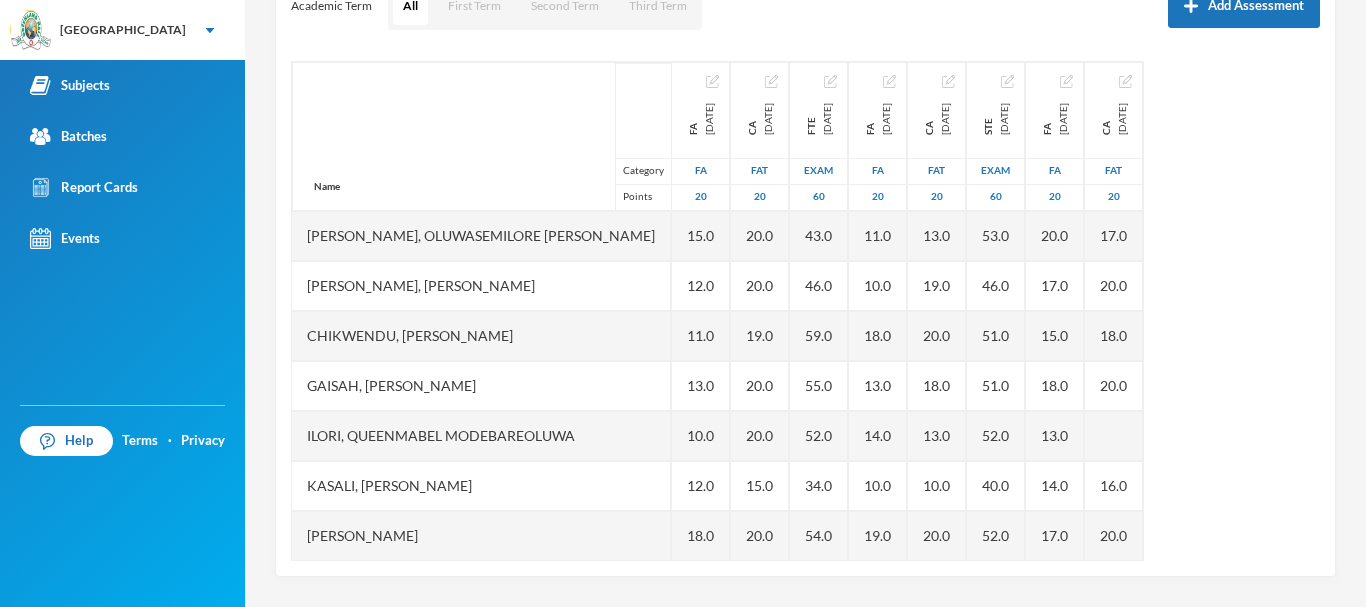 scroll, scrollTop: 305, scrollLeft: 0, axis: vertical 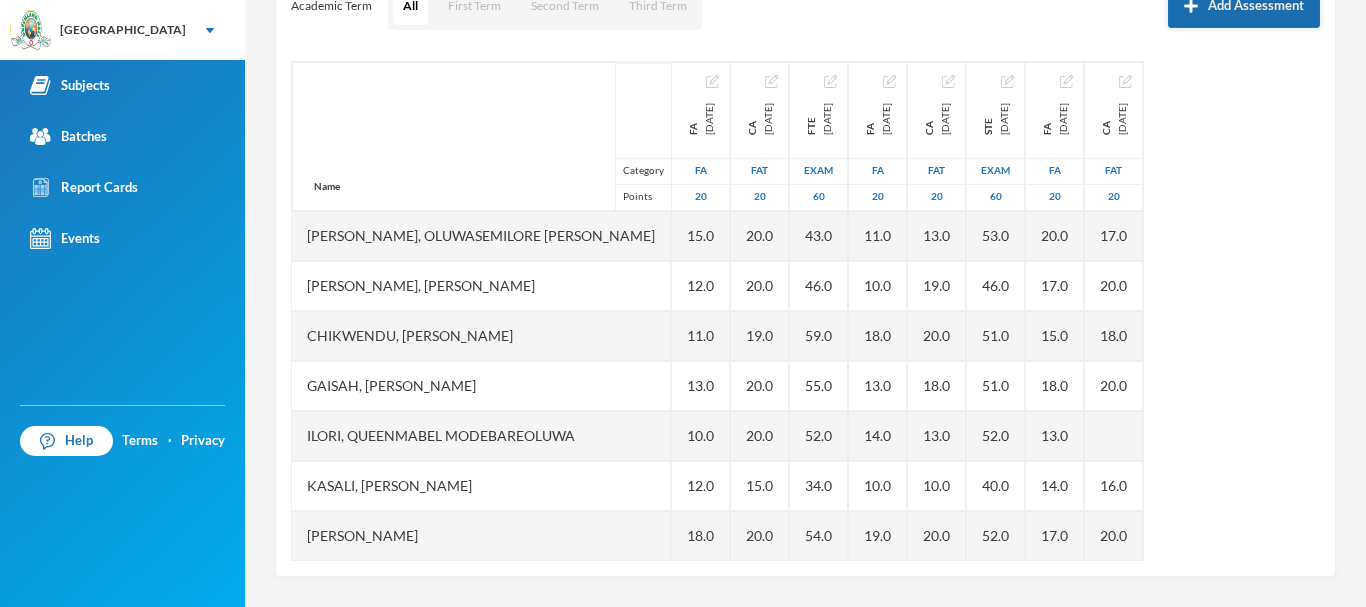 click on "Add Assessment" at bounding box center [1244, 5] 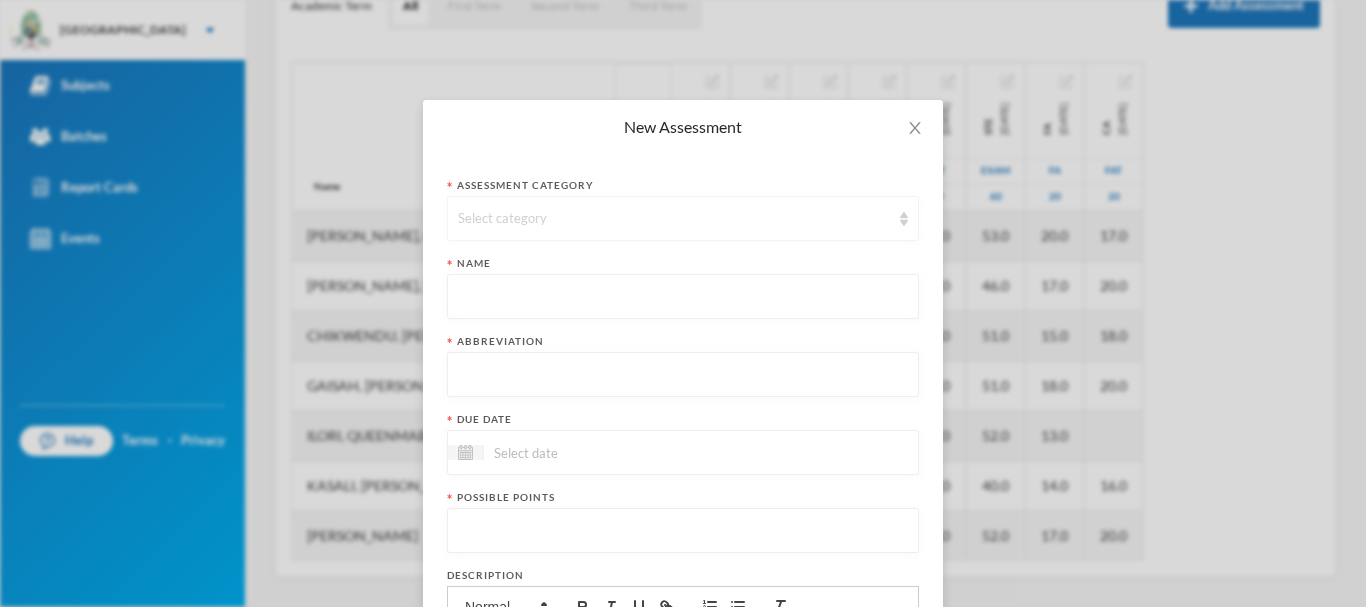 drag, startPoint x: 462, startPoint y: 210, endPoint x: 452, endPoint y: 203, distance: 12.206555 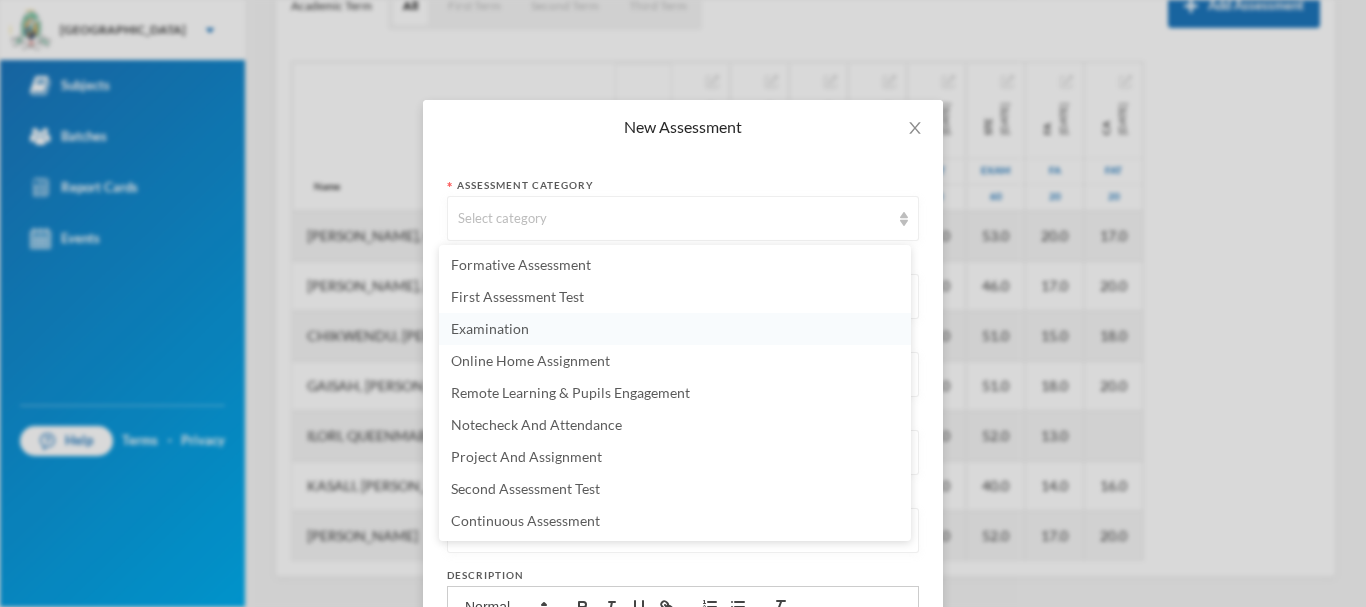 click on "Examination" at bounding box center [490, 328] 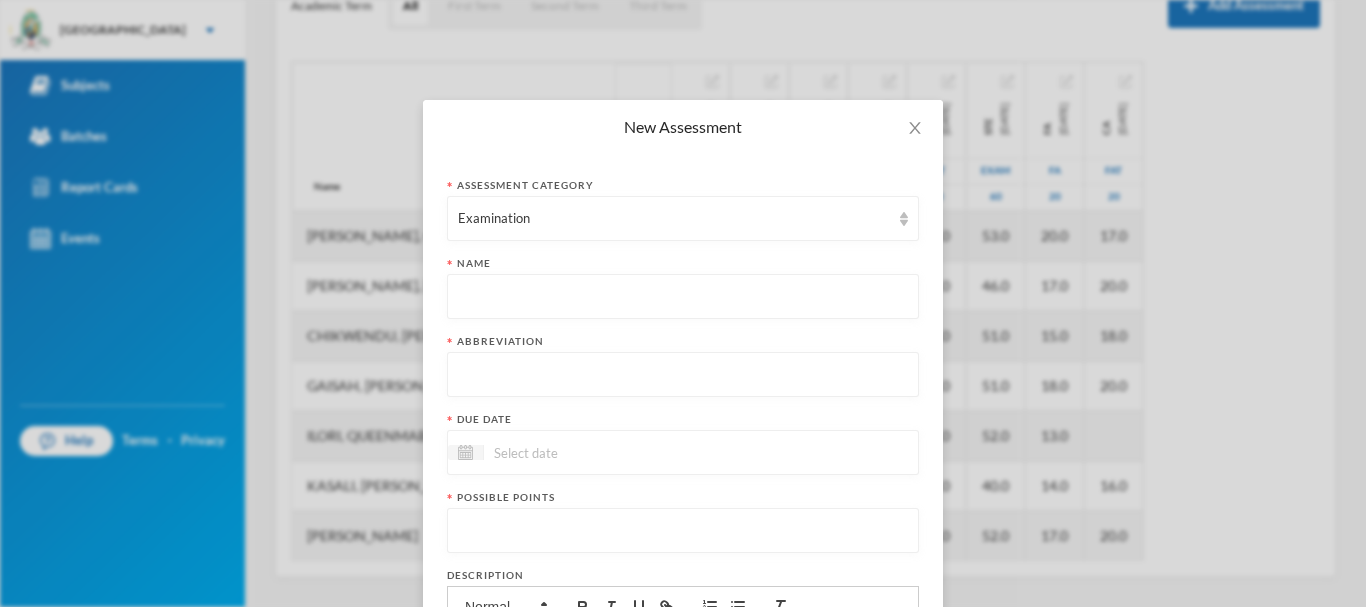 click at bounding box center (683, 297) 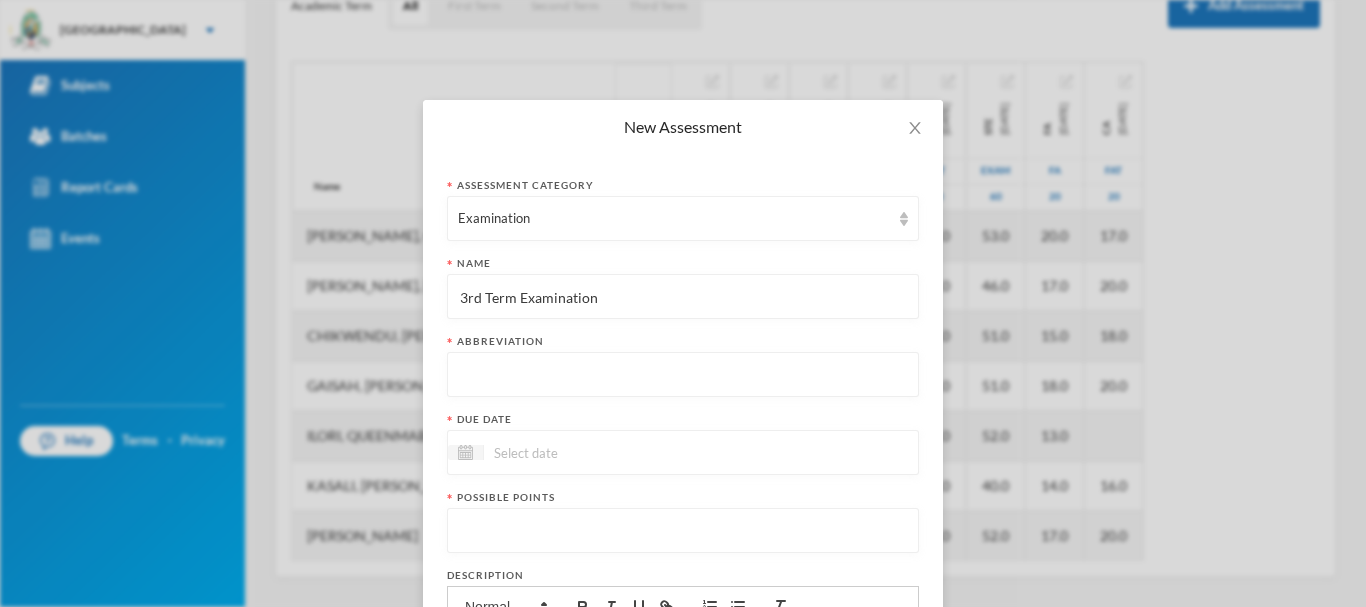 type on "3rd Term Examination" 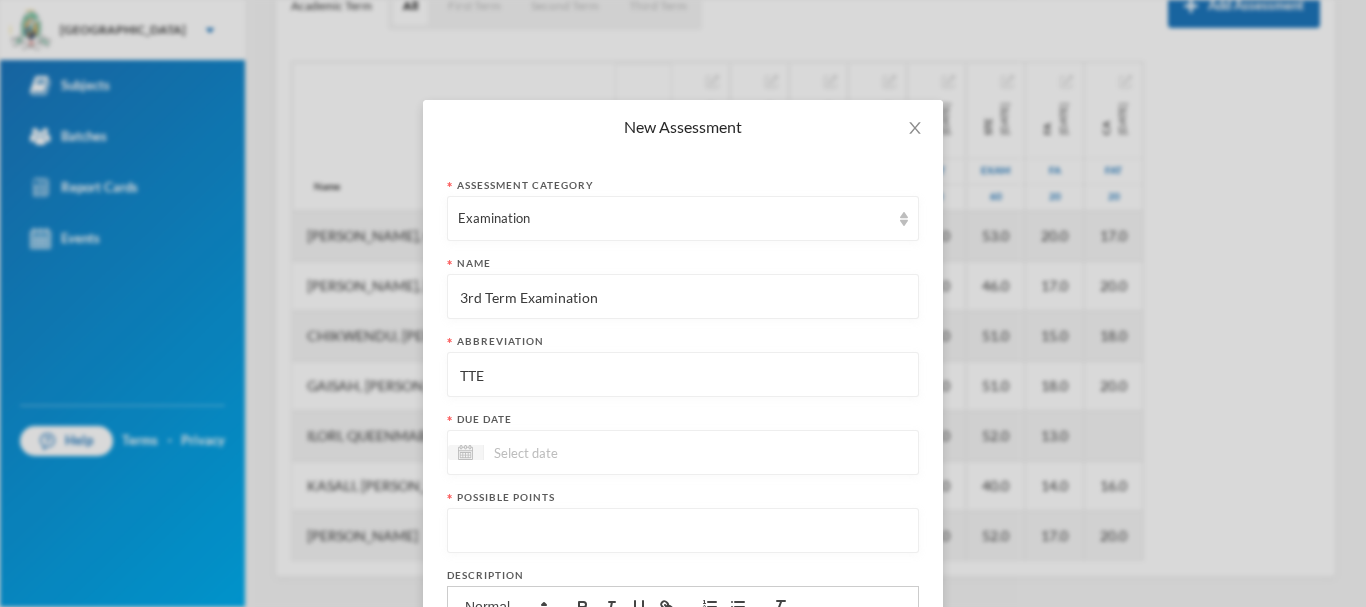 type on "TTE" 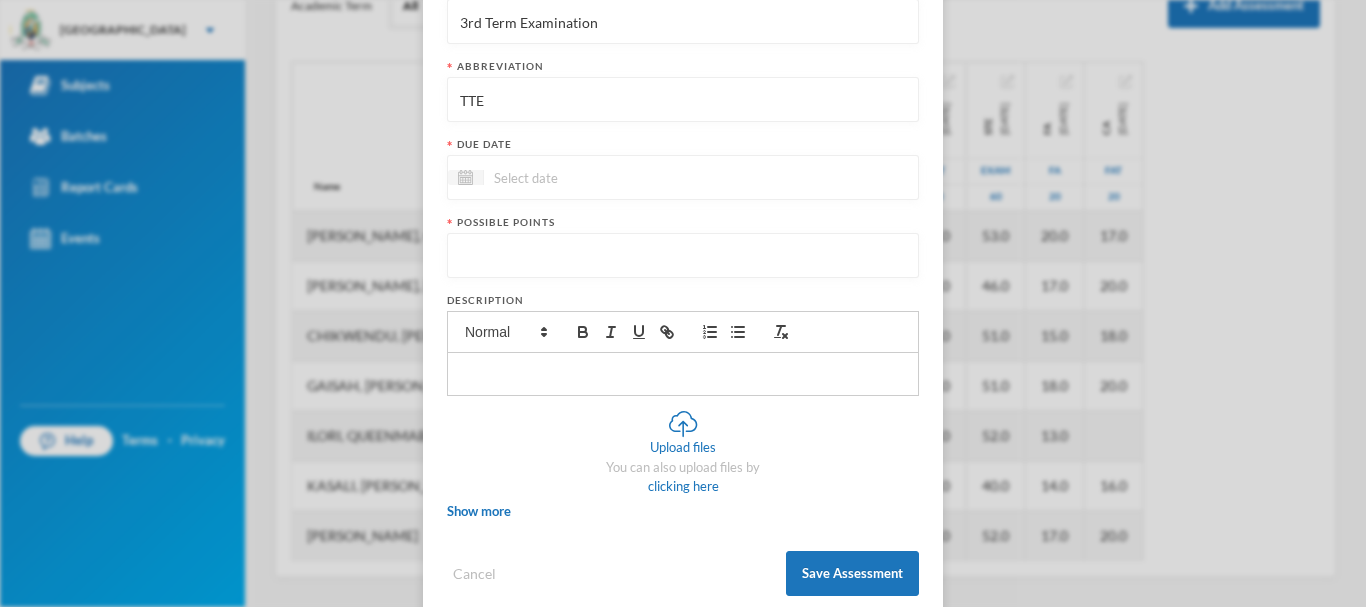 scroll, scrollTop: 306, scrollLeft: 0, axis: vertical 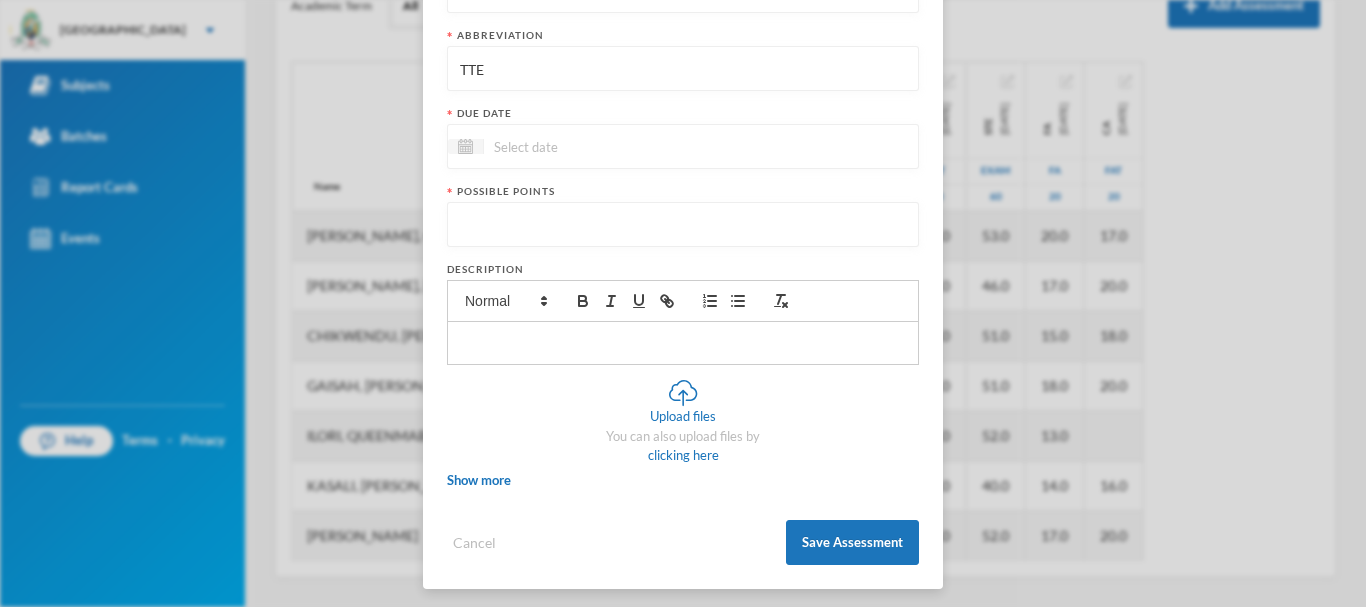 click at bounding box center (568, 146) 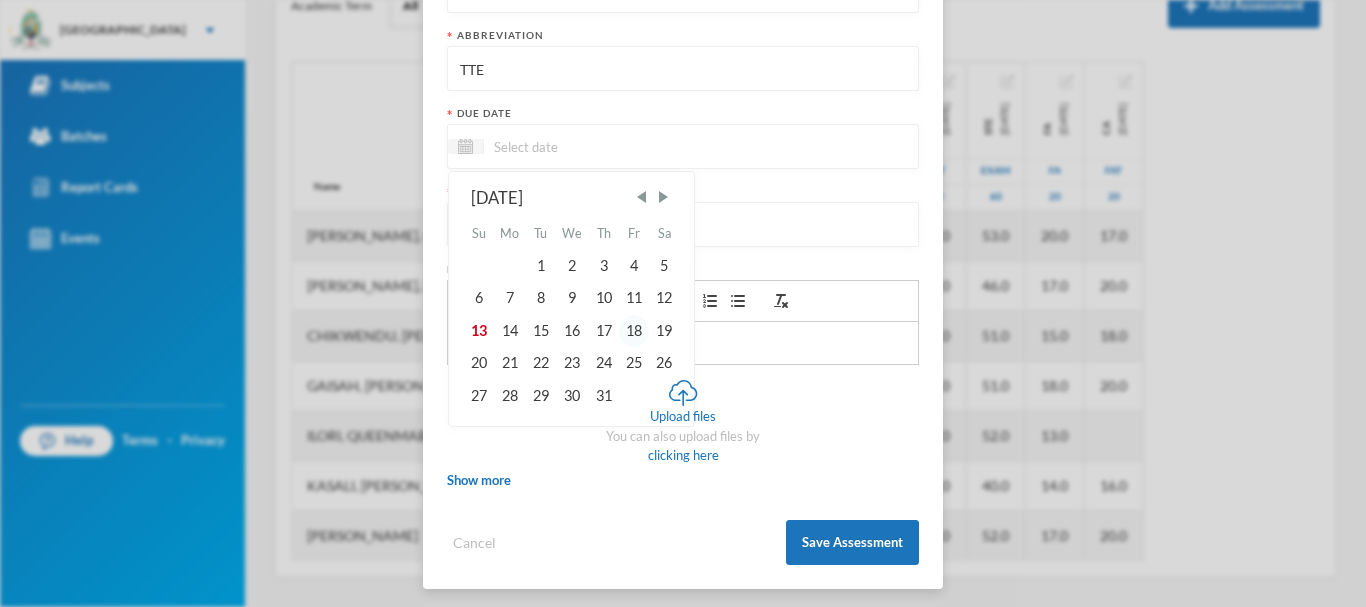 click on "18" at bounding box center (634, 331) 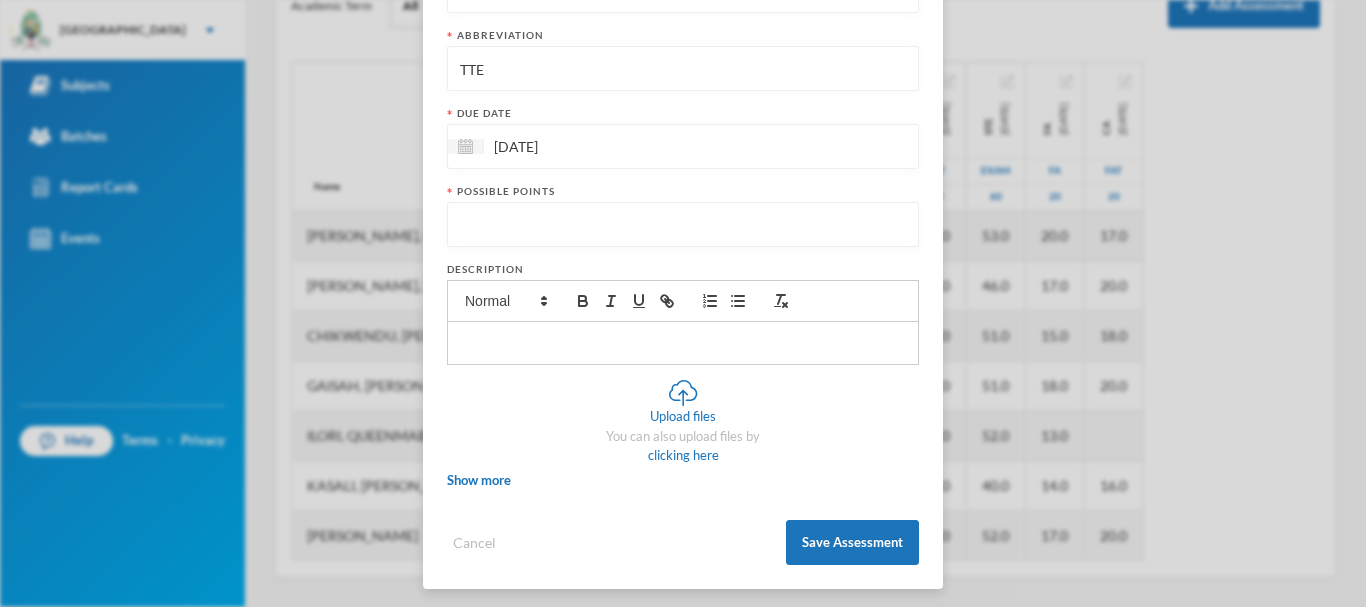 click at bounding box center (683, 225) 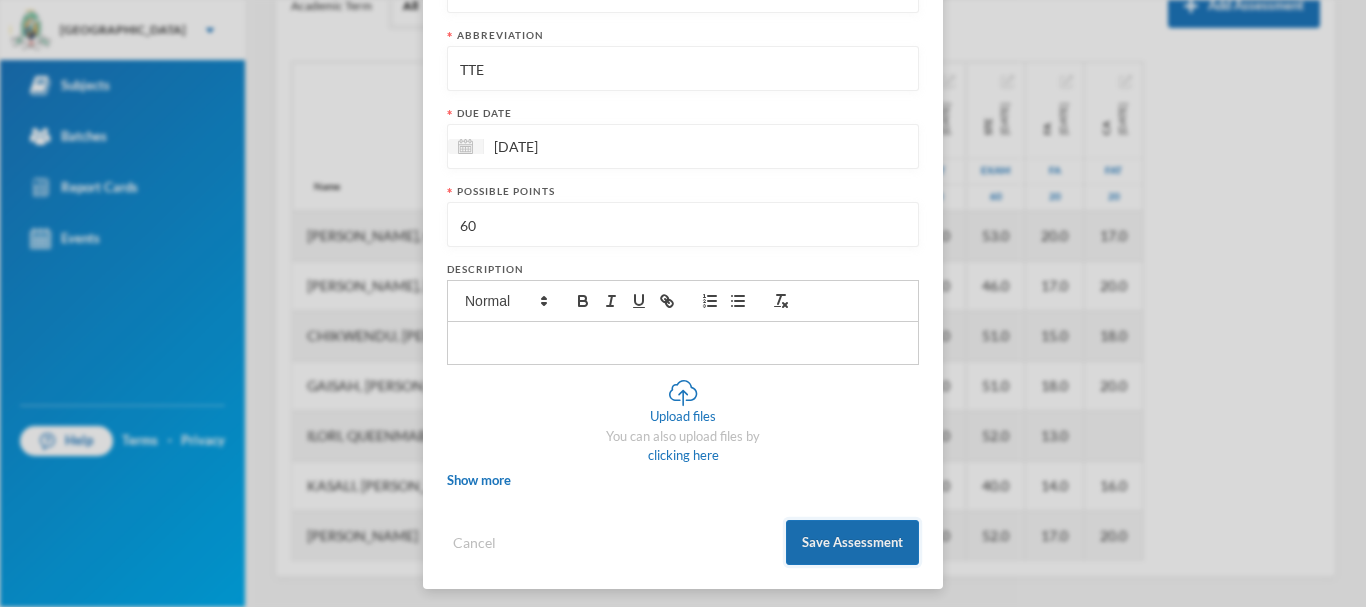 type on "60" 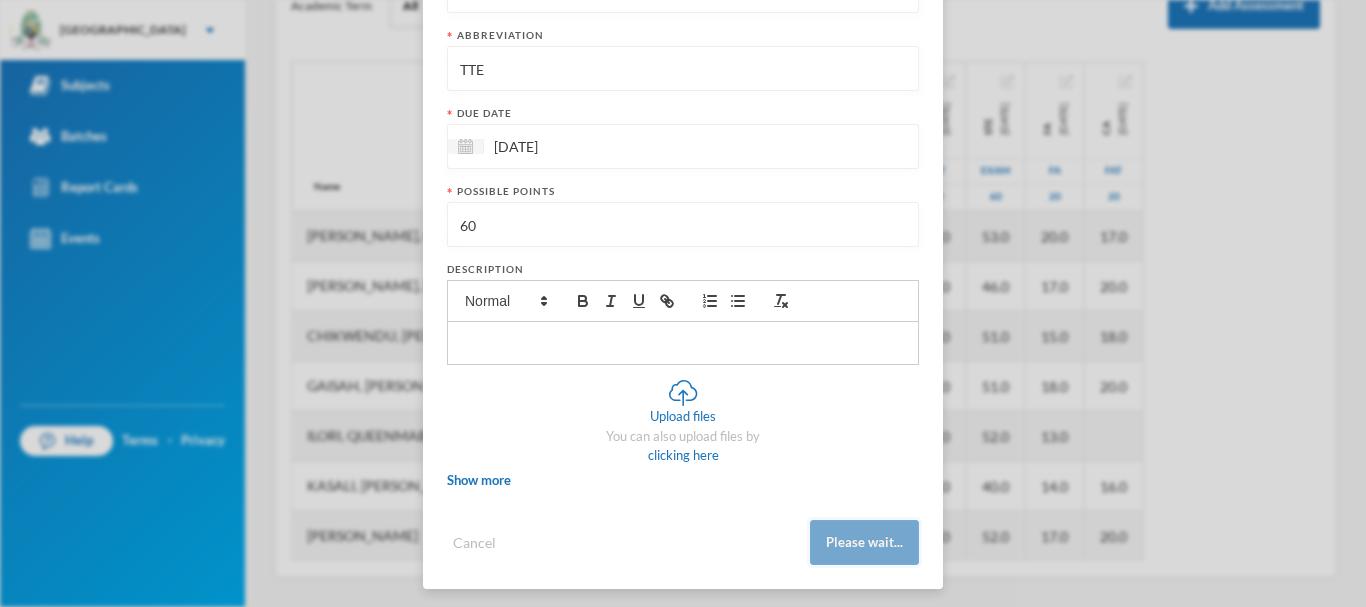 scroll, scrollTop: 303, scrollLeft: 0, axis: vertical 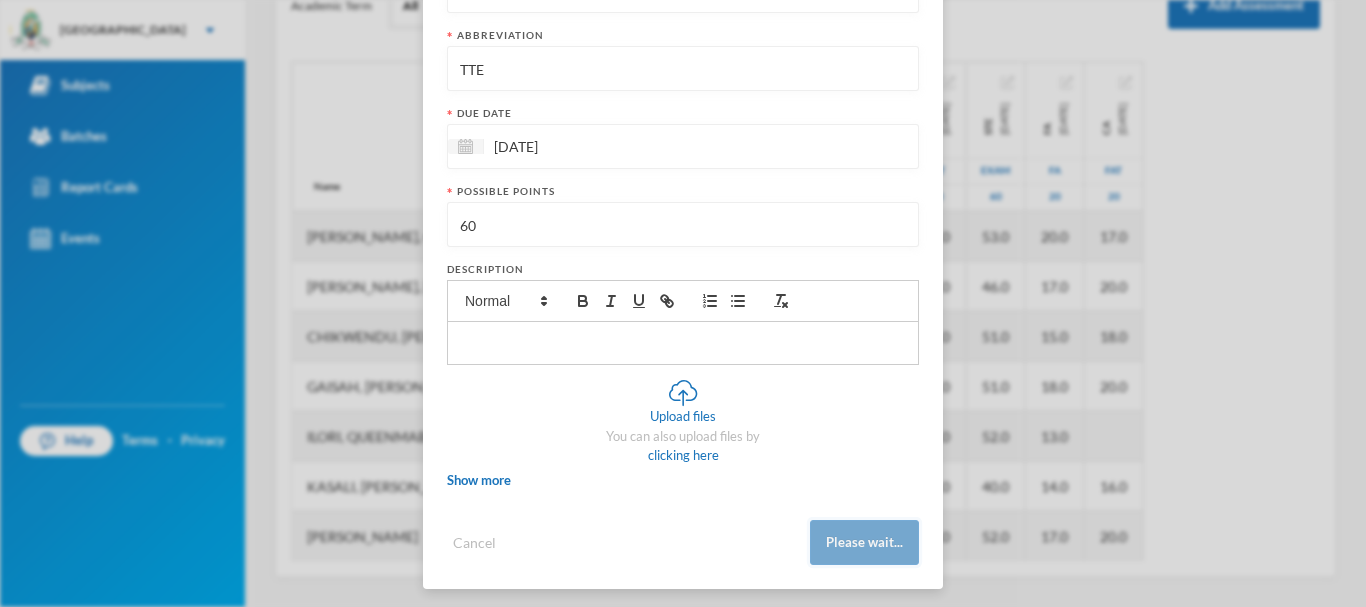 click on "Please wait..." at bounding box center (864, 542) 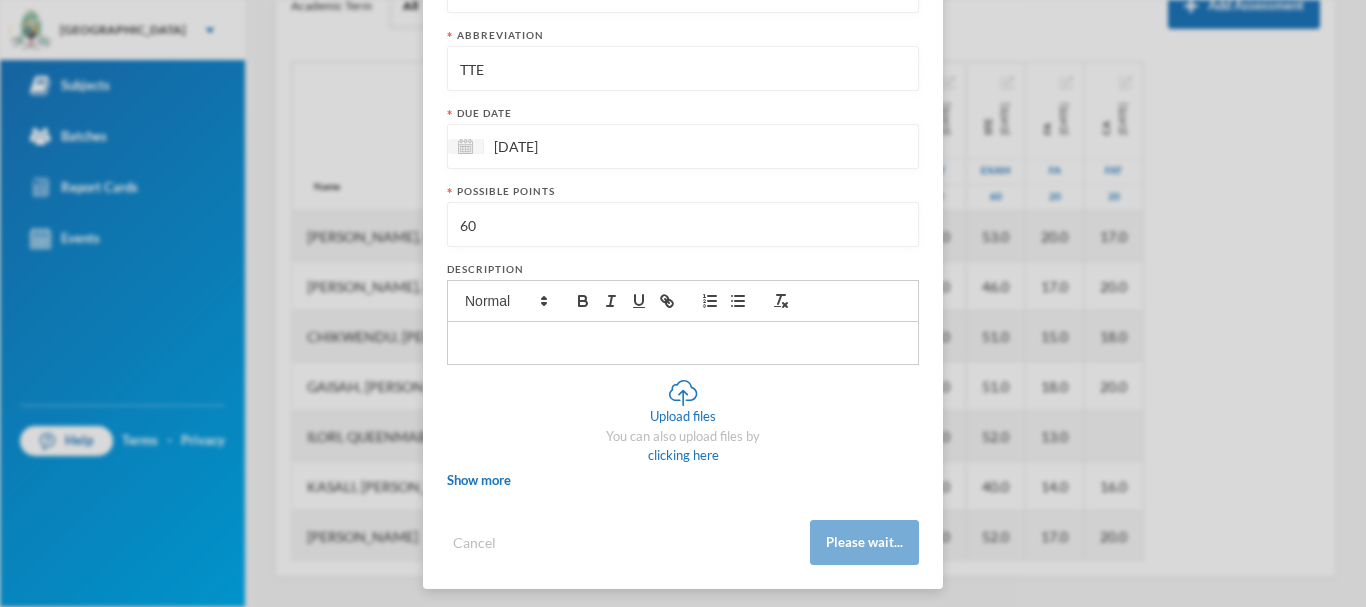 type 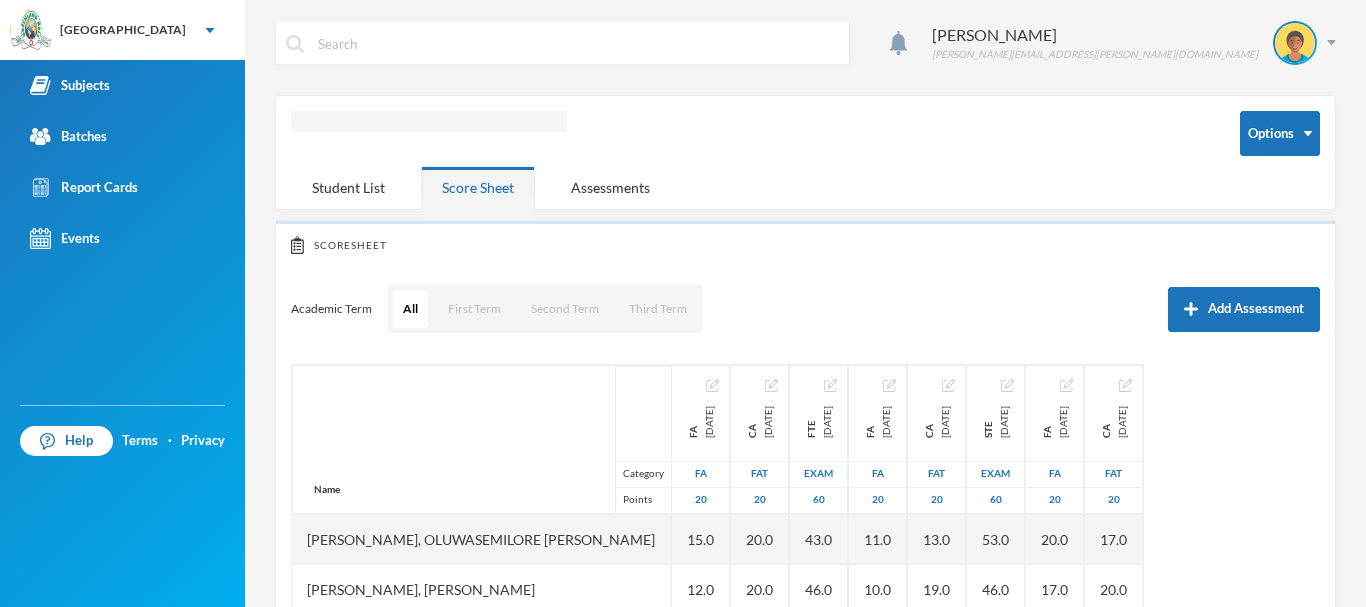 scroll, scrollTop: 0, scrollLeft: 0, axis: both 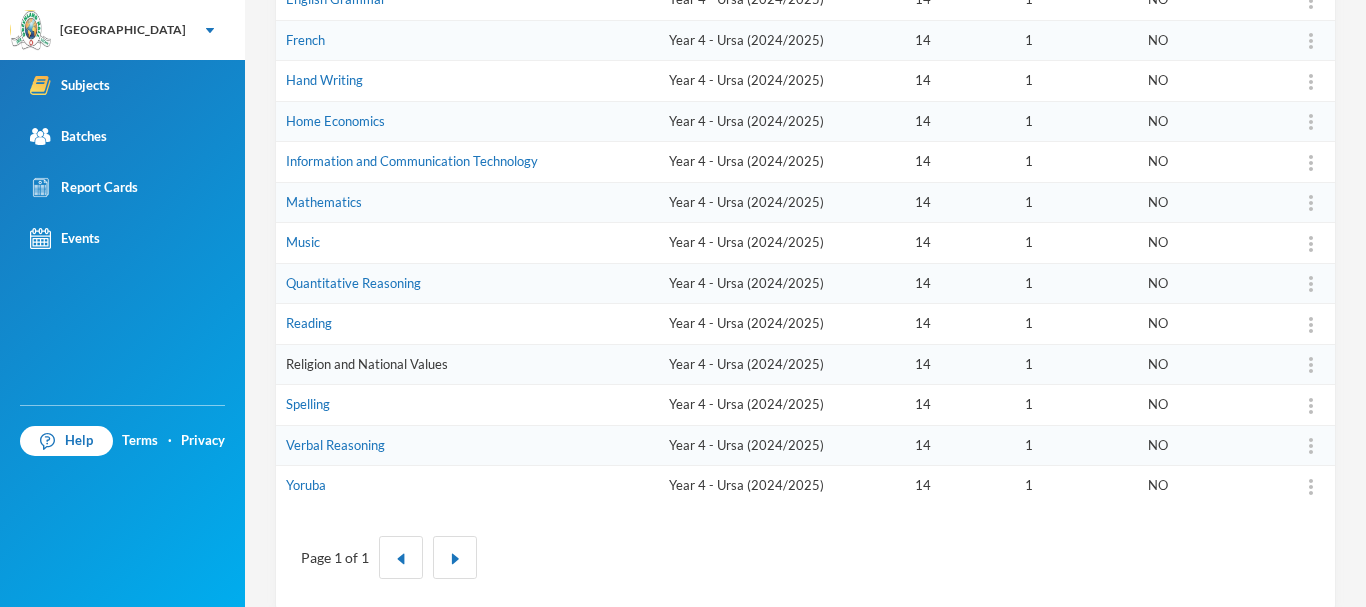 click on "Religion and National Values" at bounding box center [367, 364] 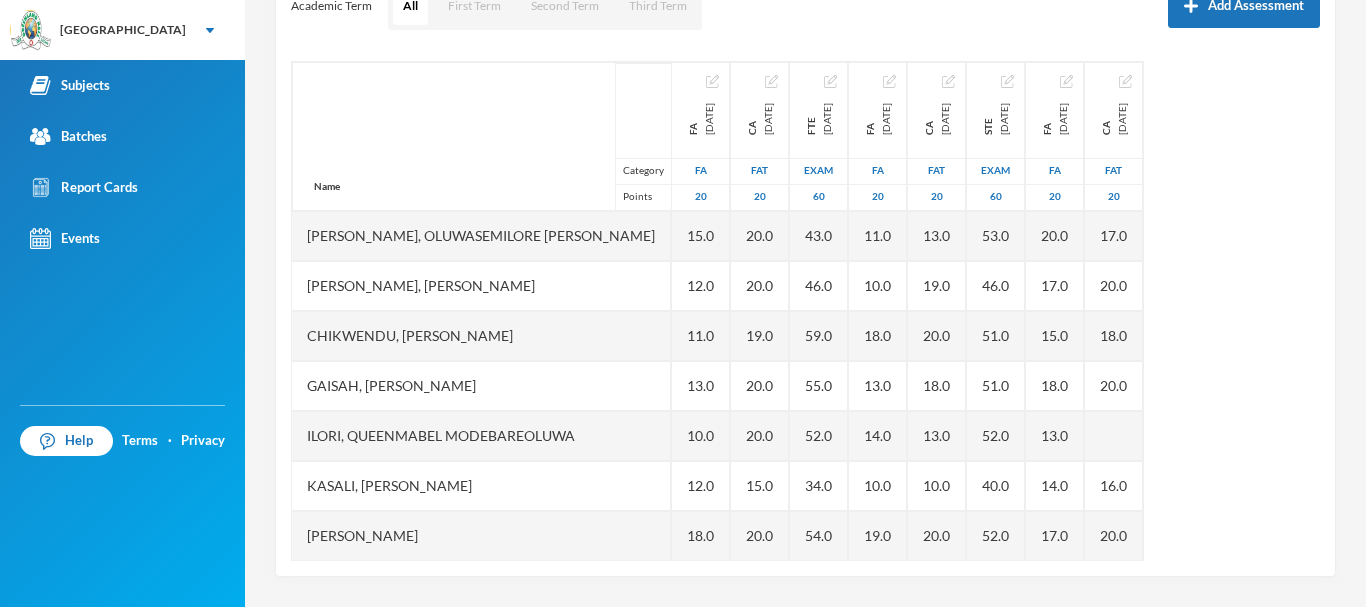 scroll, scrollTop: 305, scrollLeft: 0, axis: vertical 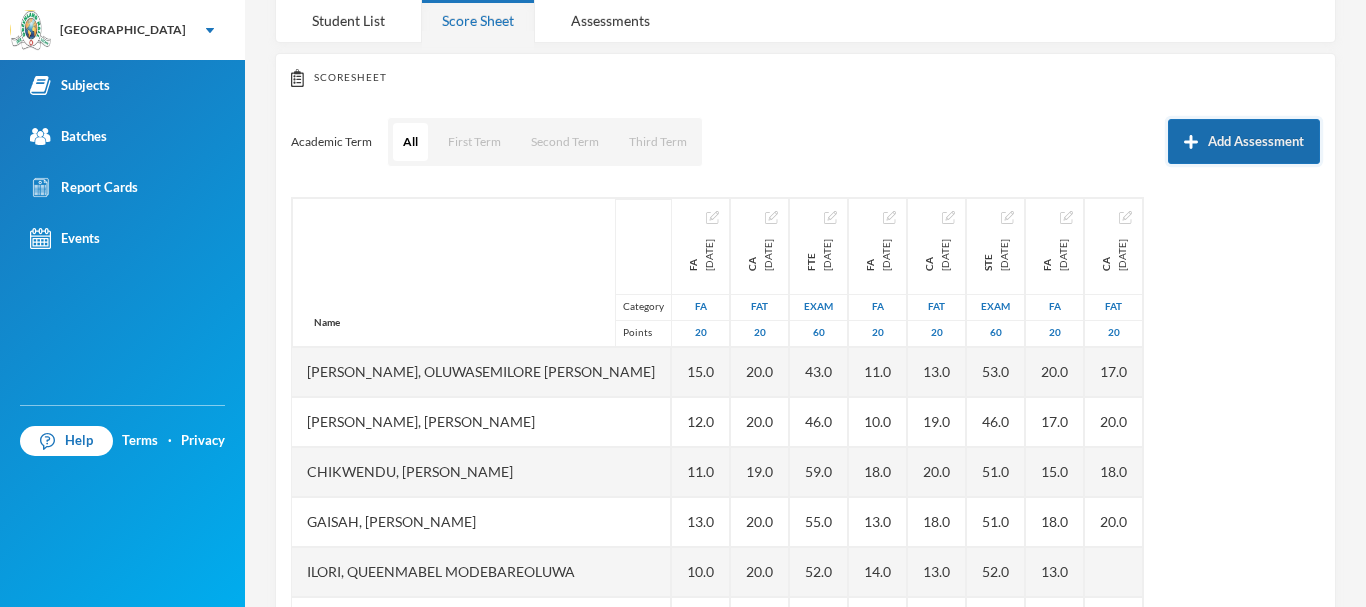 click on "Add Assessment" at bounding box center [1244, 141] 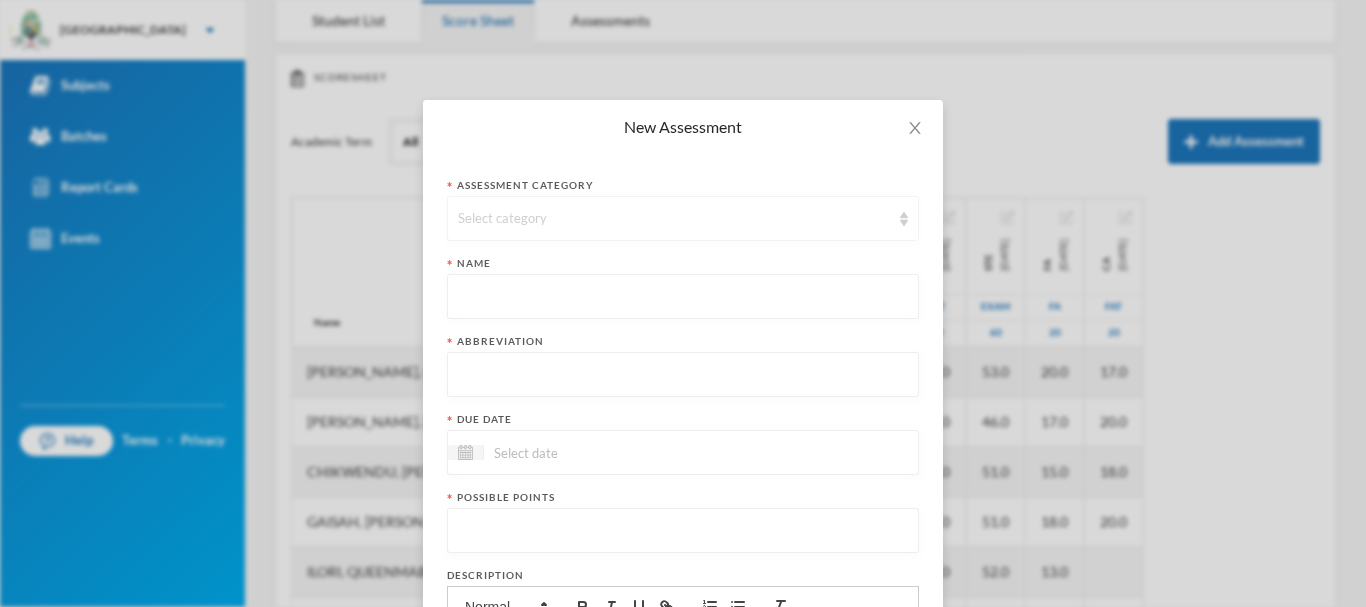 click on "Select category" at bounding box center (674, 219) 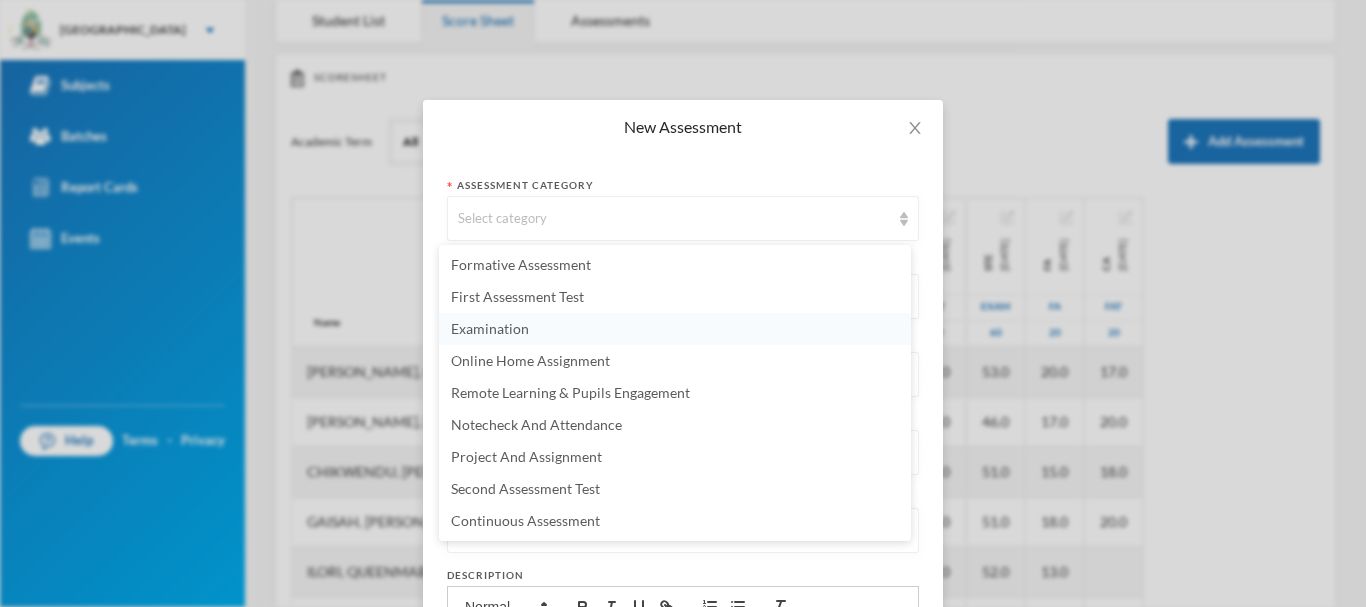 click on "Examination" at bounding box center [490, 328] 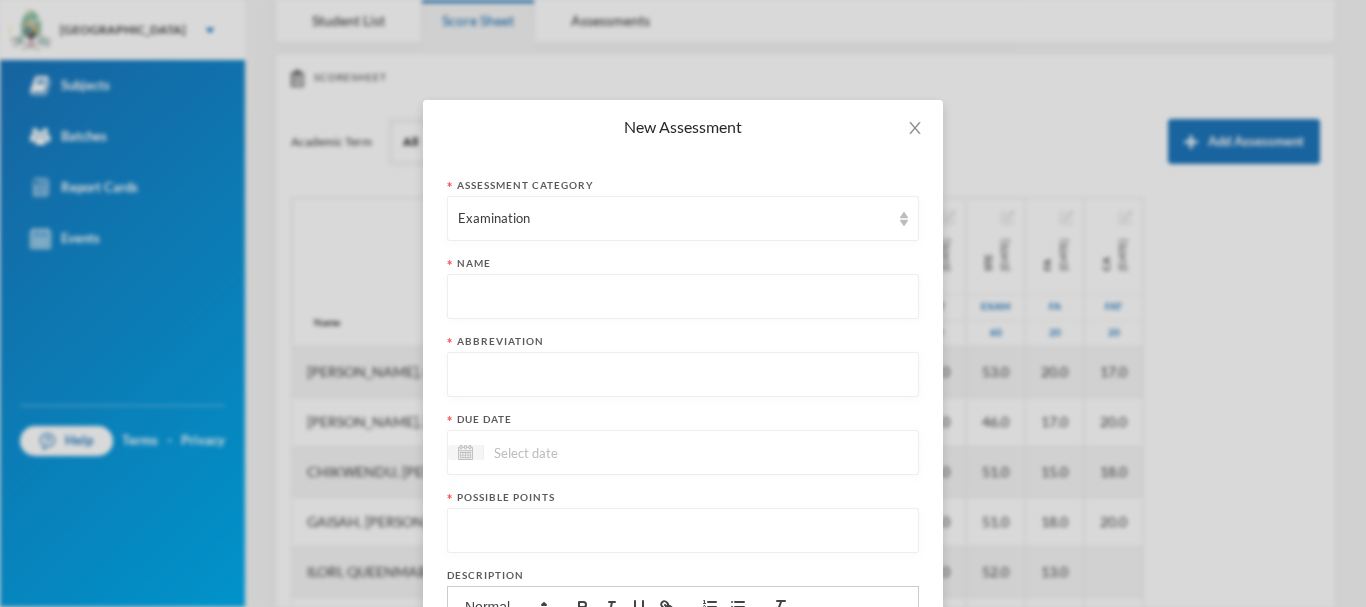 click at bounding box center (683, 297) 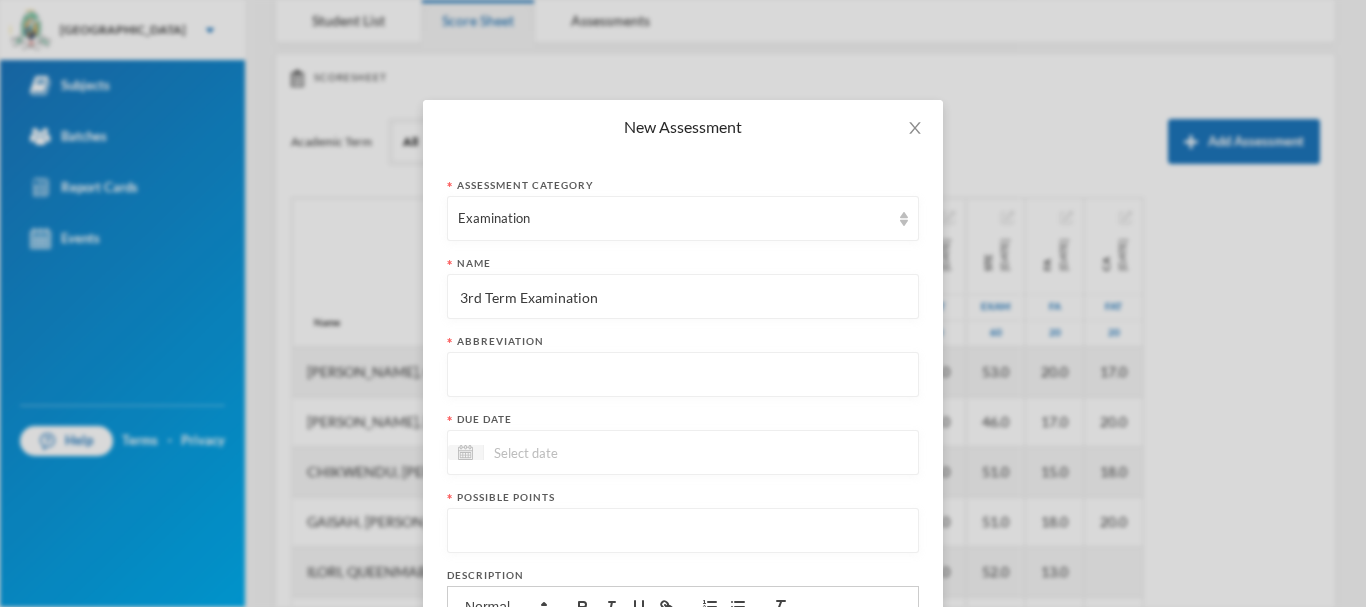 type on "3rd Term Examination" 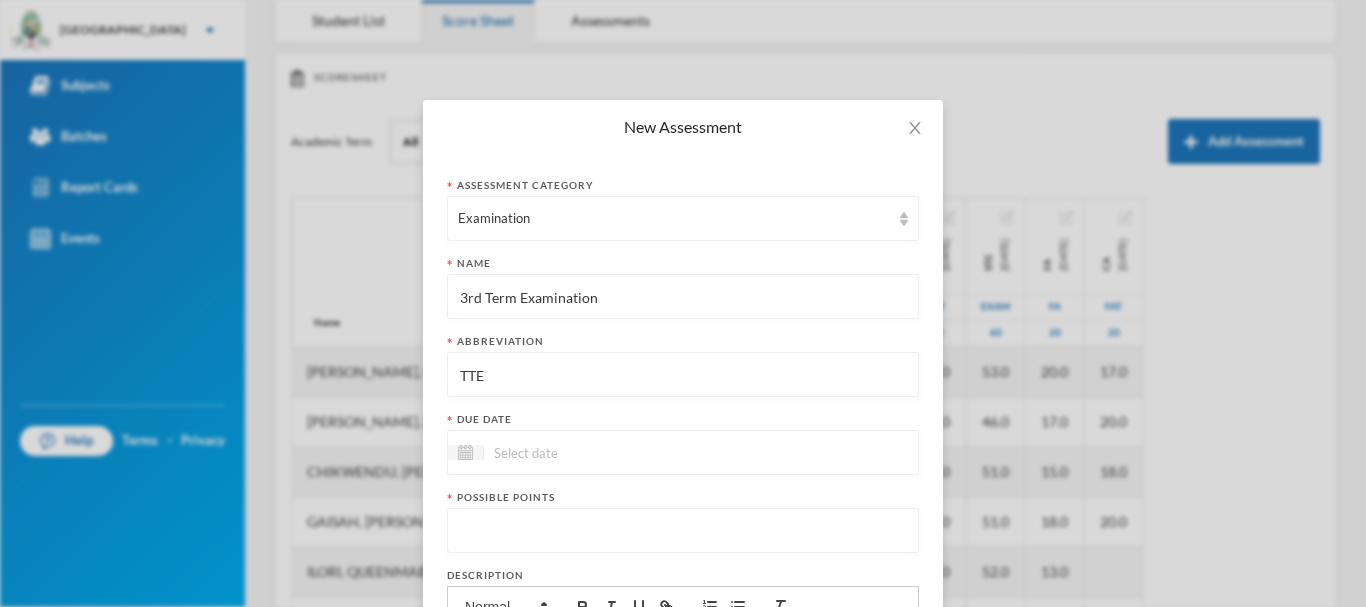 type on "TTE" 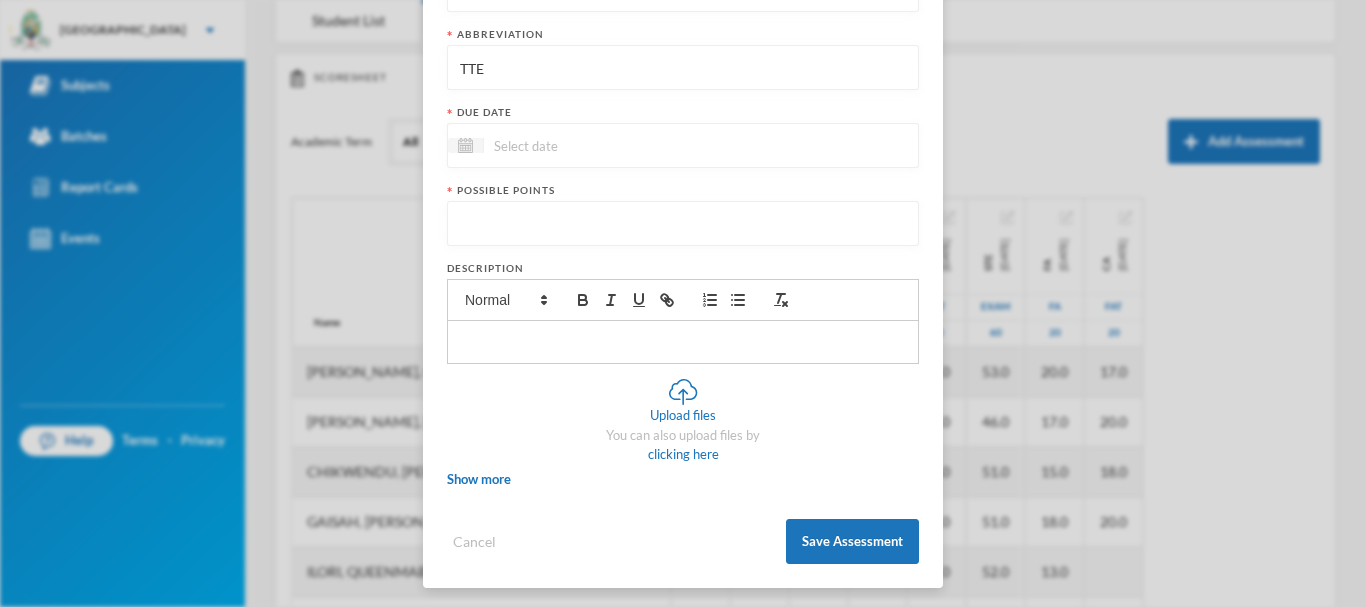 scroll, scrollTop: 312, scrollLeft: 0, axis: vertical 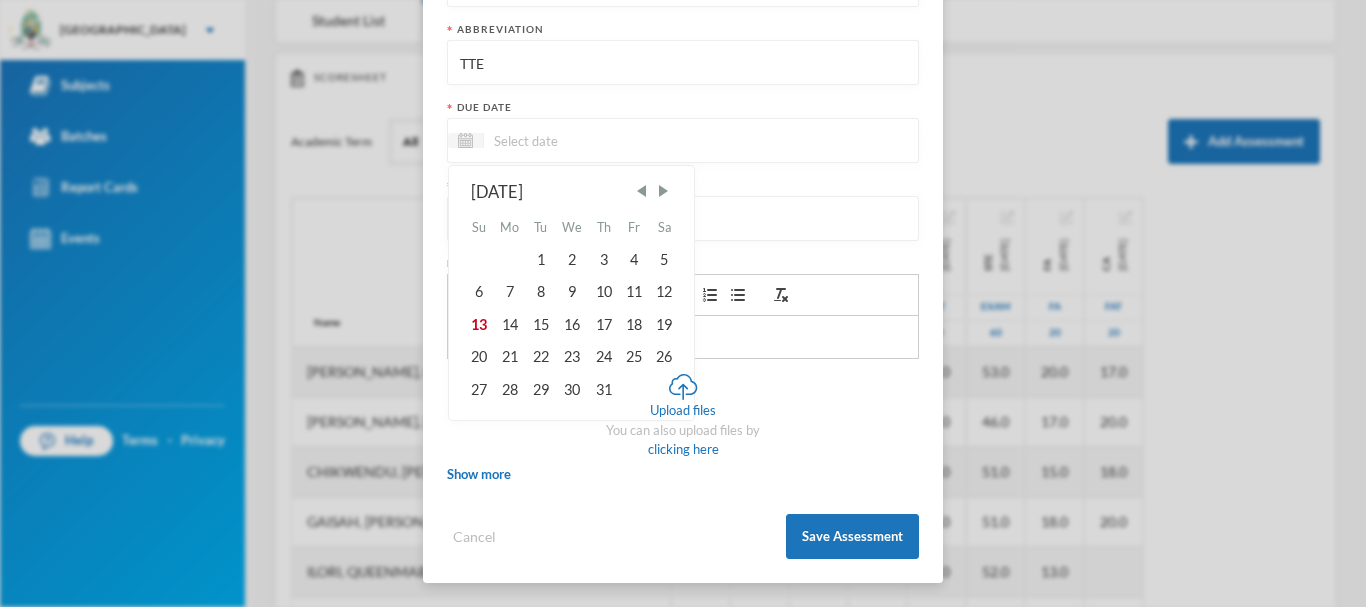 click at bounding box center [568, 140] 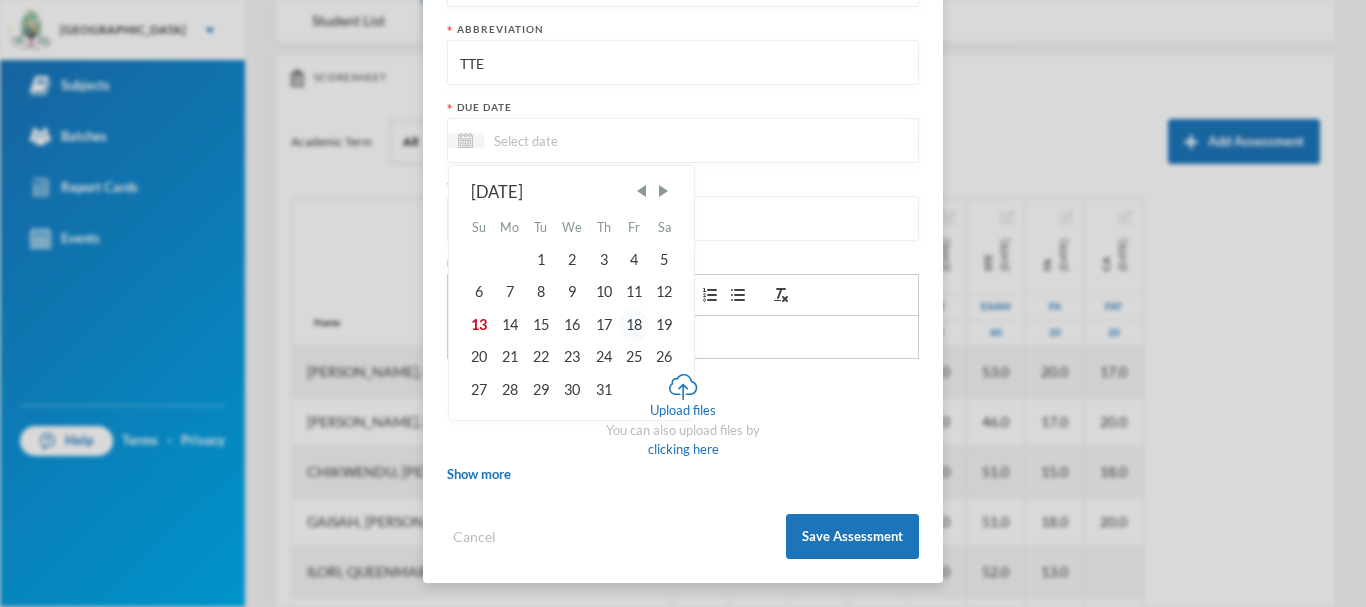 click on "18" at bounding box center [634, 325] 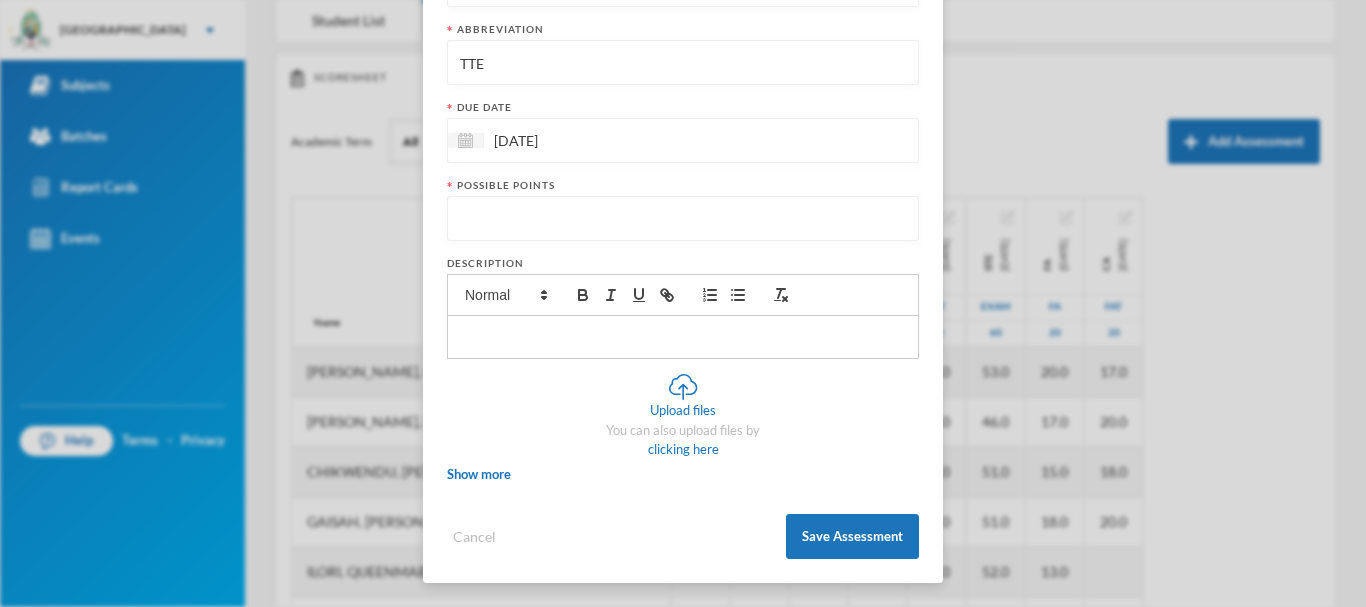 click at bounding box center [683, 219] 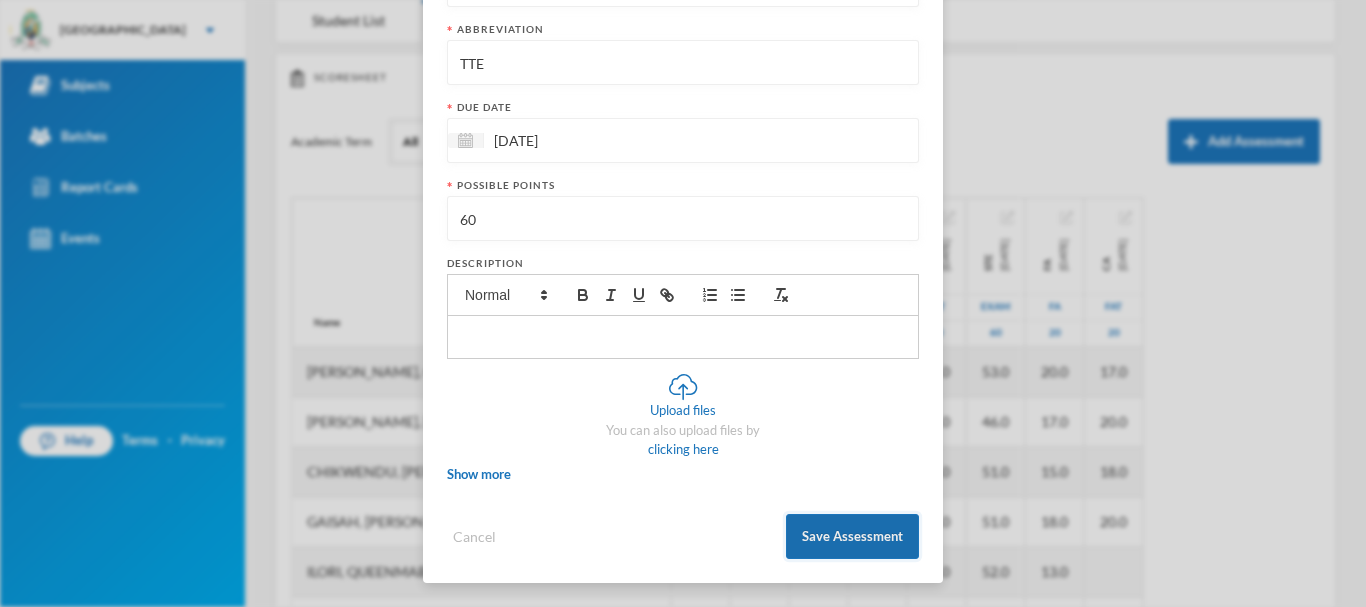 type on "60" 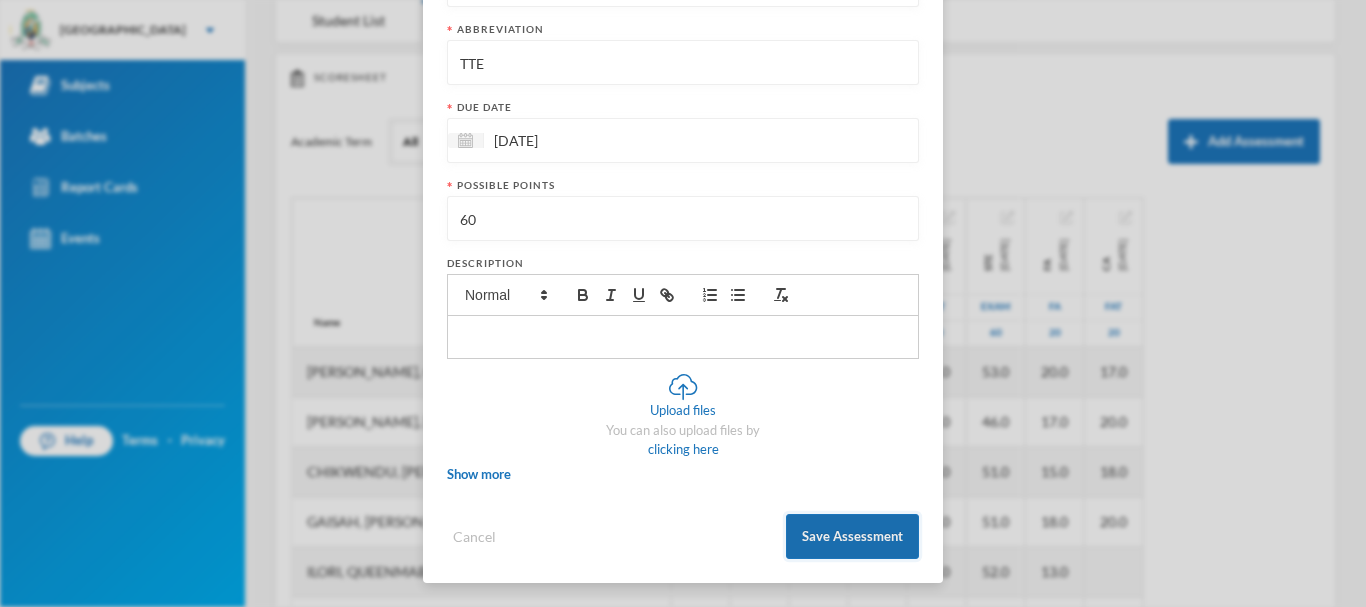click on "Save Assessment" at bounding box center (852, 536) 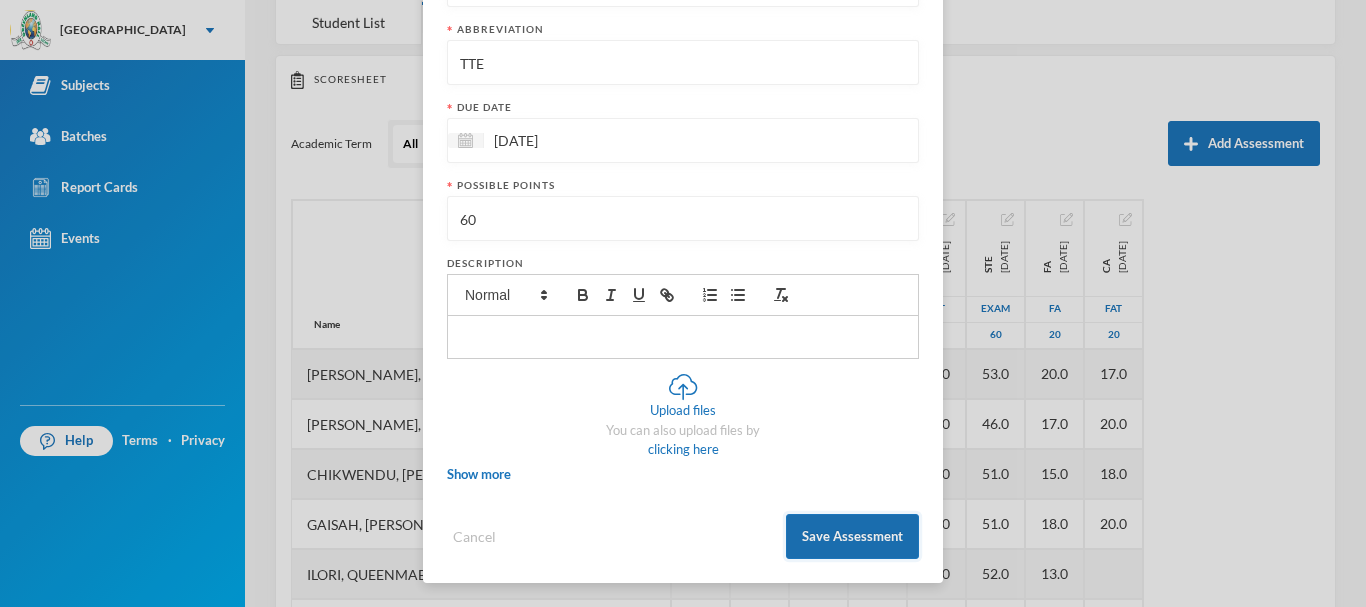 scroll, scrollTop: 169, scrollLeft: 0, axis: vertical 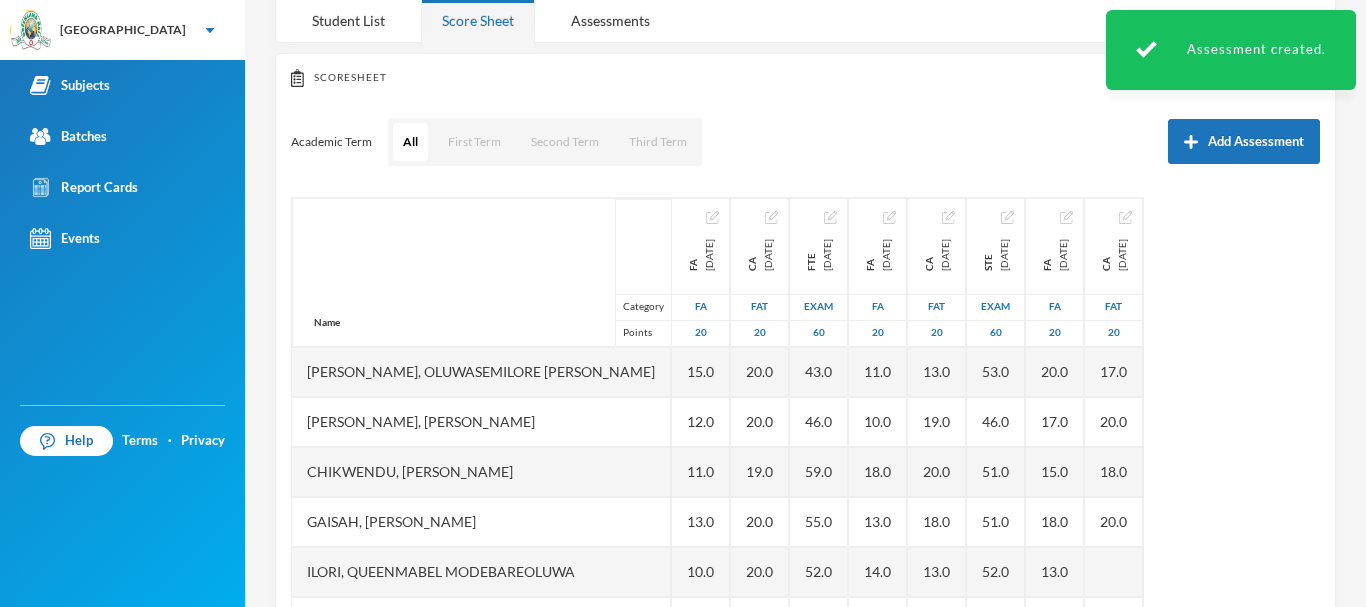 type 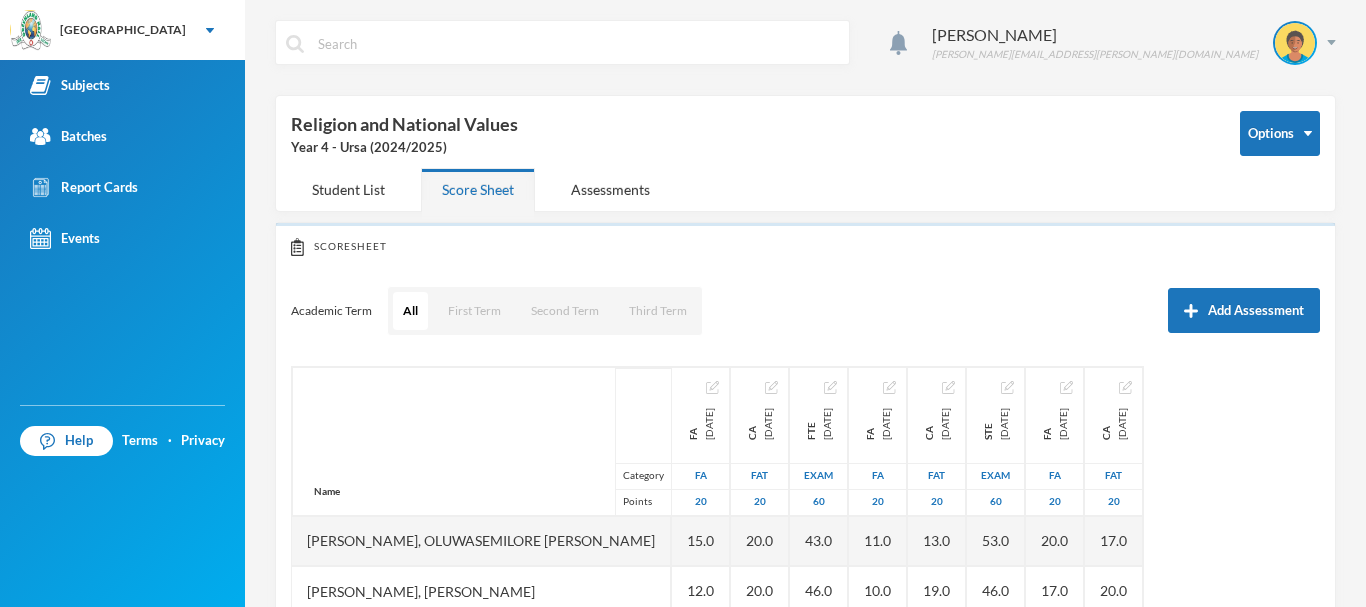 scroll, scrollTop: 0, scrollLeft: 0, axis: both 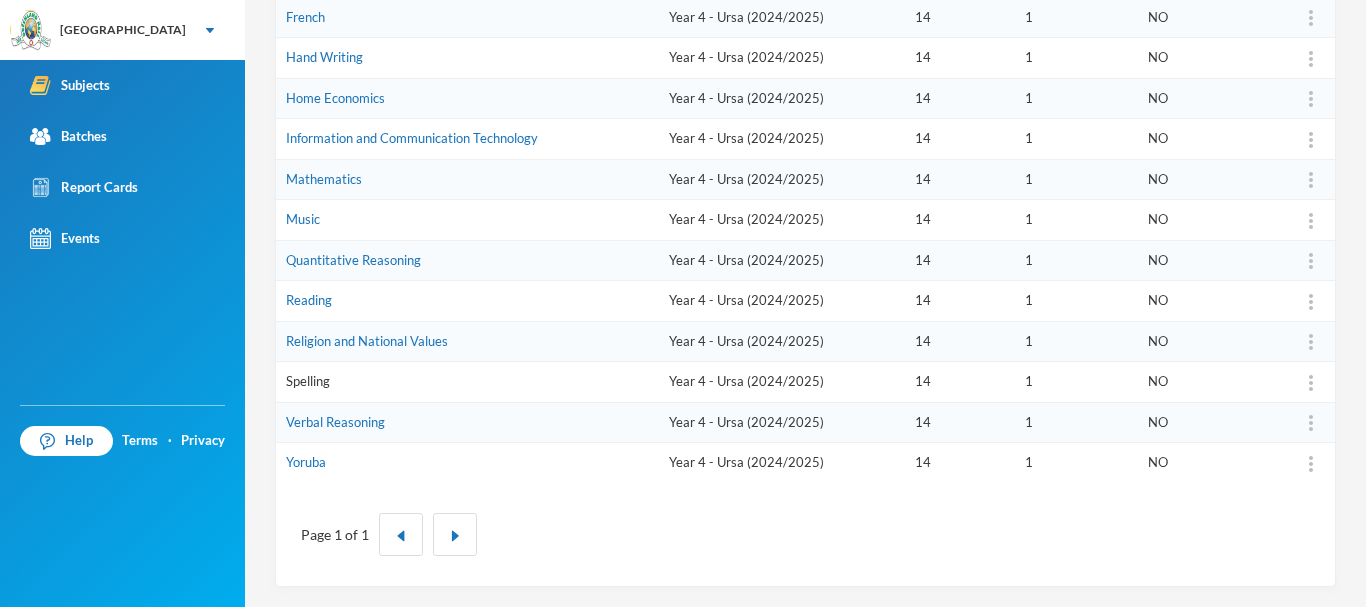click on "Spelling" at bounding box center (308, 381) 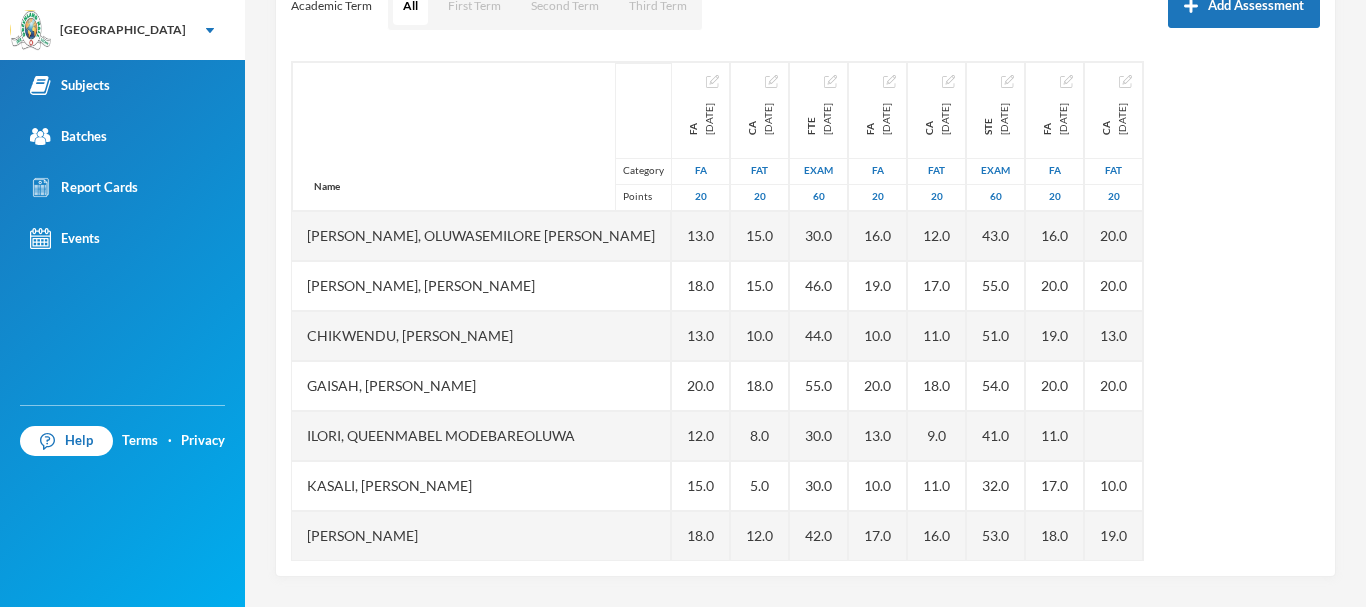 scroll, scrollTop: 305, scrollLeft: 0, axis: vertical 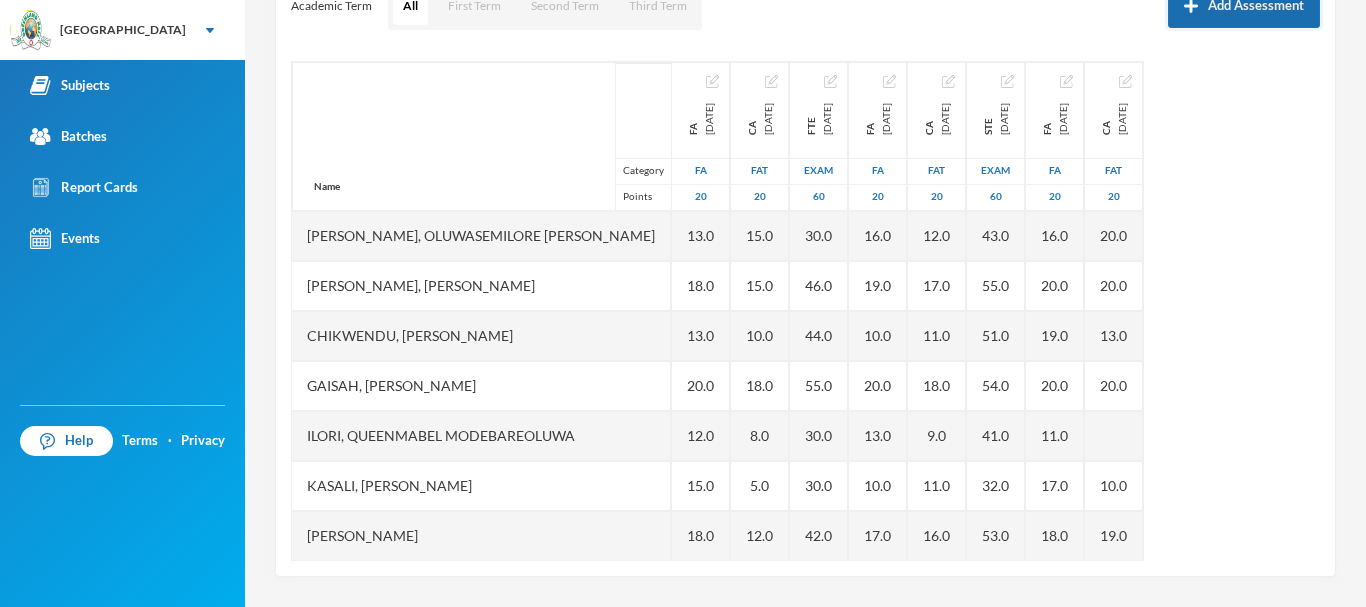 click on "Add Assessment" at bounding box center [1244, 5] 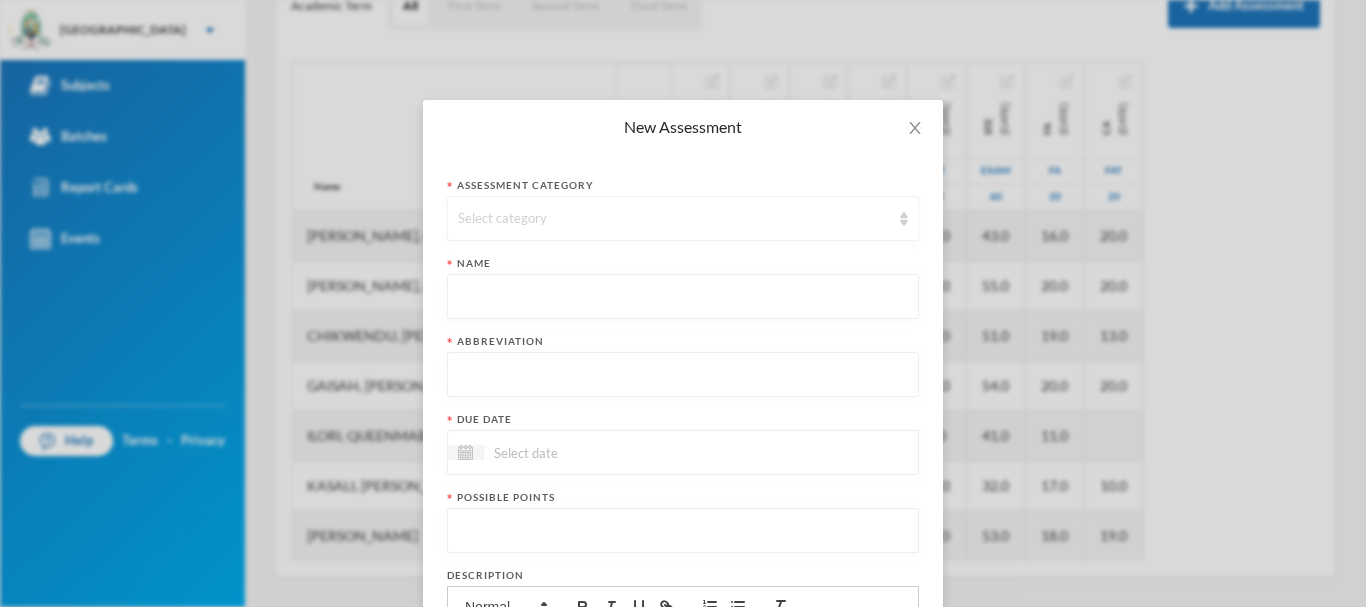 click on "Select category" at bounding box center [674, 219] 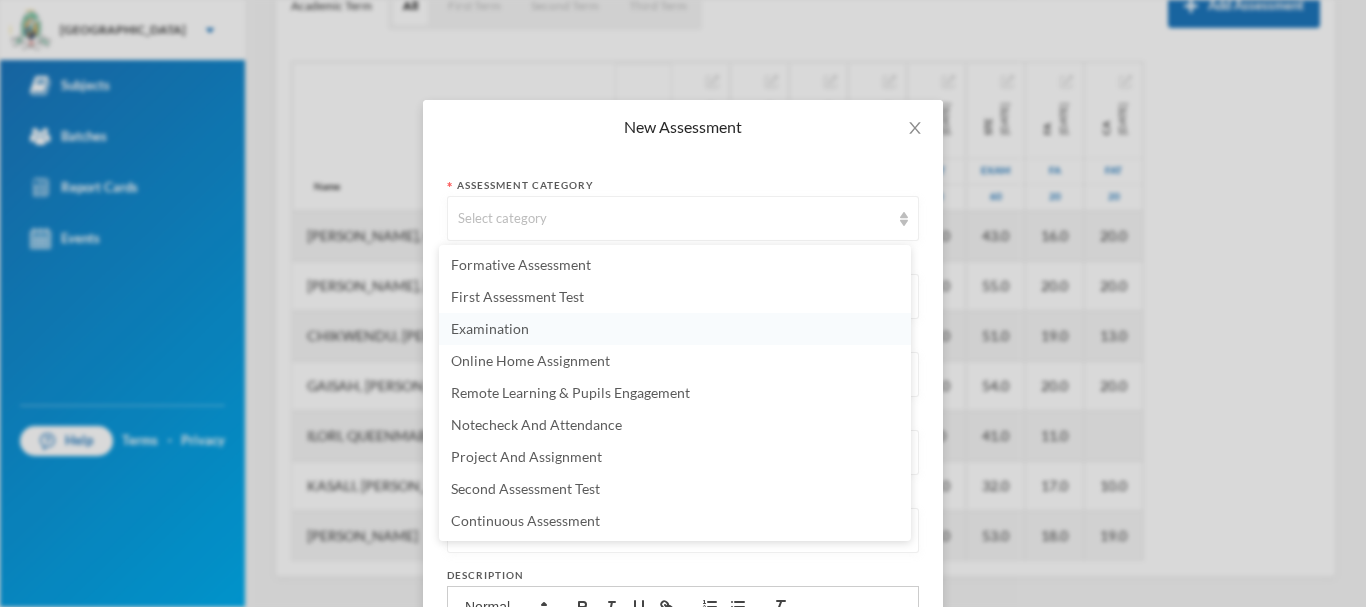 click on "Examination" at bounding box center (490, 328) 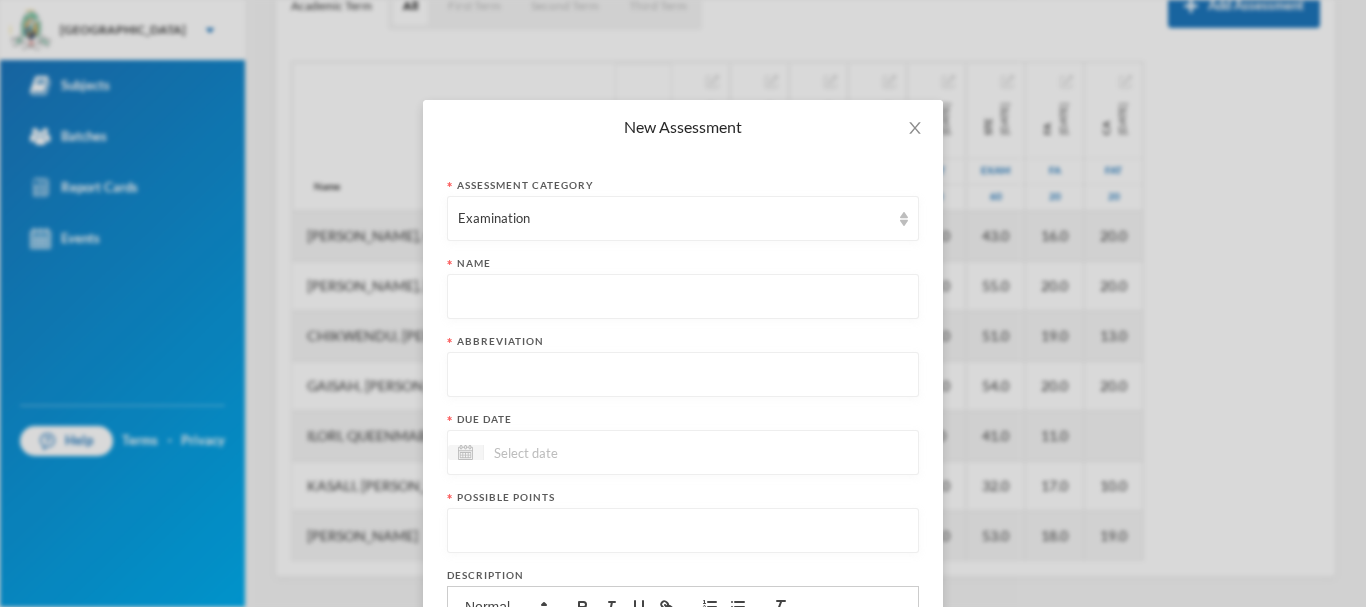 click at bounding box center (683, 297) 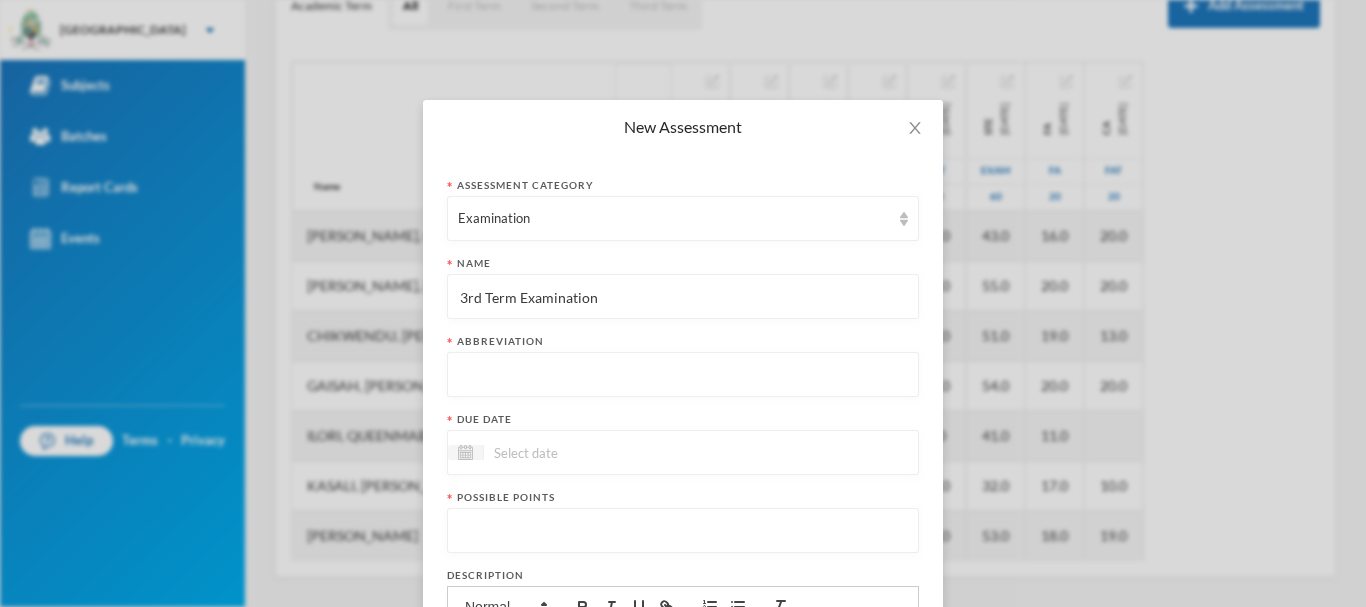 type on "3rd Term Examination" 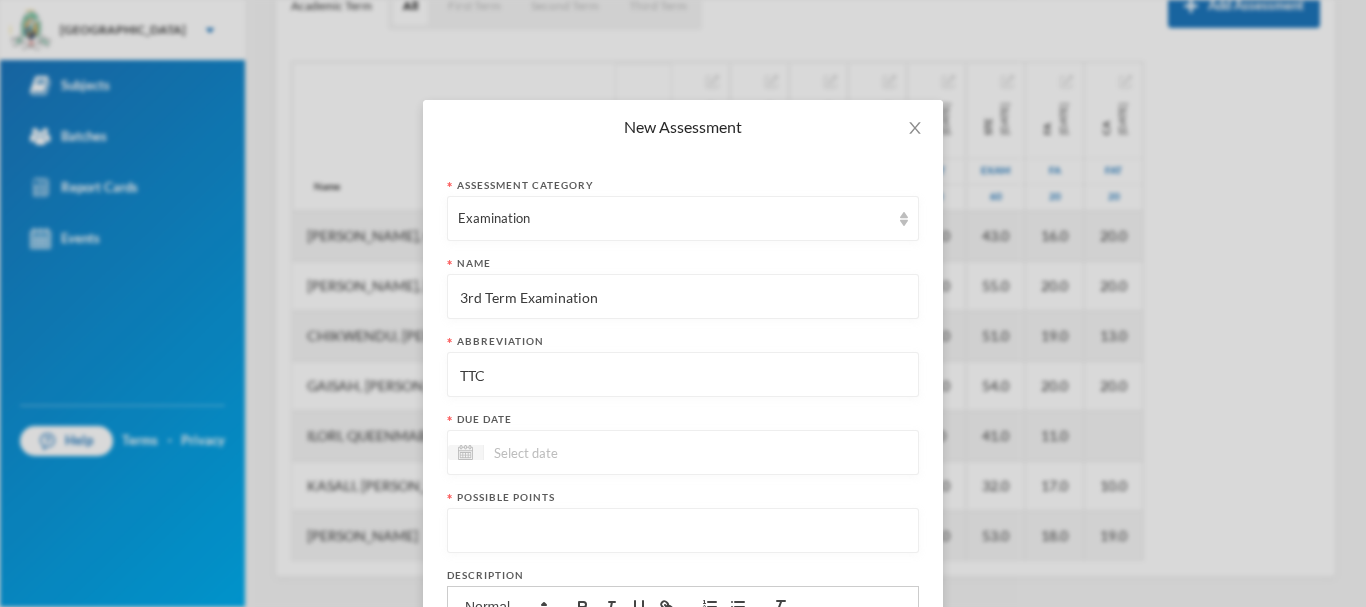 type on "TTC" 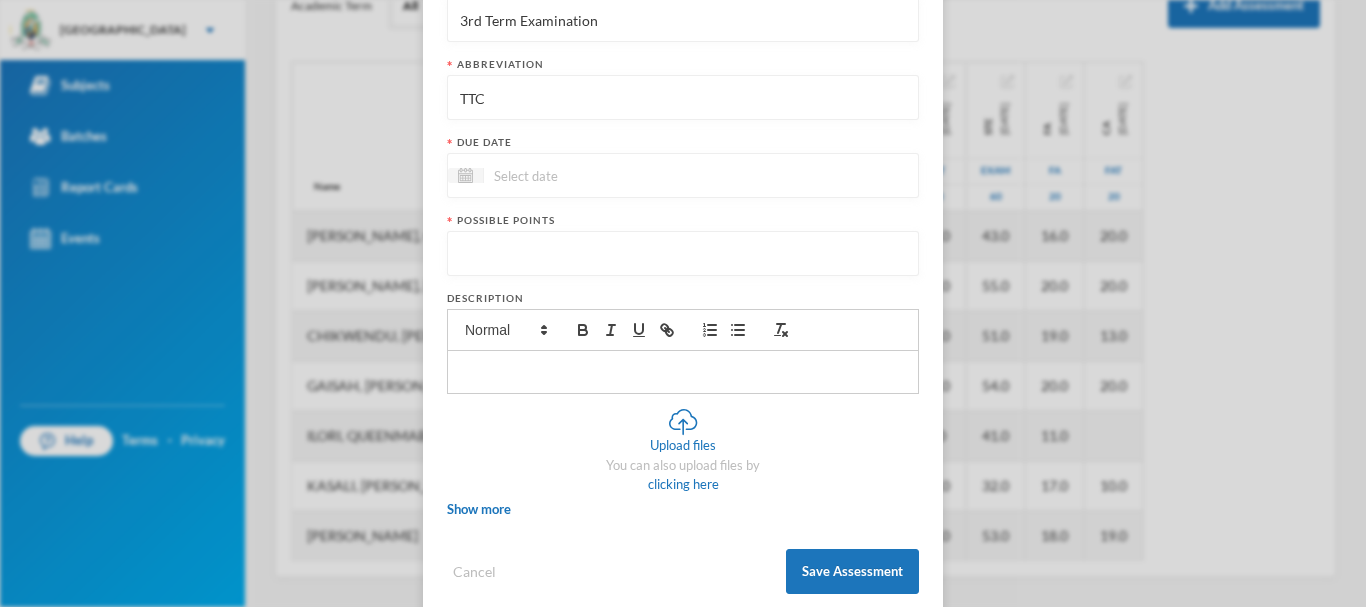 scroll, scrollTop: 280, scrollLeft: 0, axis: vertical 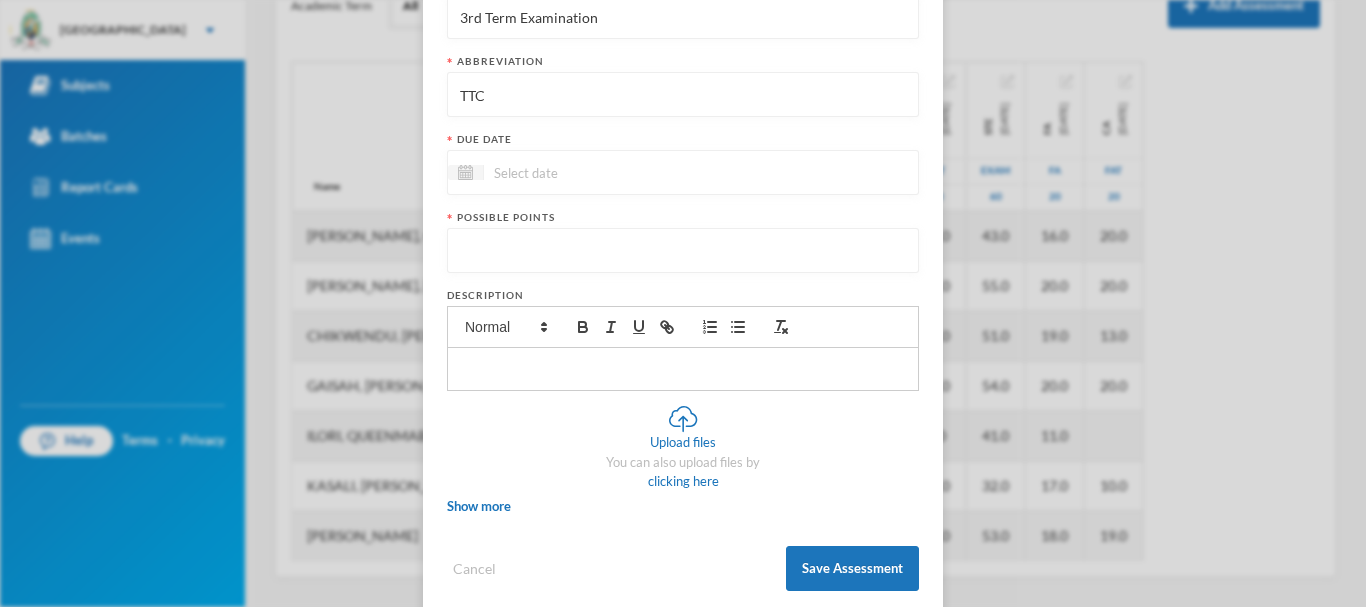 click at bounding box center [568, 172] 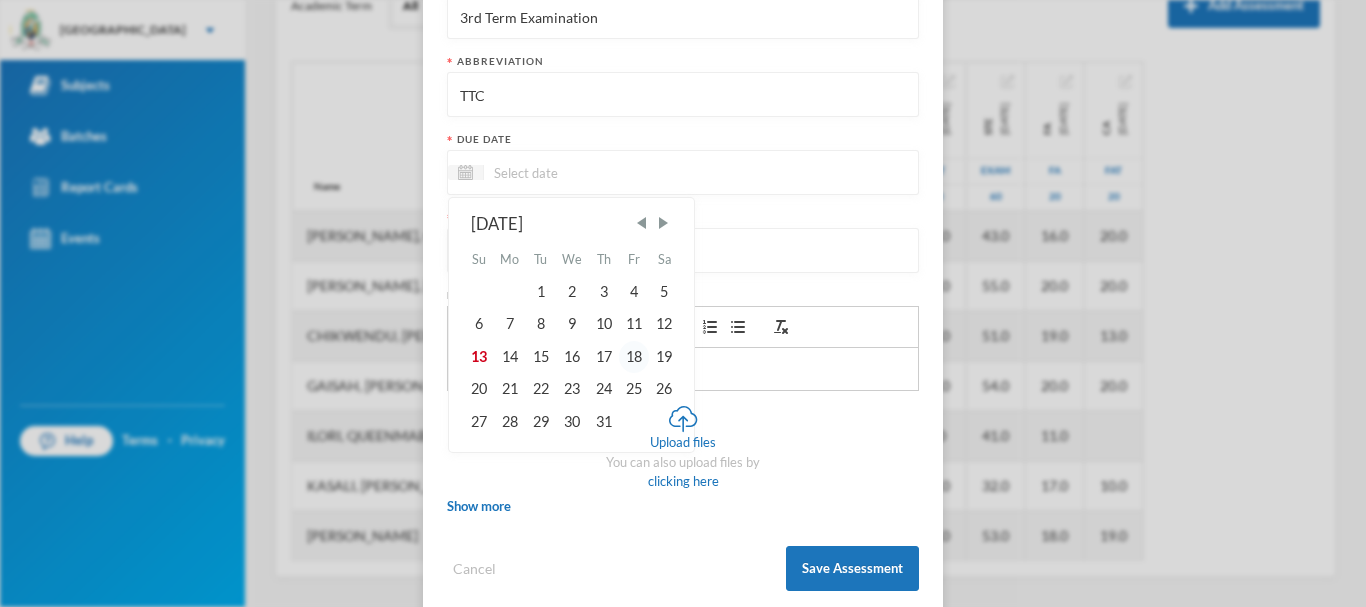 click on "18" at bounding box center [634, 357] 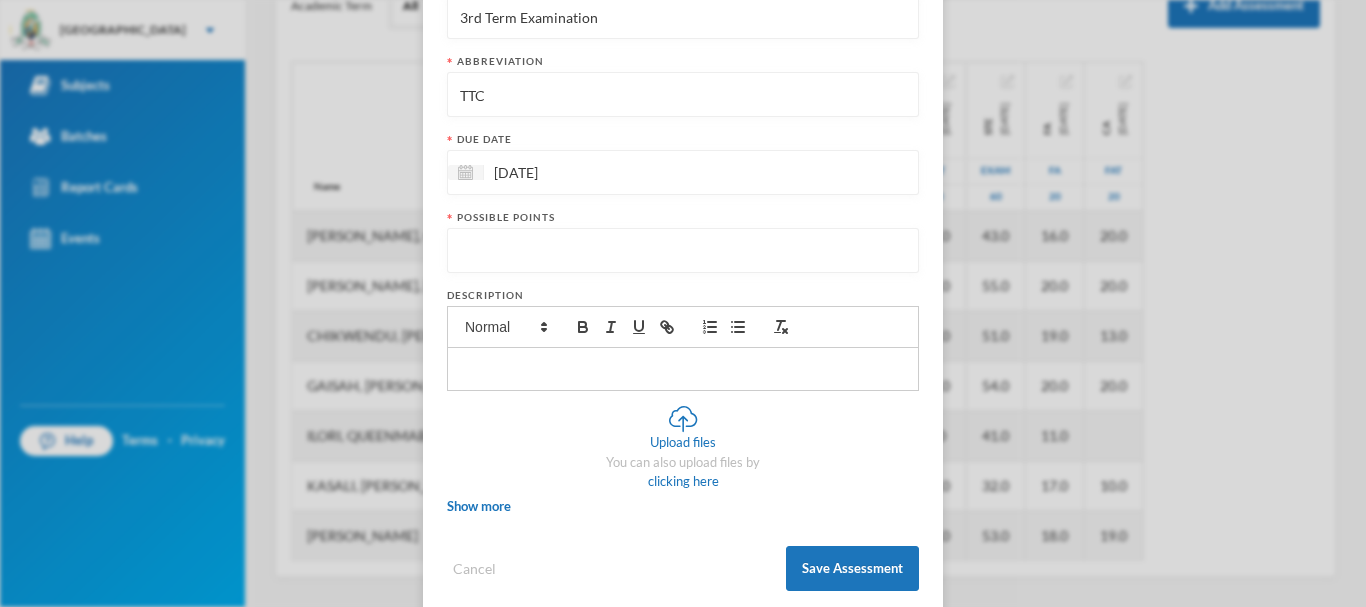 click at bounding box center [683, 251] 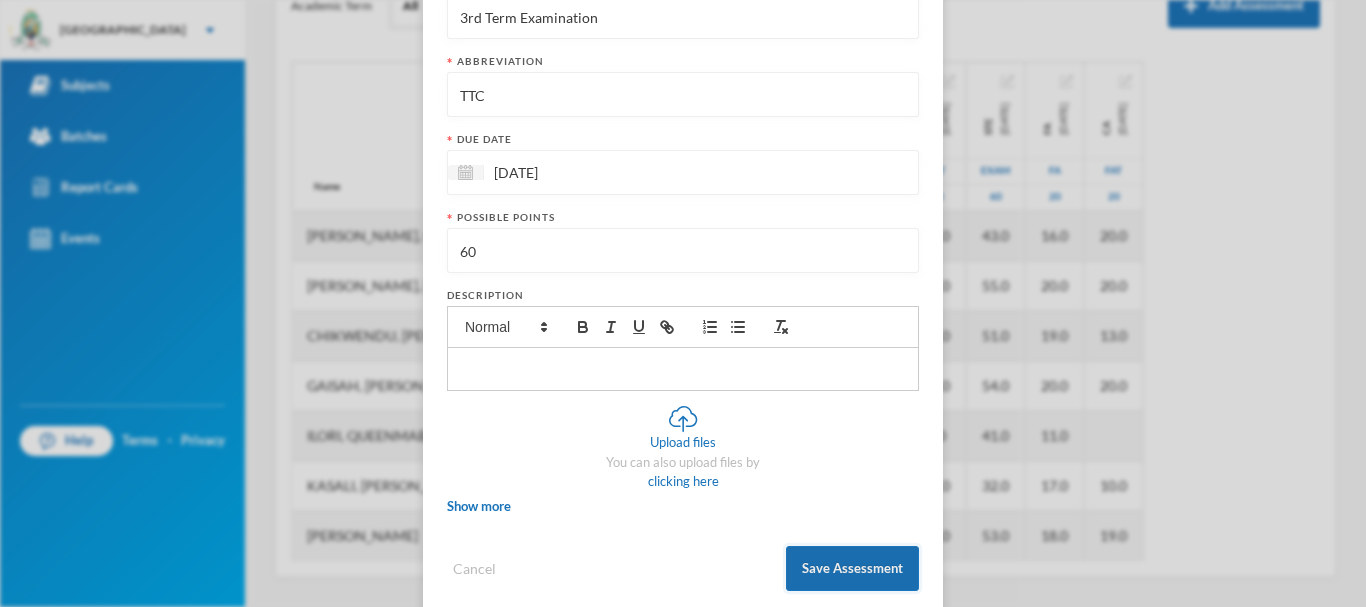 type on "60" 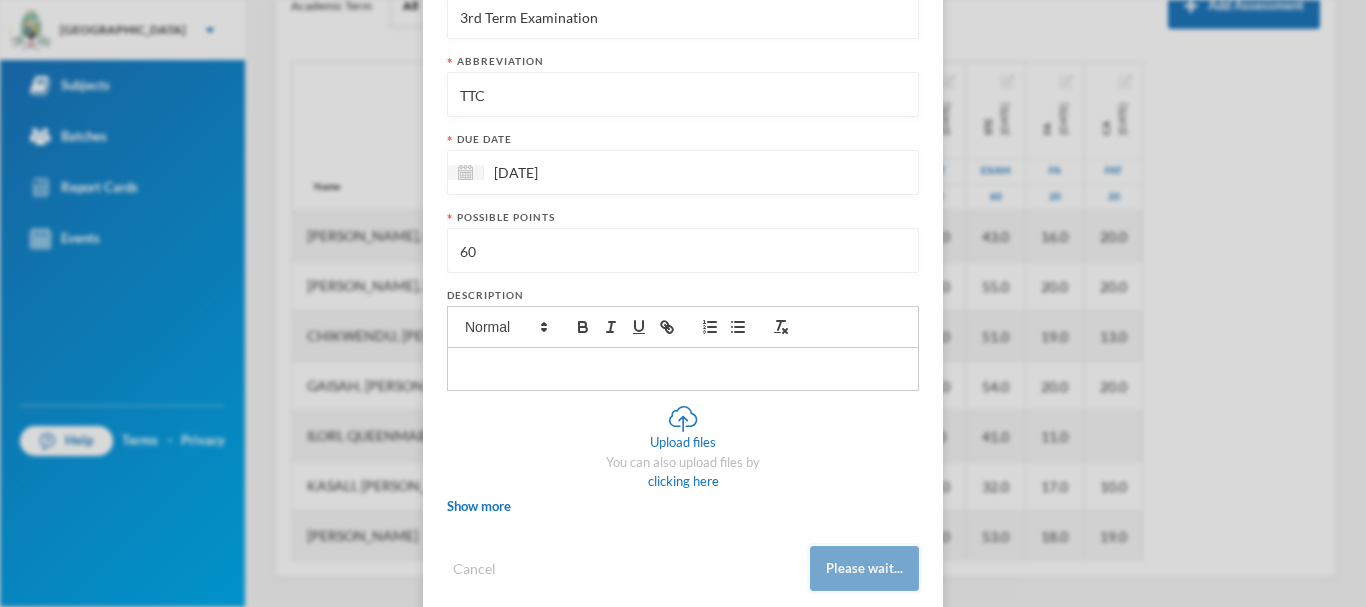 scroll, scrollTop: 303, scrollLeft: 0, axis: vertical 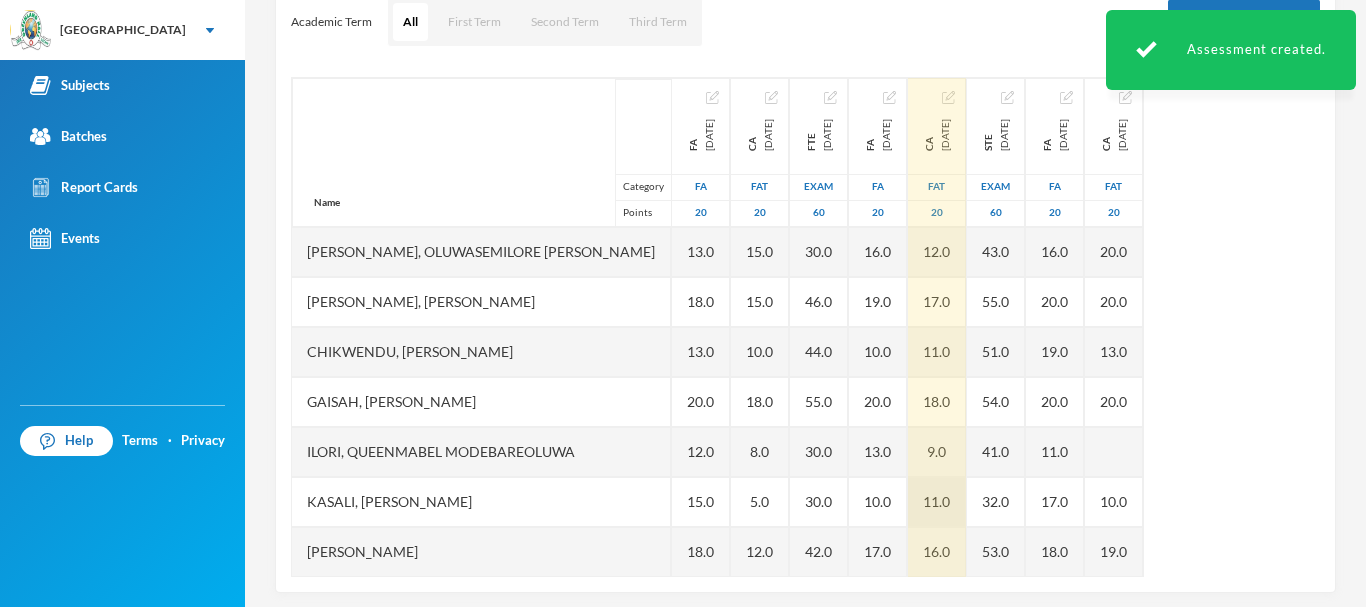 type 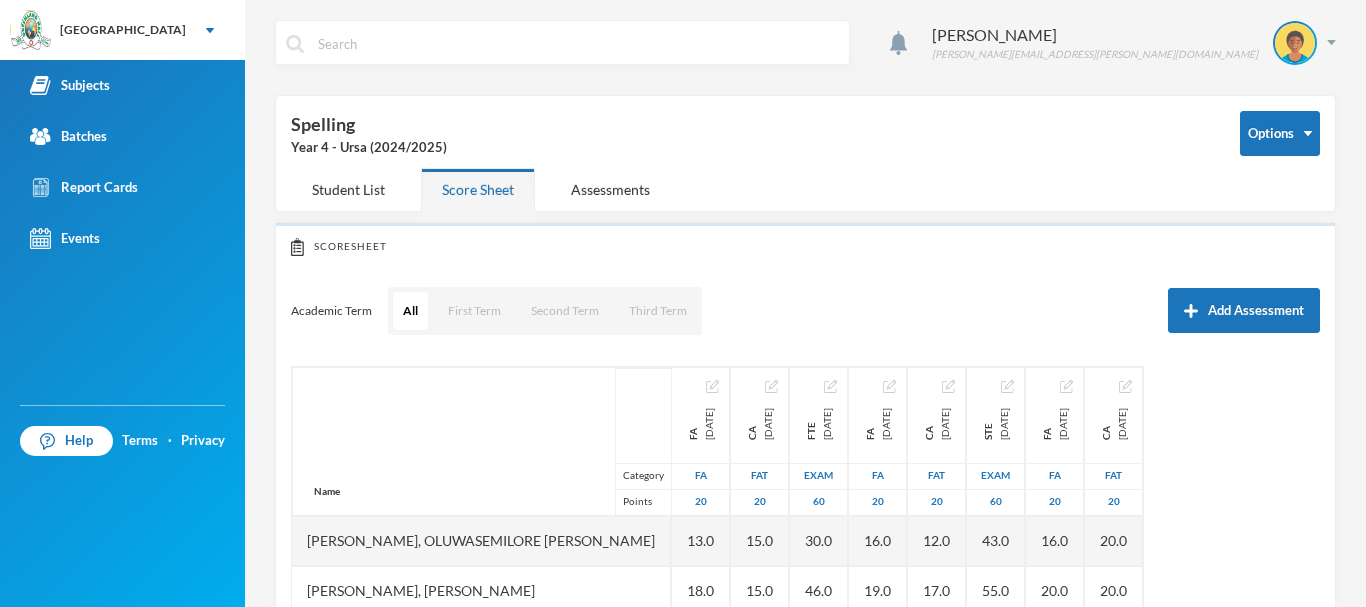 scroll, scrollTop: 0, scrollLeft: 0, axis: both 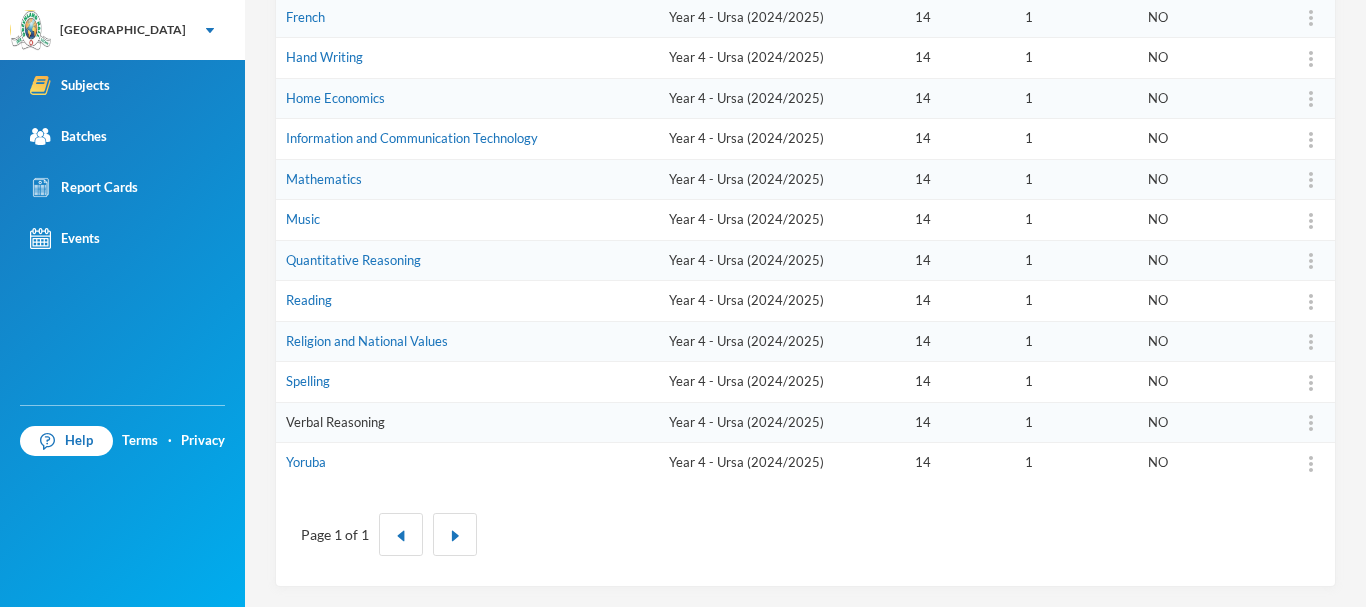 click on "Verbal Reasoning" at bounding box center [335, 422] 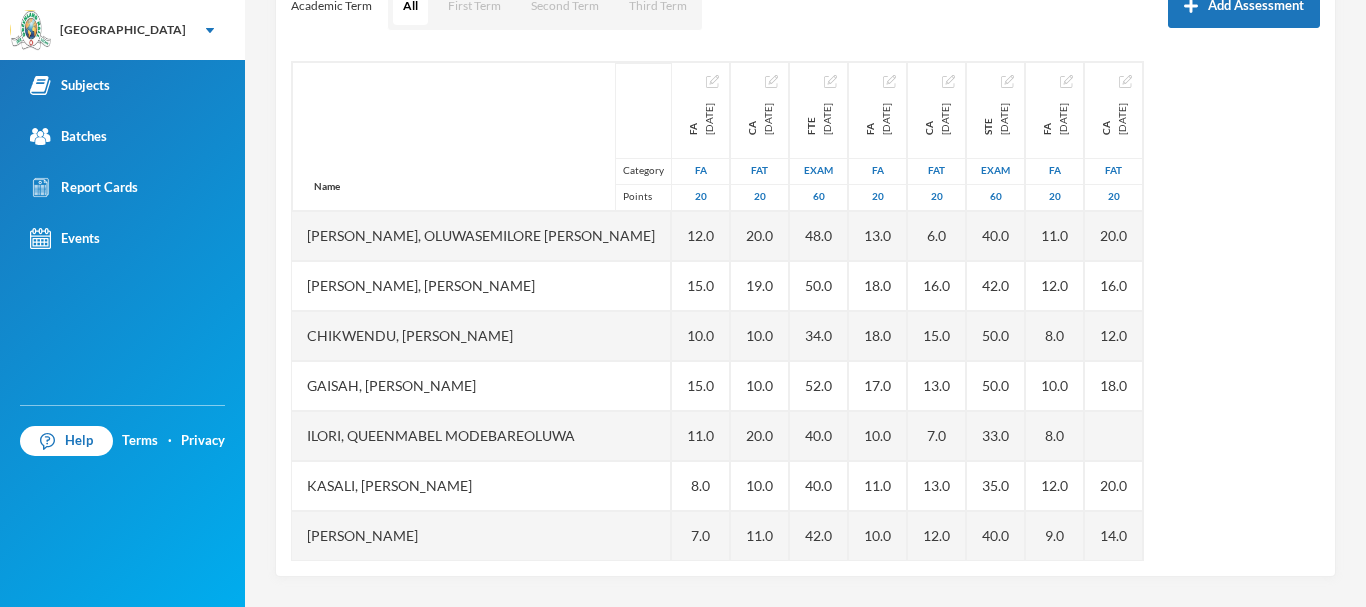 scroll, scrollTop: 305, scrollLeft: 0, axis: vertical 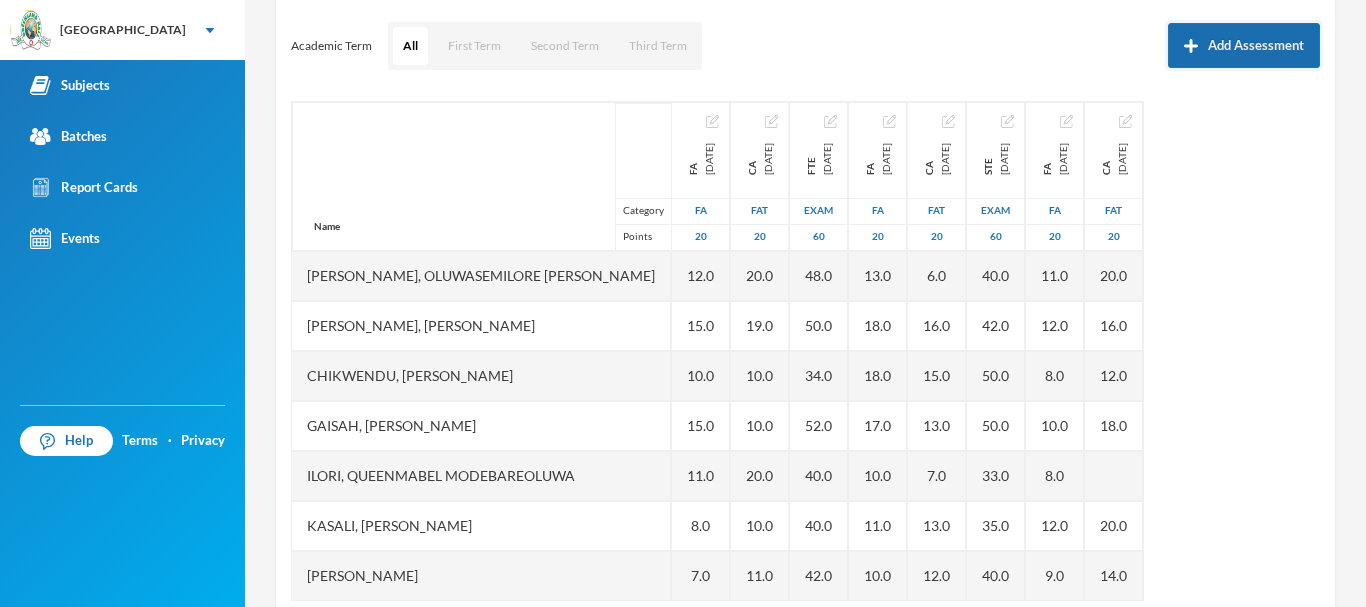 click on "Add Assessment" at bounding box center [1244, 45] 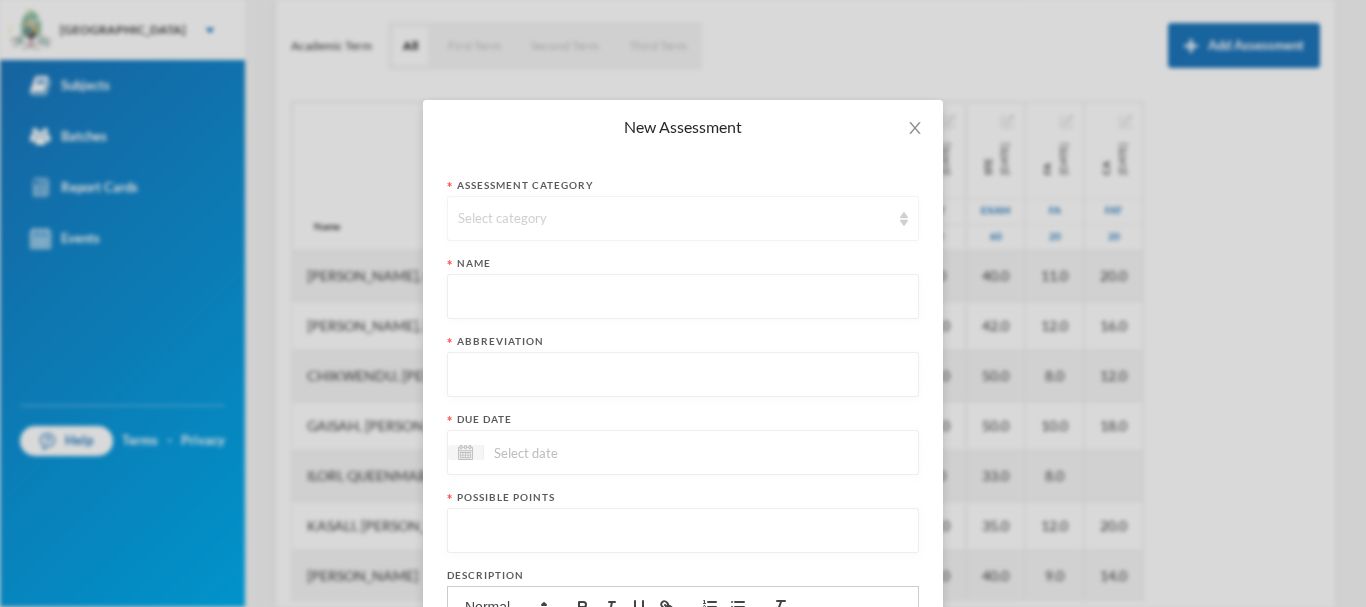 click on "Select category" at bounding box center (674, 219) 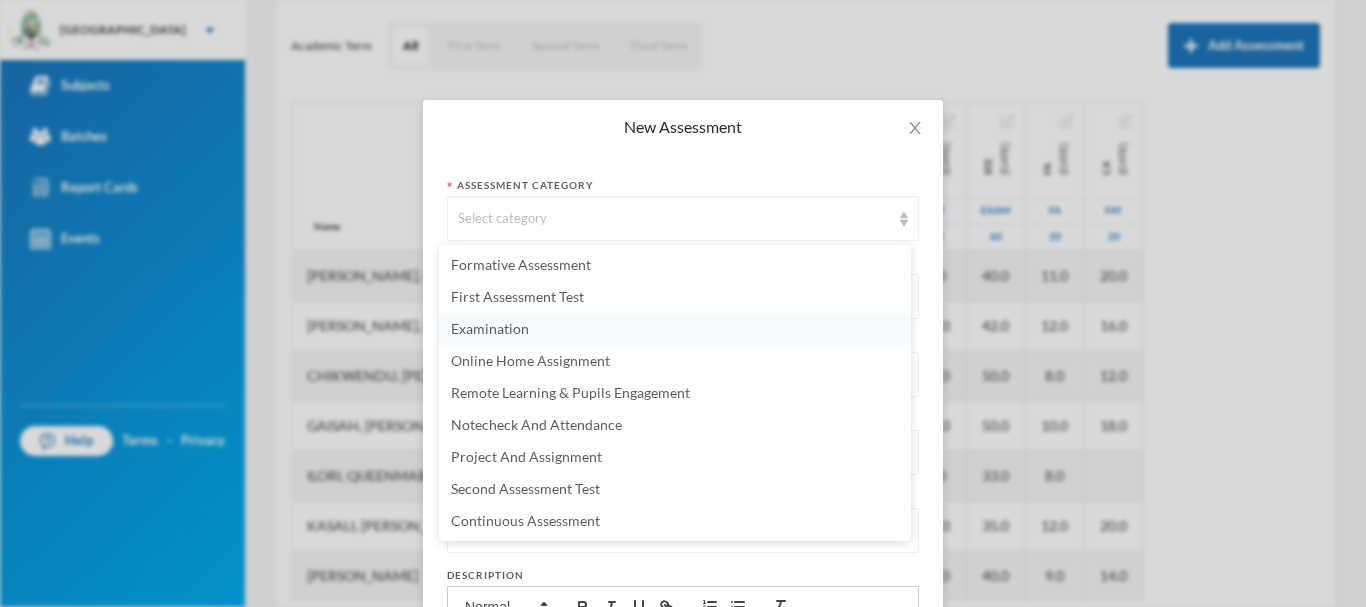 click on "Examination" at bounding box center (490, 328) 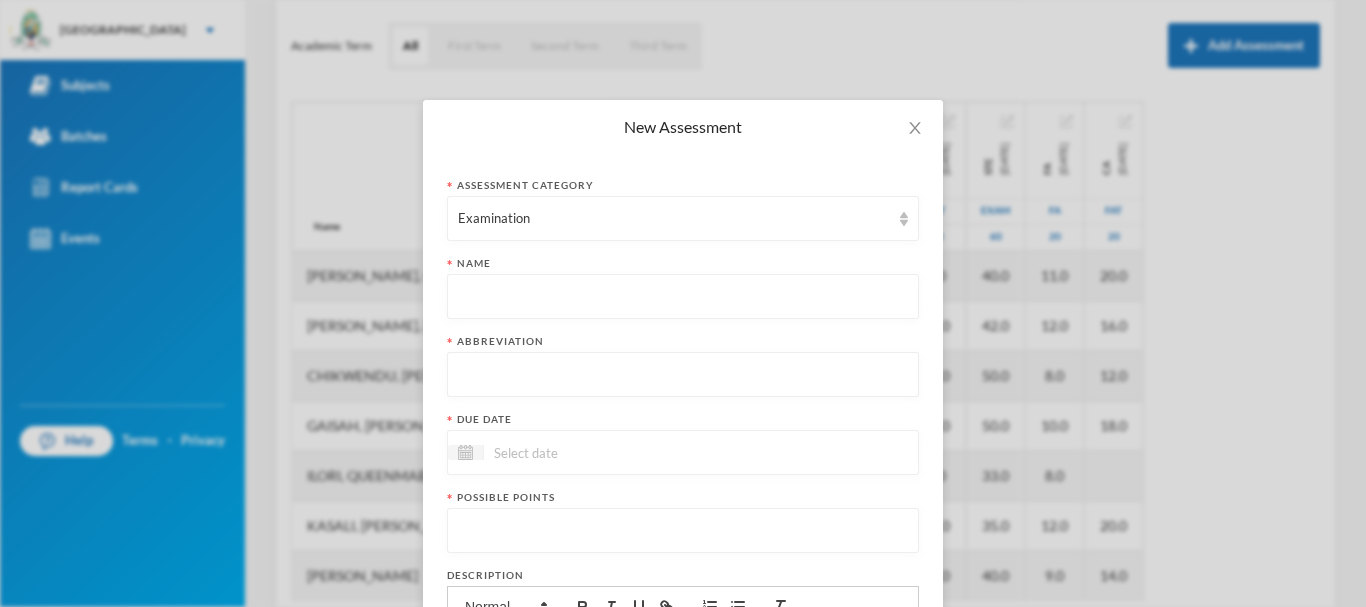 click at bounding box center [683, 297] 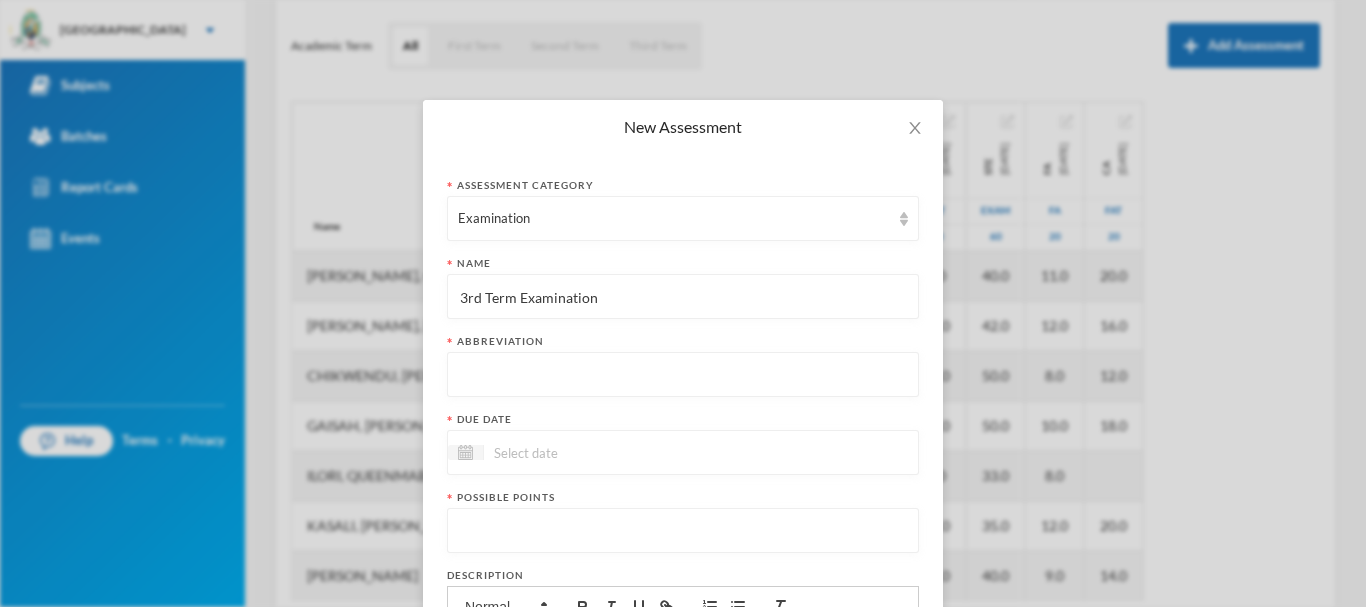 type on "3rd Term Examination" 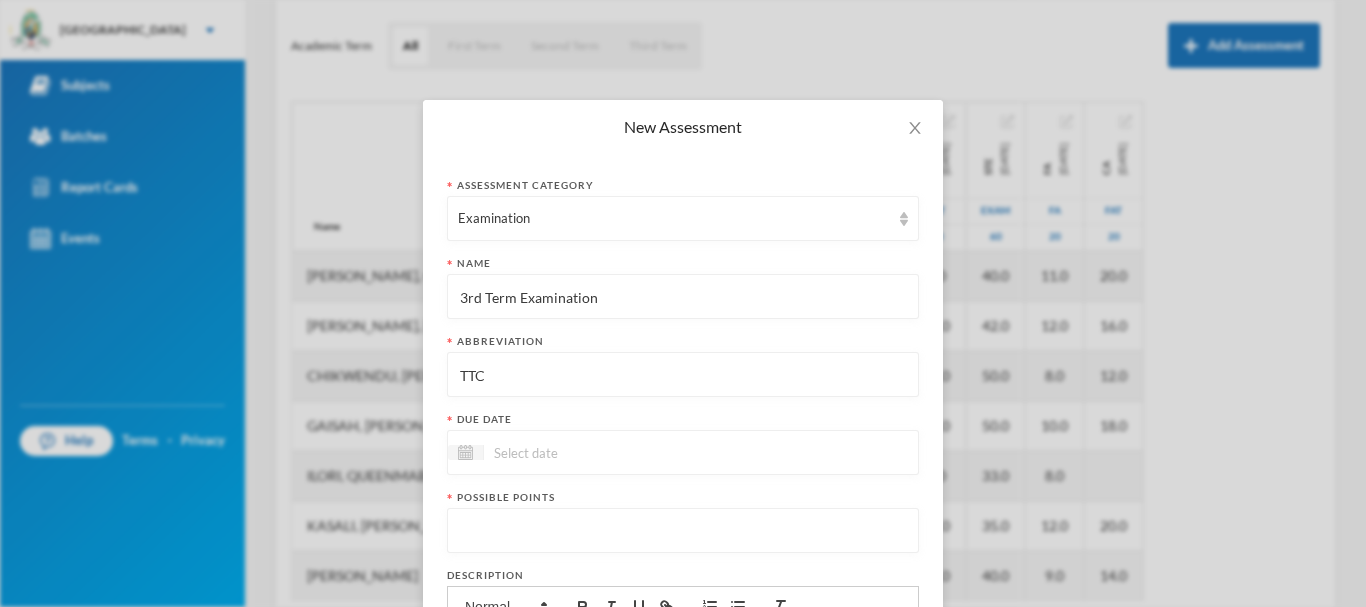 type on "TTC" 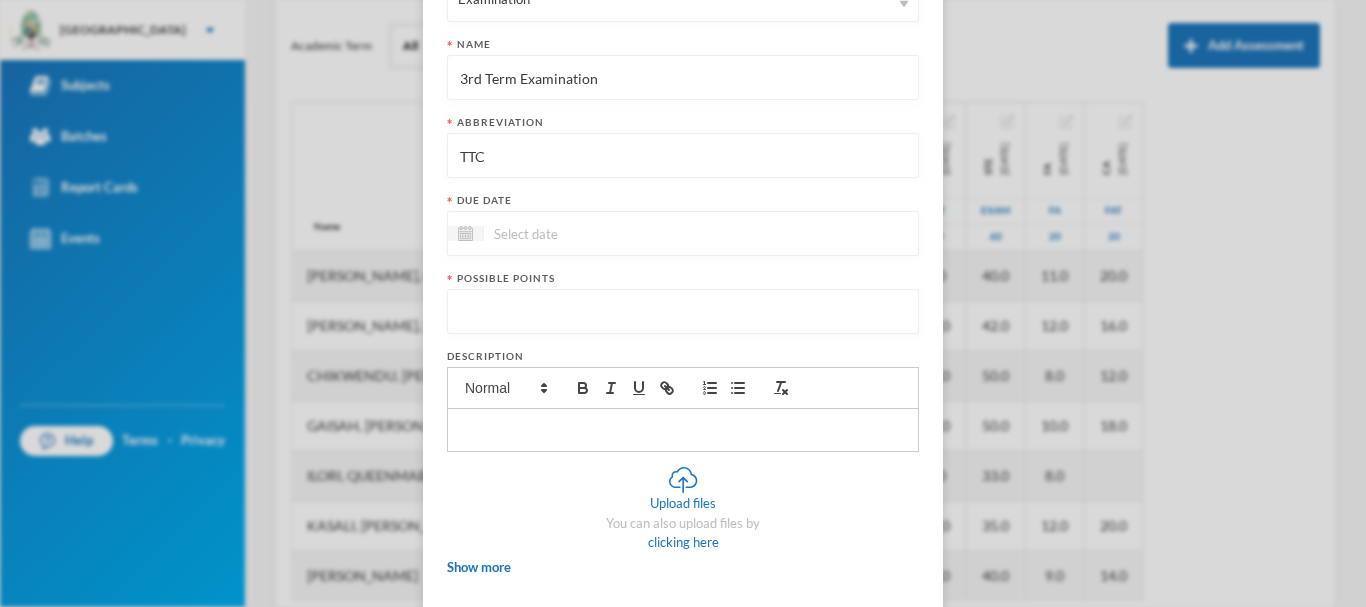 scroll, scrollTop: 243, scrollLeft: 0, axis: vertical 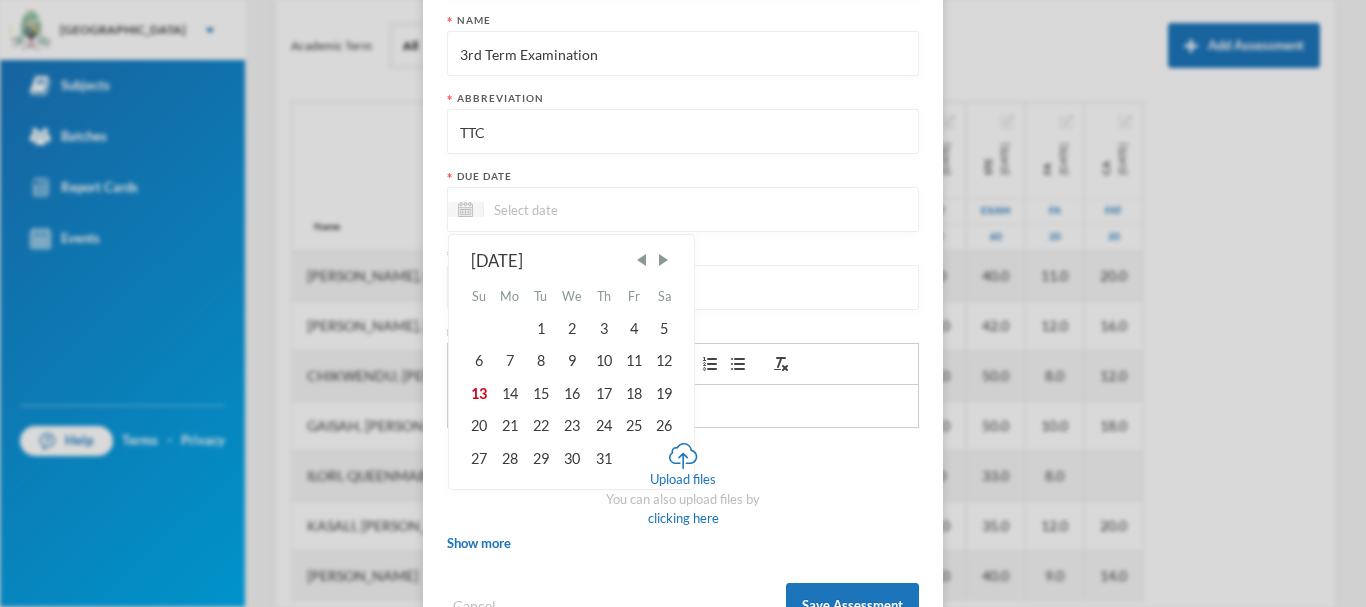 click at bounding box center (568, 209) 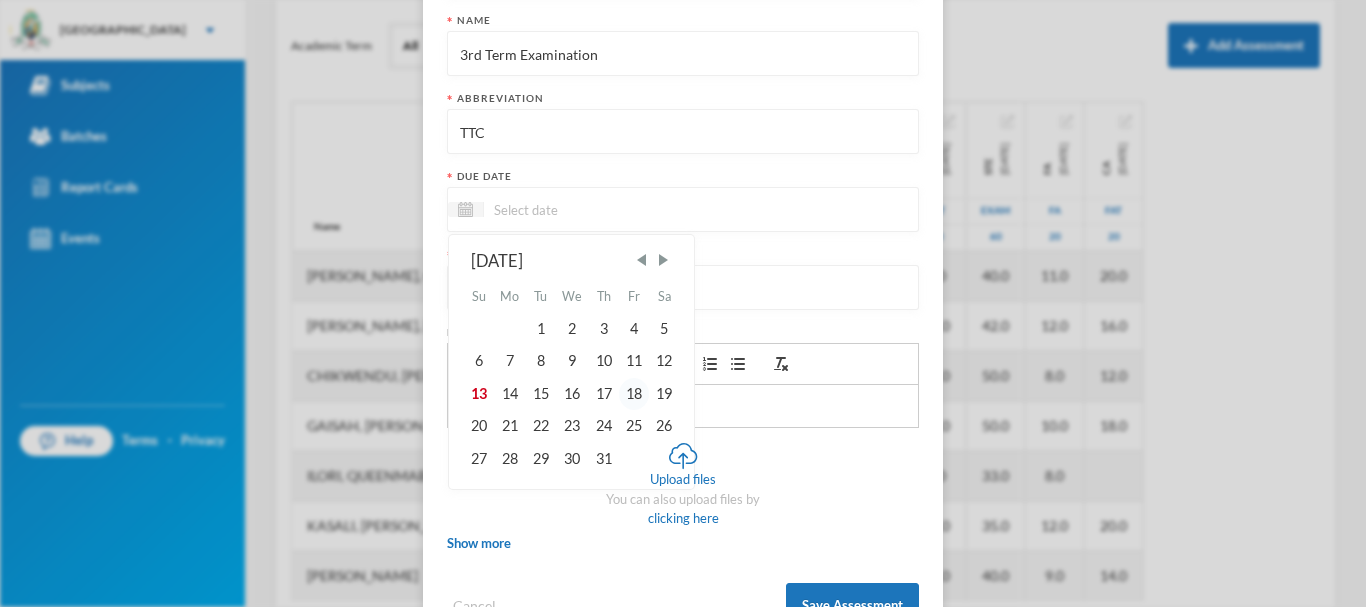 click on "18" at bounding box center (634, 394) 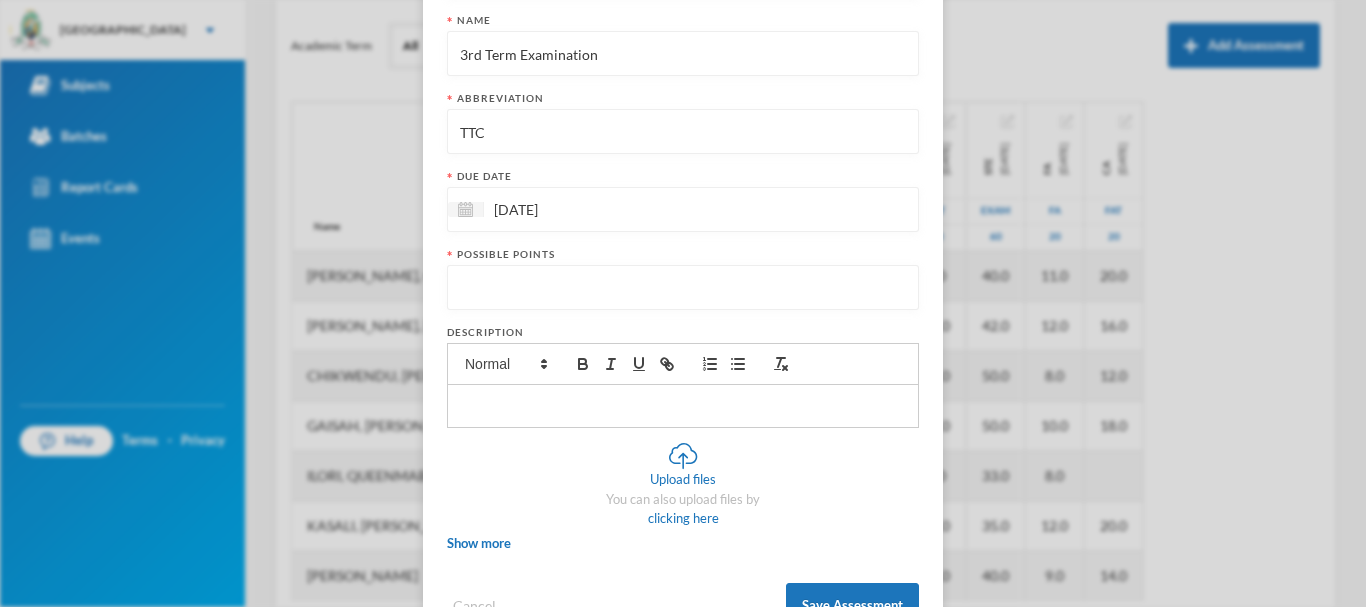 click at bounding box center (683, 288) 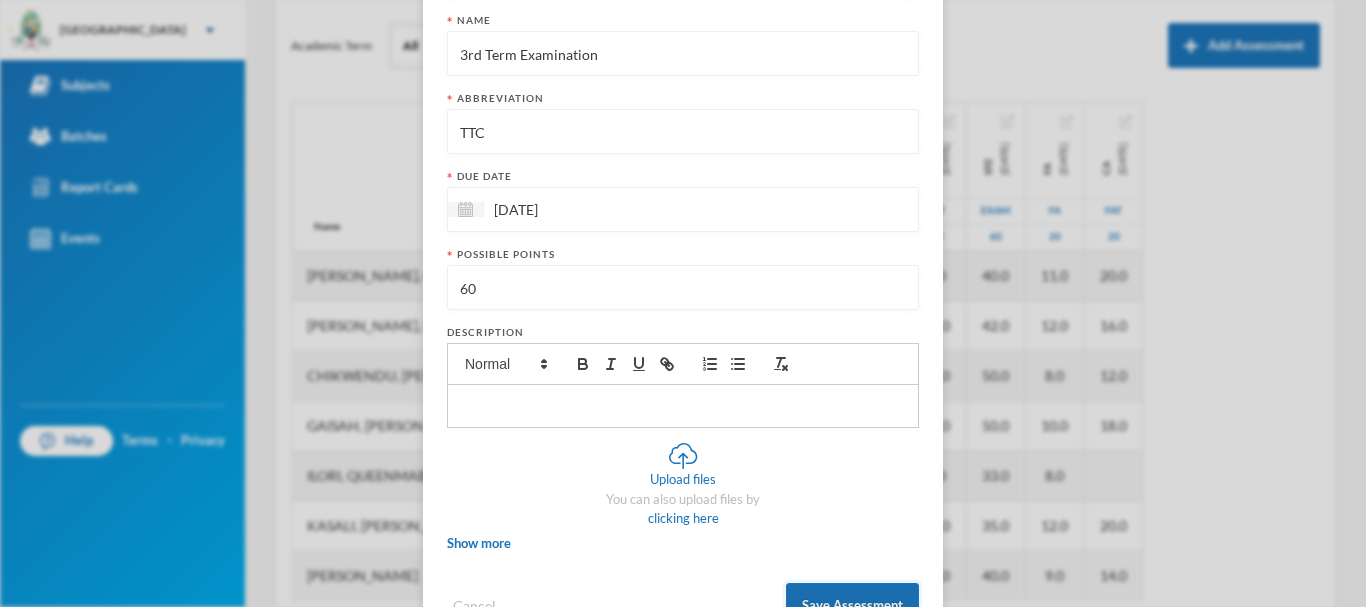 type on "60" 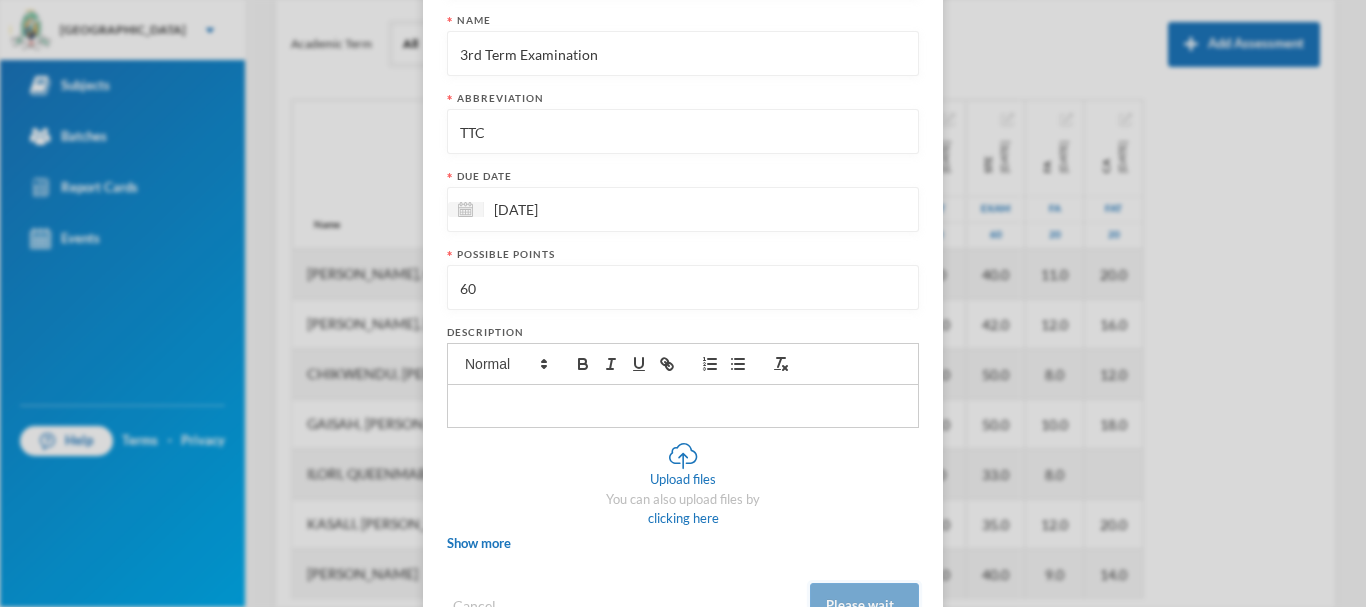 scroll, scrollTop: 263, scrollLeft: 0, axis: vertical 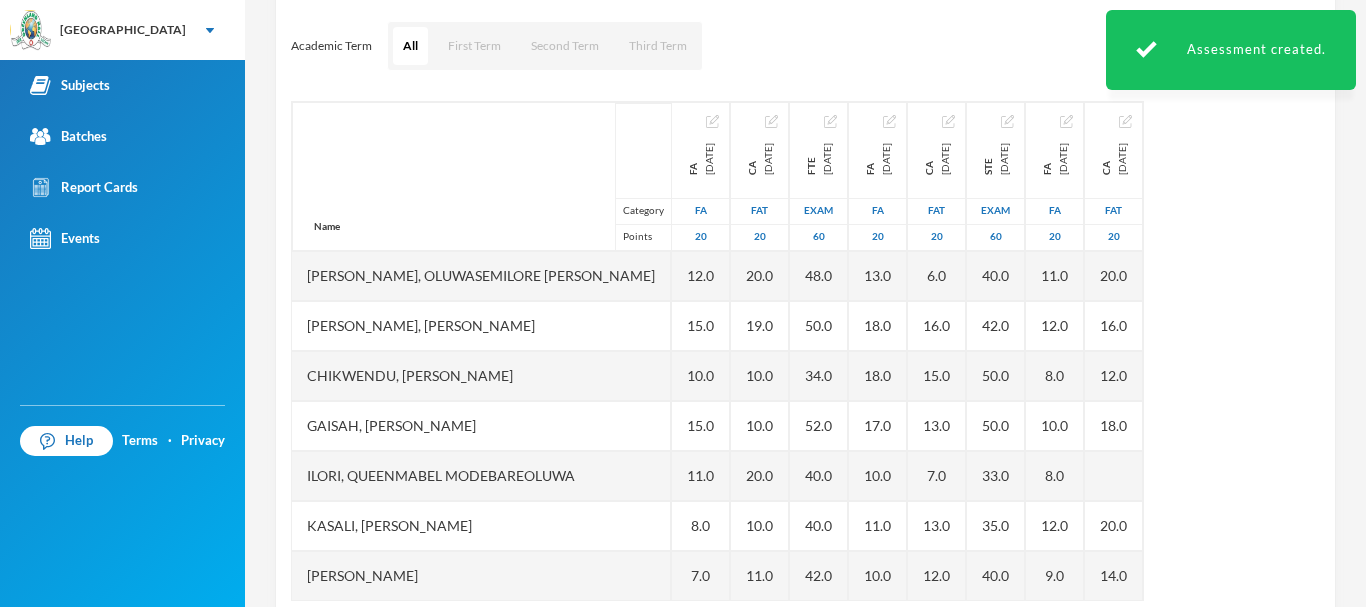 type 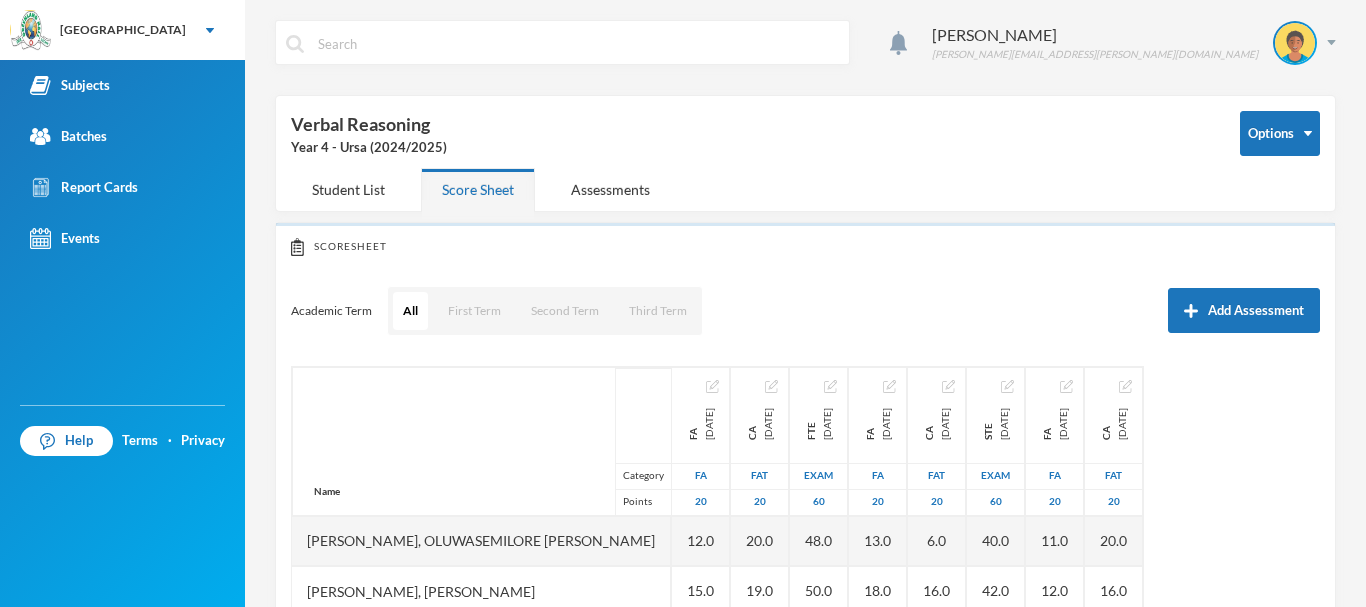 scroll, scrollTop: 0, scrollLeft: 0, axis: both 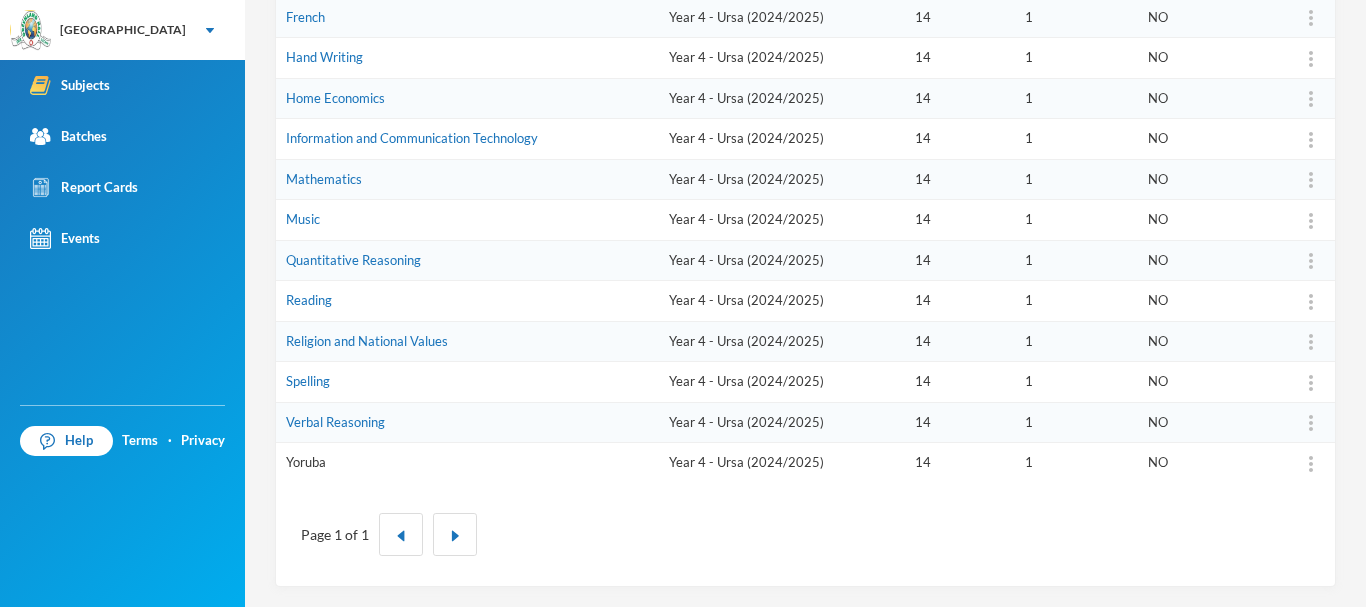 click on "Yoruba" at bounding box center [306, 462] 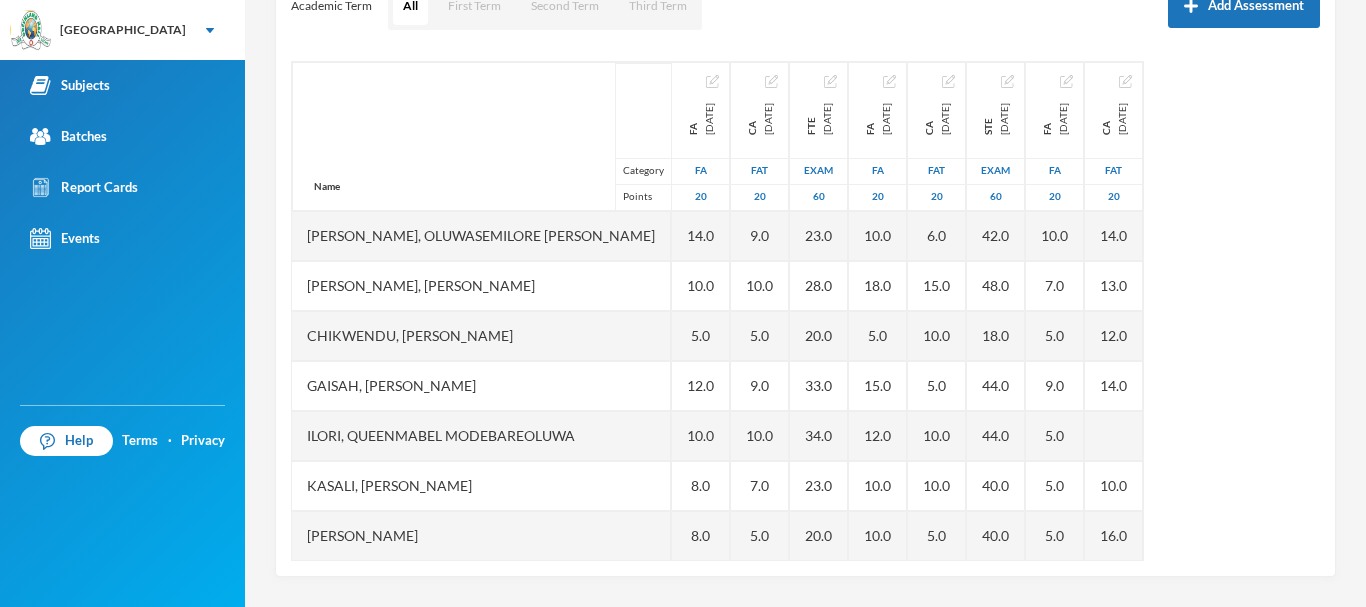 scroll, scrollTop: 305, scrollLeft: 0, axis: vertical 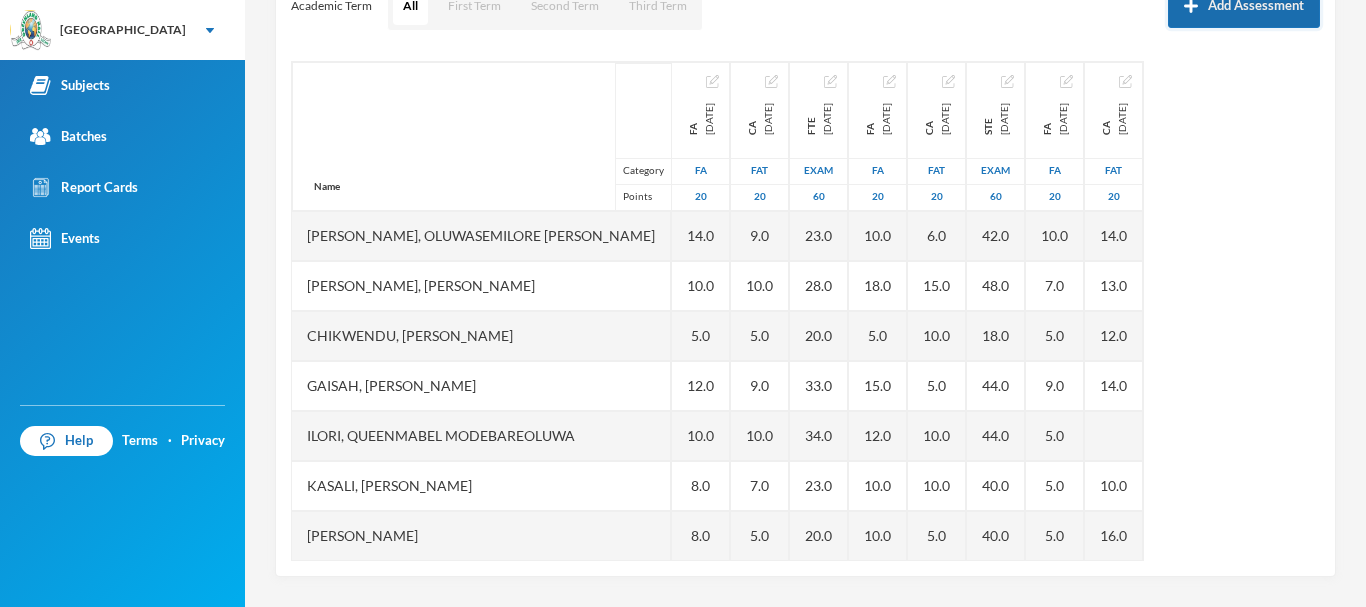 click on "Add Assessment" at bounding box center [1244, 5] 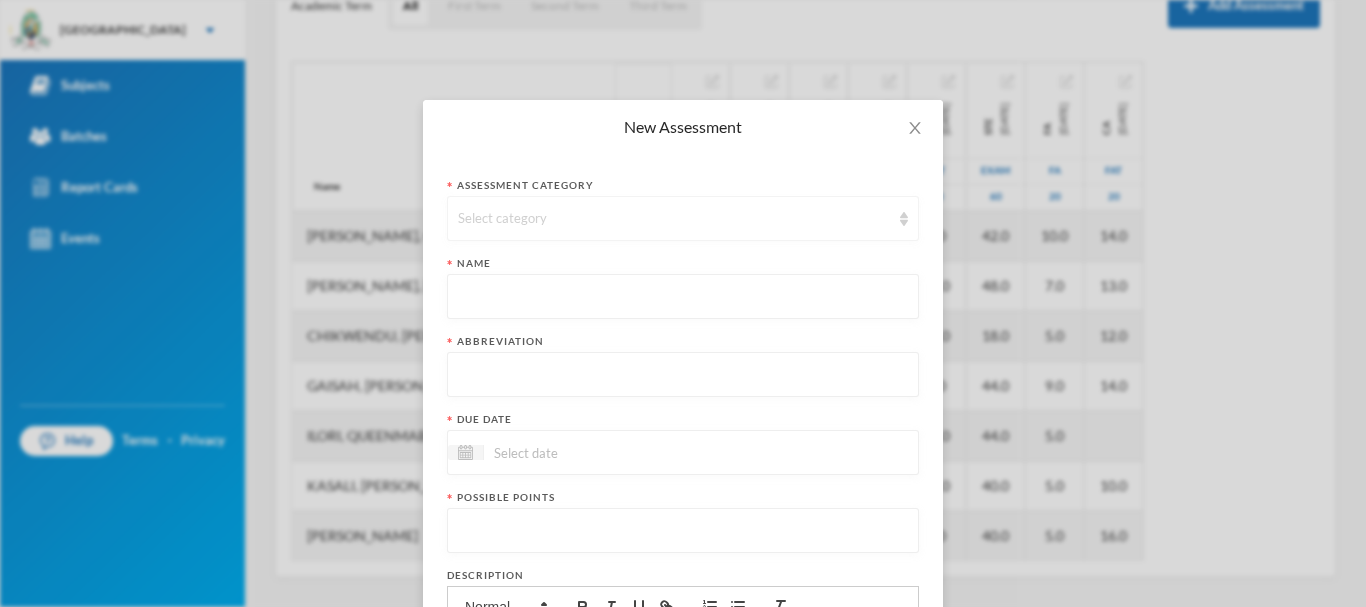 click on "Select category" at bounding box center (683, 218) 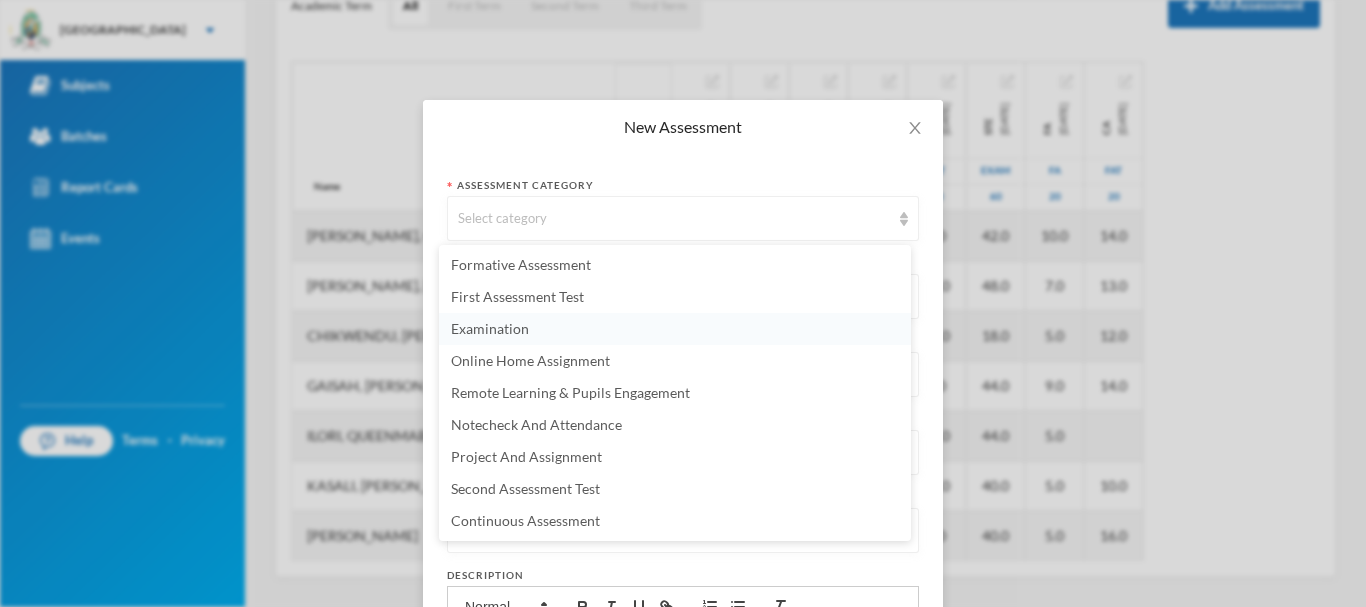 click on "Examination" at bounding box center (490, 328) 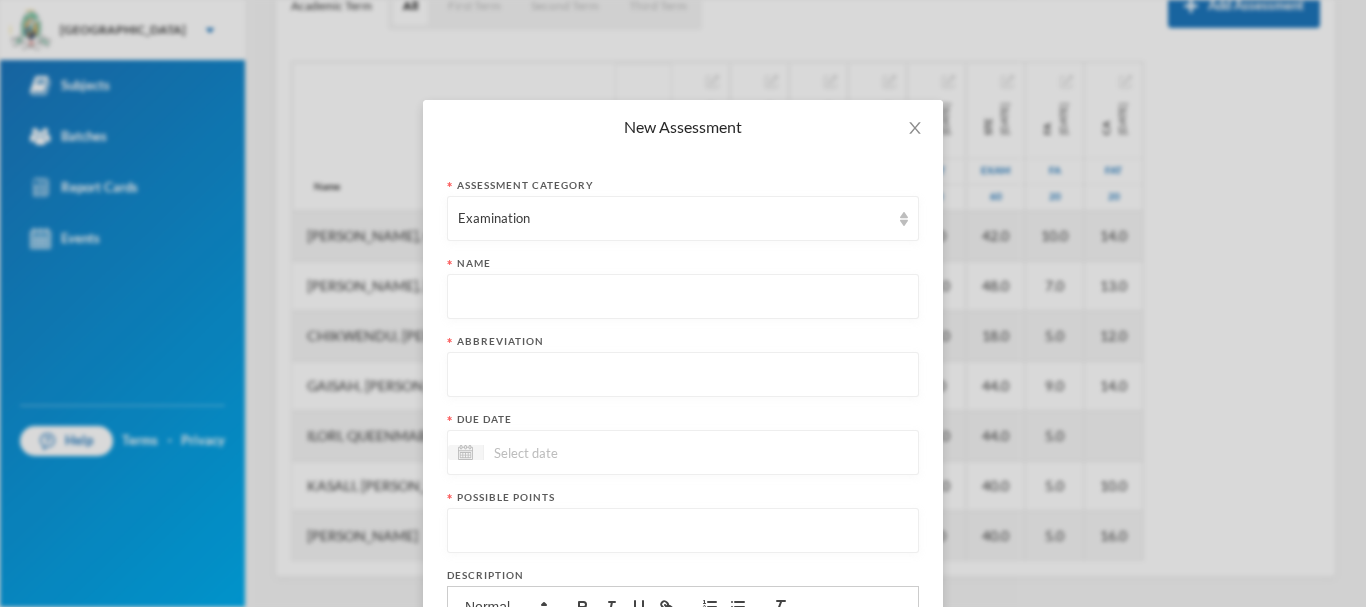 click at bounding box center (683, 297) 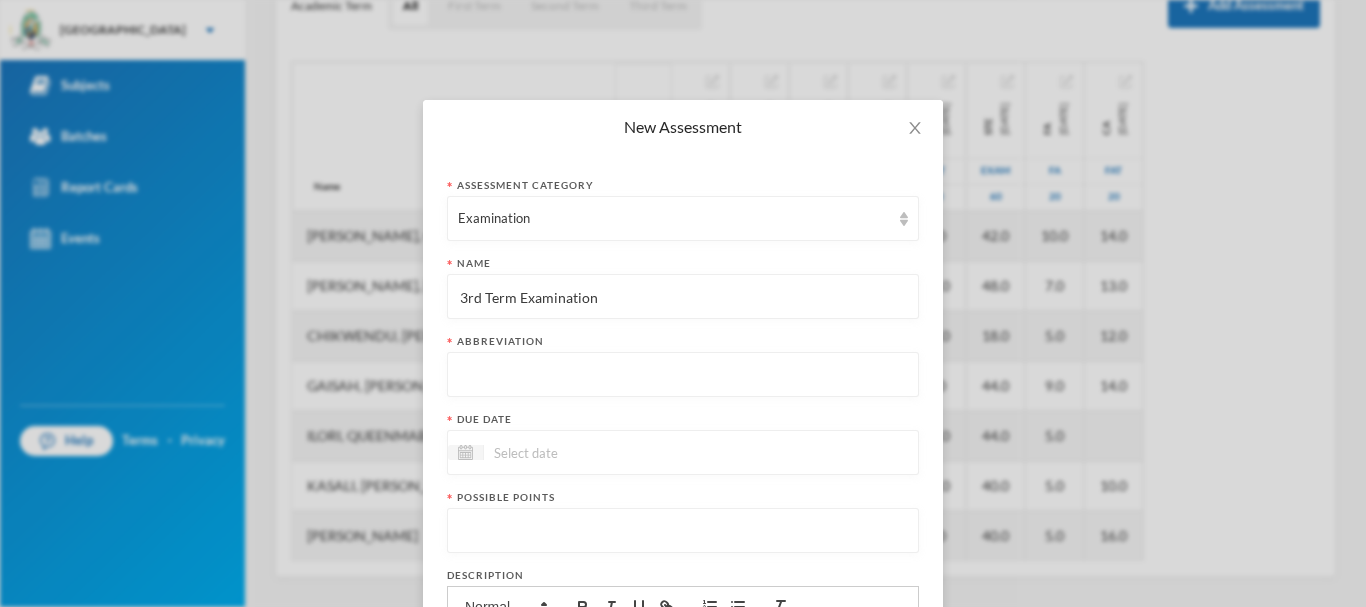 type on "3rd Term Examination" 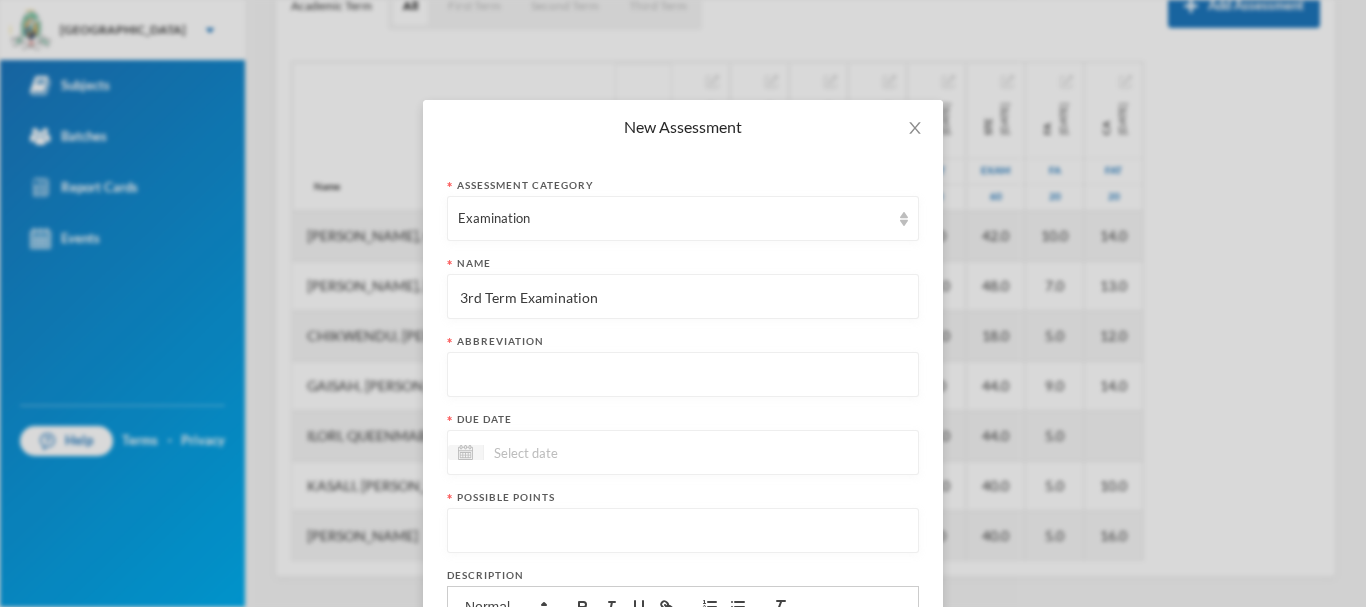 click at bounding box center [683, 375] 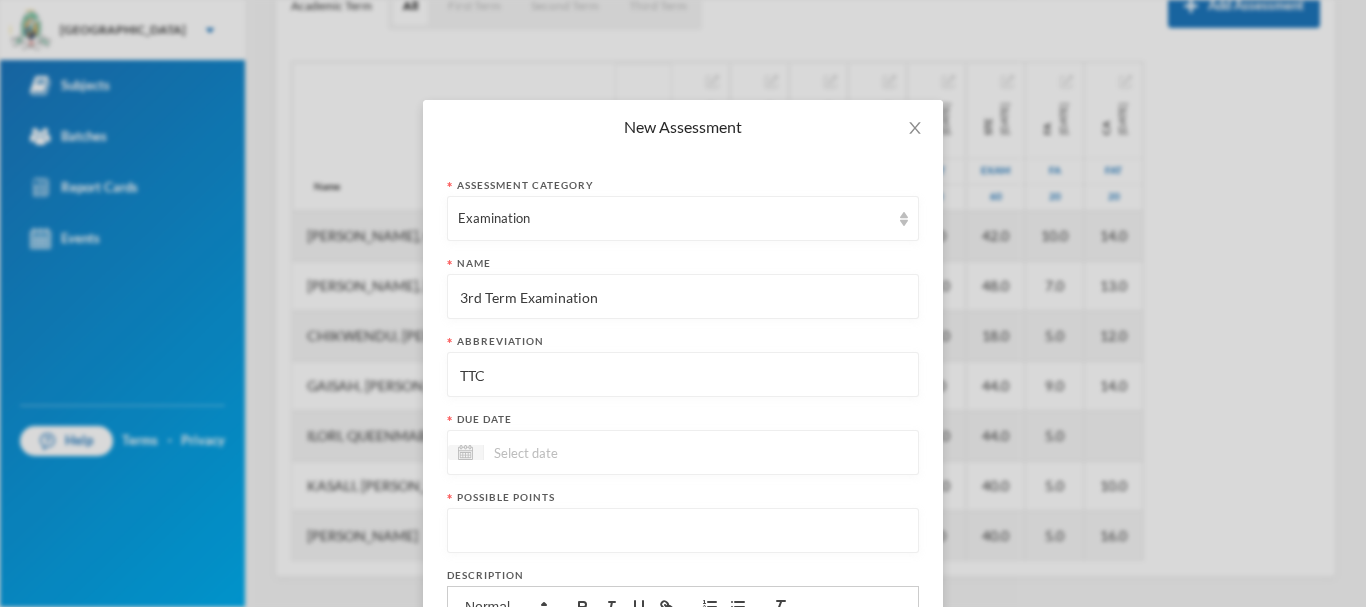 type on "TTC" 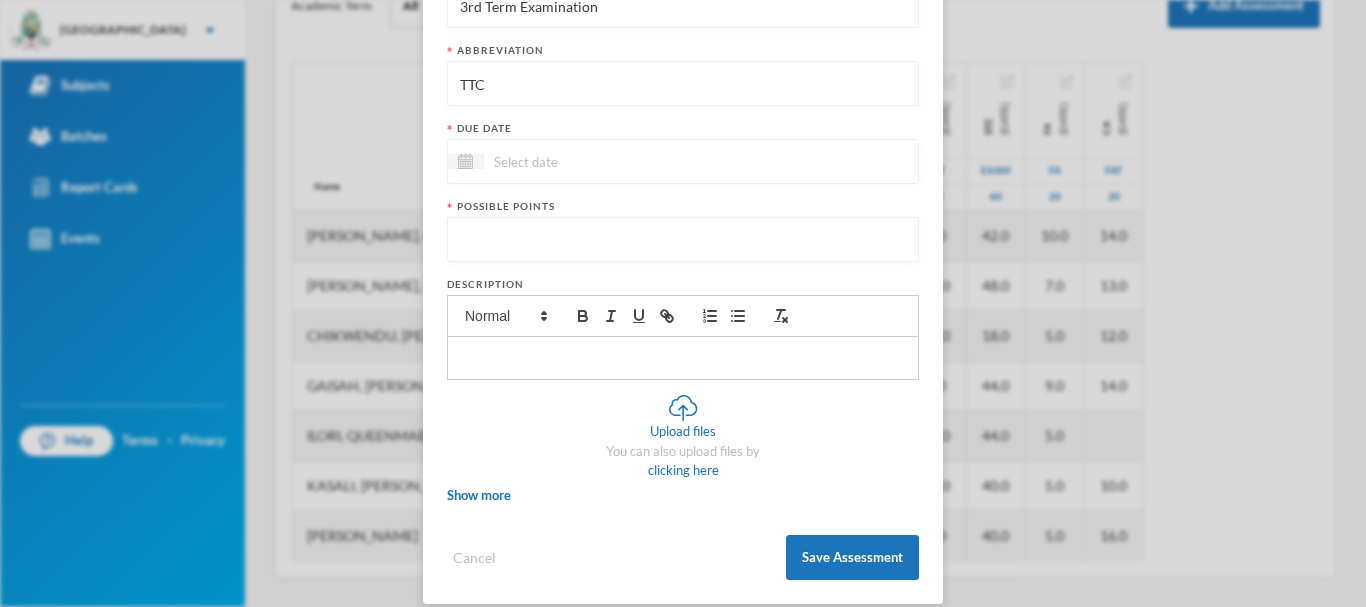 scroll, scrollTop: 312, scrollLeft: 0, axis: vertical 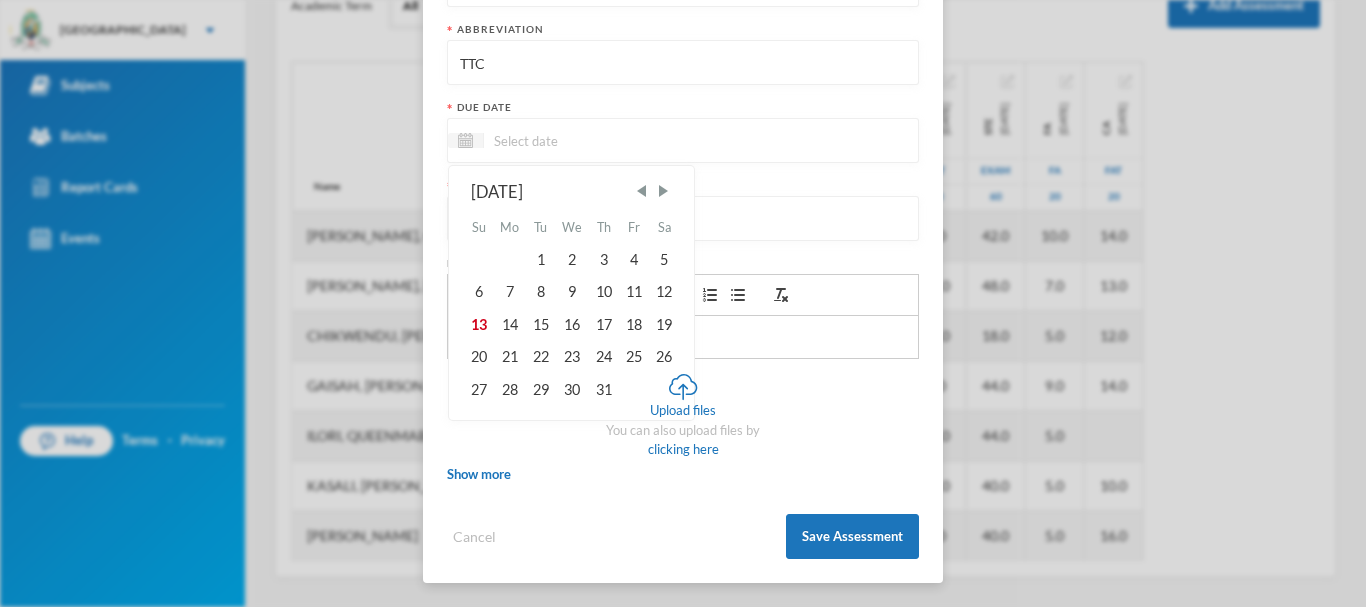 click at bounding box center [568, 140] 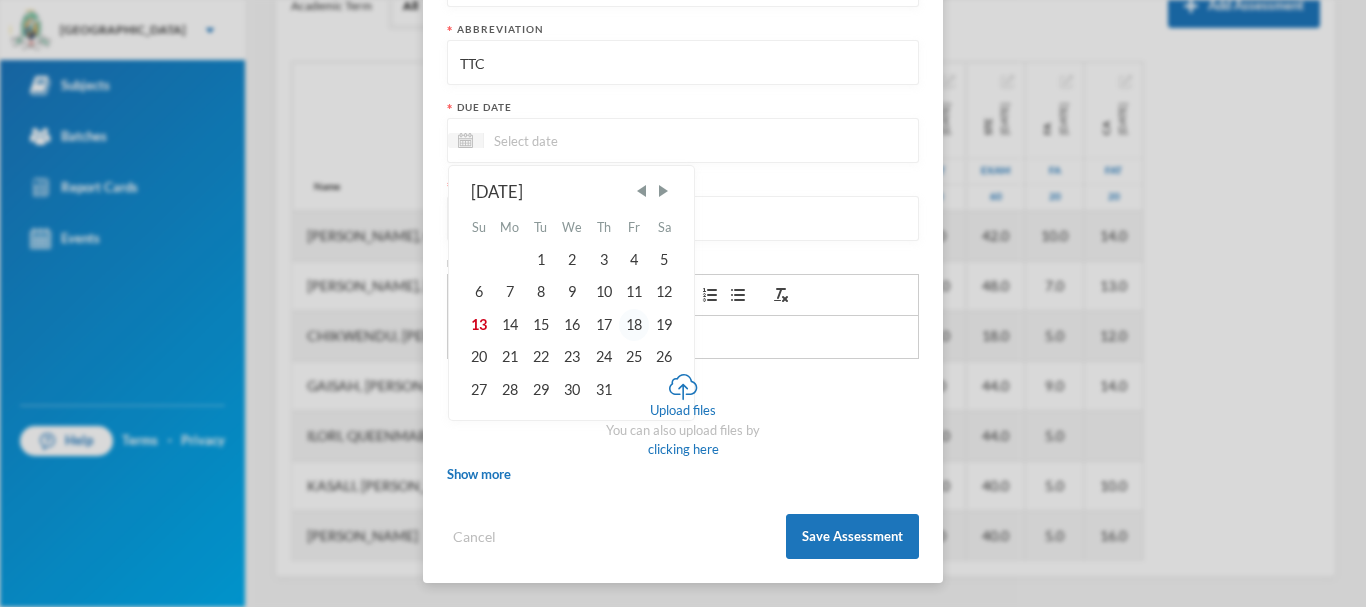click on "18" at bounding box center (634, 325) 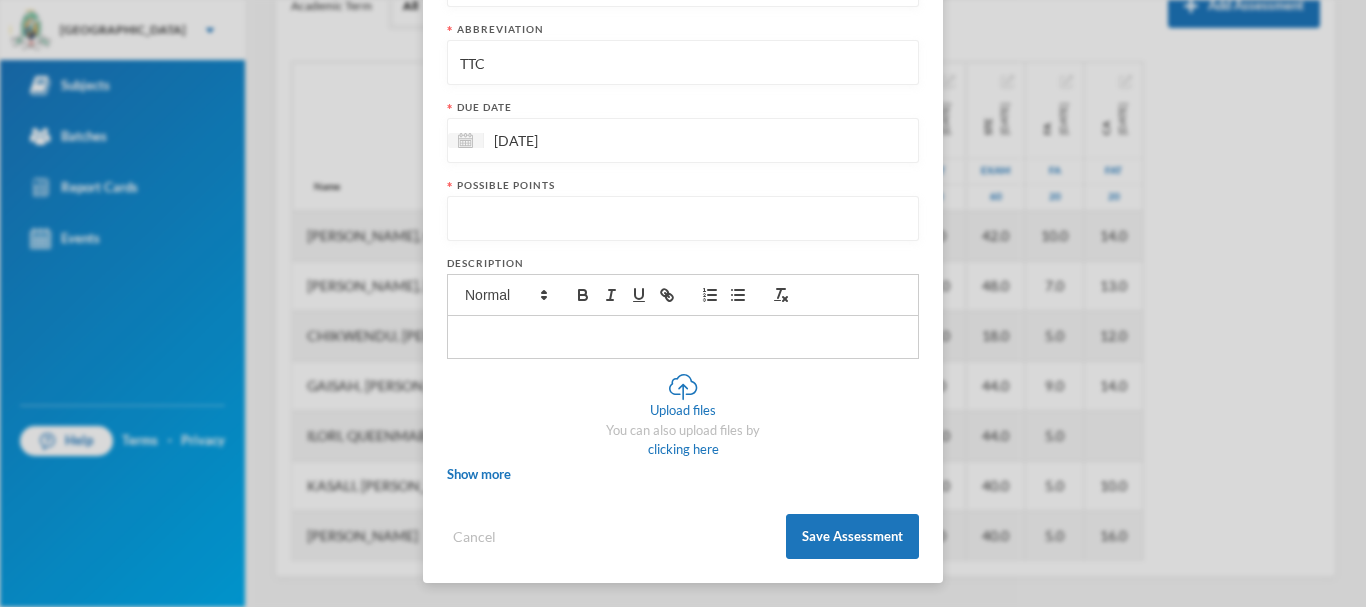 click at bounding box center (683, 219) 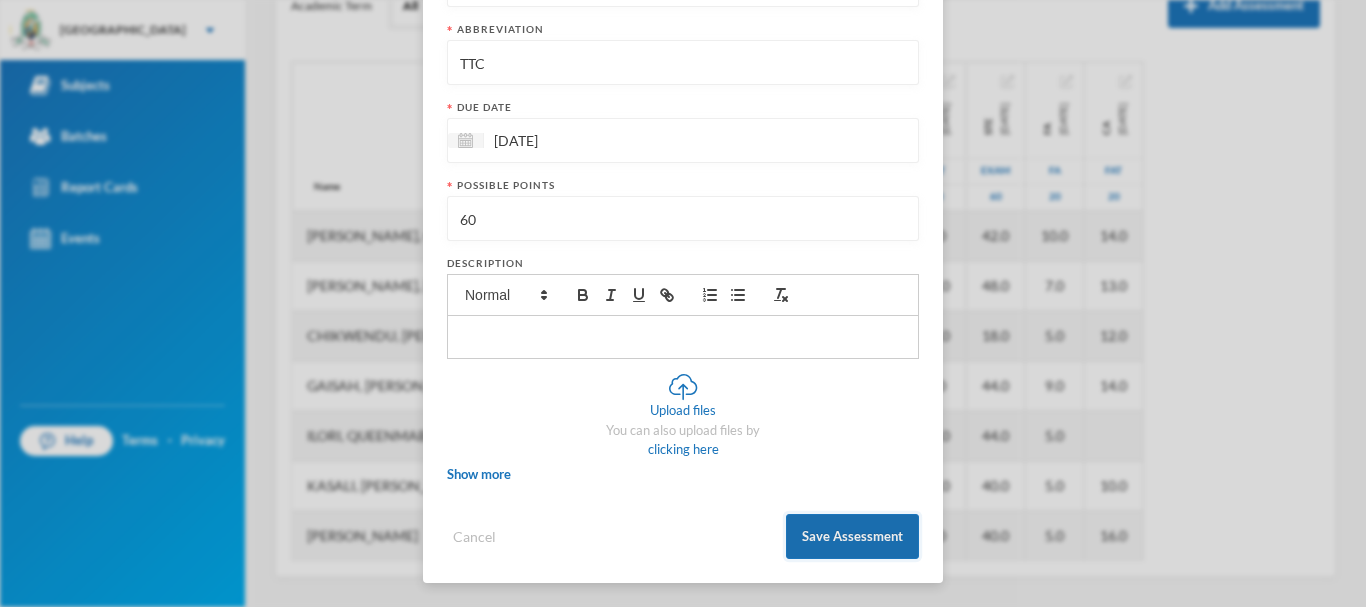 type on "60" 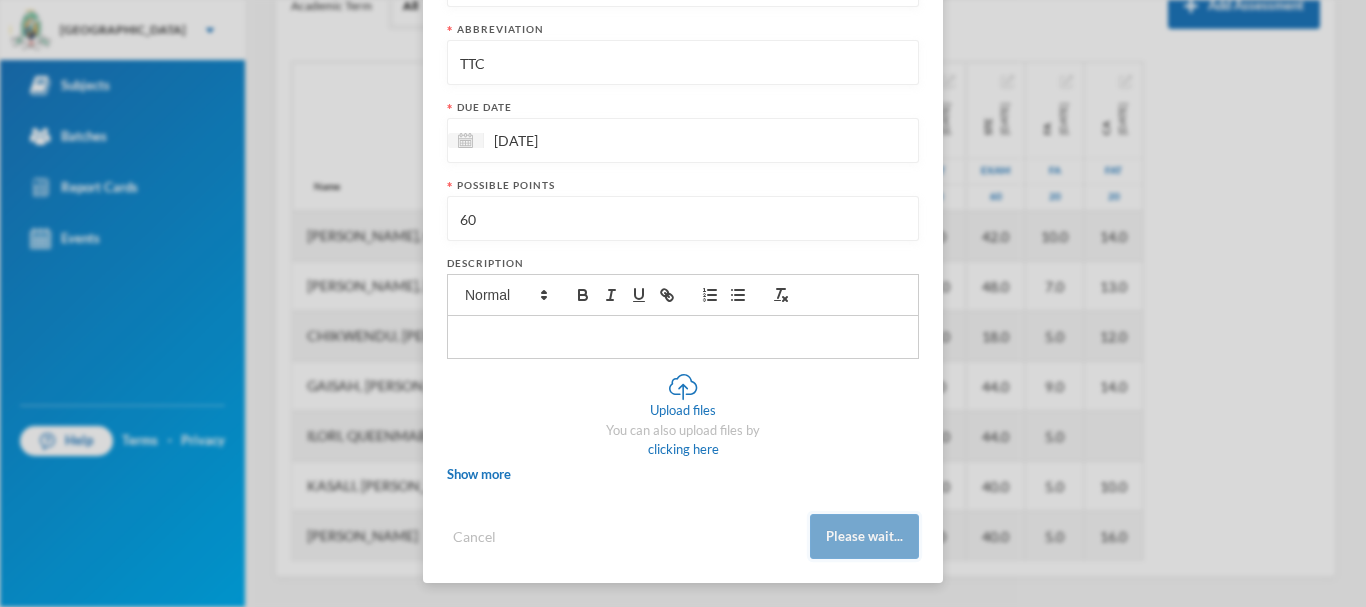 scroll, scrollTop: 303, scrollLeft: 0, axis: vertical 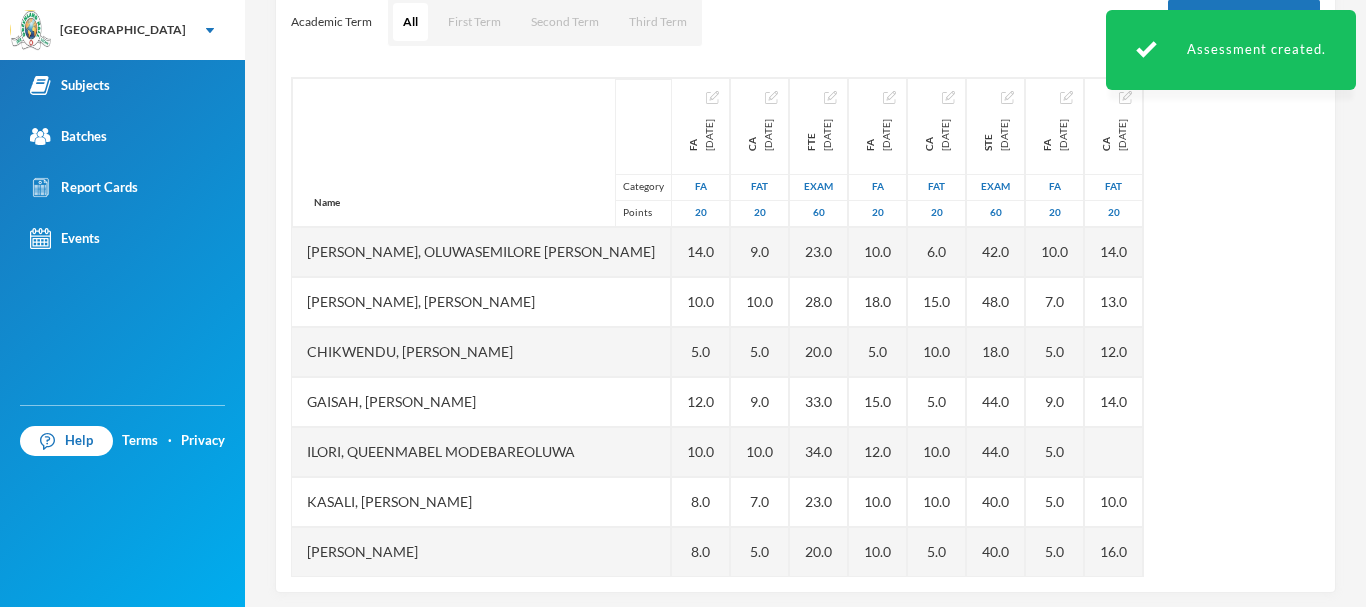 type 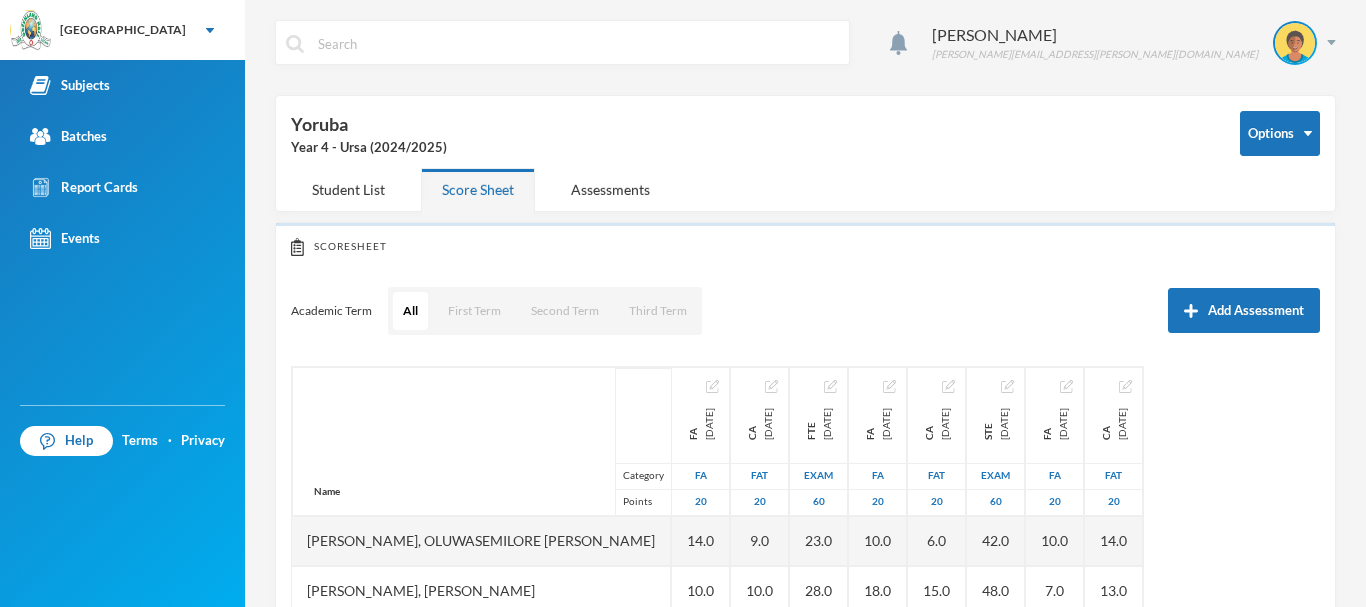 scroll, scrollTop: 0, scrollLeft: 0, axis: both 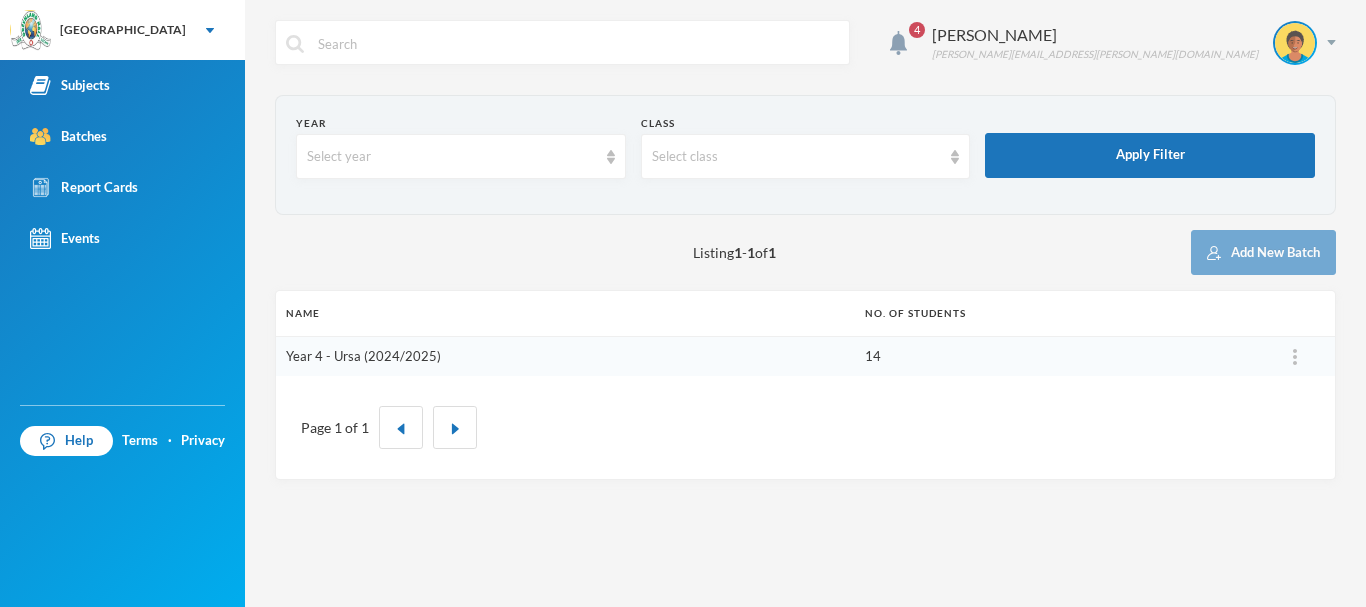 click on "Year 4 - Ursa (2024/2025)" at bounding box center (363, 356) 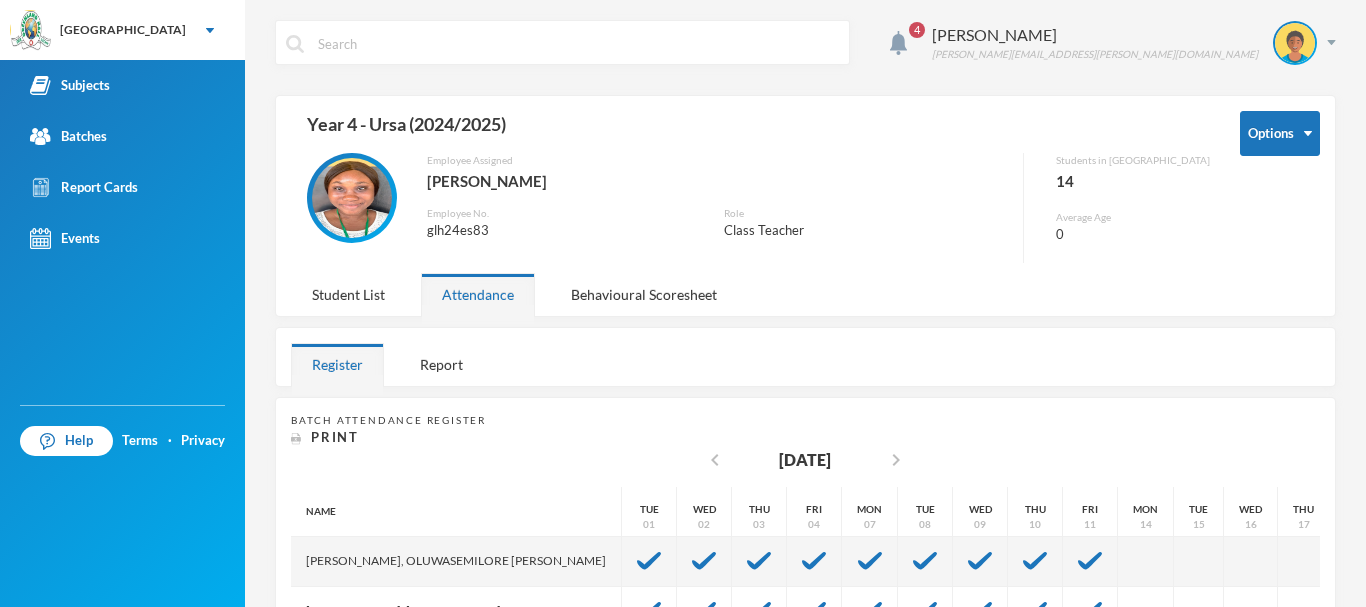 scroll, scrollTop: 15, scrollLeft: 0, axis: vertical 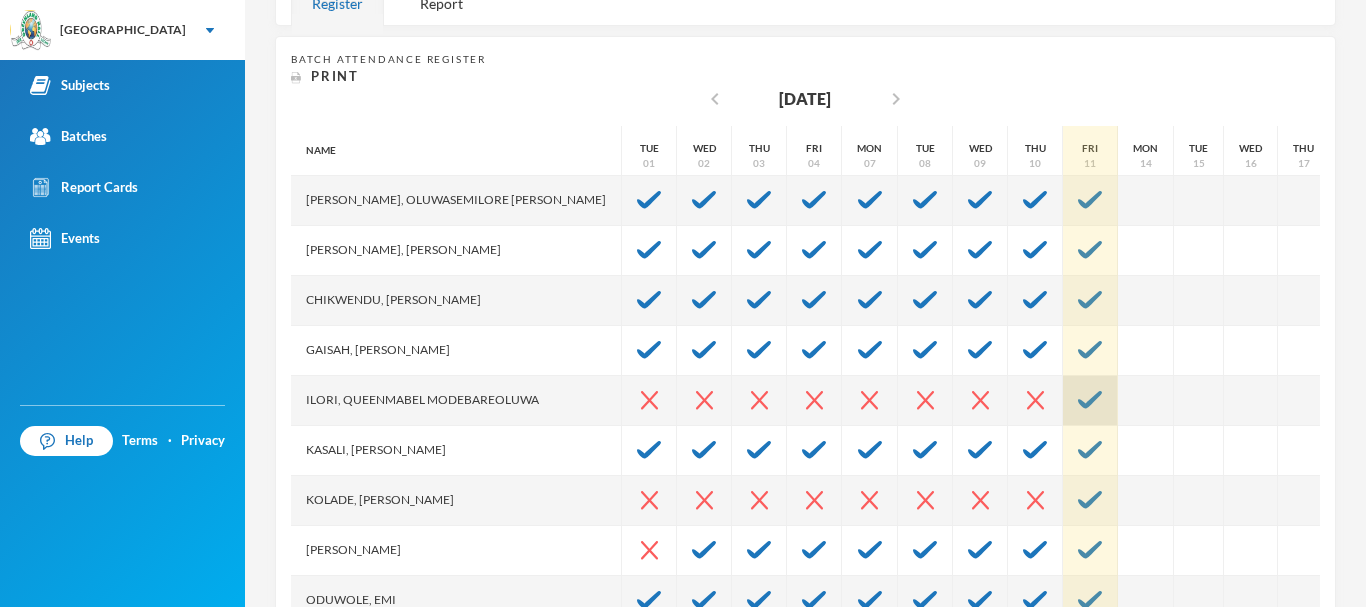 click at bounding box center (1090, 400) 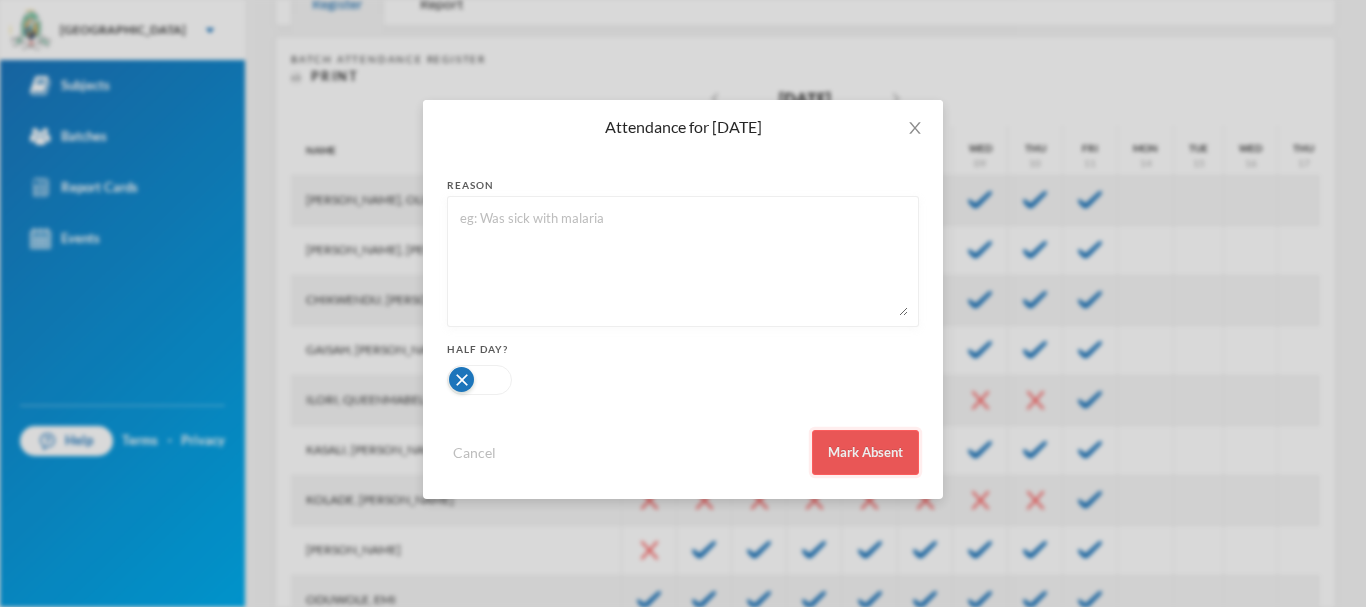 click on "Mark Absent" at bounding box center [865, 452] 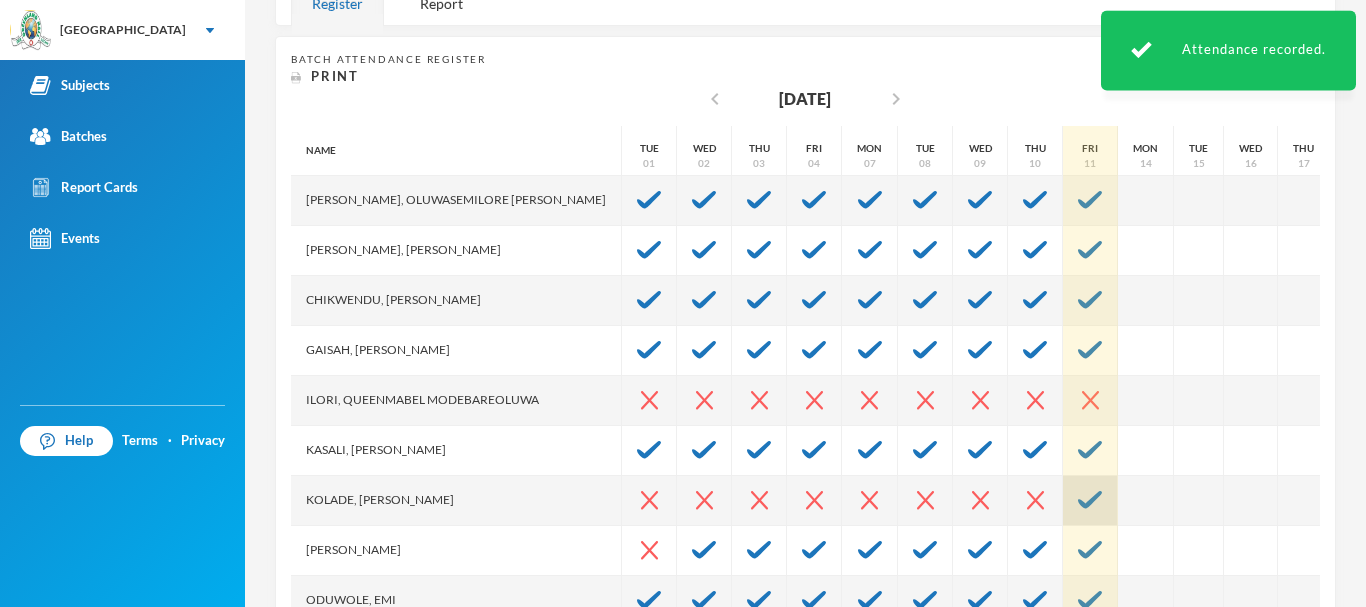click at bounding box center [1090, 501] 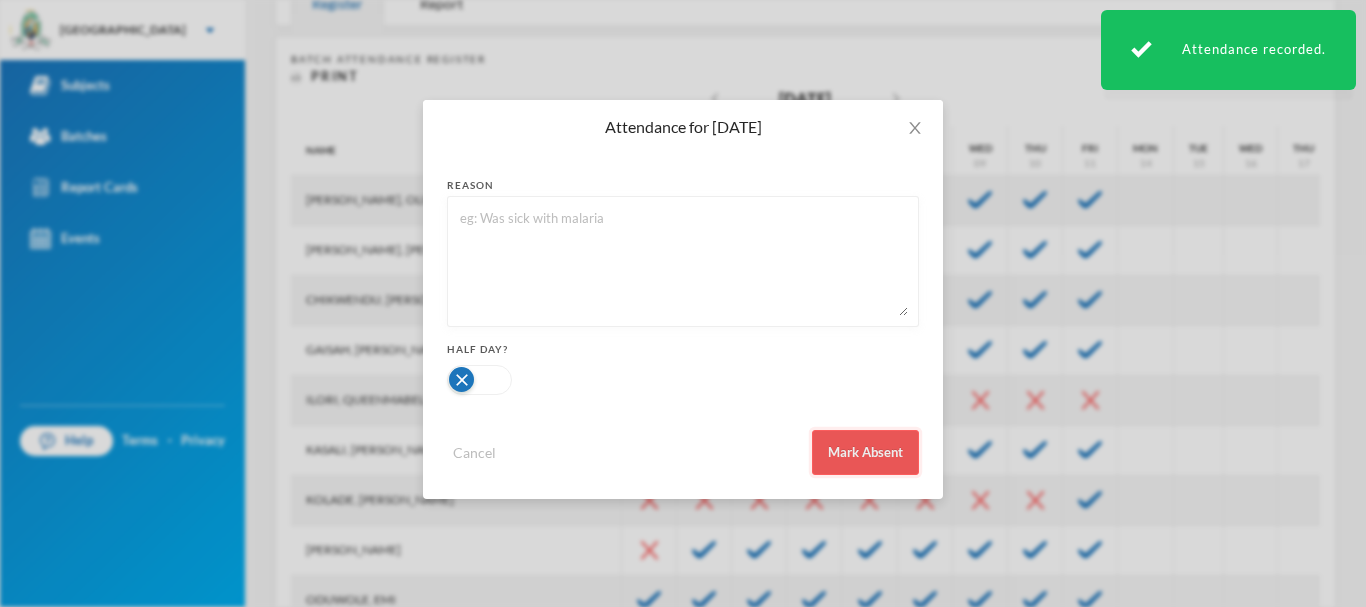click on "Mark Absent" at bounding box center [865, 452] 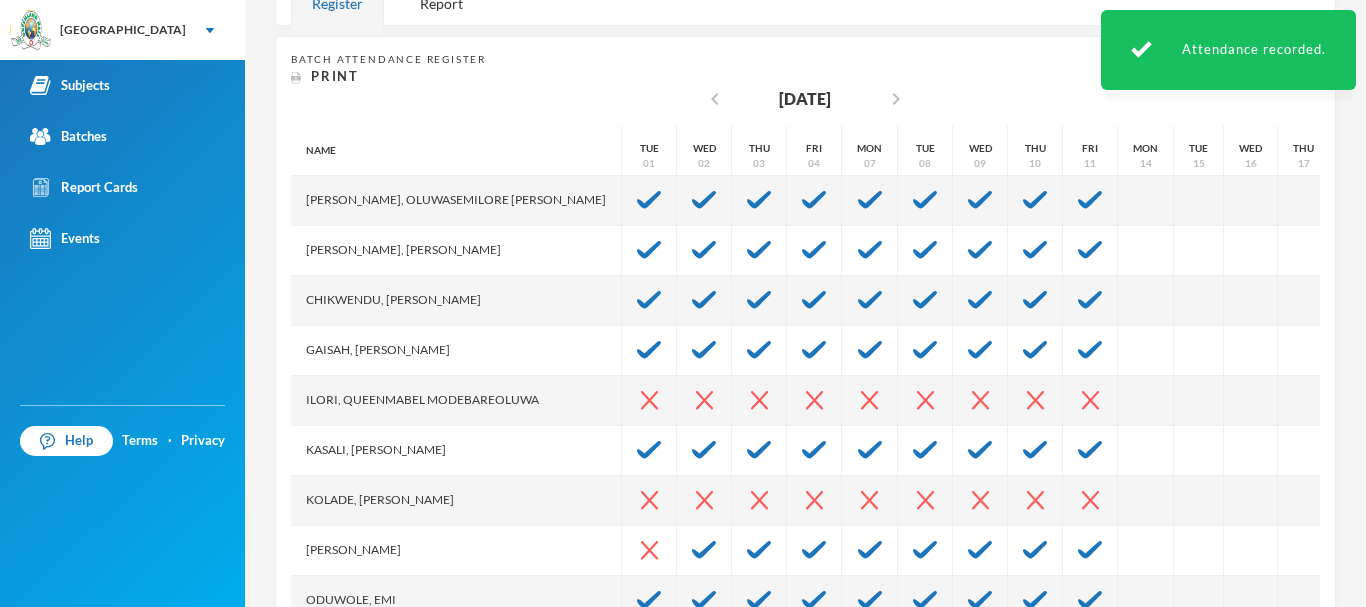 scroll, scrollTop: 426, scrollLeft: 0, axis: vertical 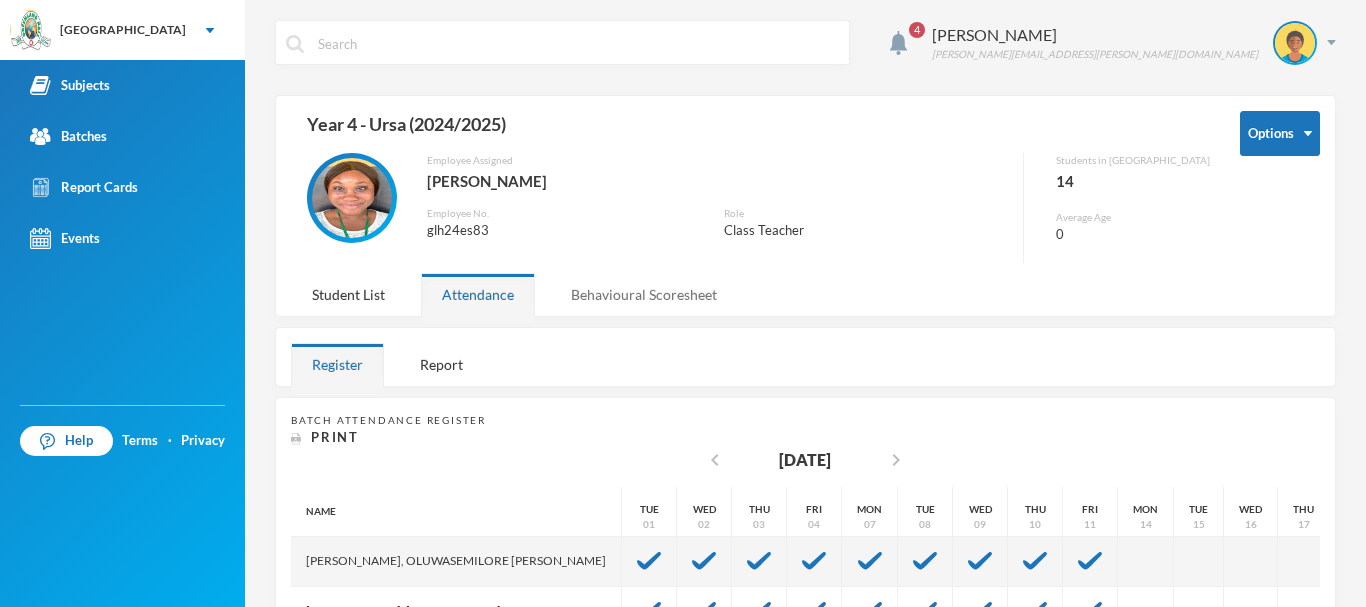click on "Behavioural Scoresheet" at bounding box center (644, 294) 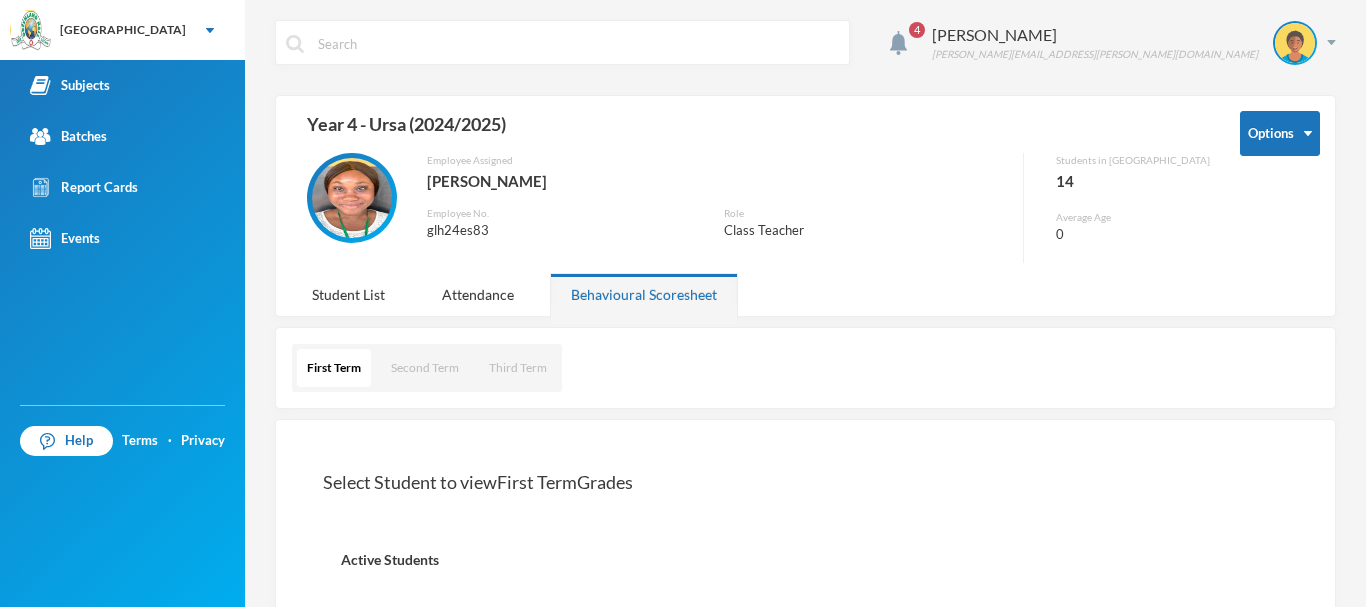 scroll, scrollTop: 6, scrollLeft: 0, axis: vertical 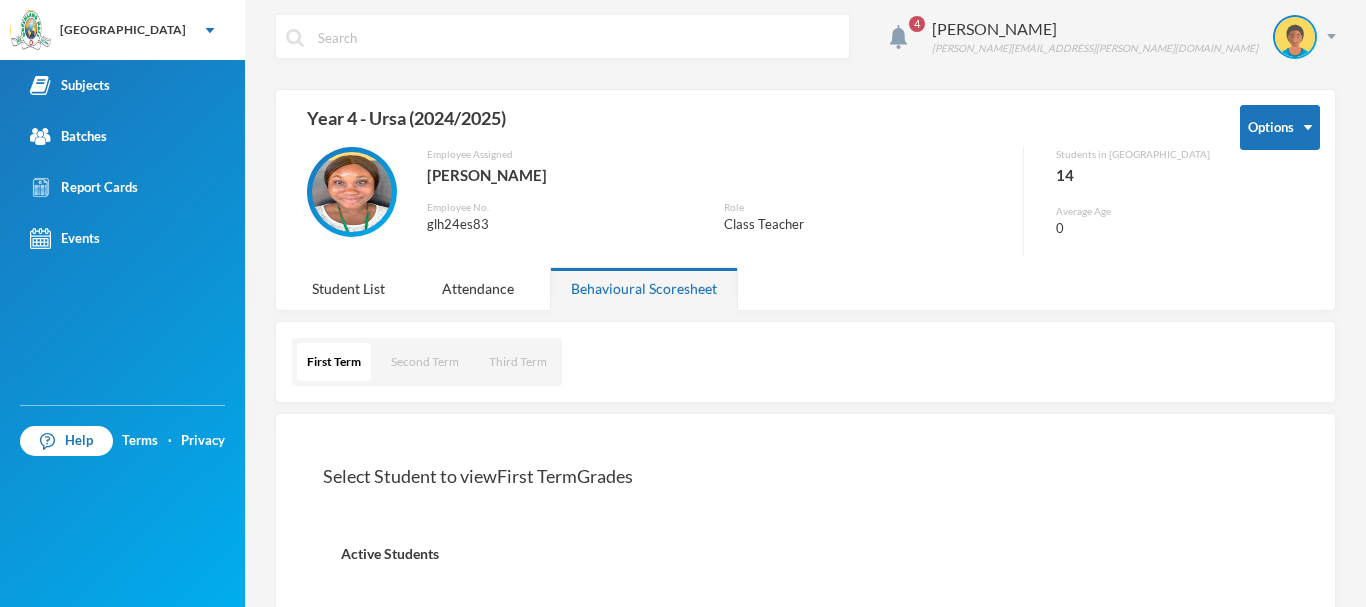 click on "First Term Second Term Third Term" at bounding box center [805, 362] 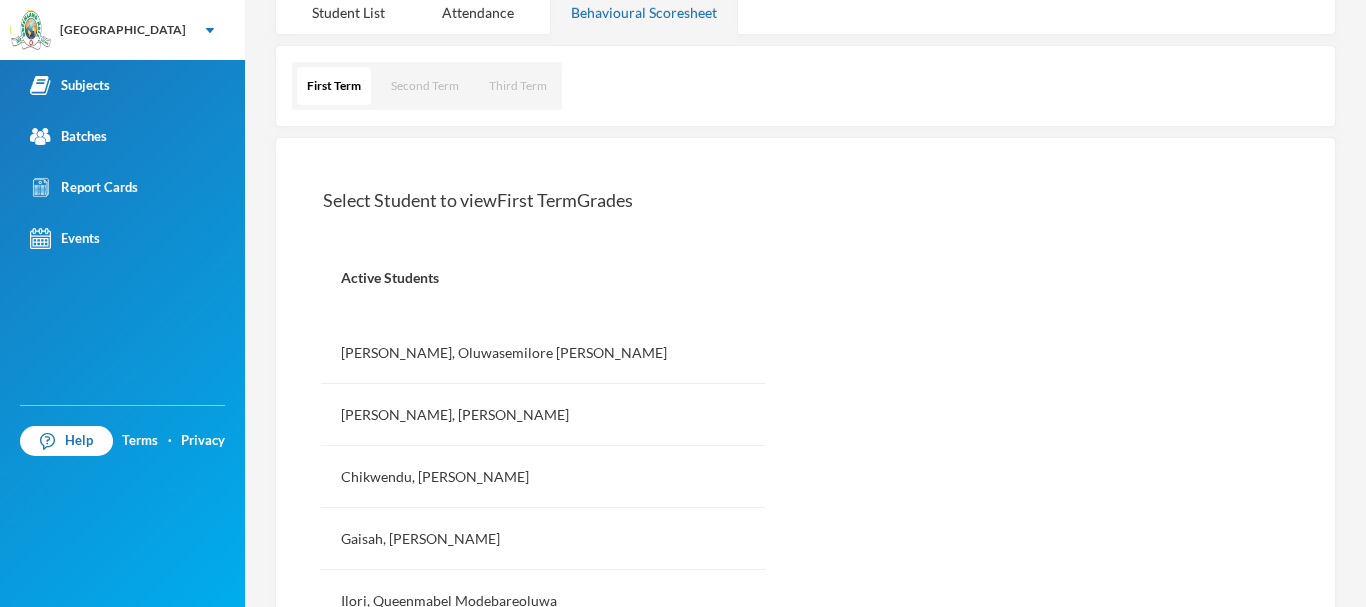 scroll, scrollTop: 290, scrollLeft: 0, axis: vertical 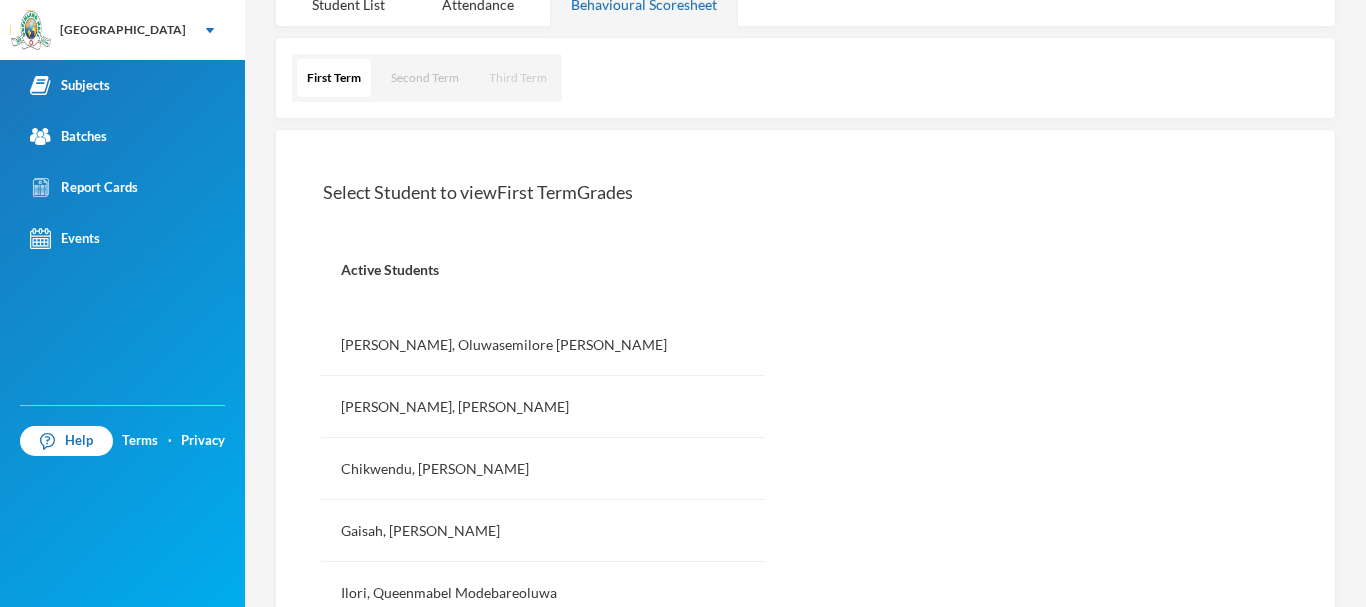 click on "Third Term" at bounding box center (518, 78) 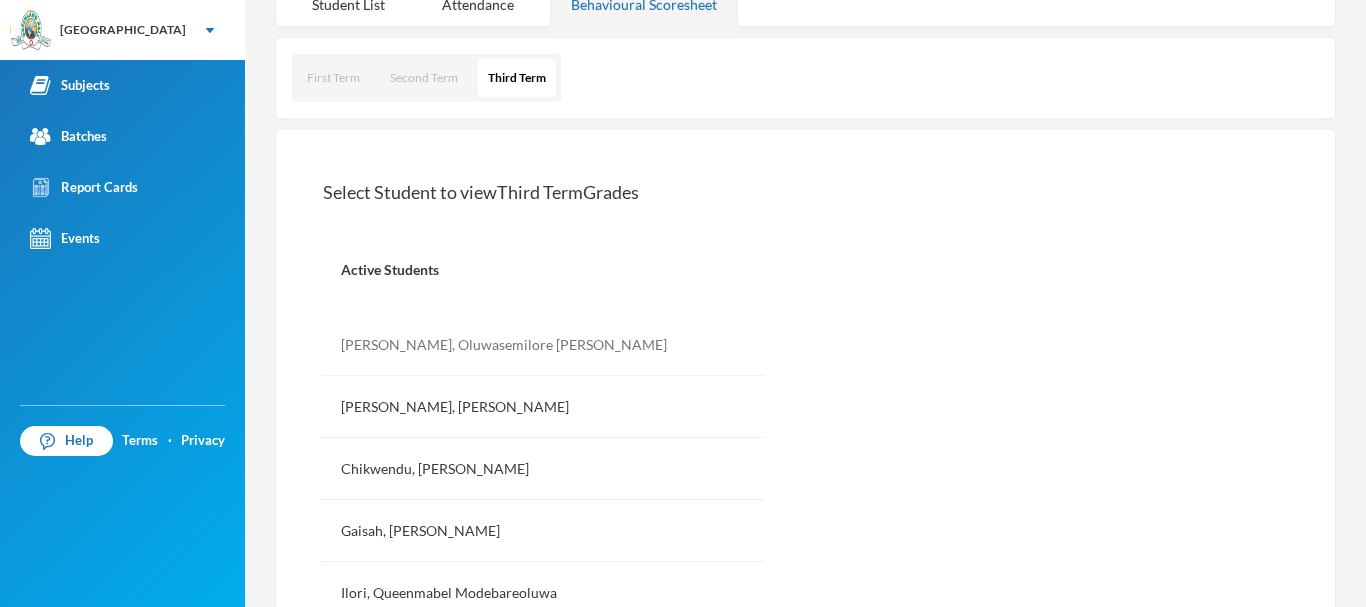 click on "[PERSON_NAME], Oluwasemilore [PERSON_NAME]" at bounding box center (543, 345) 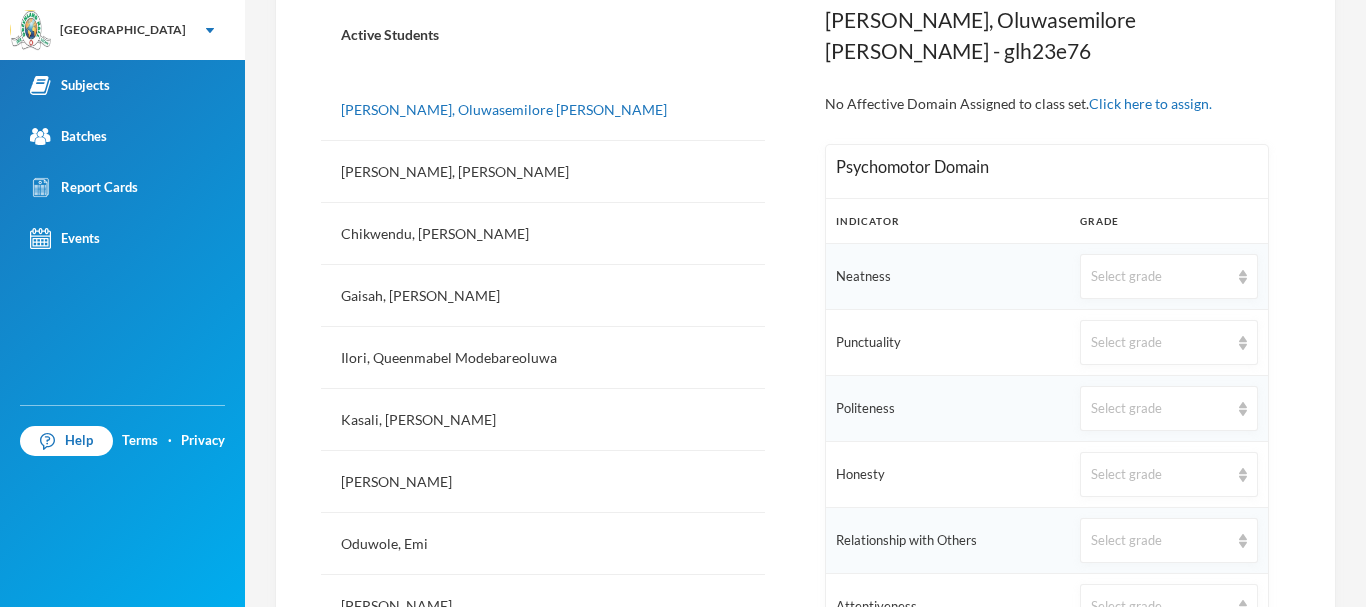 scroll, scrollTop: 531, scrollLeft: 0, axis: vertical 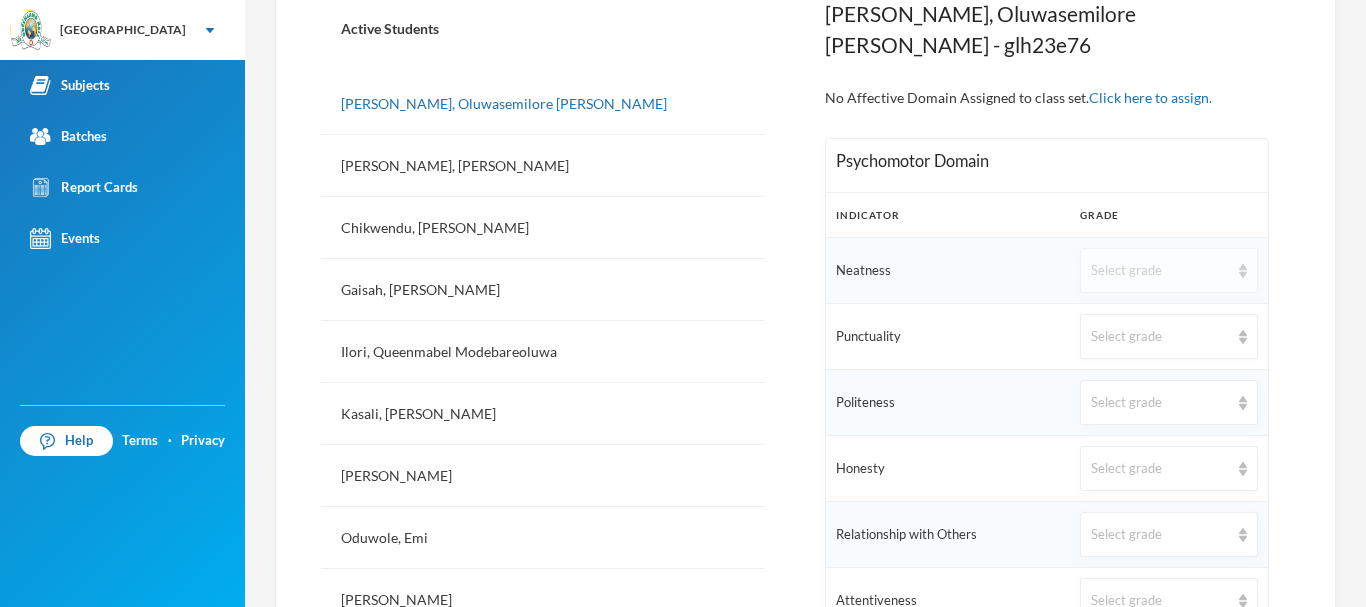 click on "Select grade" at bounding box center (1160, 271) 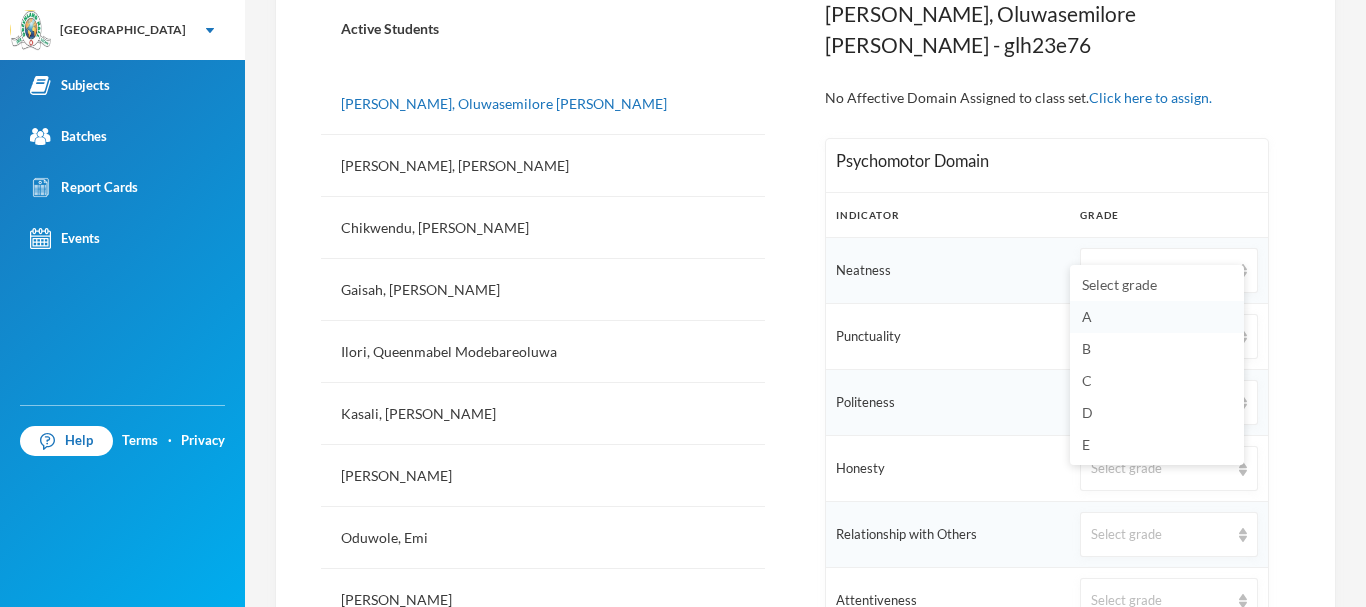 click on "A" at bounding box center (1157, 317) 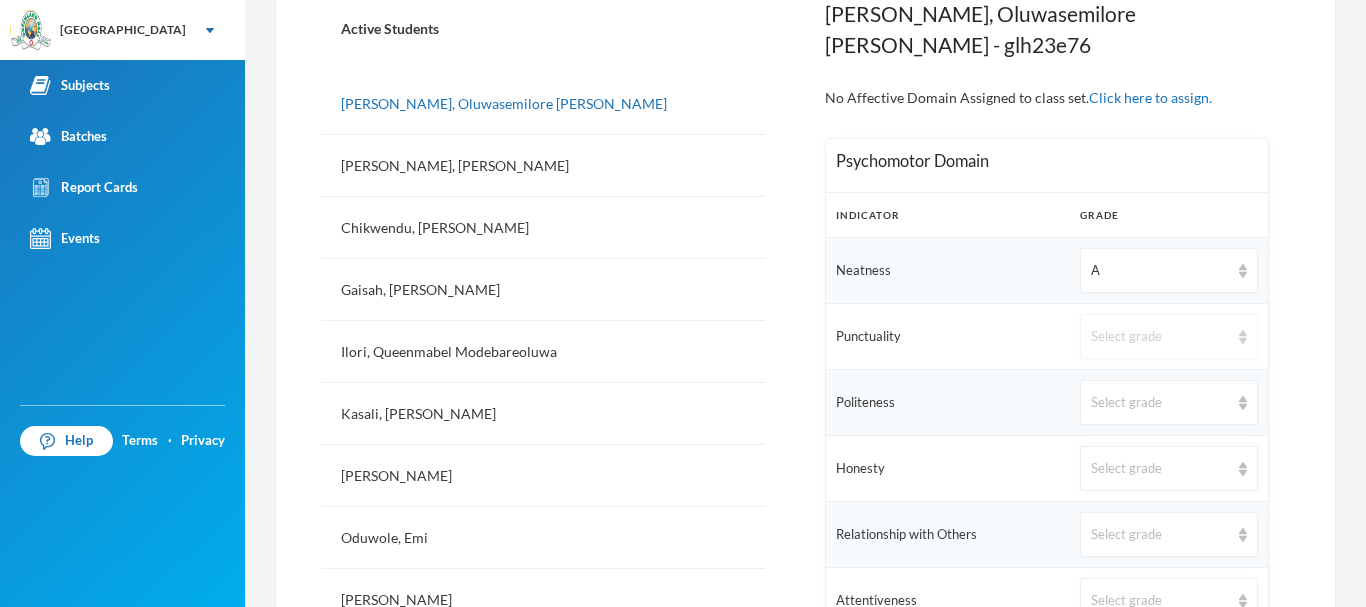 click on "Select grade" at bounding box center [1169, 336] 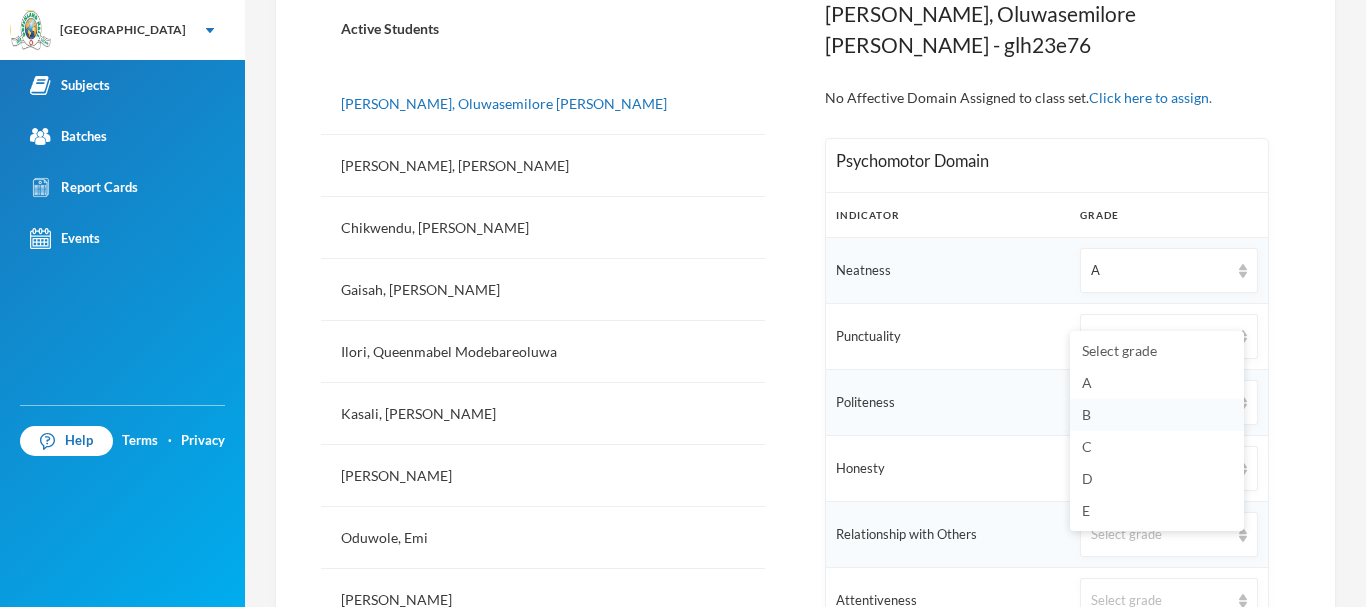 click on "B" at bounding box center (1086, 414) 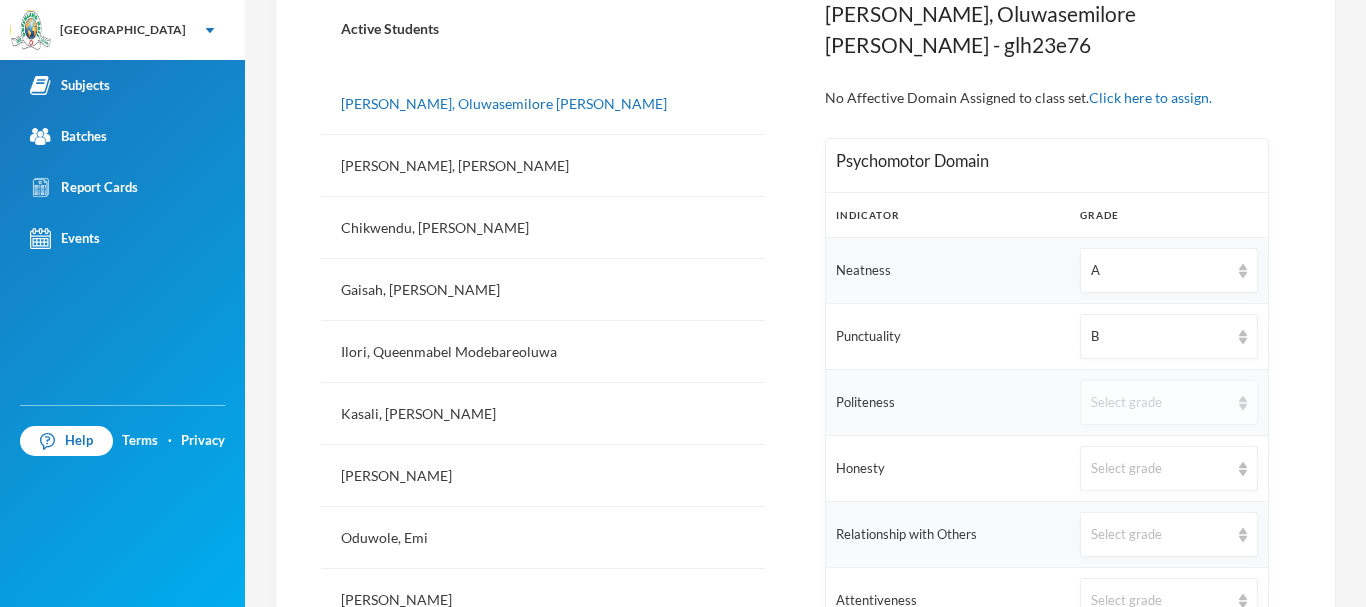 click on "Select grade" at bounding box center (1169, 402) 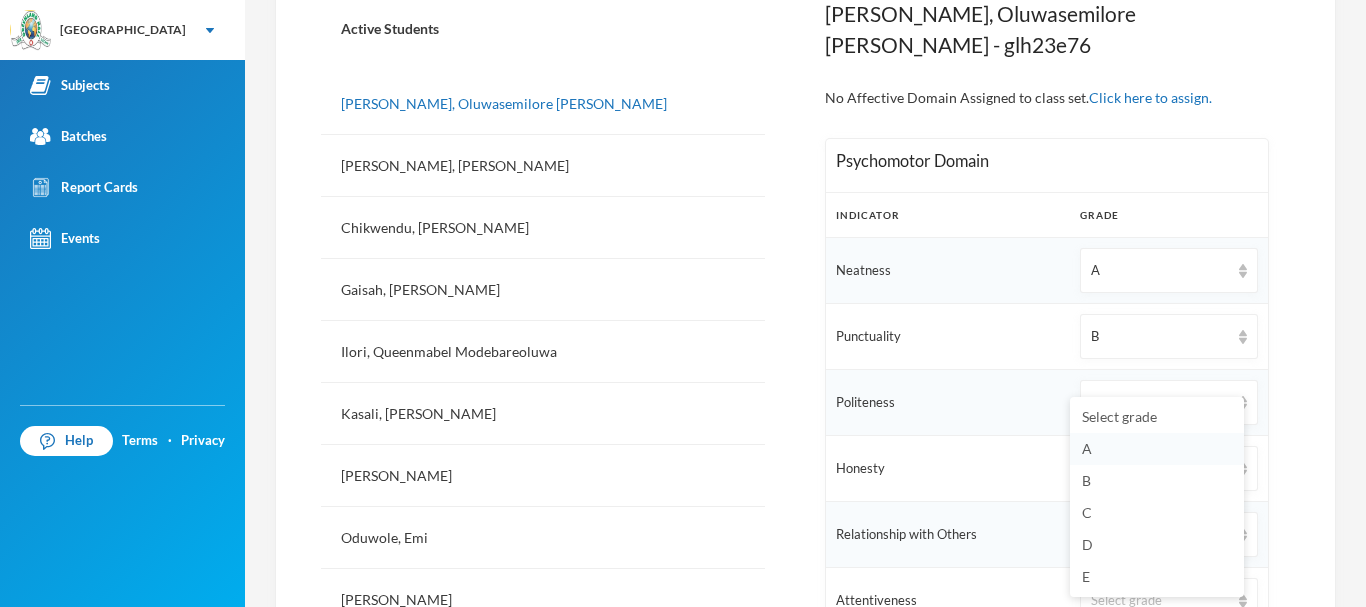 click on "A" at bounding box center [1157, 449] 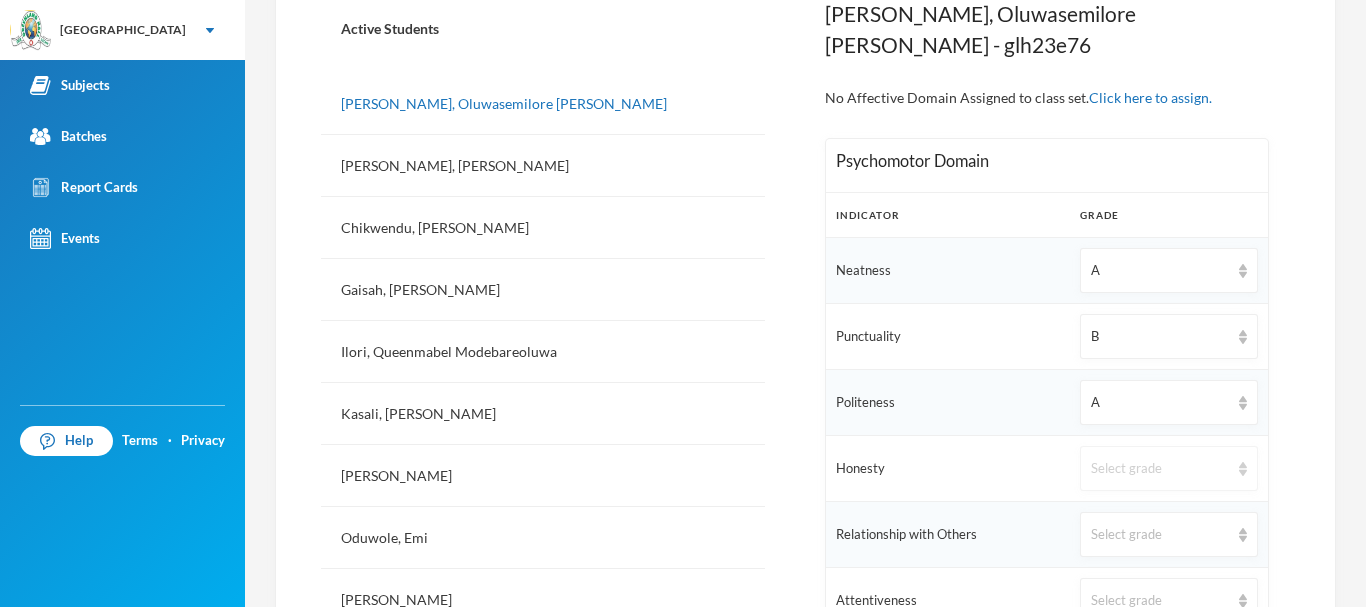 click on "Select grade" at bounding box center (1169, 468) 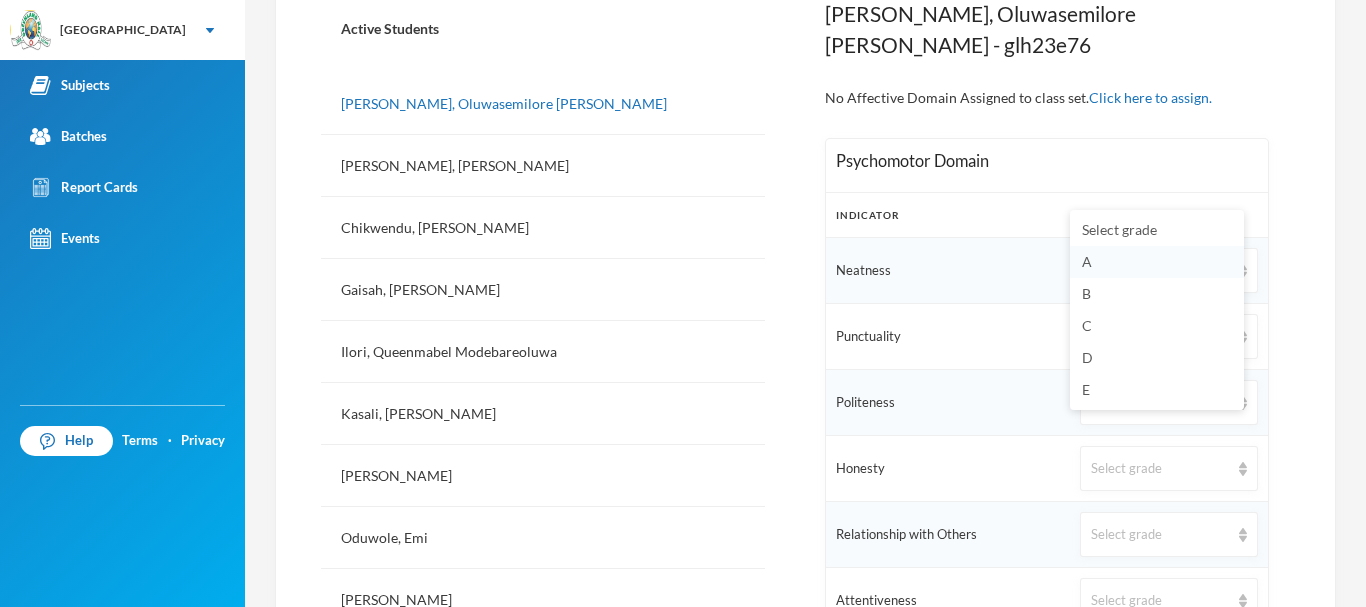 click on "A" at bounding box center (1157, 262) 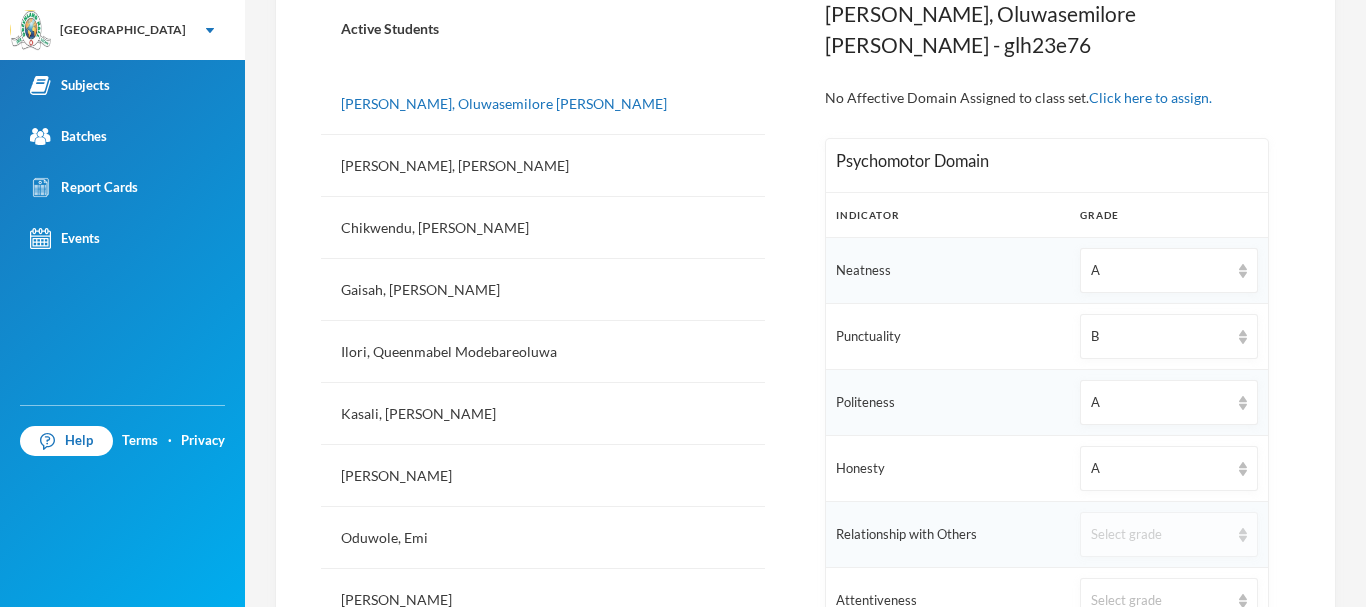 click on "Select grade" at bounding box center (1169, 534) 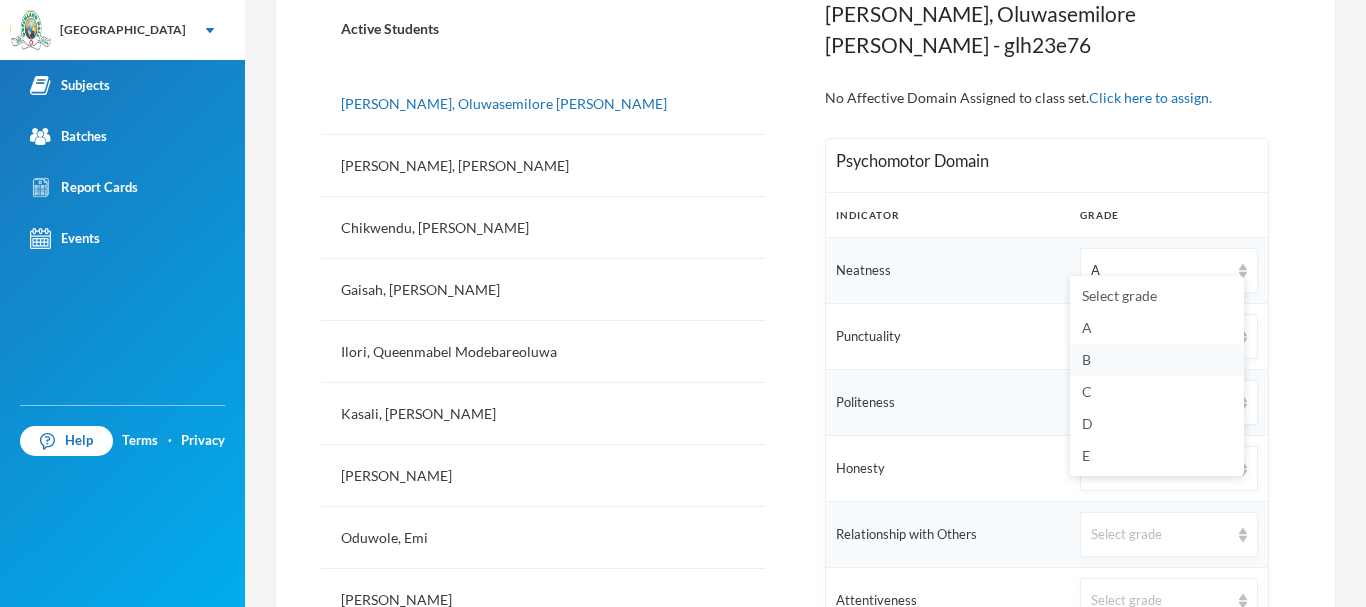 click on "B" at bounding box center [1086, 359] 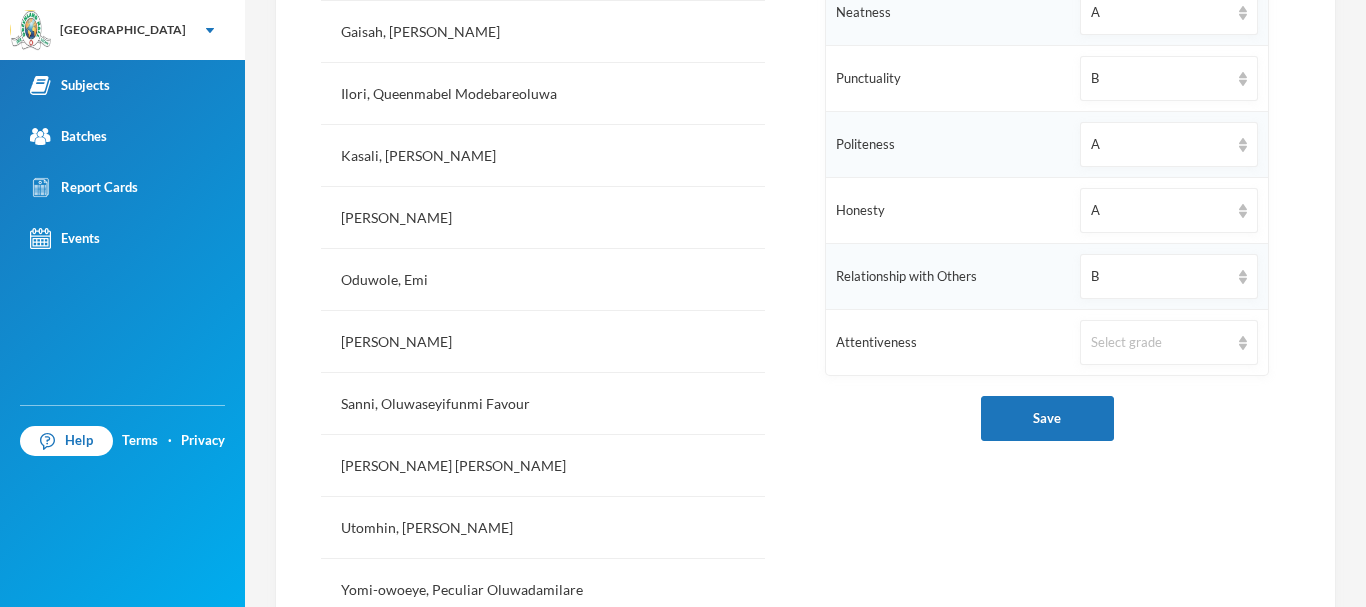 scroll, scrollTop: 801, scrollLeft: 0, axis: vertical 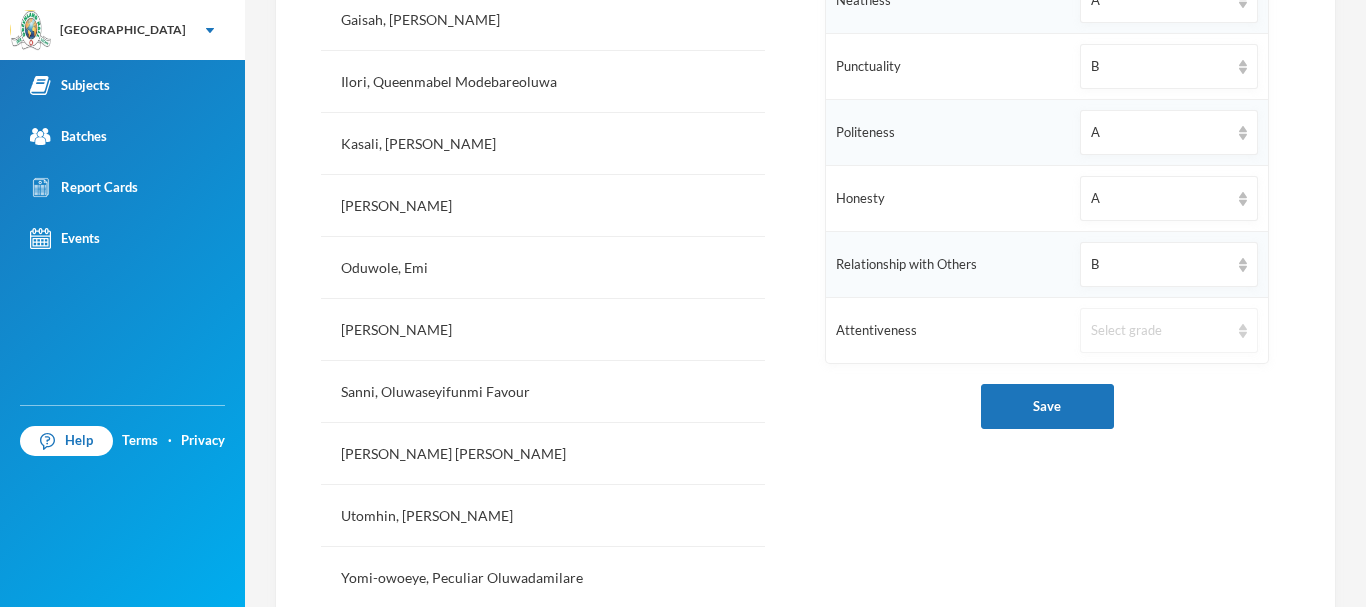 click on "Select grade" at bounding box center [1160, 331] 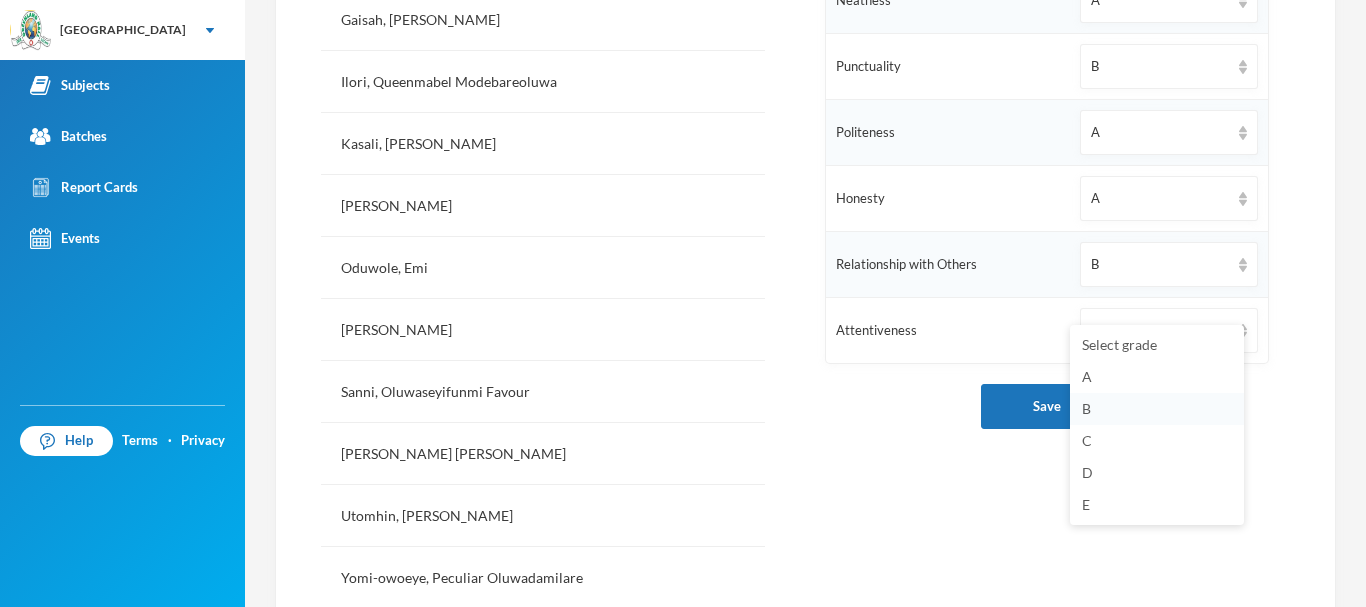 click on "B" at bounding box center (1157, 409) 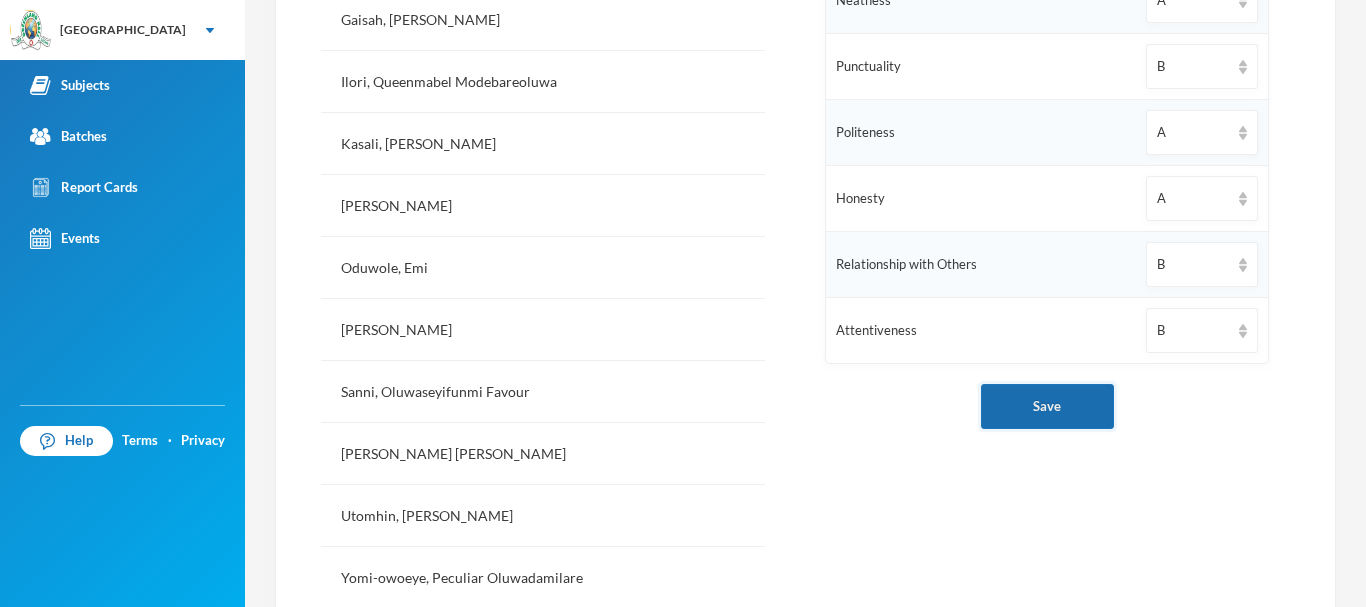 click on "Save" at bounding box center [1047, 406] 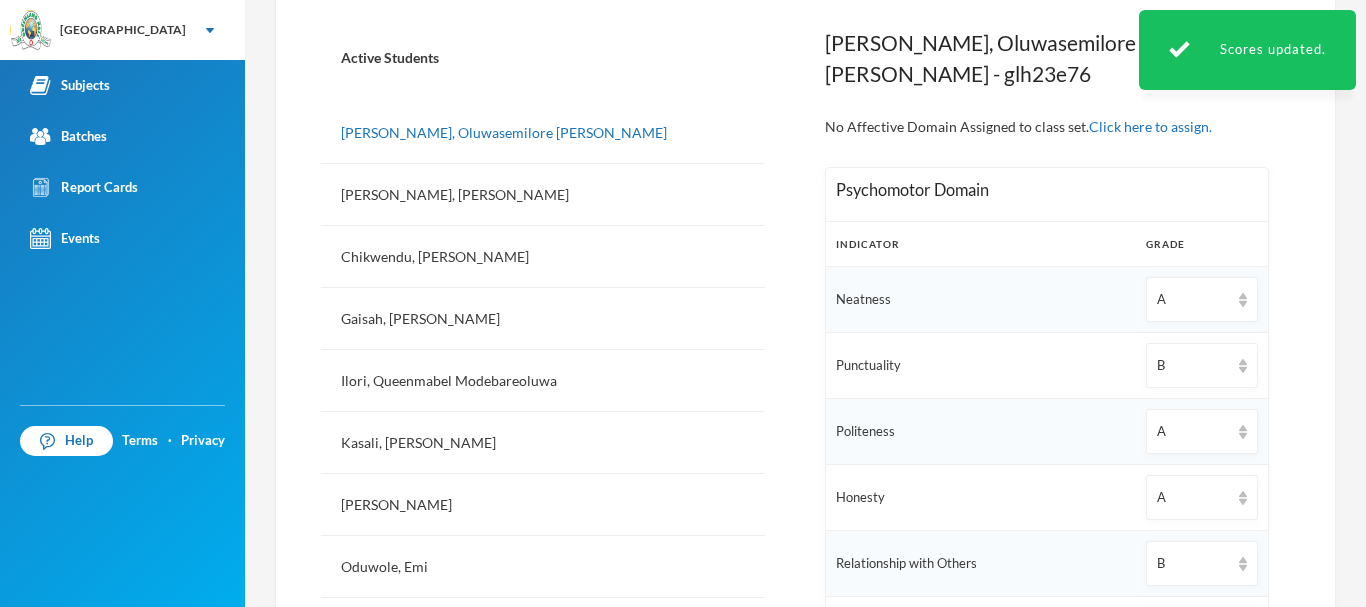 scroll, scrollTop: 493, scrollLeft: 0, axis: vertical 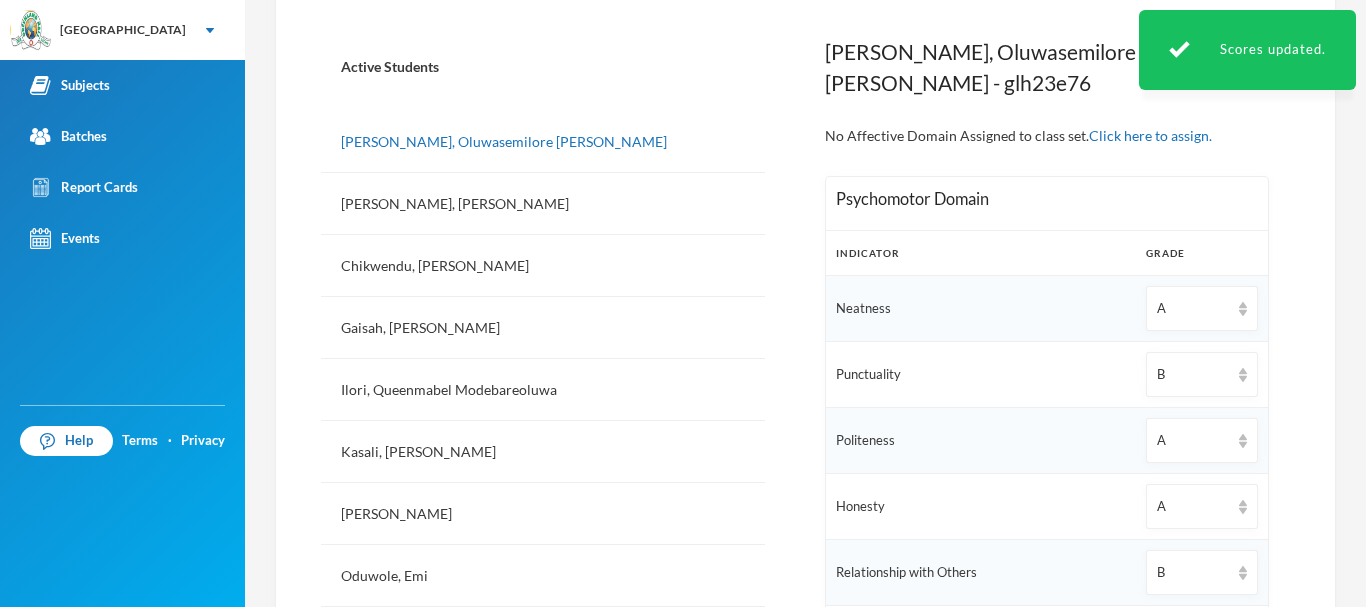 type 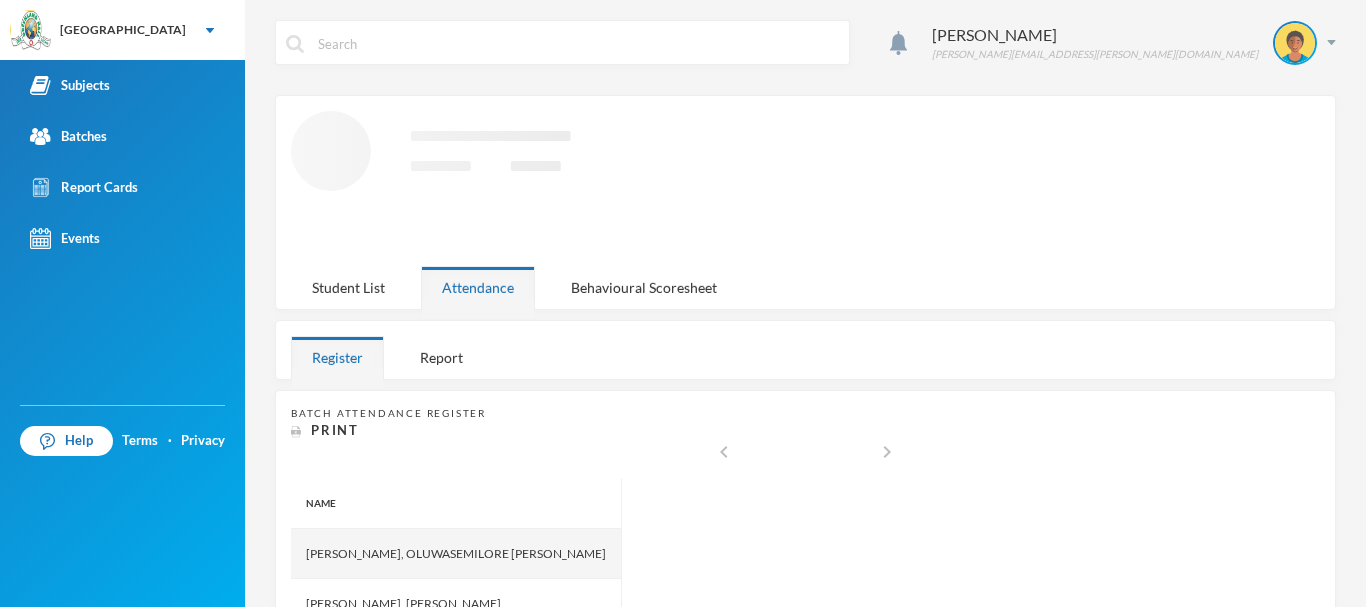 scroll, scrollTop: 0, scrollLeft: 0, axis: both 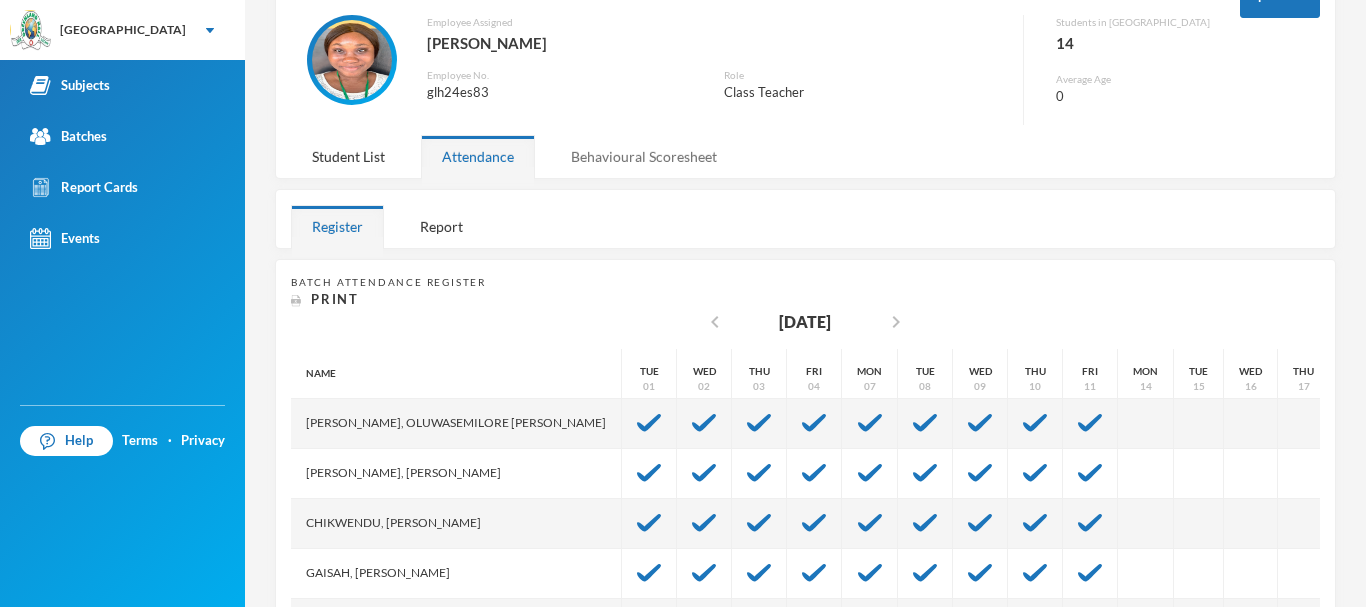 click on "Behavioural Scoresheet" at bounding box center [644, 156] 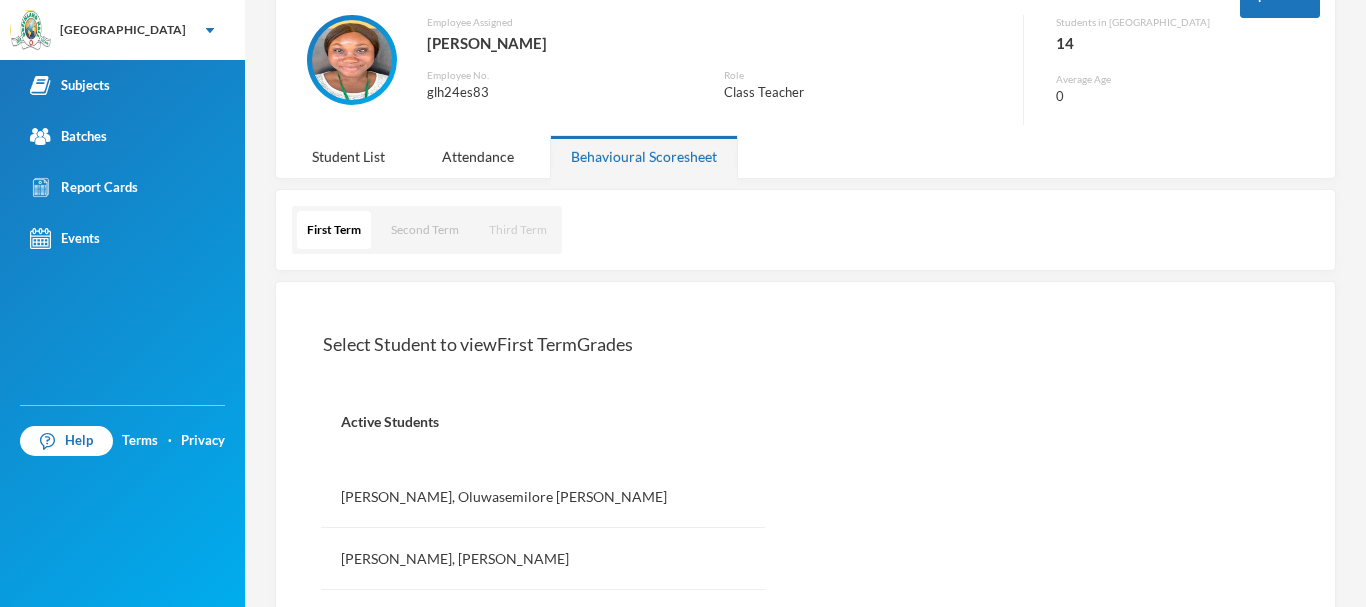 click on "Third Term" at bounding box center [518, 230] 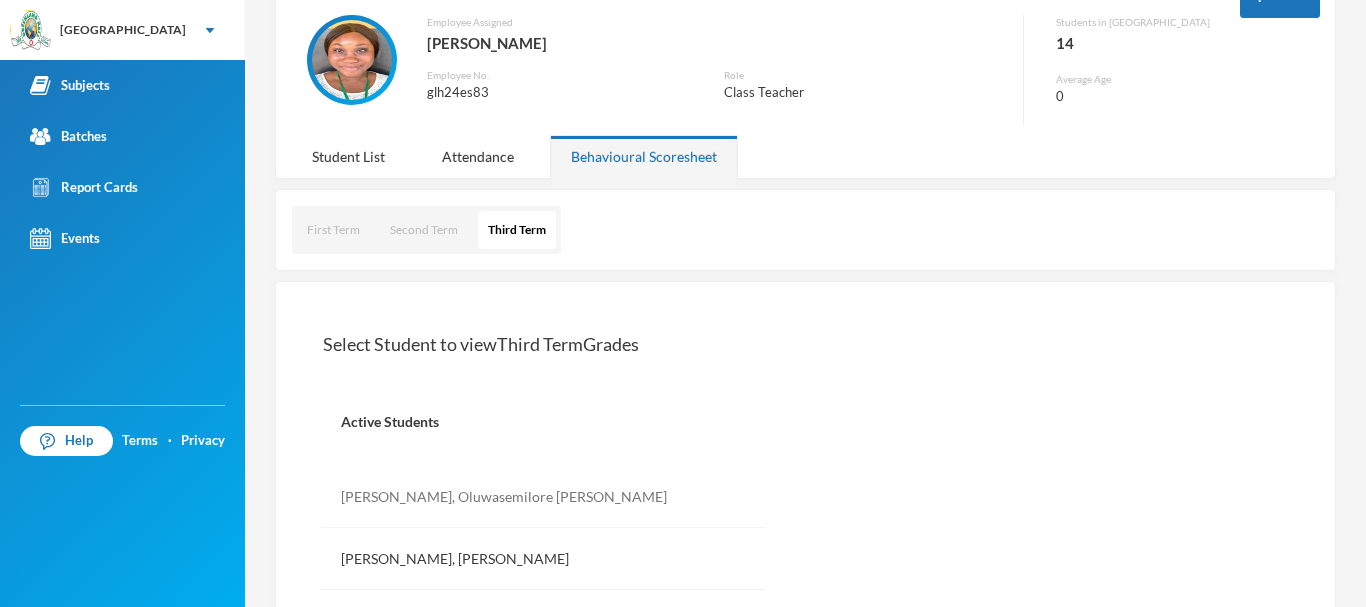 click on "[PERSON_NAME], Oluwasemilore [PERSON_NAME]" at bounding box center [543, 497] 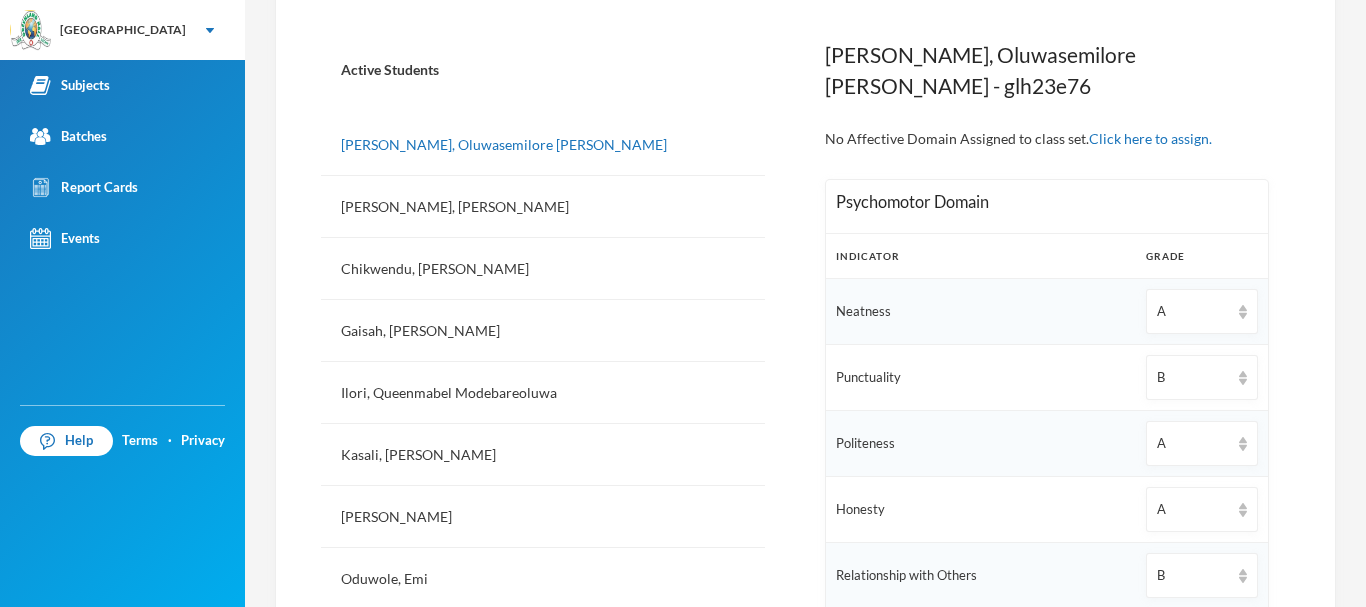 scroll, scrollTop: 496, scrollLeft: 0, axis: vertical 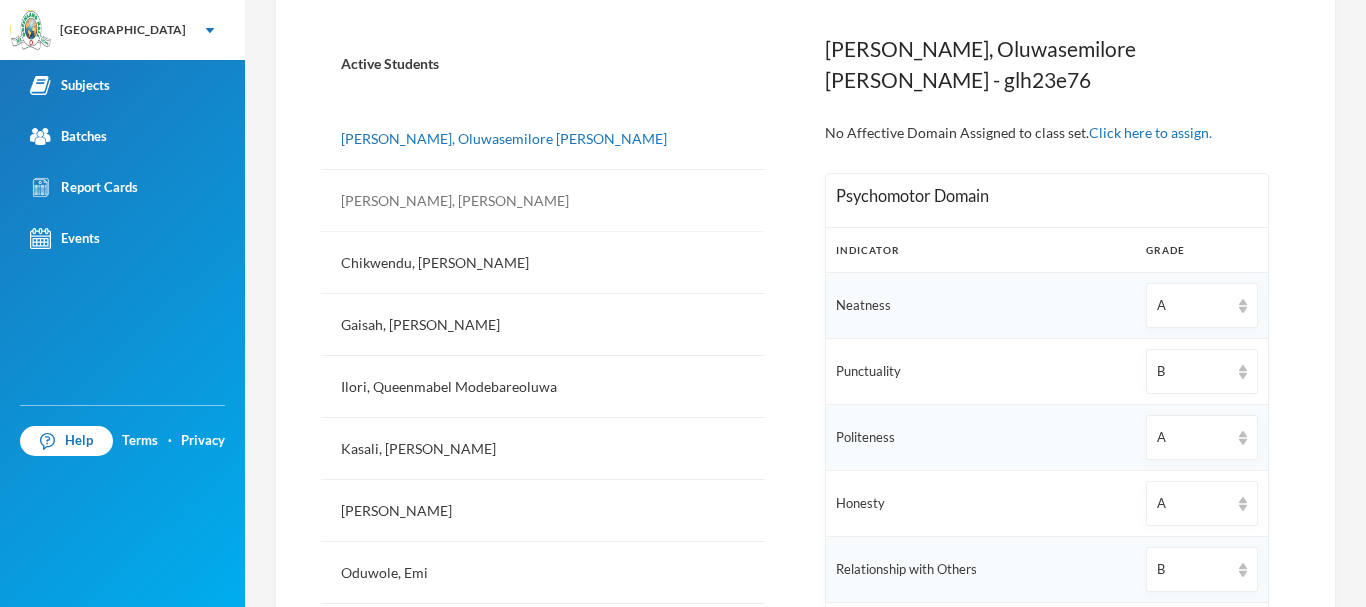 click on "[PERSON_NAME], [PERSON_NAME]" at bounding box center (543, 201) 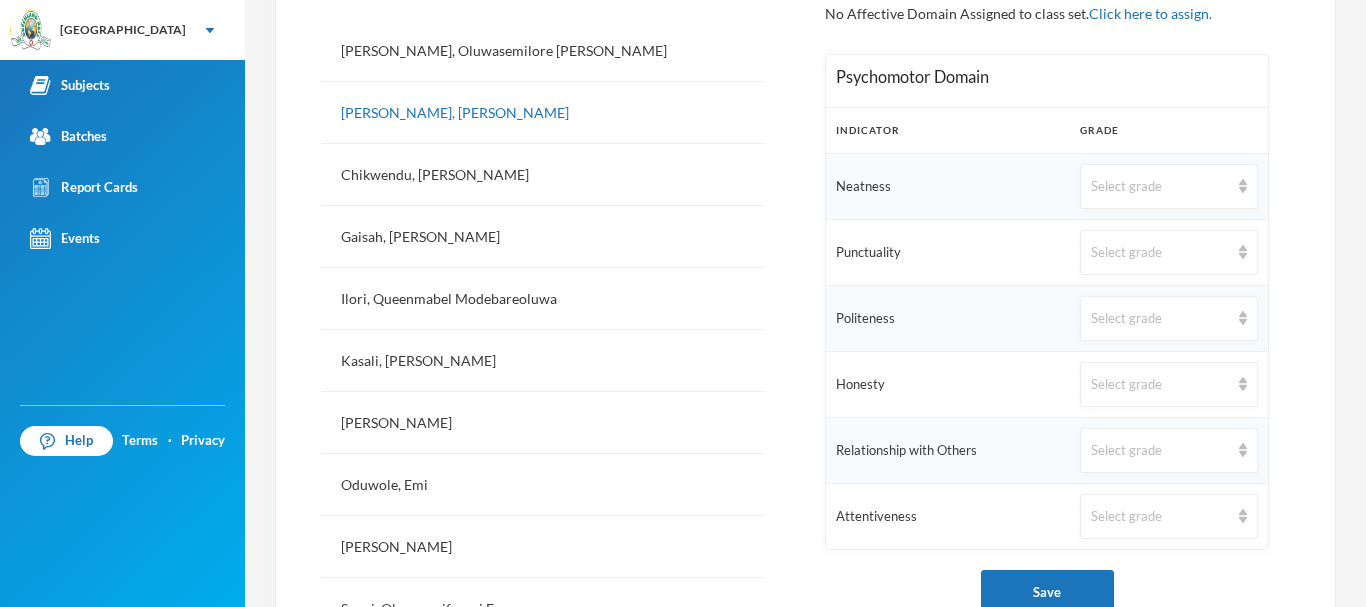 scroll, scrollTop: 587, scrollLeft: 0, axis: vertical 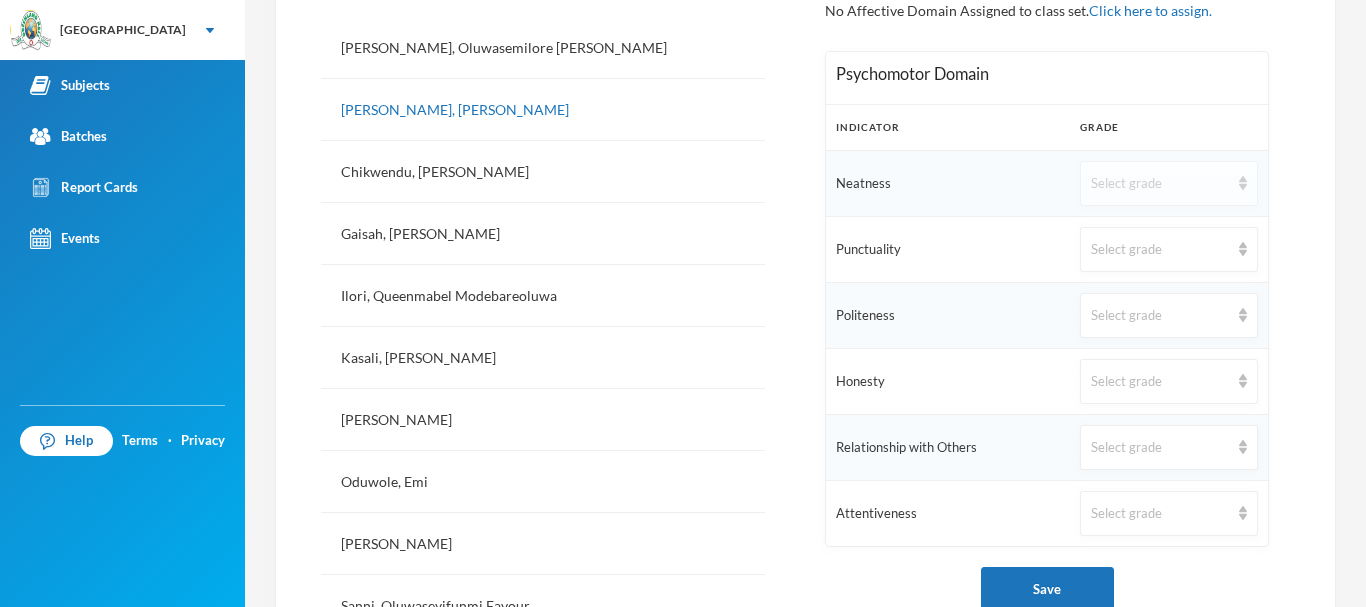 click on "Select grade" at bounding box center [1160, 184] 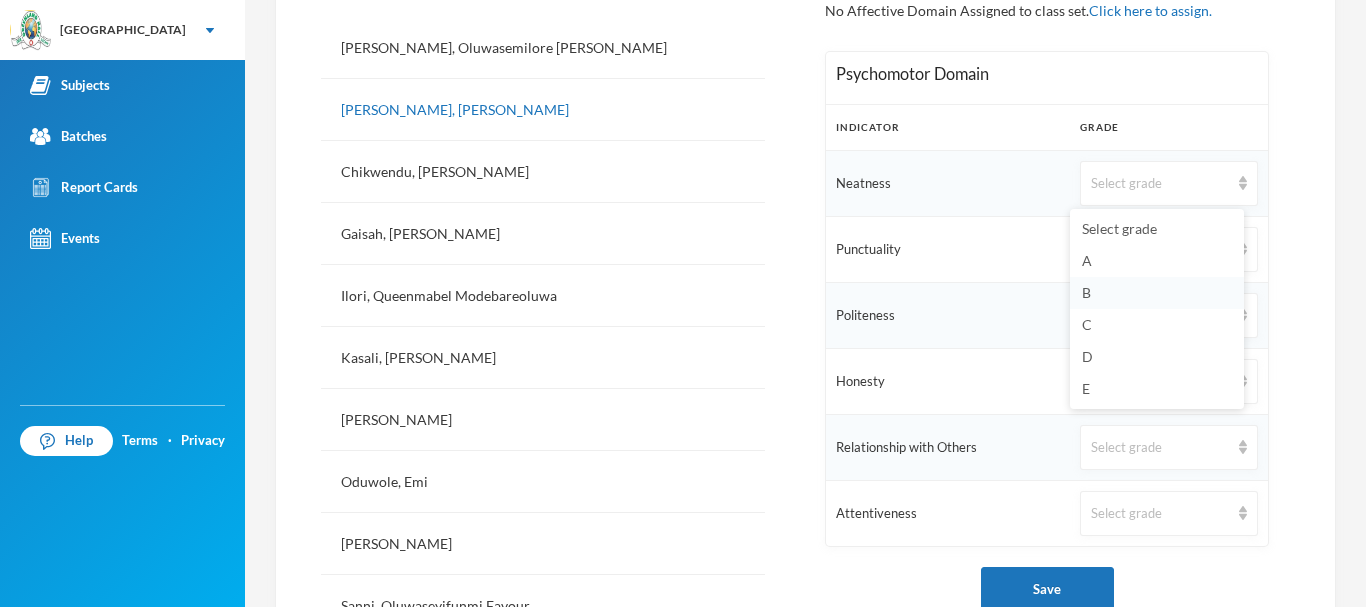 click on "B" at bounding box center [1157, 293] 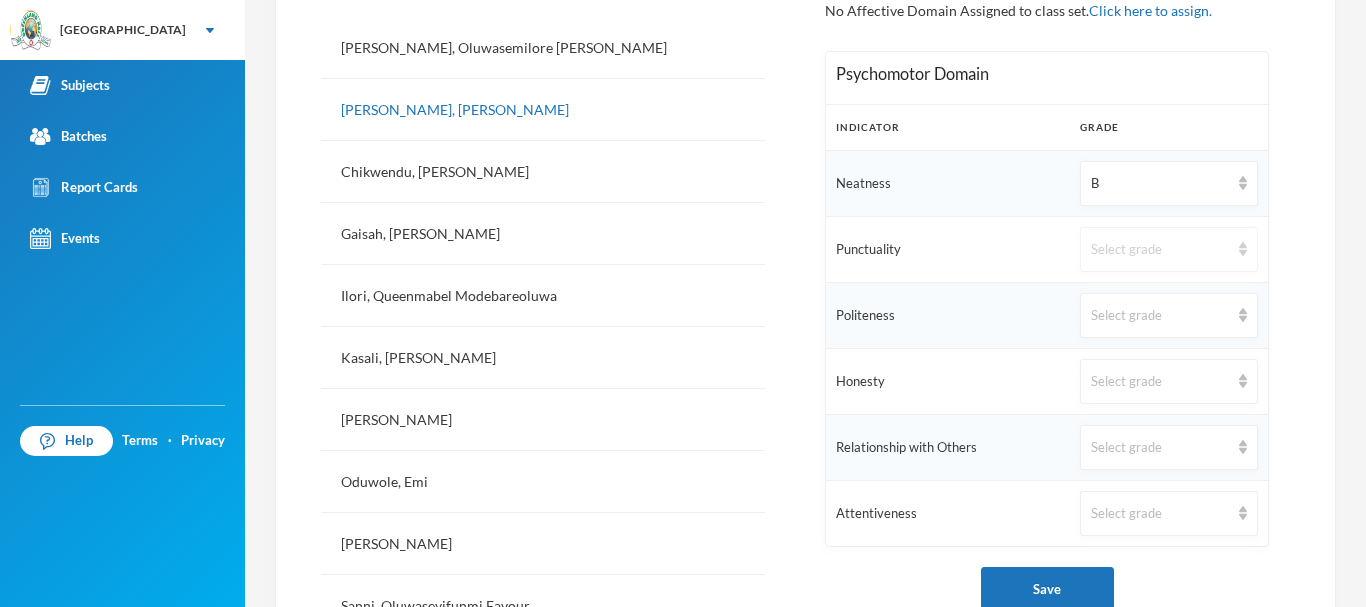 click on "Select grade" at bounding box center (1160, 250) 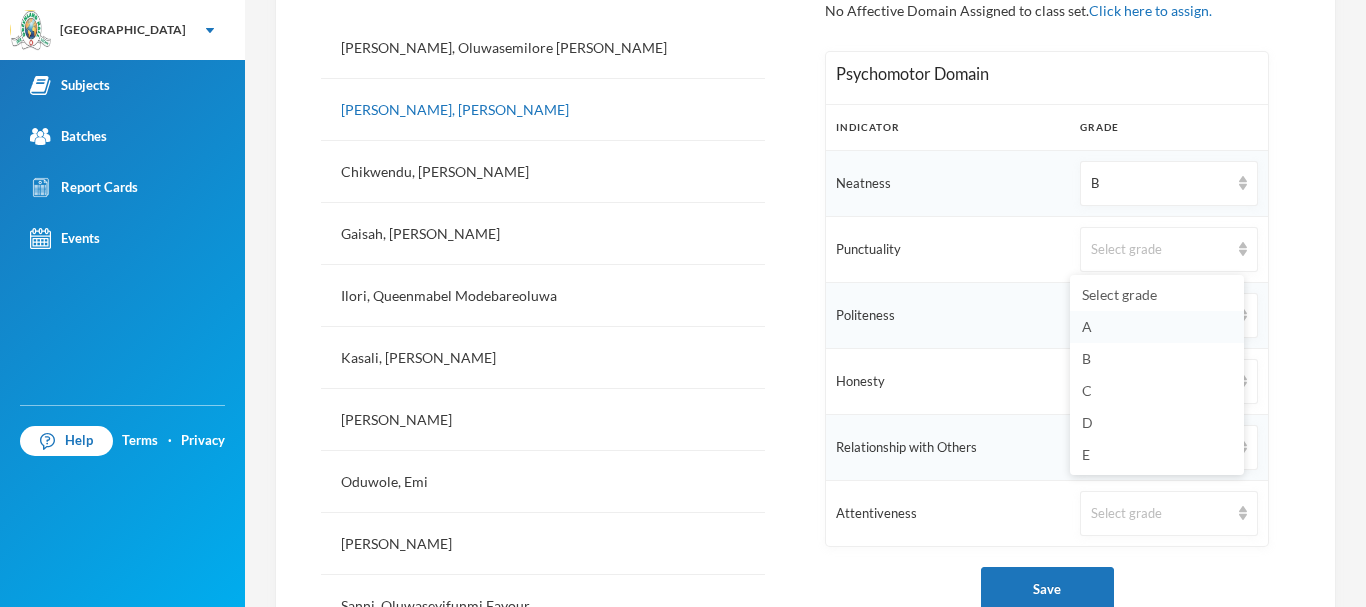 click on "A" at bounding box center (1087, 326) 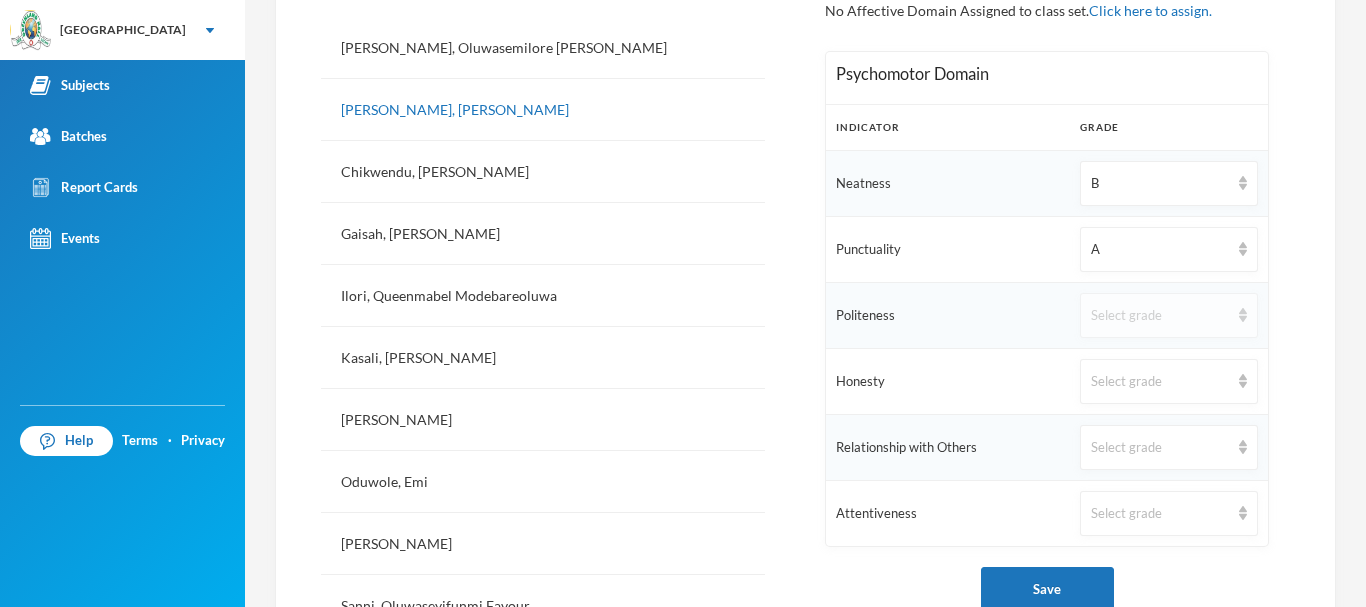 click on "Select grade" at bounding box center (1160, 316) 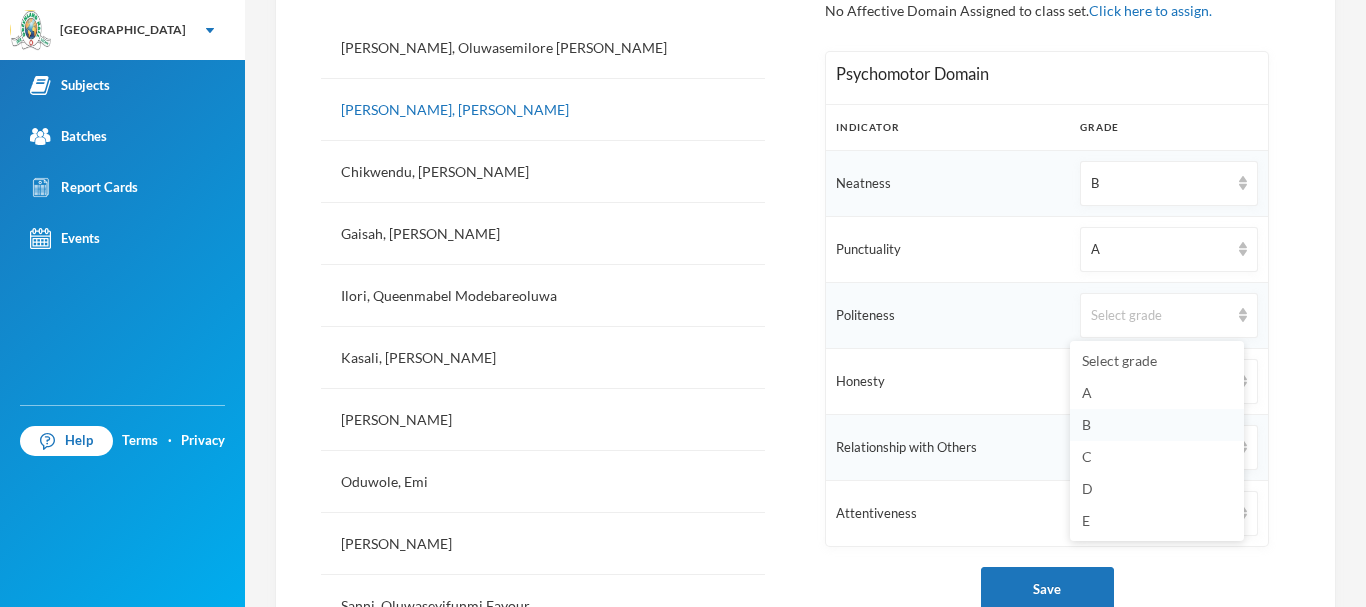 click on "B" at bounding box center [1086, 424] 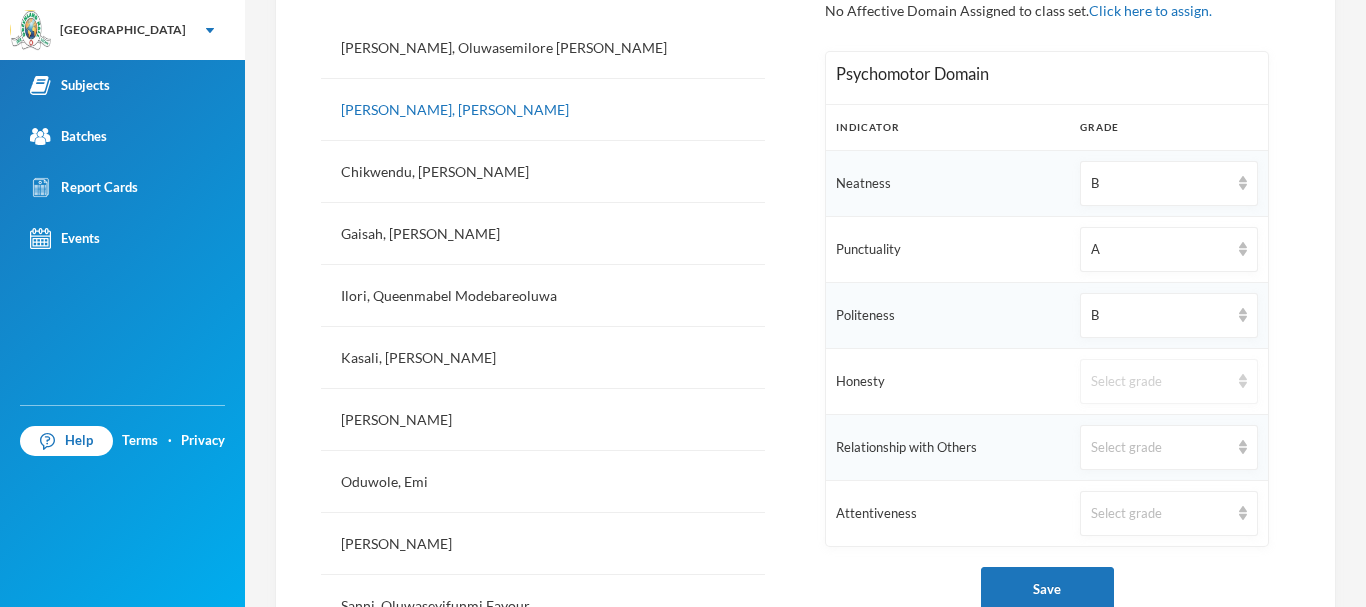 click on "Select grade" at bounding box center (1160, 382) 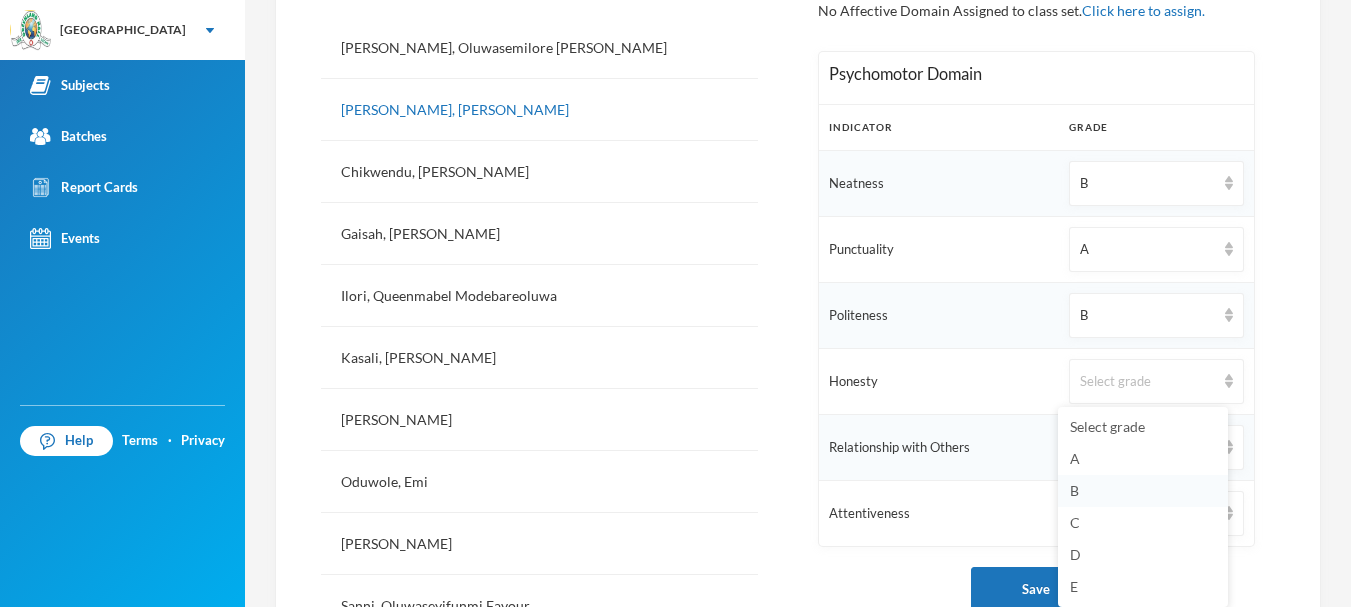 click on "B" at bounding box center [1143, 491] 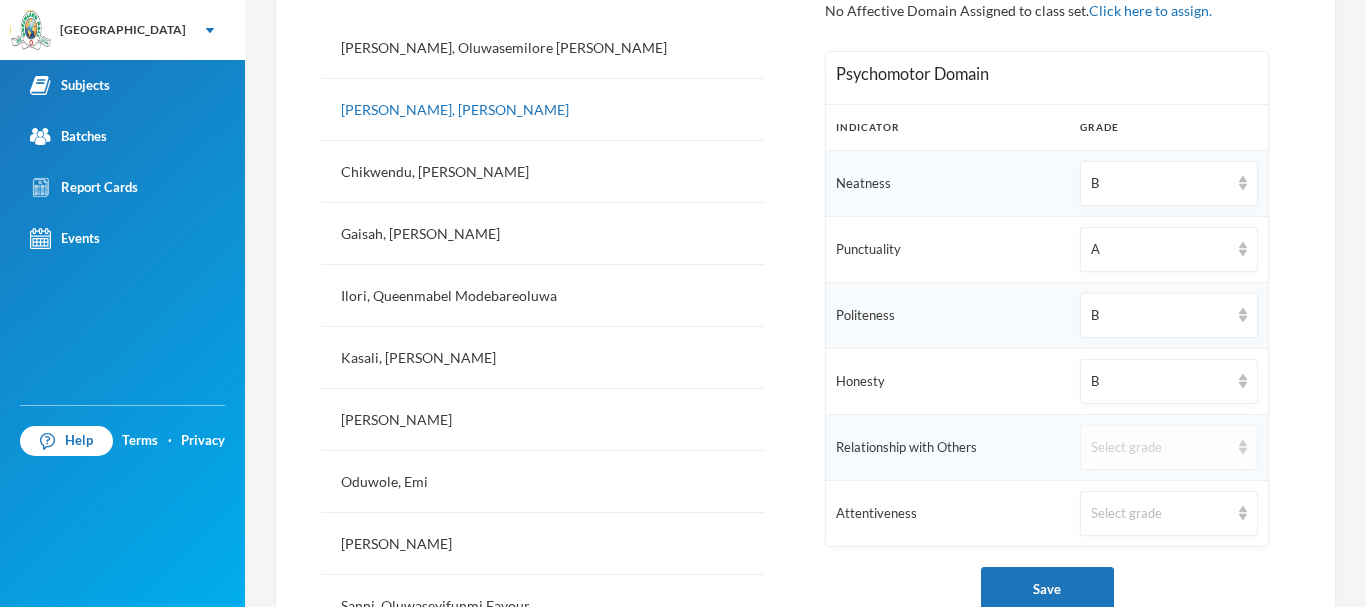 click on "Select grade" at bounding box center [1160, 448] 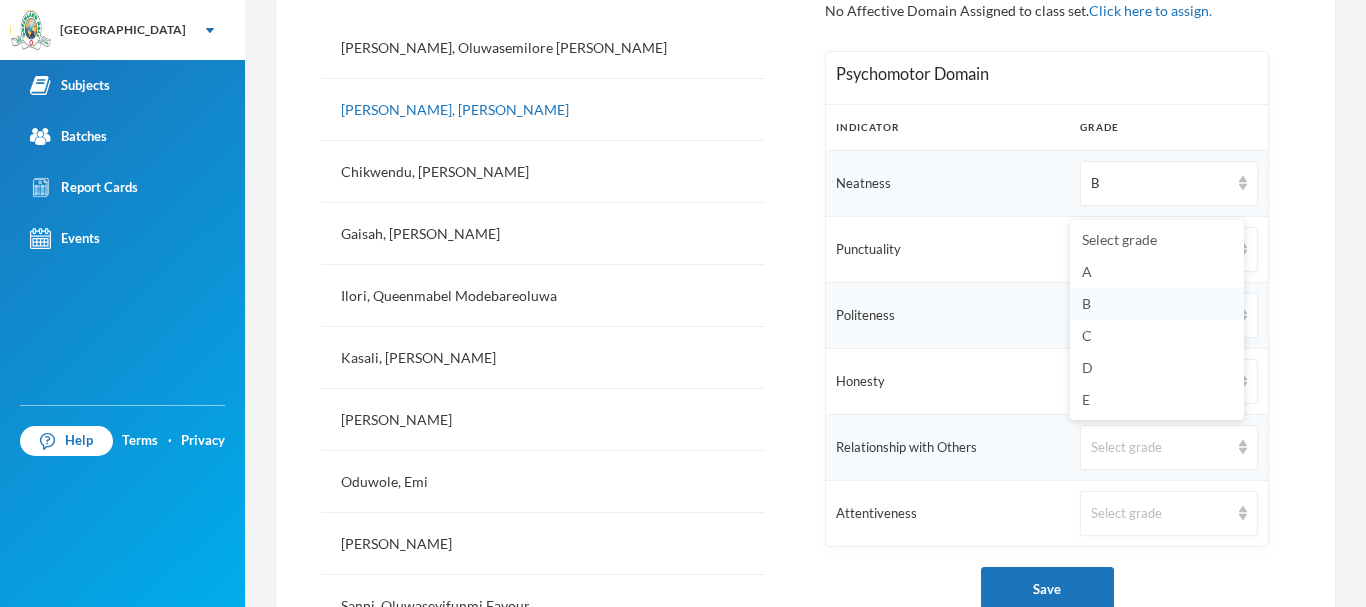 click on "B" at bounding box center [1086, 303] 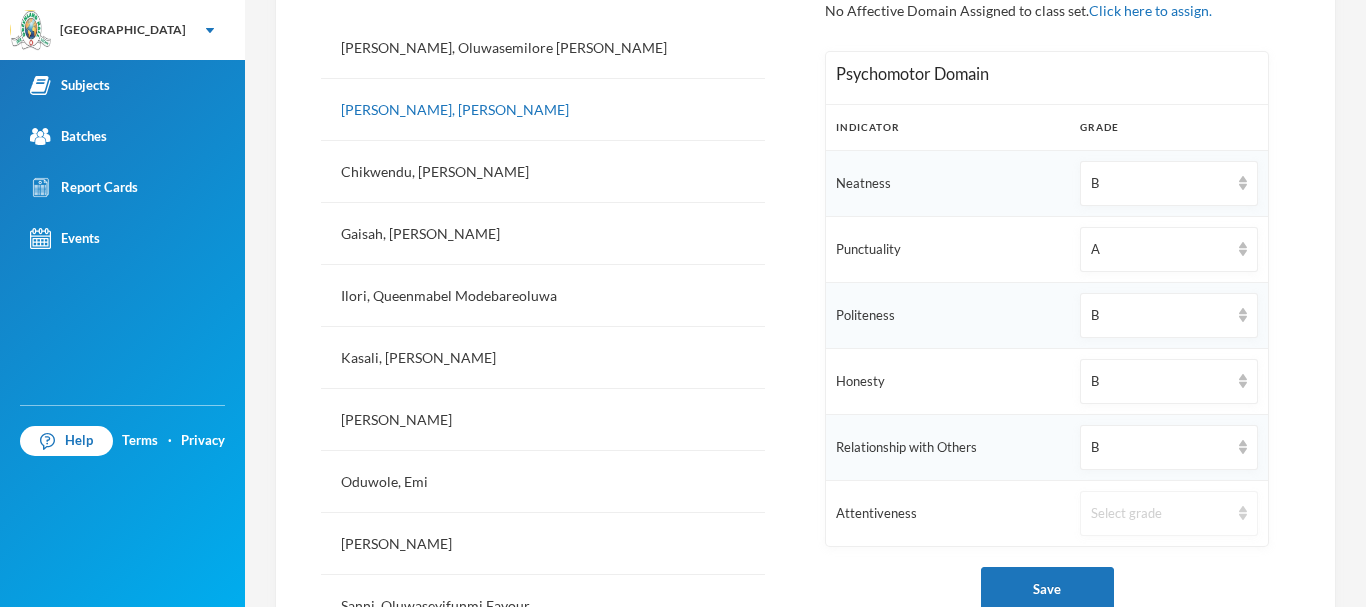 click on "Select grade" at bounding box center [1160, 514] 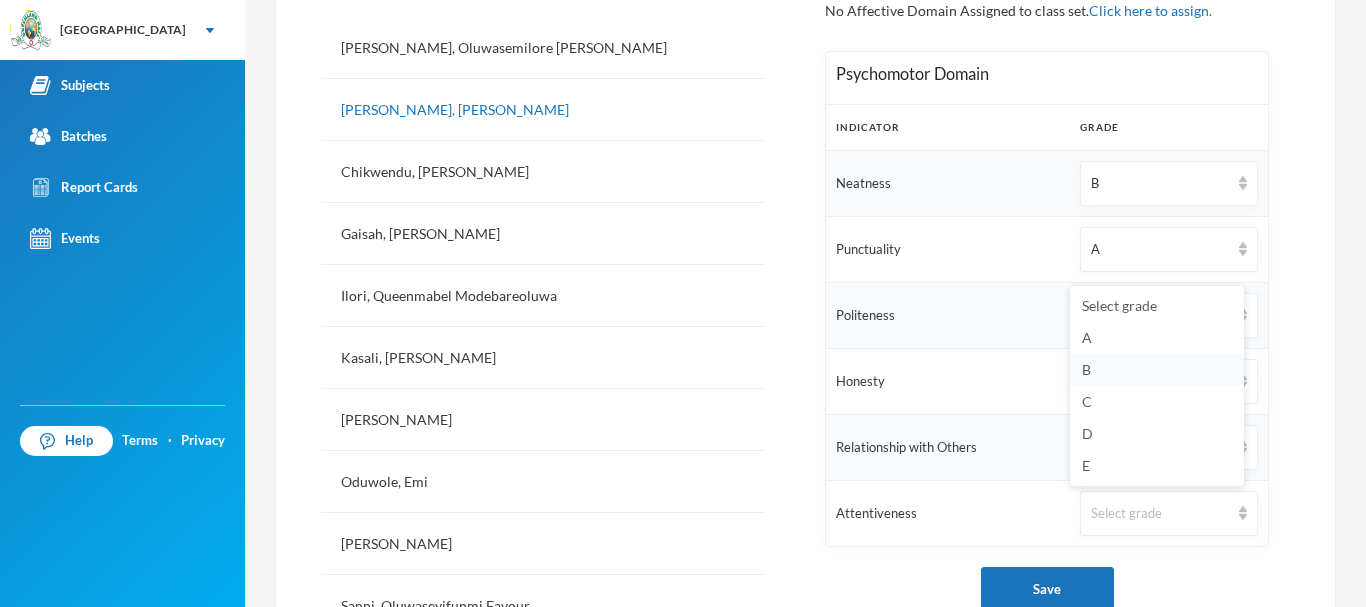 click on "B" at bounding box center [1086, 369] 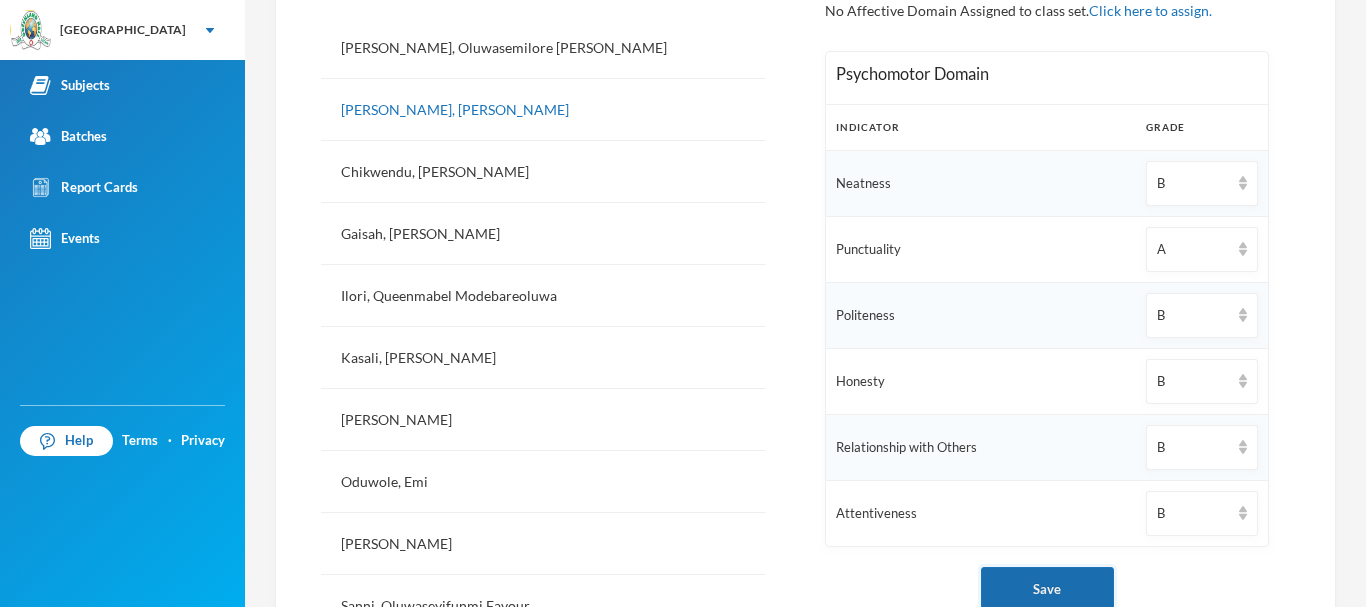click on "Save" at bounding box center (1047, 589) 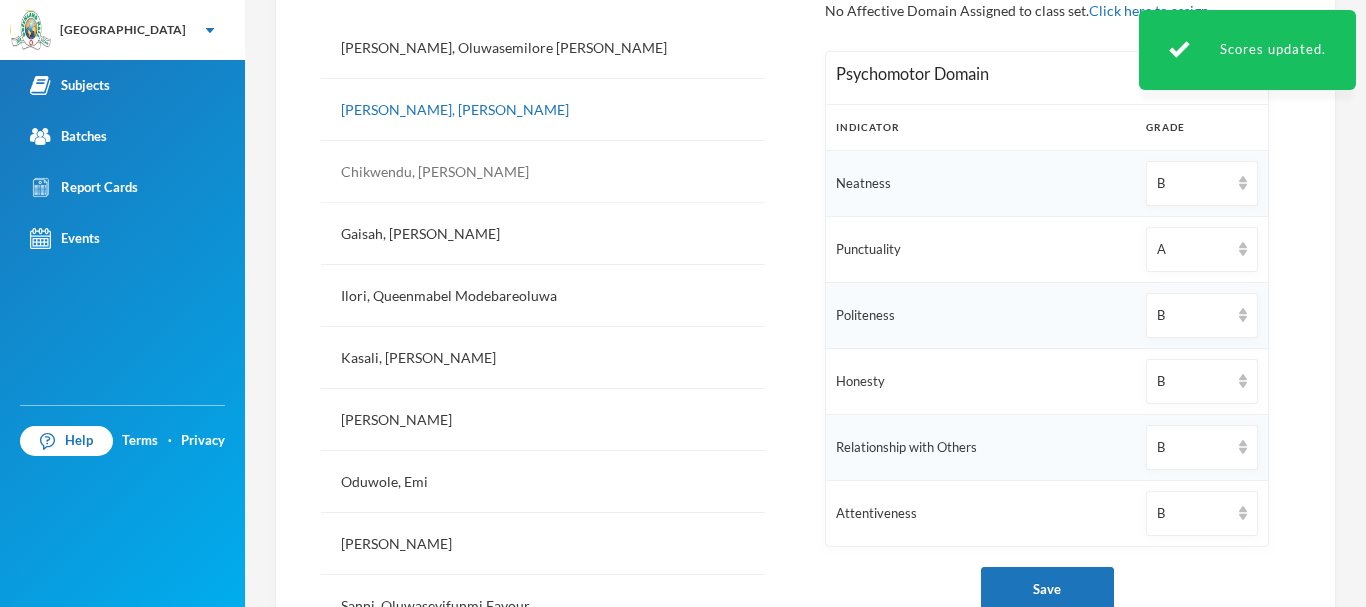 click on "Chikwendu, [PERSON_NAME]" at bounding box center (543, 172) 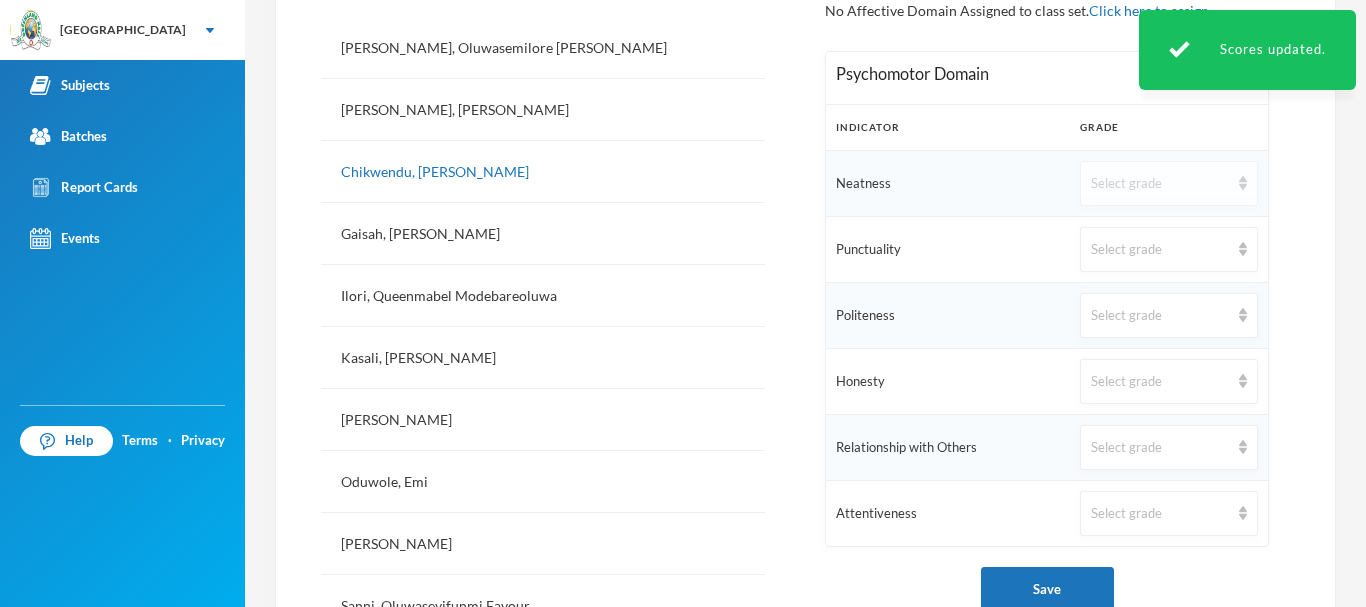 click on "Select grade" at bounding box center (1169, 183) 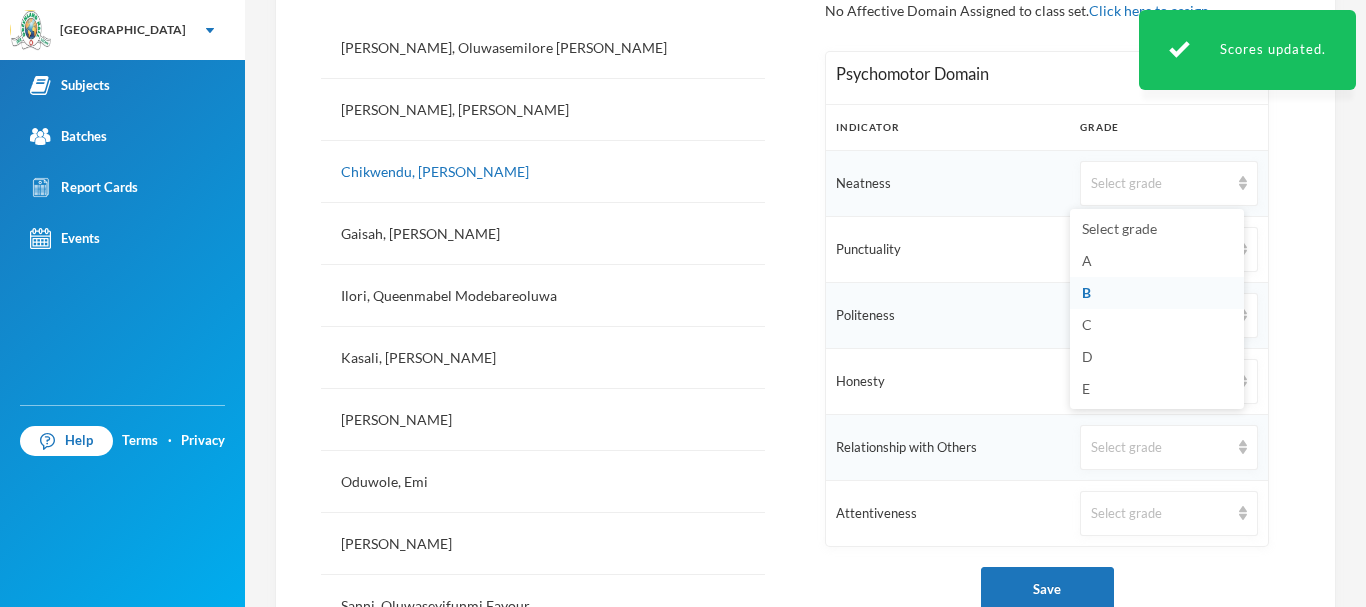 click on "B" at bounding box center (1086, 292) 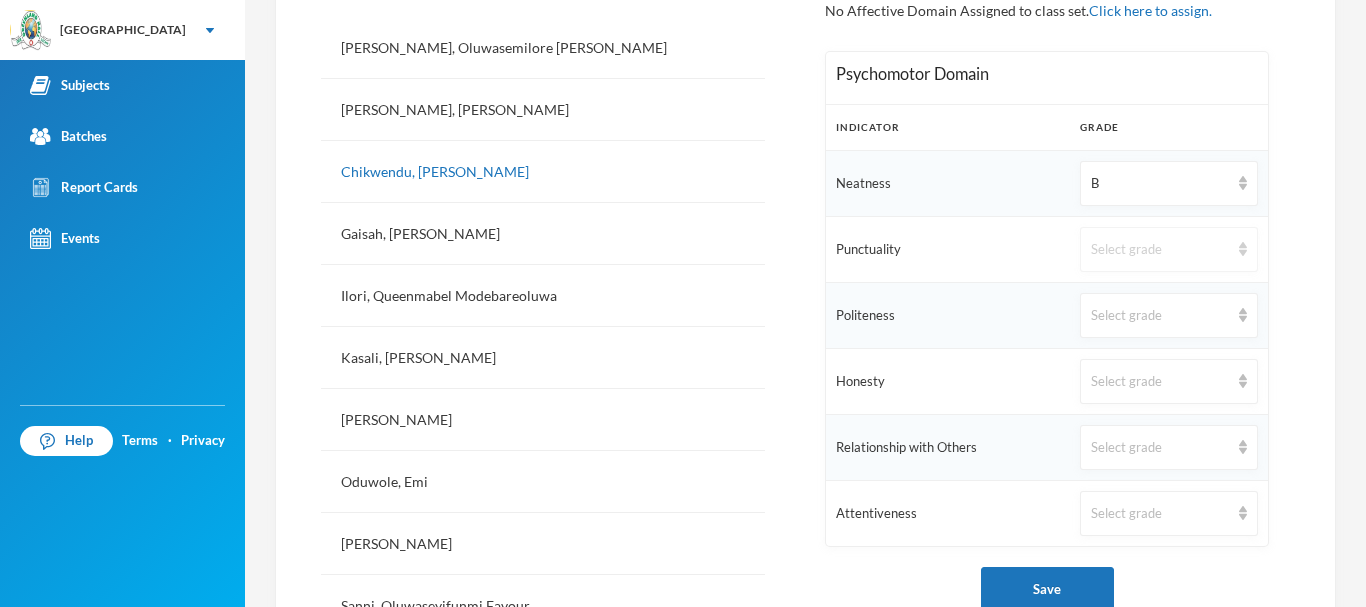 click on "Select grade" at bounding box center [1169, 249] 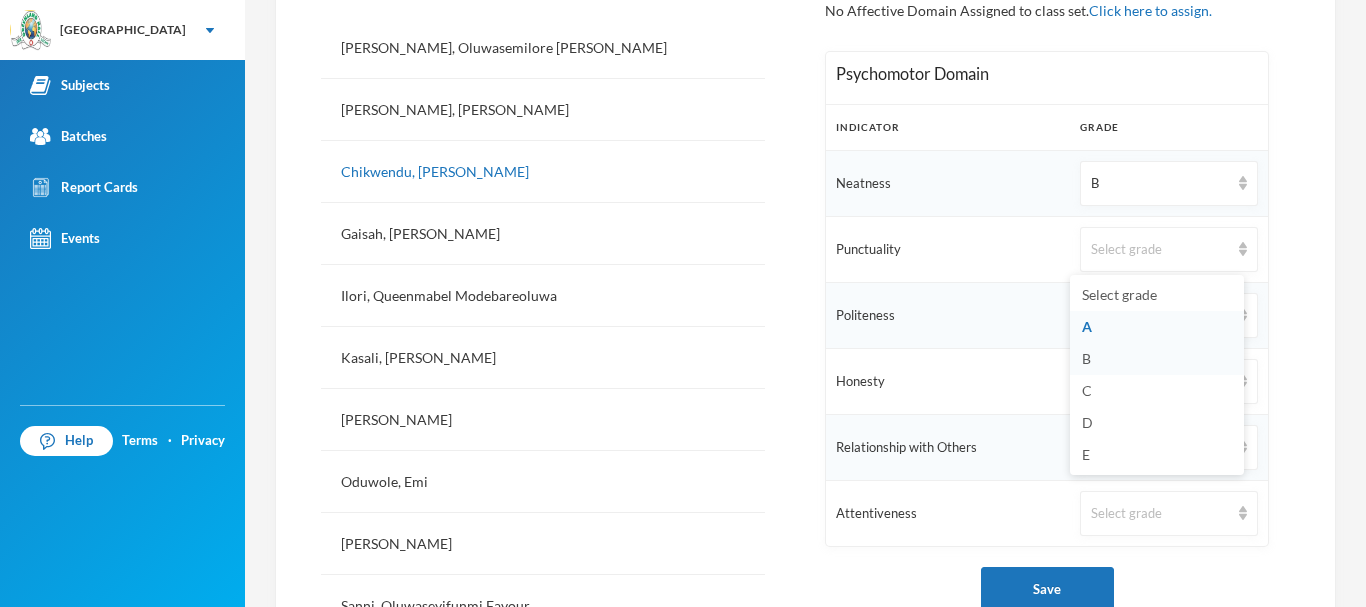 click on "B" at bounding box center (1086, 358) 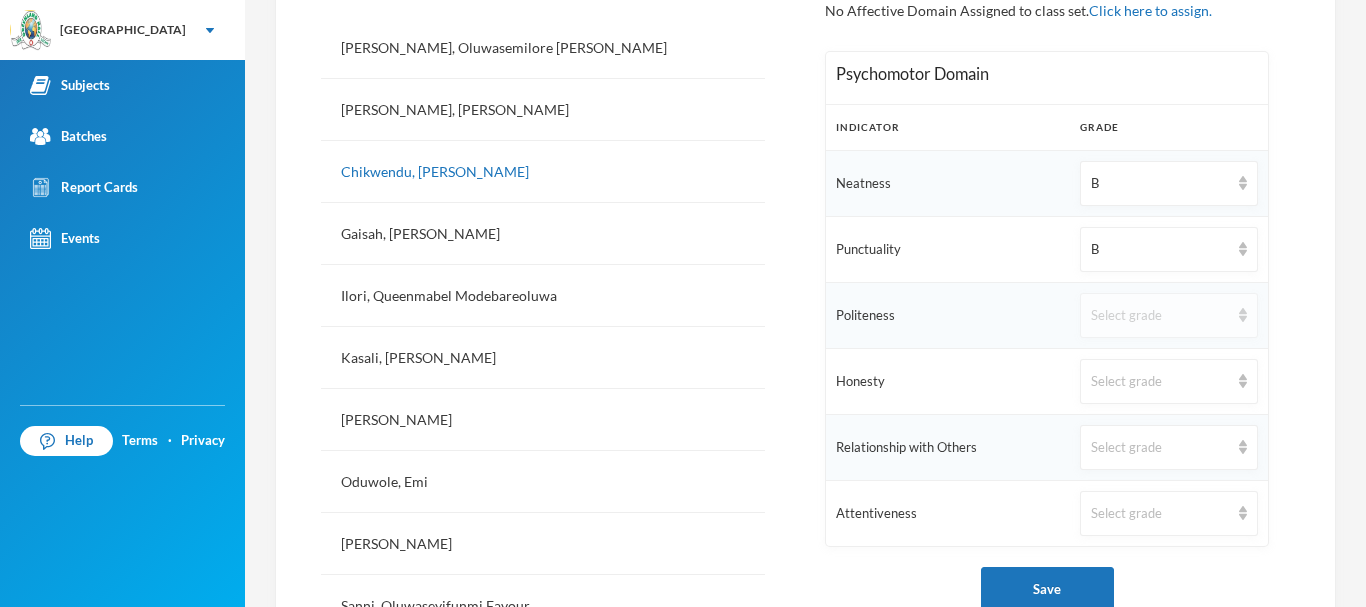 click on "Select grade" at bounding box center [1169, 315] 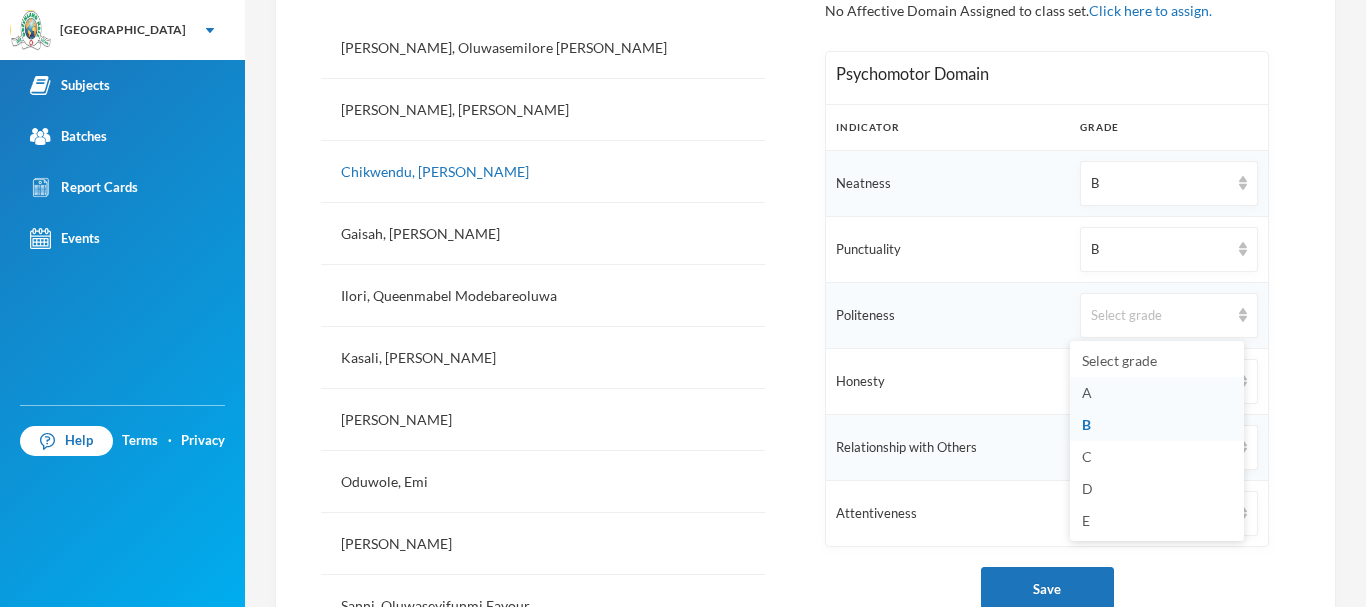click on "A" at bounding box center (1157, 393) 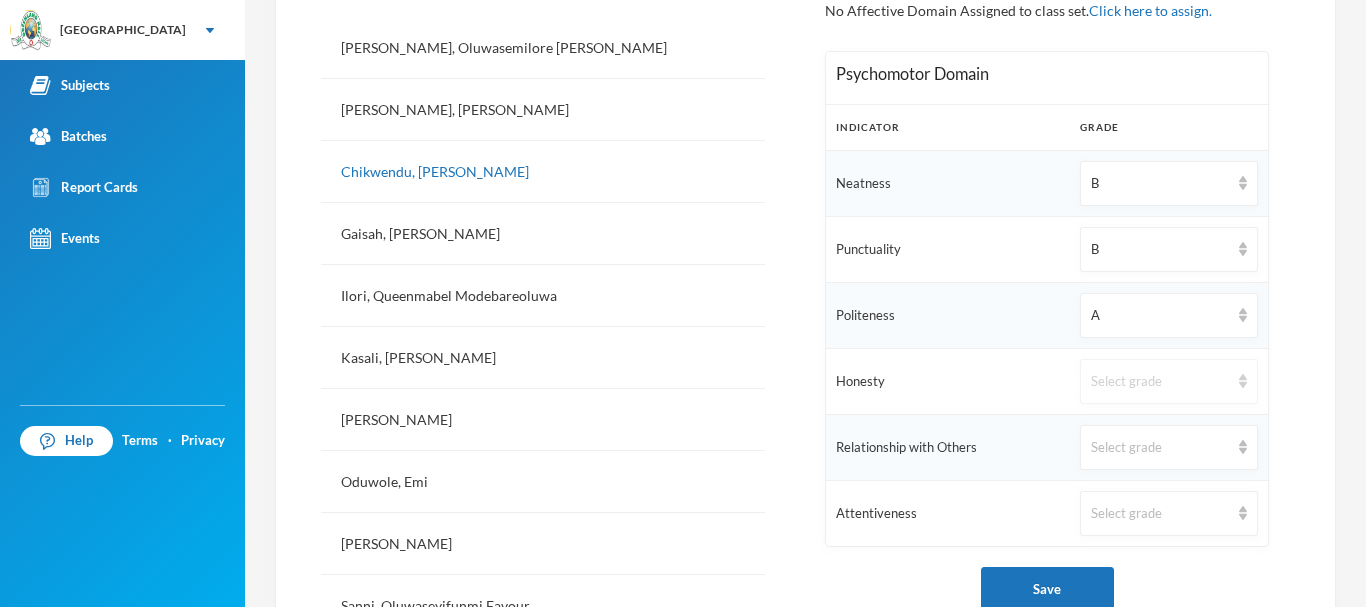click on "Select grade" at bounding box center (1169, 381) 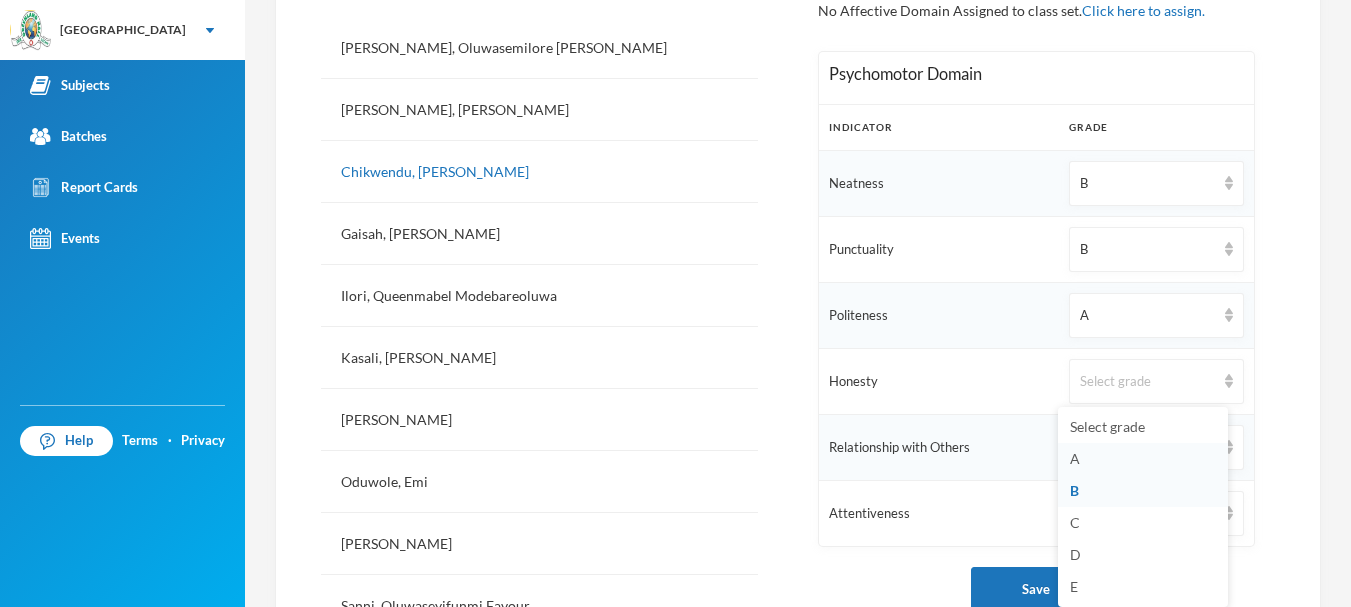 click on "A" at bounding box center [1143, 459] 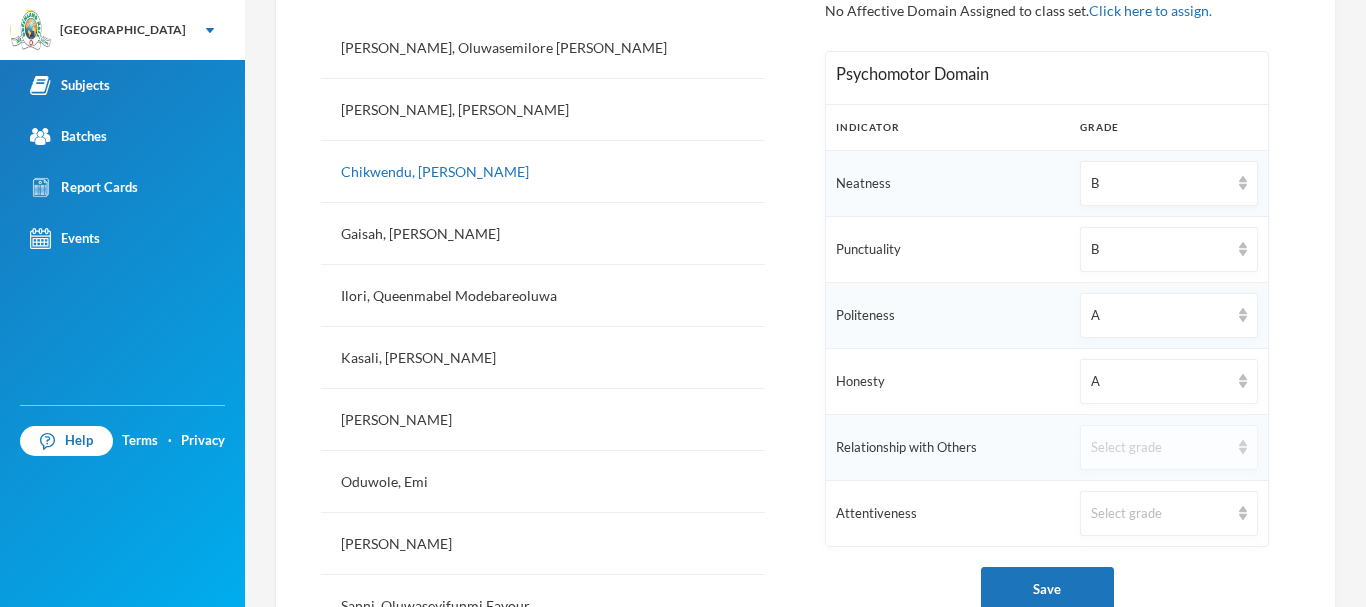 click on "Select grade" at bounding box center [1160, 448] 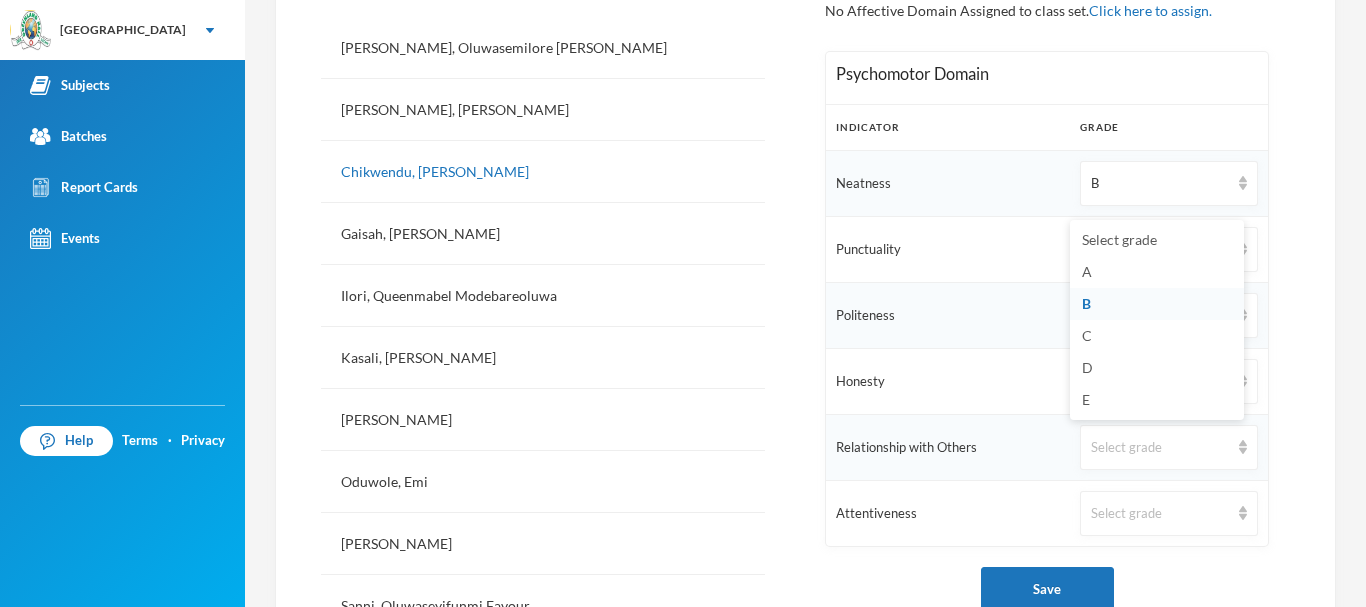 click on "B" at bounding box center [1086, 303] 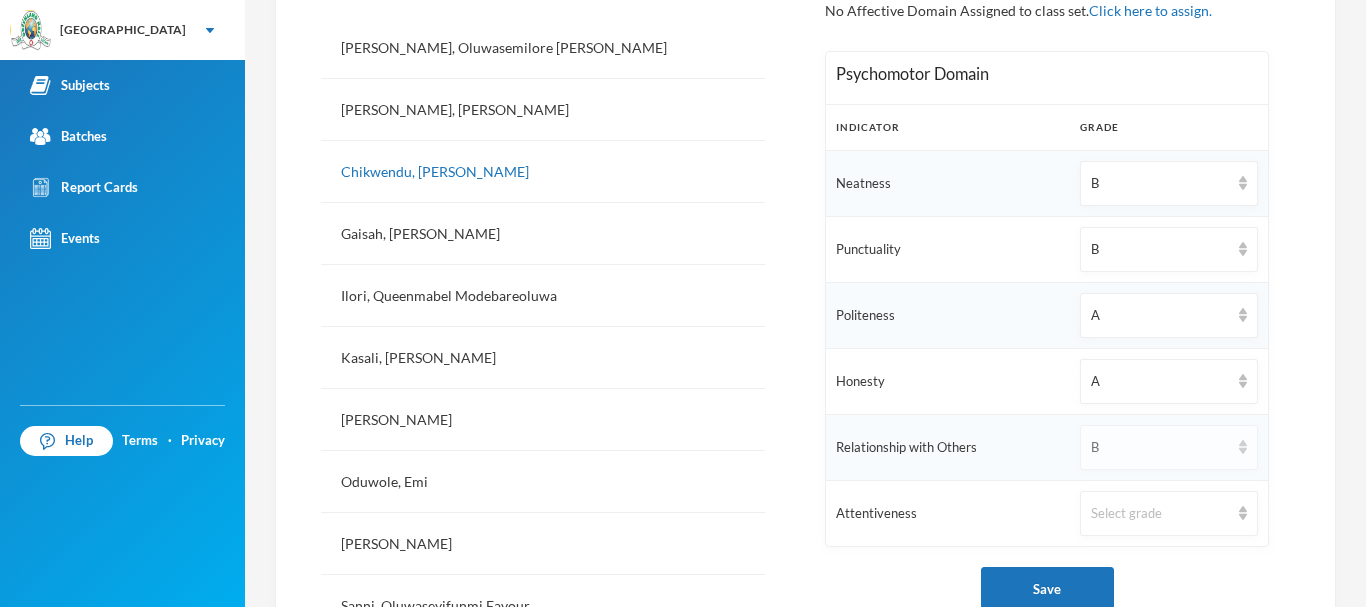 click on "B" at bounding box center (1169, 447) 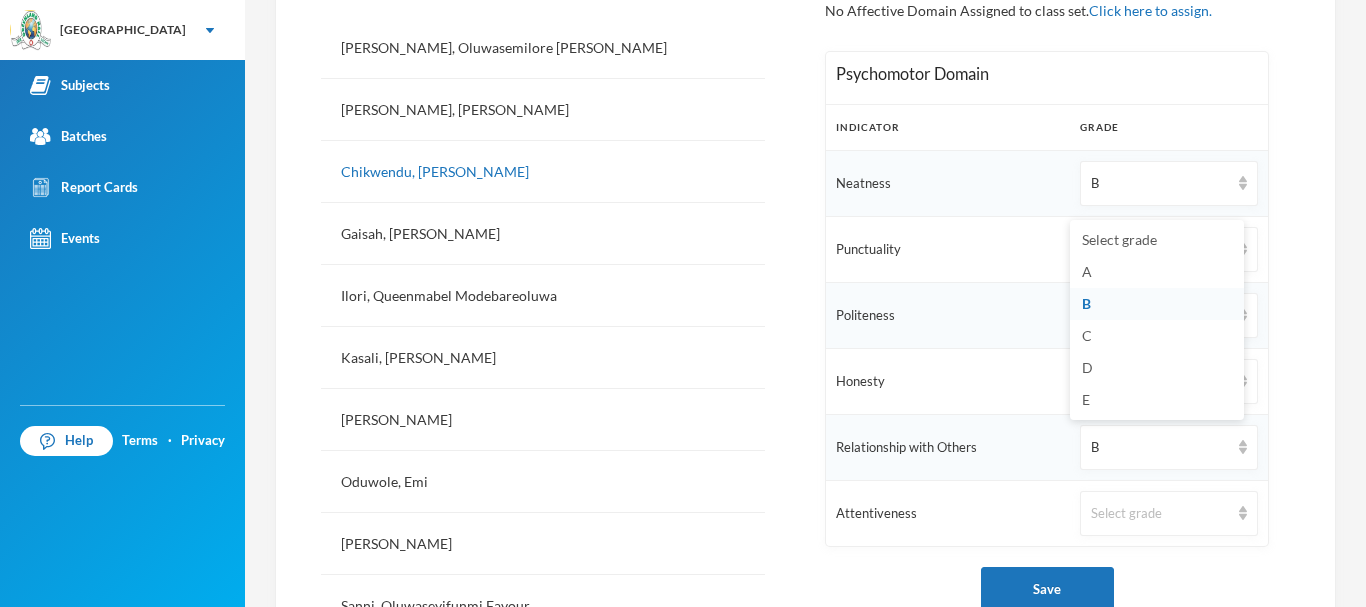 click on "B" at bounding box center [1157, 304] 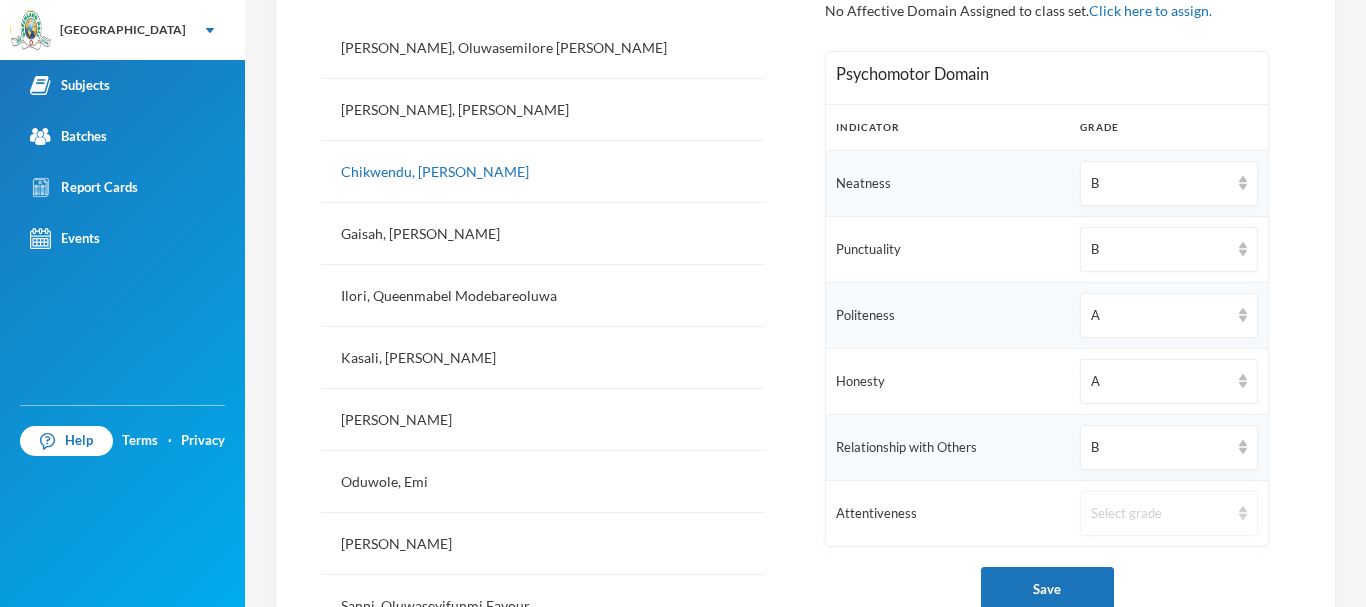 click on "Select grade" at bounding box center [1160, 514] 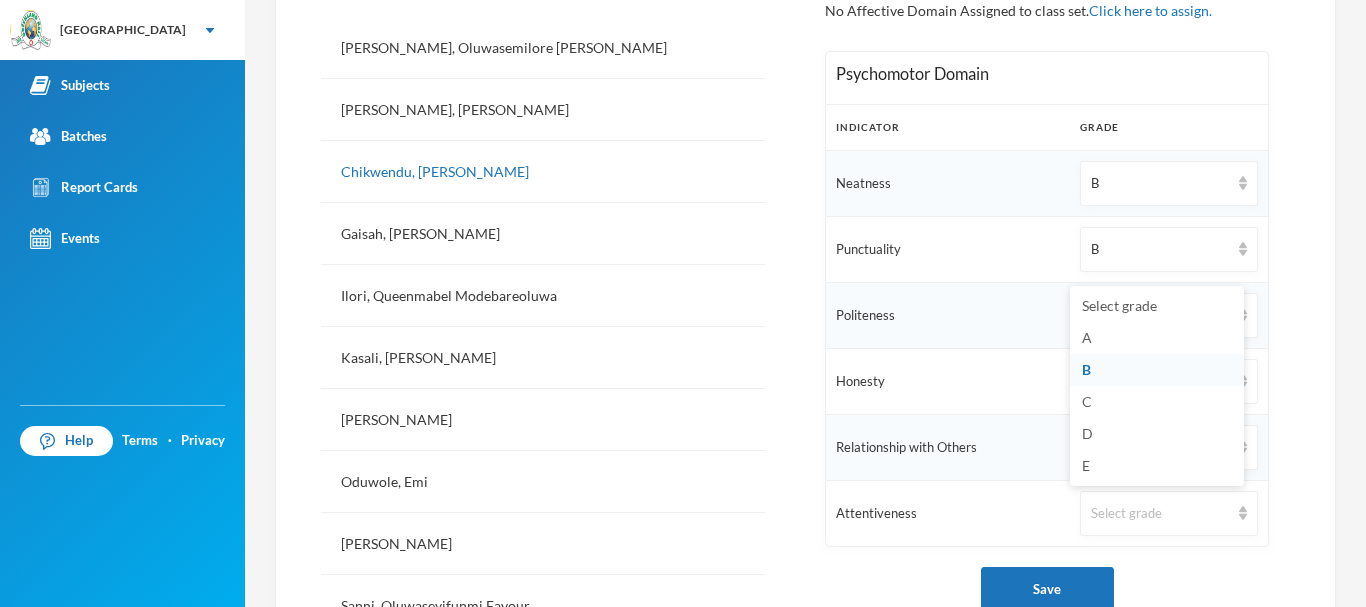 click on "B" at bounding box center (1086, 369) 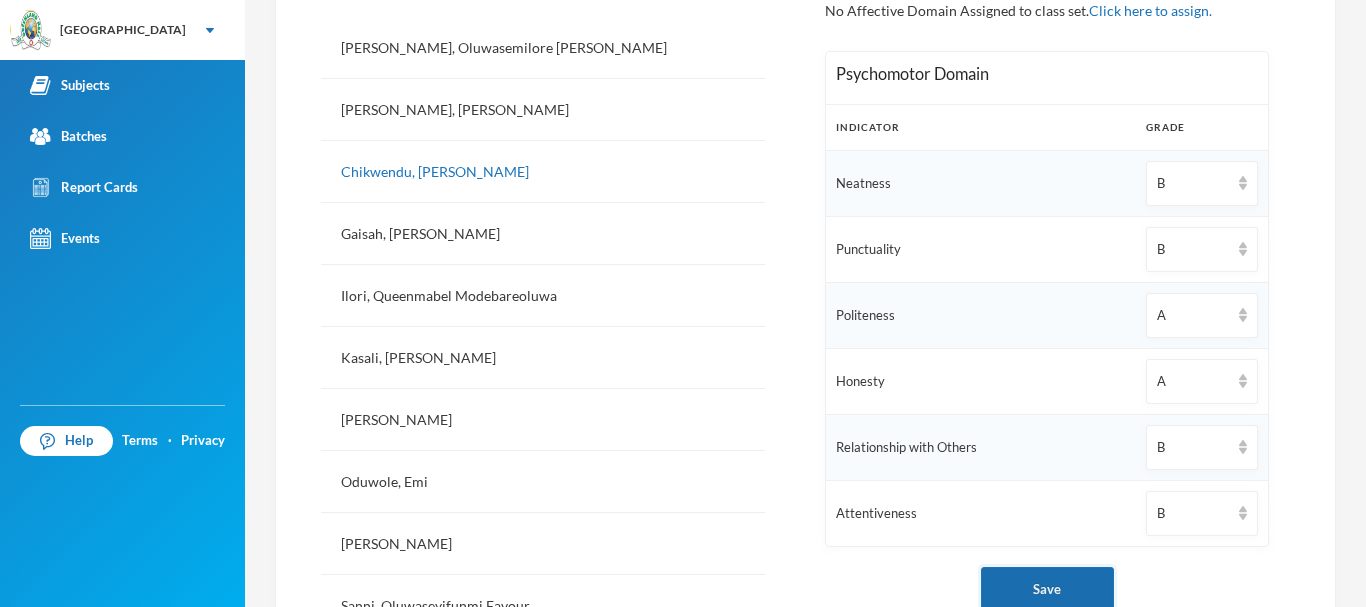 click on "Save" at bounding box center (1047, 589) 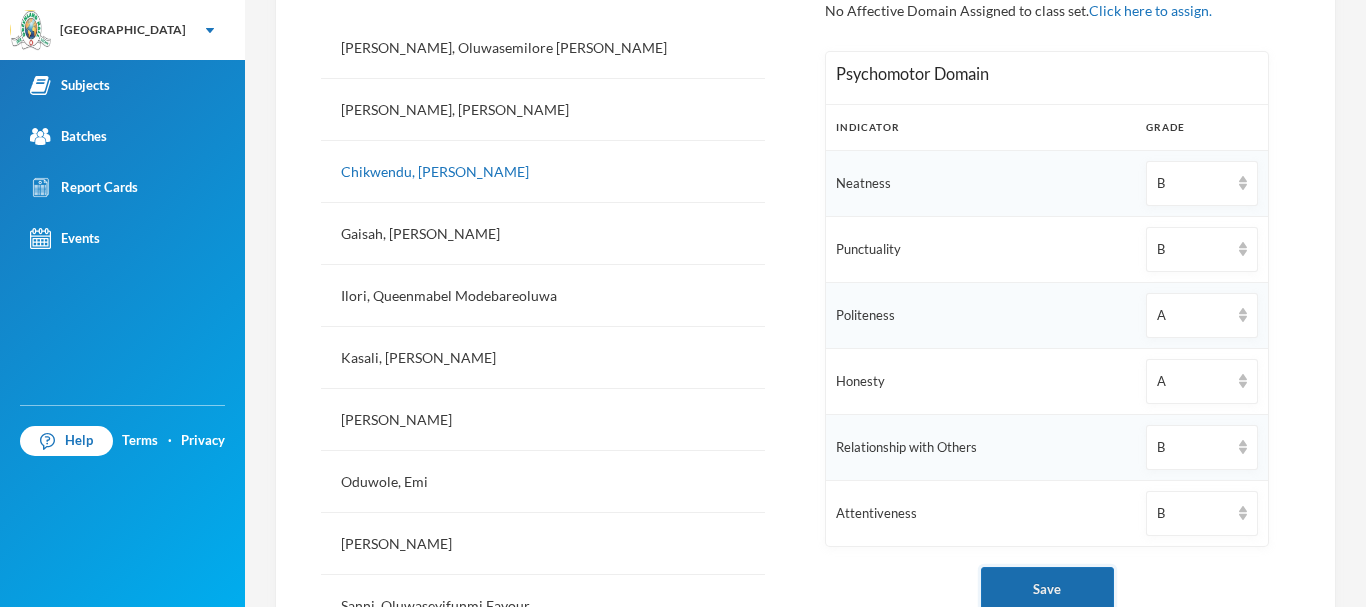 click on "Save" at bounding box center [1047, 589] 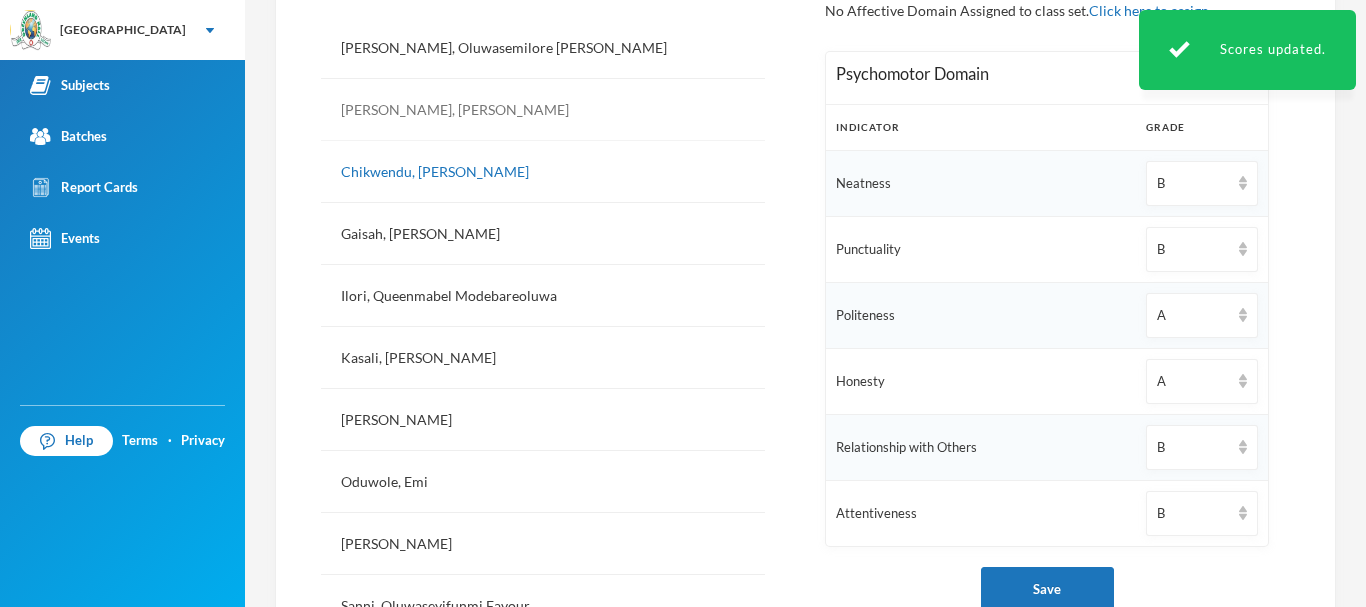 click on "[PERSON_NAME], [PERSON_NAME]" at bounding box center [543, 110] 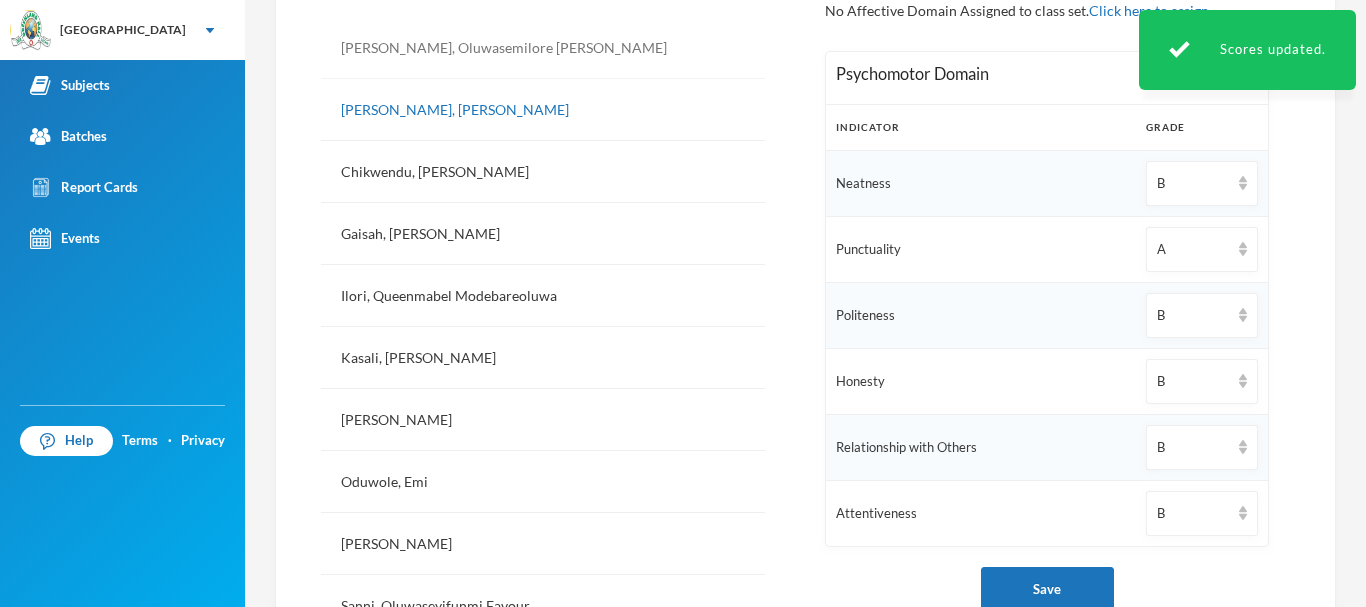 click on "[PERSON_NAME], Oluwasemilore [PERSON_NAME]" at bounding box center [543, 48] 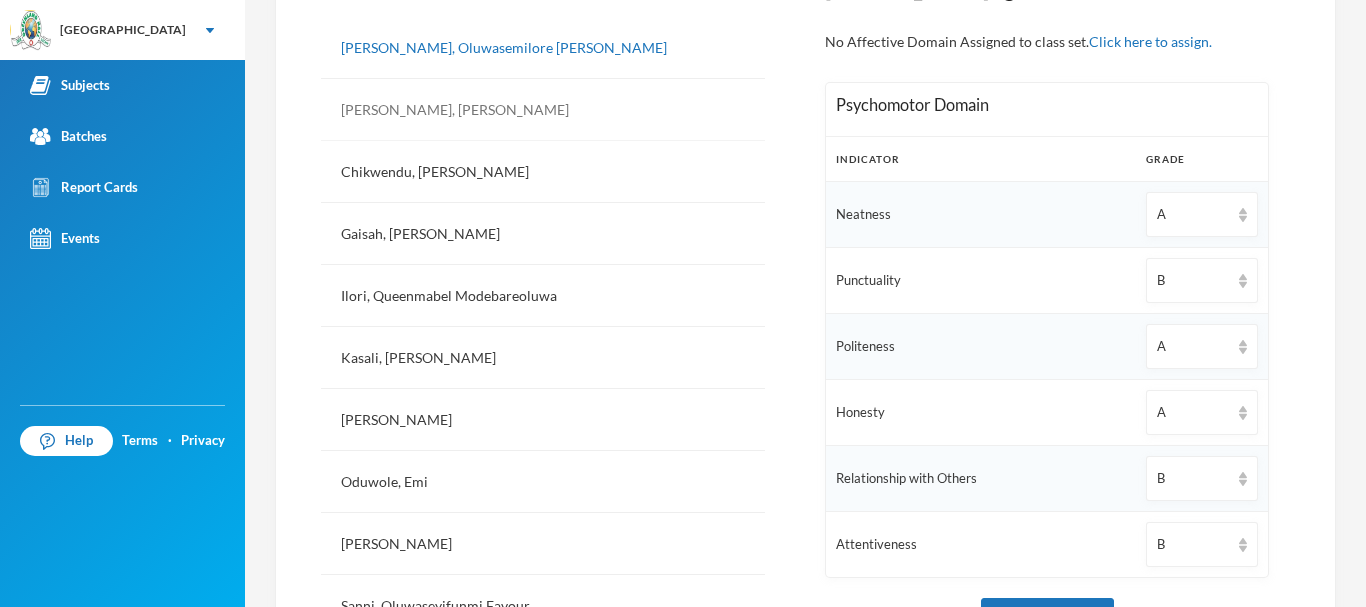 click on "[PERSON_NAME], [PERSON_NAME]" at bounding box center [543, 110] 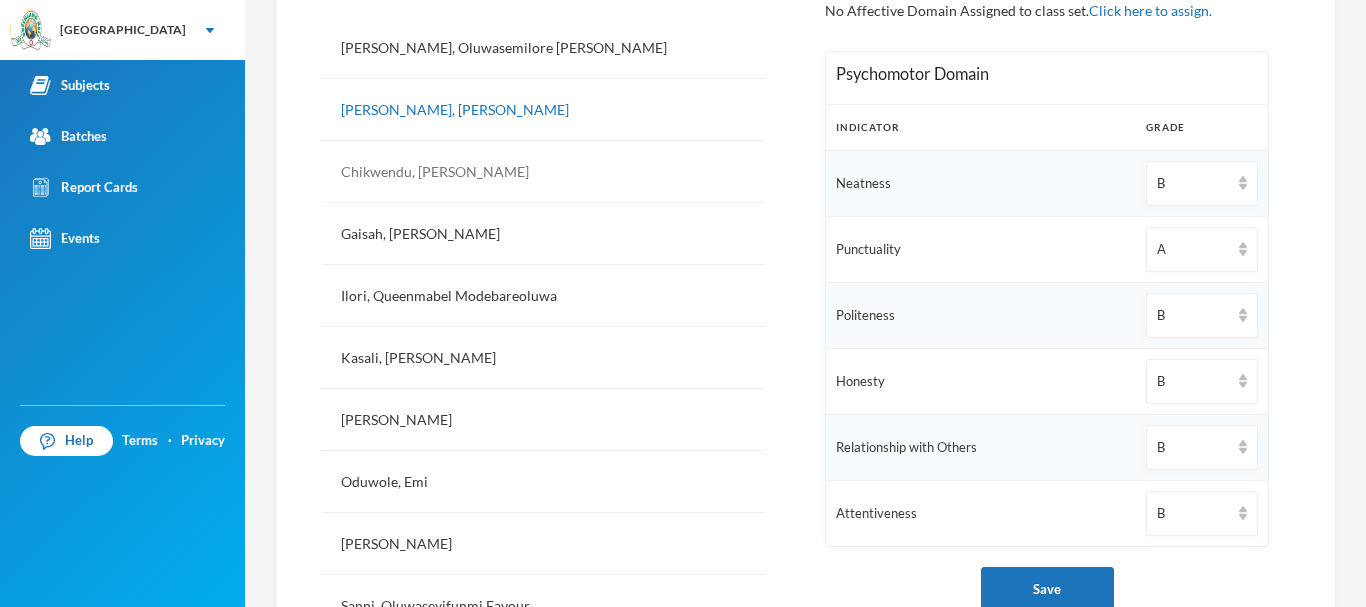 click on "Chikwendu, [PERSON_NAME]" at bounding box center (543, 172) 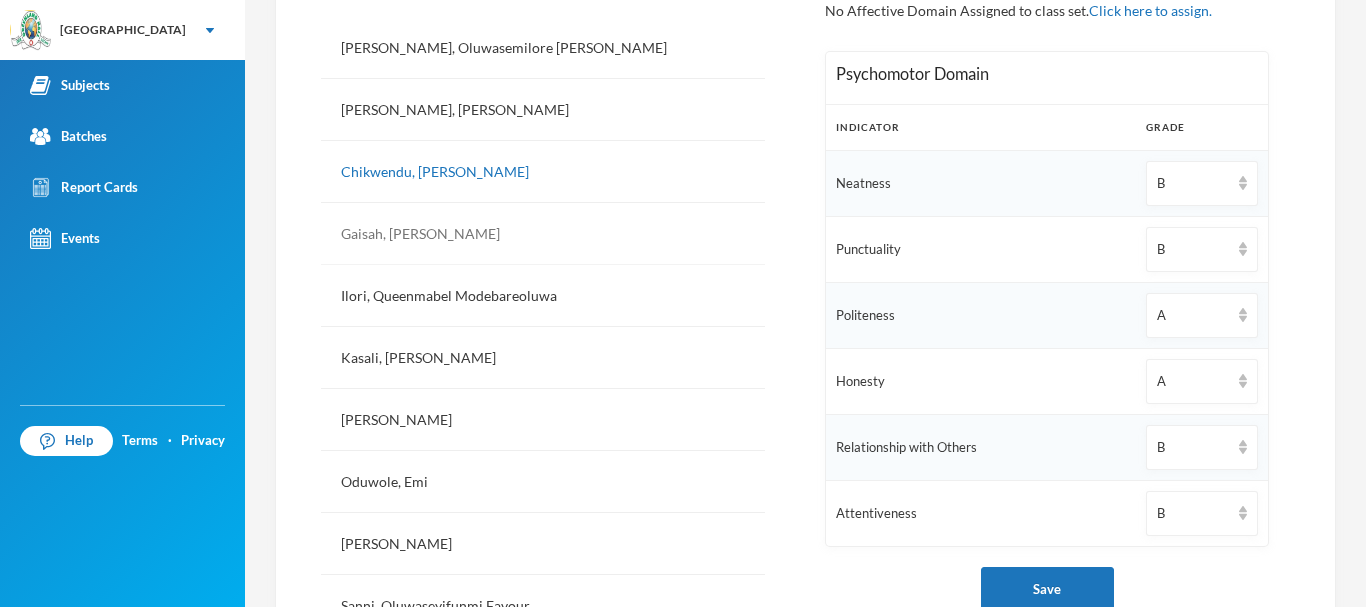 click on "Gaisah, [PERSON_NAME]" at bounding box center [543, 234] 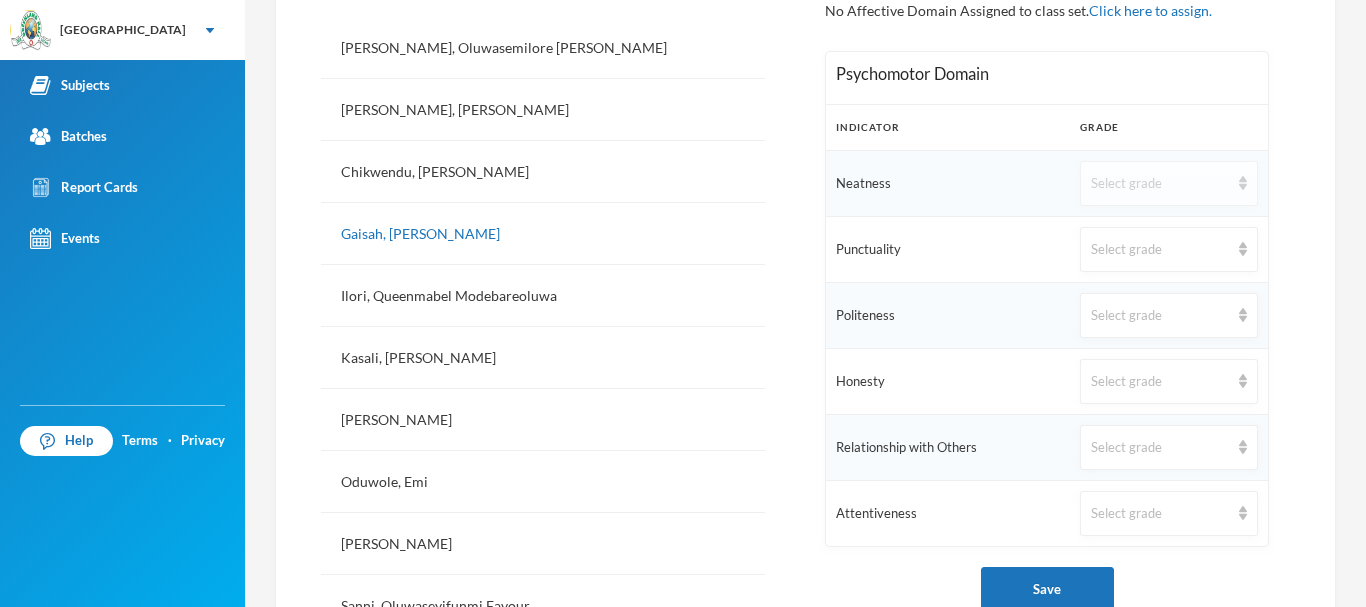 click on "Select grade" at bounding box center [1160, 184] 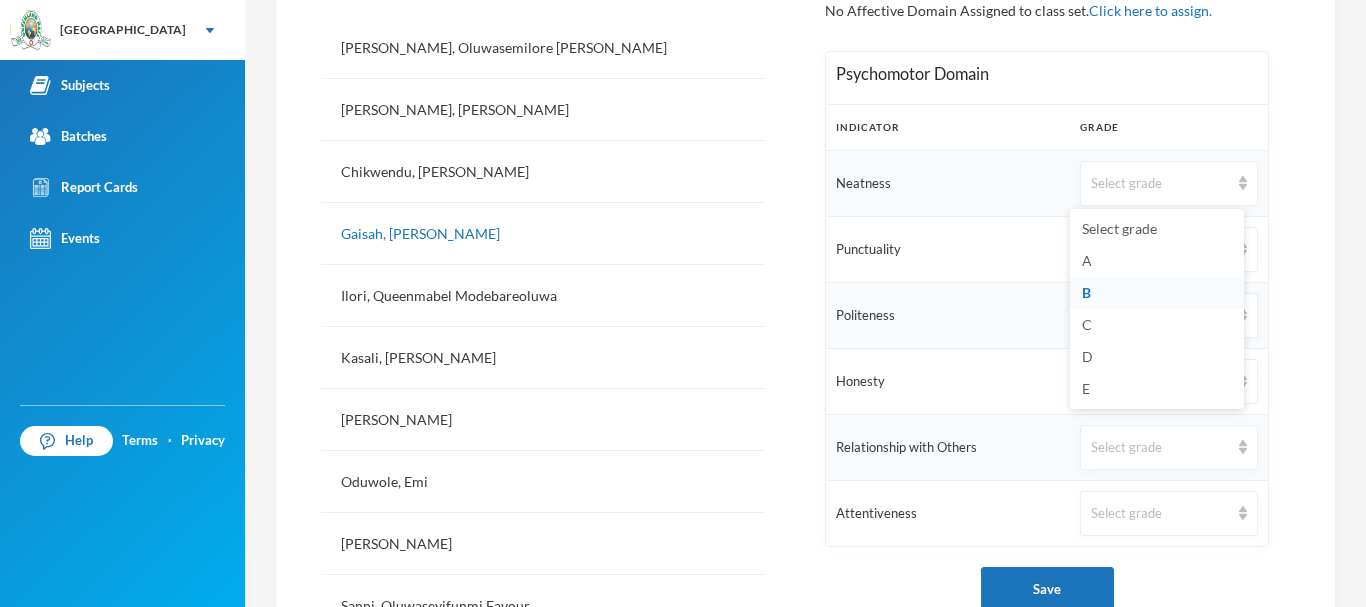 click on "B" at bounding box center (1086, 292) 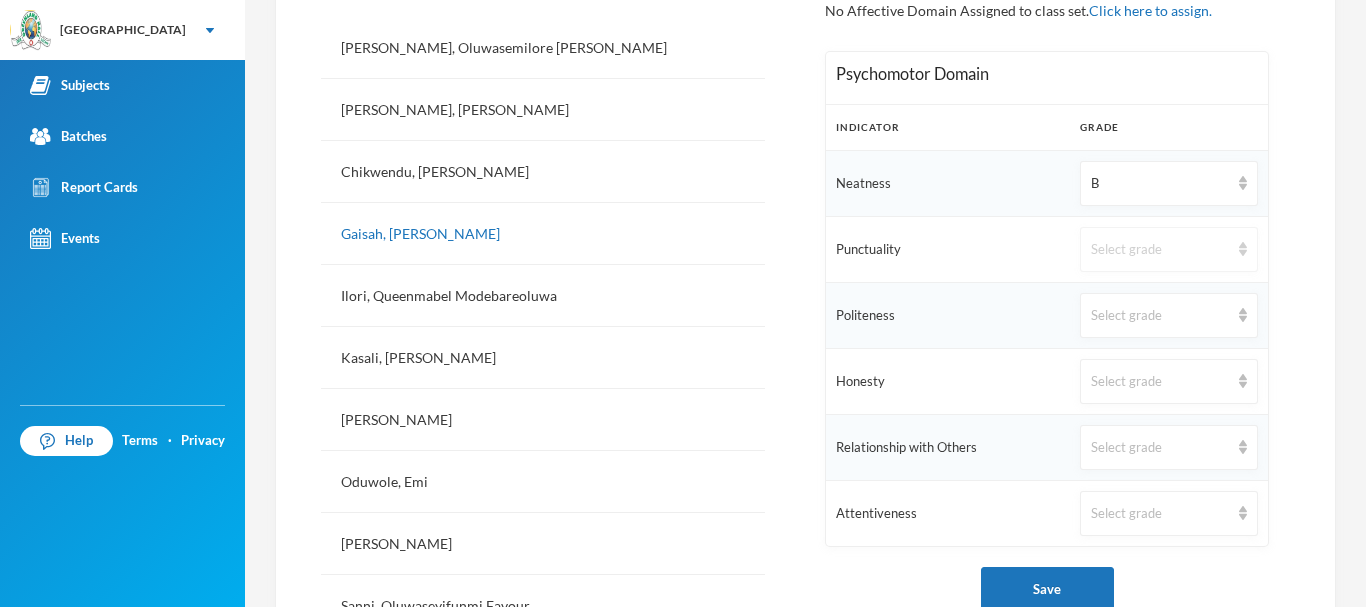 click on "Select grade" at bounding box center (1160, 250) 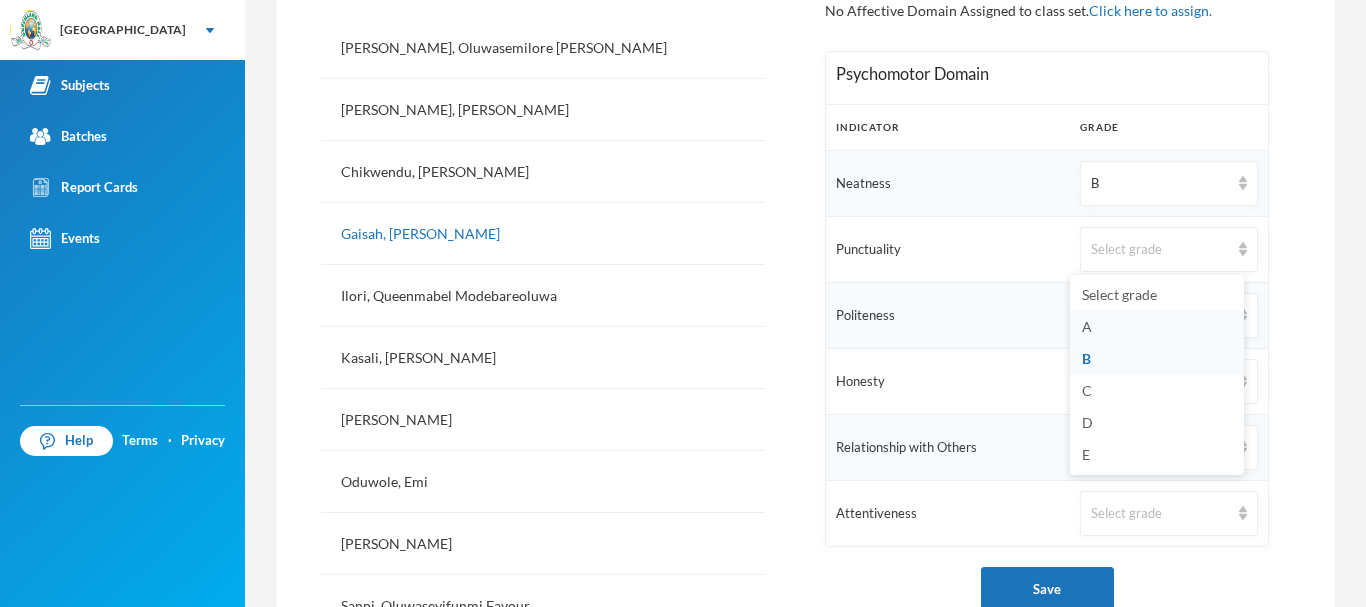 click on "A" at bounding box center (1087, 326) 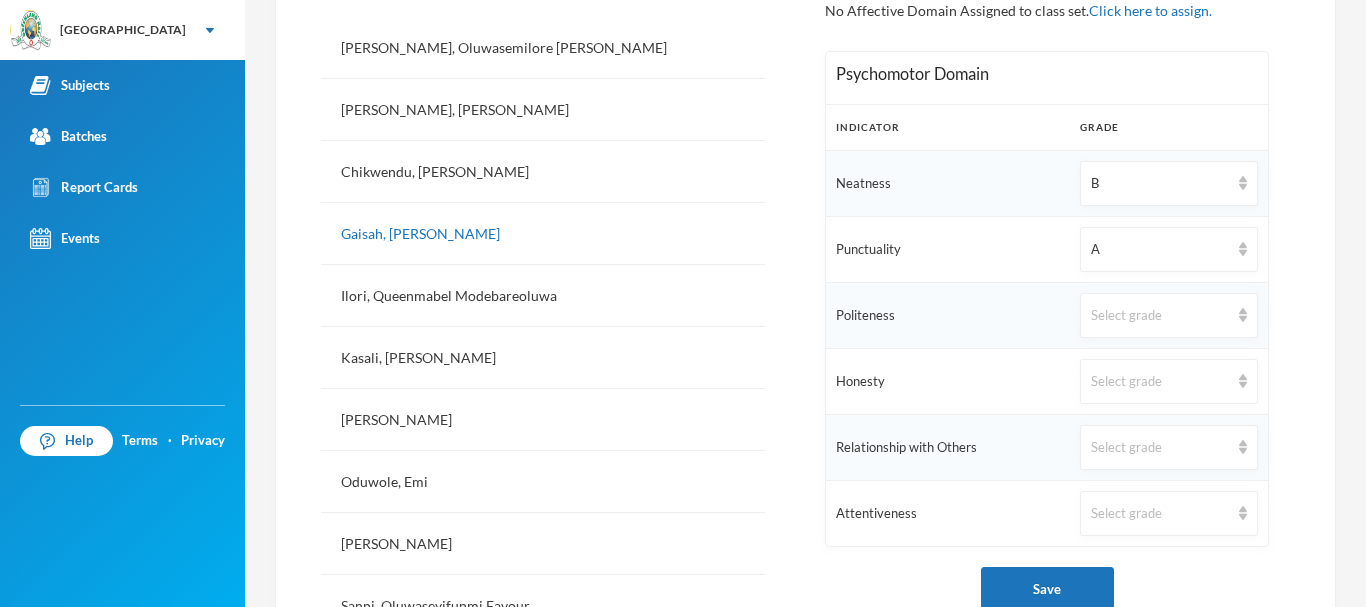 click on "Select grade" at bounding box center (1160, 316) 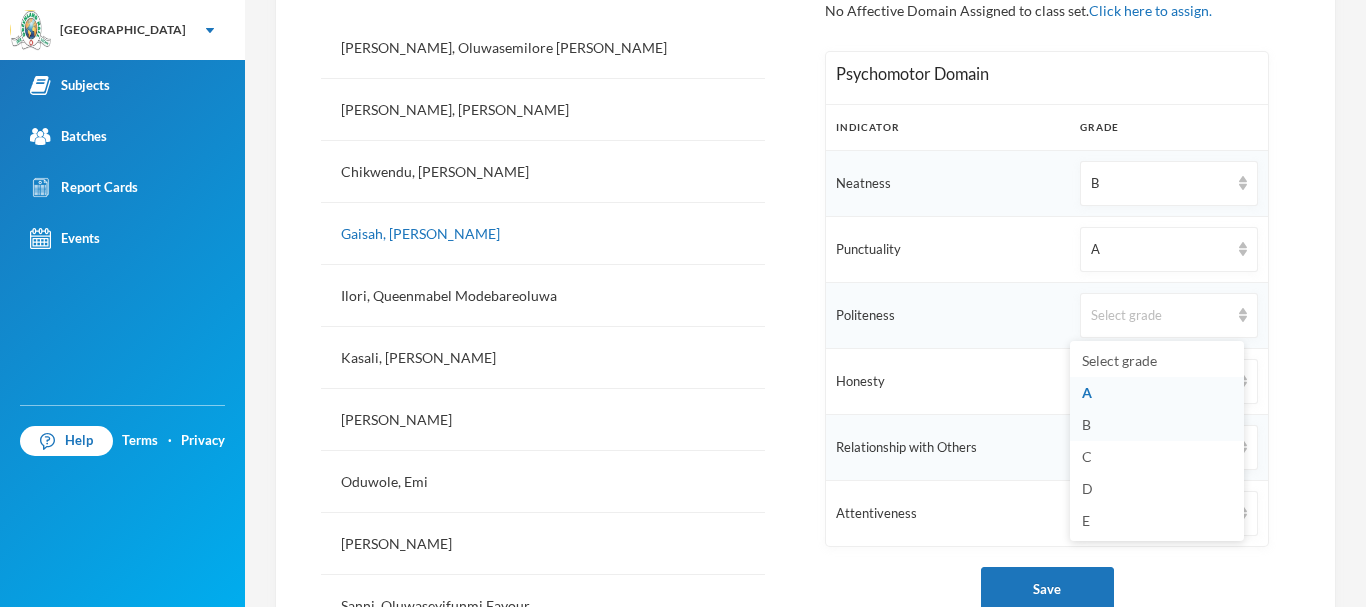 click on "B" at bounding box center [1157, 425] 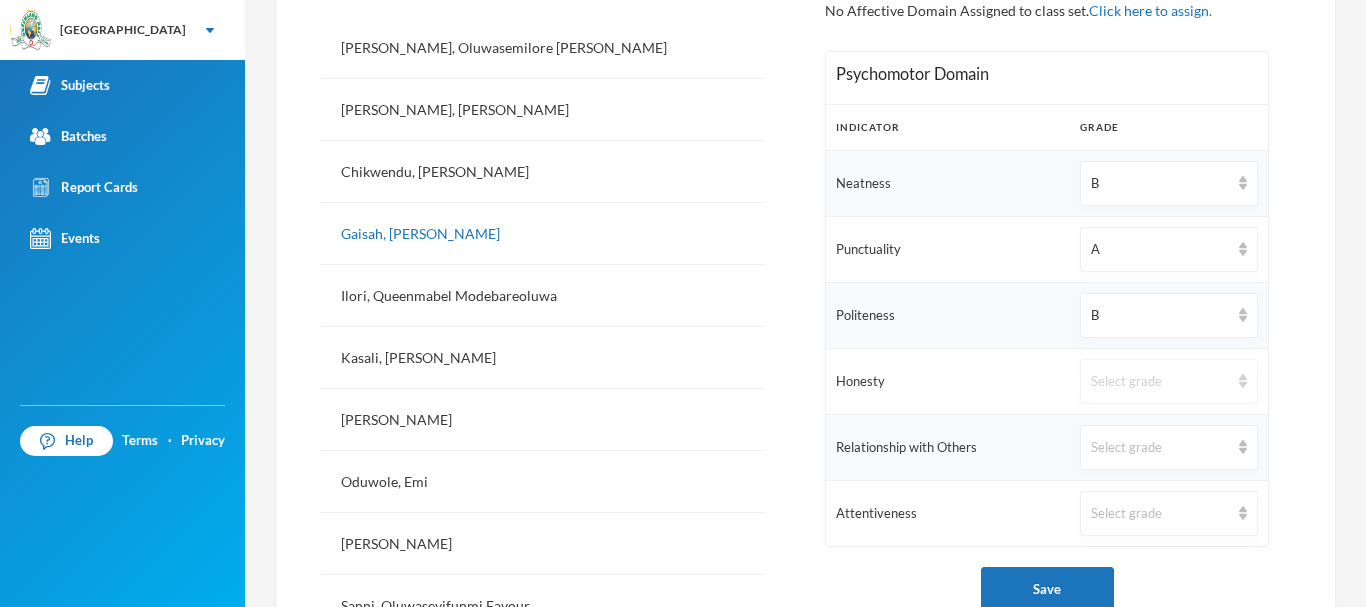 click on "Select grade" at bounding box center (1160, 382) 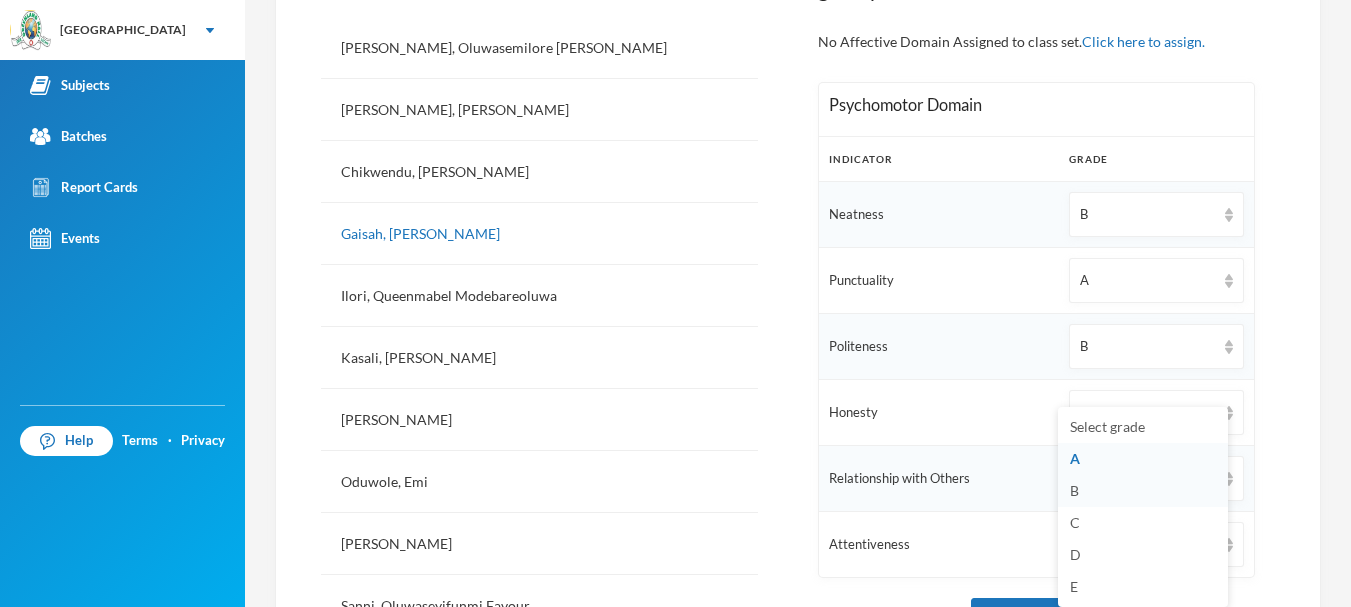 click on "B" at bounding box center [1074, 490] 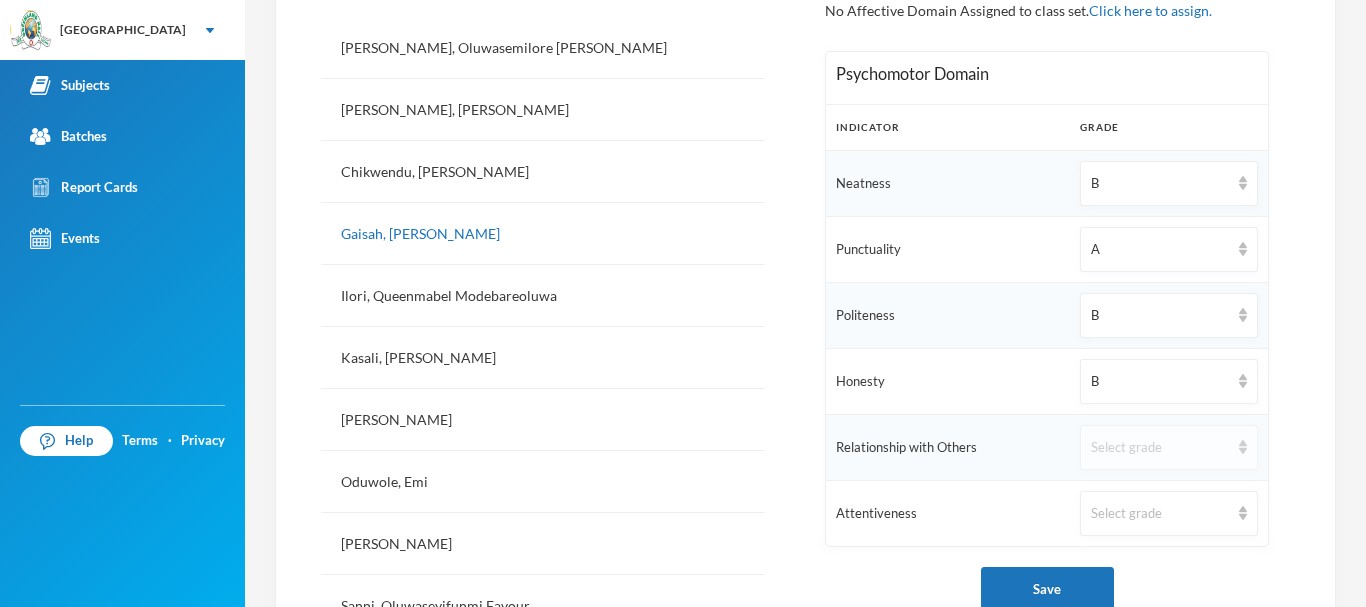 click on "Select grade" at bounding box center [1160, 448] 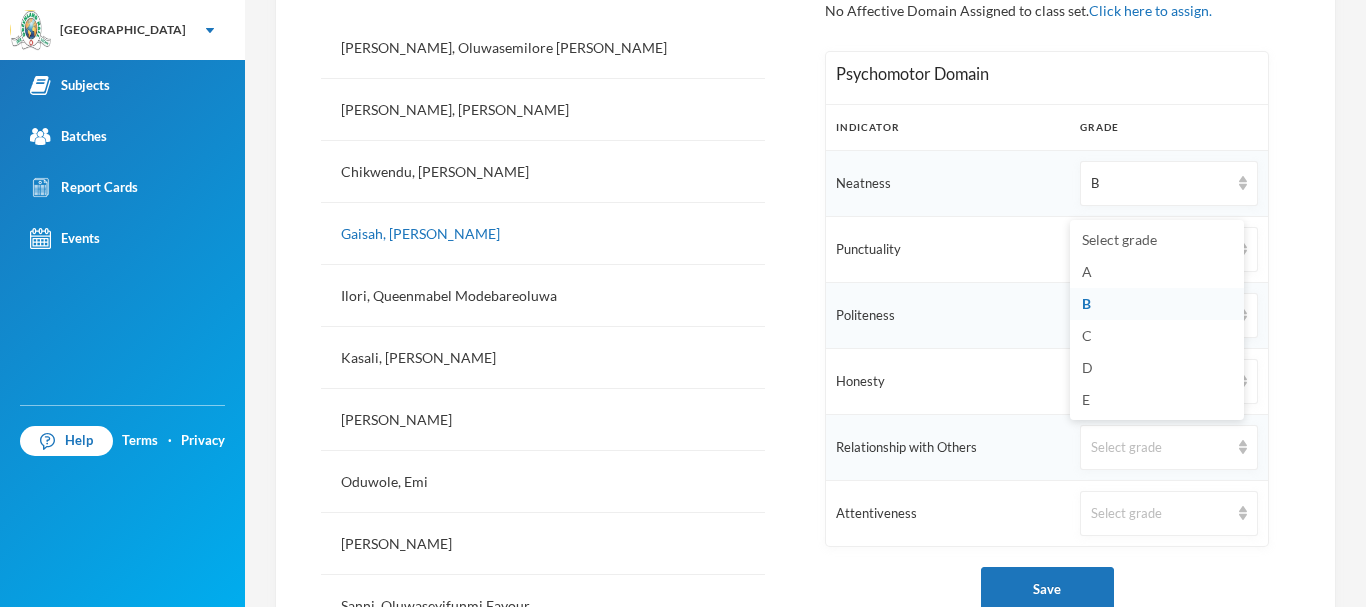click on "B" at bounding box center [1157, 304] 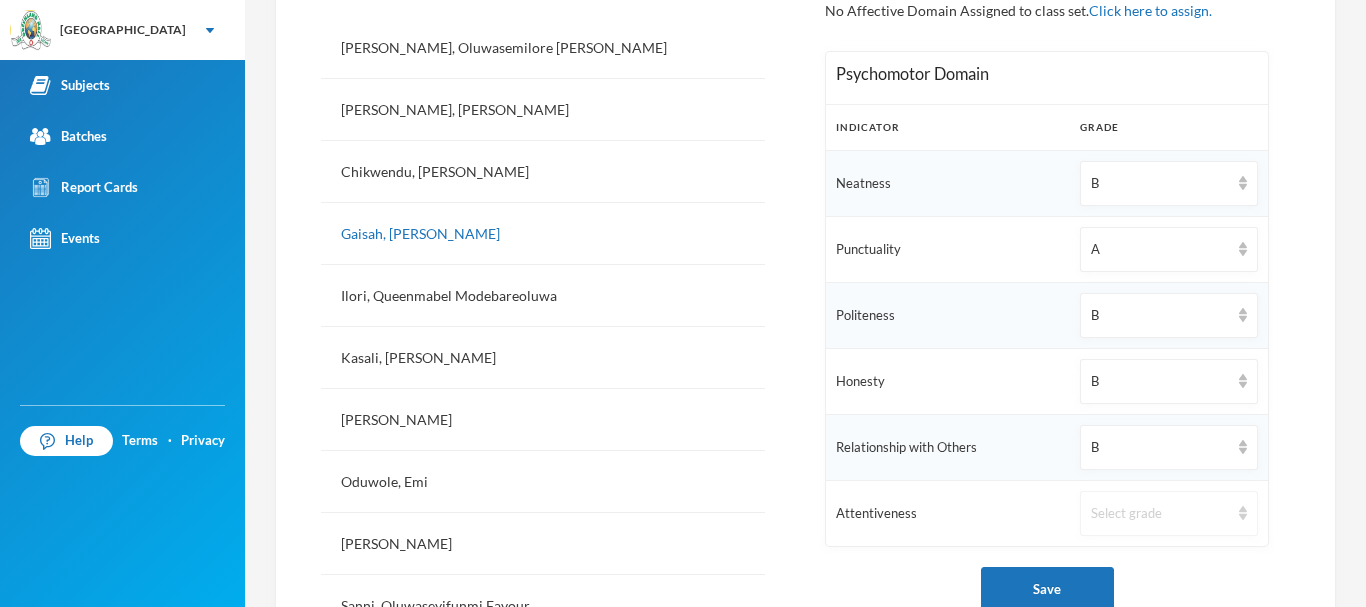 click on "Select grade" at bounding box center (1169, 513) 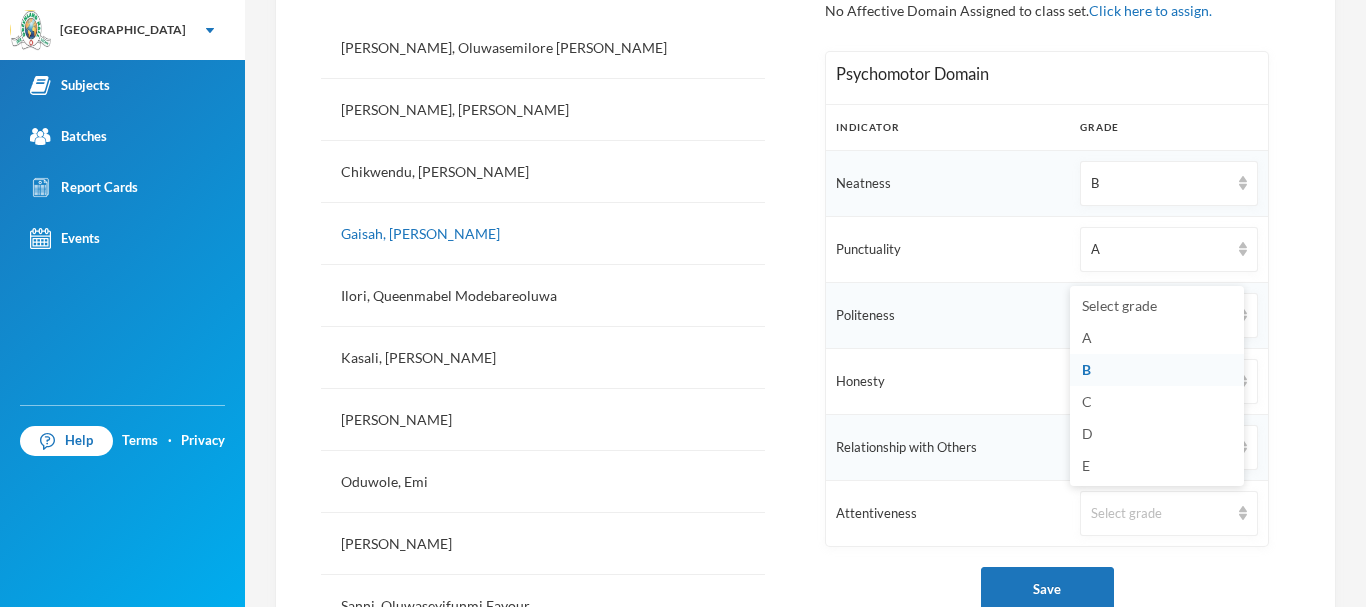 click on "B" at bounding box center (1157, 370) 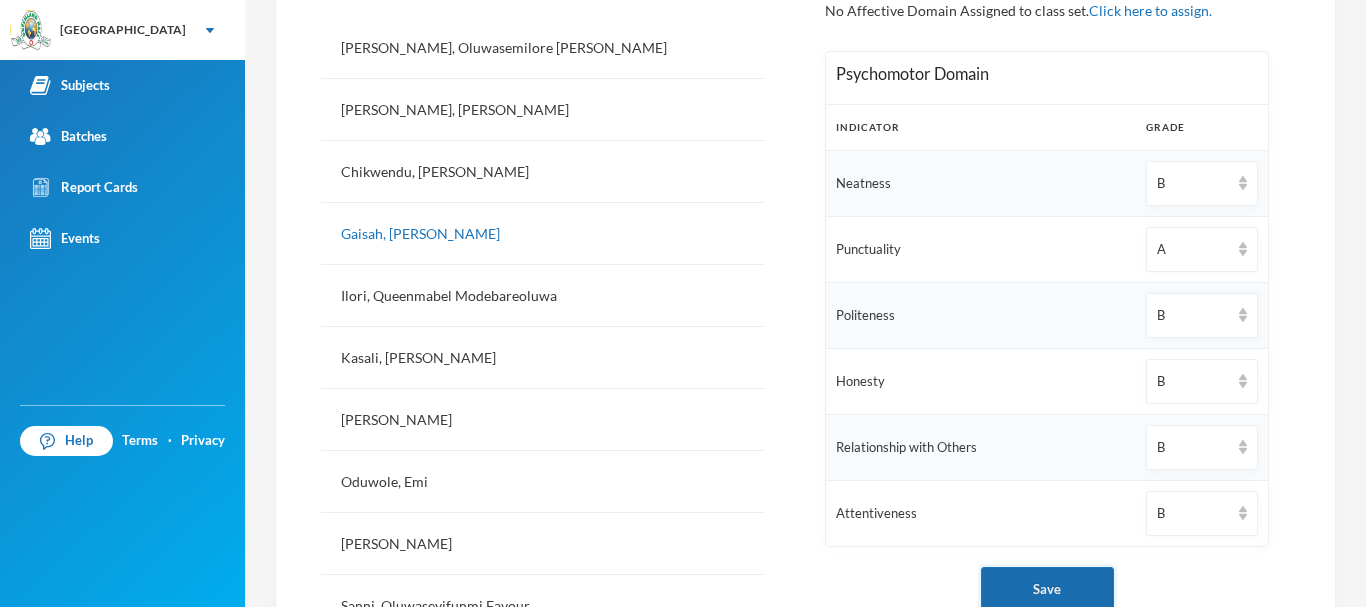 click on "Save" at bounding box center (1047, 589) 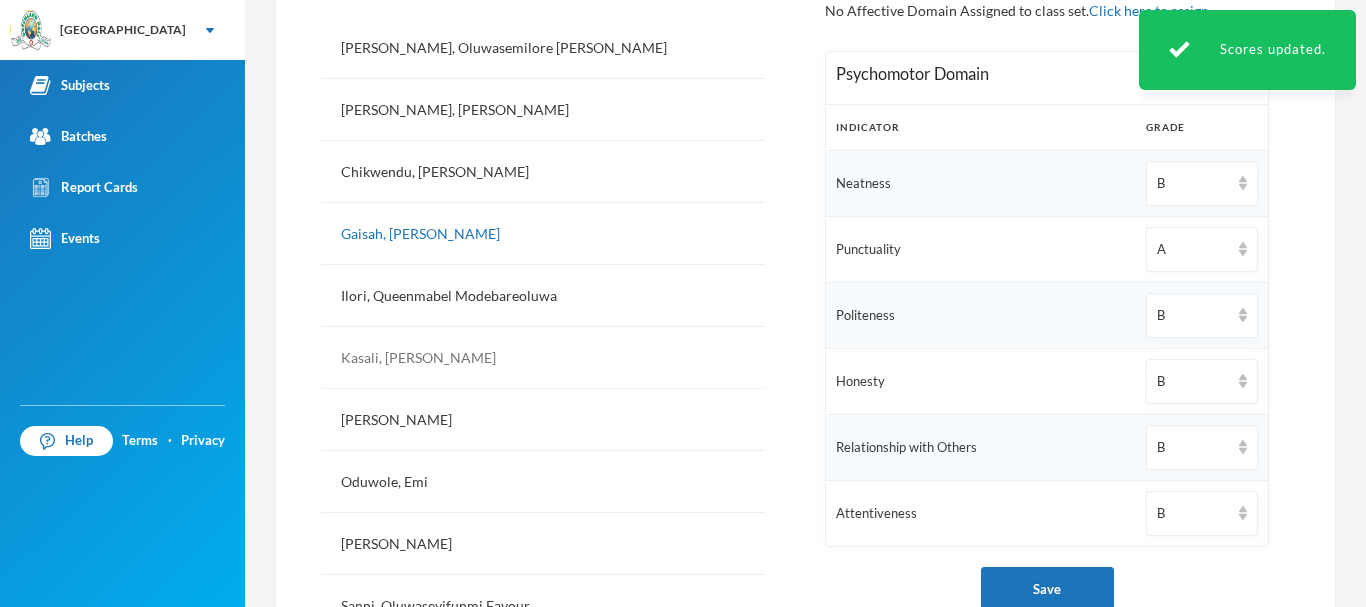 click on "Kasali, [PERSON_NAME]" at bounding box center [543, 358] 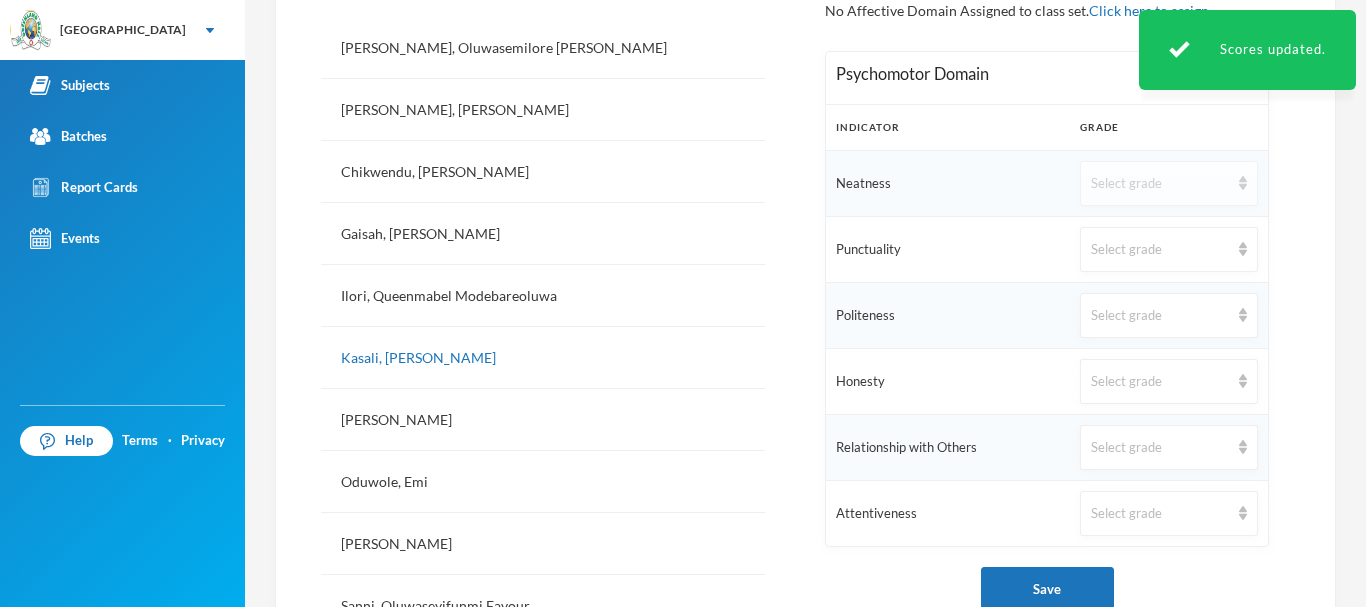 click on "Select grade" at bounding box center [1160, 184] 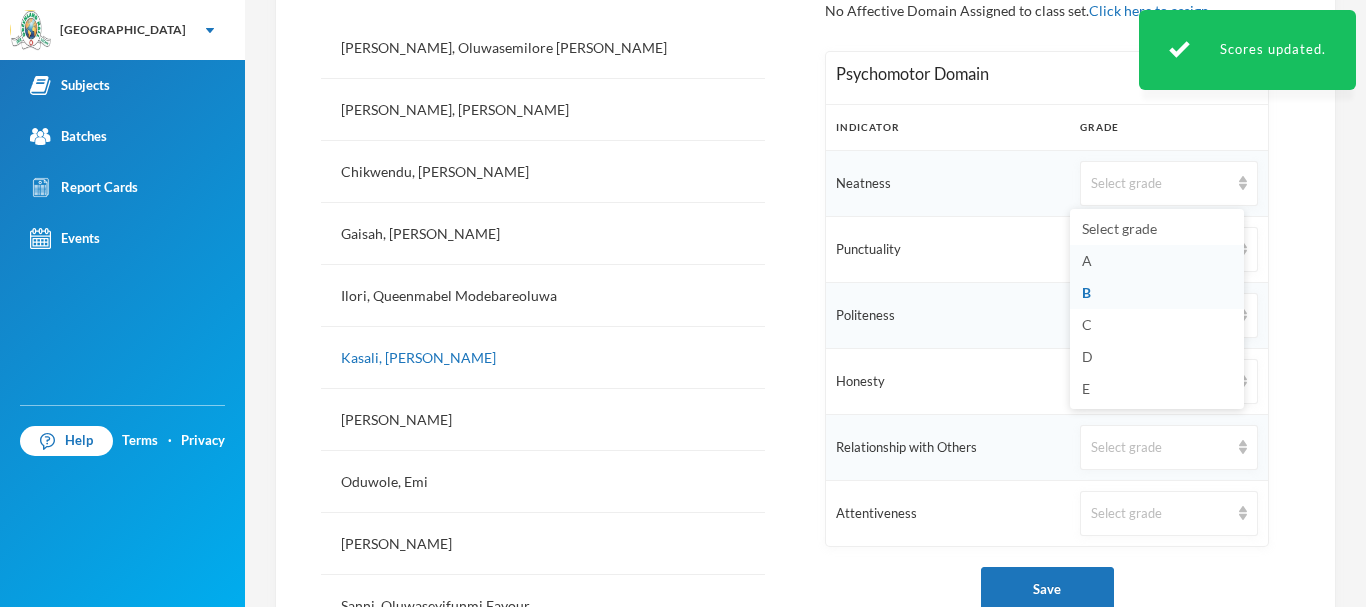click on "A" at bounding box center [1087, 260] 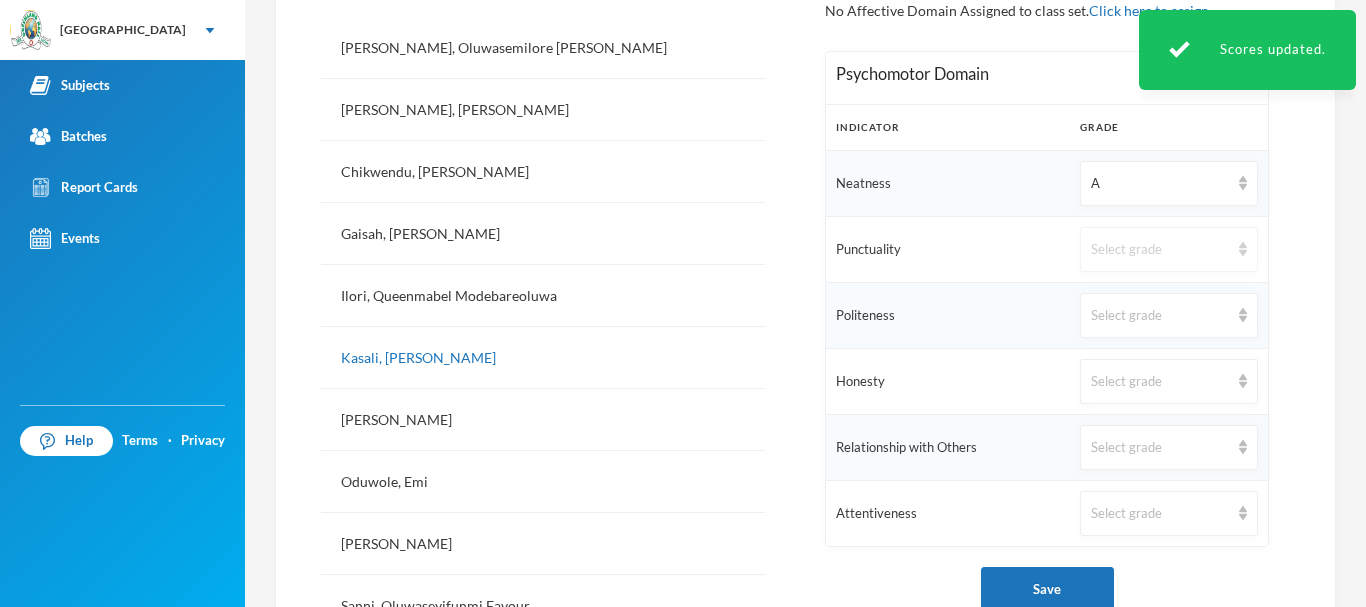 click on "Select grade" at bounding box center (1169, 249) 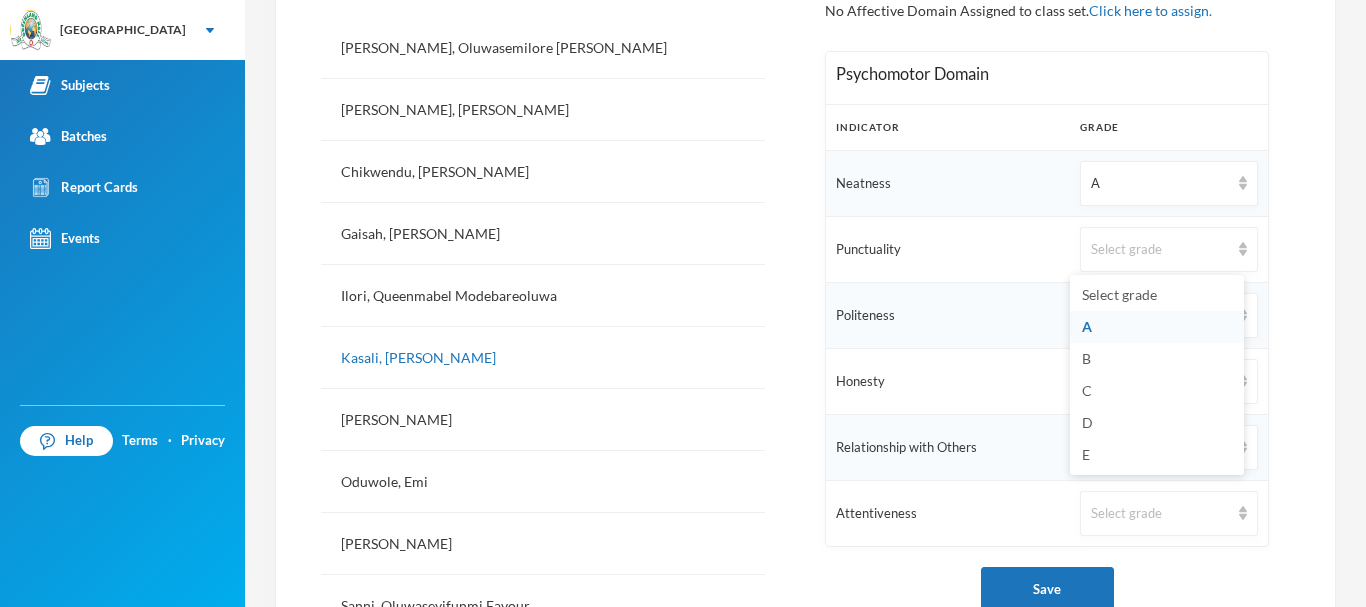 click on "A" at bounding box center [1157, 327] 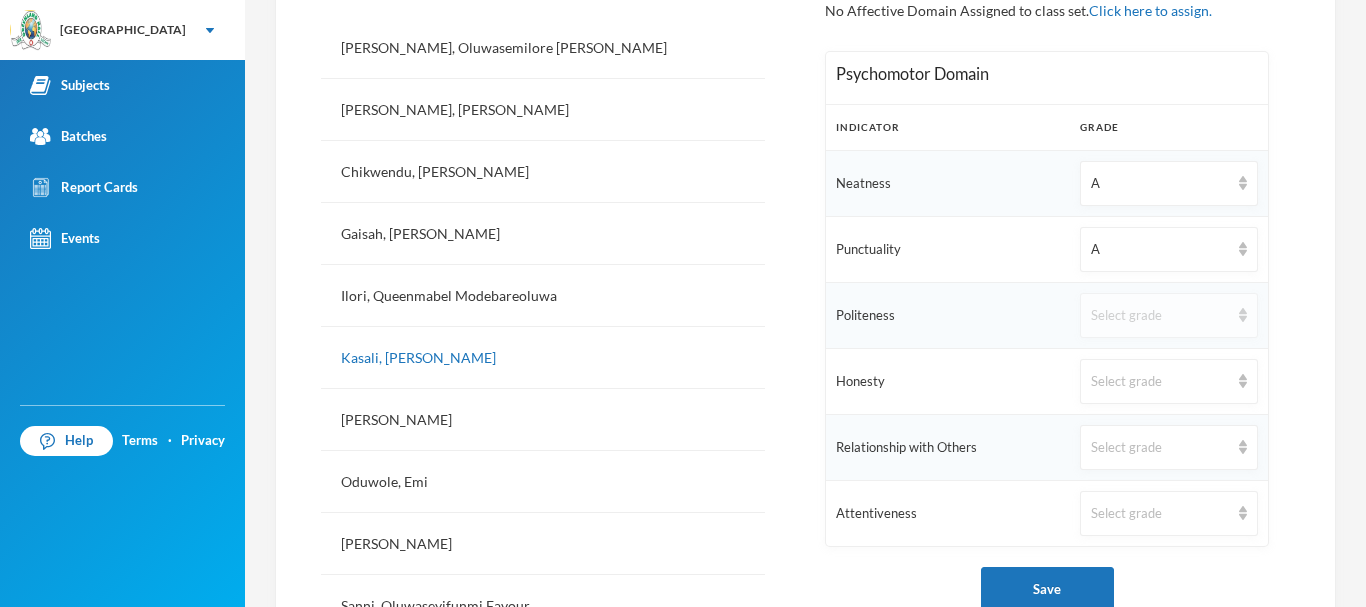 click on "Select grade" at bounding box center [1160, 316] 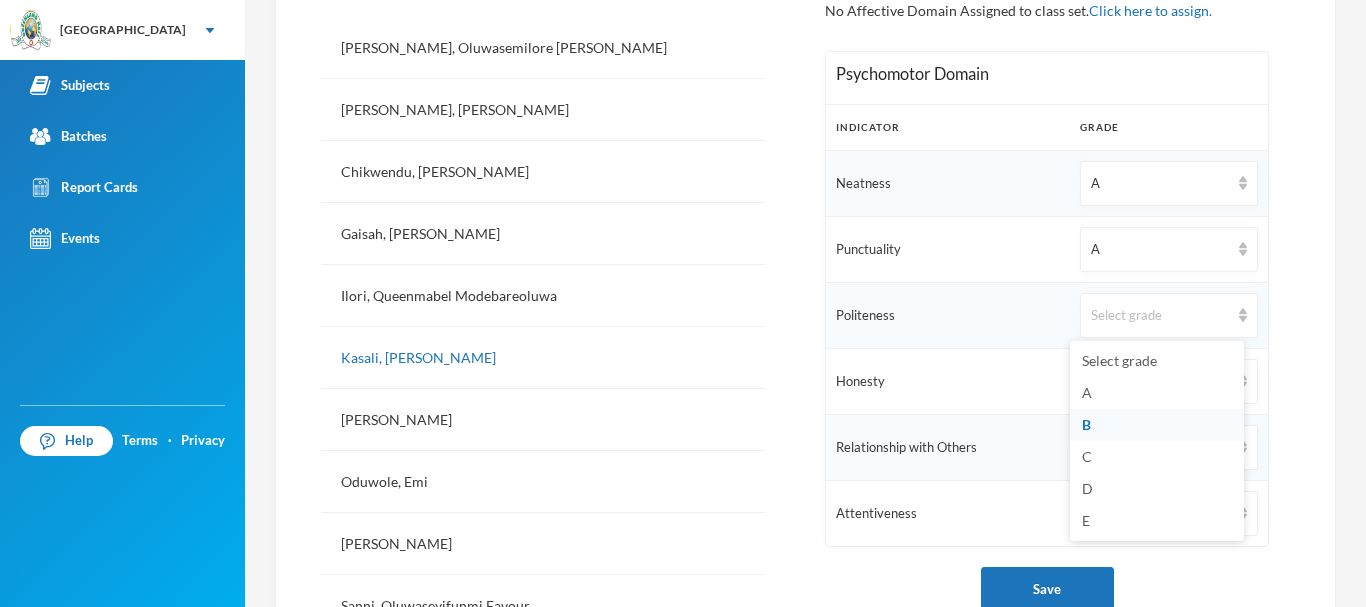 click on "B" at bounding box center (1086, 424) 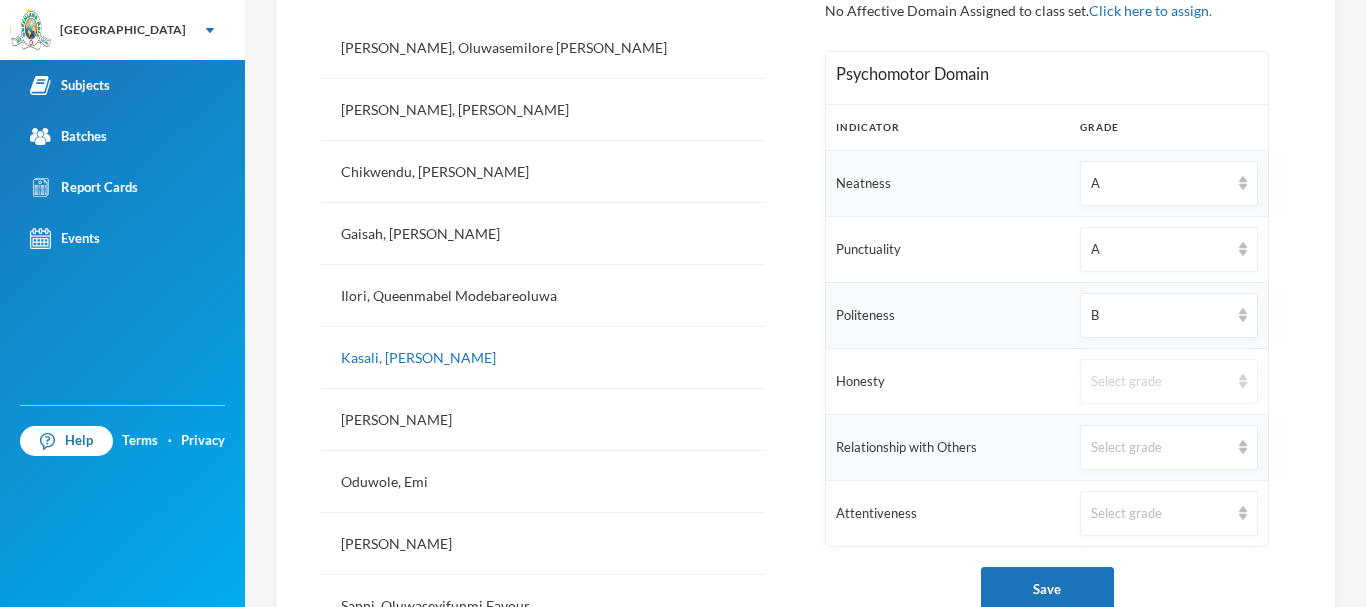 click on "Select grade" at bounding box center (1160, 382) 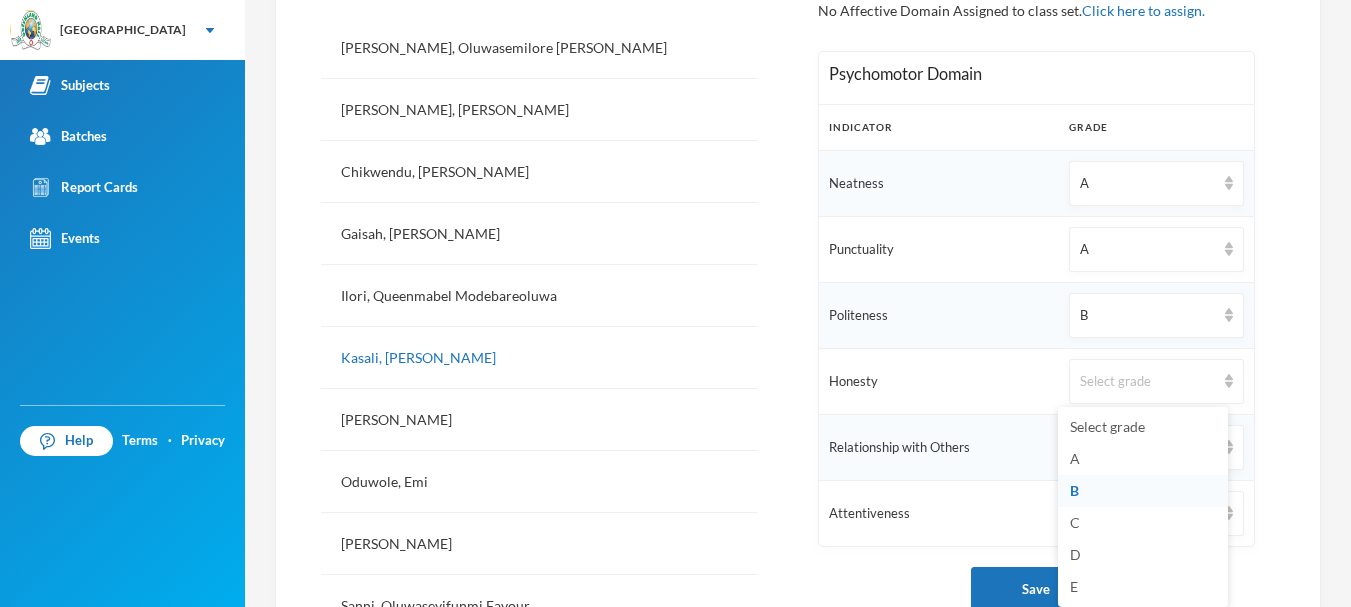 click on "B" at bounding box center (1143, 491) 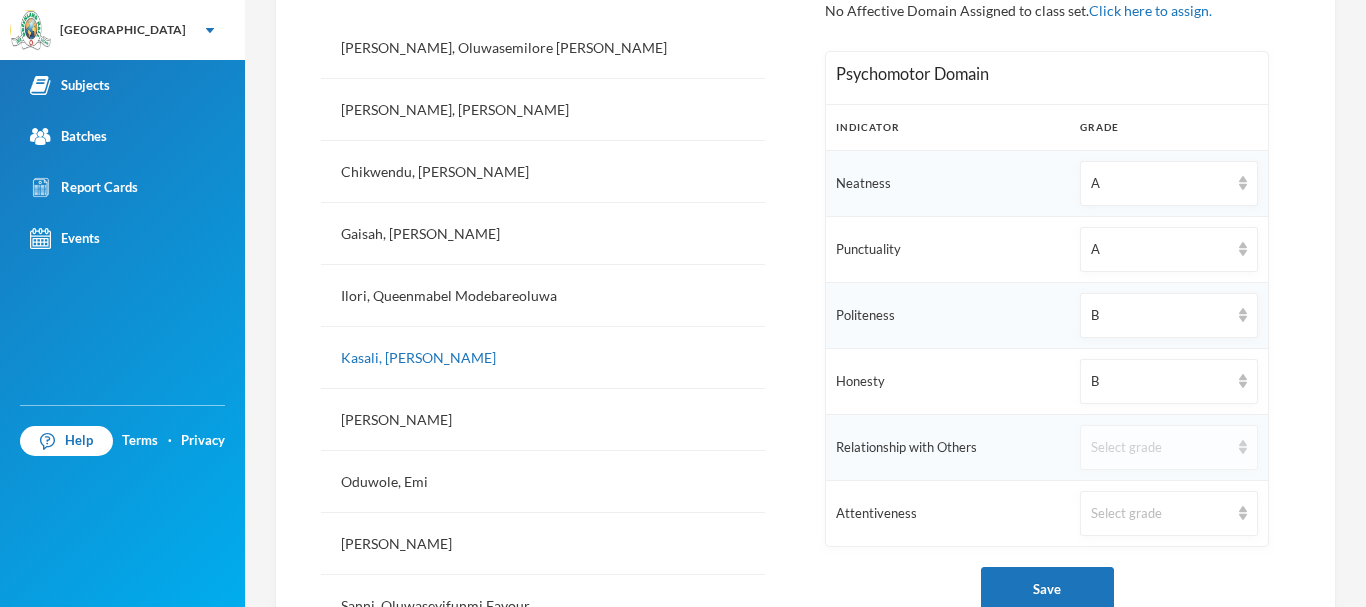 click on "Select grade" at bounding box center [1160, 448] 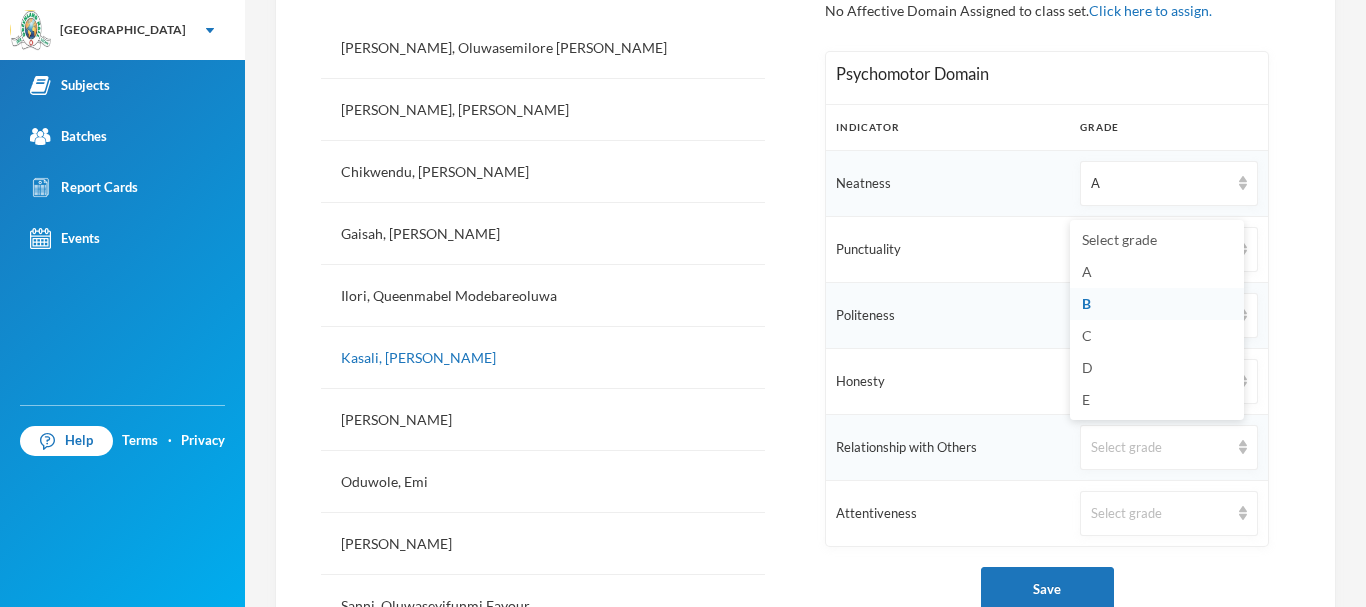 click on "B" at bounding box center (1157, 304) 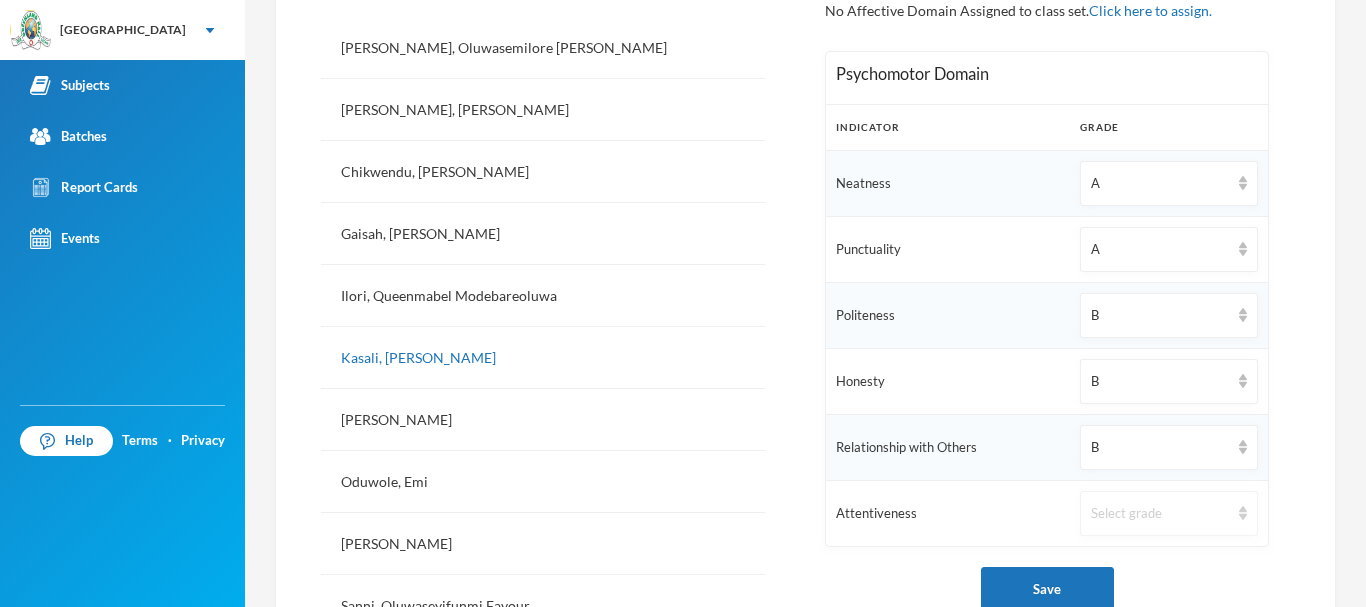 click on "Select grade" at bounding box center (1160, 514) 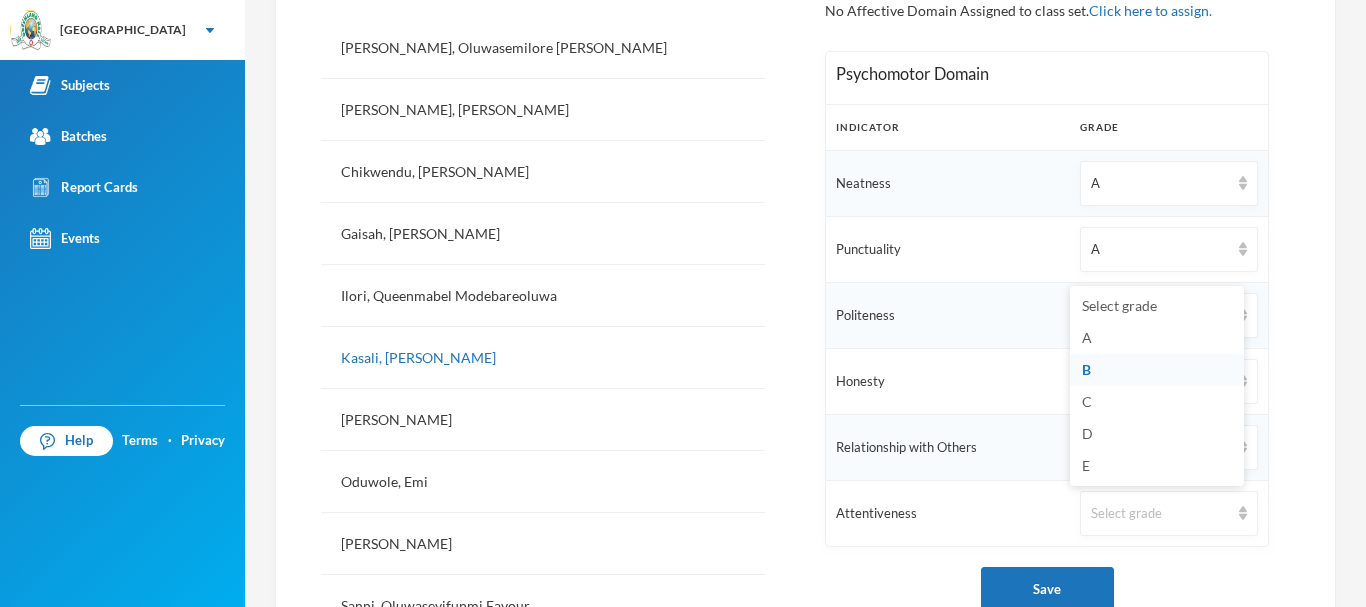 click on "B" at bounding box center (1157, 370) 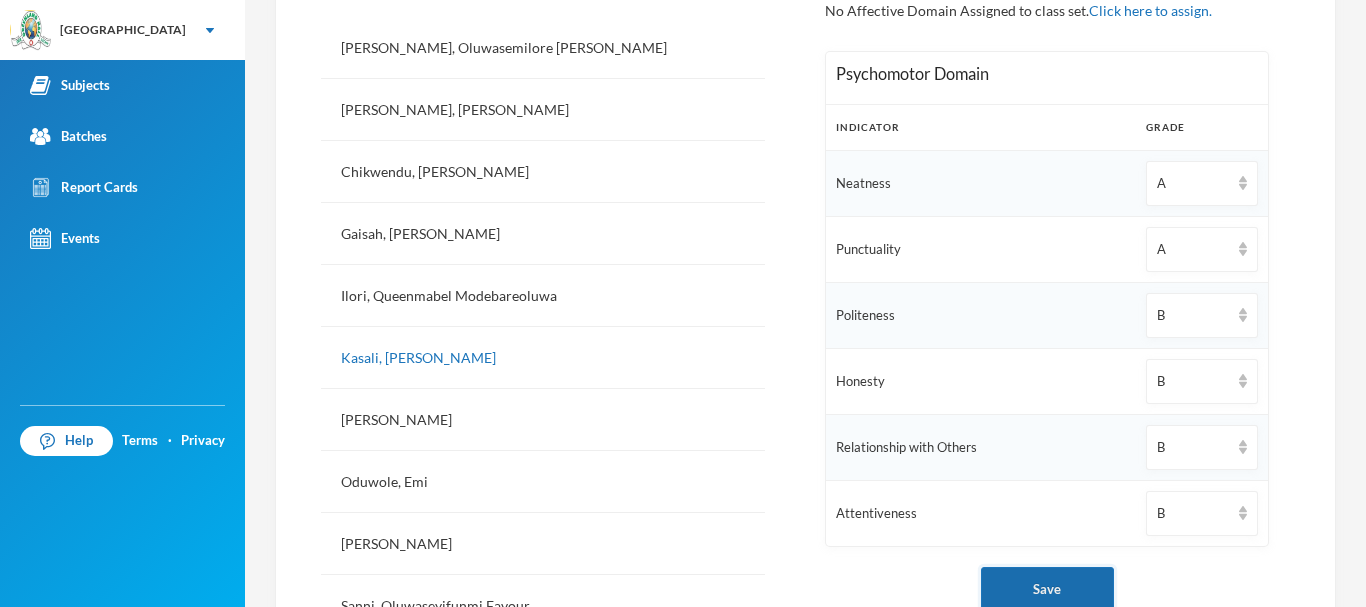 click on "Save" at bounding box center [1047, 589] 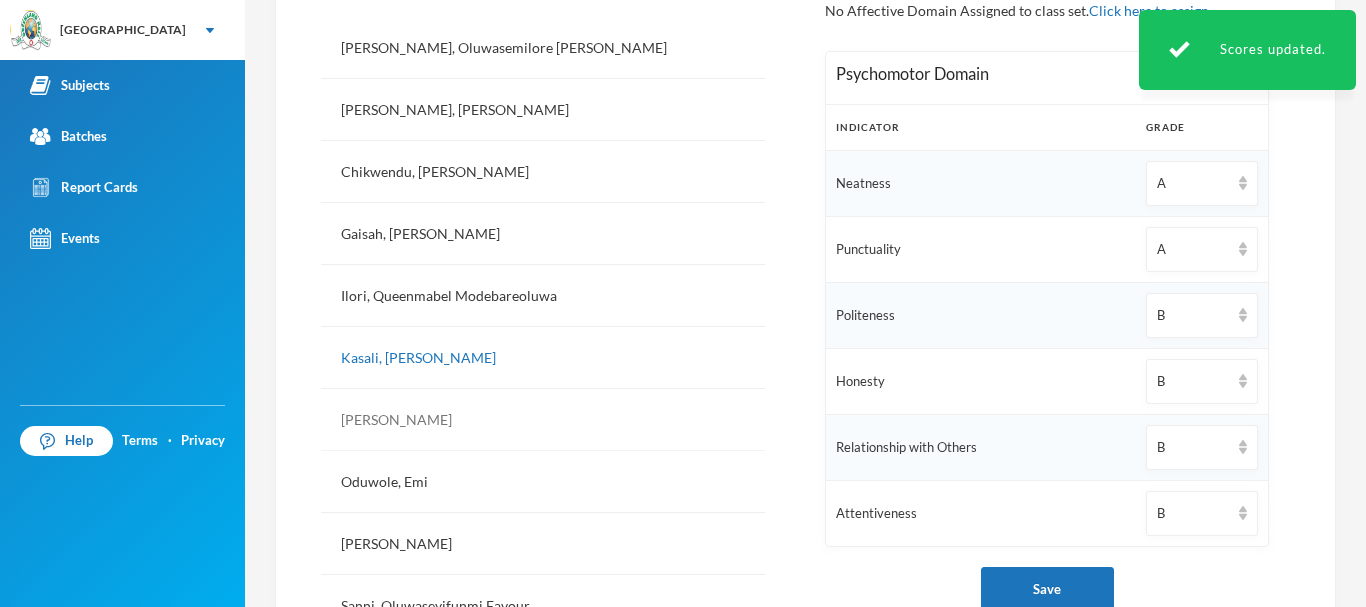 click on "[PERSON_NAME]" at bounding box center (543, 420) 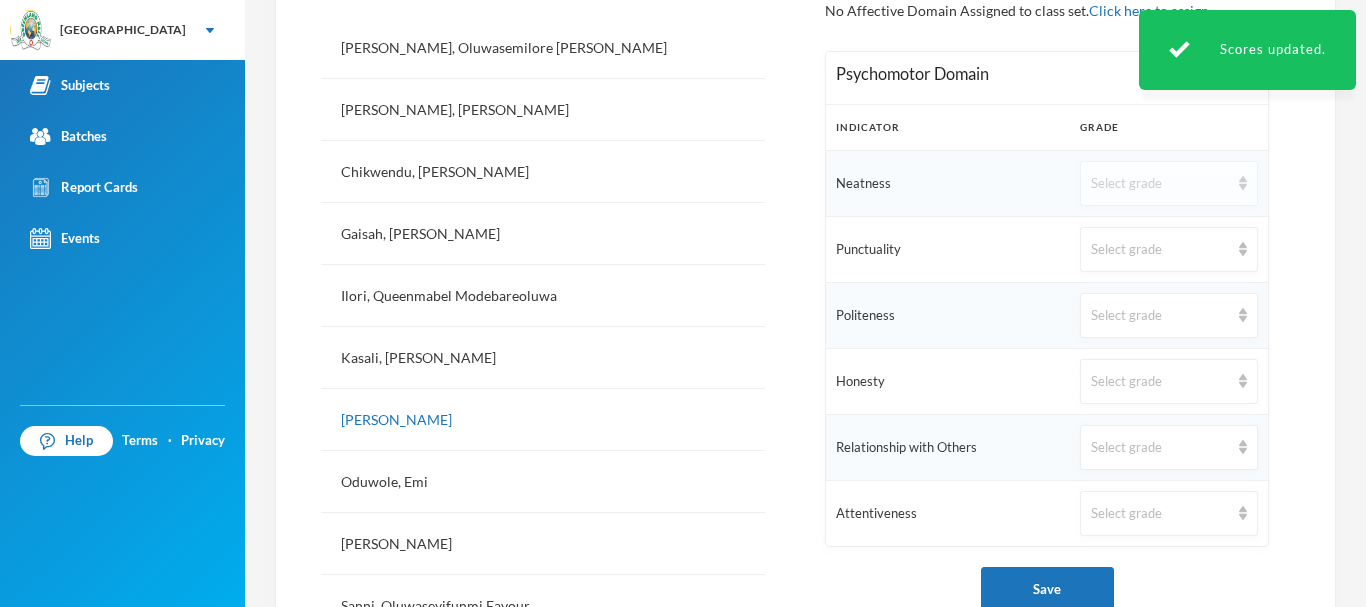 click on "Select grade" at bounding box center [1160, 184] 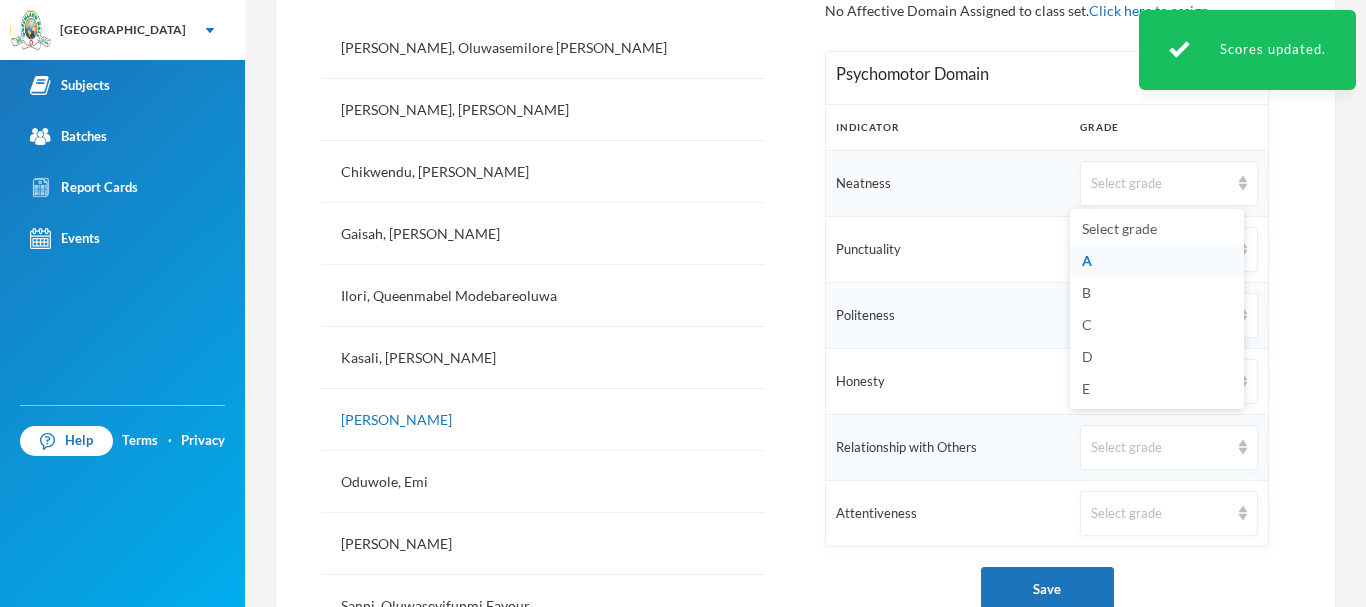 click on "A" at bounding box center [1157, 261] 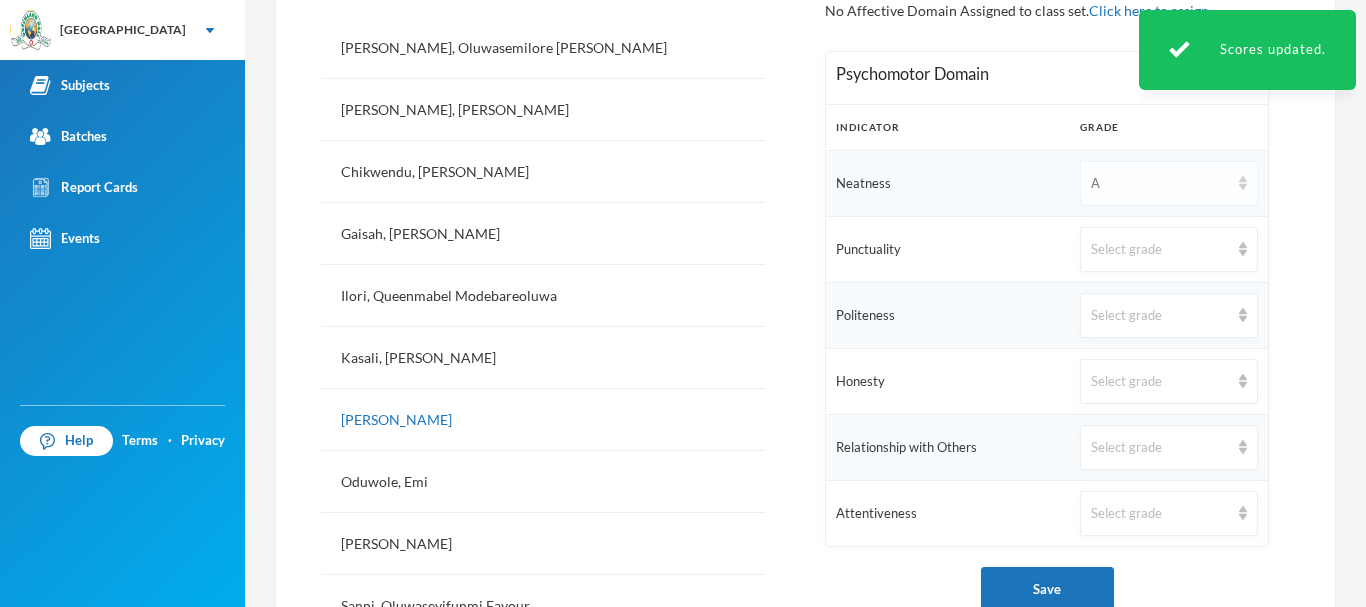 click on "A" at bounding box center (1160, 184) 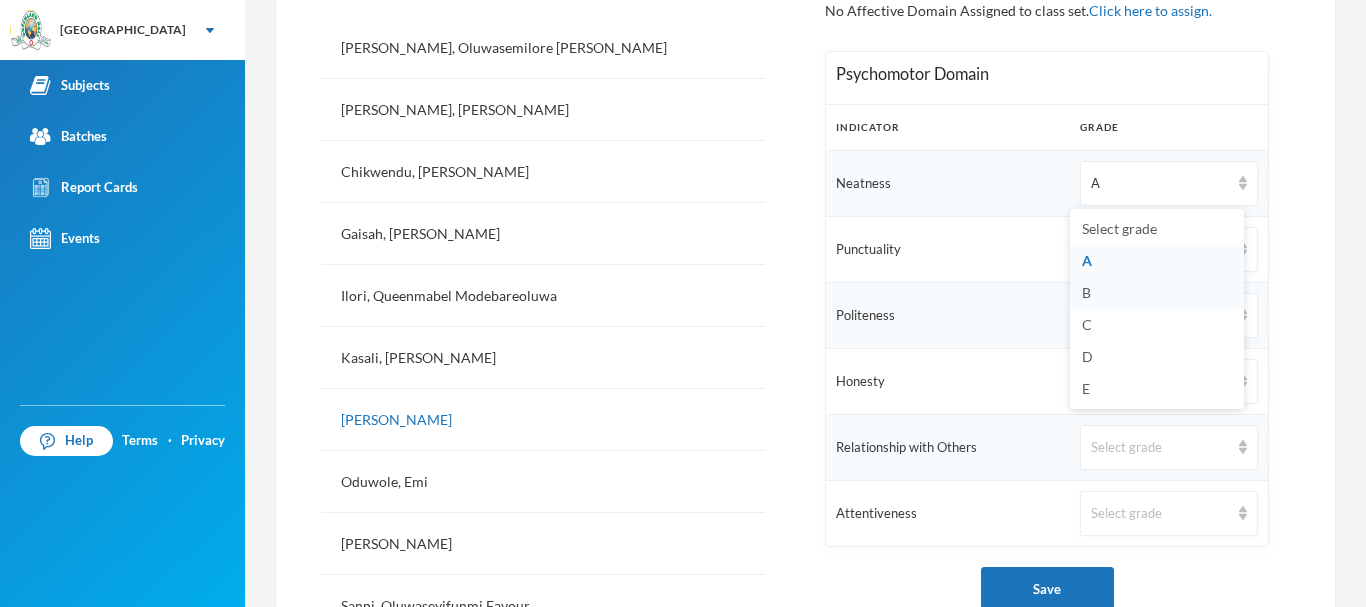click on "B" at bounding box center (1157, 293) 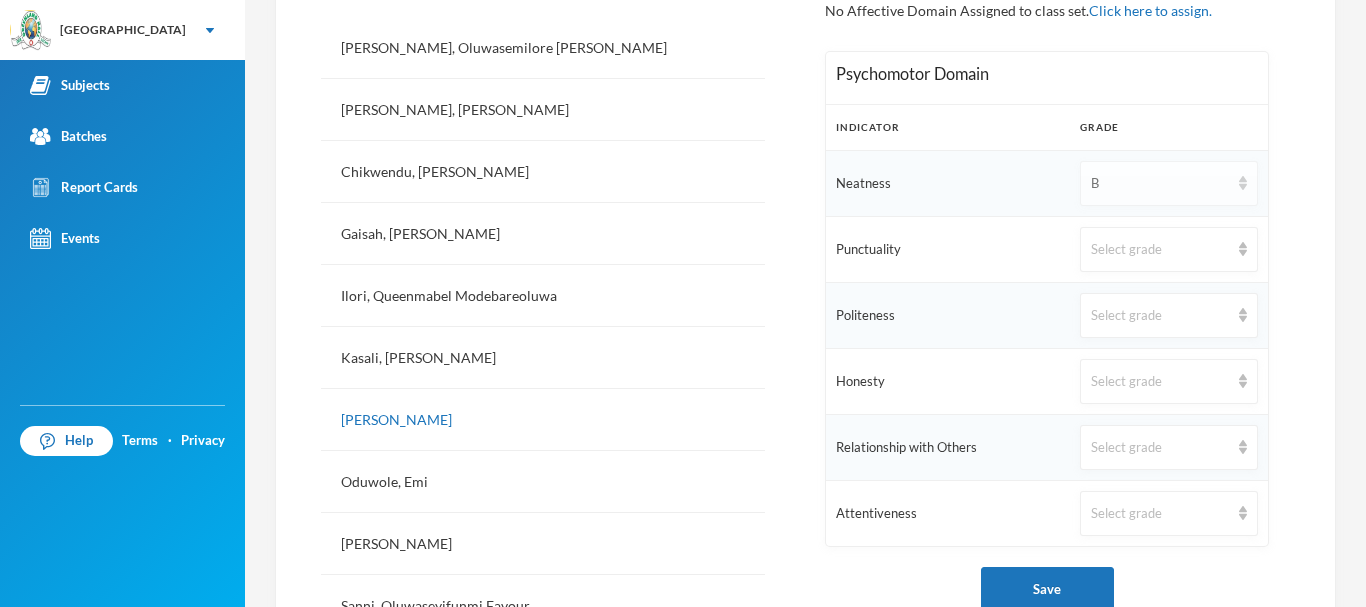 click on "B" at bounding box center (1160, 184) 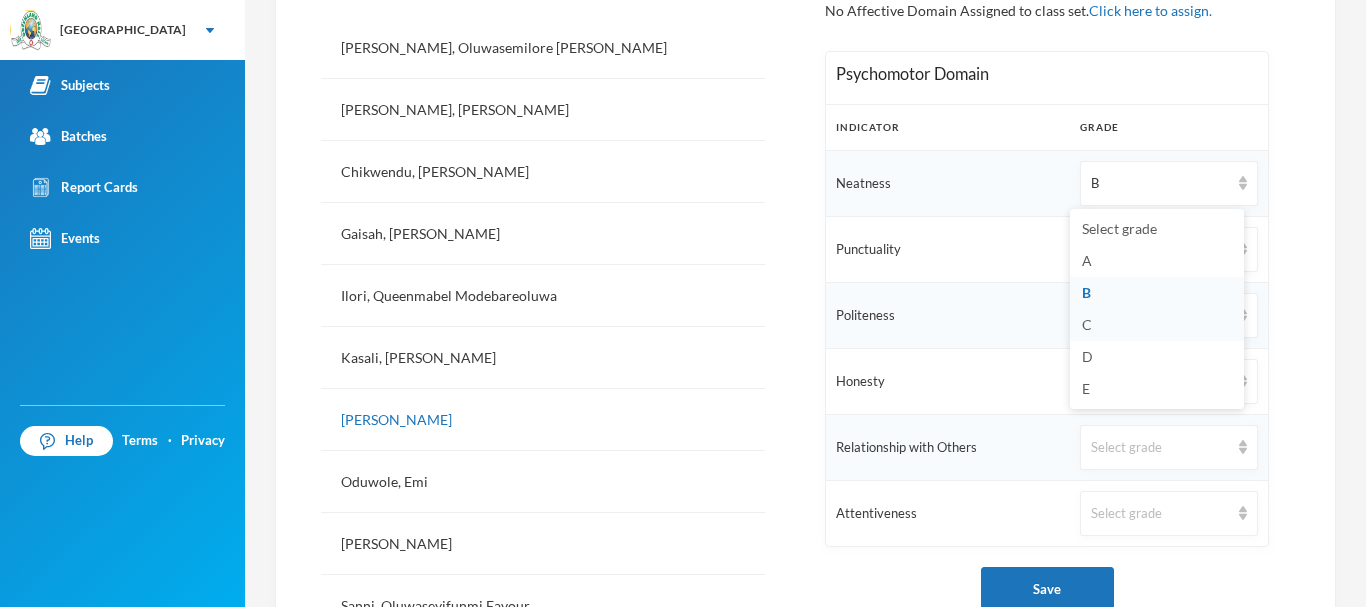 click on "C" at bounding box center (1157, 325) 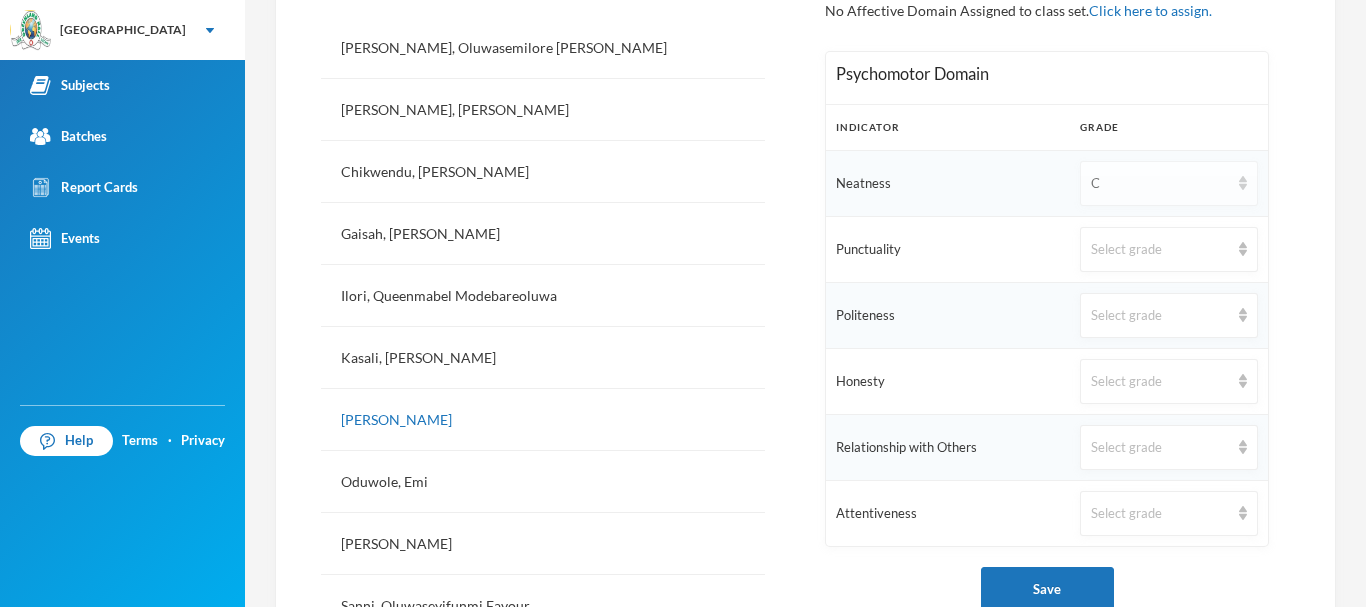 click on "C" at bounding box center [1169, 183] 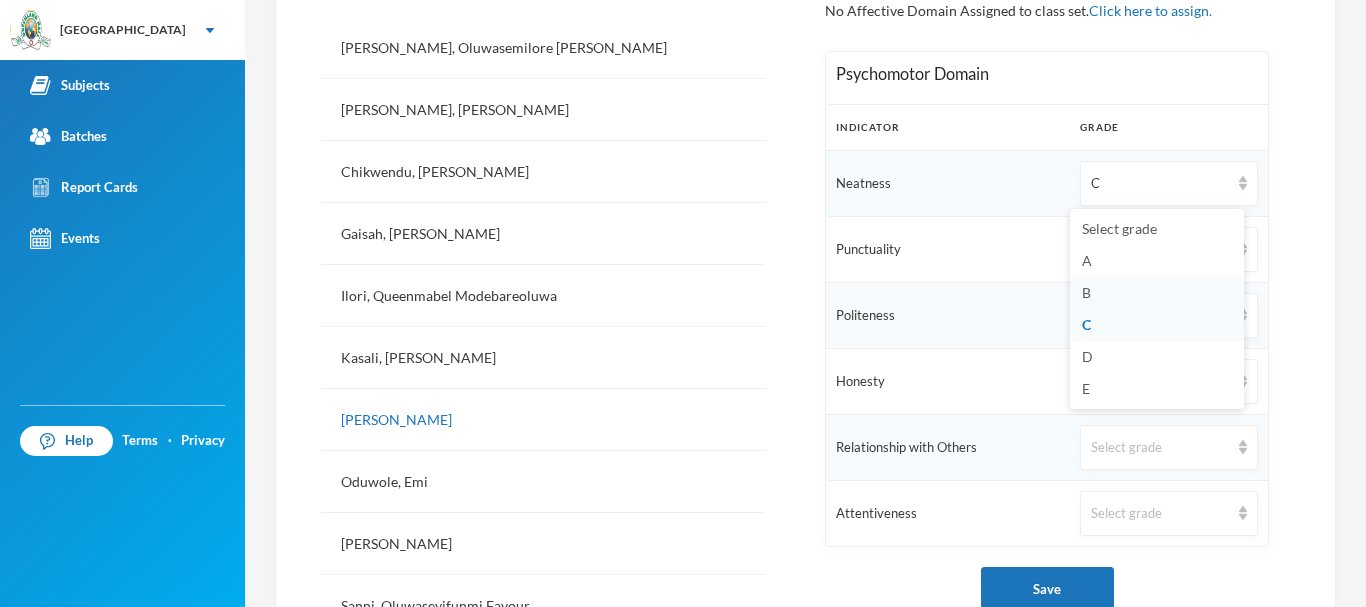 click on "B" at bounding box center [1157, 293] 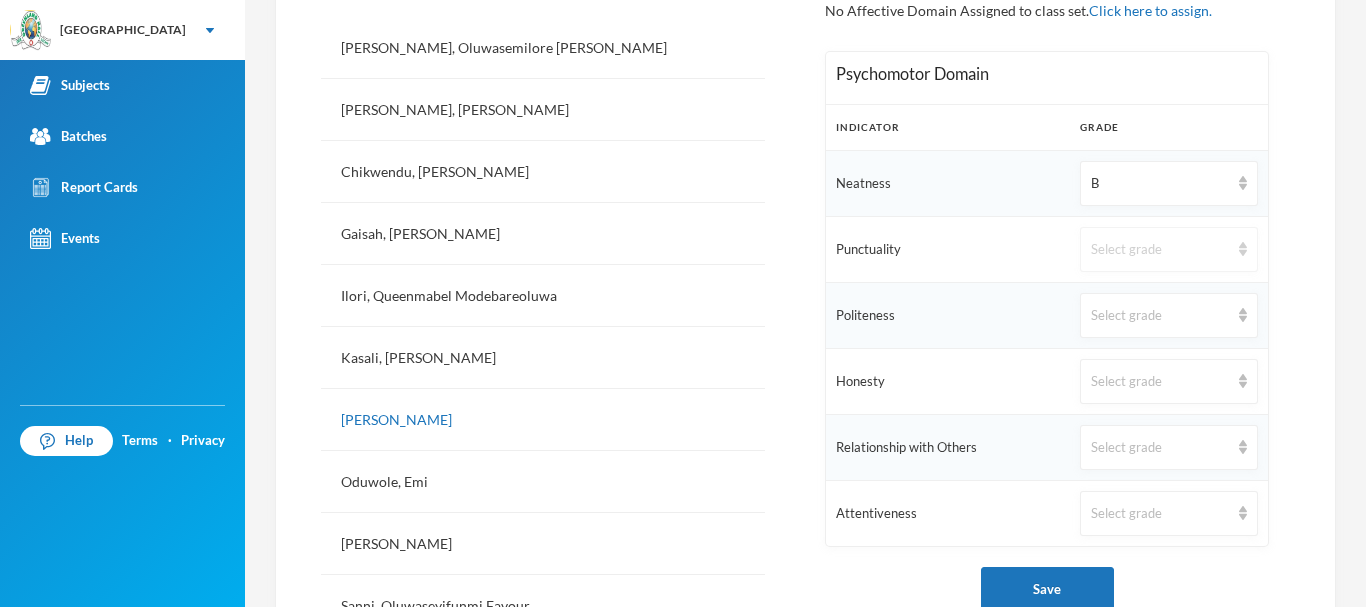 click on "Select grade" at bounding box center (1160, 250) 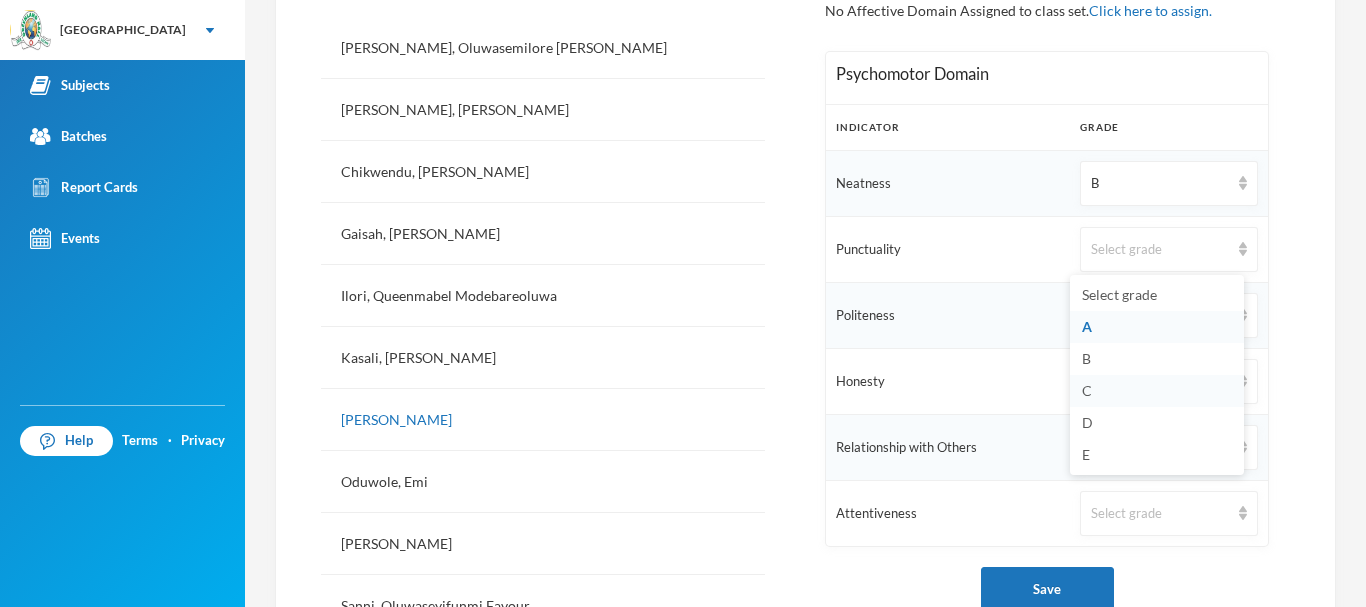 click on "C" at bounding box center [1157, 391] 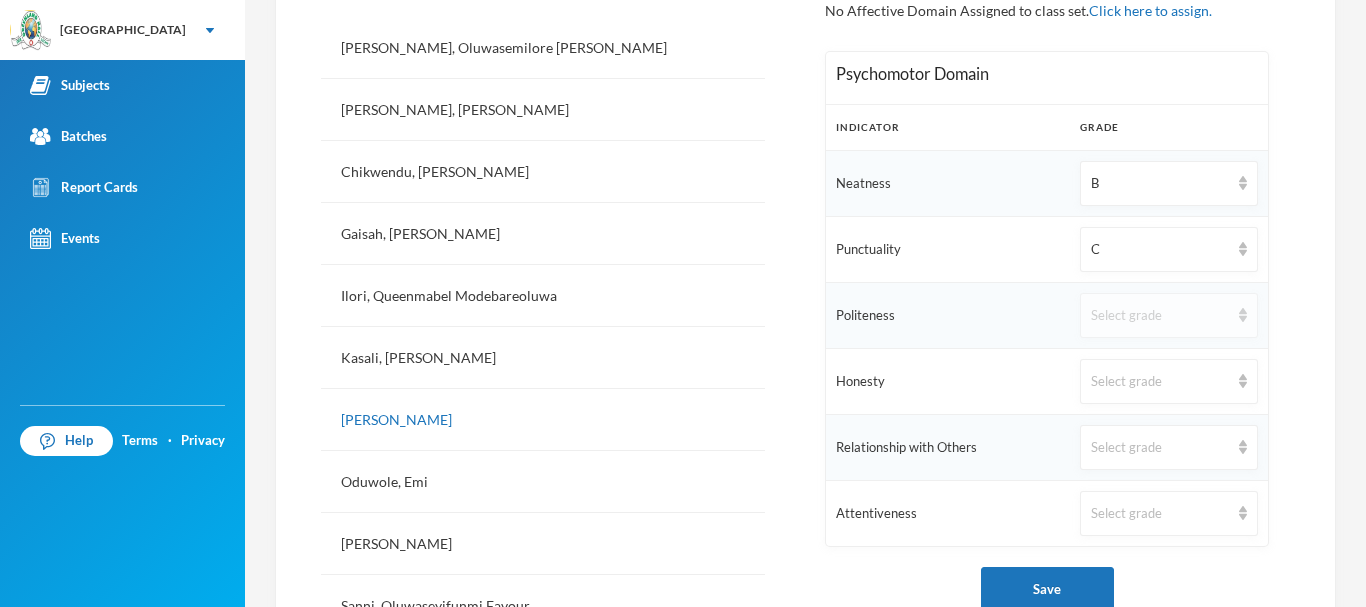 click on "Select grade" at bounding box center [1160, 316] 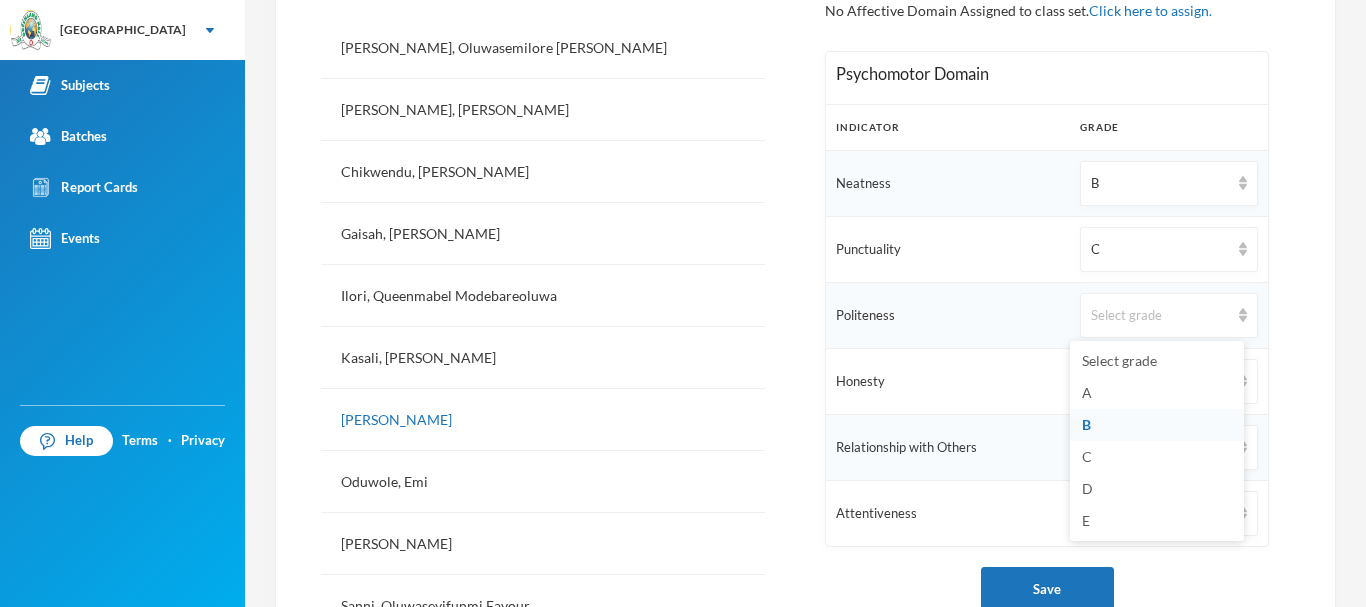 click on "B" at bounding box center [1086, 424] 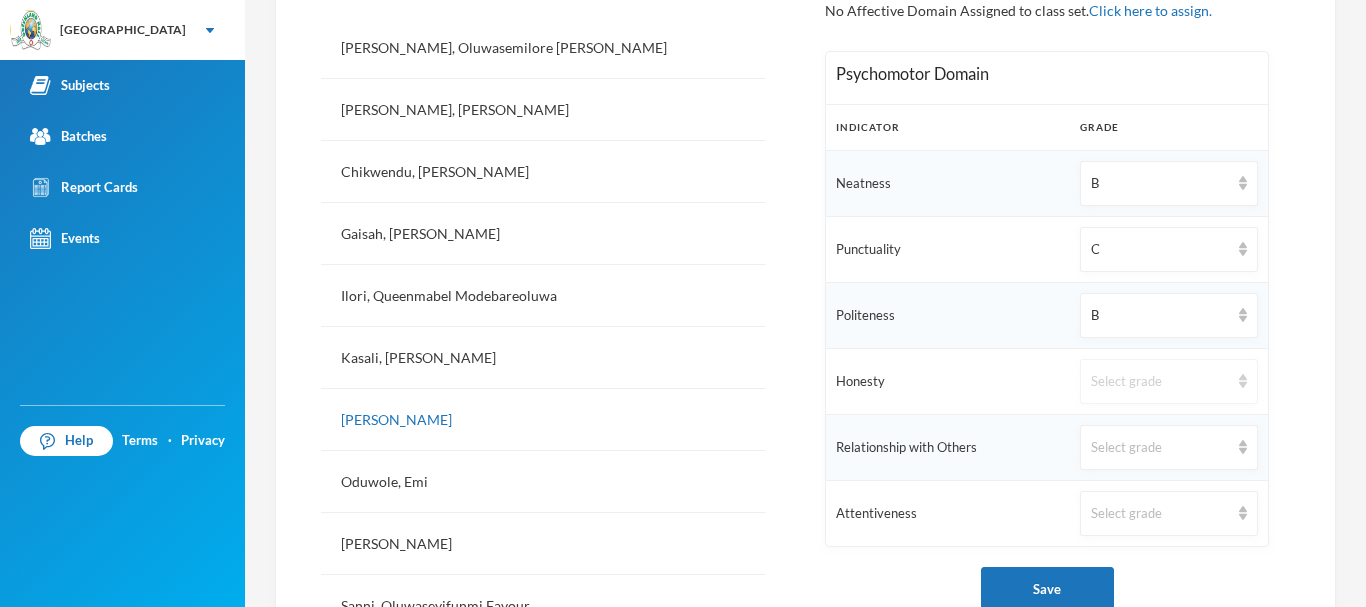 click on "Select grade" at bounding box center [1160, 382] 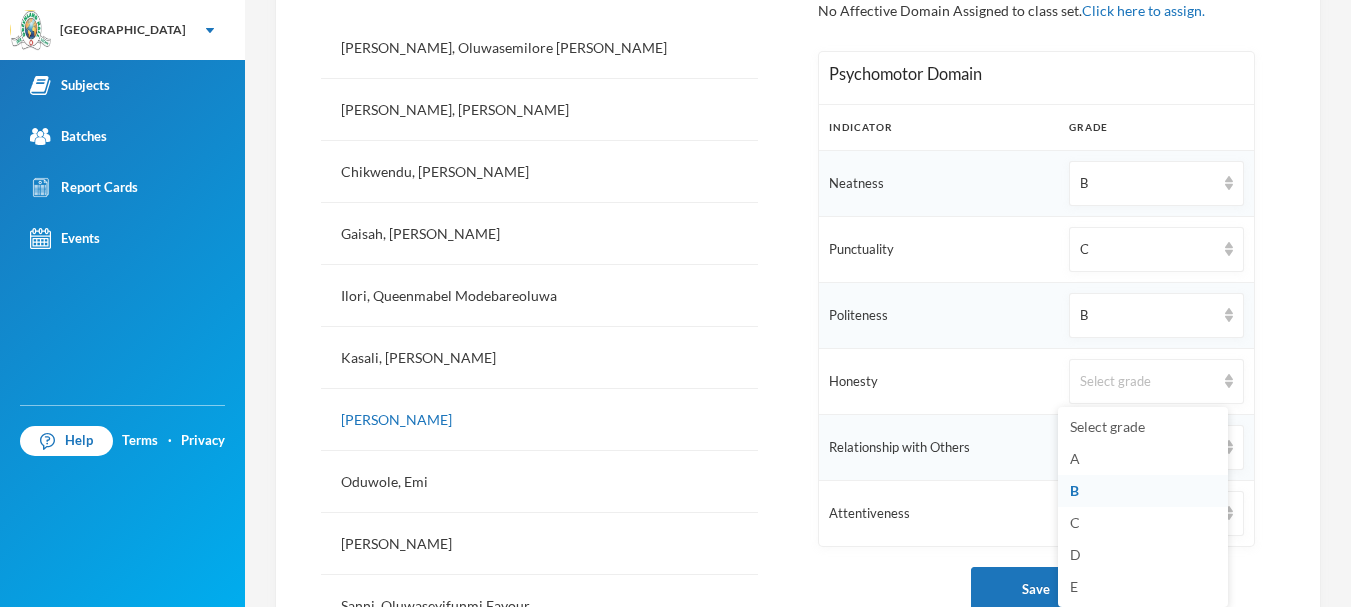 click on "B" at bounding box center (1074, 490) 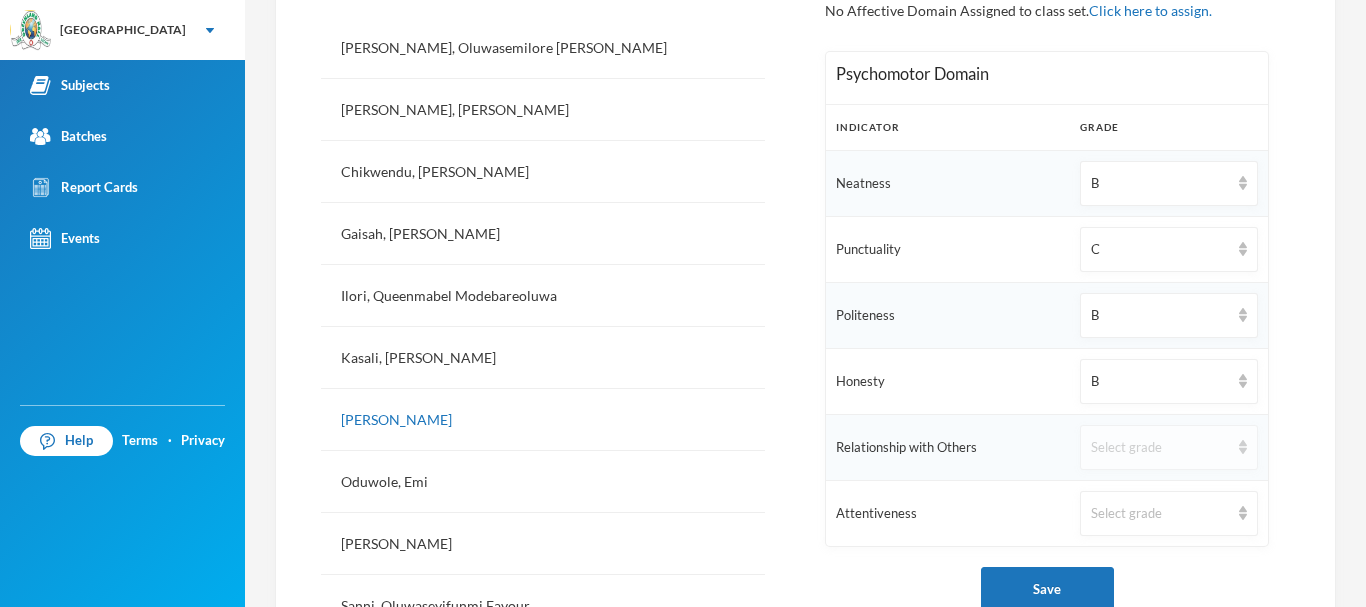 click on "Select grade" at bounding box center (1169, 447) 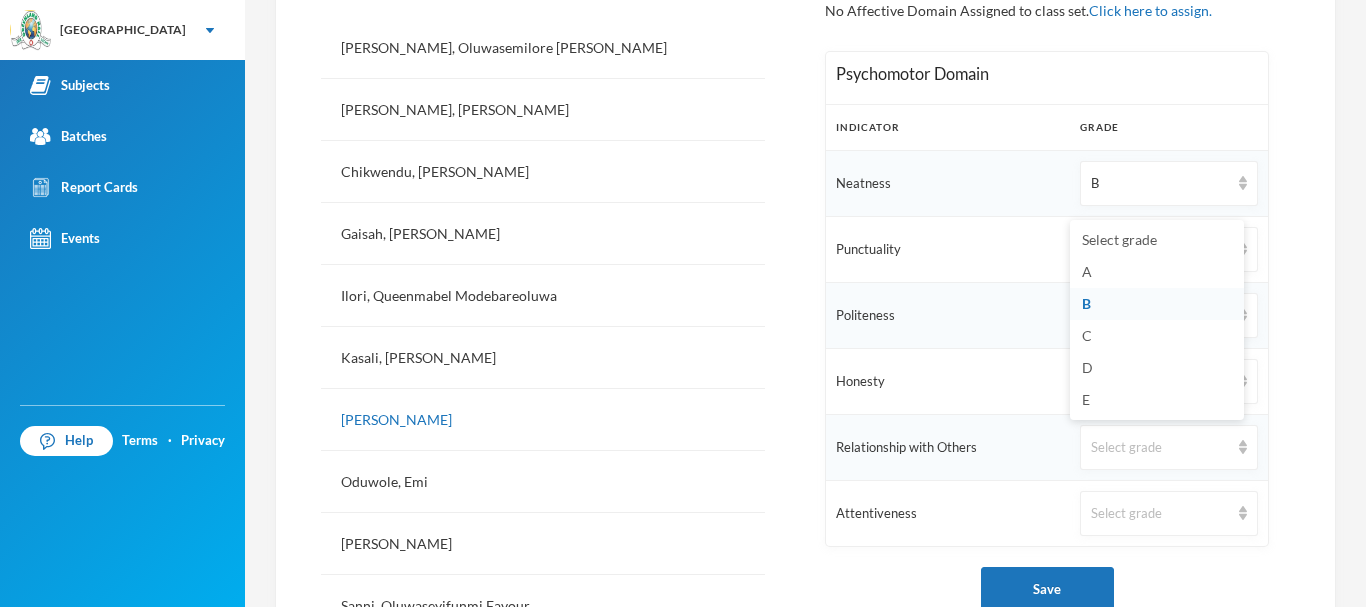 click on "B" at bounding box center [1157, 304] 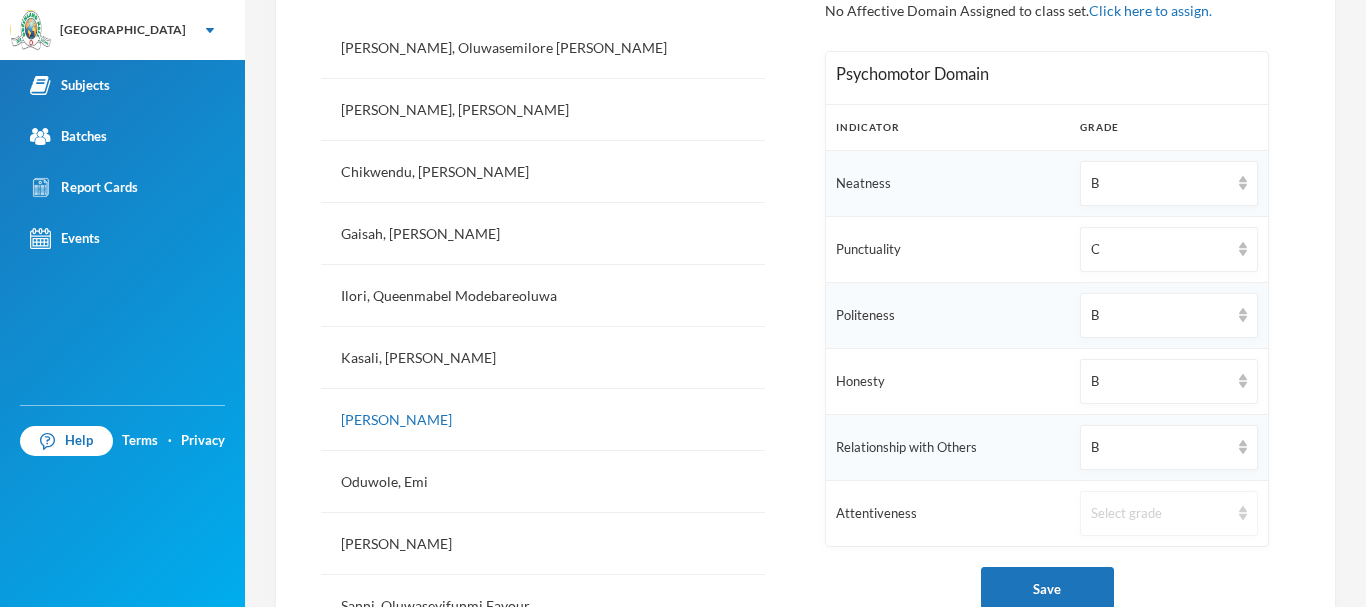 click on "Select grade" at bounding box center (1160, 514) 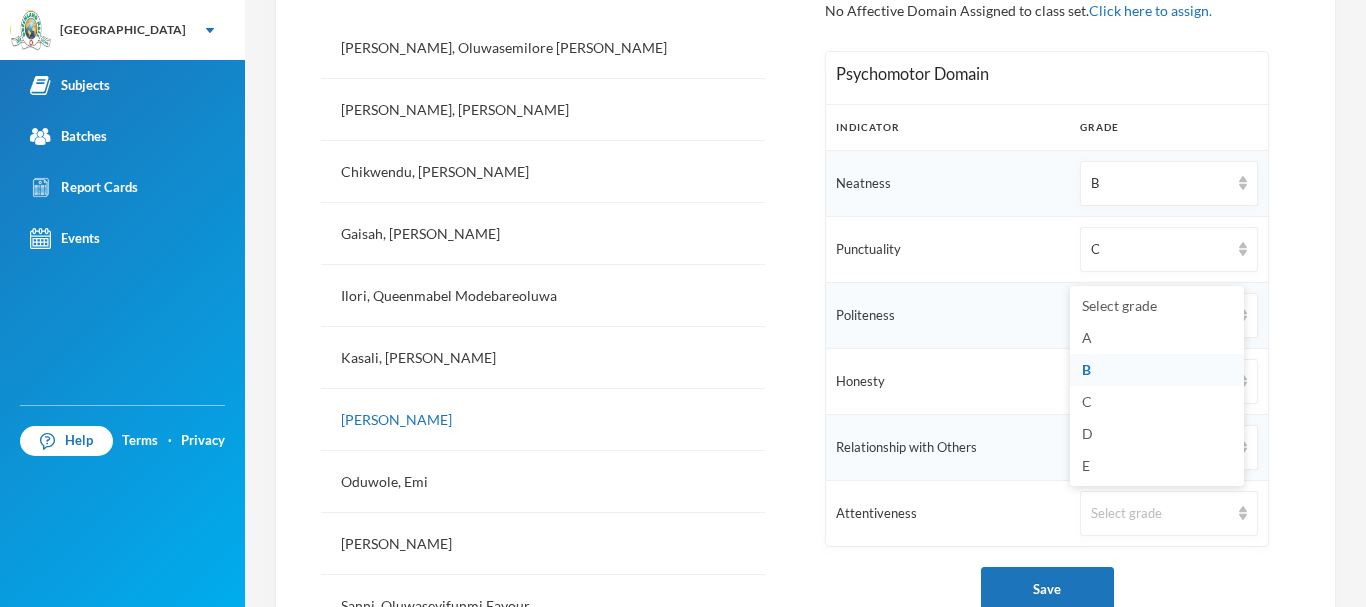 click on "B" at bounding box center [1086, 369] 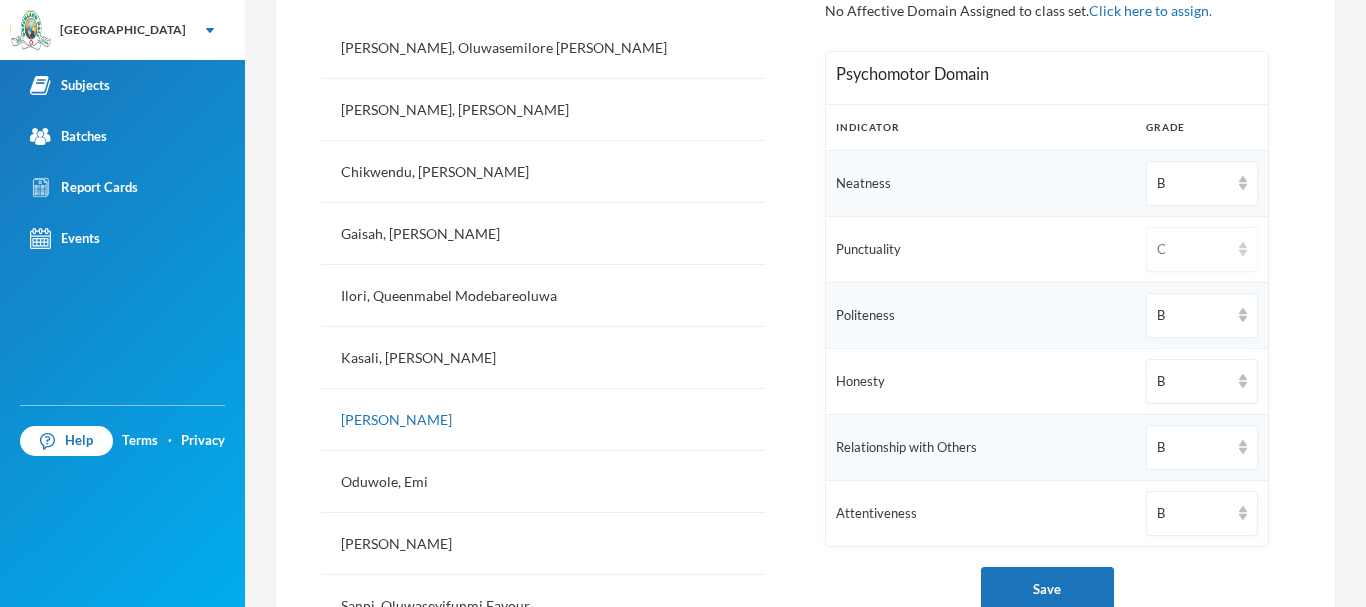 click on "C" at bounding box center (1202, 249) 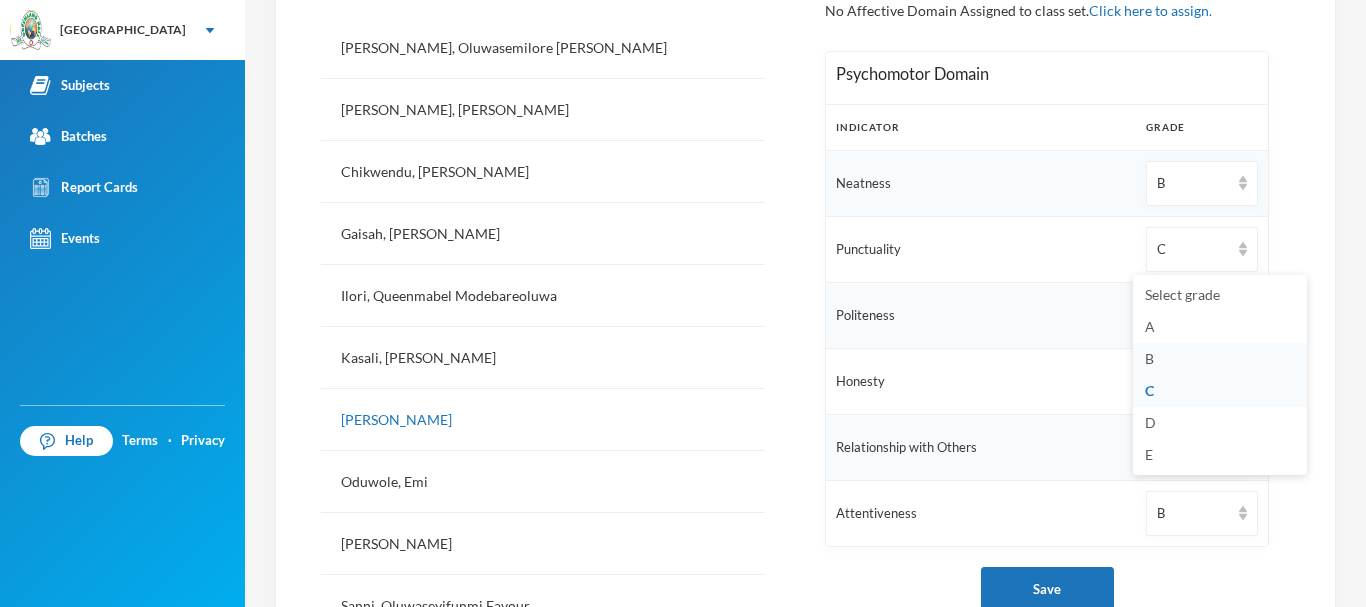 click on "B" at bounding box center [1220, 359] 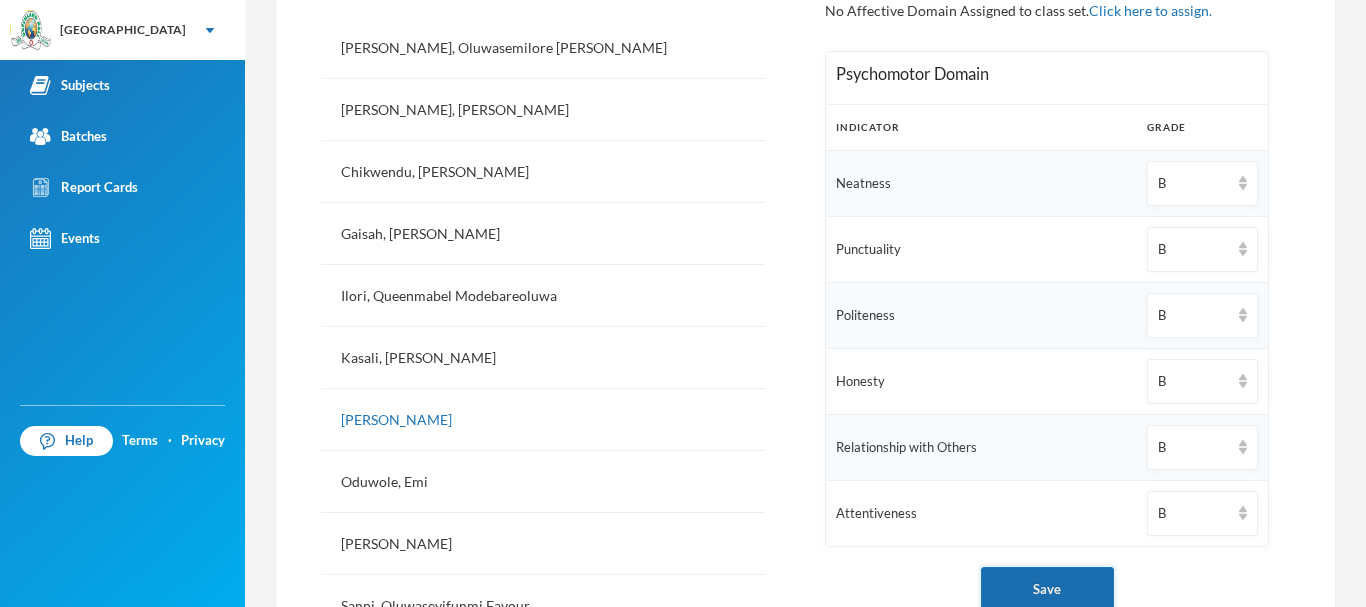 click on "Save" at bounding box center (1047, 589) 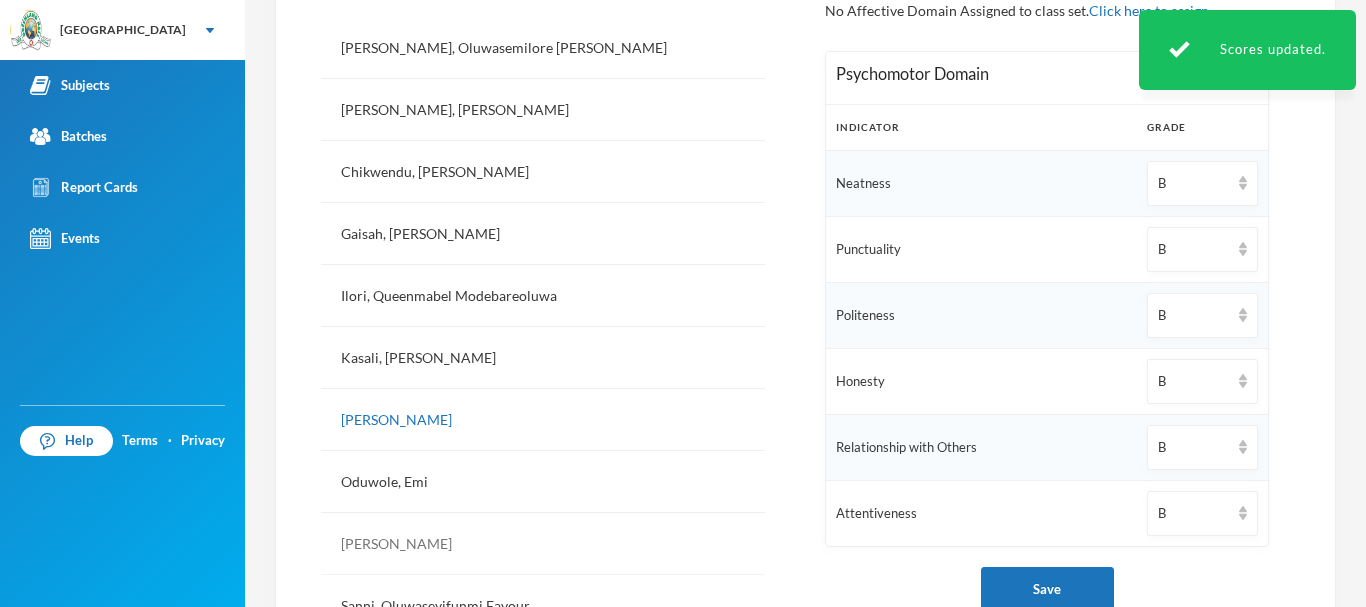 click on "[PERSON_NAME]" at bounding box center (543, 544) 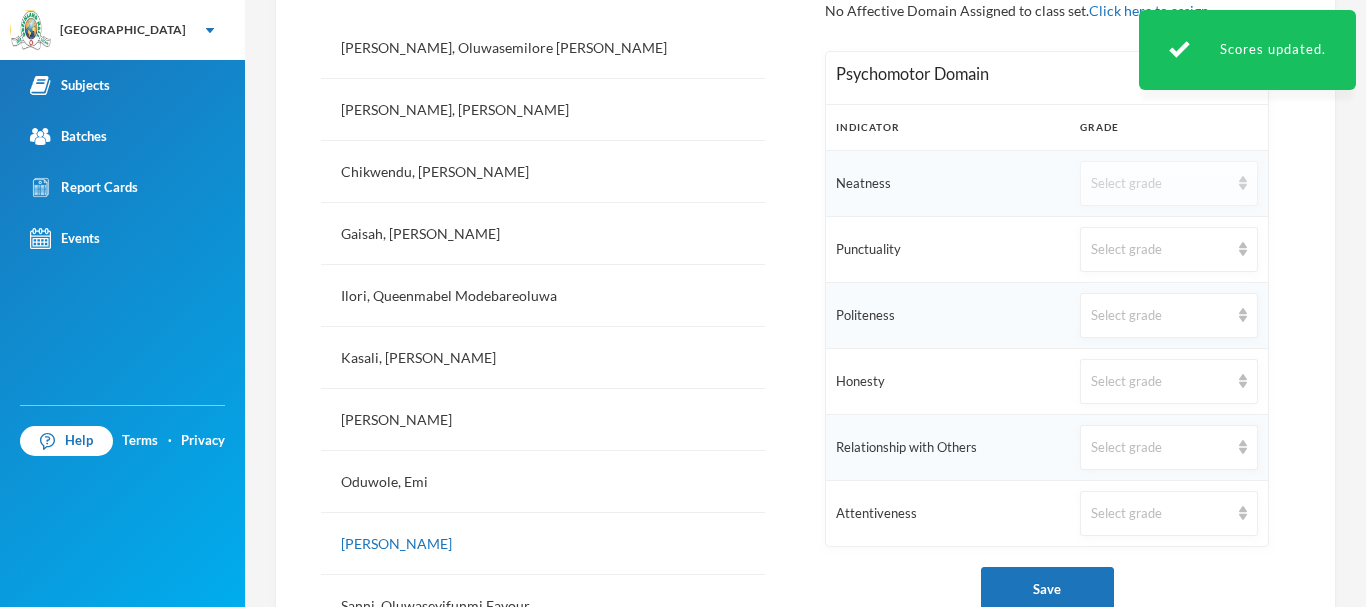 click on "Select grade" at bounding box center (1160, 184) 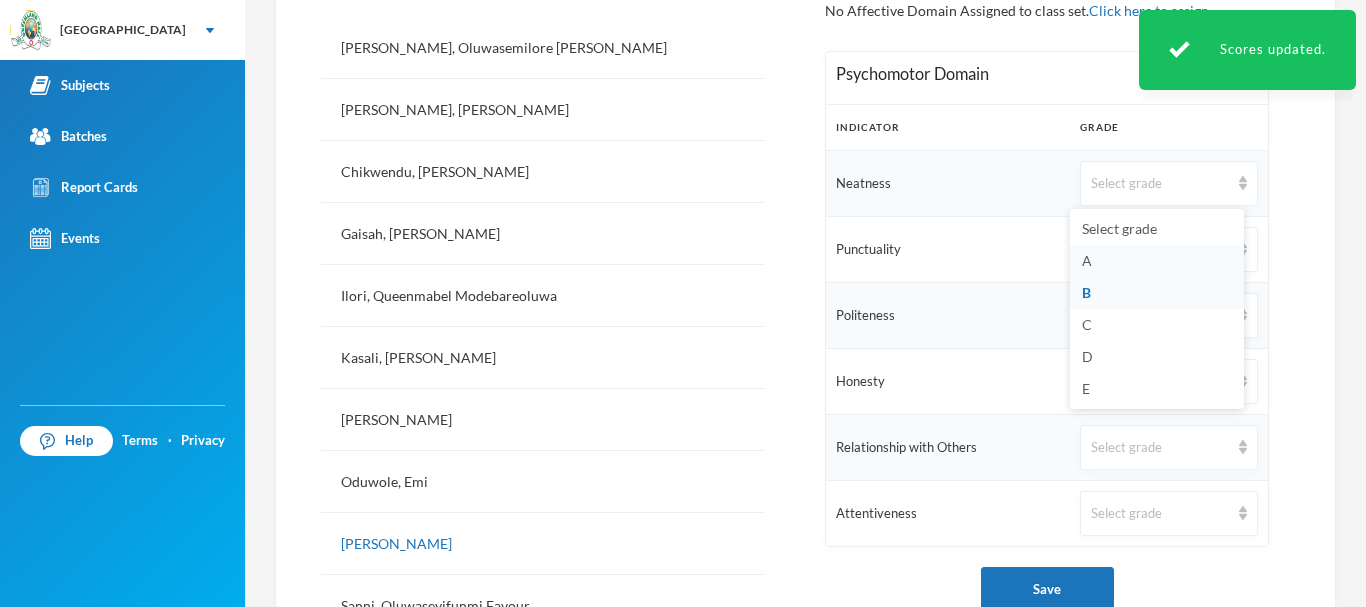 click on "A" at bounding box center (1157, 261) 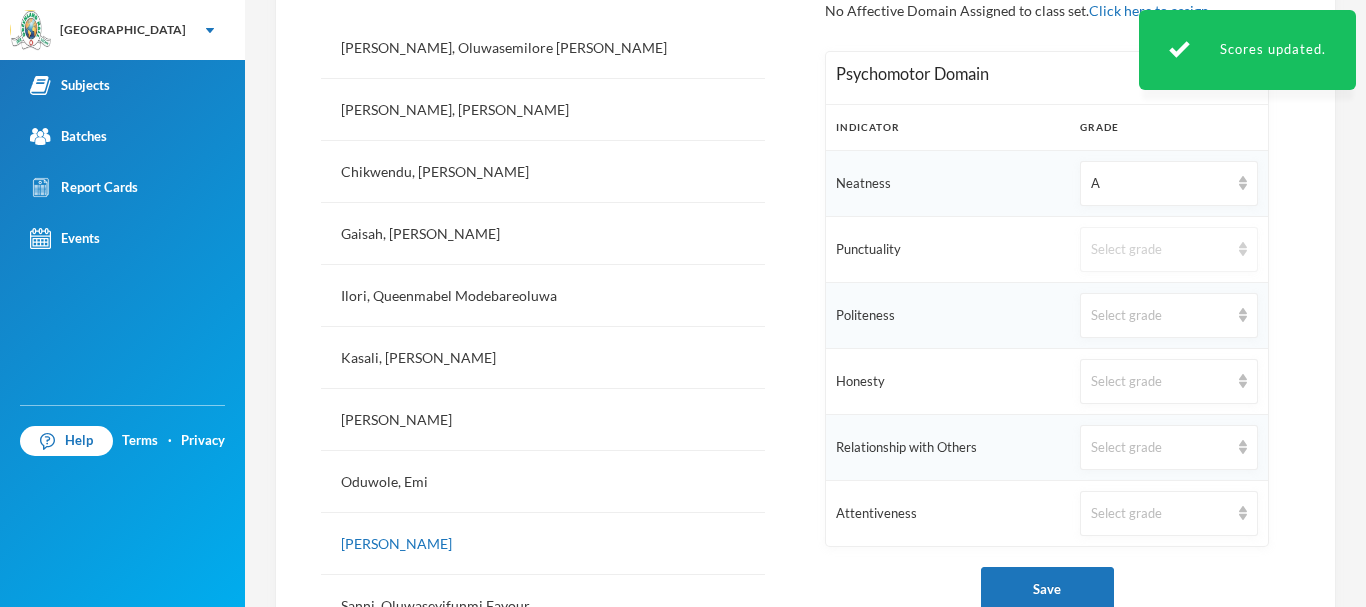 click on "Select grade" at bounding box center (1160, 250) 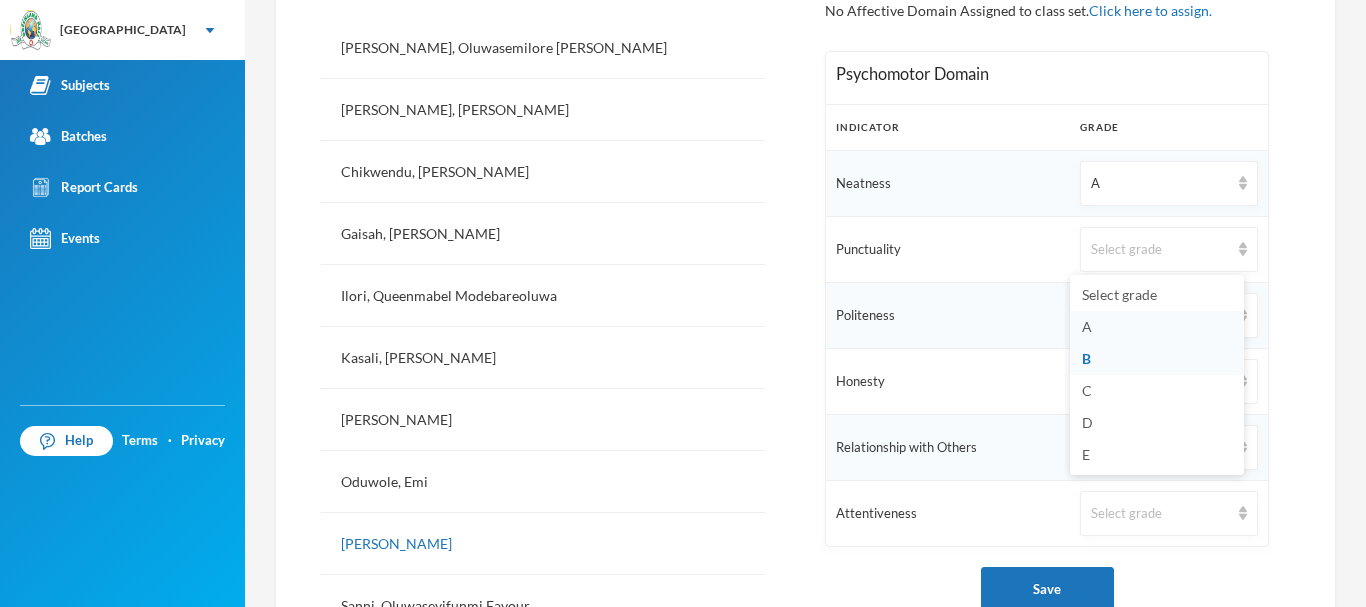 click on "A" at bounding box center [1157, 327] 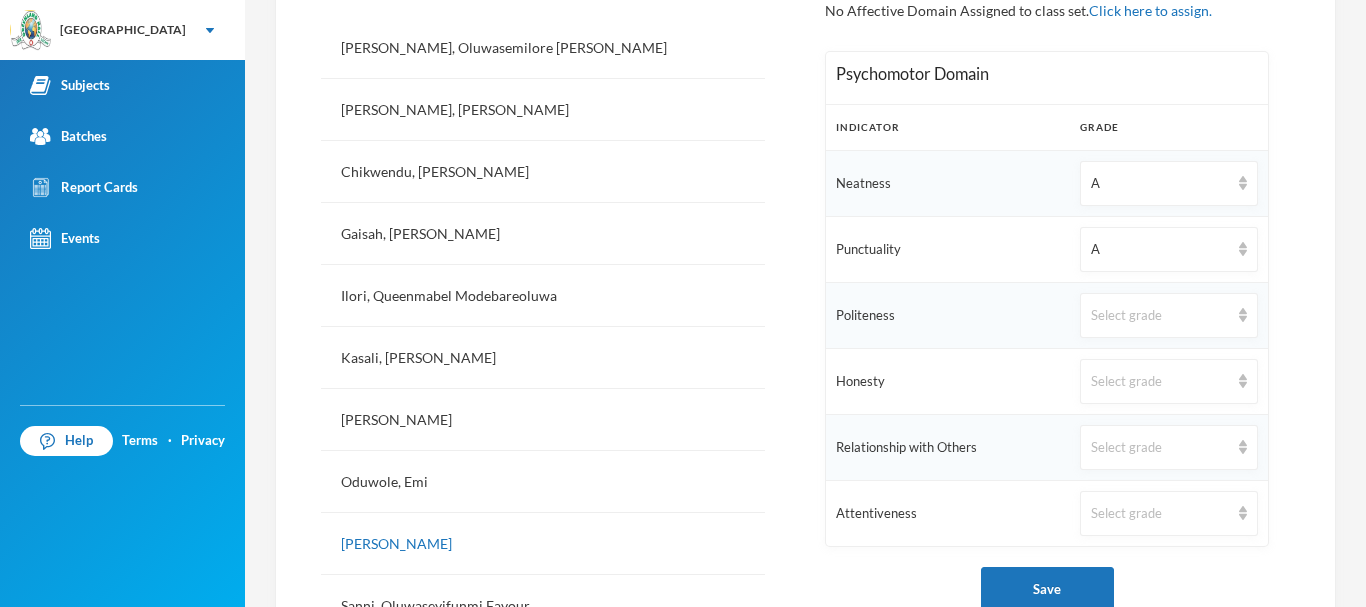 click on "Select grade" at bounding box center (1160, 316) 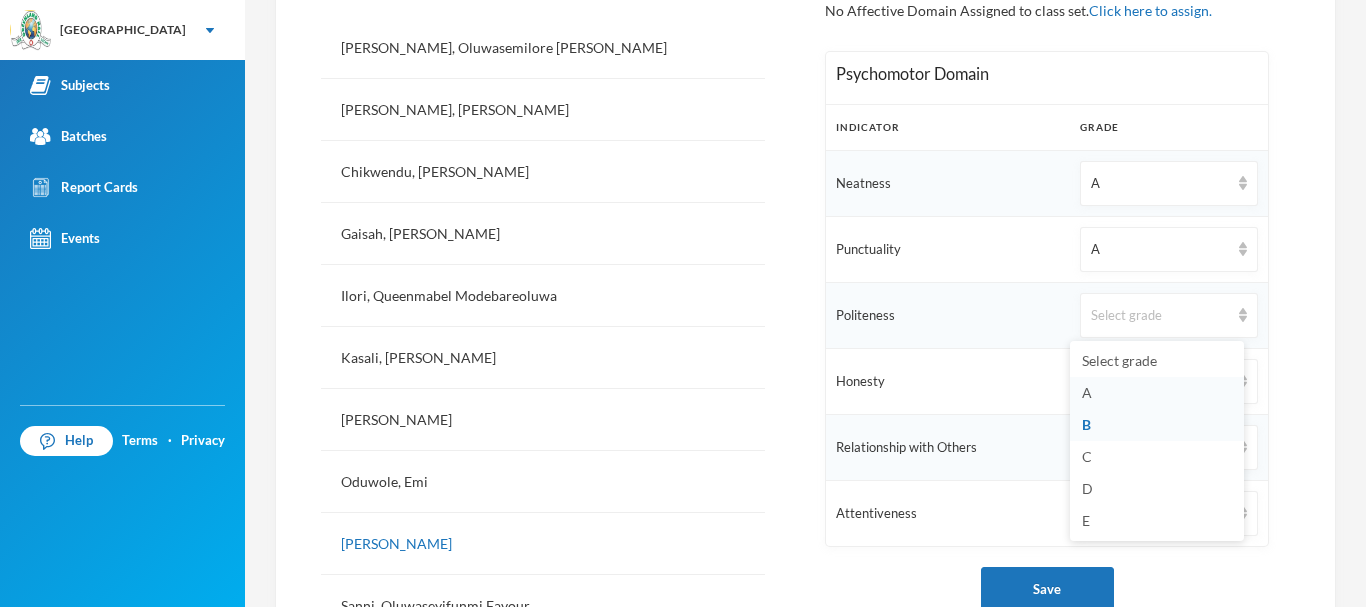 click on "A" at bounding box center [1157, 393] 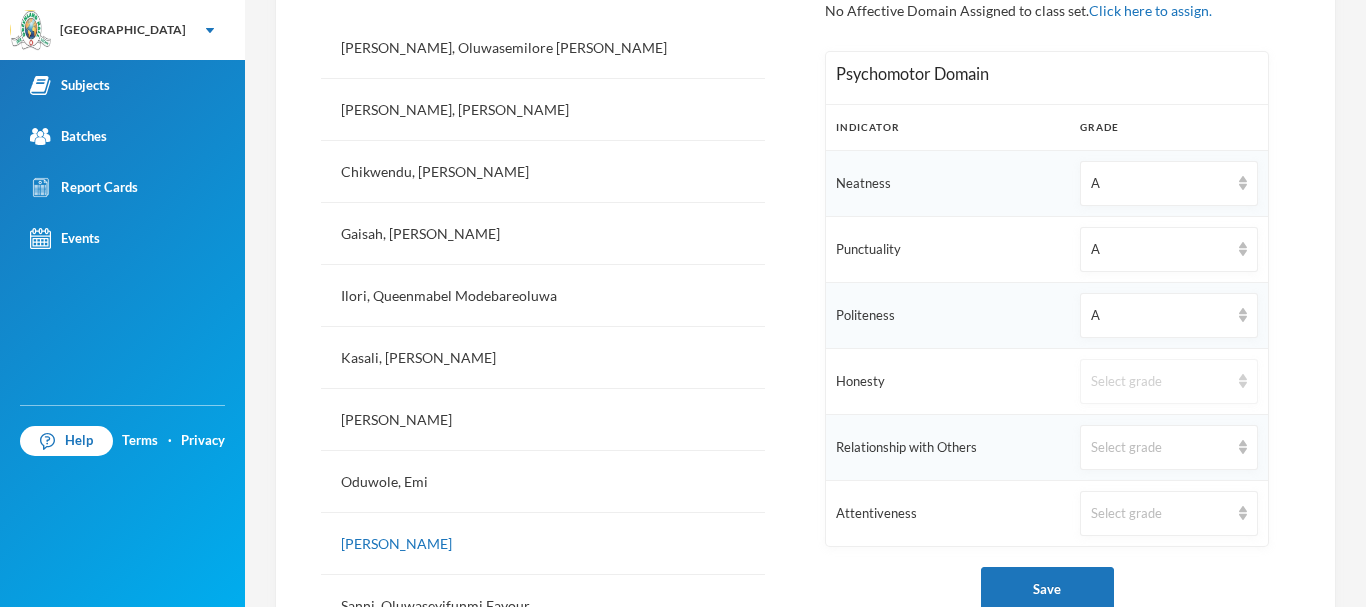 click on "Select grade" at bounding box center [1160, 382] 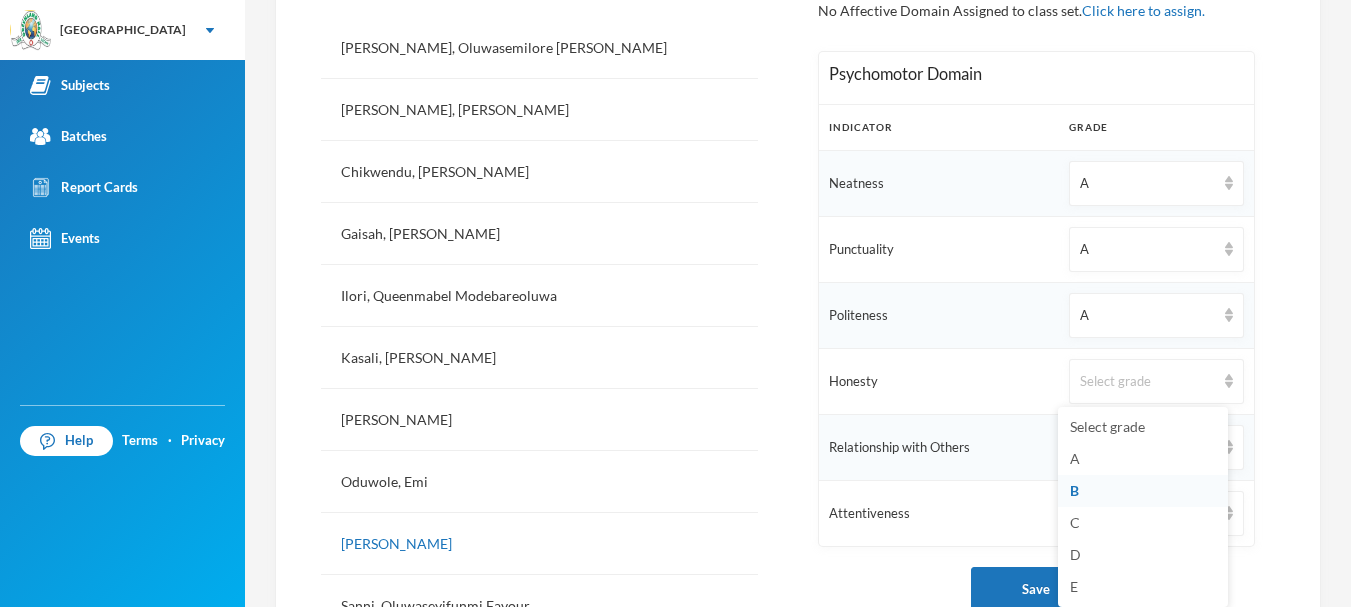 click on "B" at bounding box center [1074, 490] 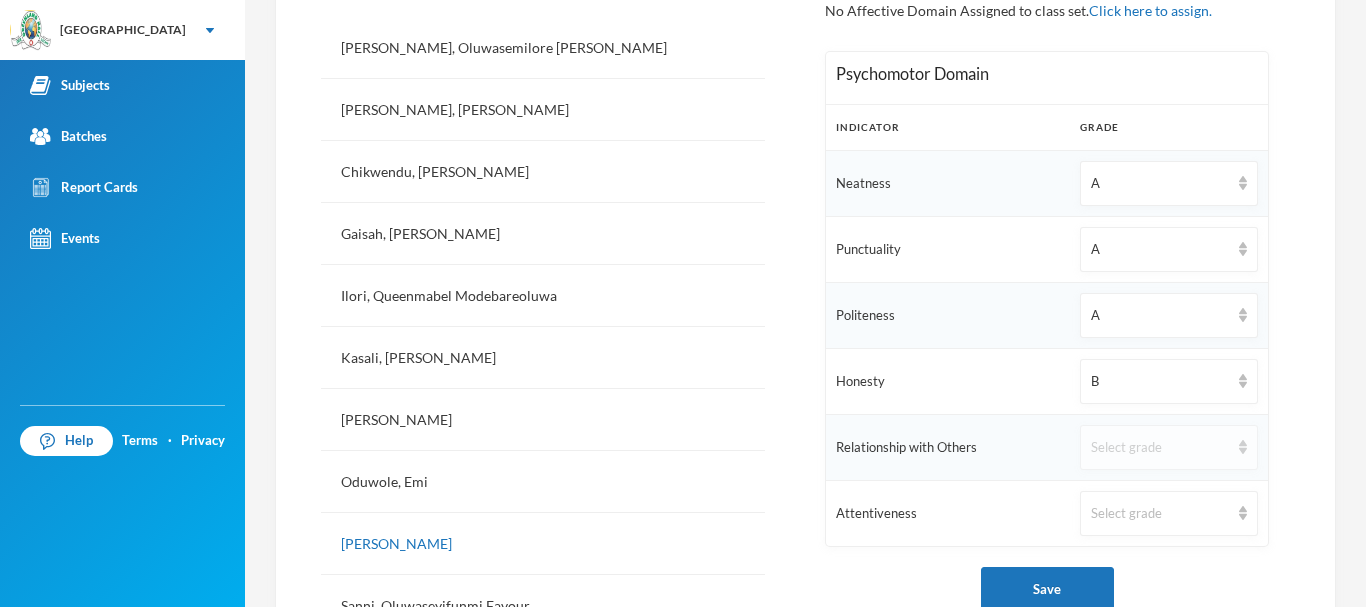 click on "Select grade" at bounding box center (1160, 448) 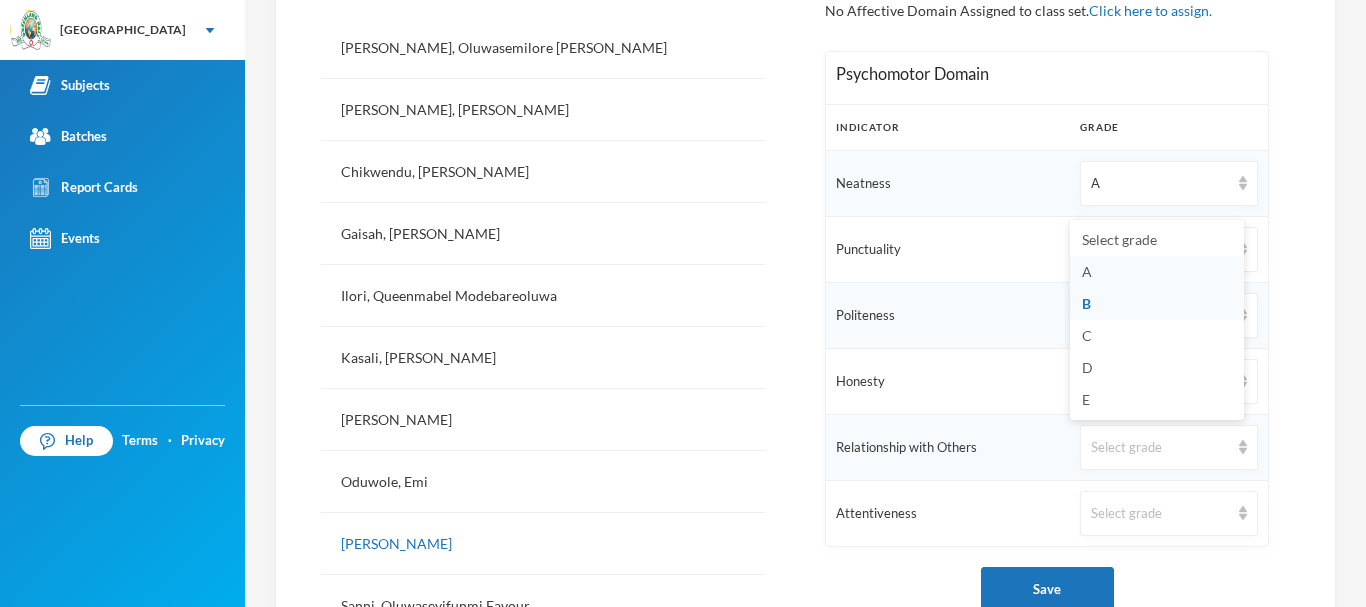 click on "A" at bounding box center (1157, 272) 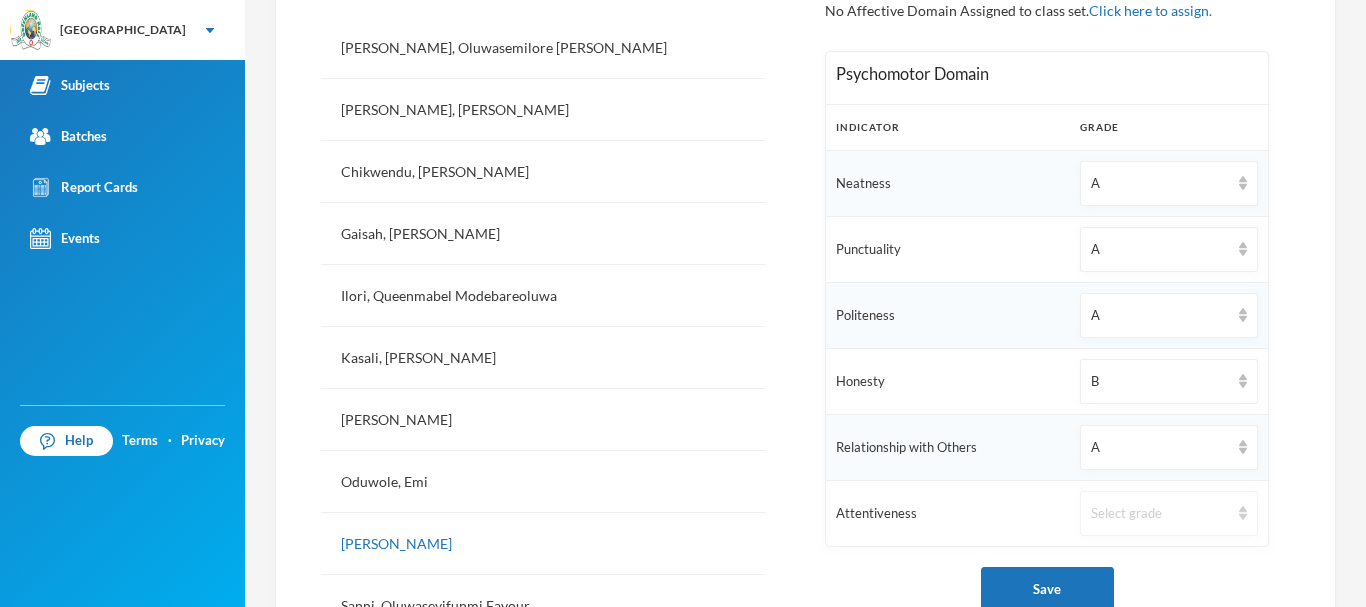 click on "Select grade" at bounding box center [1169, 513] 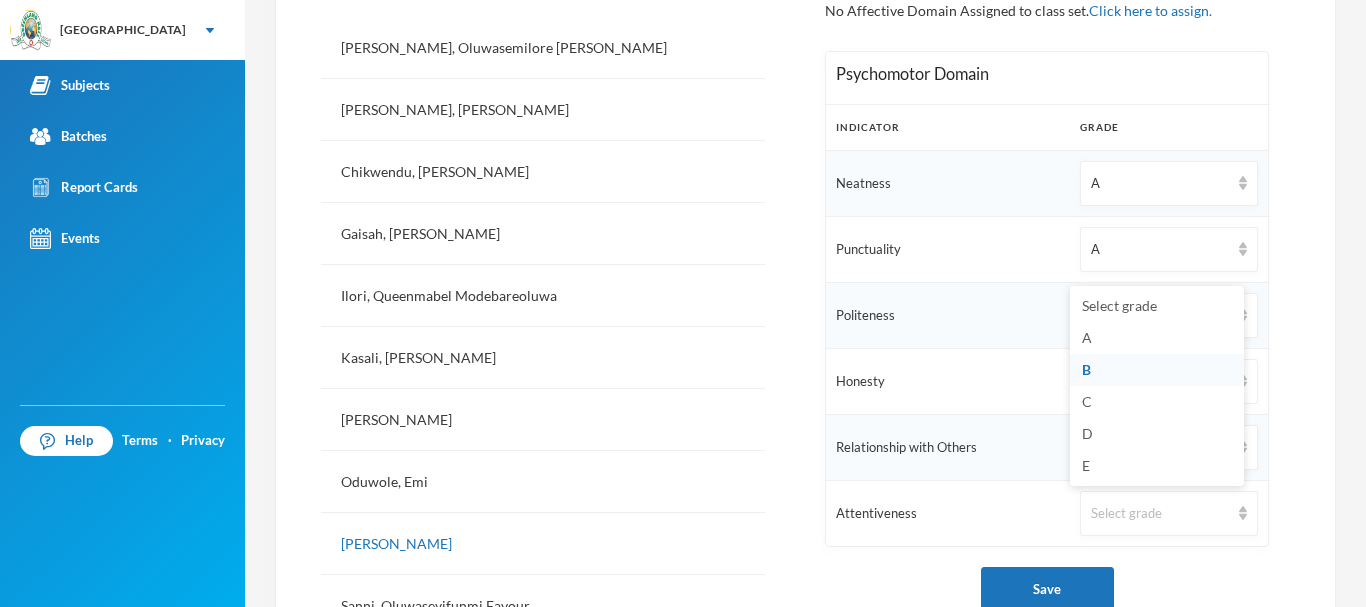 click on "B" at bounding box center [1086, 369] 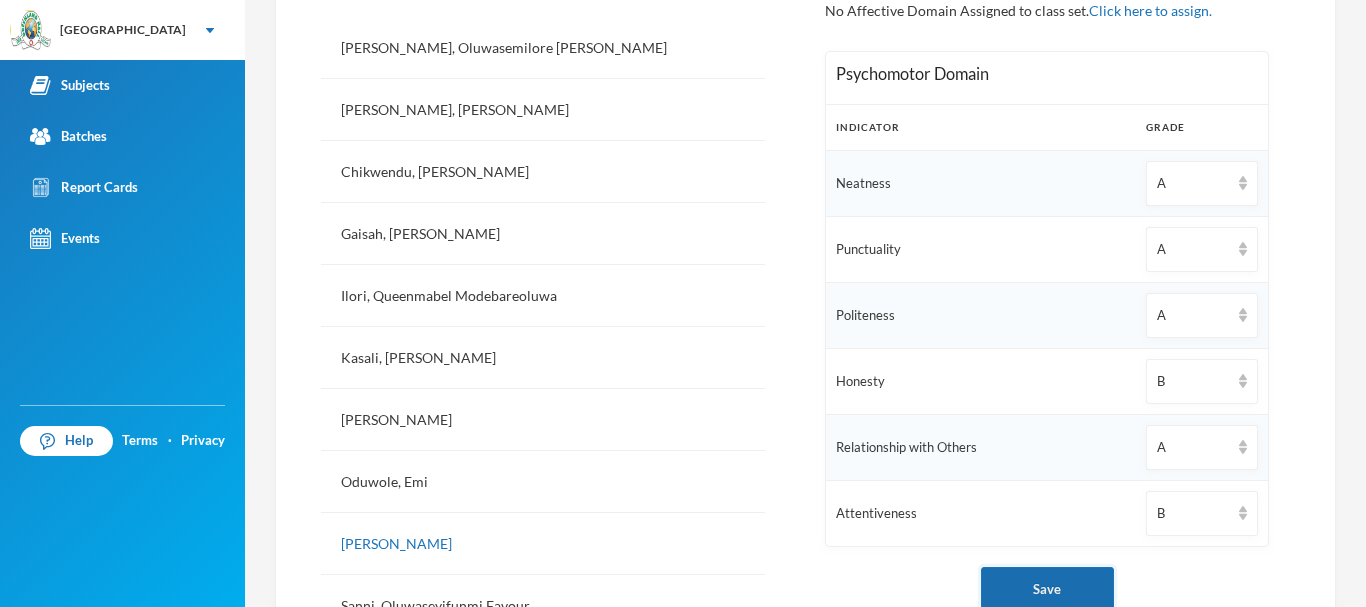 click on "Save" at bounding box center [1047, 589] 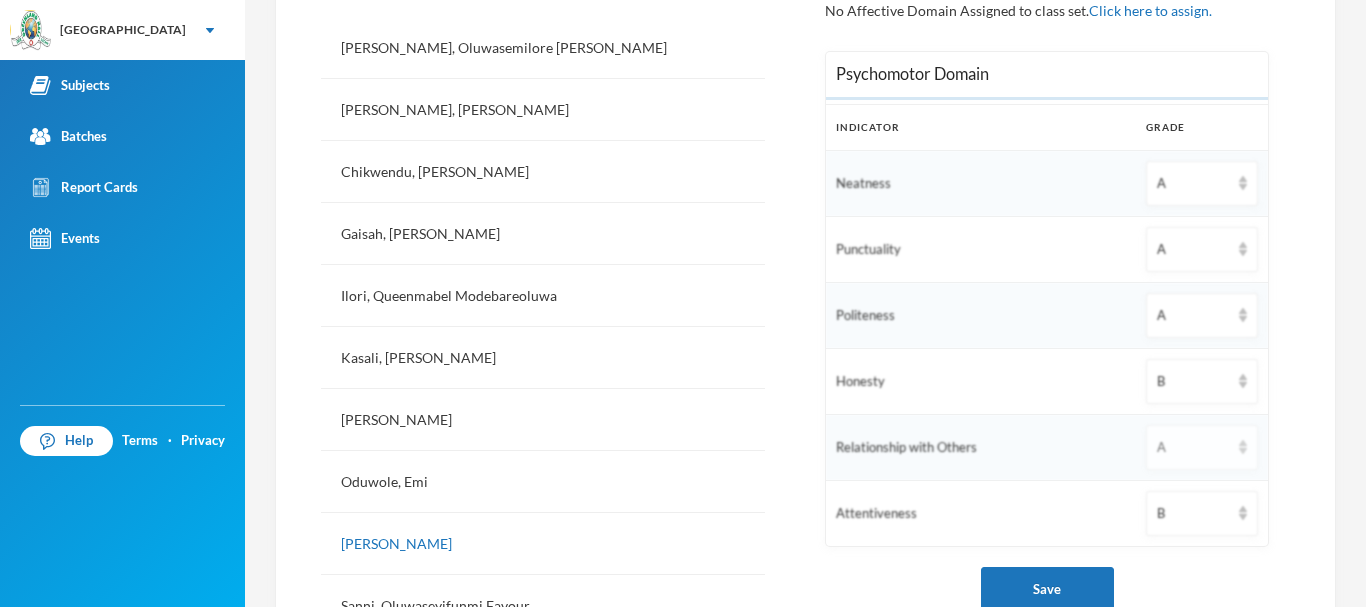 click on "A" at bounding box center [1202, 447] 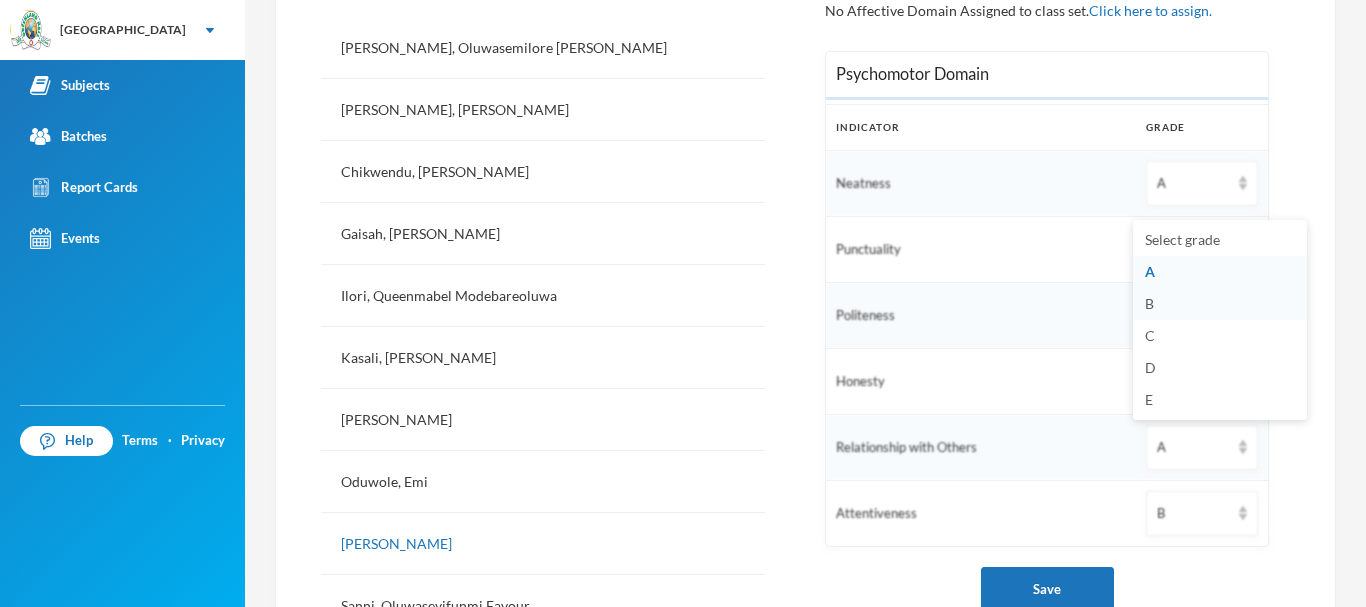 click on "B" at bounding box center [1149, 303] 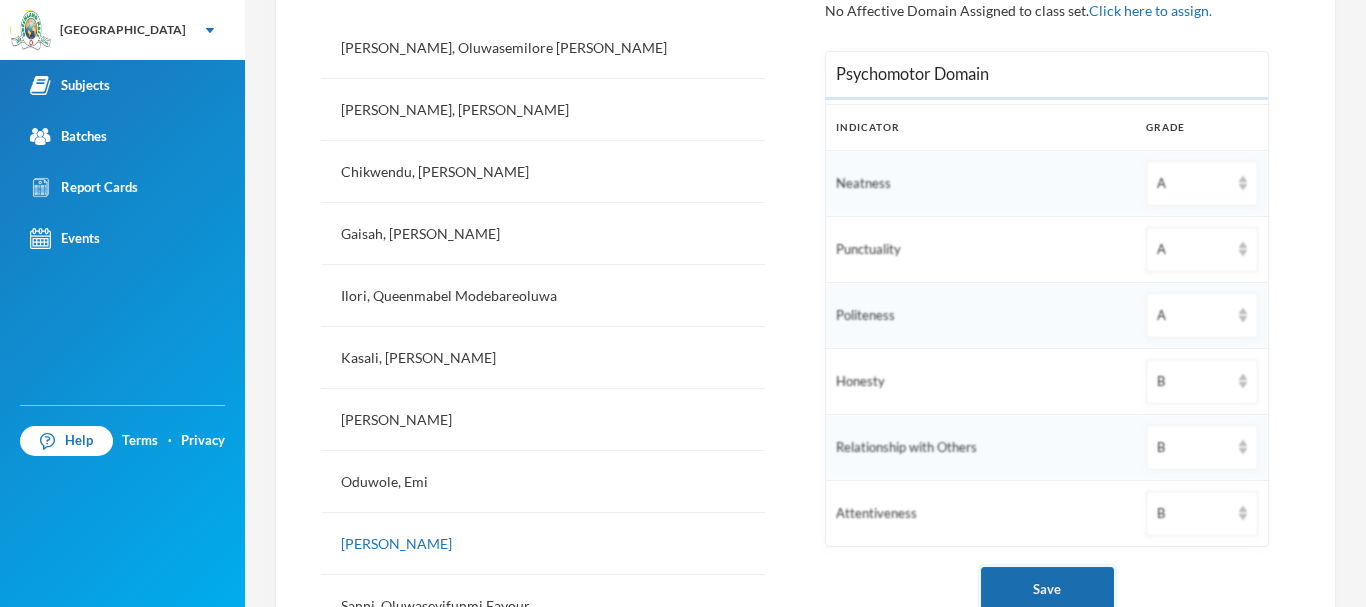 click on "Save" at bounding box center (1047, 589) 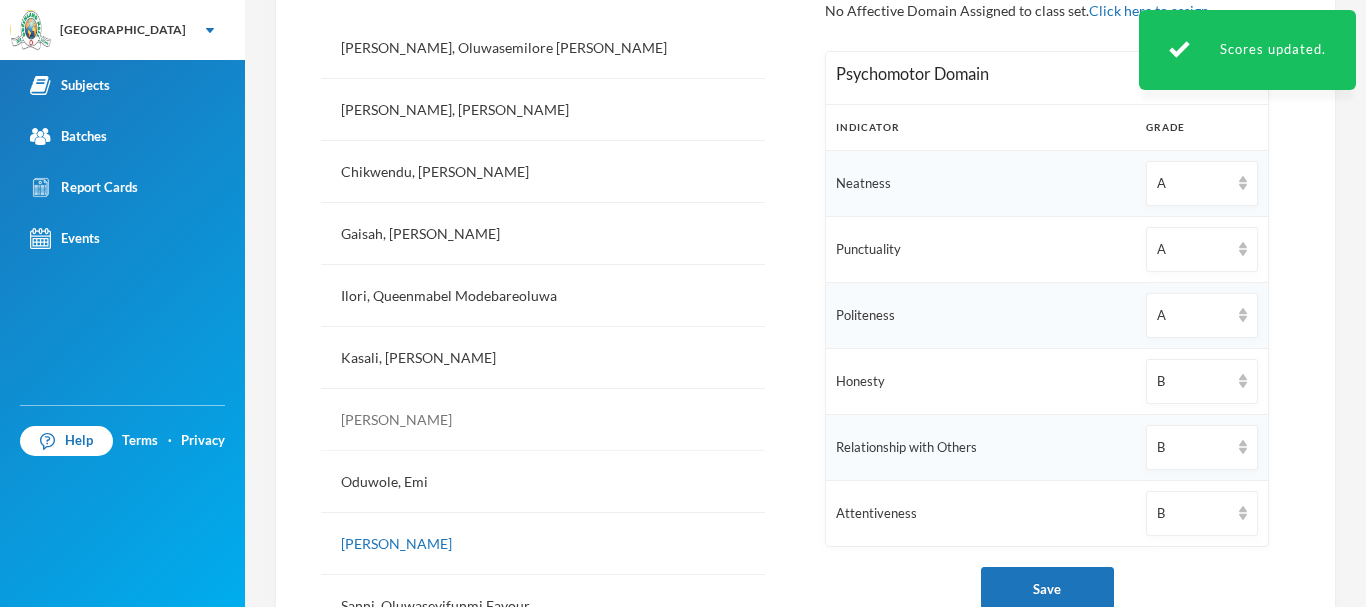 click on "[PERSON_NAME]" at bounding box center (543, 420) 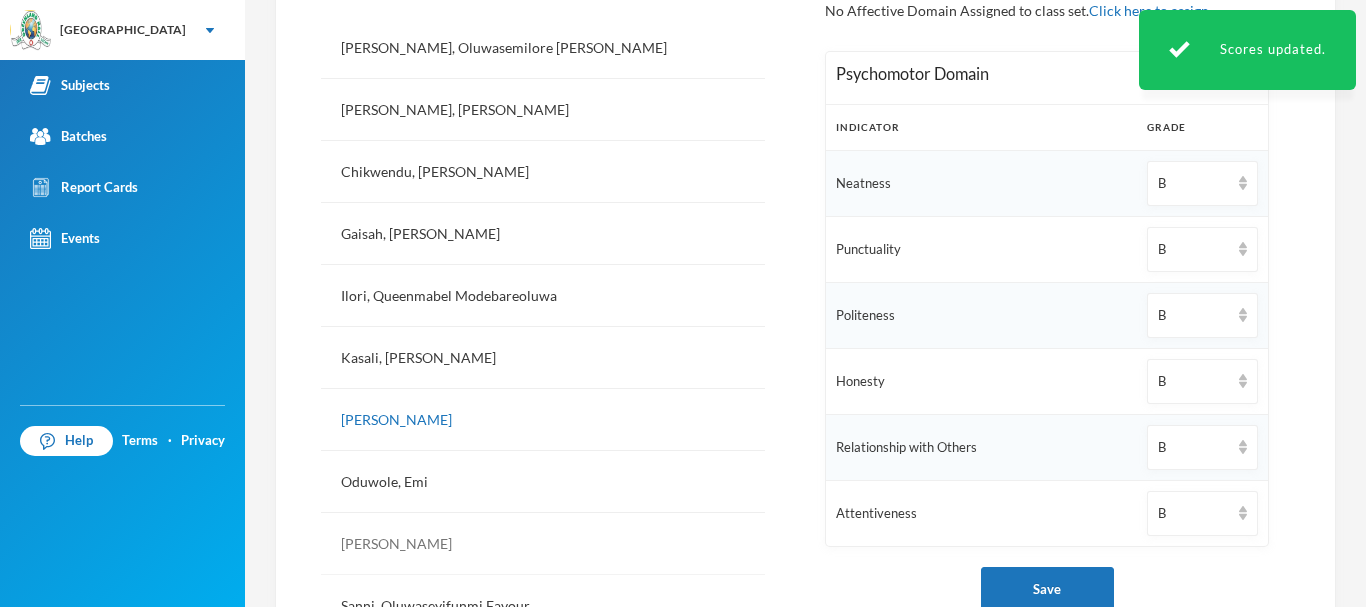 click on "[PERSON_NAME]" at bounding box center (543, 544) 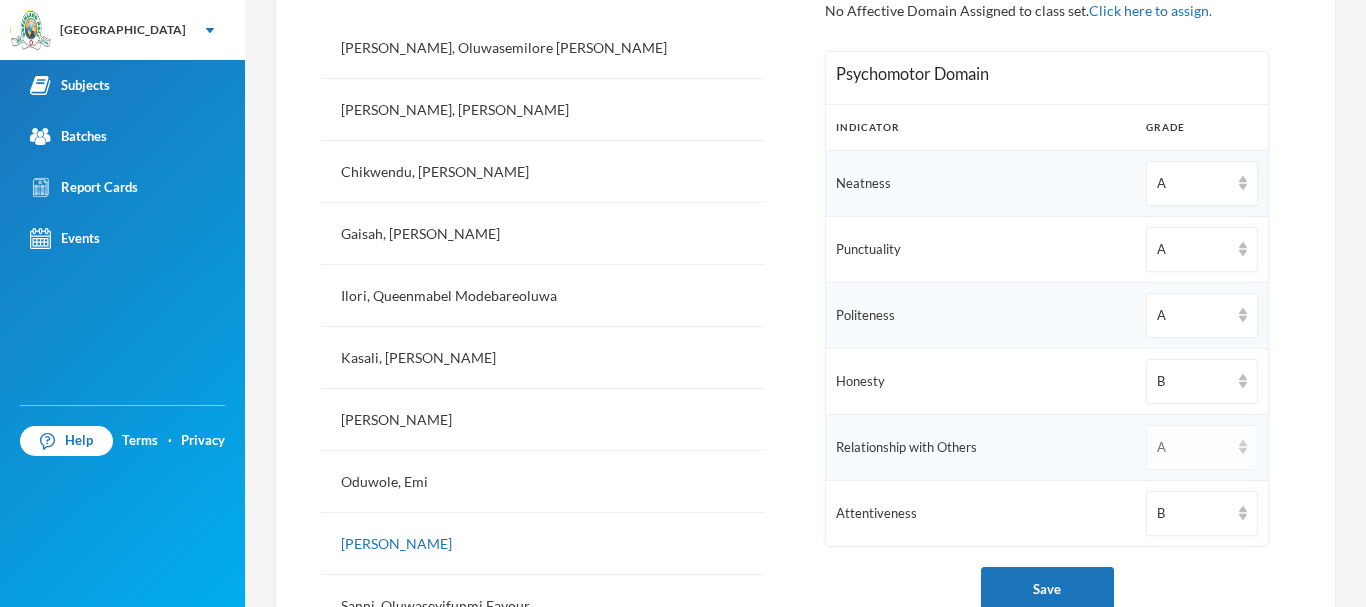 click on "A" at bounding box center [1193, 448] 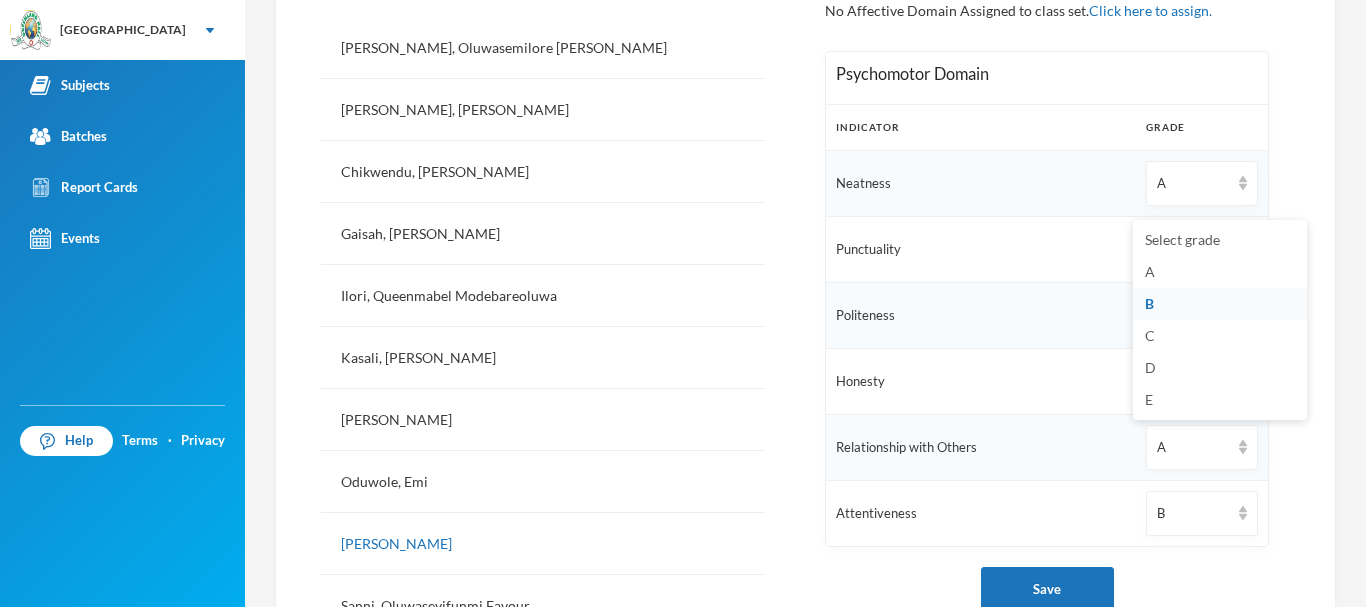 click on "B" at bounding box center (1220, 304) 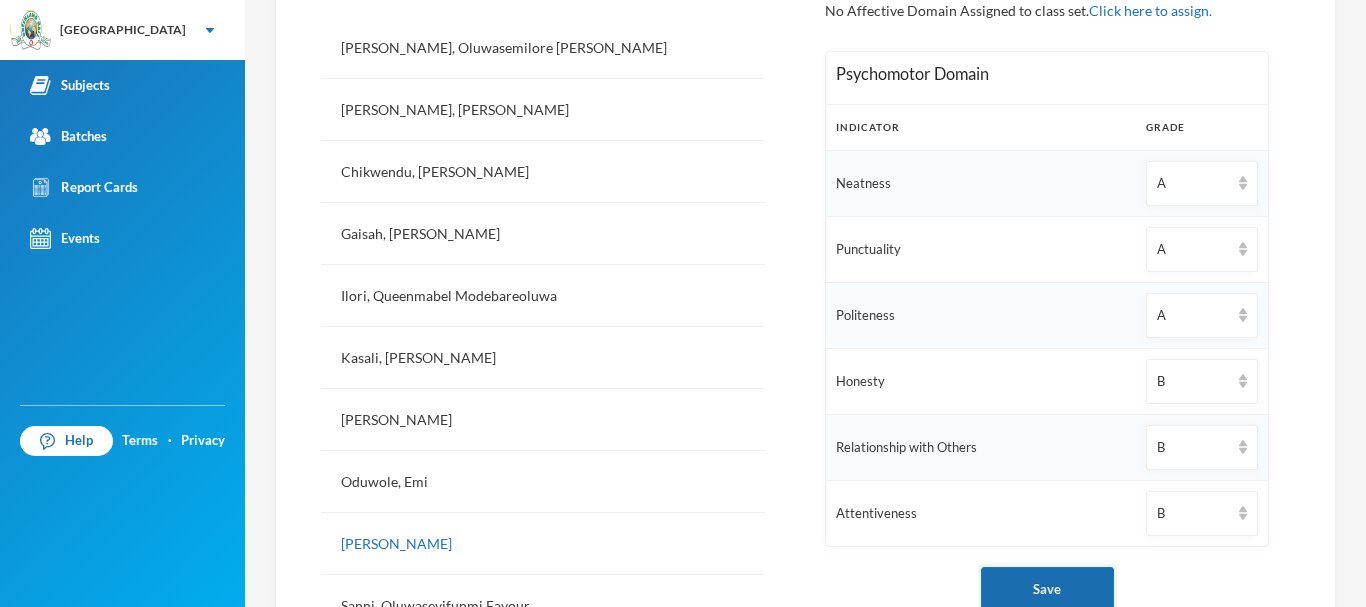 click on "Save" at bounding box center (1047, 589) 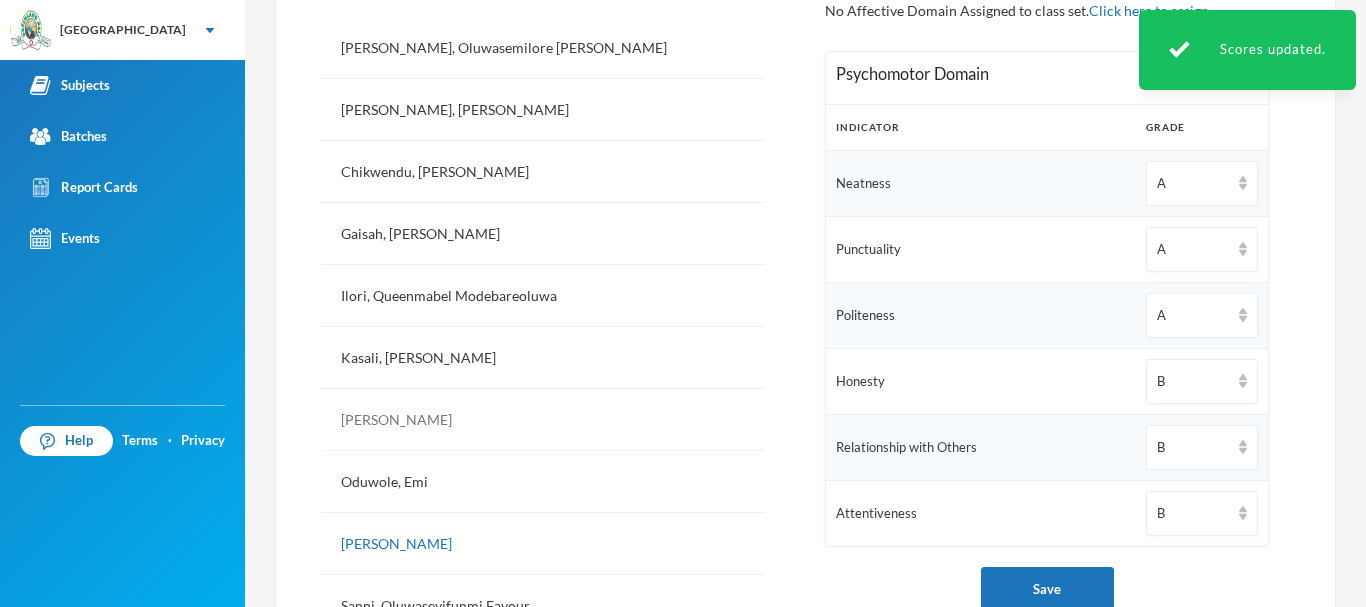 click on "[PERSON_NAME]" at bounding box center (543, 420) 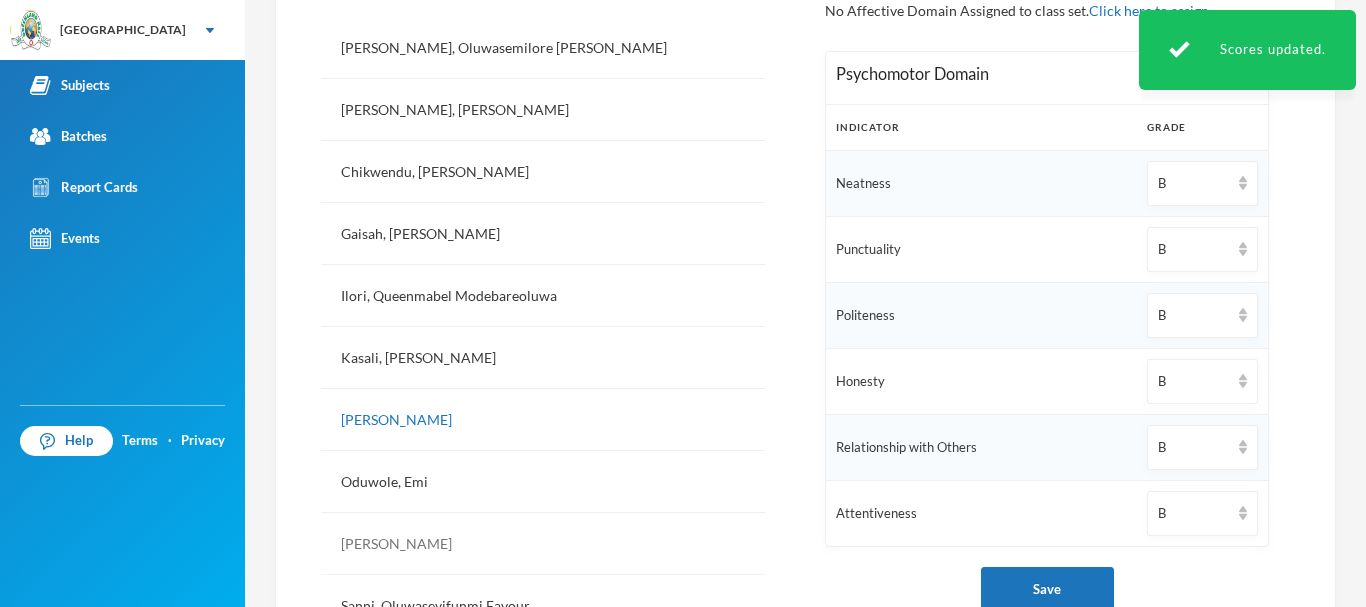 click on "[PERSON_NAME]" at bounding box center (543, 544) 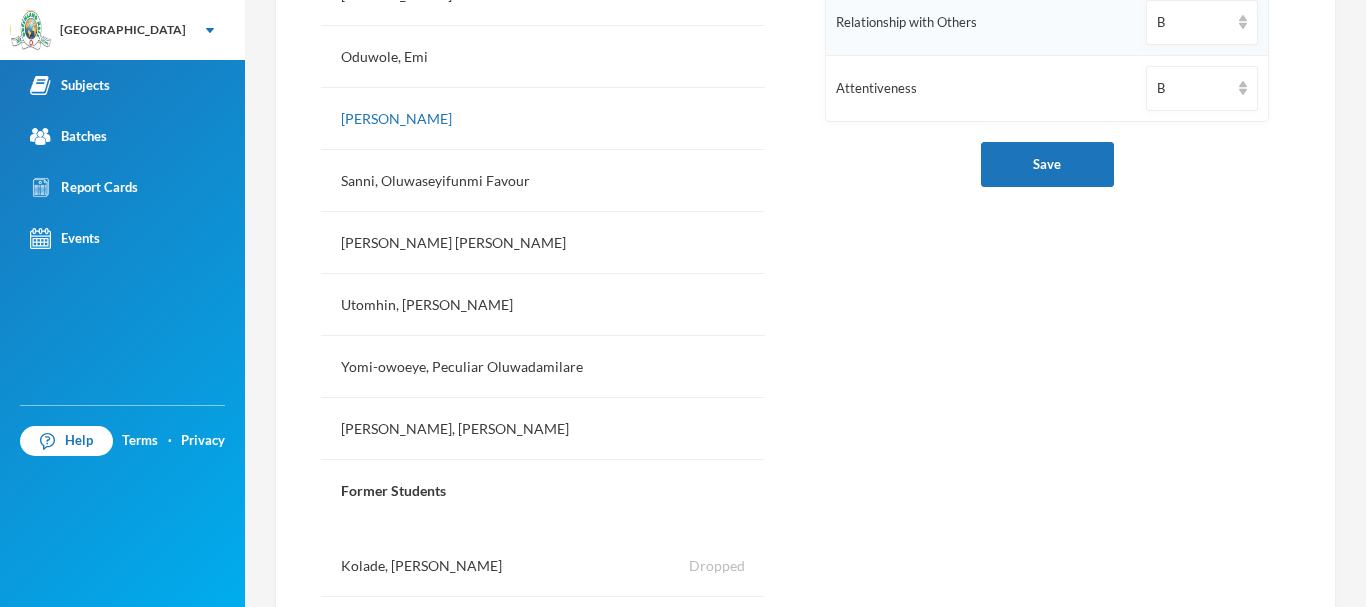 scroll, scrollTop: 1018, scrollLeft: 0, axis: vertical 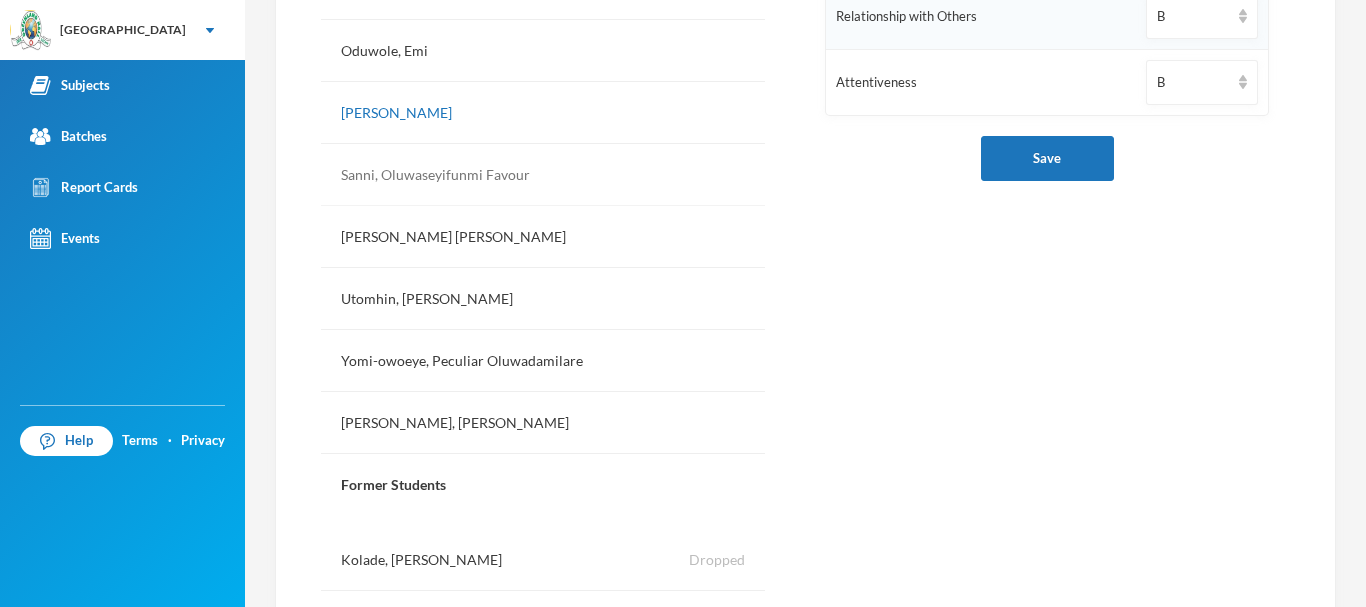click on "Sanni, Oluwaseyifunmi Favour" at bounding box center [543, 175] 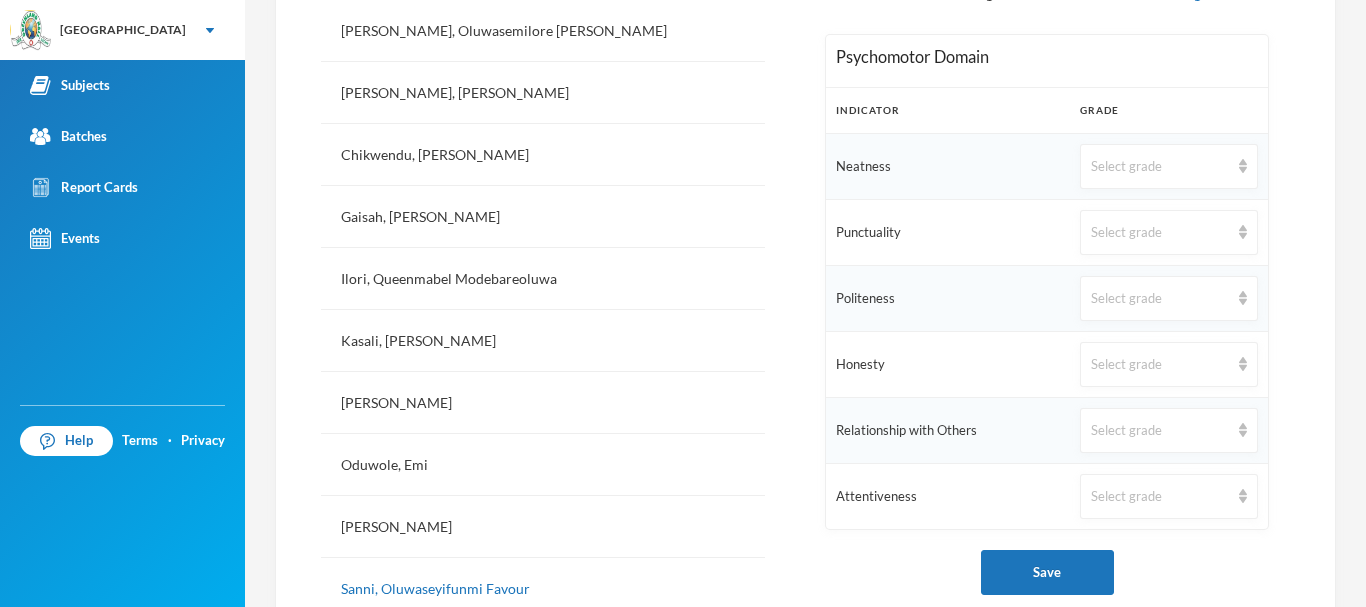 scroll, scrollTop: 593, scrollLeft: 0, axis: vertical 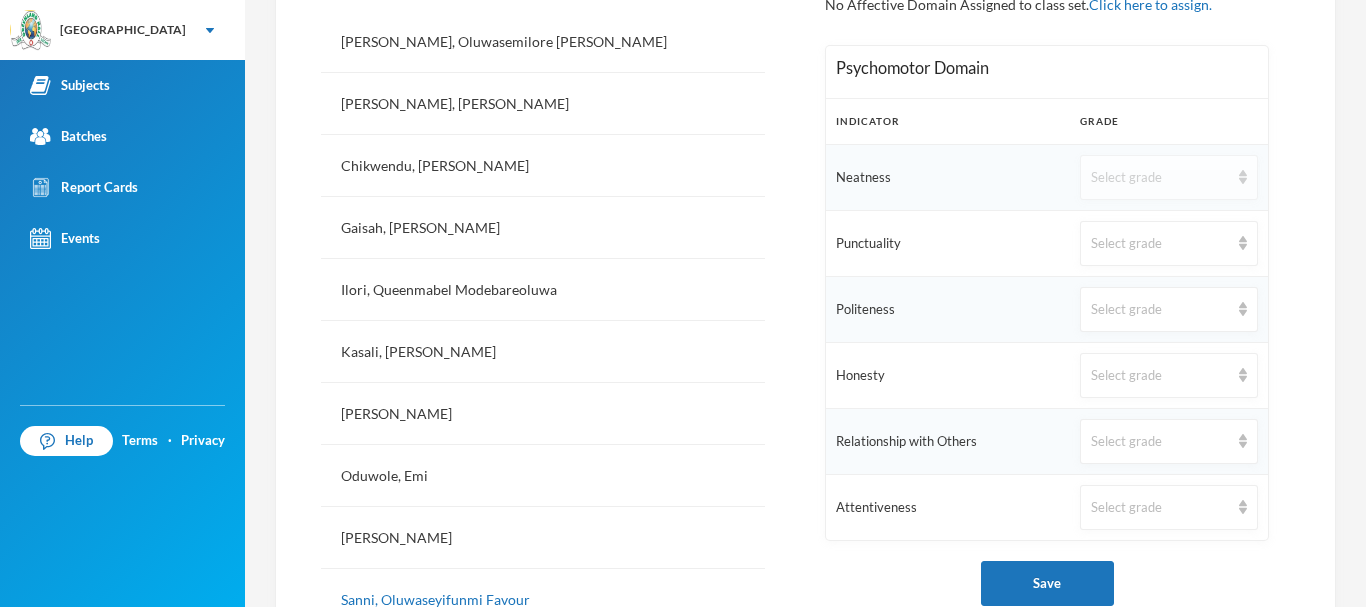 click on "Select grade" at bounding box center [1160, 178] 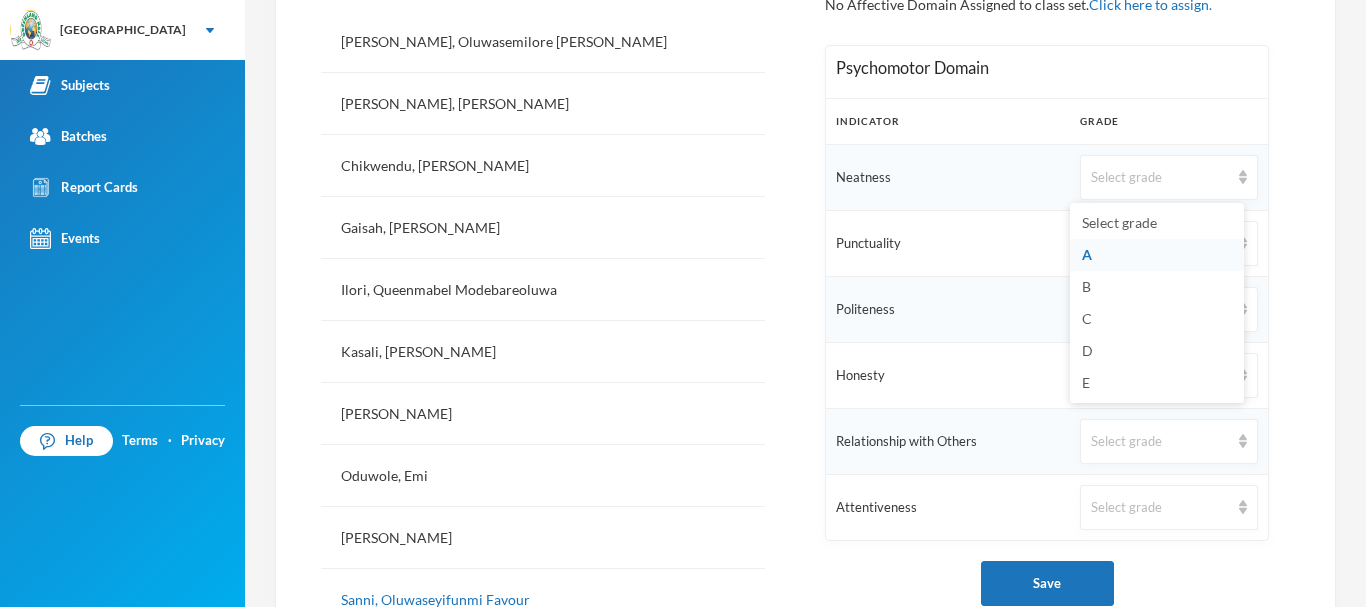 click on "A" at bounding box center (1157, 255) 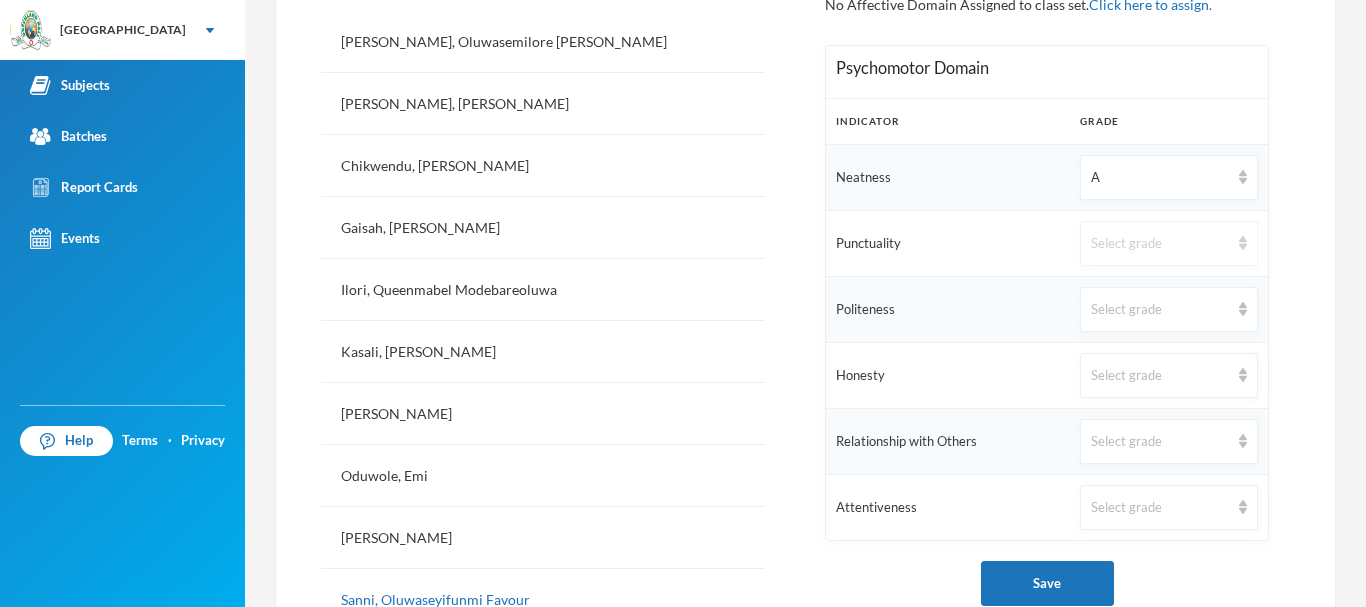 click on "Select grade" at bounding box center [1160, 244] 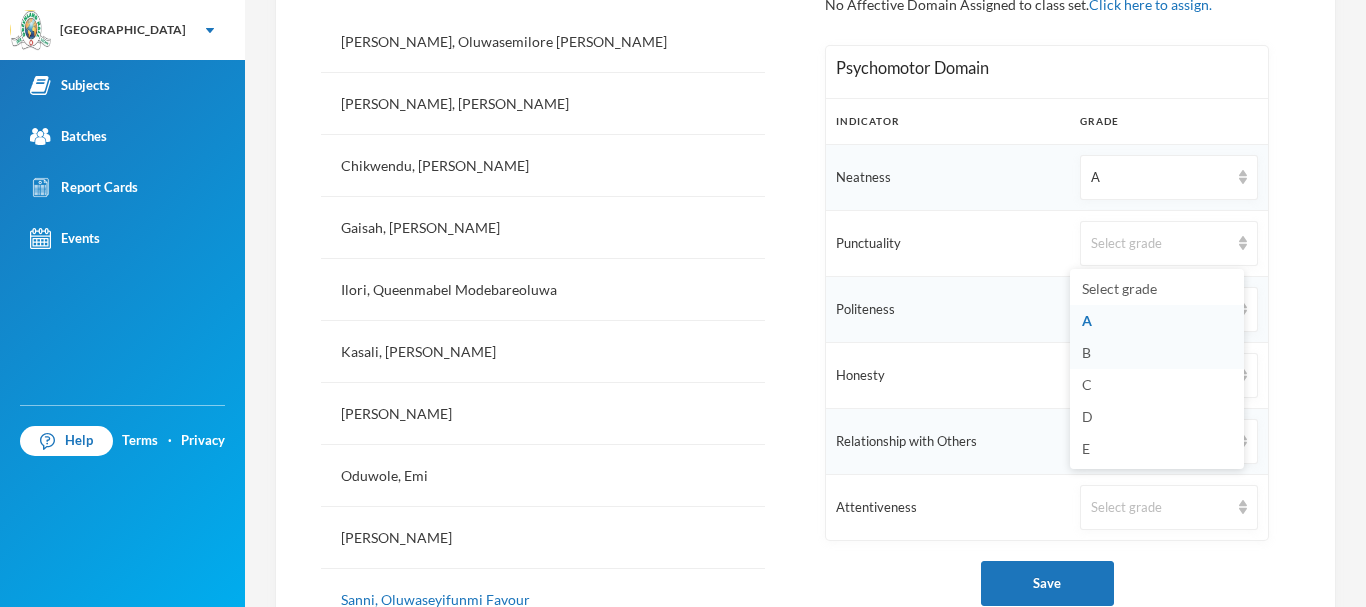 click on "B" at bounding box center [1086, 352] 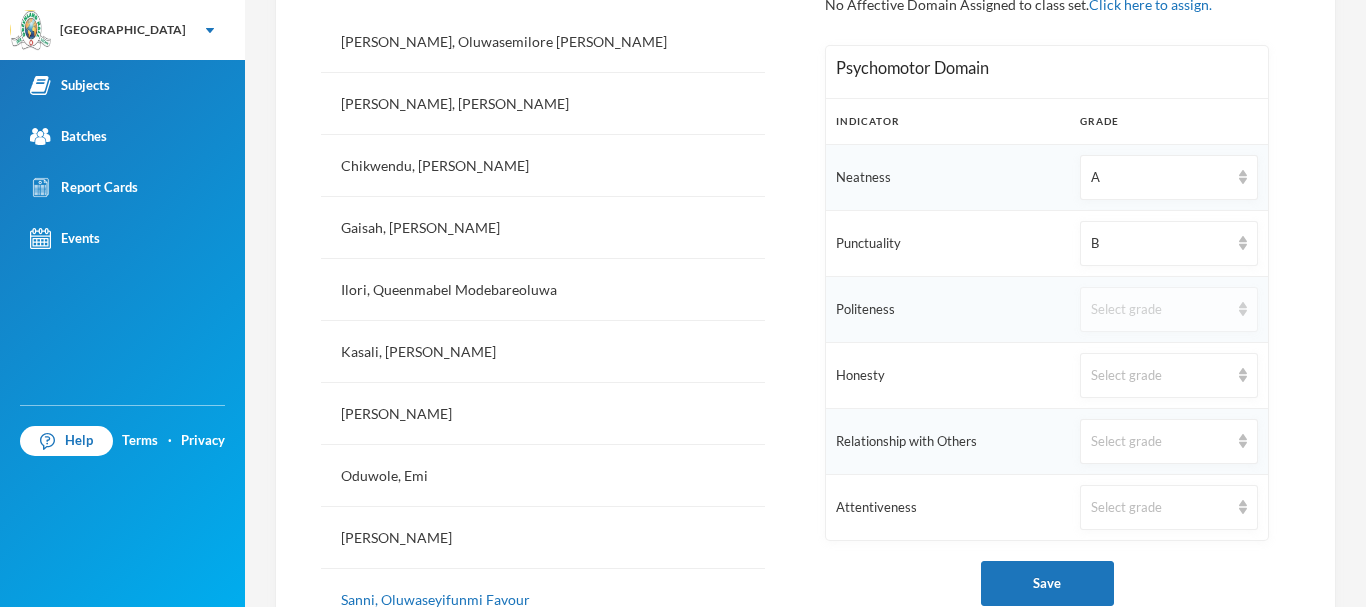 click on "Select grade" at bounding box center [1160, 310] 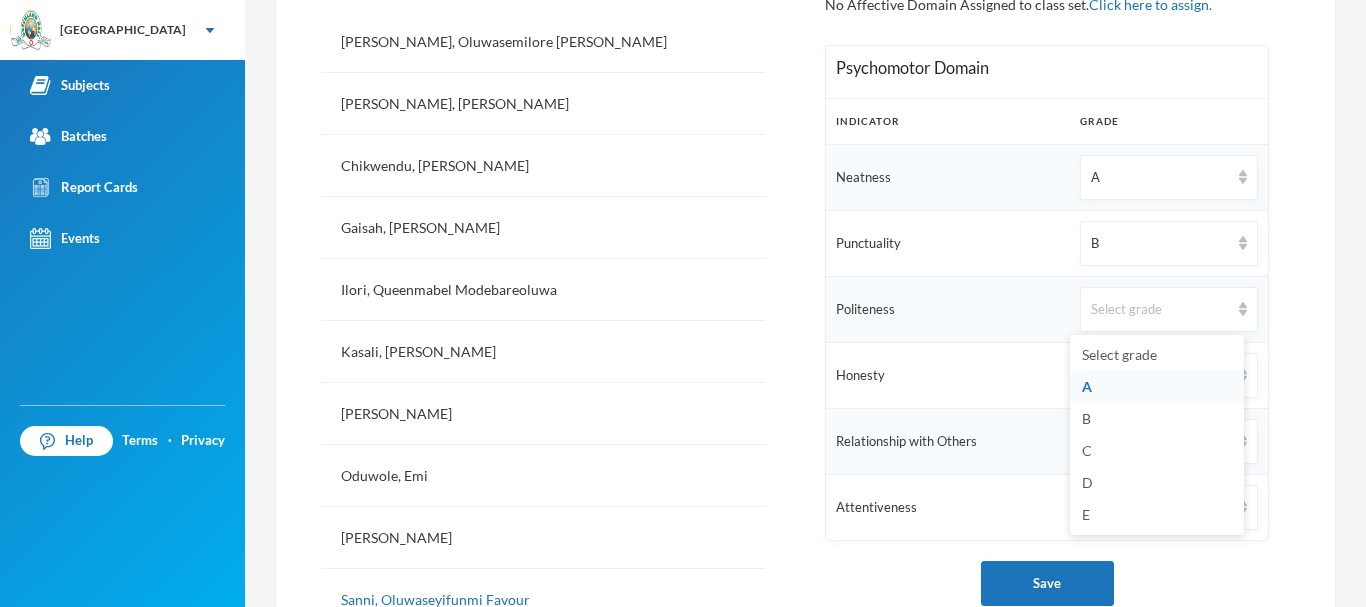 click on "A" at bounding box center [1087, 386] 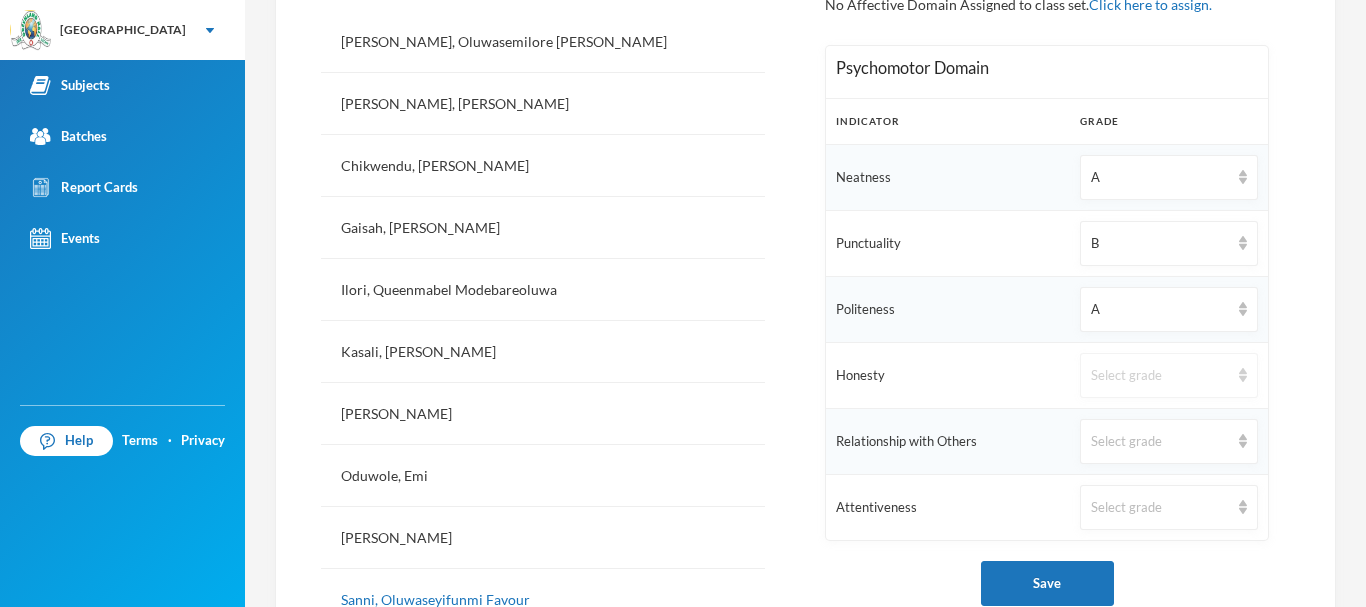 click on "Select grade" at bounding box center (1160, 376) 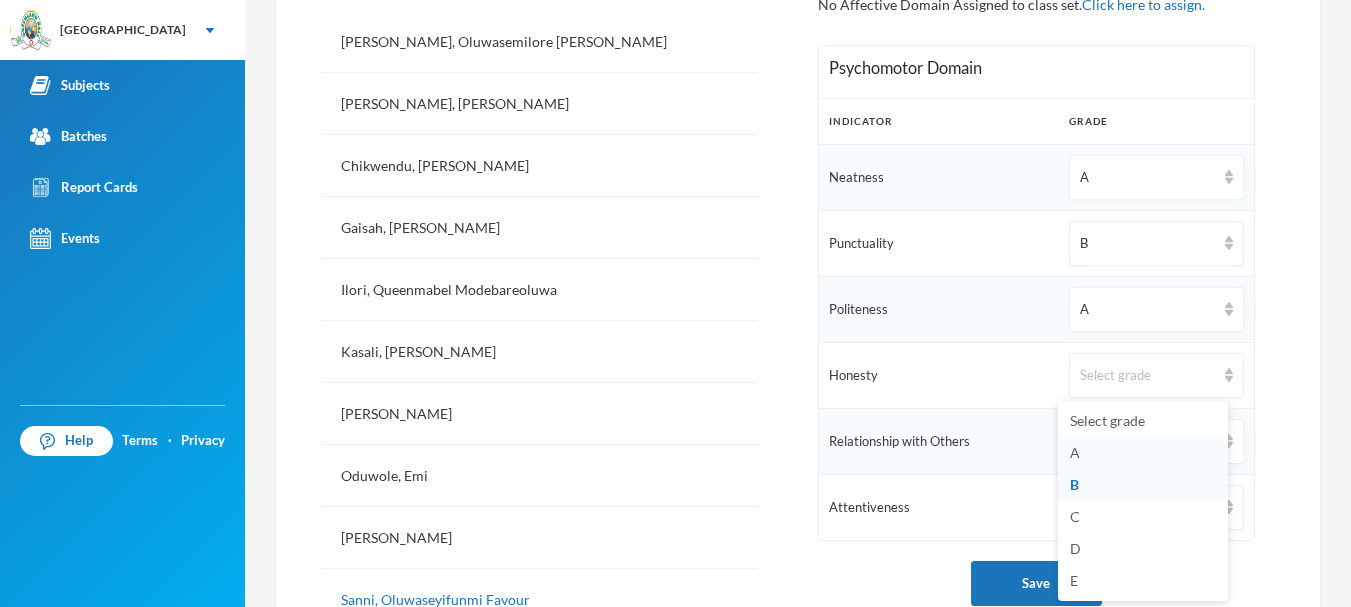 click on "A" at bounding box center [1143, 453] 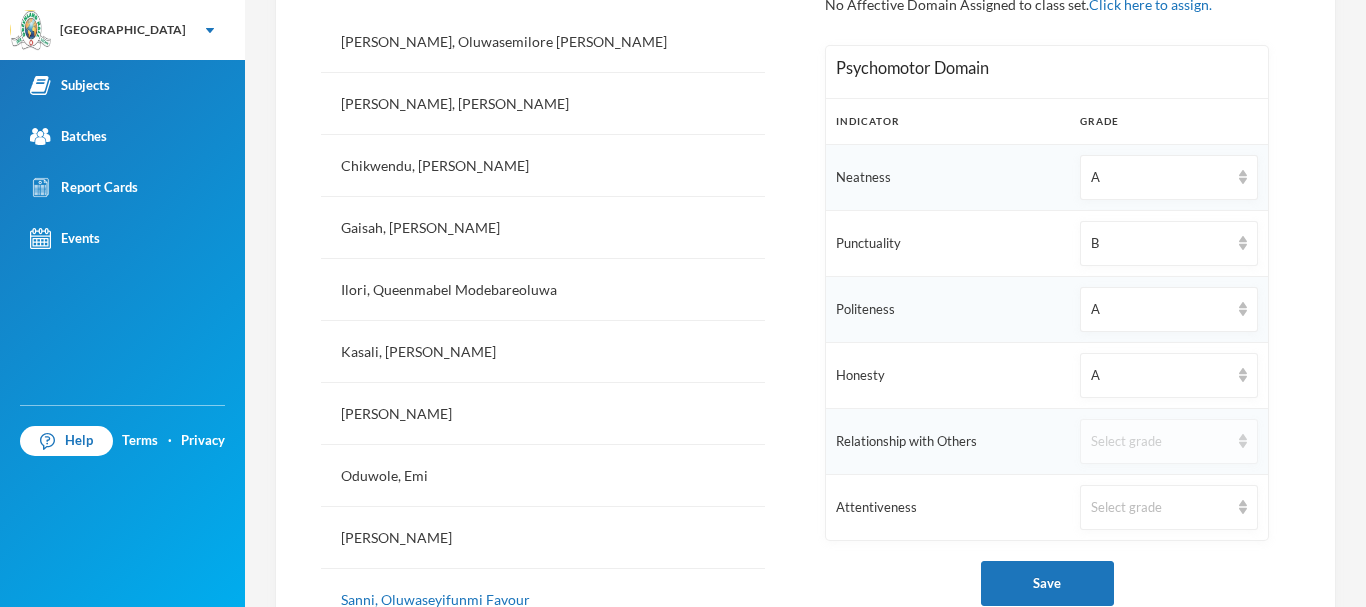 click on "Select grade" at bounding box center (1160, 442) 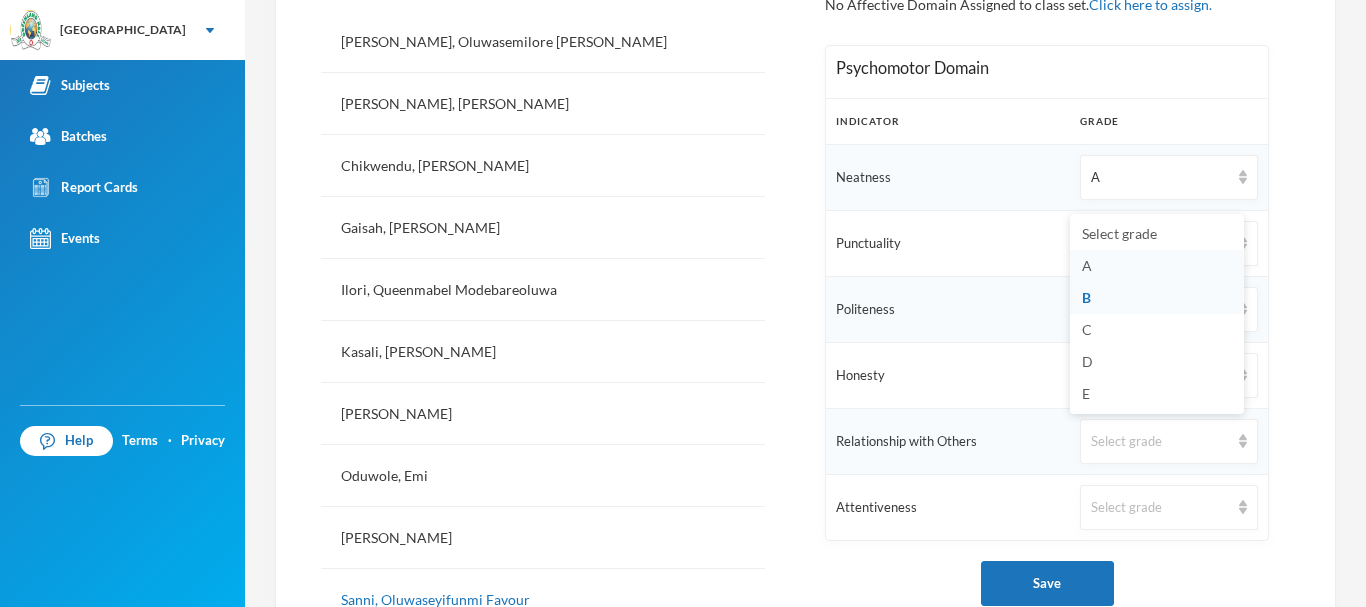 click on "A" at bounding box center [1087, 265] 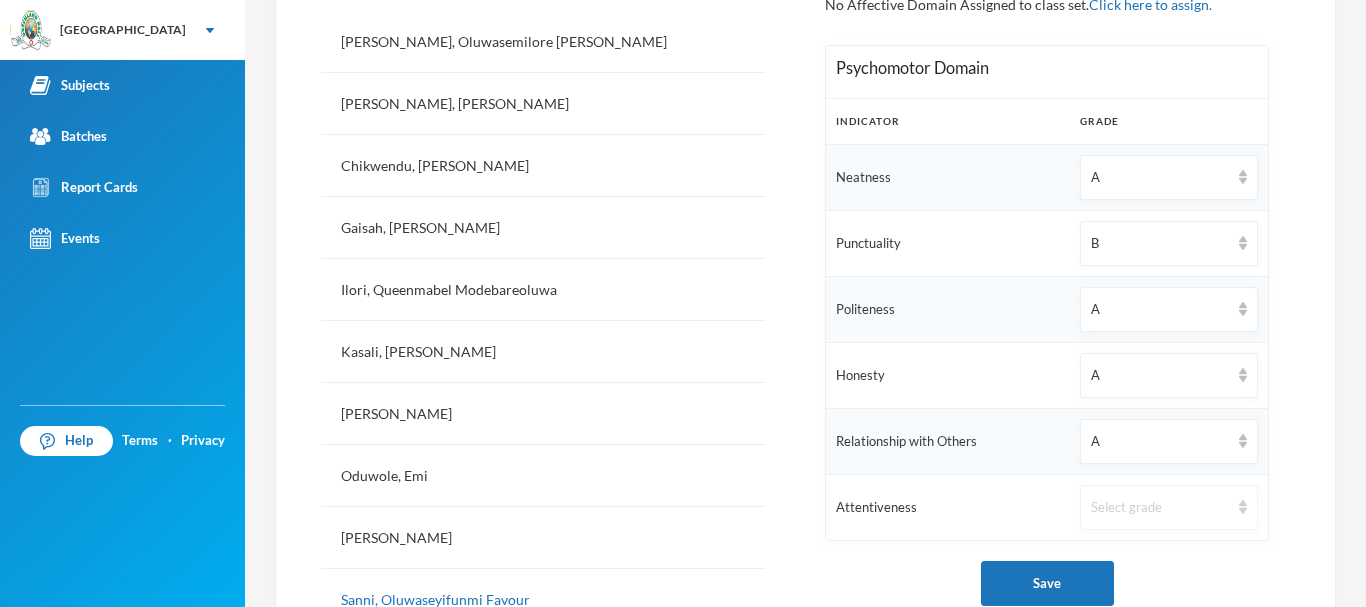 click on "Select grade" at bounding box center (1160, 508) 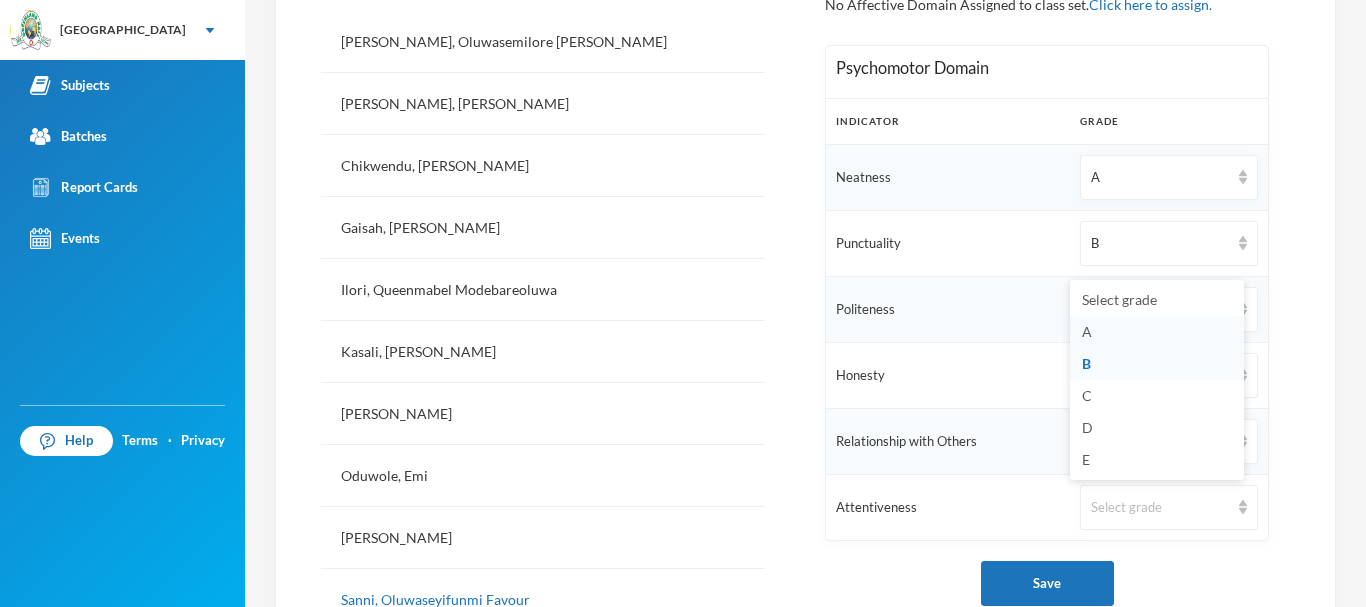 click on "A" at bounding box center [1157, 332] 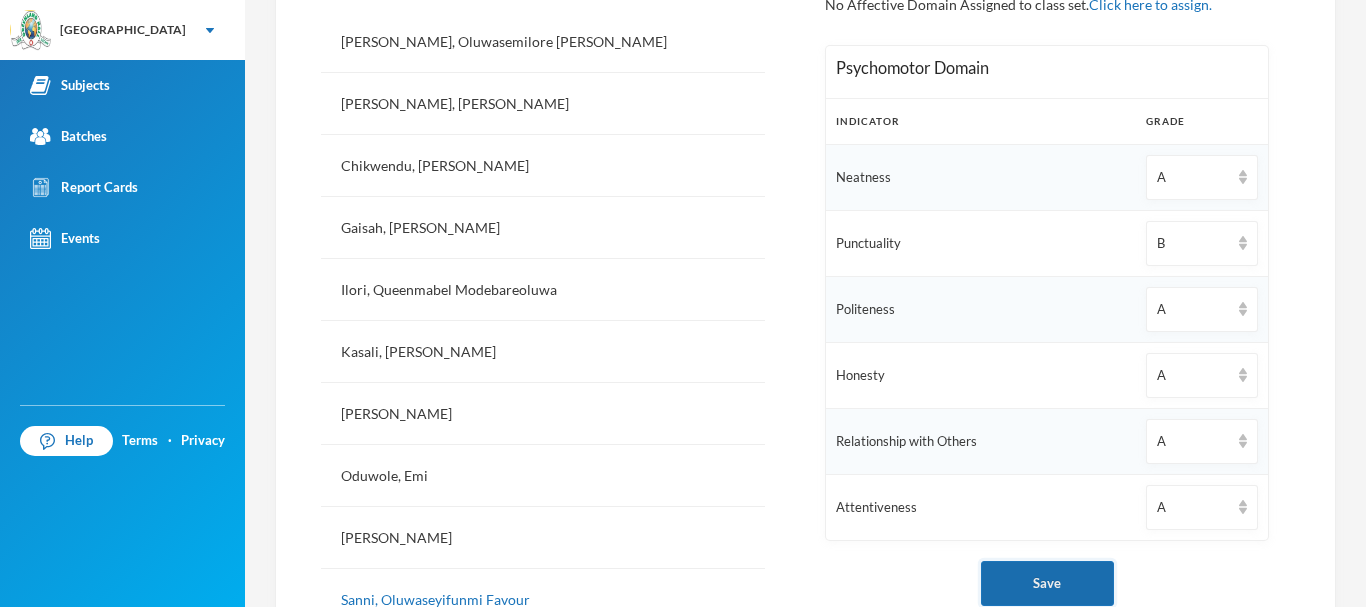 click on "Save" at bounding box center [1047, 583] 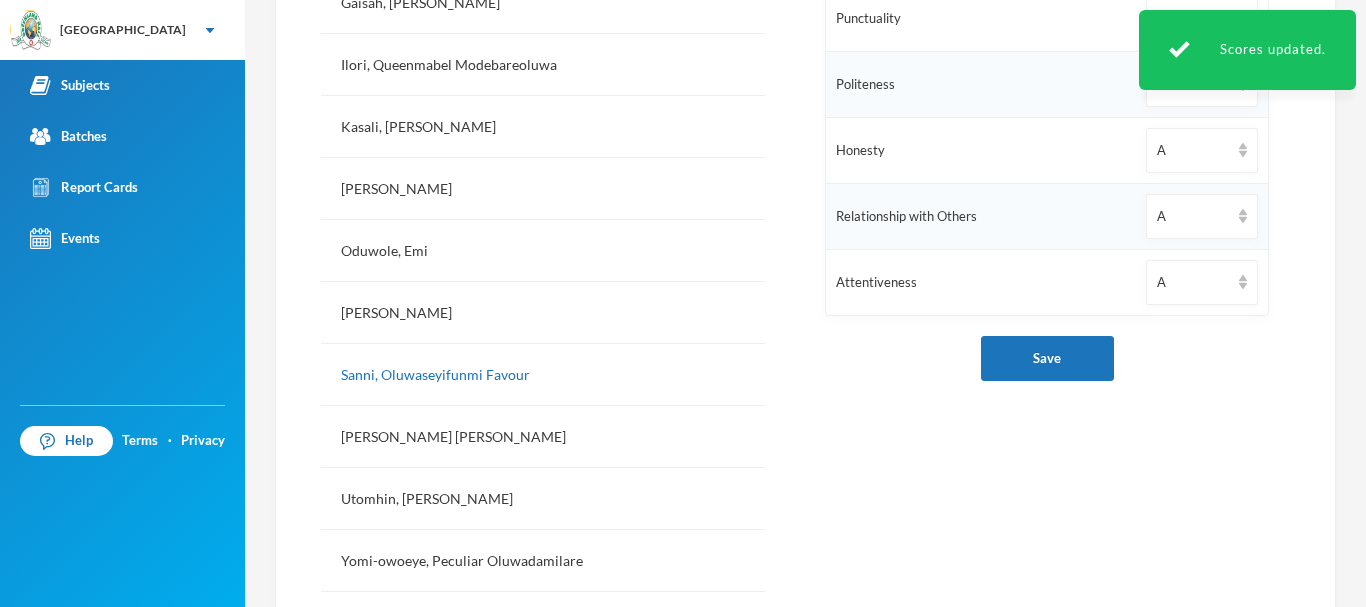 scroll, scrollTop: 827, scrollLeft: 0, axis: vertical 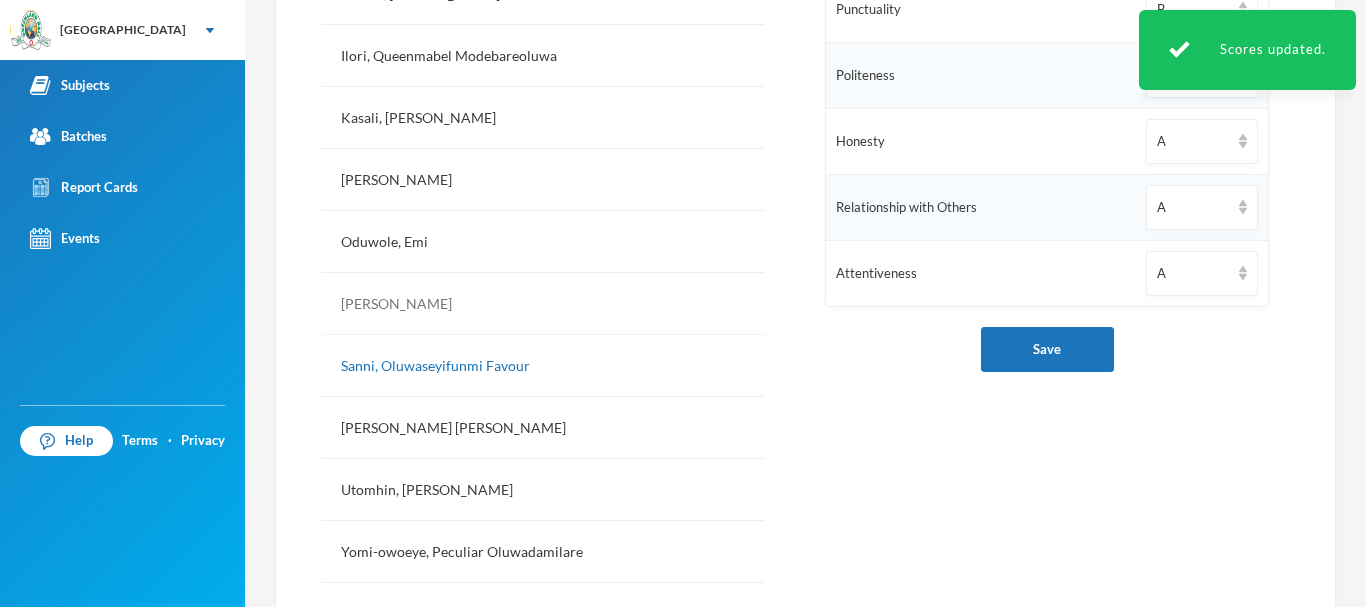 click on "[PERSON_NAME]" at bounding box center [543, 304] 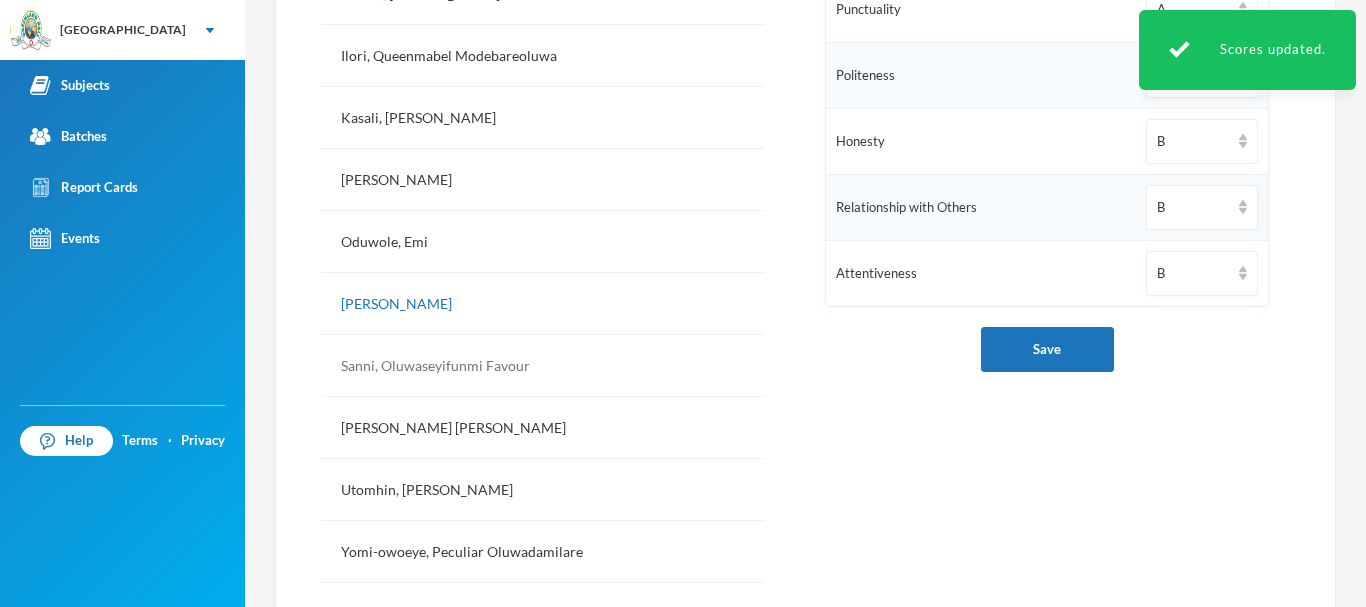 click on "Sanni, Oluwaseyifunmi Favour" at bounding box center (543, 366) 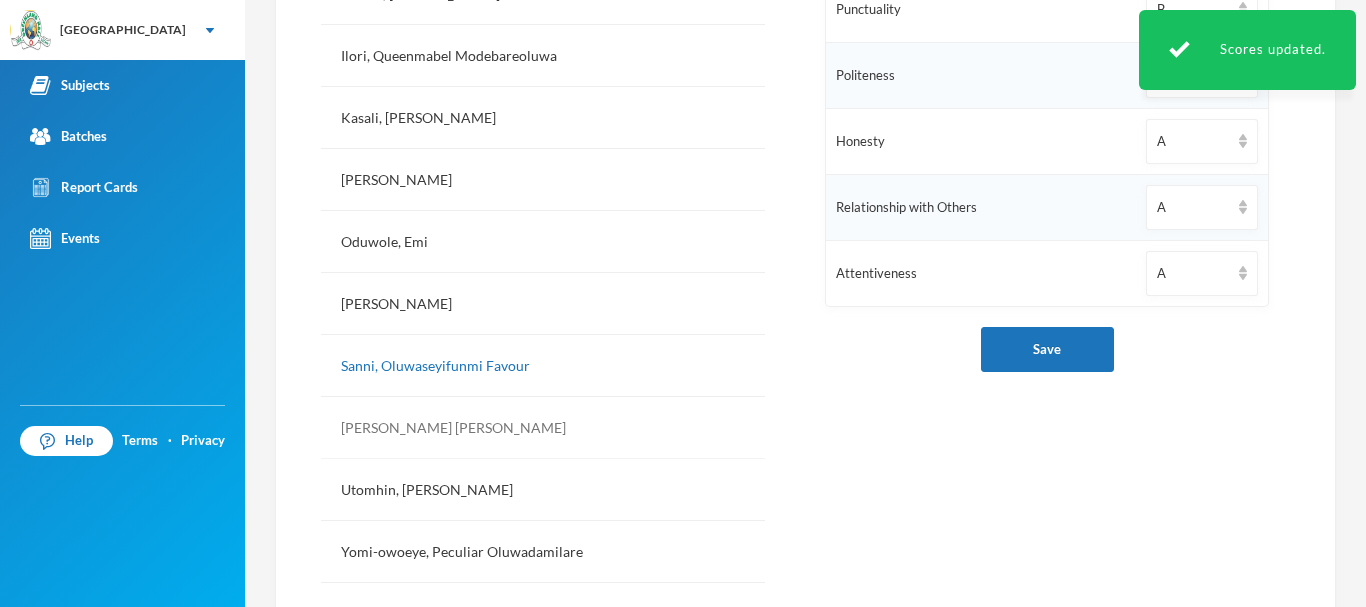 click on "[PERSON_NAME] [PERSON_NAME]" at bounding box center (543, 428) 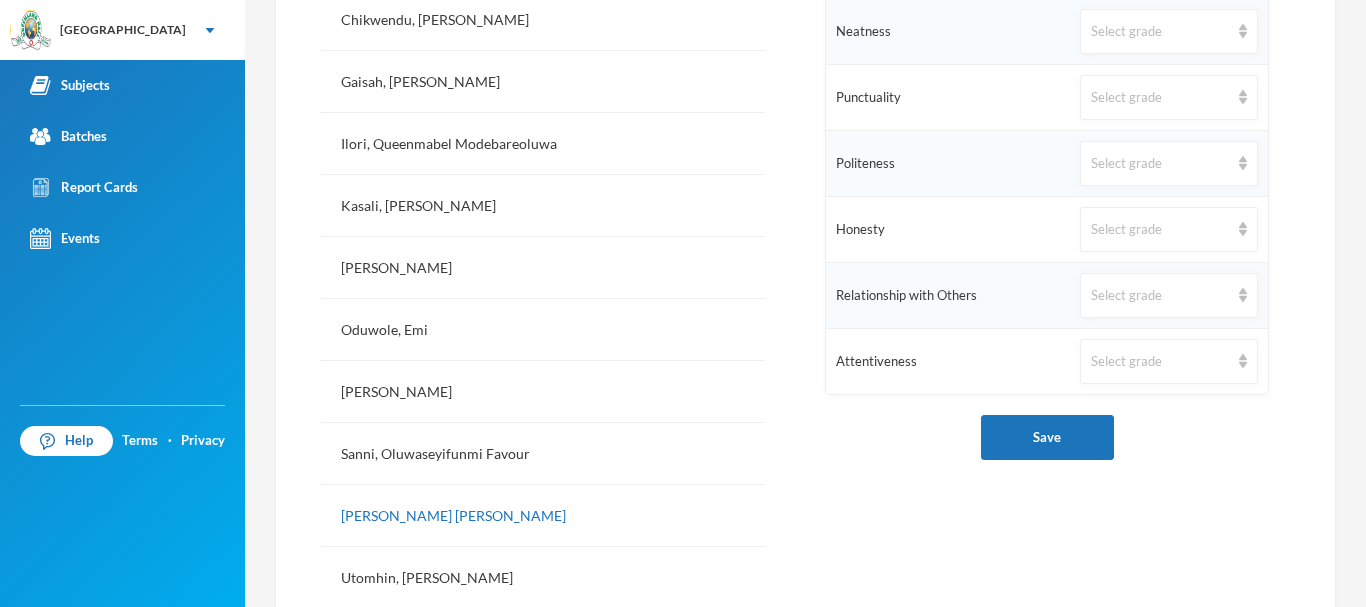 scroll, scrollTop: 736, scrollLeft: 0, axis: vertical 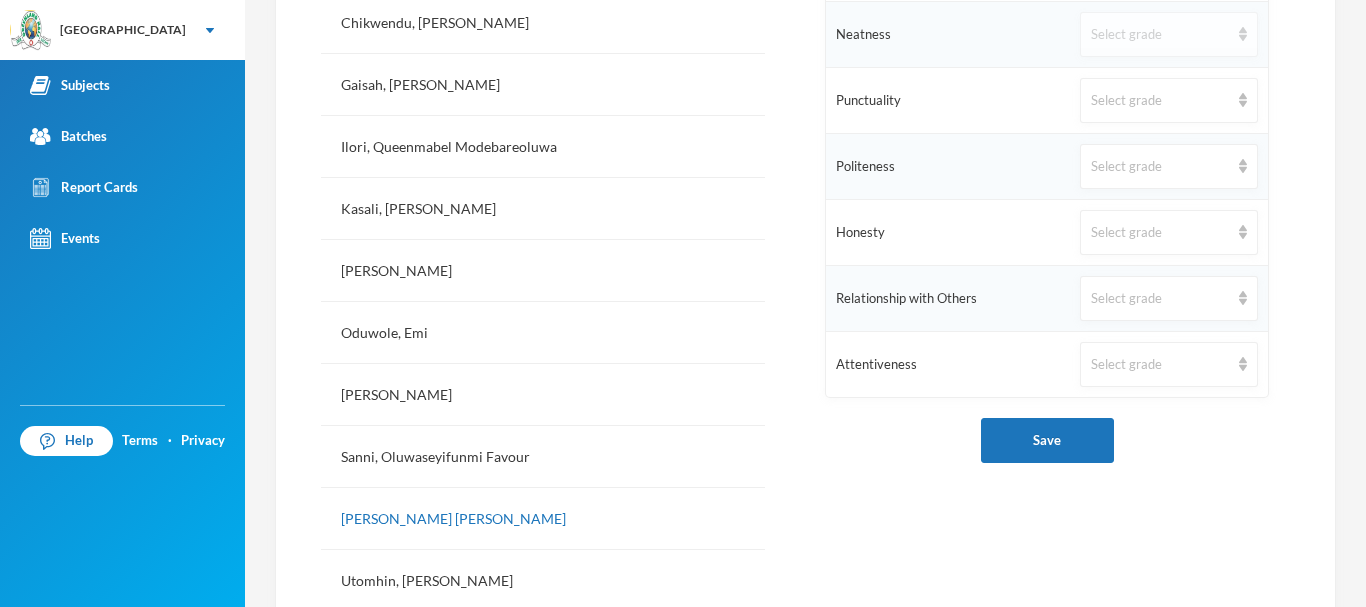 click on "Select grade" at bounding box center [1160, 35] 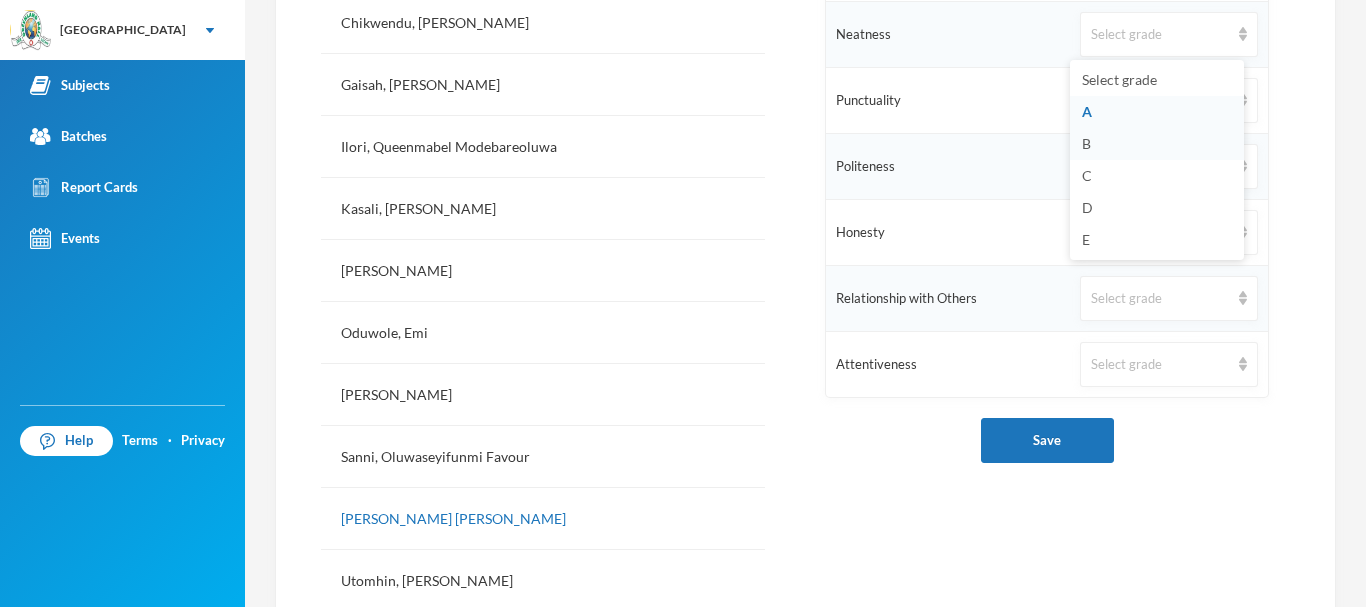 click on "B" at bounding box center (1157, 144) 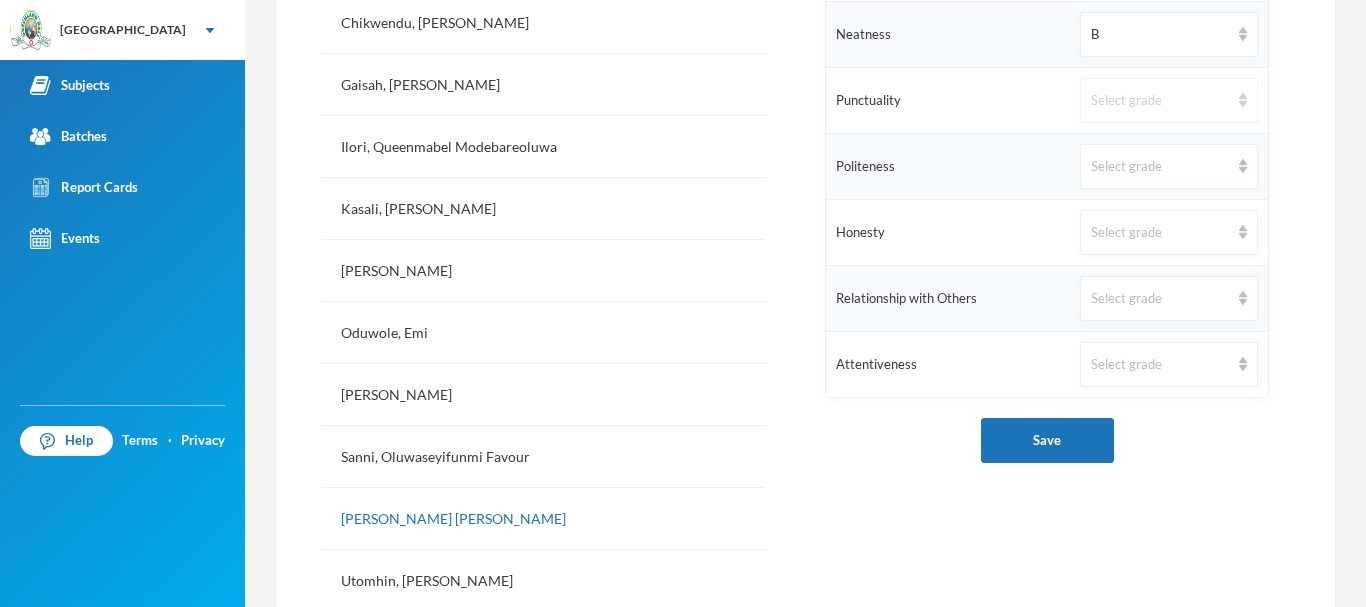 click on "Select grade" at bounding box center (1160, 101) 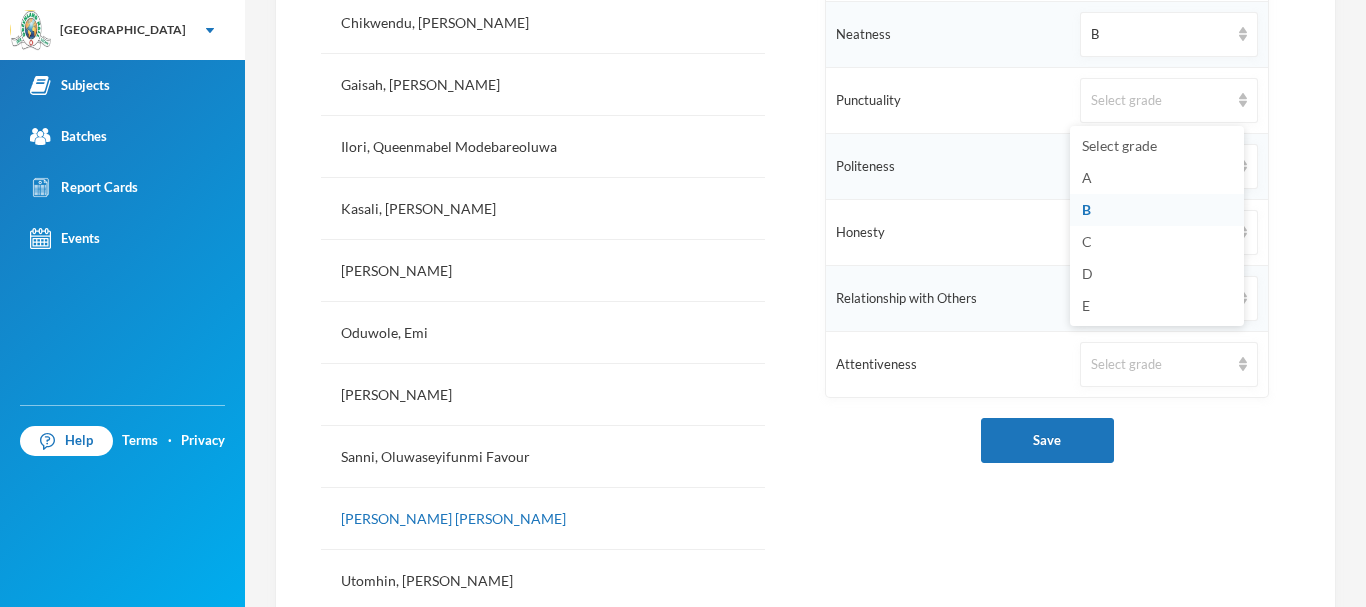 click on "B" at bounding box center [1086, 209] 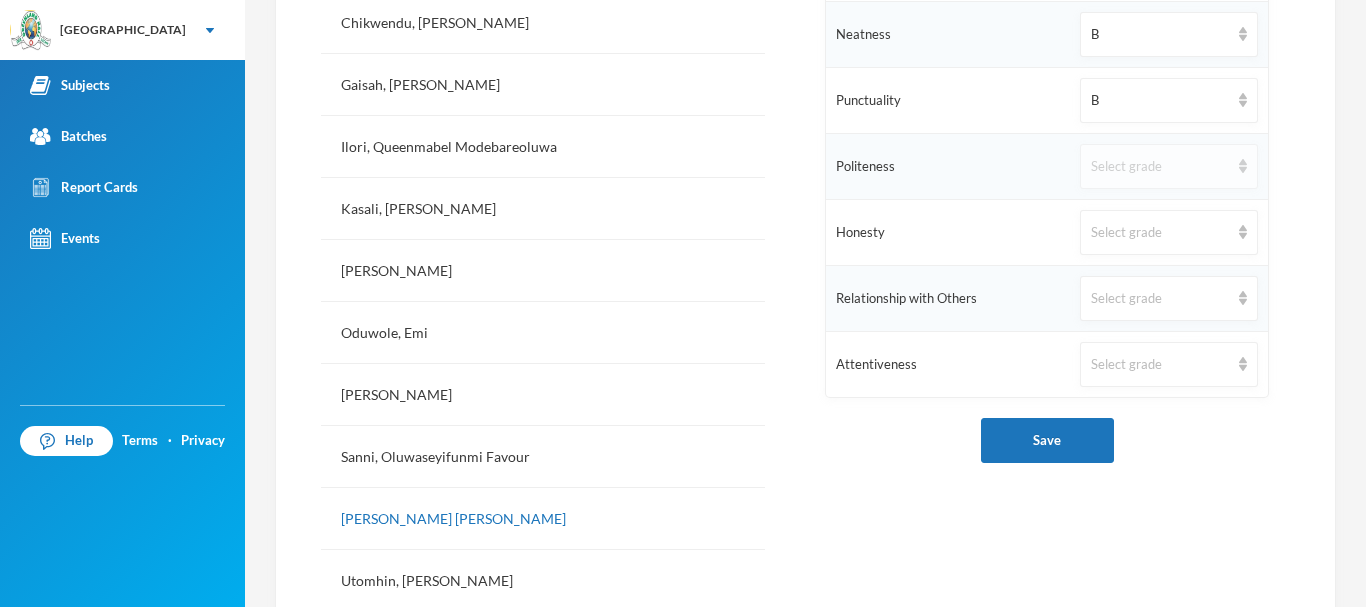 click on "Select grade" at bounding box center (1160, 167) 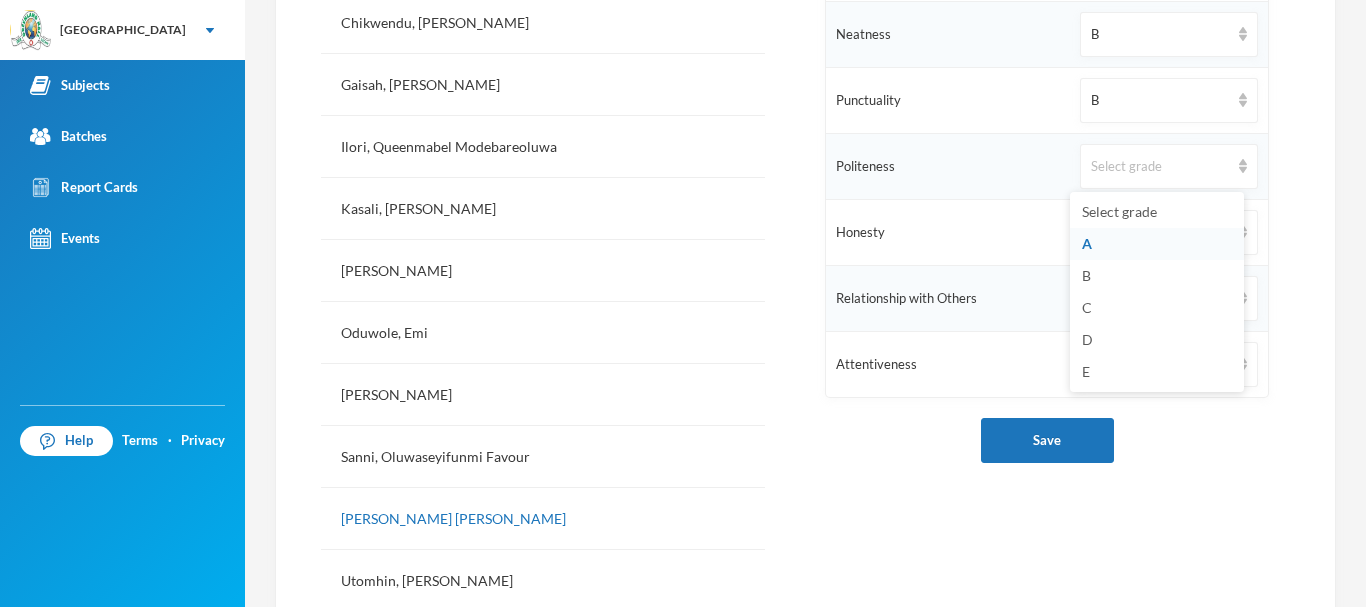 click on "A" at bounding box center (1087, 243) 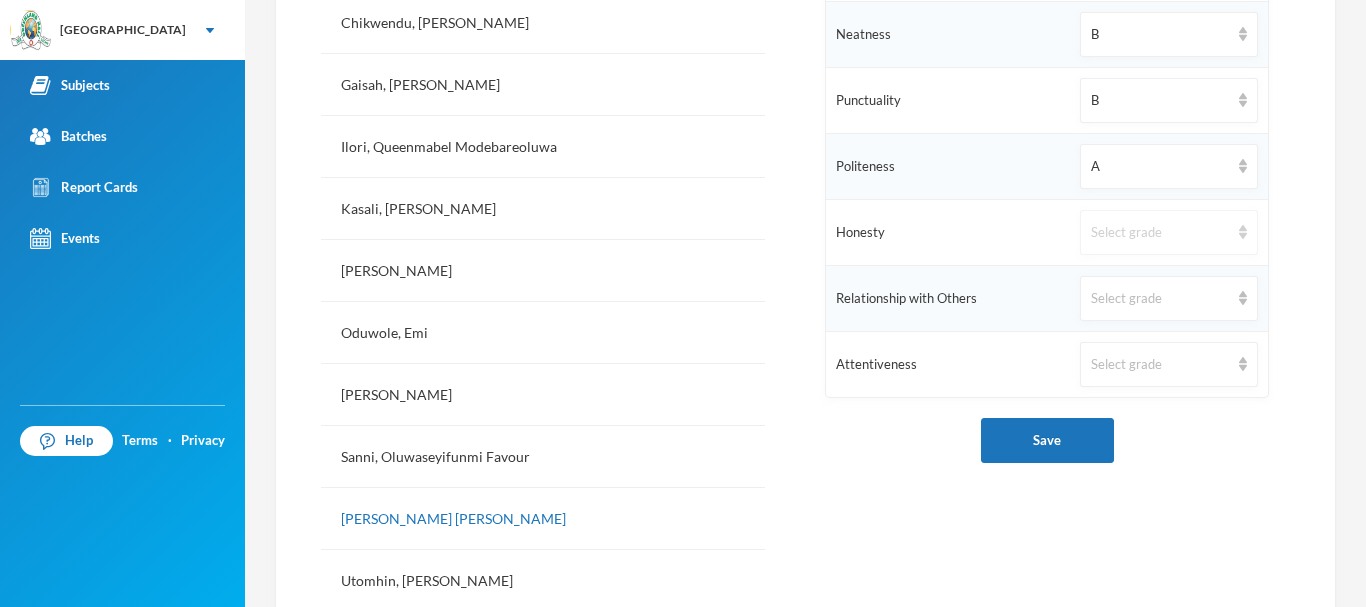 click on "Select grade" at bounding box center [1169, 232] 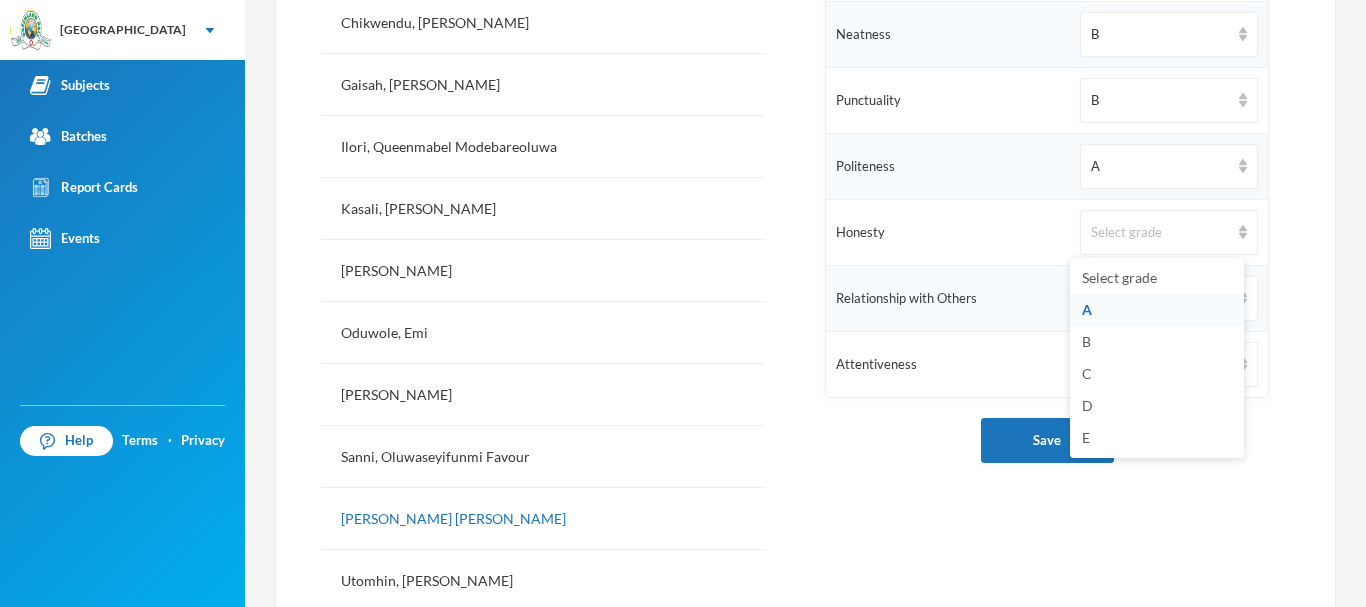click on "A" at bounding box center [1157, 310] 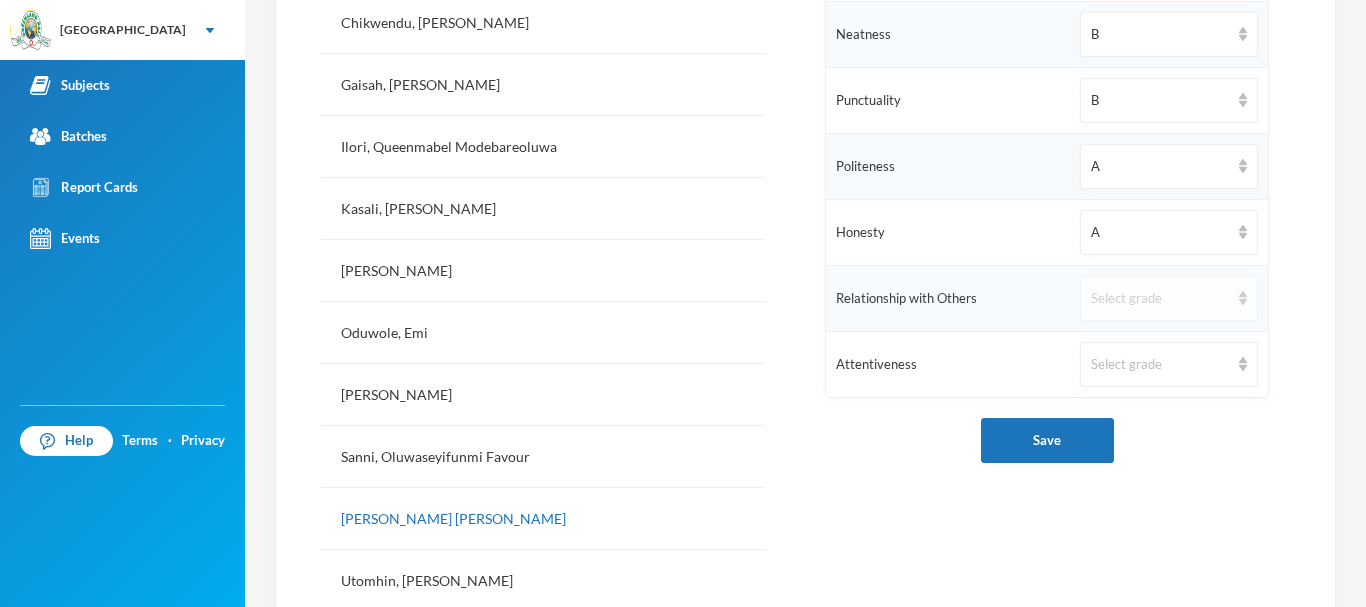 click on "Select grade" at bounding box center [1160, 299] 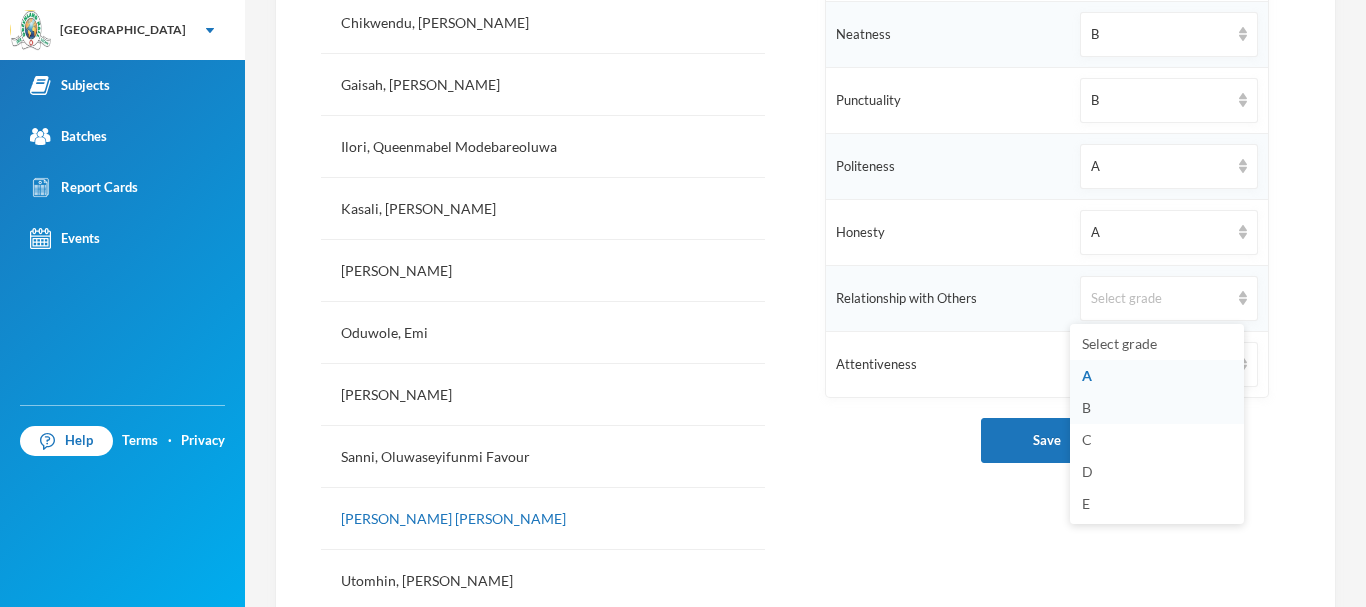 click on "B" at bounding box center [1157, 408] 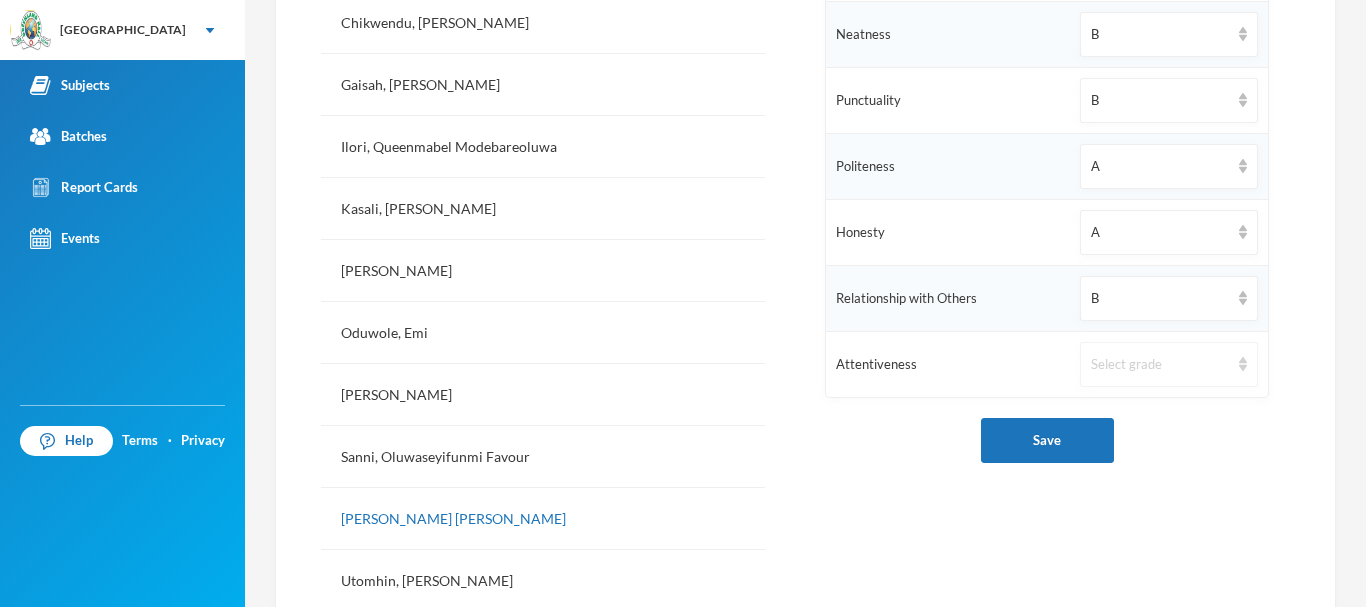 click on "Select grade" at bounding box center (1160, 365) 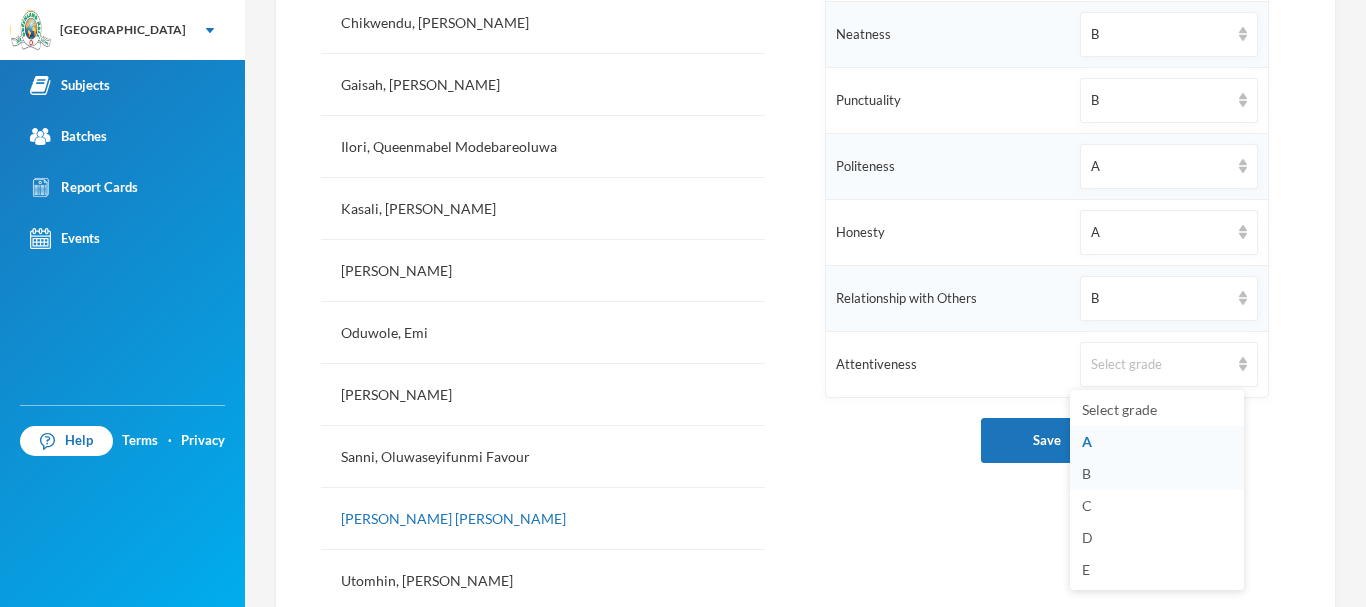 click on "B" at bounding box center [1086, 473] 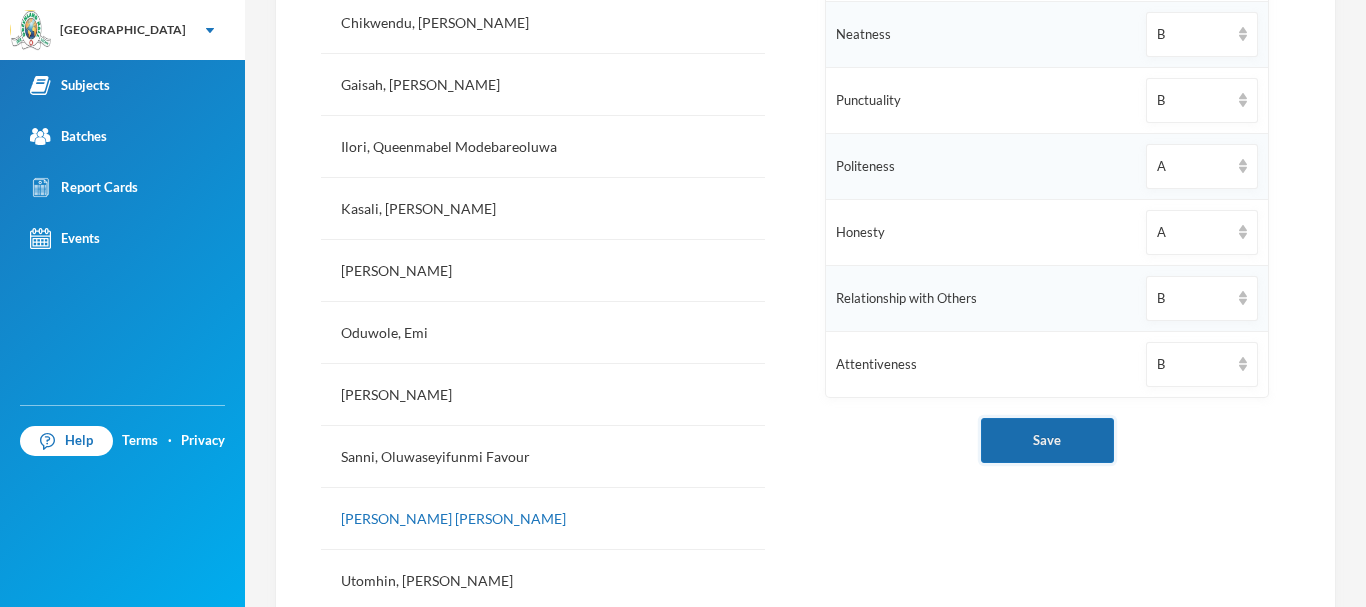 click on "Save" at bounding box center (1047, 440) 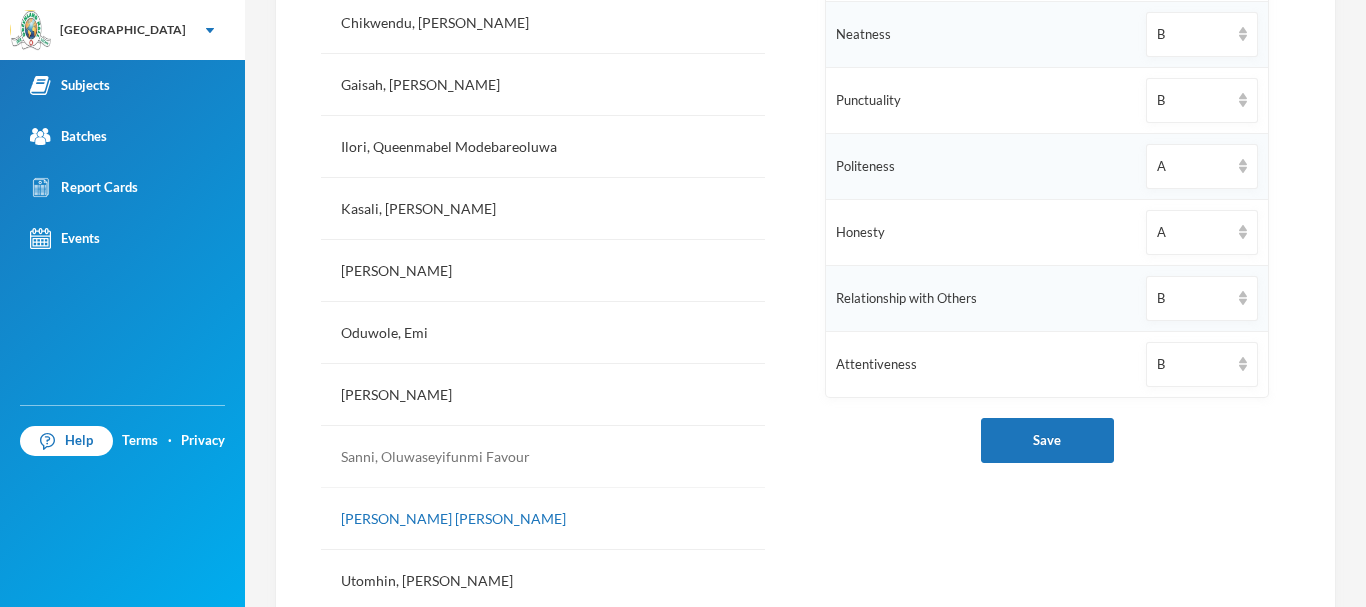 click on "Sanni, Oluwaseyifunmi Favour" at bounding box center [543, 457] 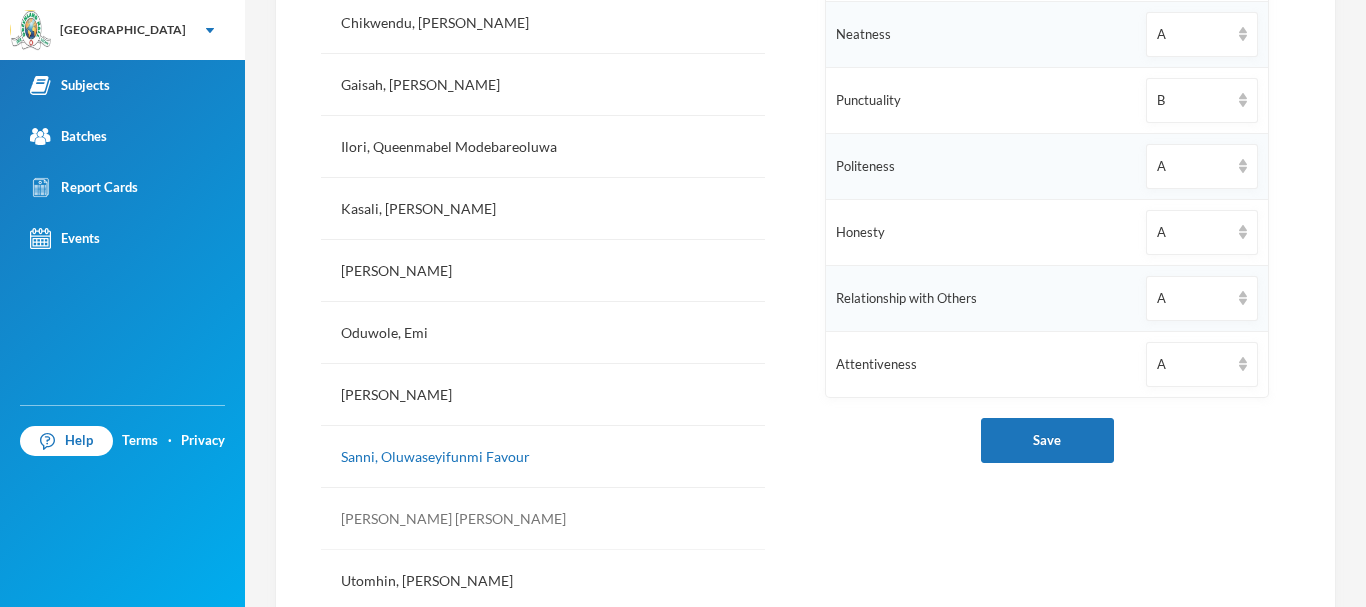 click on "[PERSON_NAME] [PERSON_NAME]" at bounding box center [543, 519] 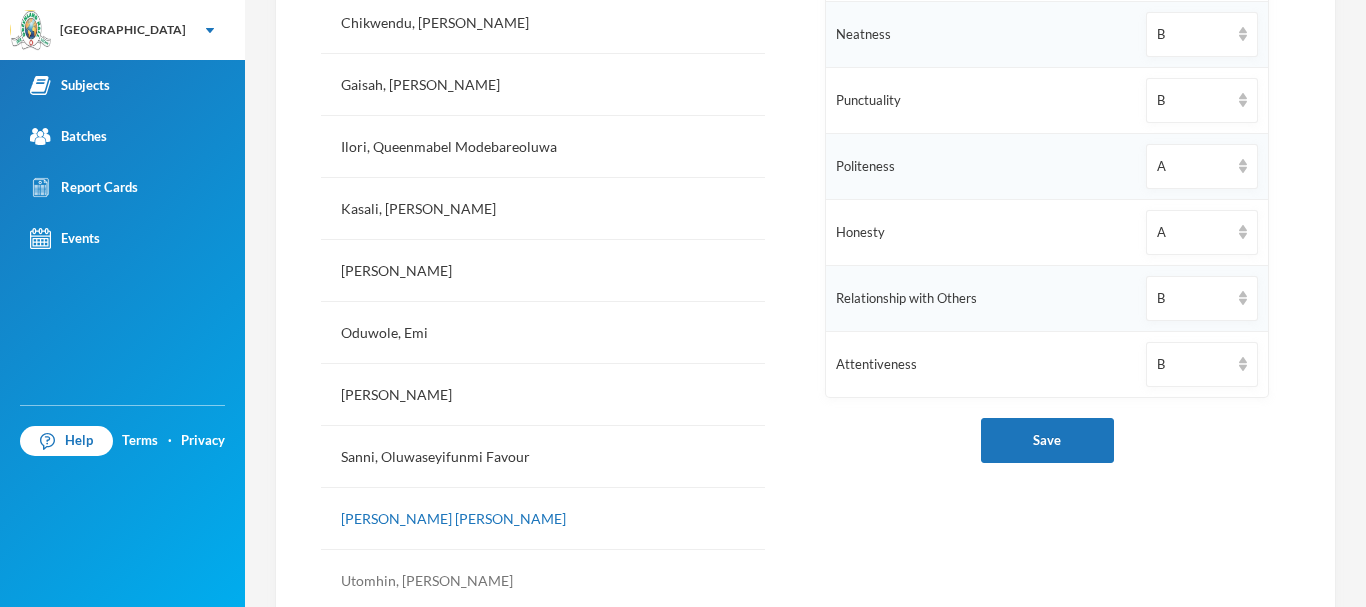 click on "Utomhin, [PERSON_NAME]" at bounding box center [543, 581] 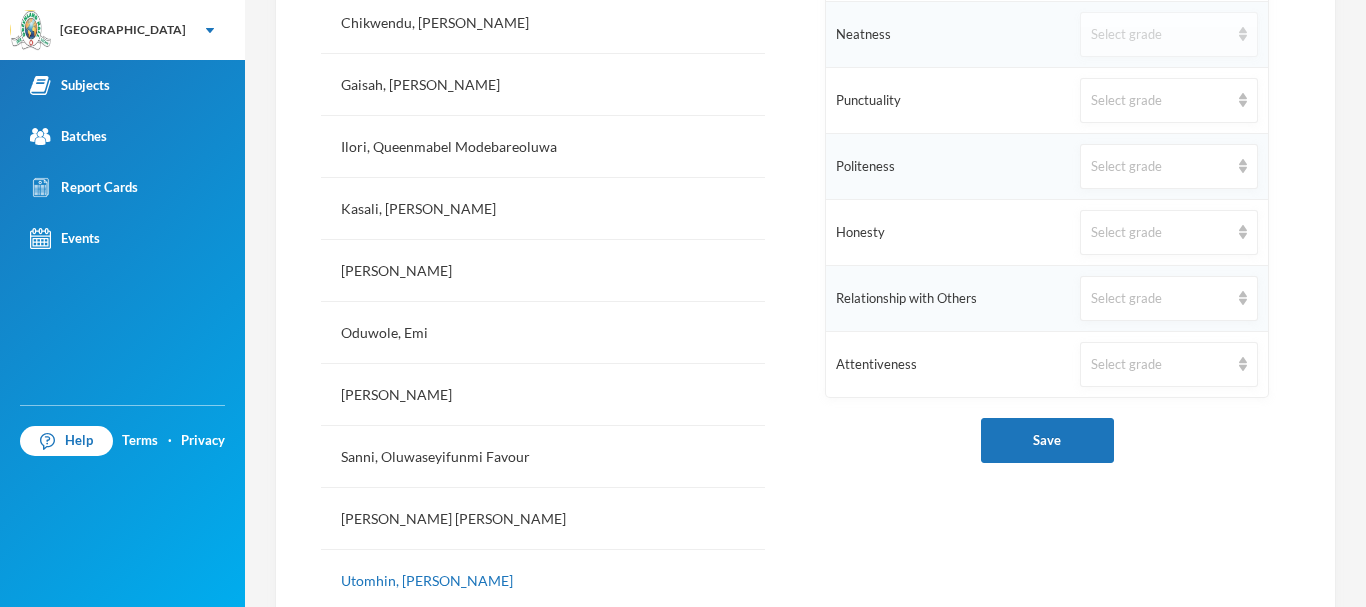 click on "Select grade" at bounding box center (1169, 34) 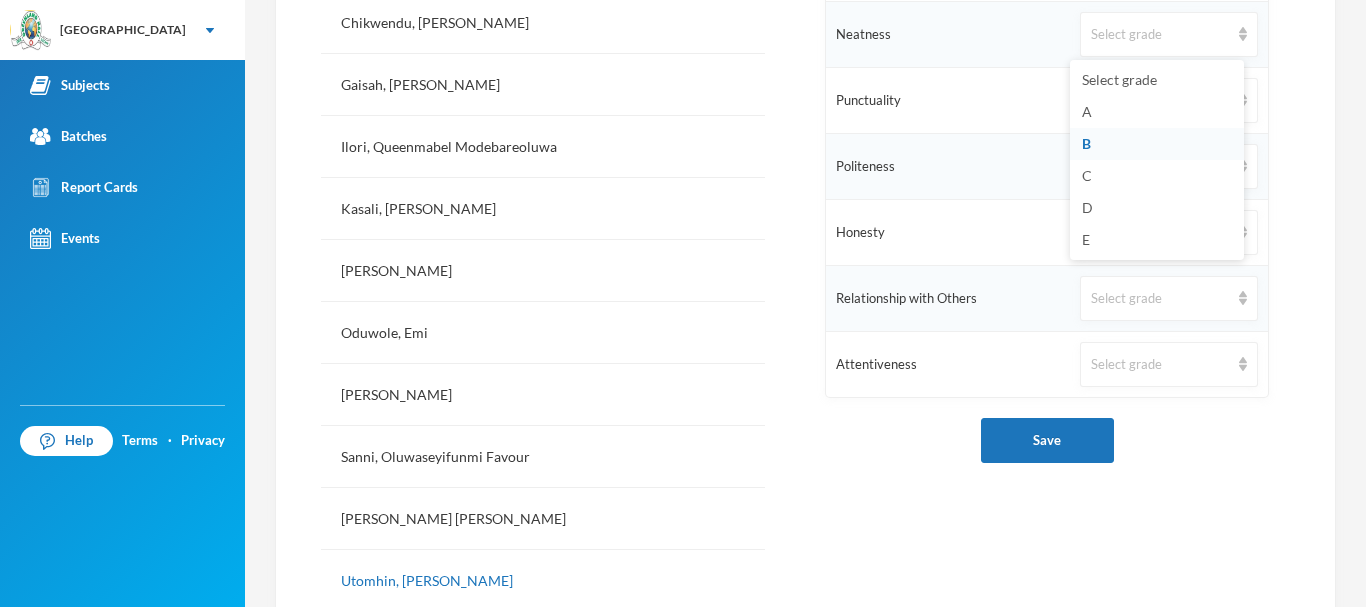 click on "B" at bounding box center [1086, 143] 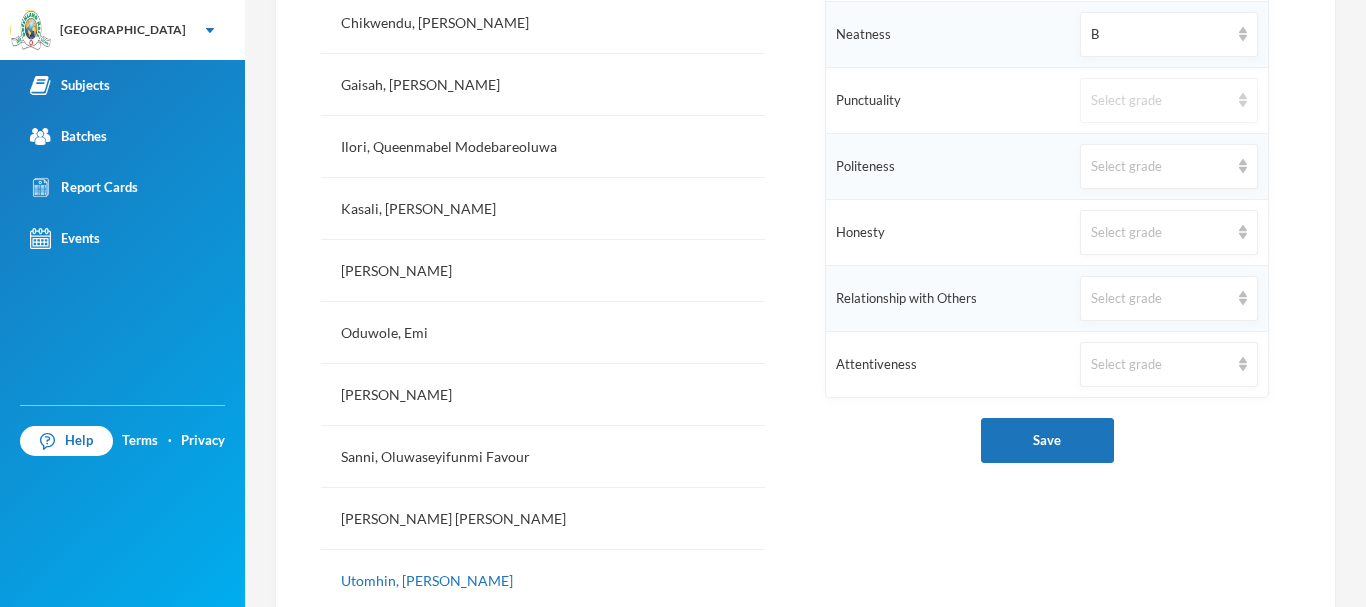 click on "Select grade" at bounding box center [1160, 101] 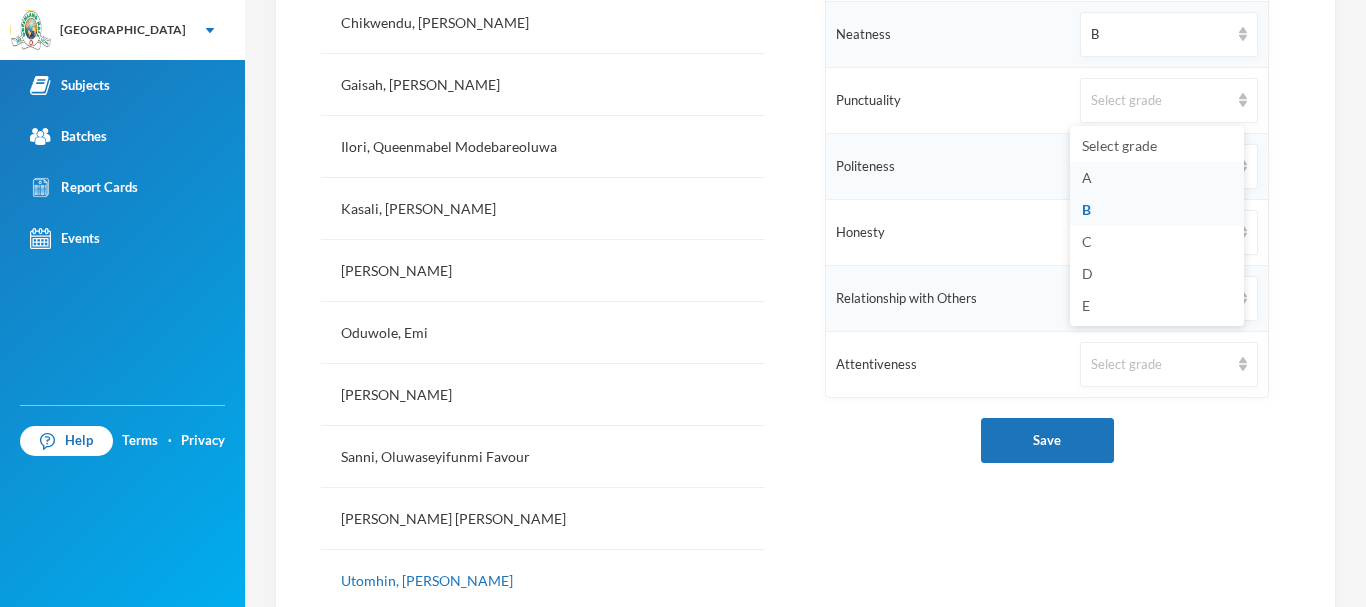 click on "A" at bounding box center [1087, 177] 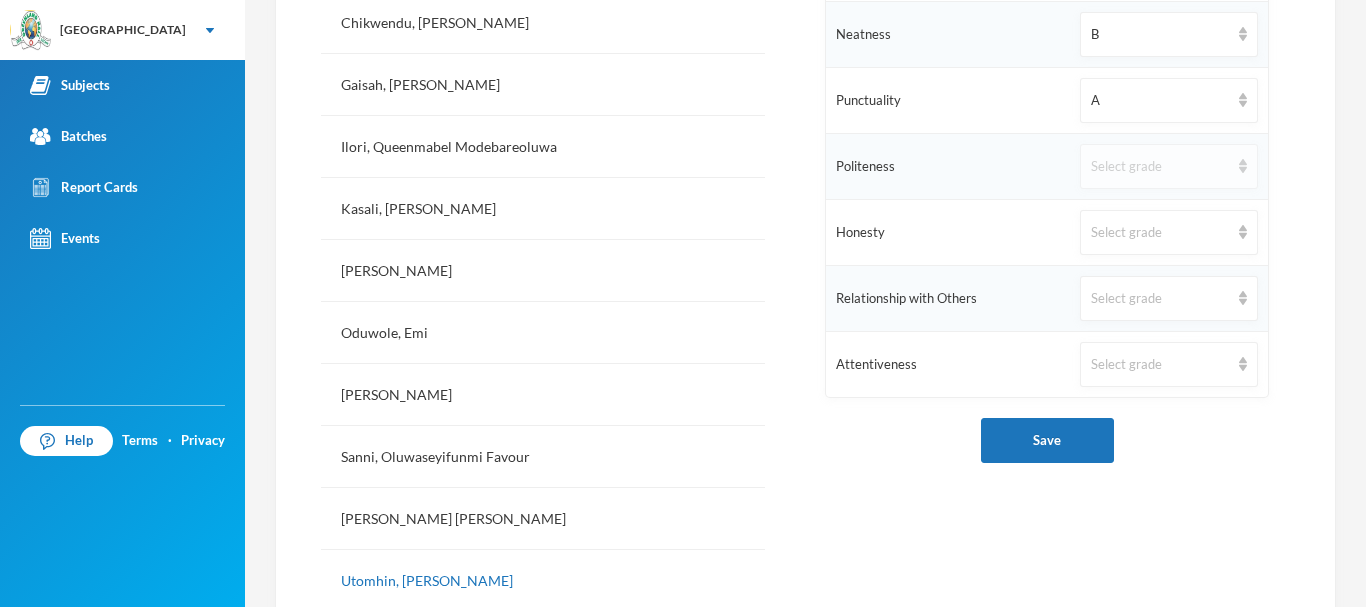 click on "Select grade" at bounding box center (1160, 167) 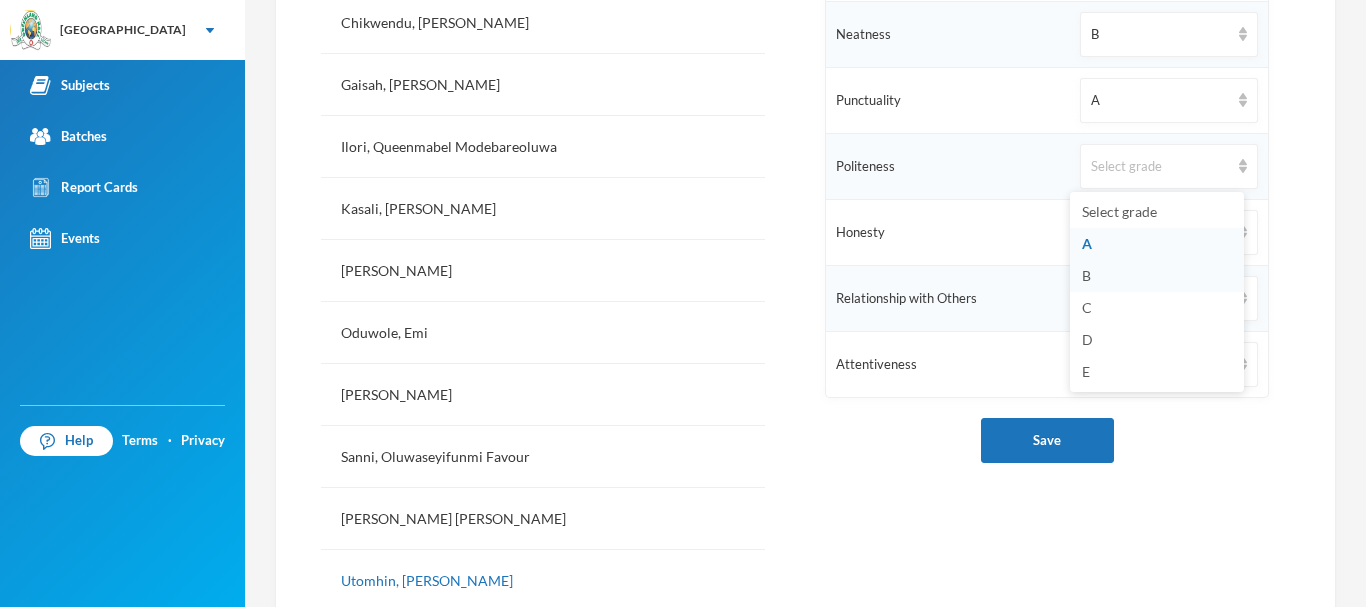 click on "B" at bounding box center [1157, 276] 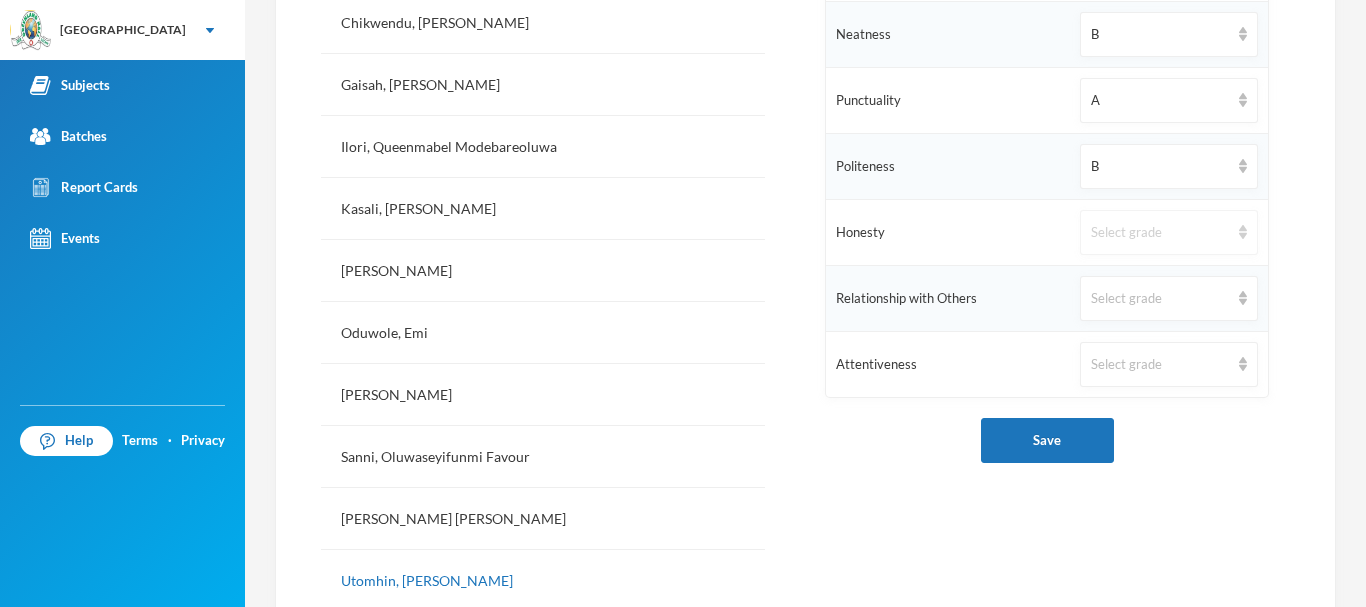 click on "Select grade" at bounding box center (1160, 233) 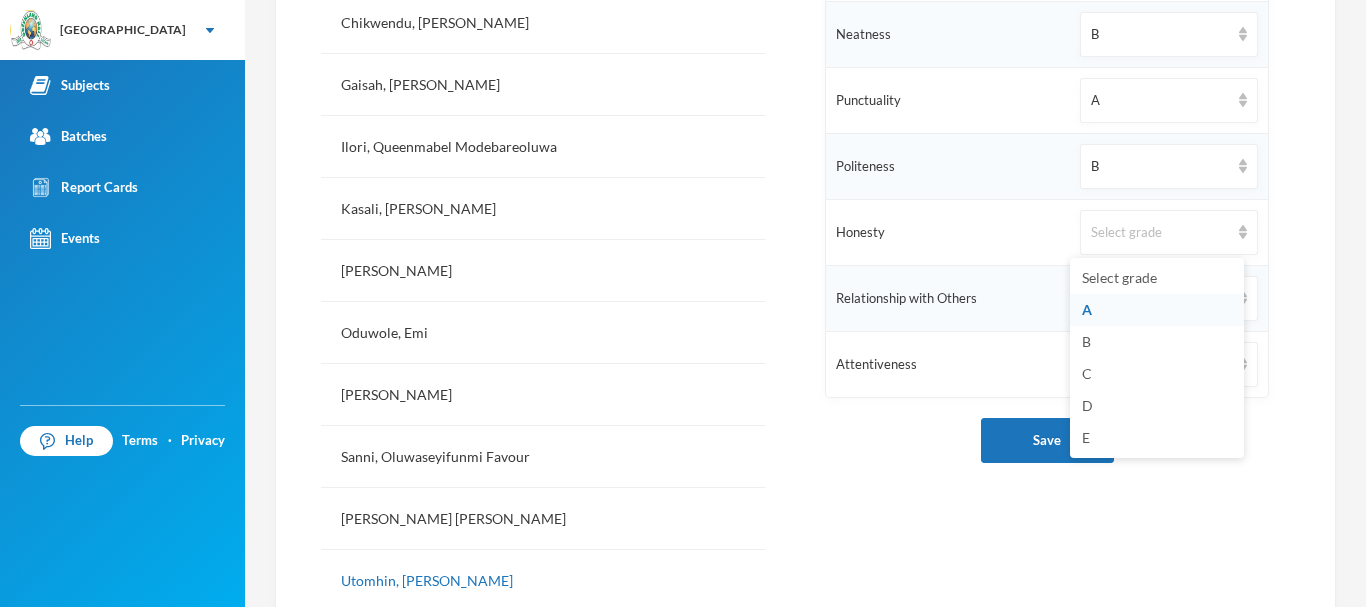 click on "A" at bounding box center [1087, 309] 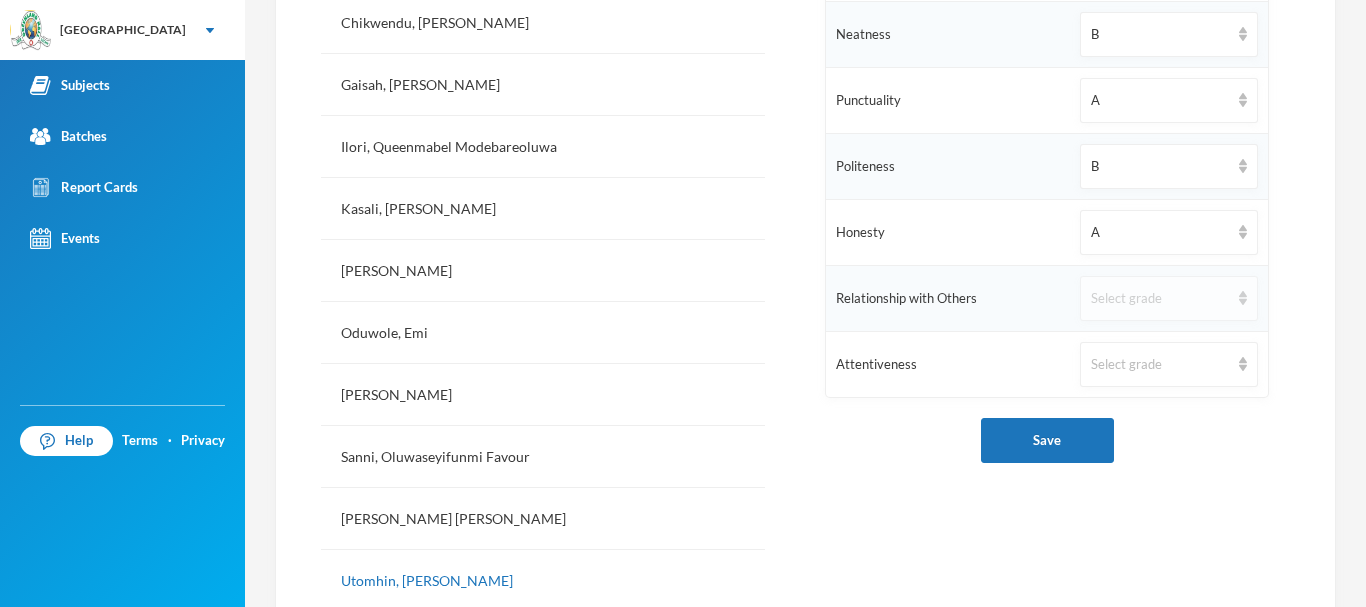 click on "Select grade" at bounding box center (1160, 299) 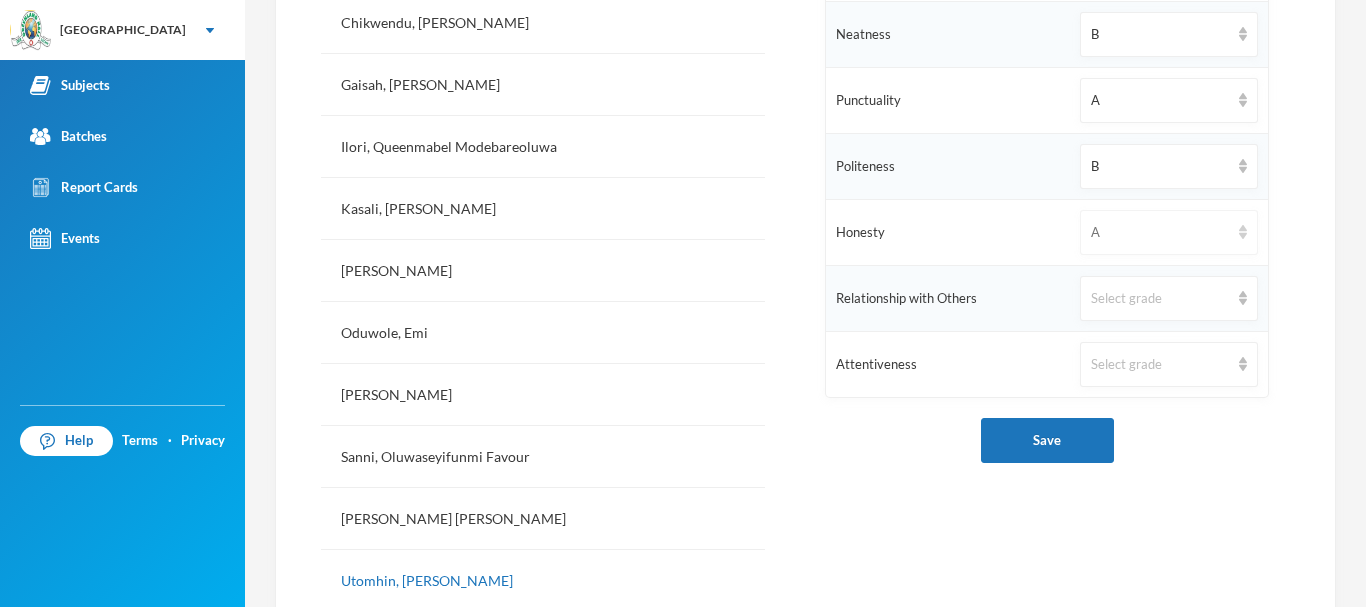 click on "A" at bounding box center (1160, 233) 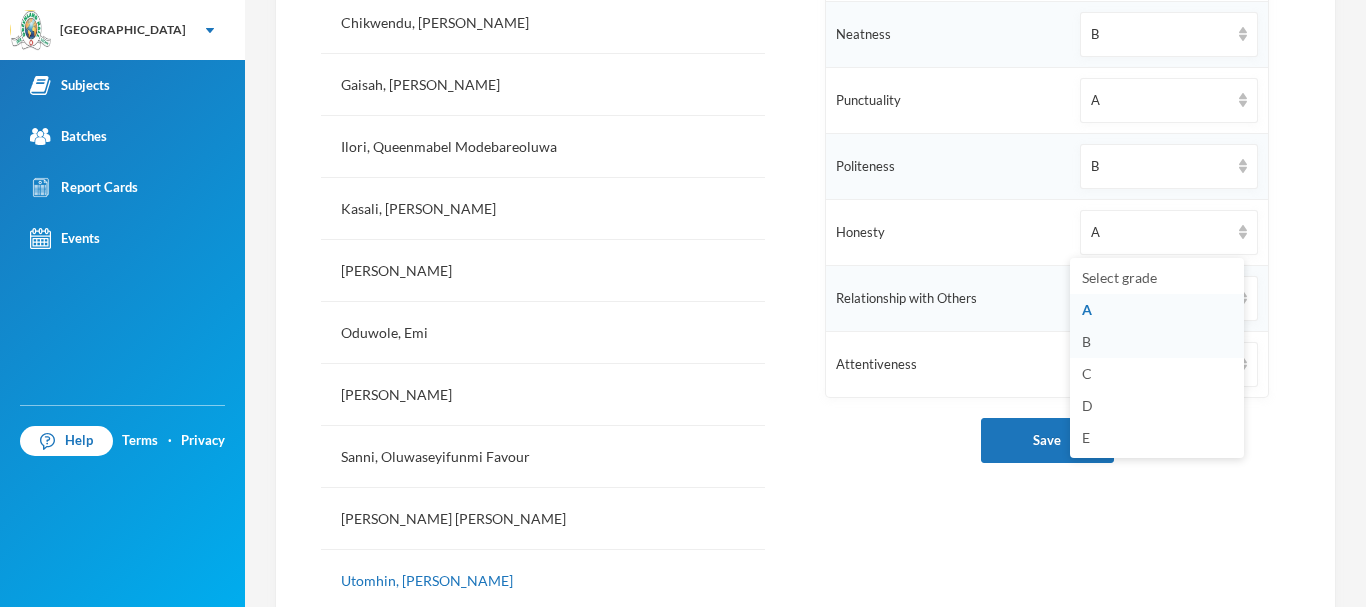 click on "B" at bounding box center (1157, 342) 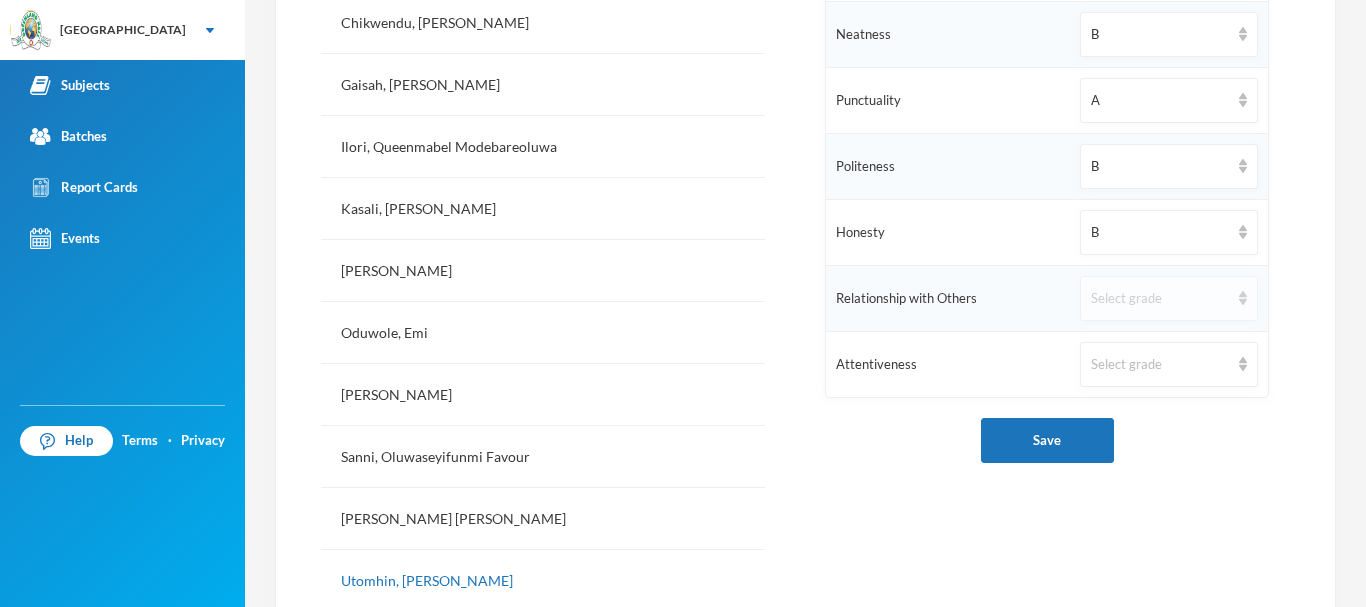 click on "Select grade" at bounding box center [1160, 299] 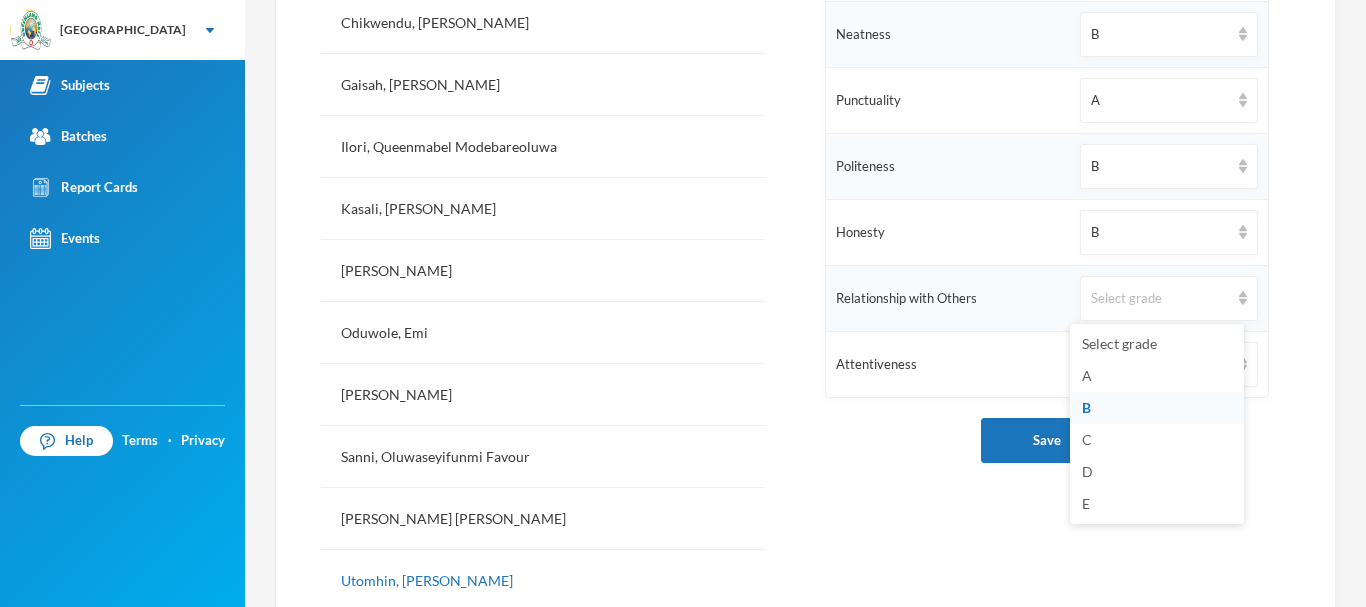 click on "B" at bounding box center (1086, 407) 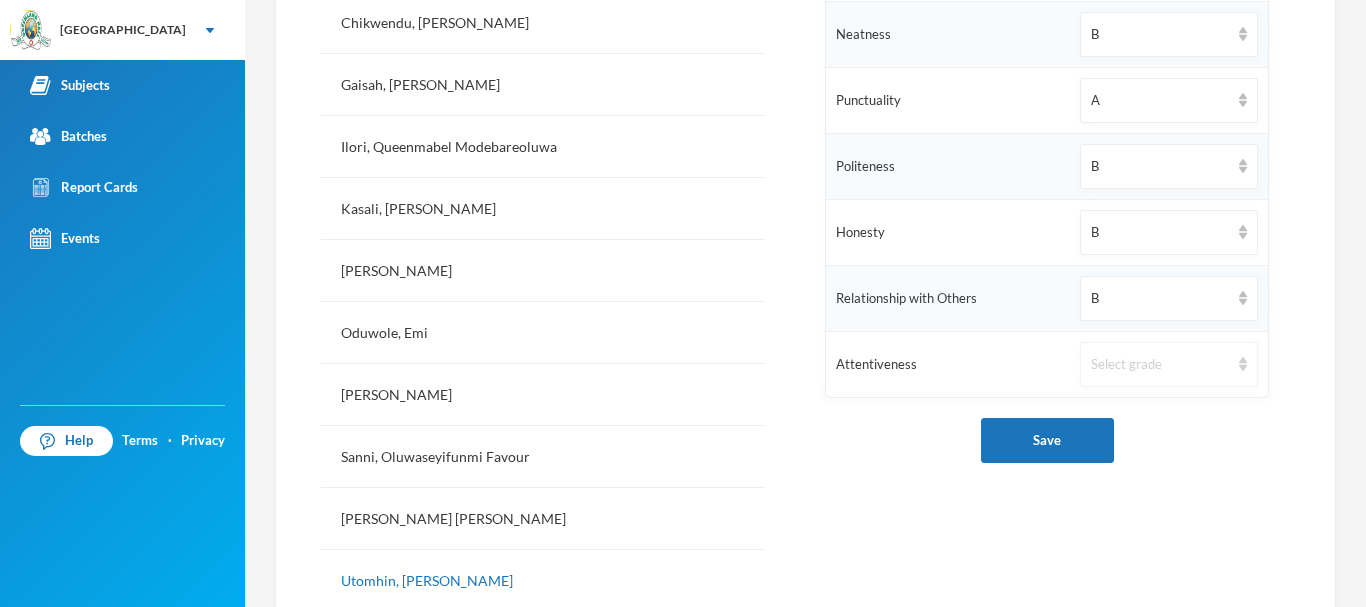 click on "Select grade" at bounding box center (1169, 364) 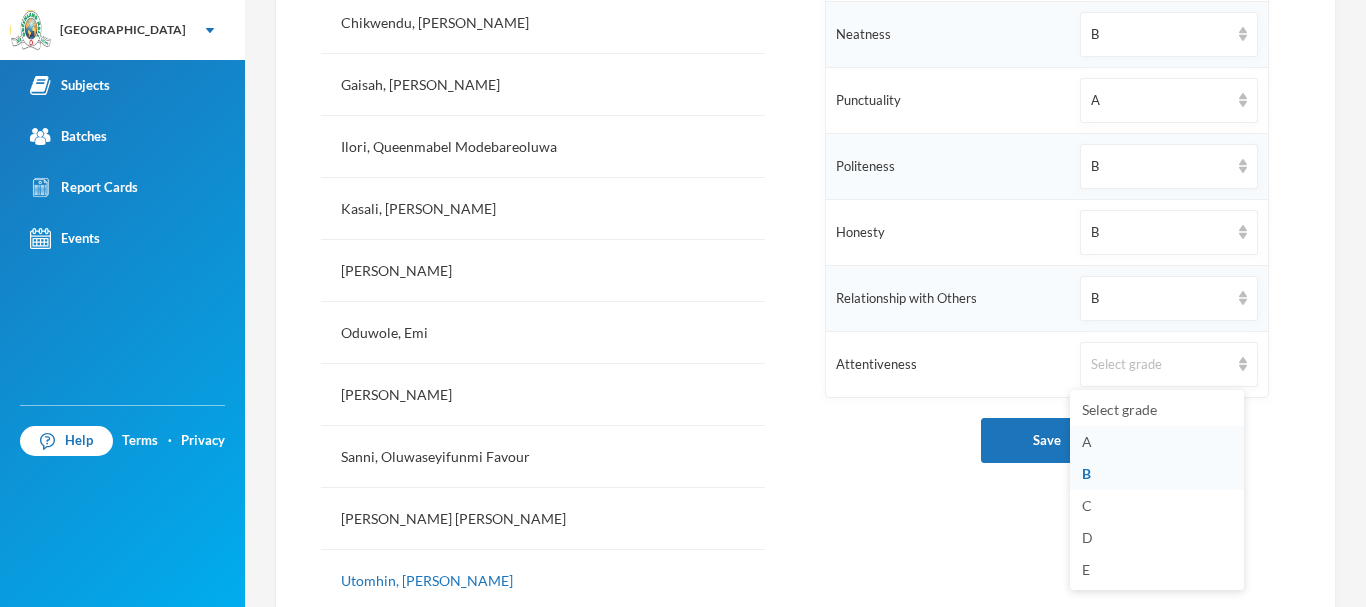 click on "A" at bounding box center (1157, 442) 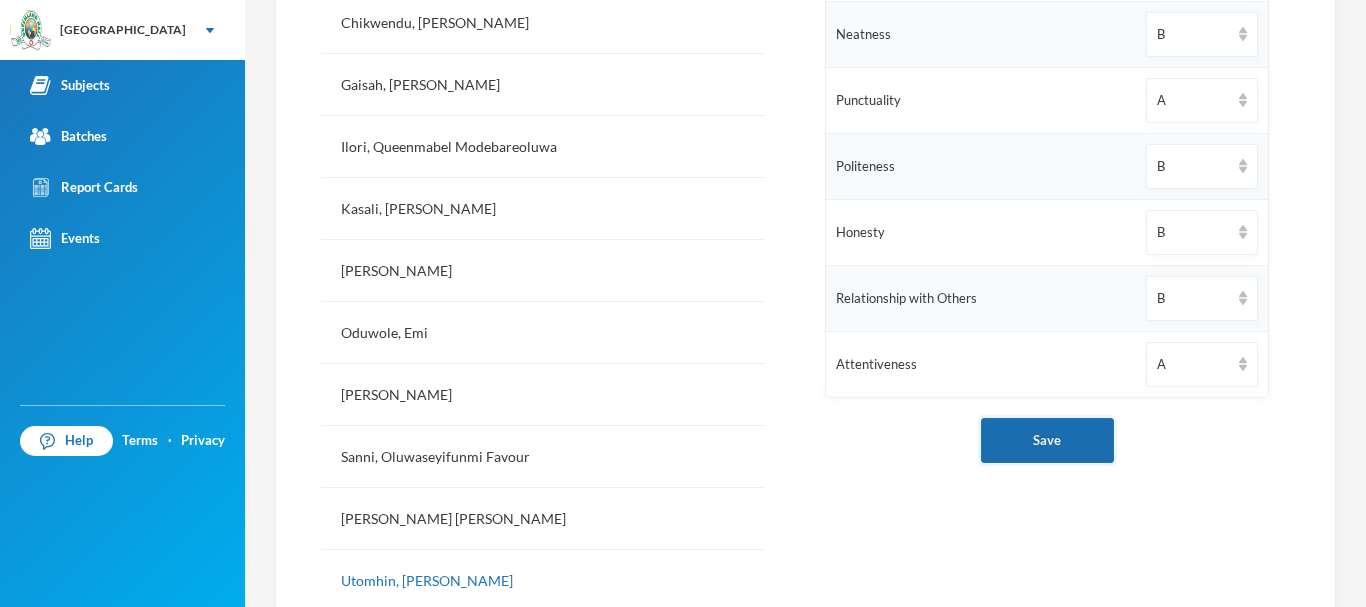 click on "Save" at bounding box center [1047, 440] 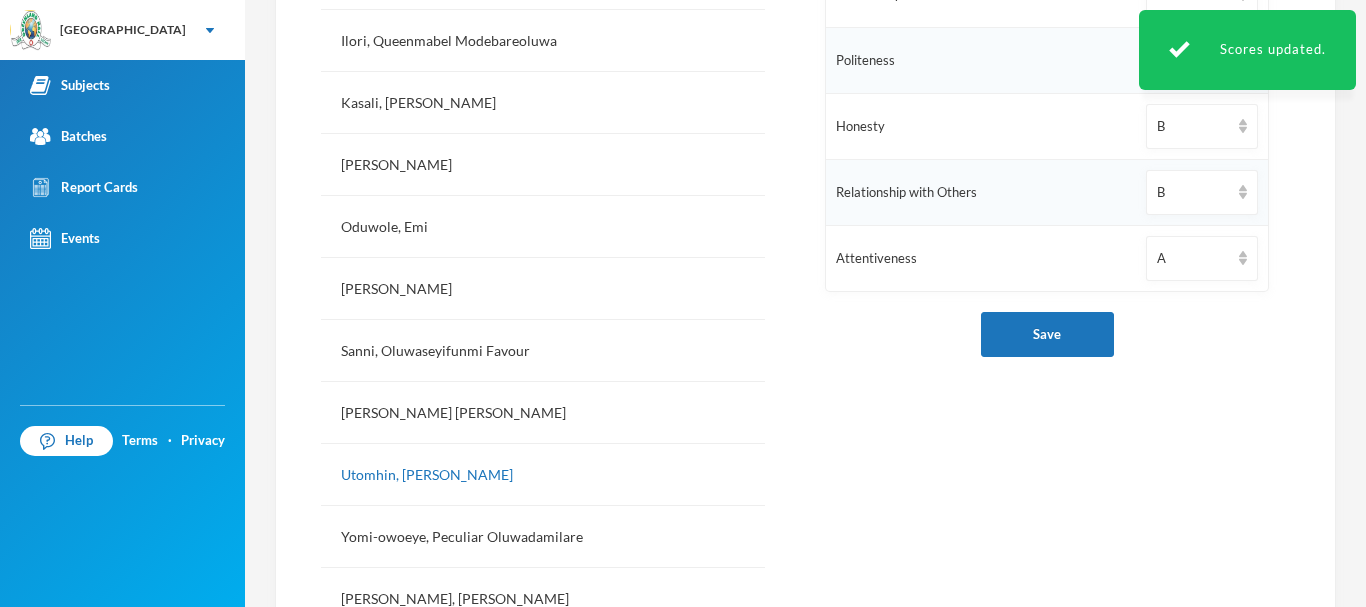 scroll, scrollTop: 862, scrollLeft: 0, axis: vertical 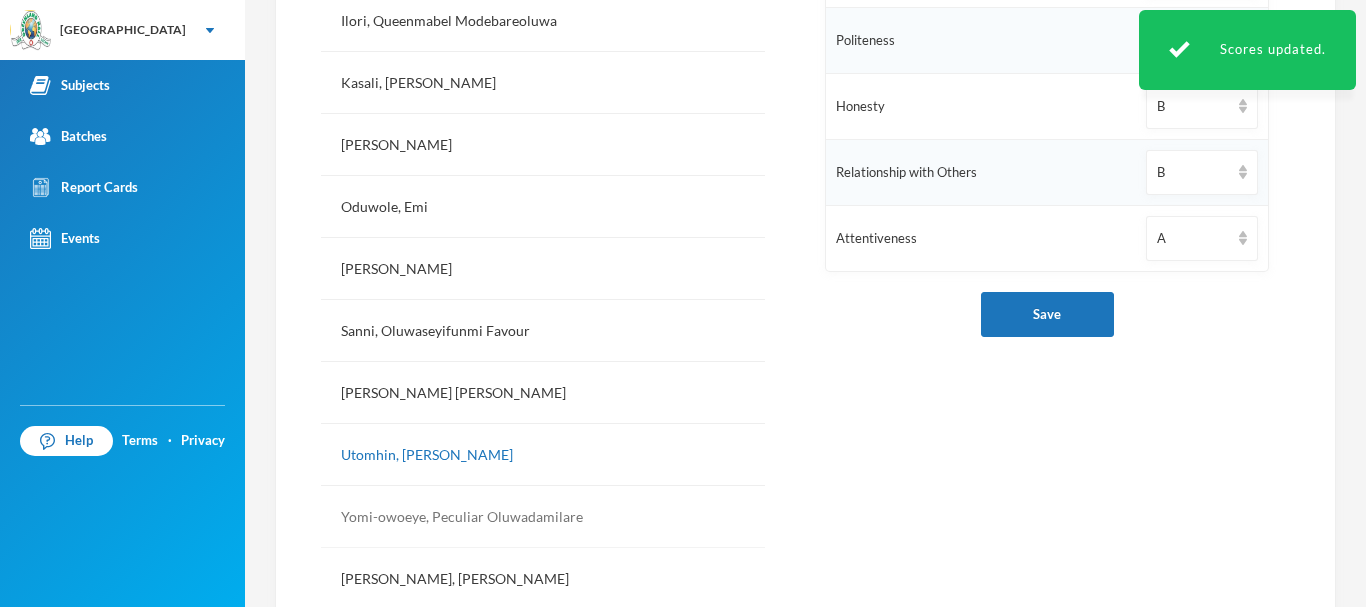 click on "Yomi-owoeye, Peculiar Oluwadamilare" at bounding box center [543, 517] 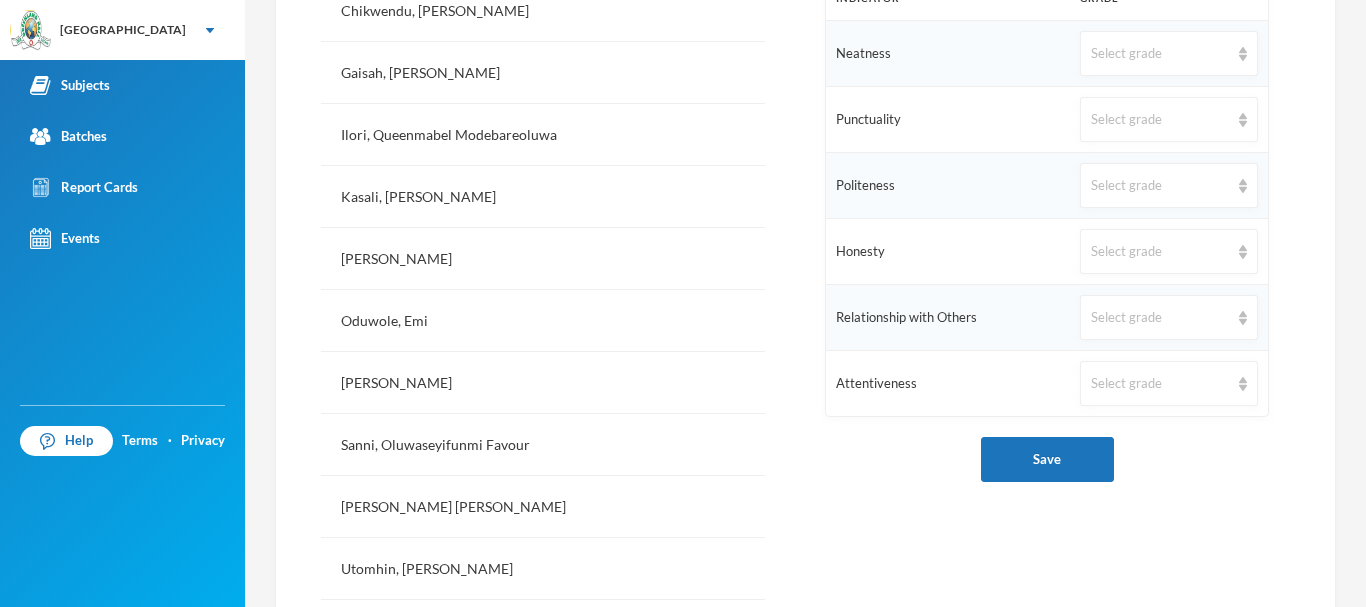 scroll, scrollTop: 745, scrollLeft: 0, axis: vertical 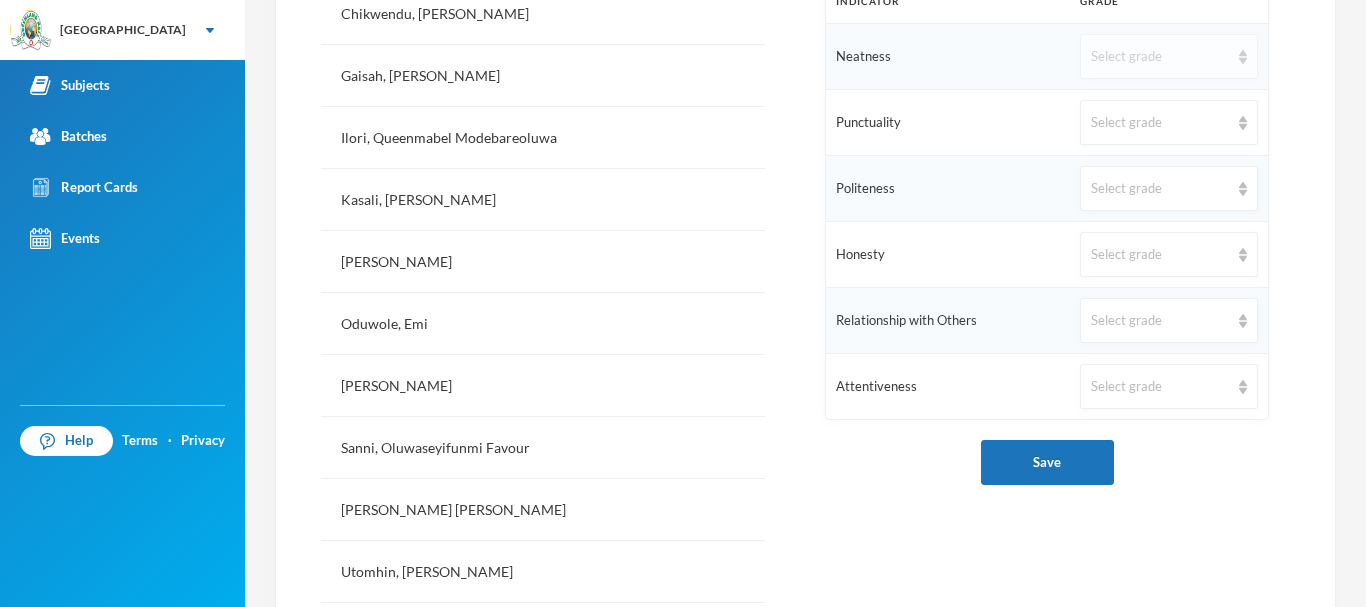 click on "Select grade" at bounding box center [1160, 57] 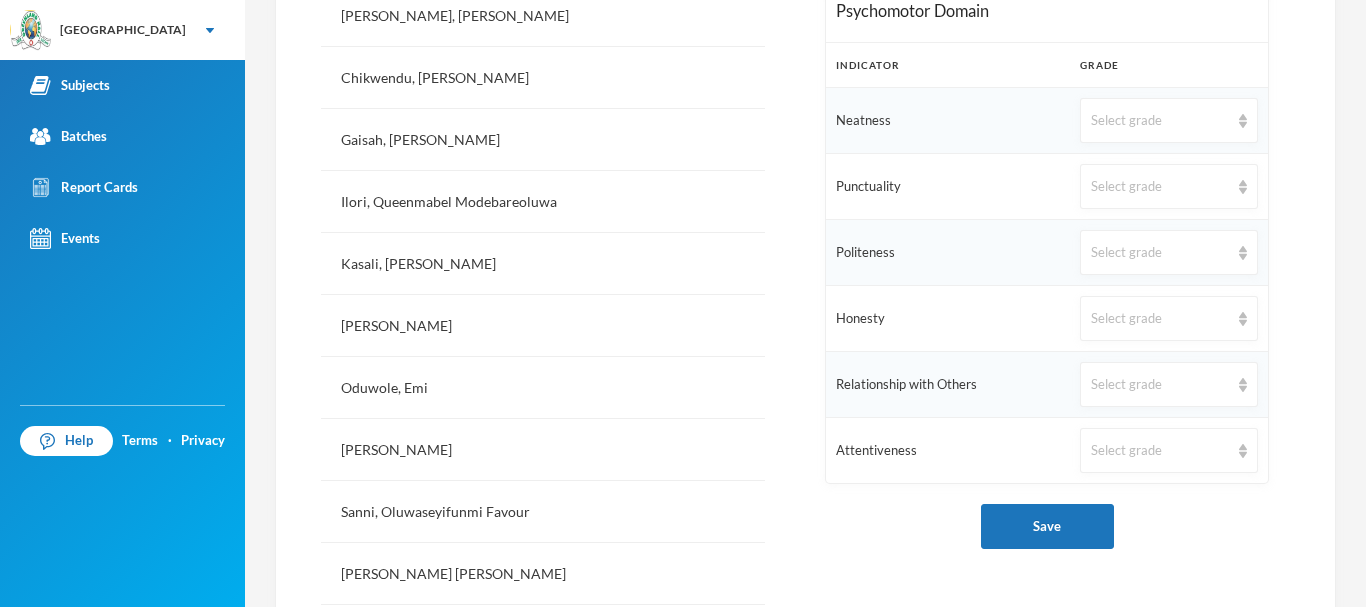 scroll, scrollTop: 663, scrollLeft: 0, axis: vertical 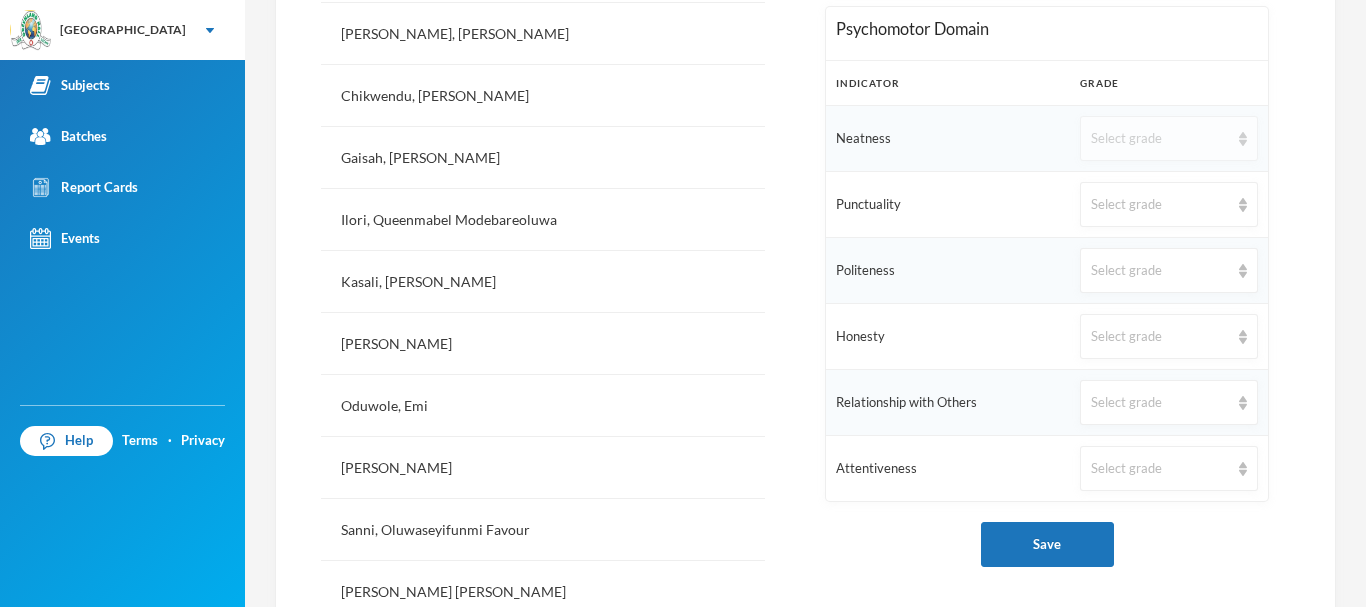 click on "Select grade" at bounding box center [1169, 138] 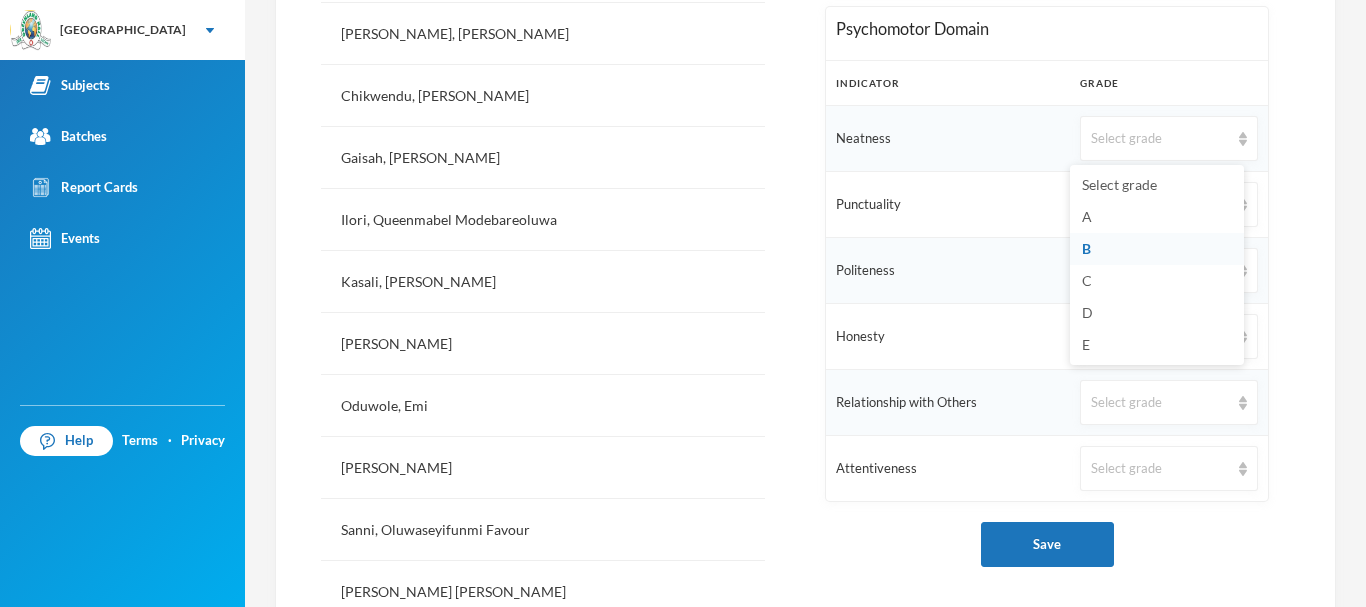 click on "B" at bounding box center [1157, 249] 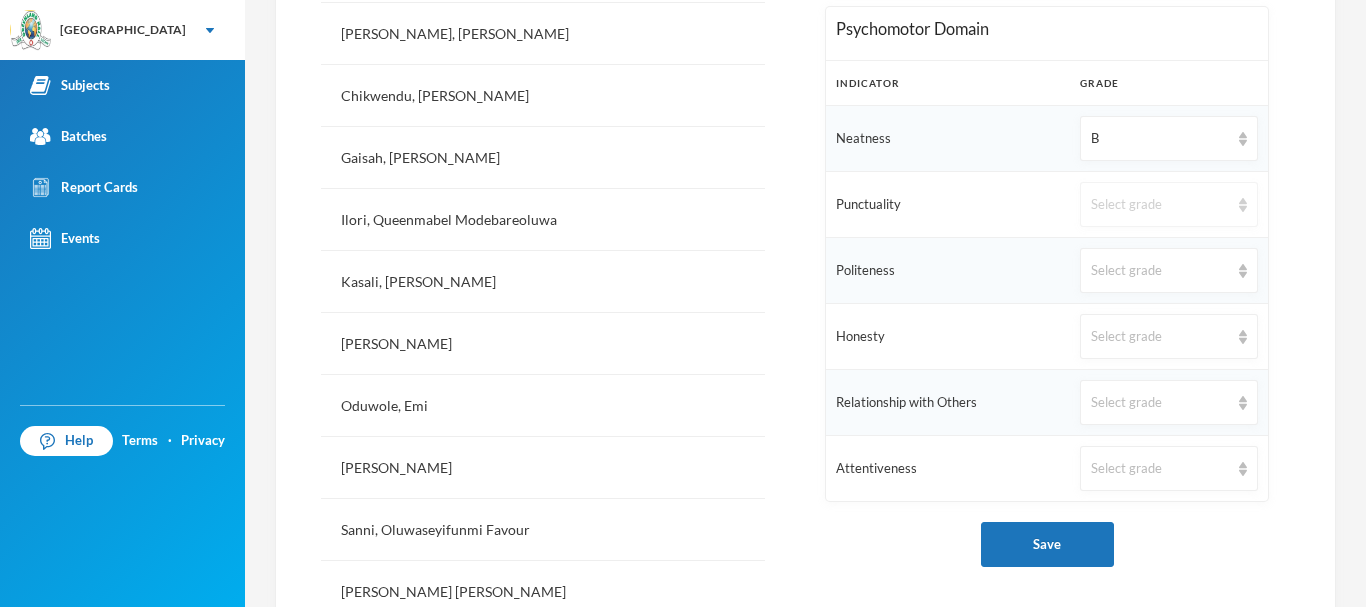 click on "Select grade" at bounding box center (1160, 205) 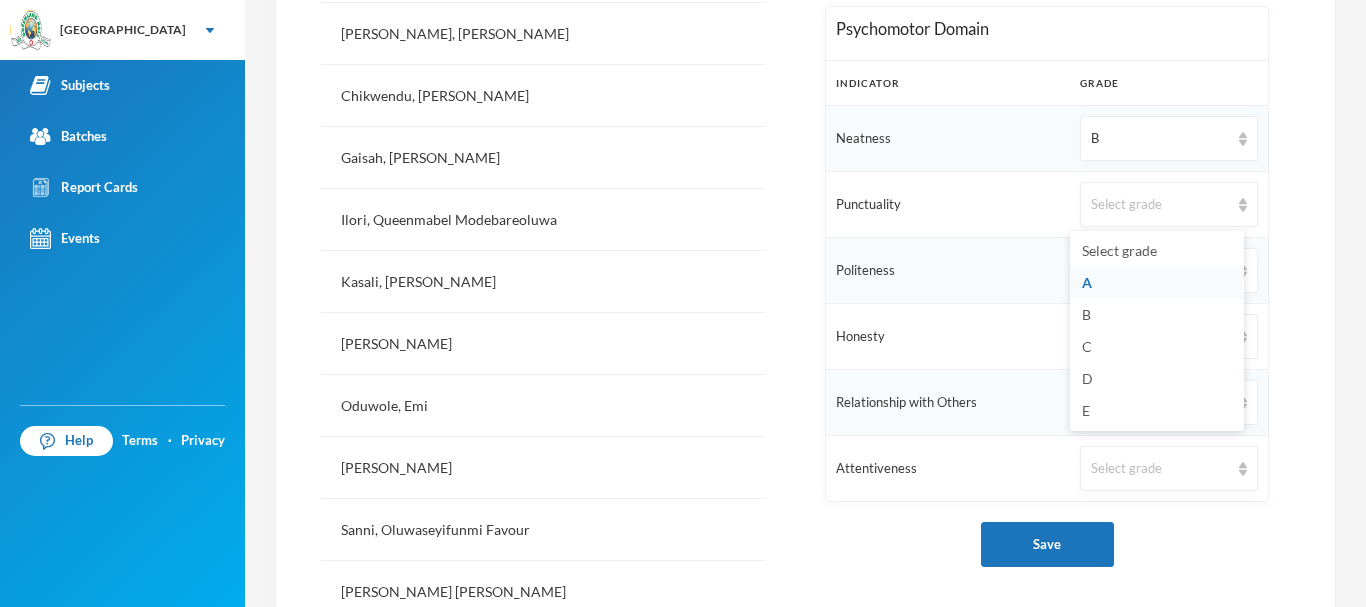 click on "A" at bounding box center (1157, 283) 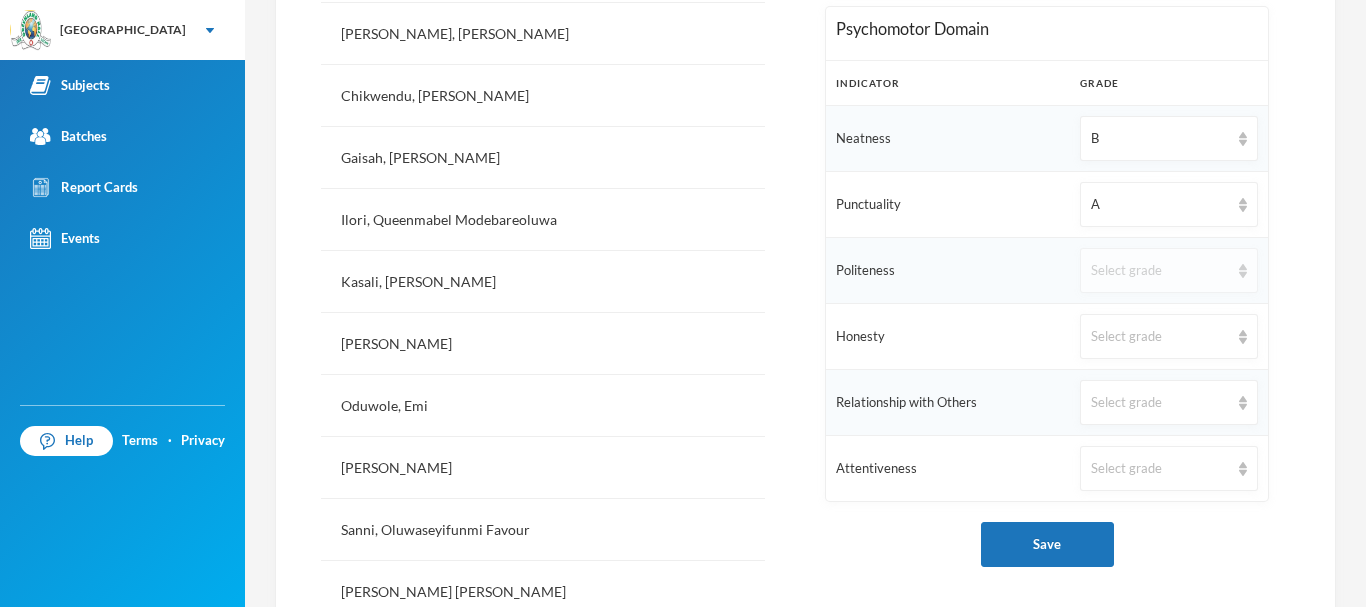click on "Select grade" at bounding box center (1160, 271) 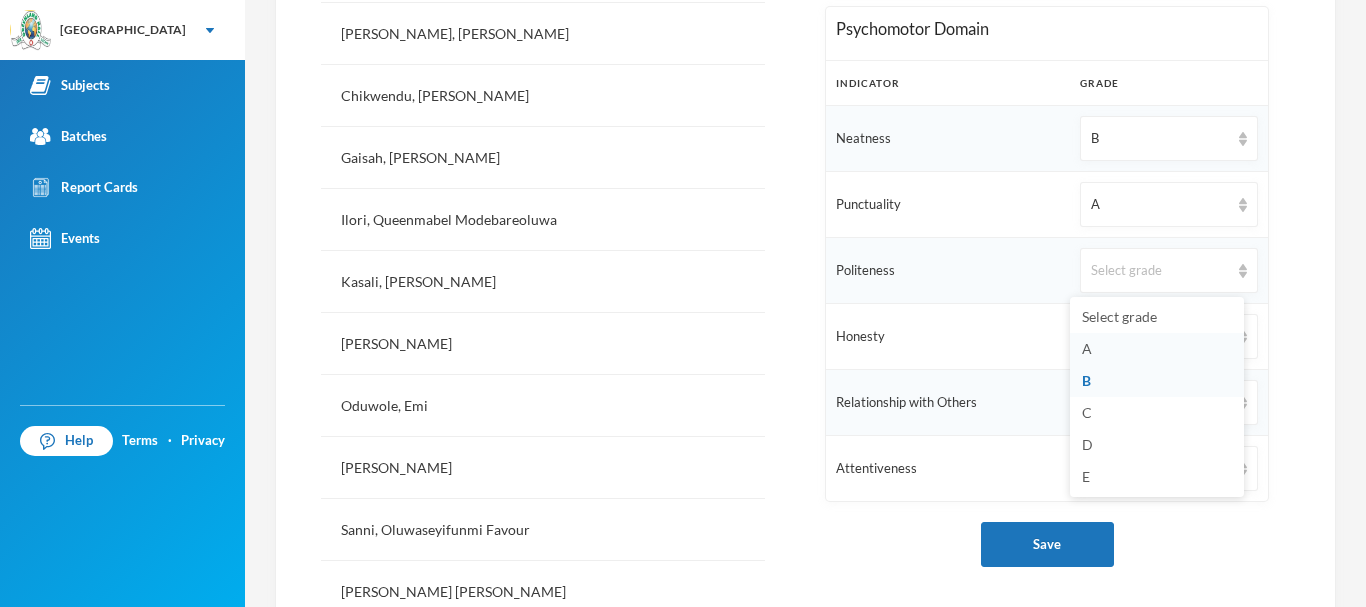 click on "A" at bounding box center [1157, 349] 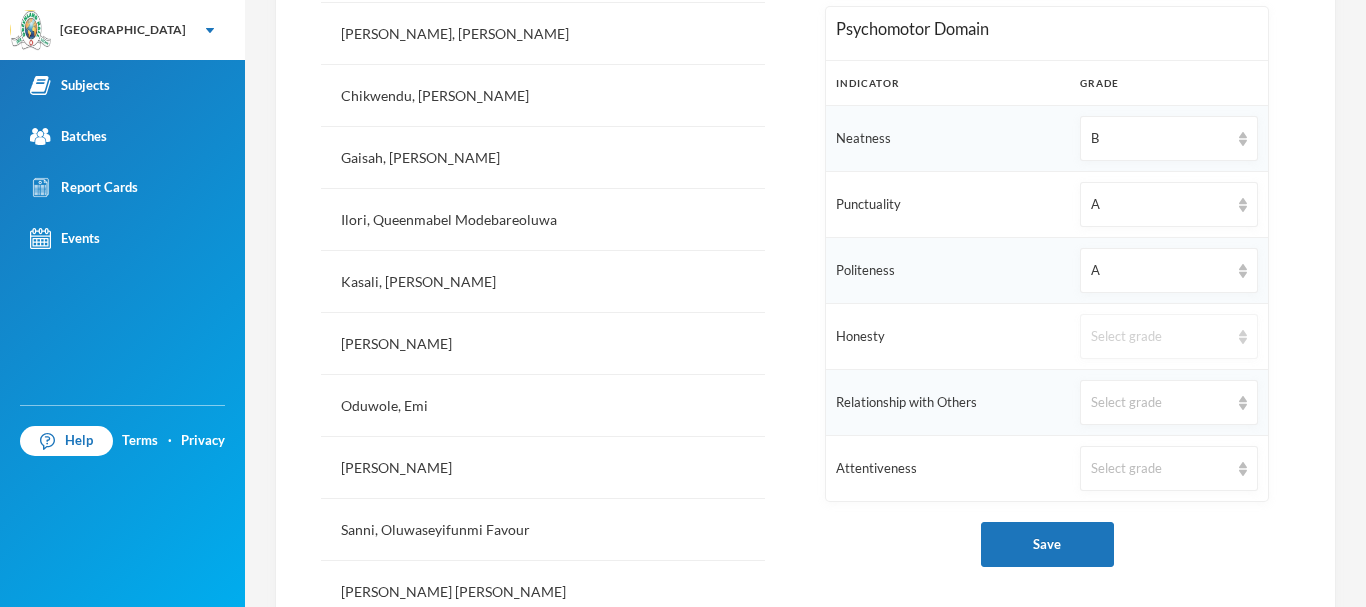 click on "Select grade" at bounding box center (1160, 337) 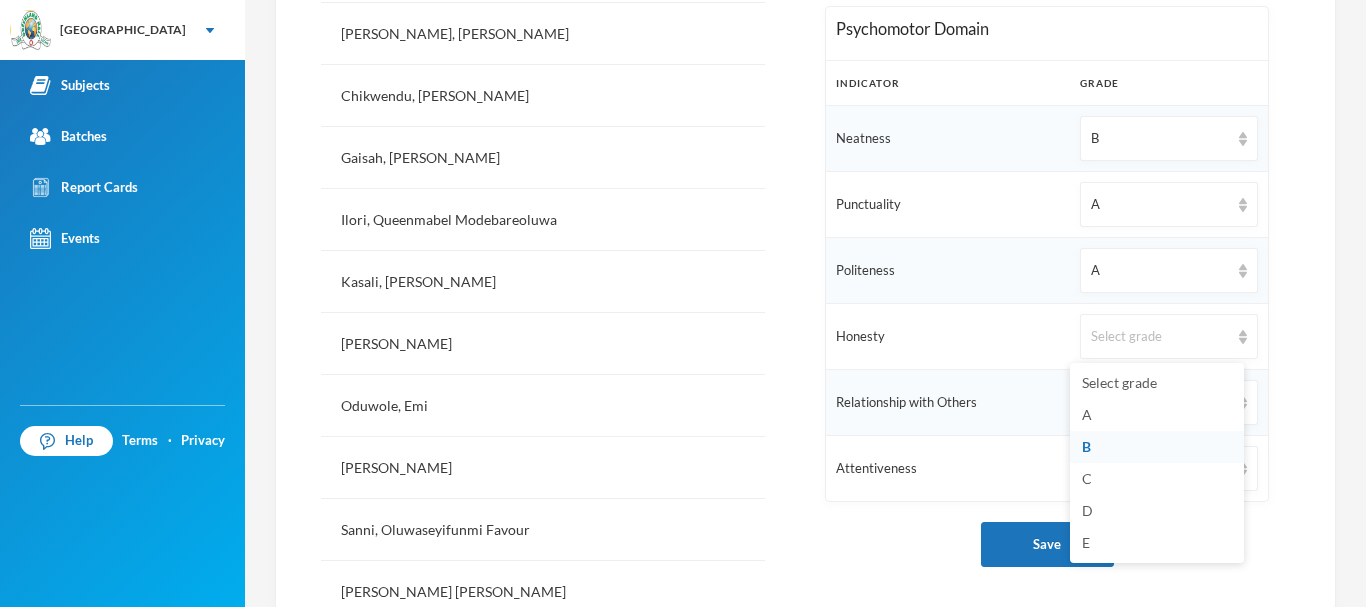 click on "B" at bounding box center [1157, 447] 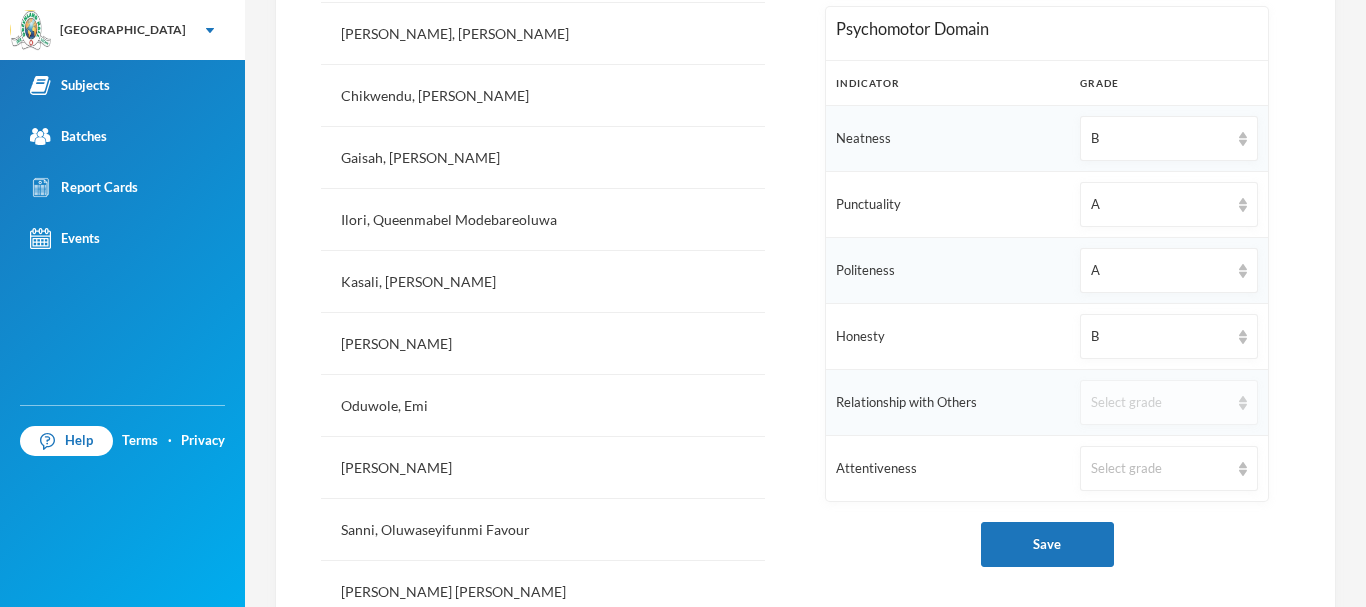 click on "Select grade" at bounding box center [1160, 403] 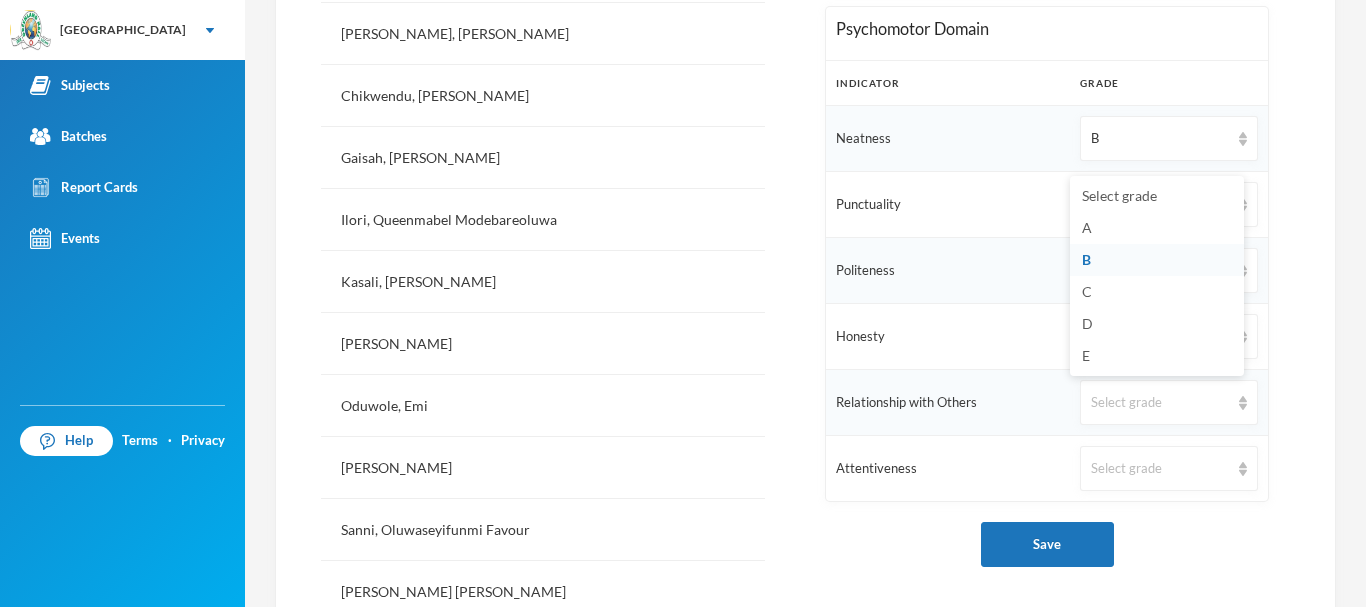 click on "B" at bounding box center (1086, 259) 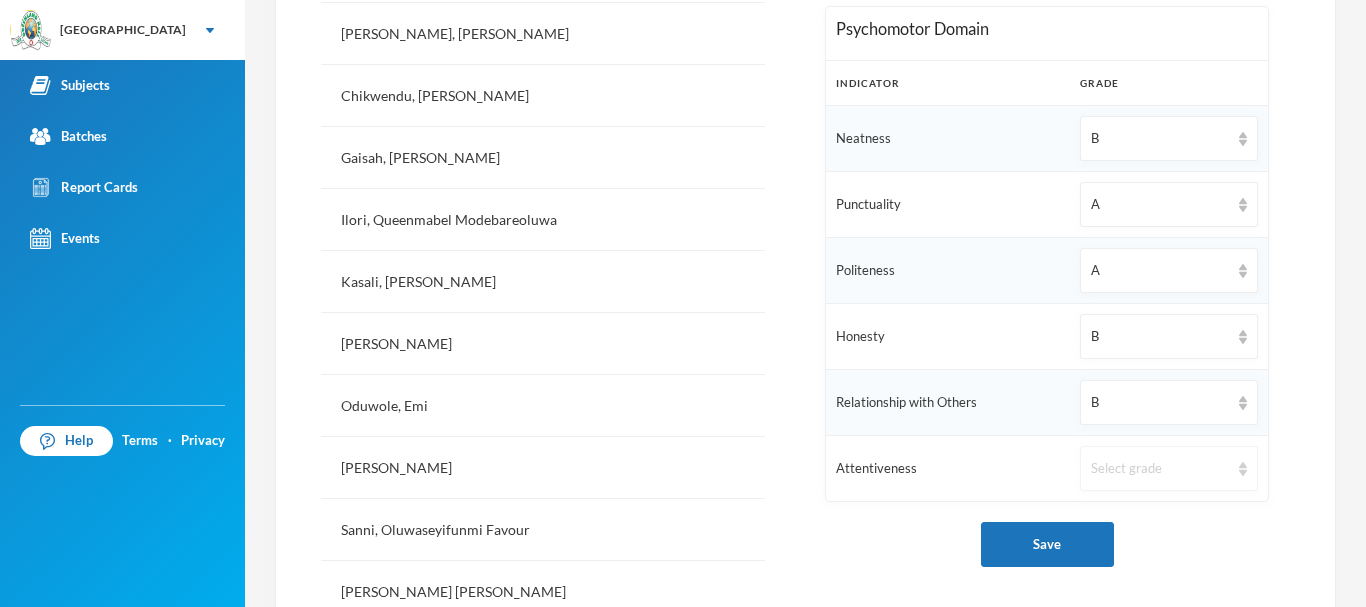 click on "Select grade" at bounding box center [1169, 468] 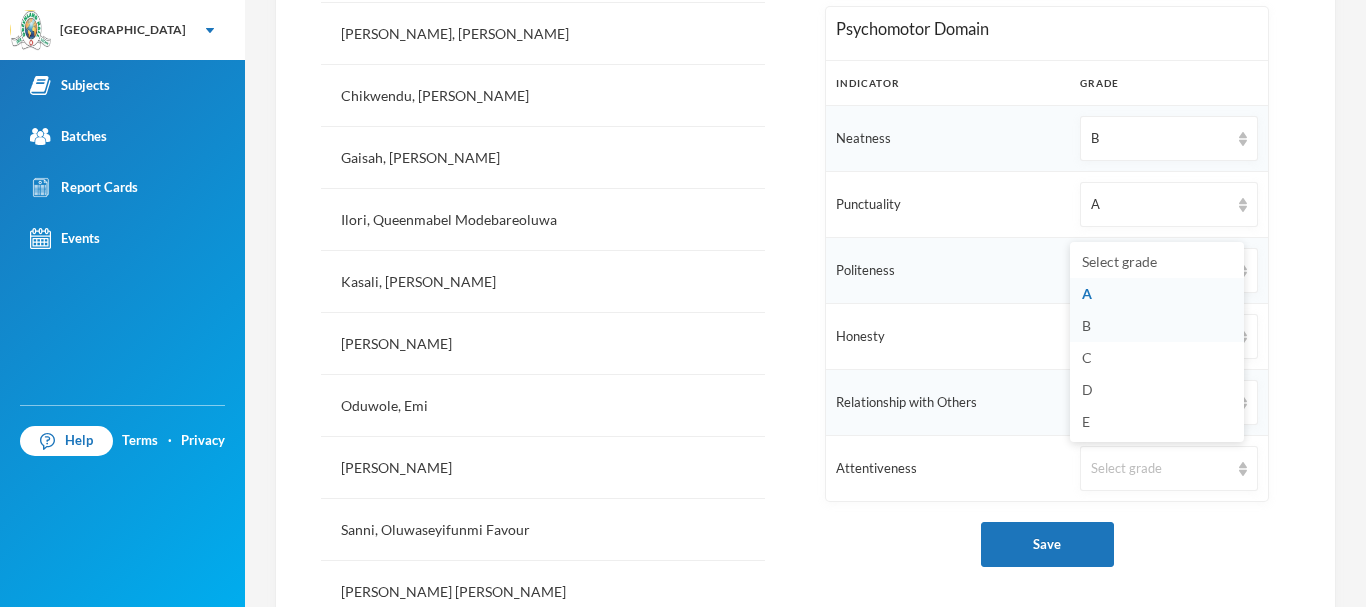 click on "B" at bounding box center (1157, 326) 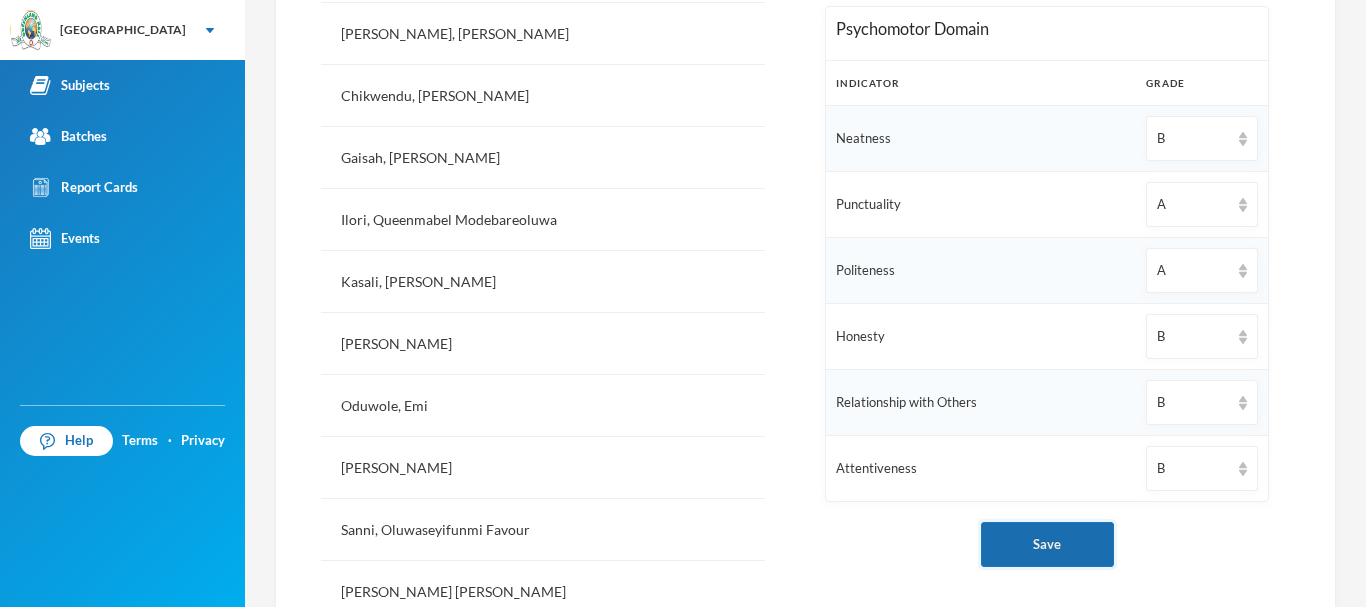 click on "Save" at bounding box center (1047, 544) 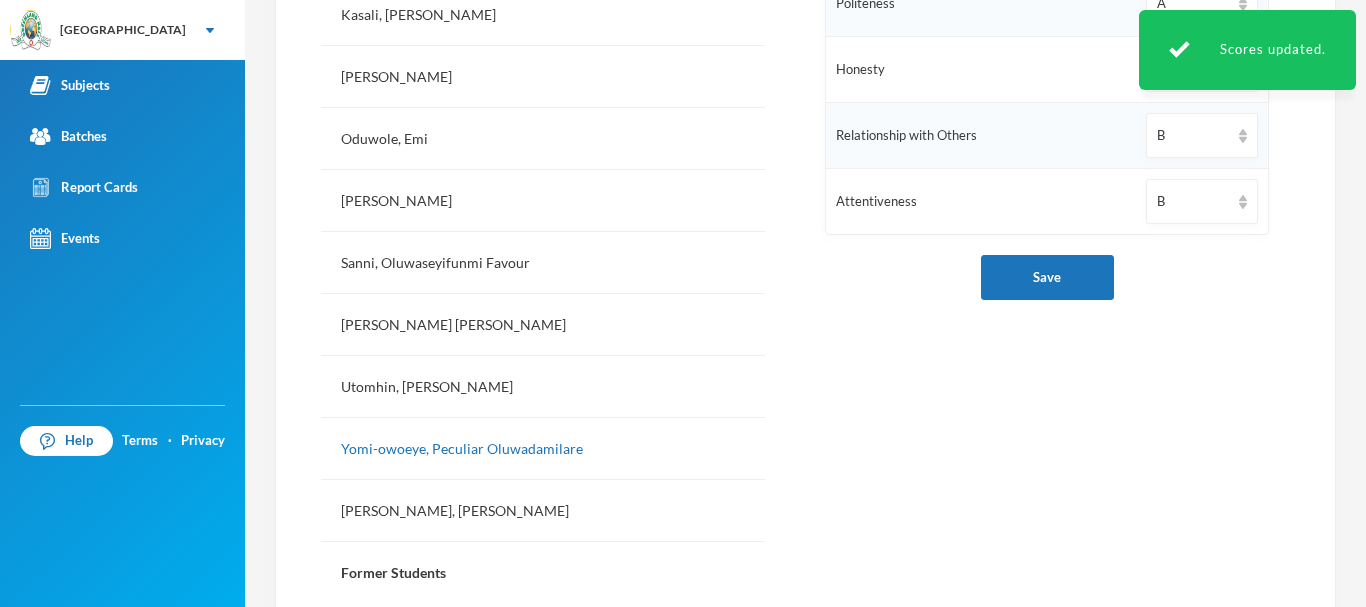 scroll, scrollTop: 951, scrollLeft: 0, axis: vertical 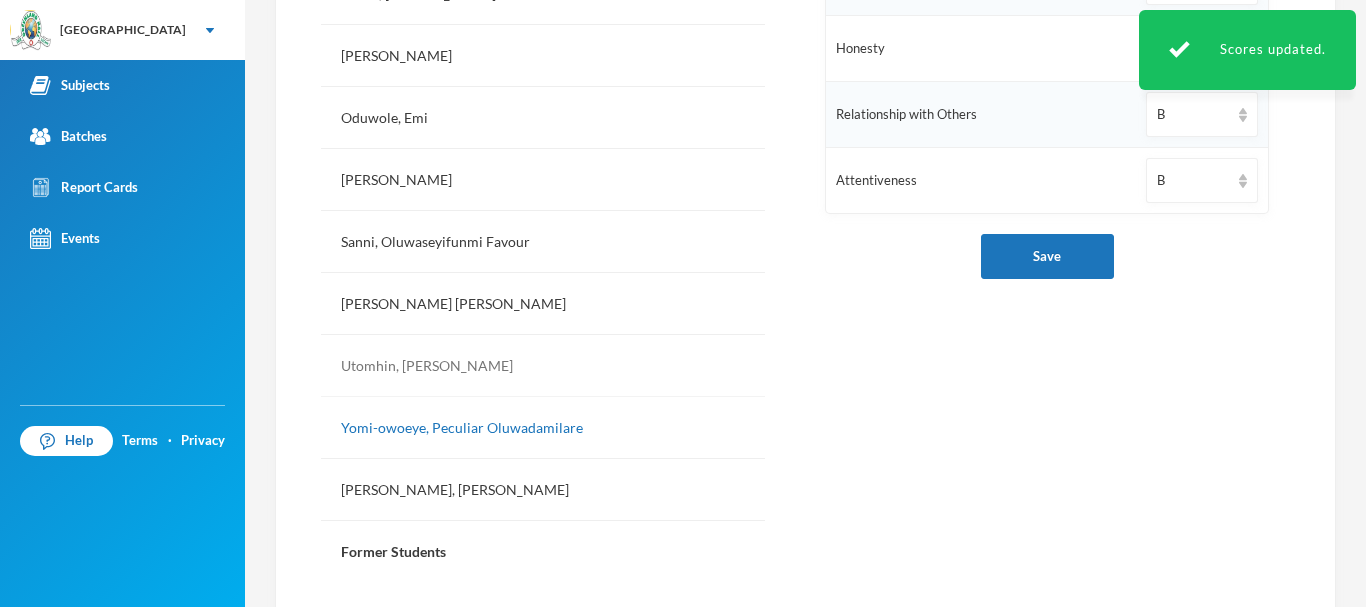 click on "Utomhin, [PERSON_NAME]" at bounding box center [543, 366] 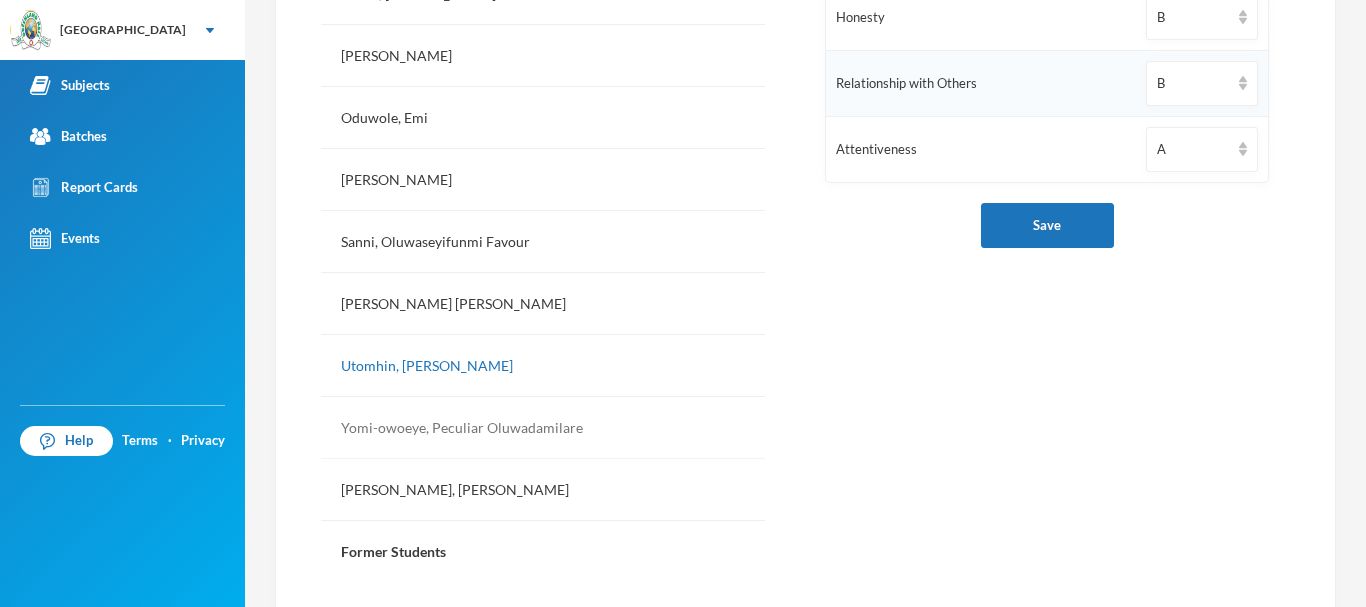 click on "Yomi-owoeye, Peculiar Oluwadamilare" at bounding box center (543, 428) 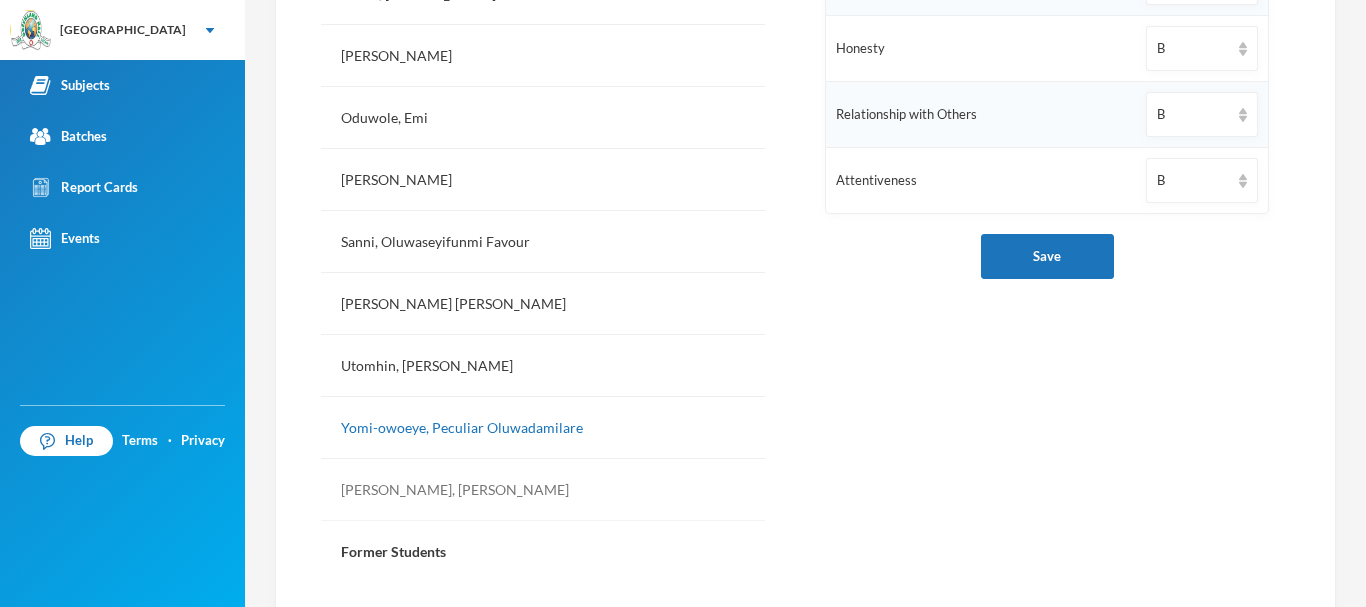 click on "[PERSON_NAME], [PERSON_NAME]" at bounding box center [543, 490] 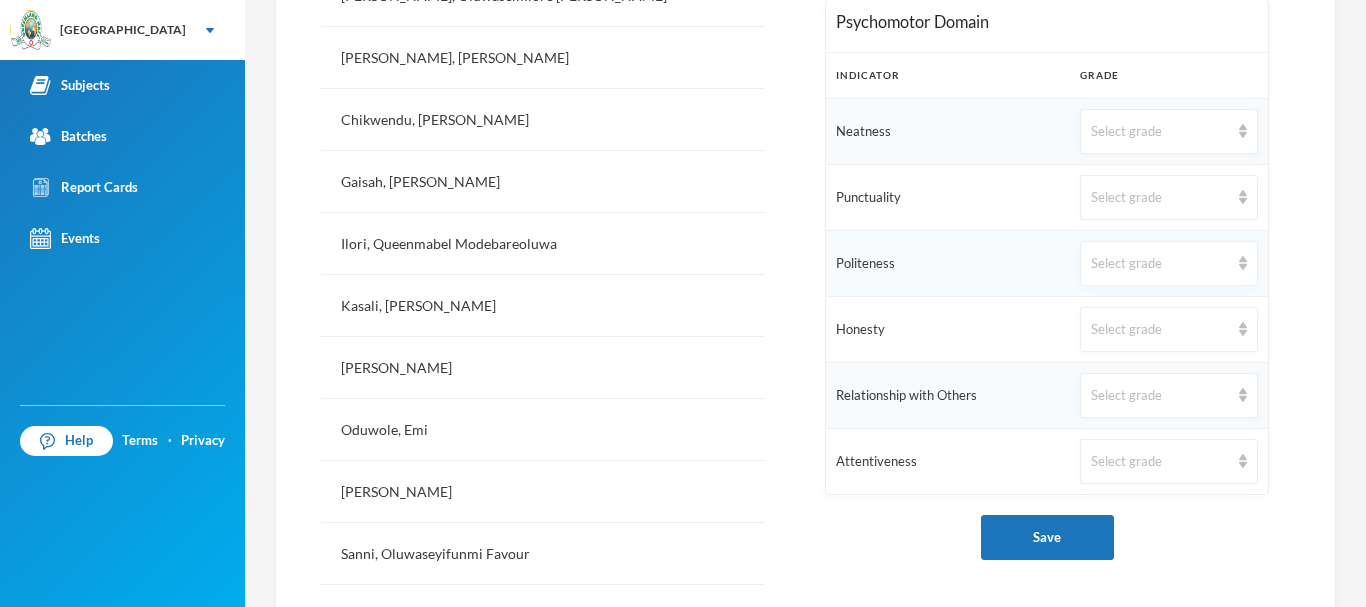 scroll, scrollTop: 634, scrollLeft: 0, axis: vertical 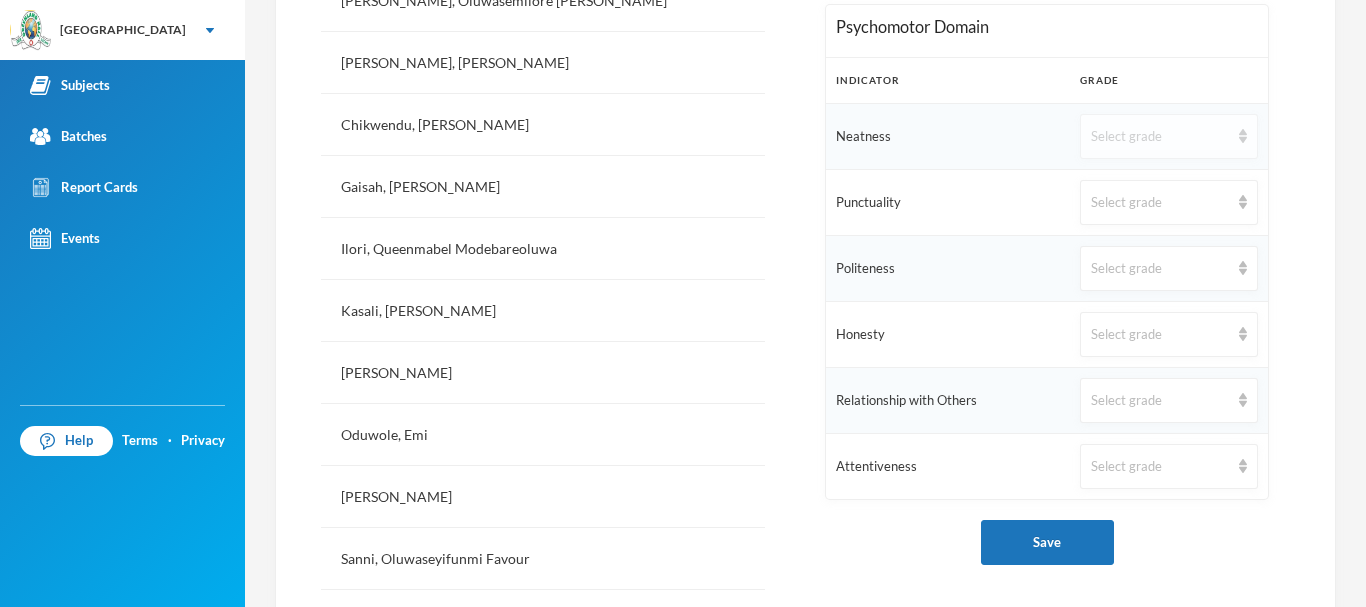 click on "Select grade" at bounding box center [1160, 137] 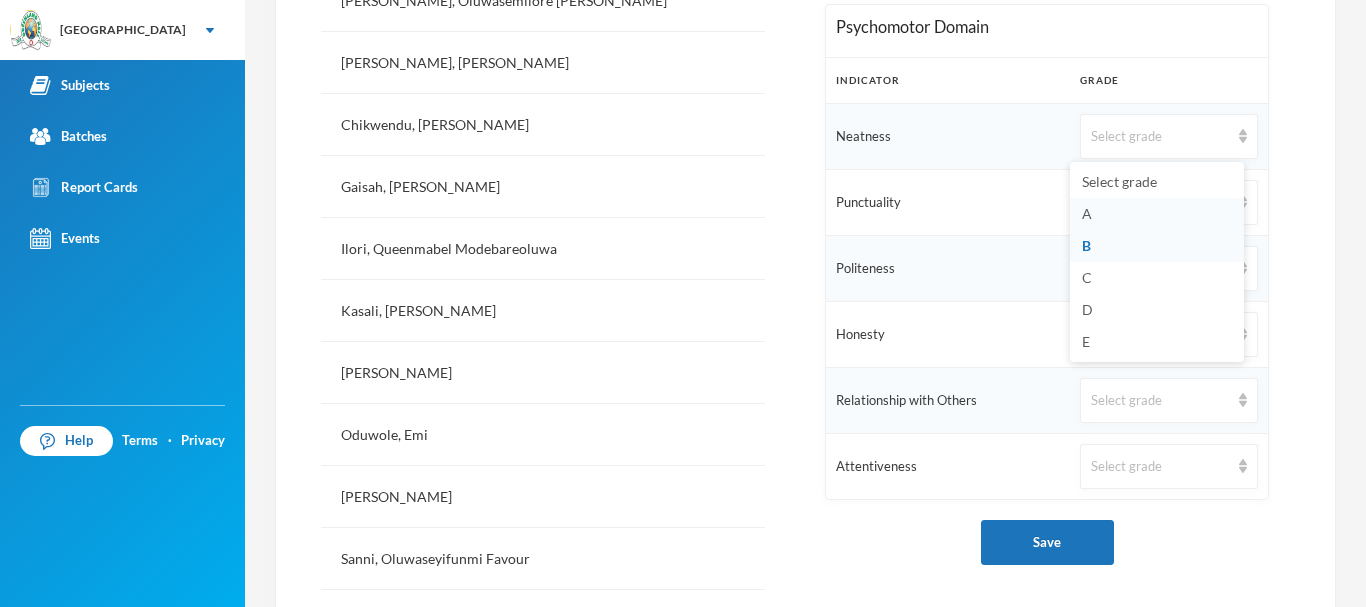 click on "A" at bounding box center (1157, 214) 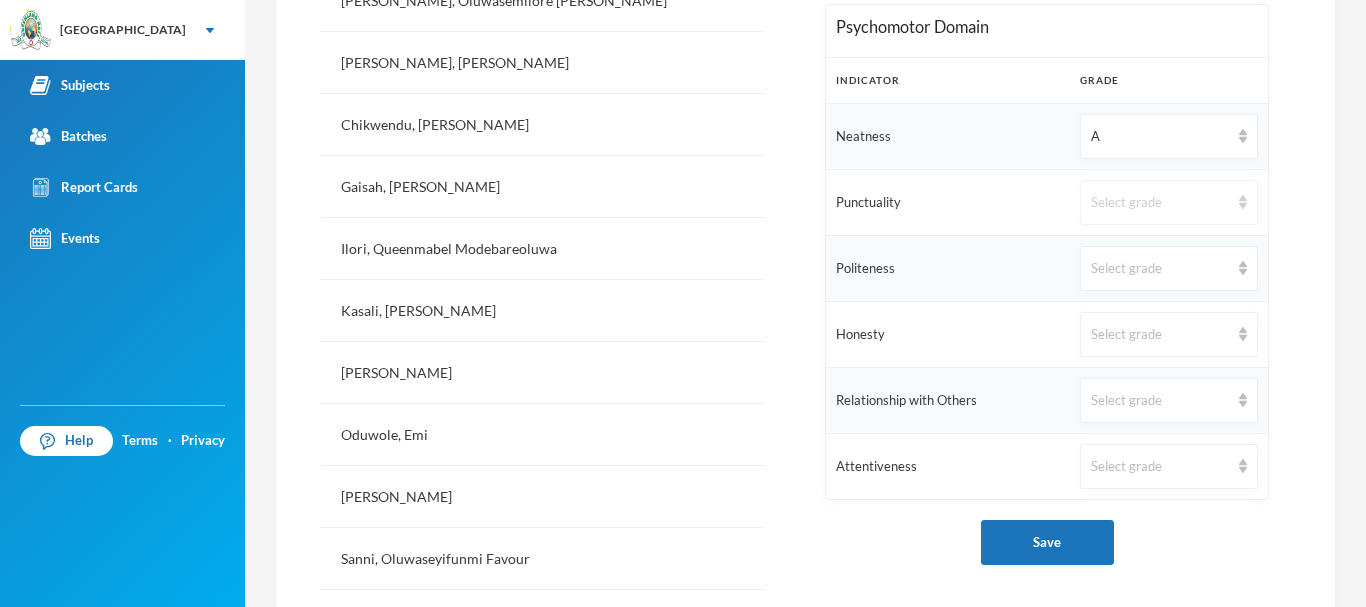 click on "Select grade" at bounding box center [1160, 203] 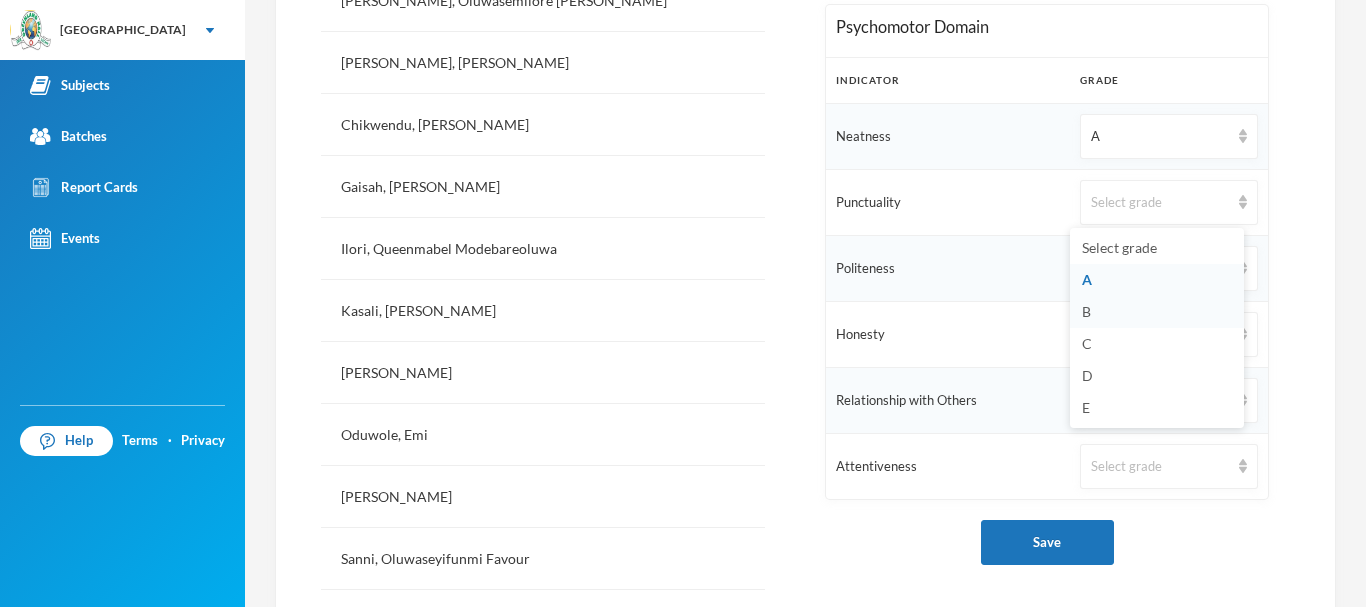 click on "B" at bounding box center [1086, 311] 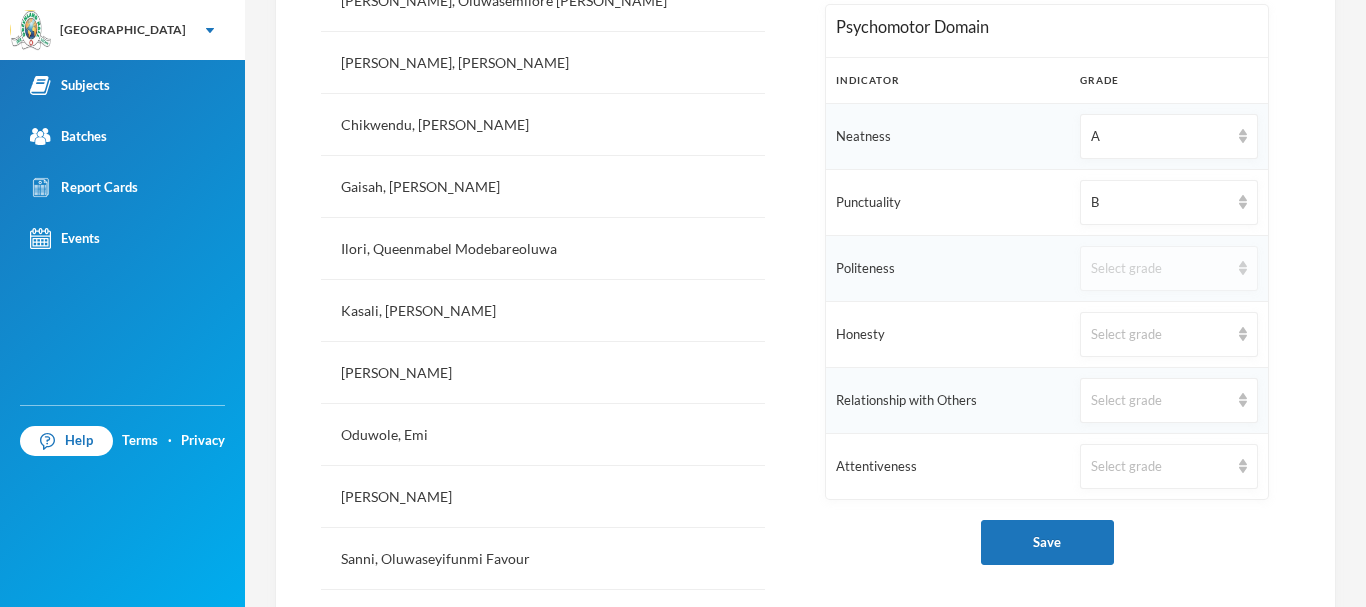 click on "Select grade" at bounding box center [1160, 269] 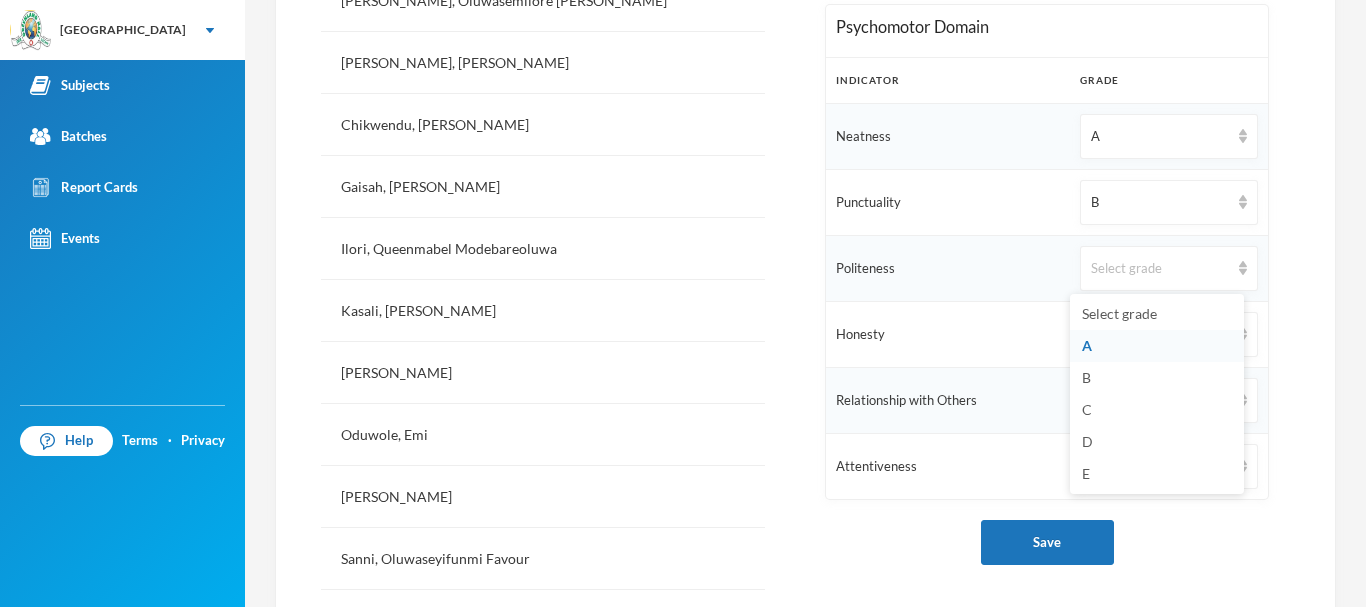 click on "A" at bounding box center [1087, 345] 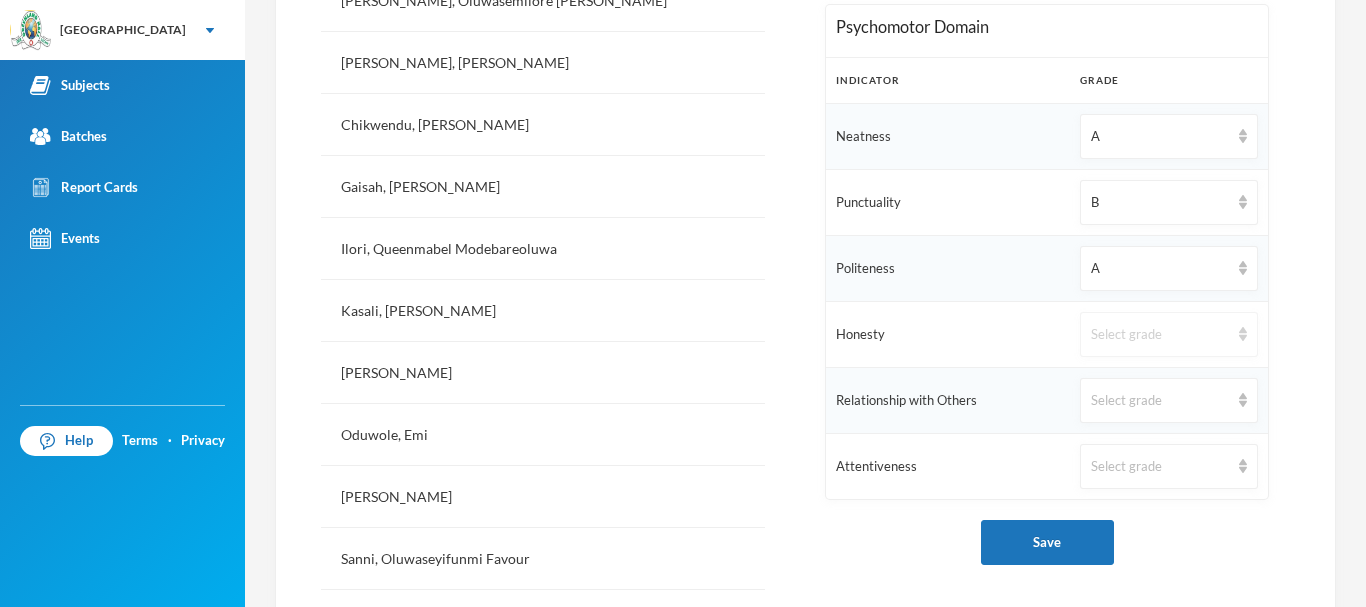 click on "Select grade" at bounding box center (1160, 335) 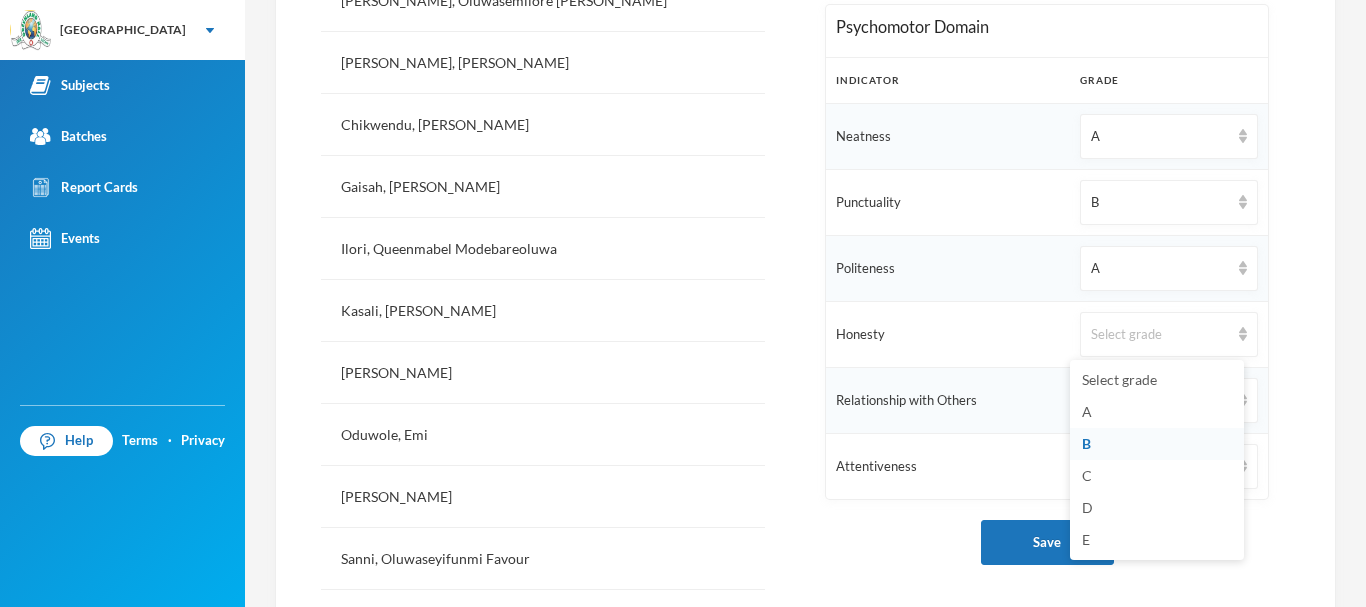 click on "B" at bounding box center [1086, 443] 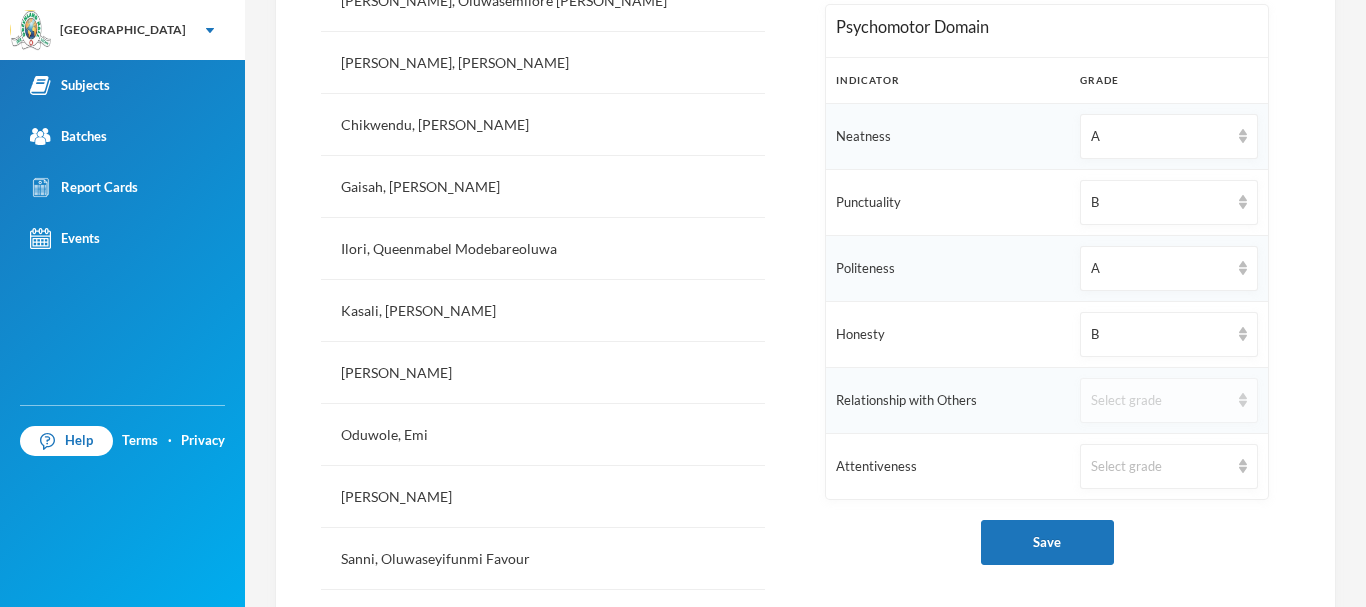 click on "Select grade" at bounding box center [1160, 401] 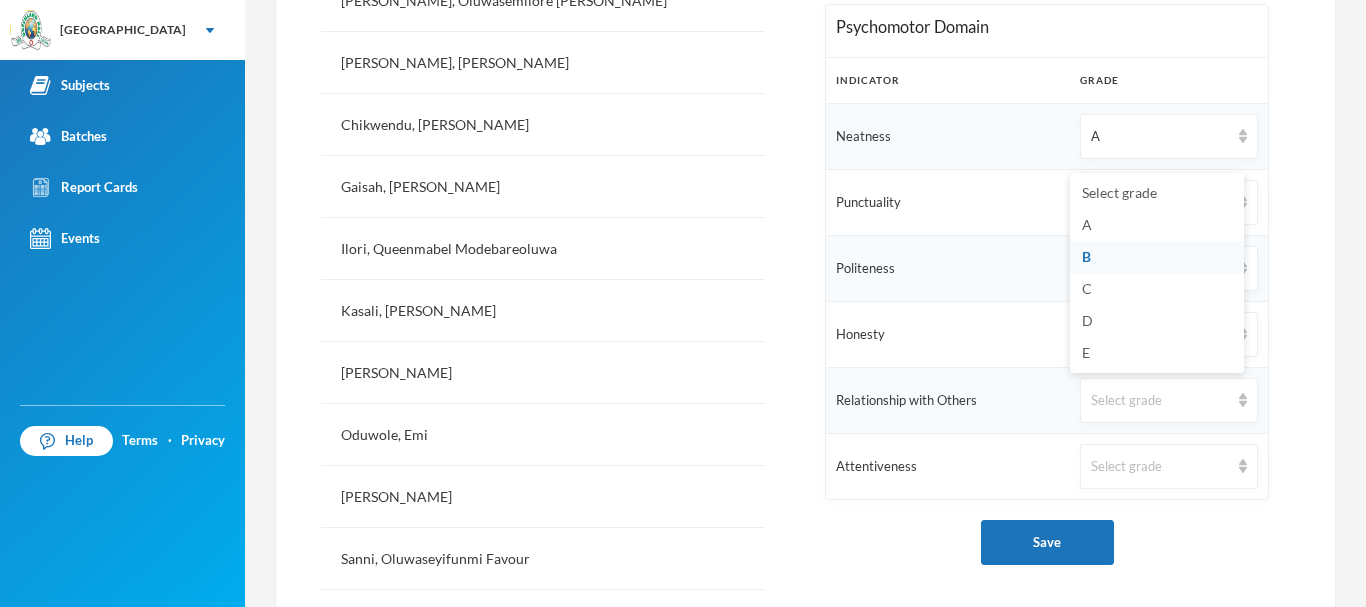 click on "B" at bounding box center [1157, 257] 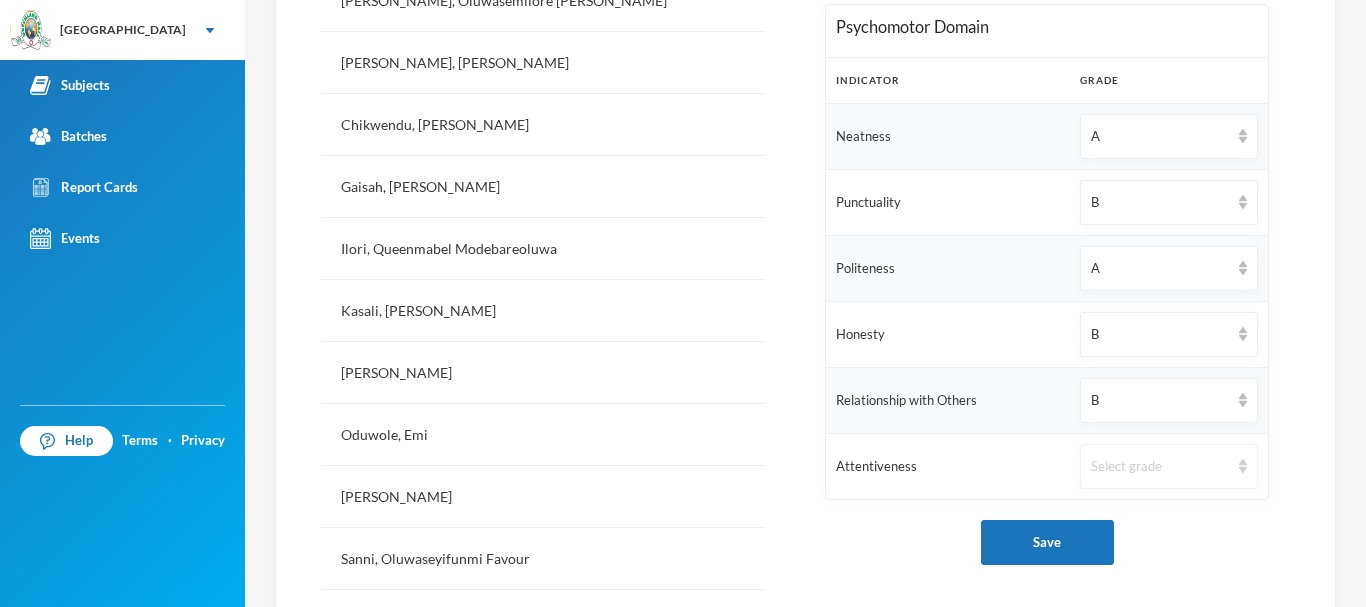 click on "Select grade" at bounding box center (1160, 467) 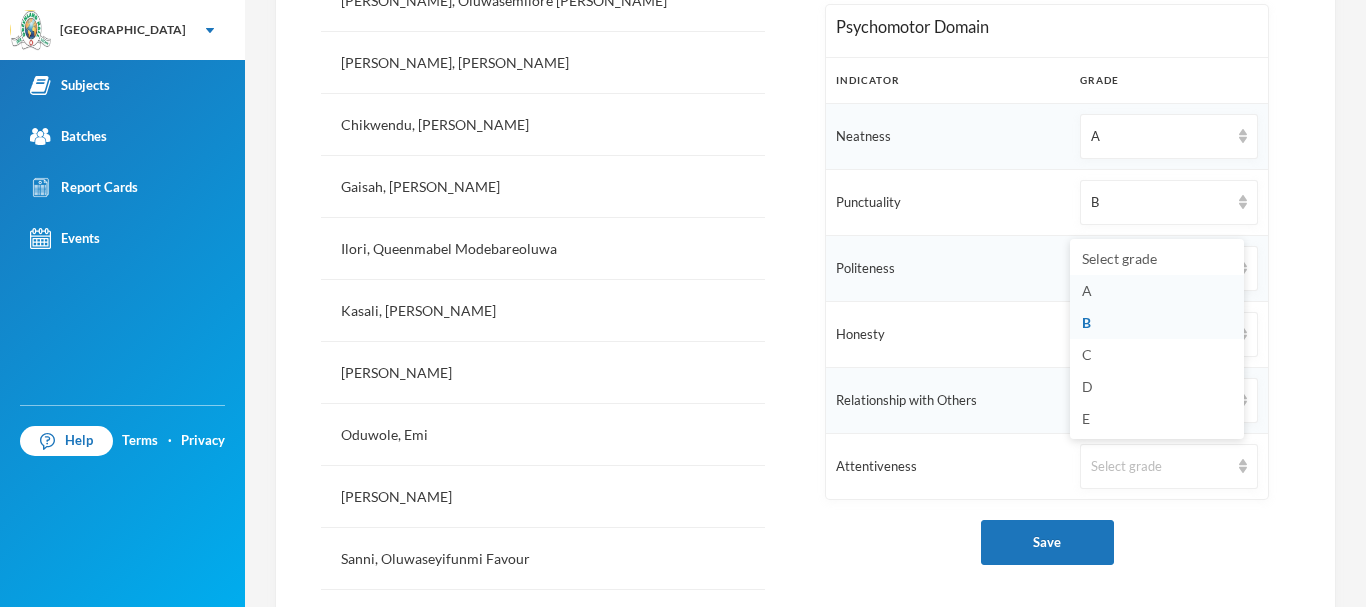 click on "A" at bounding box center [1157, 291] 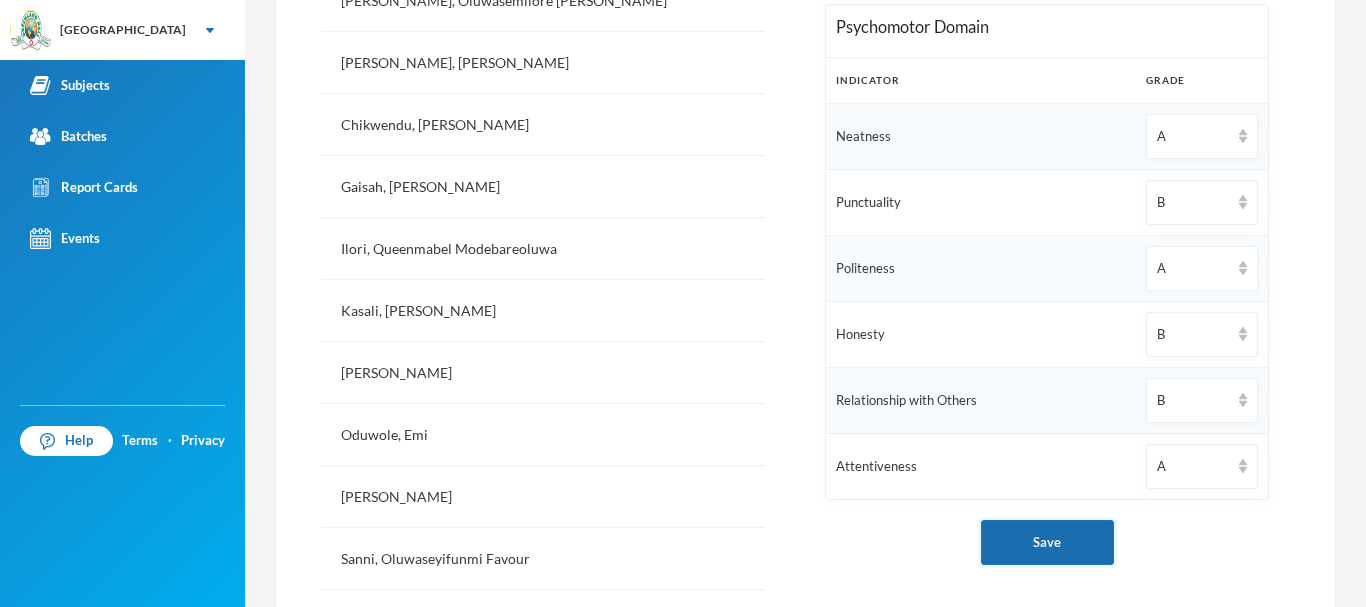 click on "Save" at bounding box center (1047, 542) 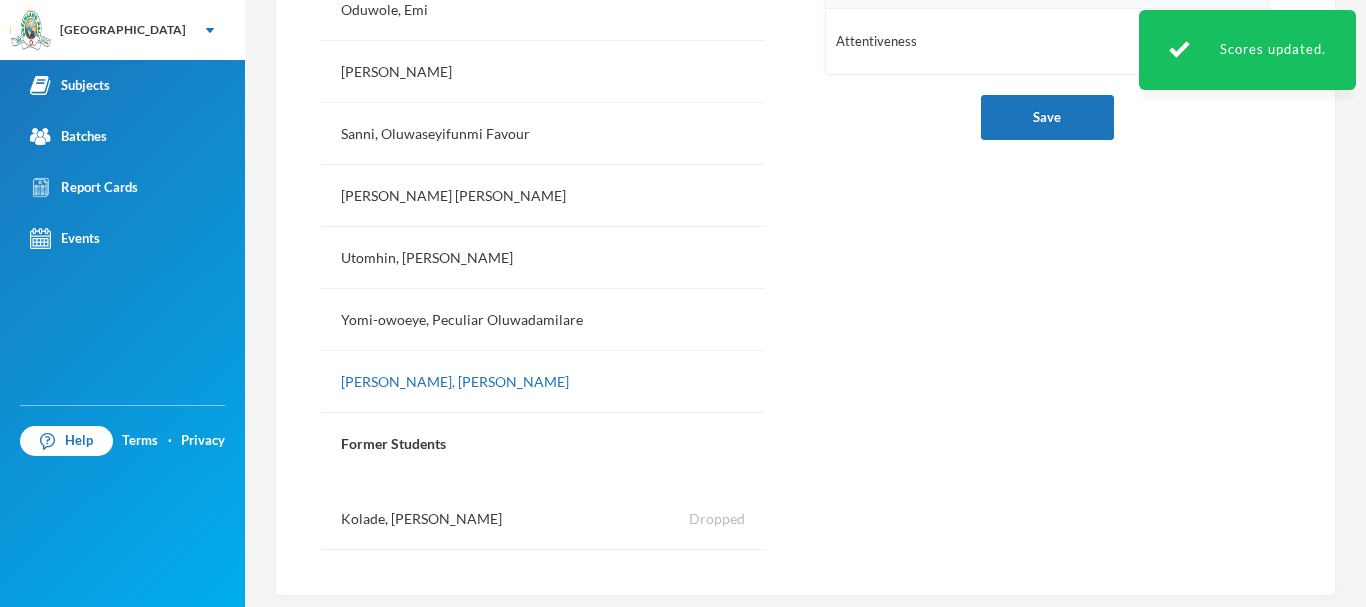 scroll, scrollTop: 1068, scrollLeft: 0, axis: vertical 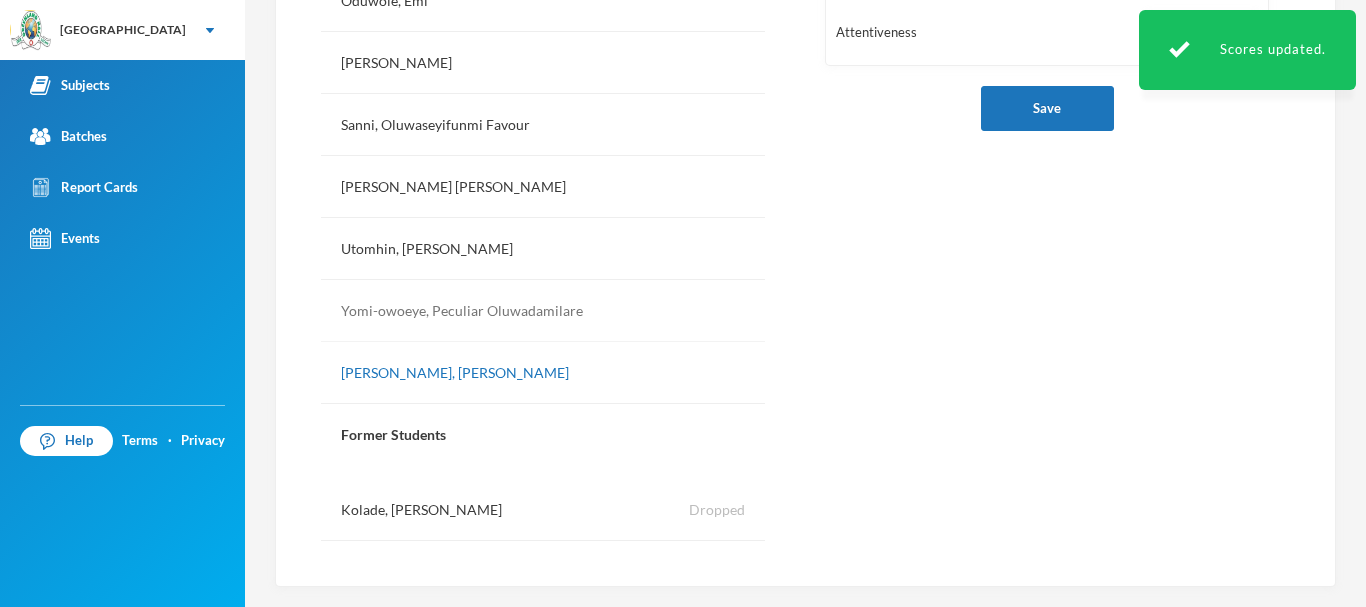 click on "Yomi-owoeye, Peculiar Oluwadamilare" at bounding box center (543, 311) 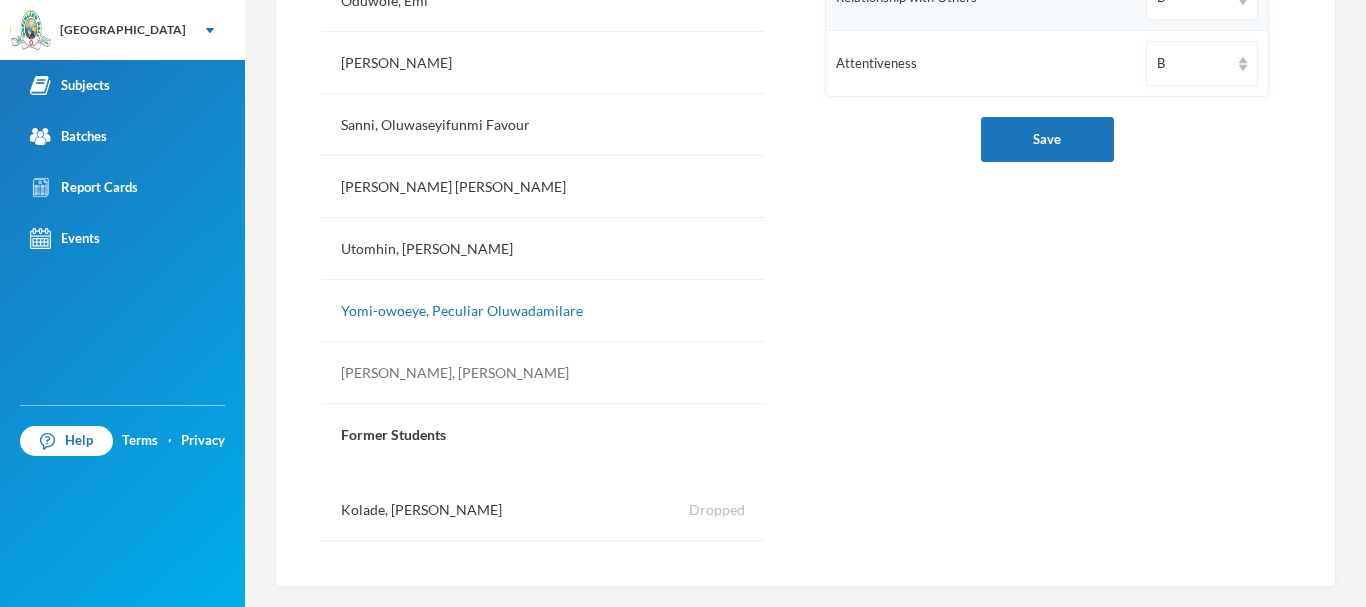 click on "[PERSON_NAME], [PERSON_NAME]" at bounding box center (543, 373) 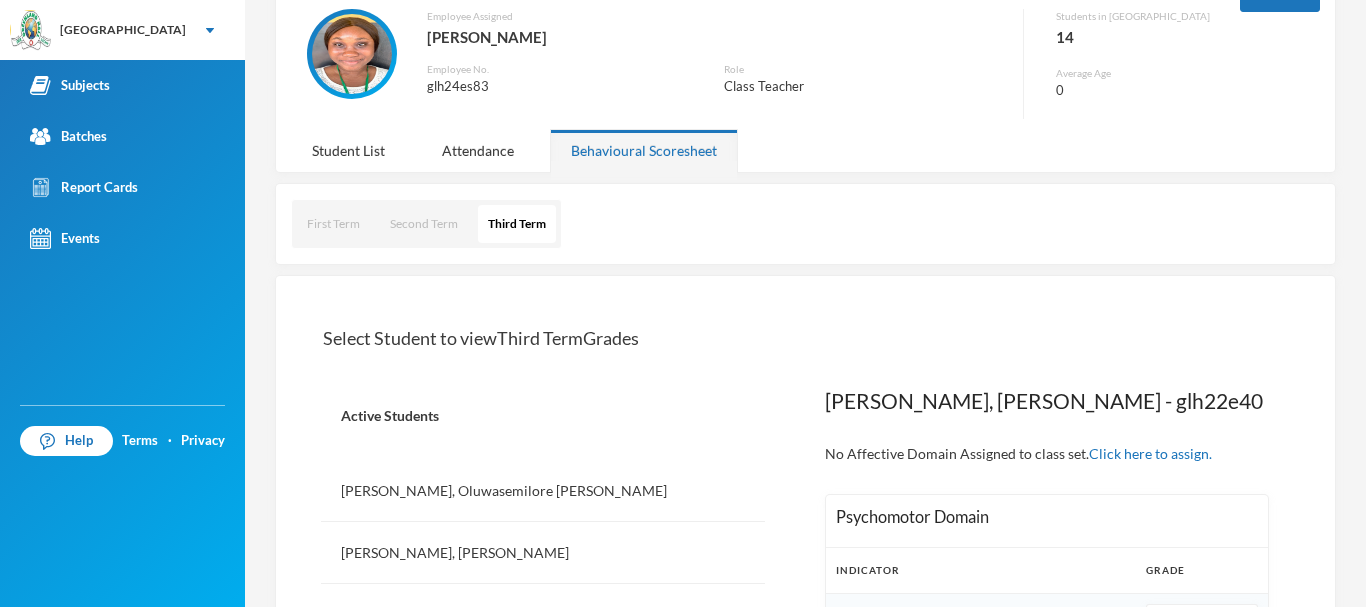 scroll, scrollTop: 111, scrollLeft: 0, axis: vertical 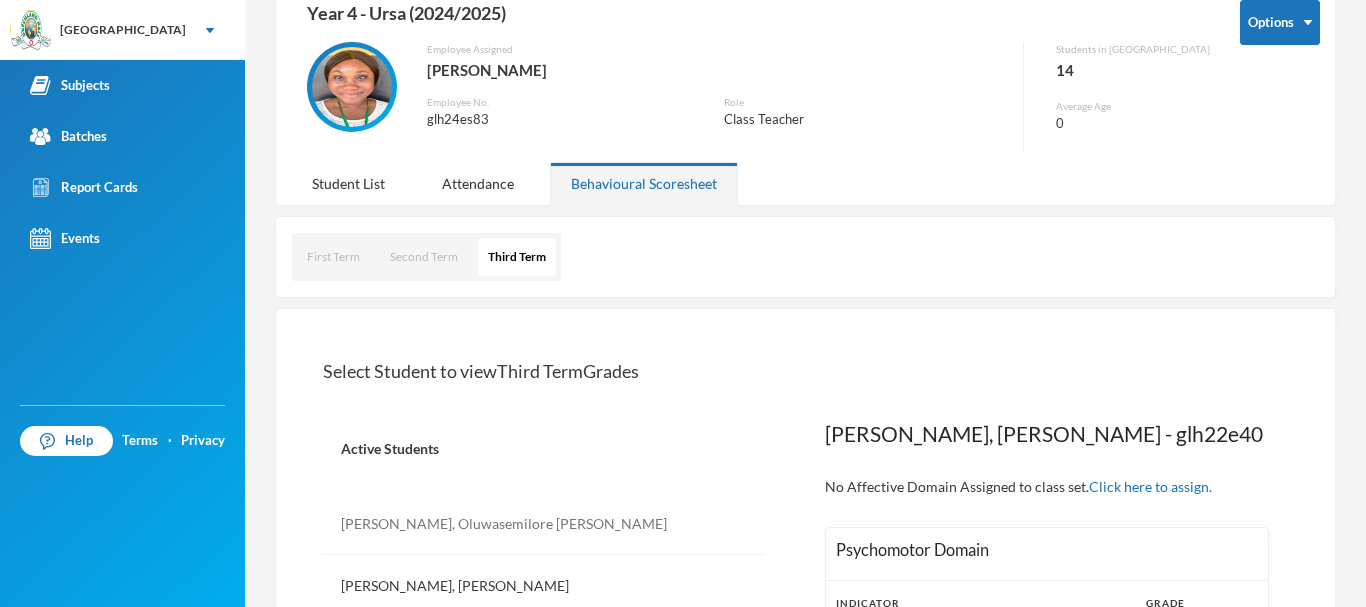 click on "[PERSON_NAME], Oluwasemilore [PERSON_NAME]" at bounding box center (543, 524) 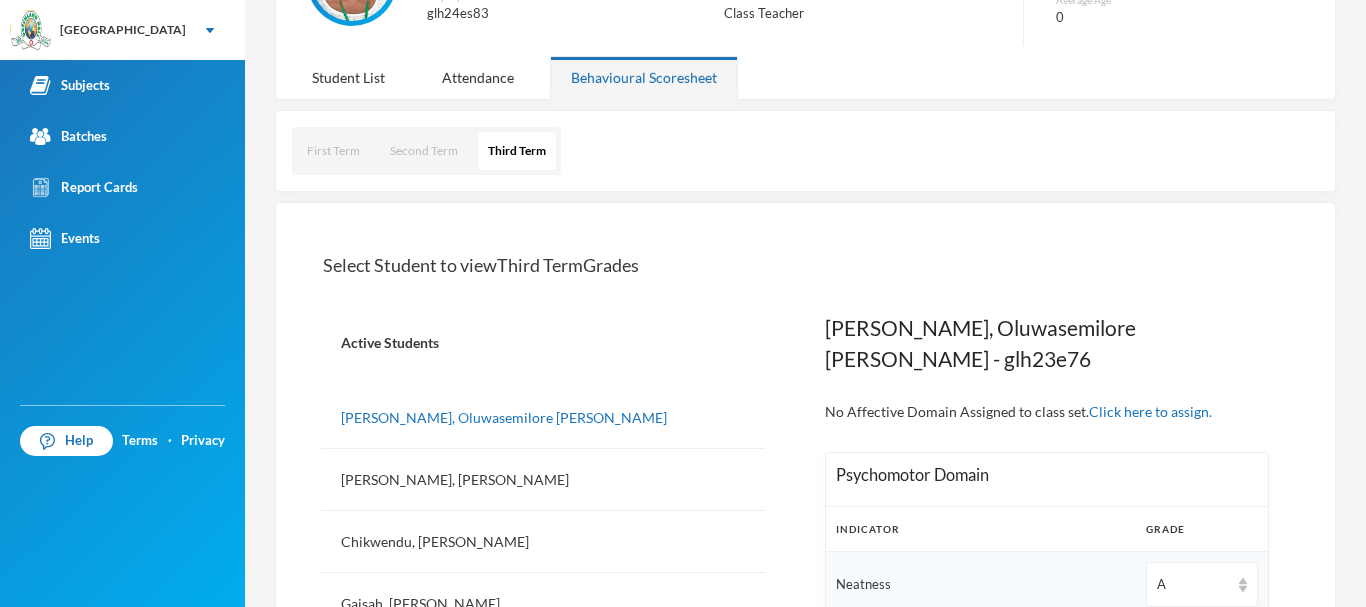 scroll, scrollTop: 238, scrollLeft: 0, axis: vertical 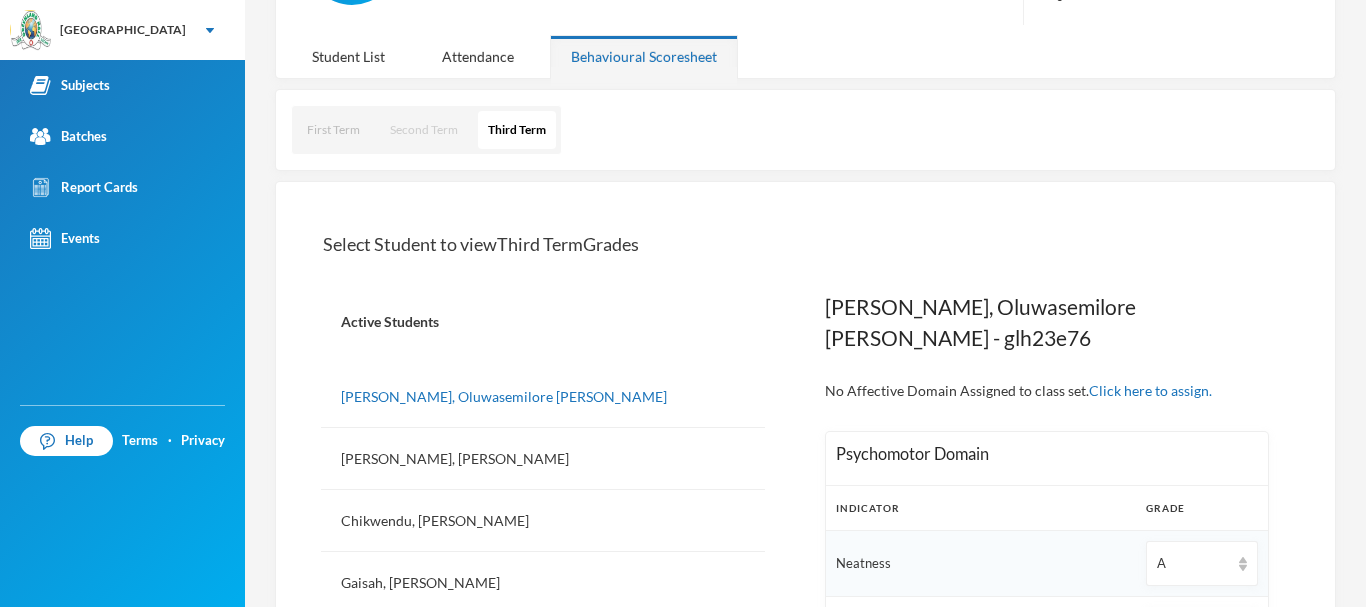 click on "Second Term" at bounding box center [424, 130] 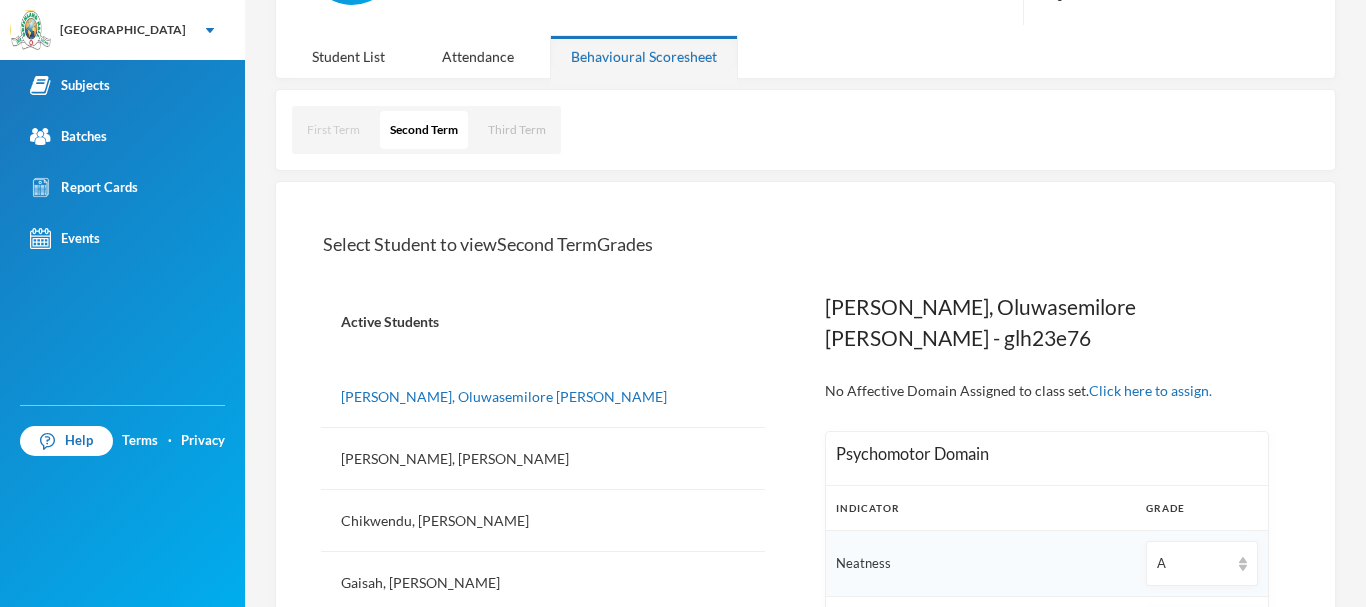 click on "First Term" at bounding box center (333, 130) 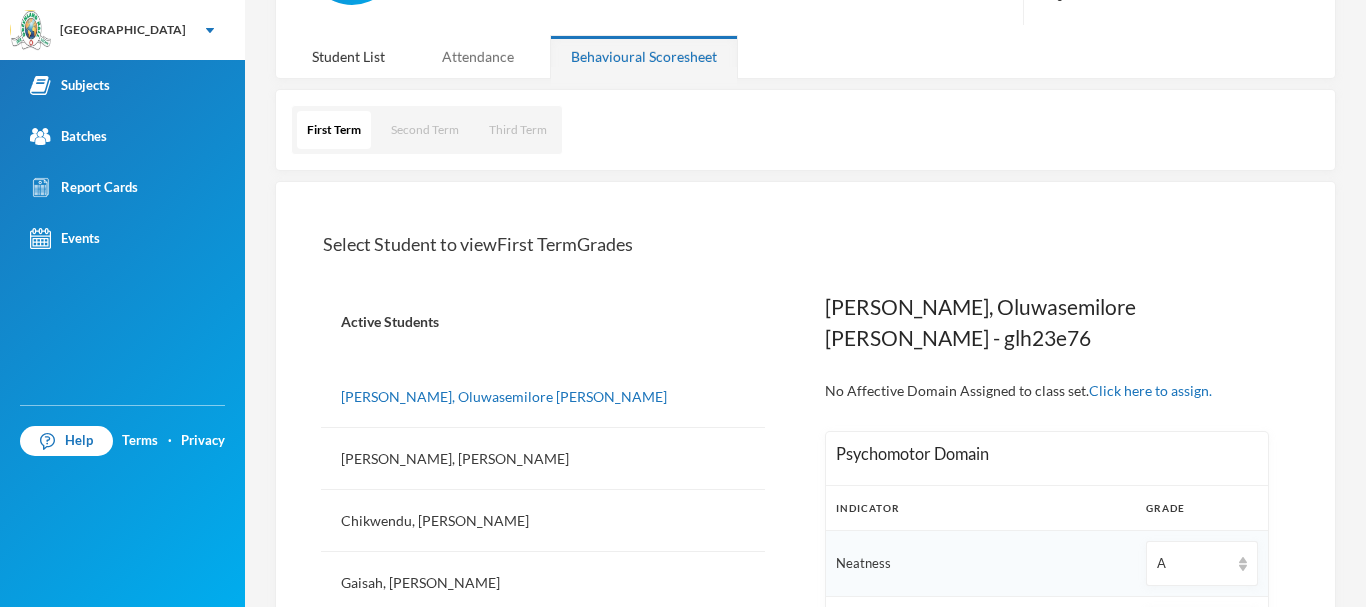 click on "Attendance" at bounding box center [478, 56] 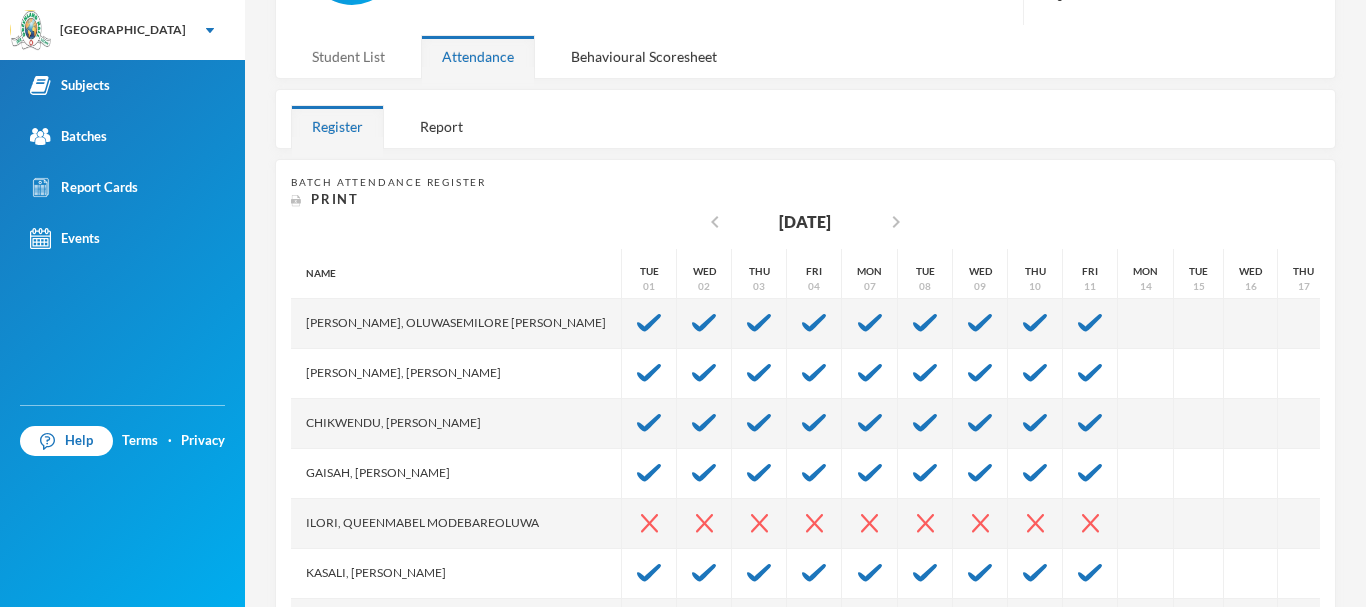 click on "Student List" at bounding box center [348, 56] 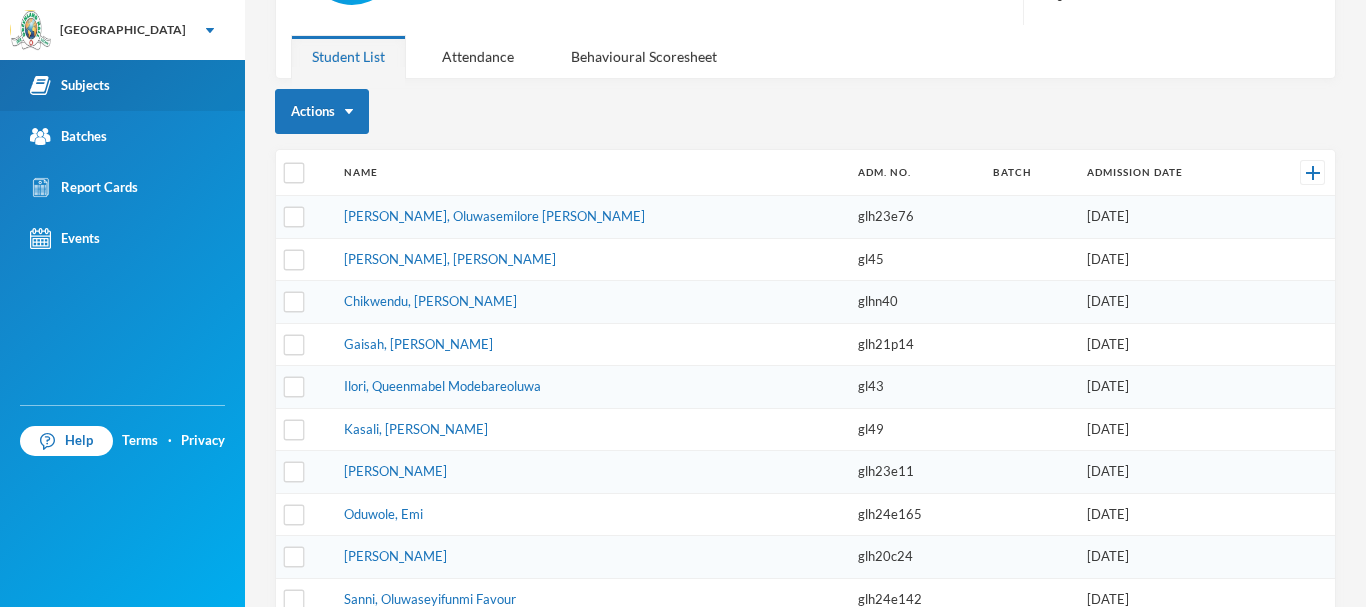 click on "Subjects" at bounding box center [122, 85] 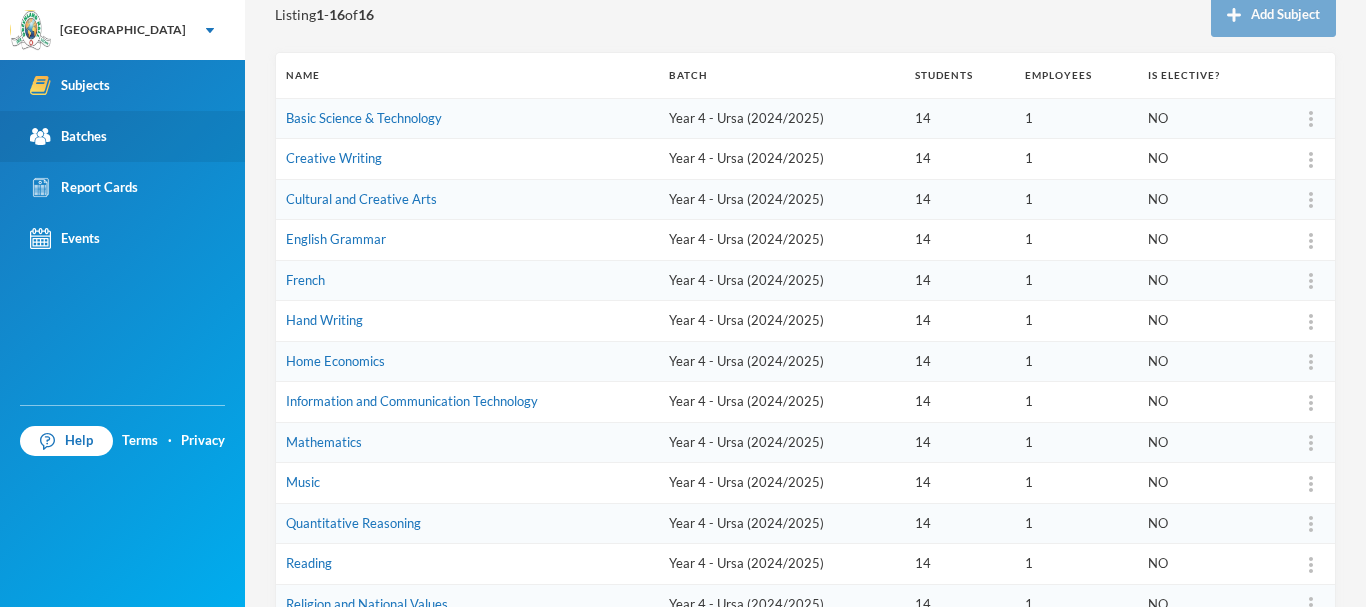 click on "Batches" at bounding box center (122, 136) 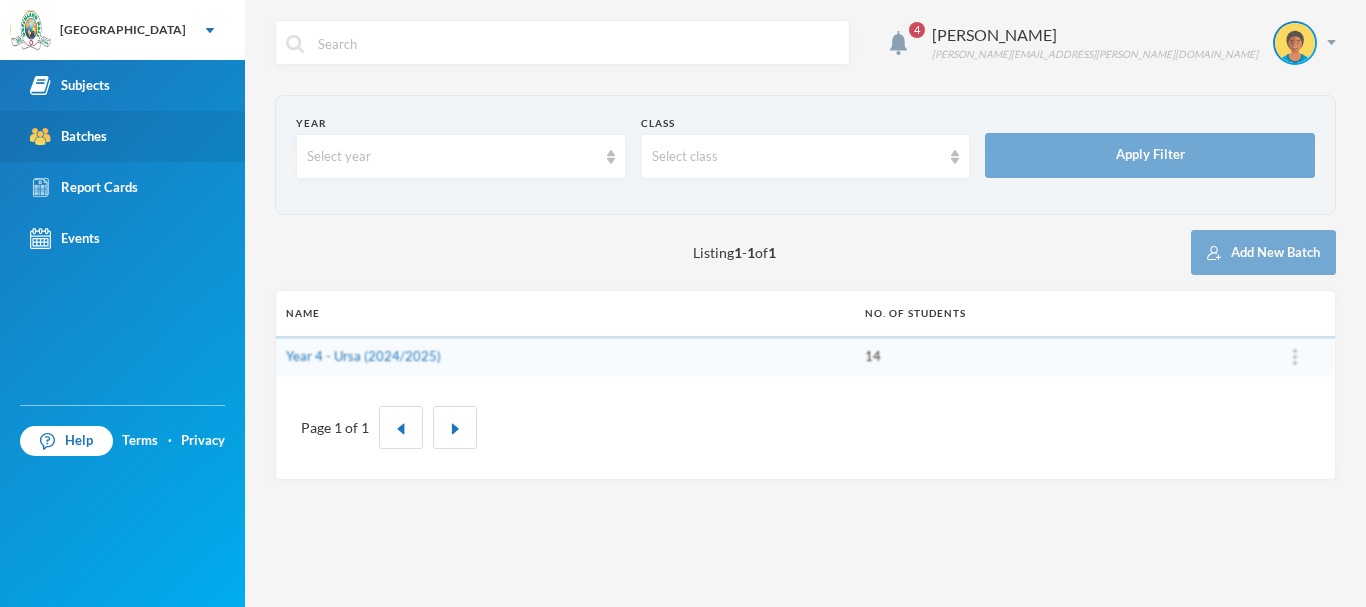 scroll, scrollTop: 0, scrollLeft: 0, axis: both 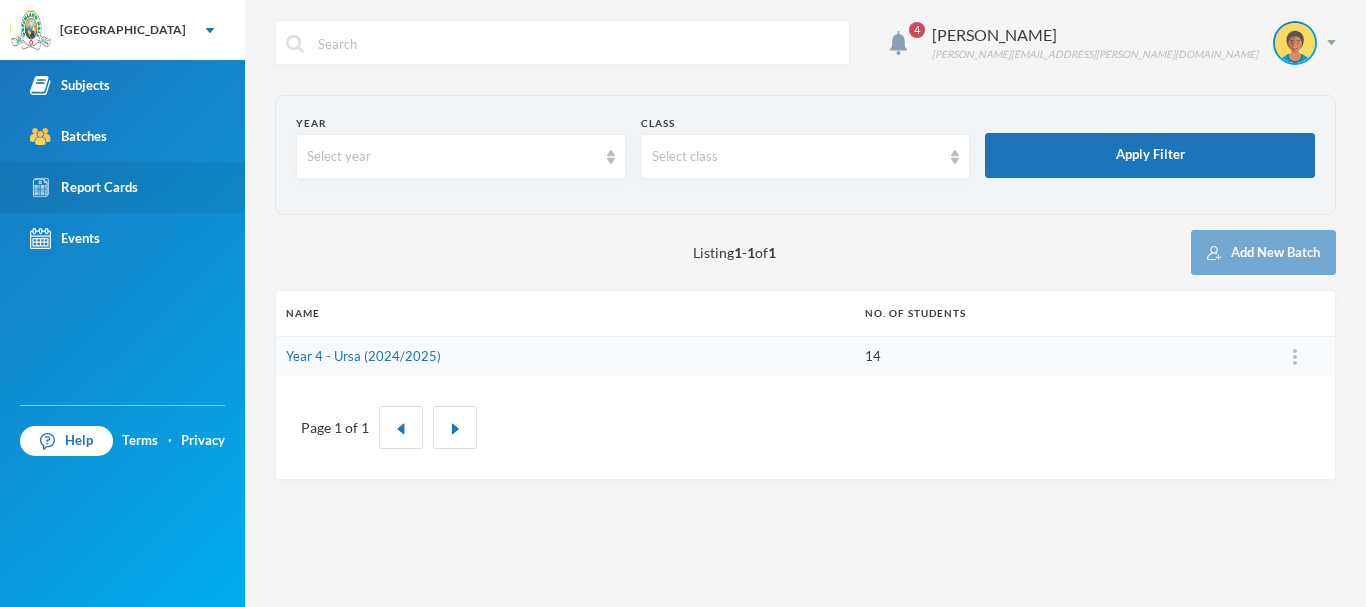 click on "Report Cards" at bounding box center [122, 187] 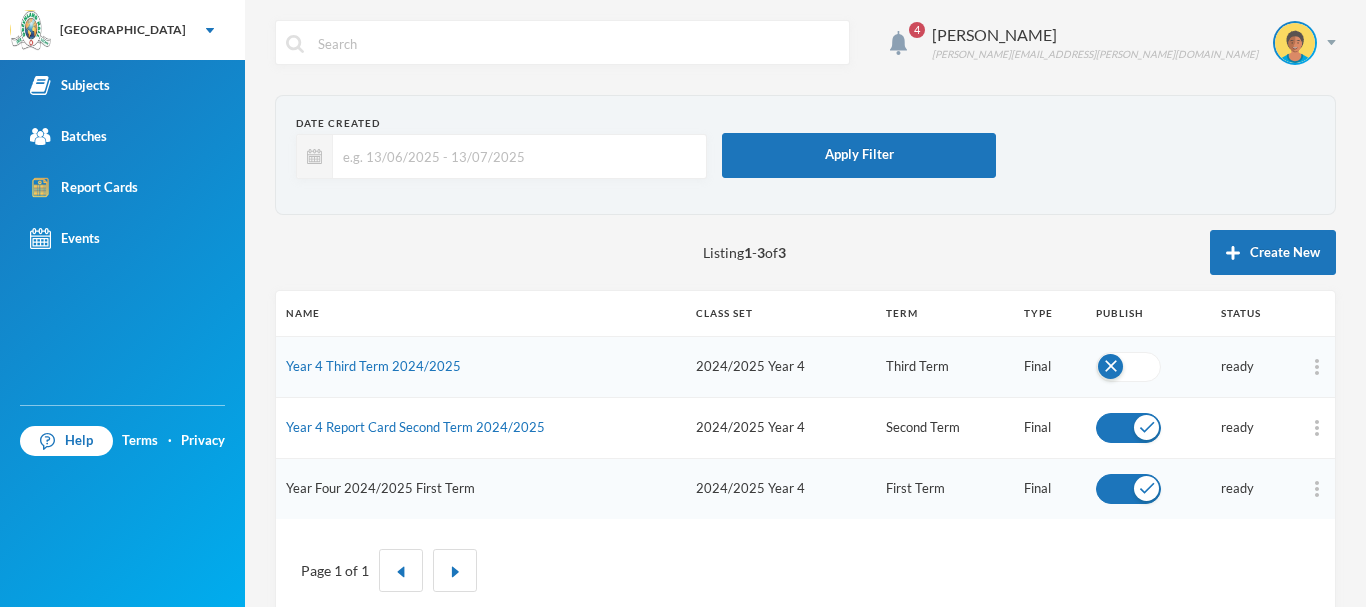click on "Year Four 2024/2025 First Term" at bounding box center (380, 488) 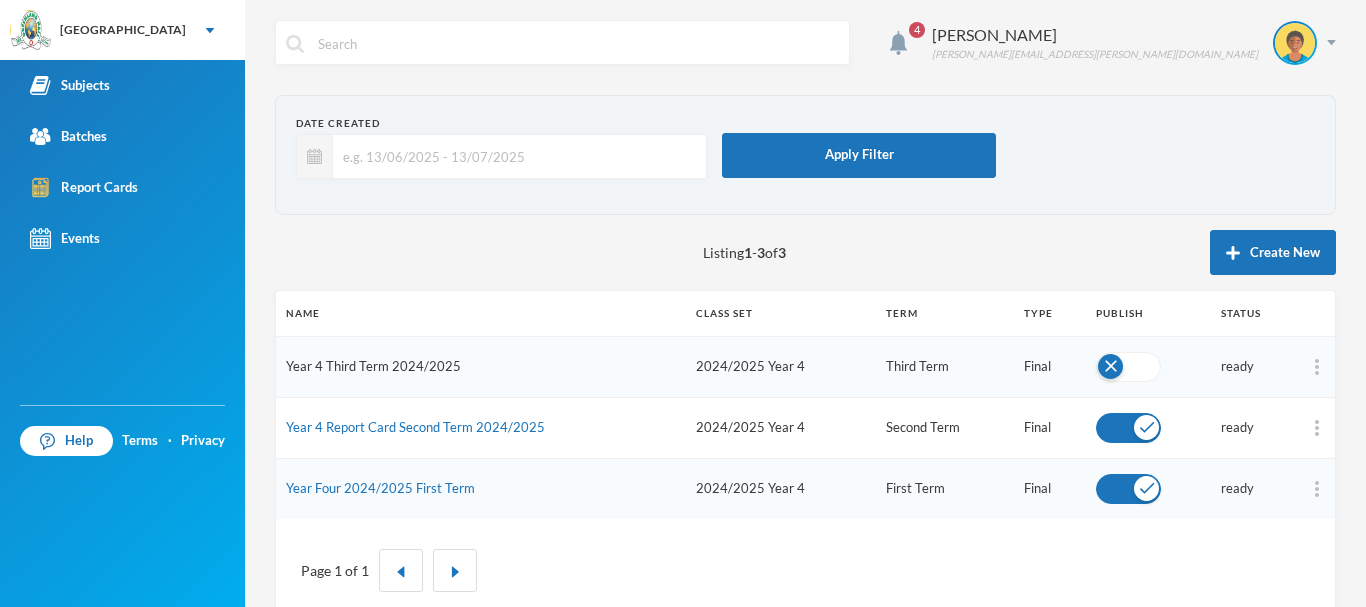click on "Year 4 Third Term 2024/2025" at bounding box center (373, 366) 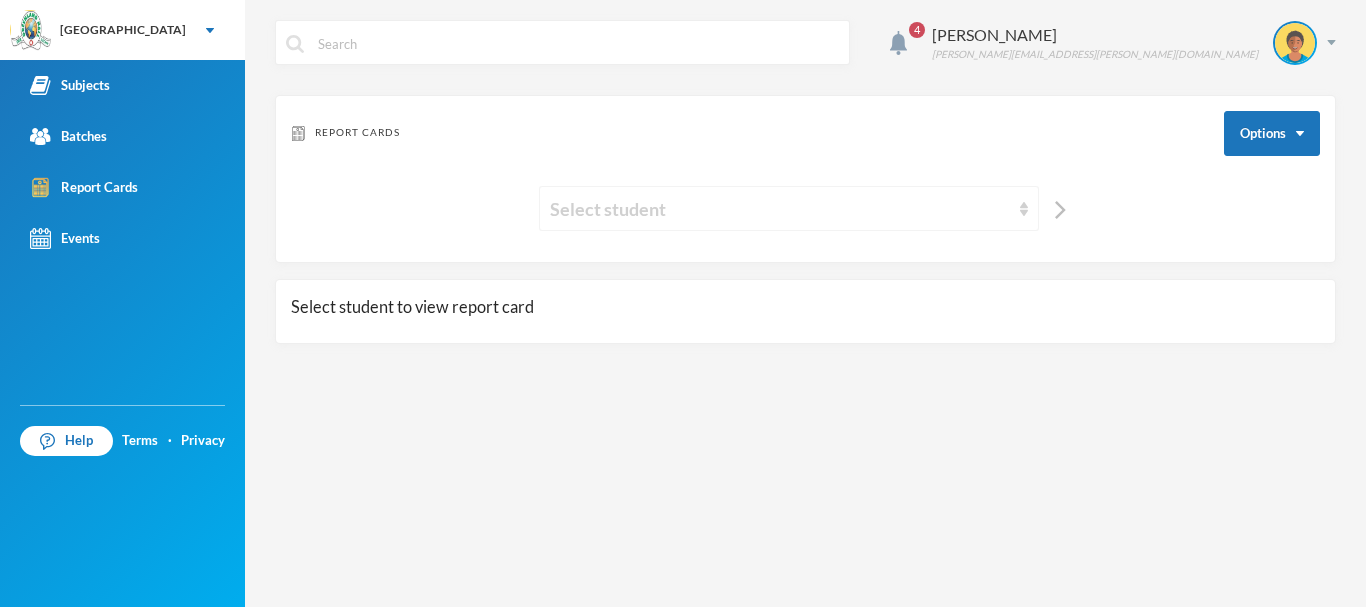 click on "Select student" at bounding box center (780, 209) 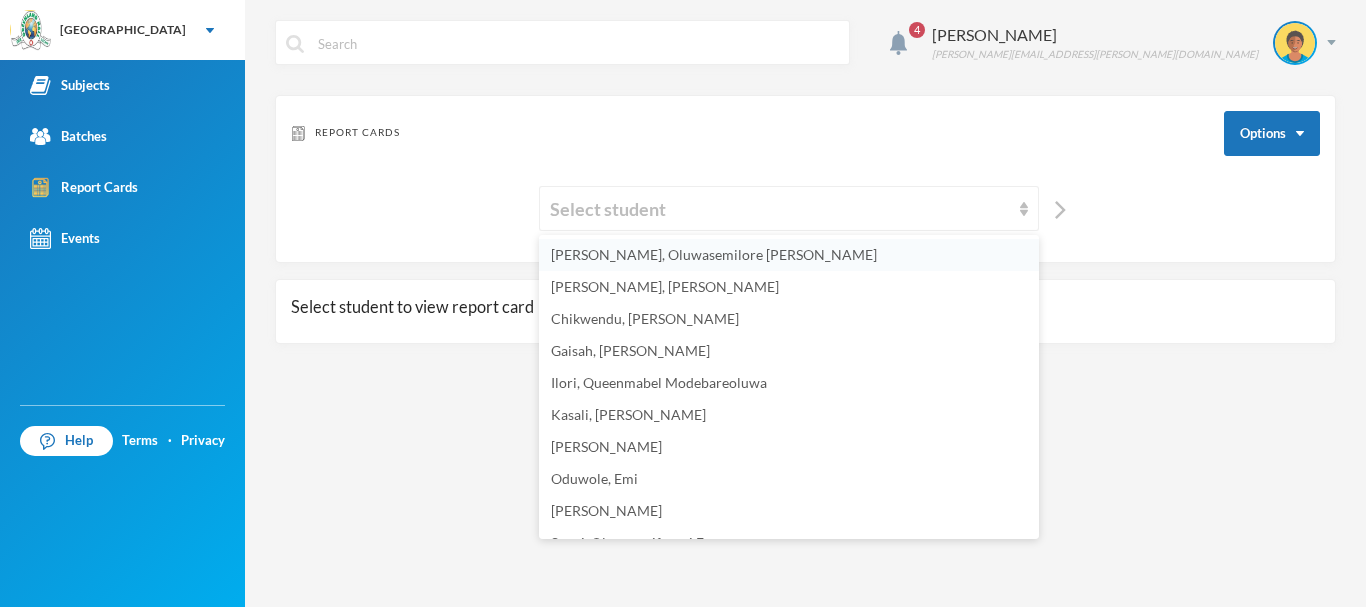 click on "[PERSON_NAME], Oluwasemilore [PERSON_NAME]" at bounding box center (714, 254) 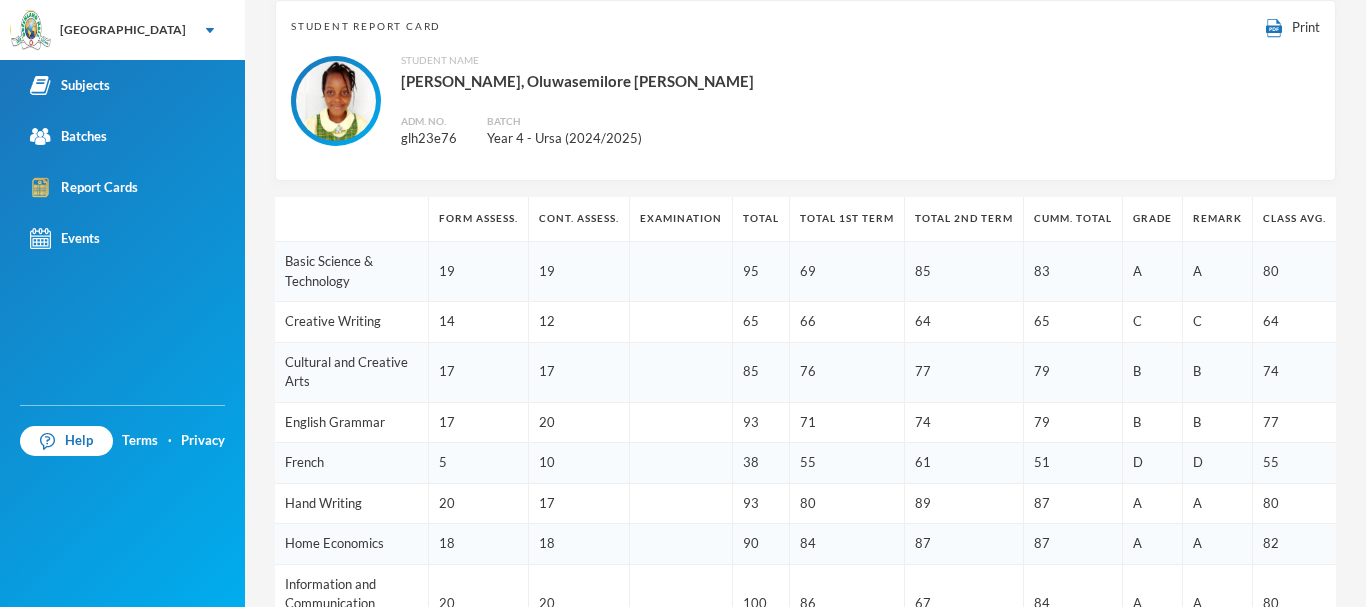scroll, scrollTop: 289, scrollLeft: 0, axis: vertical 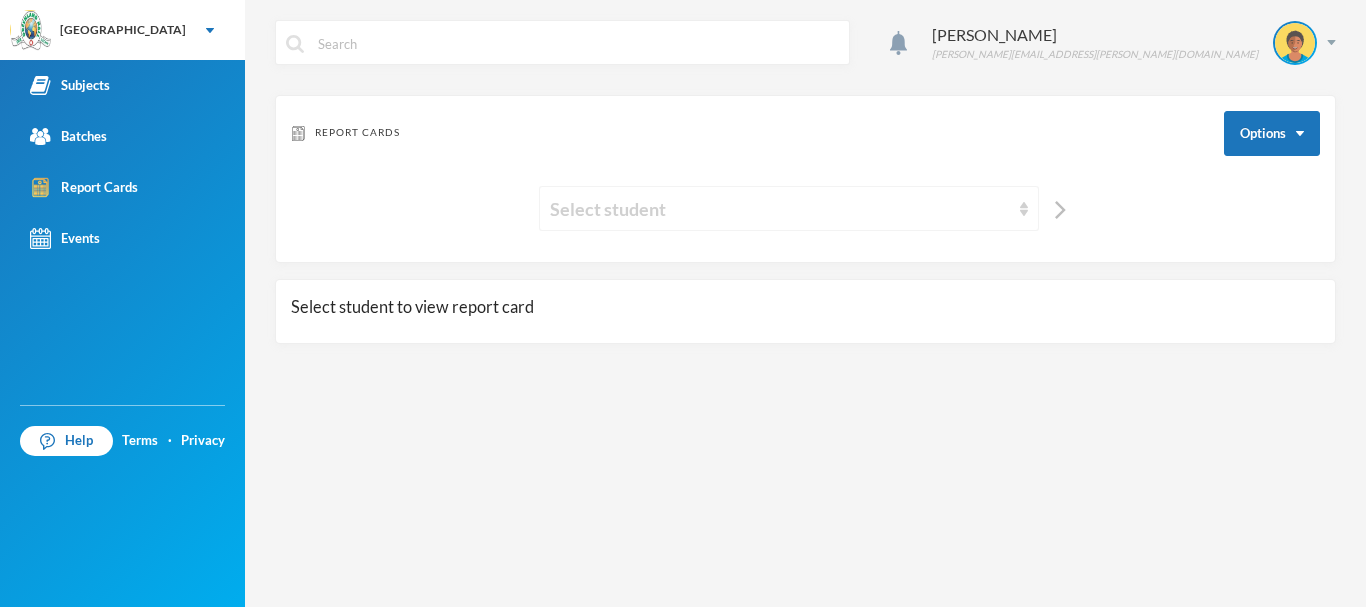 click on "Select student" at bounding box center (780, 209) 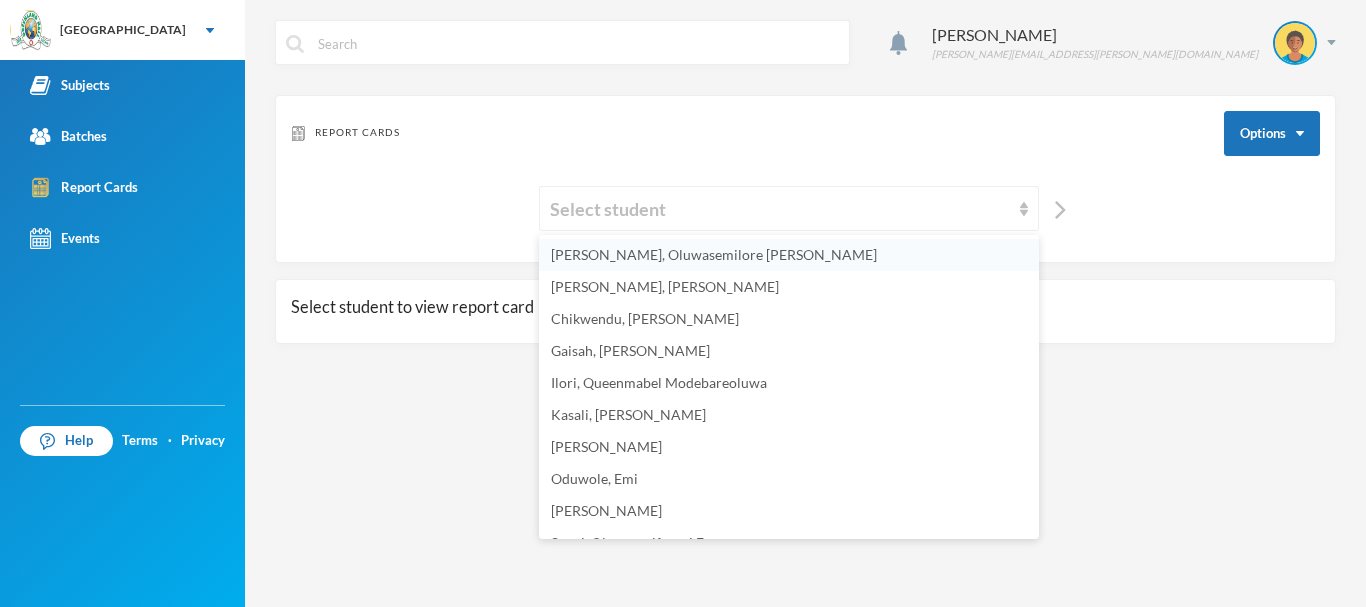 click on "[PERSON_NAME], Oluwasemilore [PERSON_NAME]" at bounding box center [714, 254] 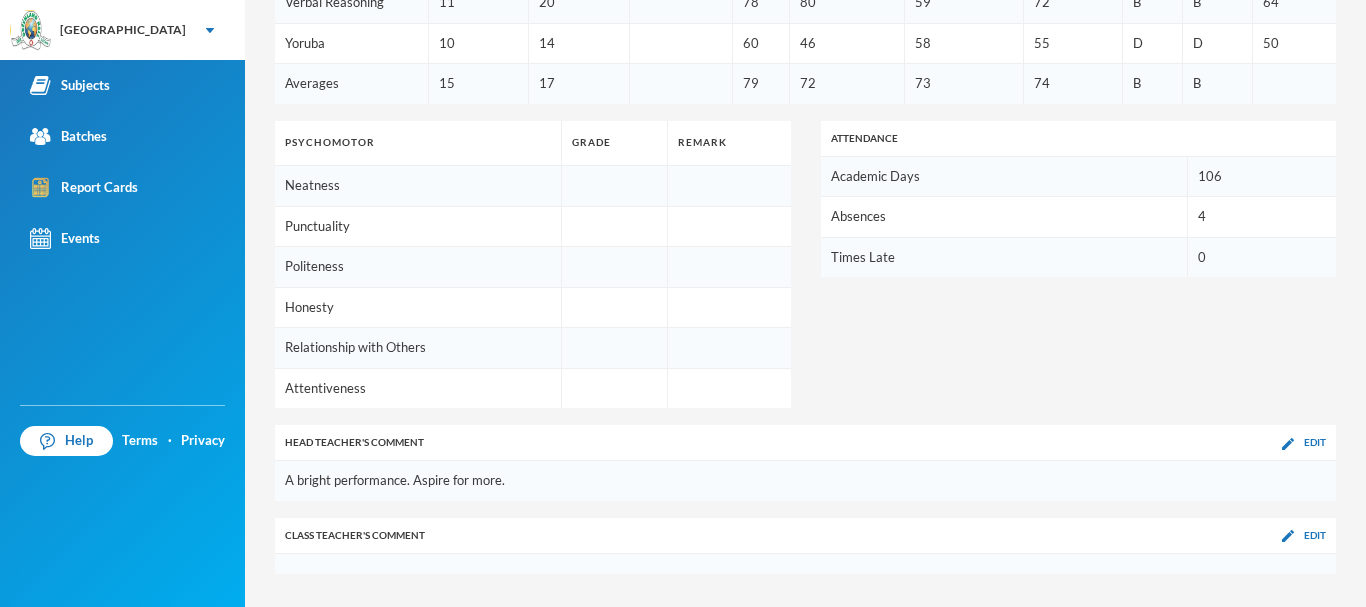 scroll, scrollTop: 1225, scrollLeft: 0, axis: vertical 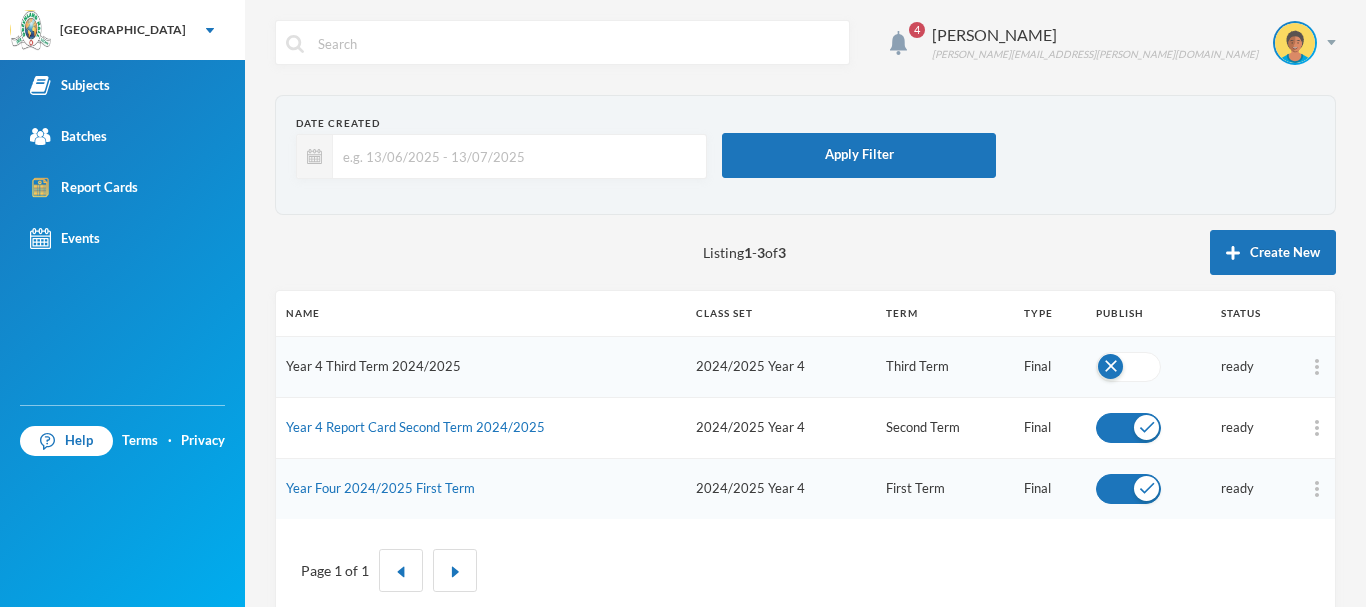 click on "Year 4 Third Term 2024/2025" at bounding box center [373, 366] 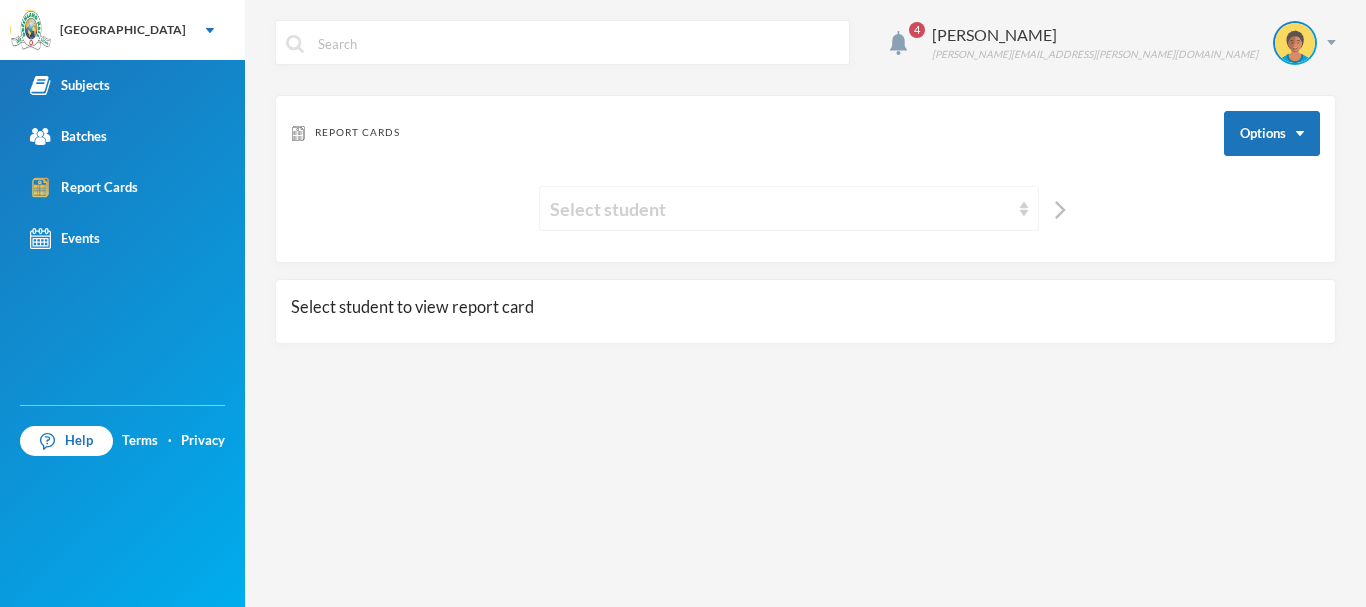 click on "Select student" at bounding box center (780, 209) 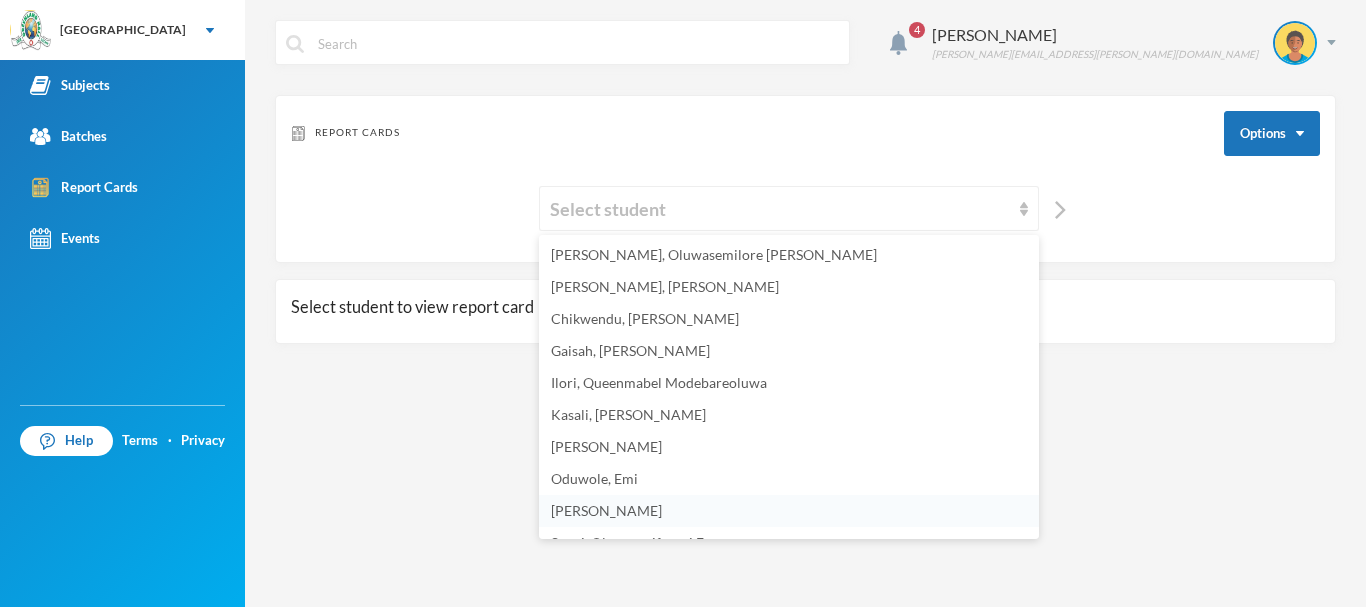 click on "[PERSON_NAME]" at bounding box center [606, 510] 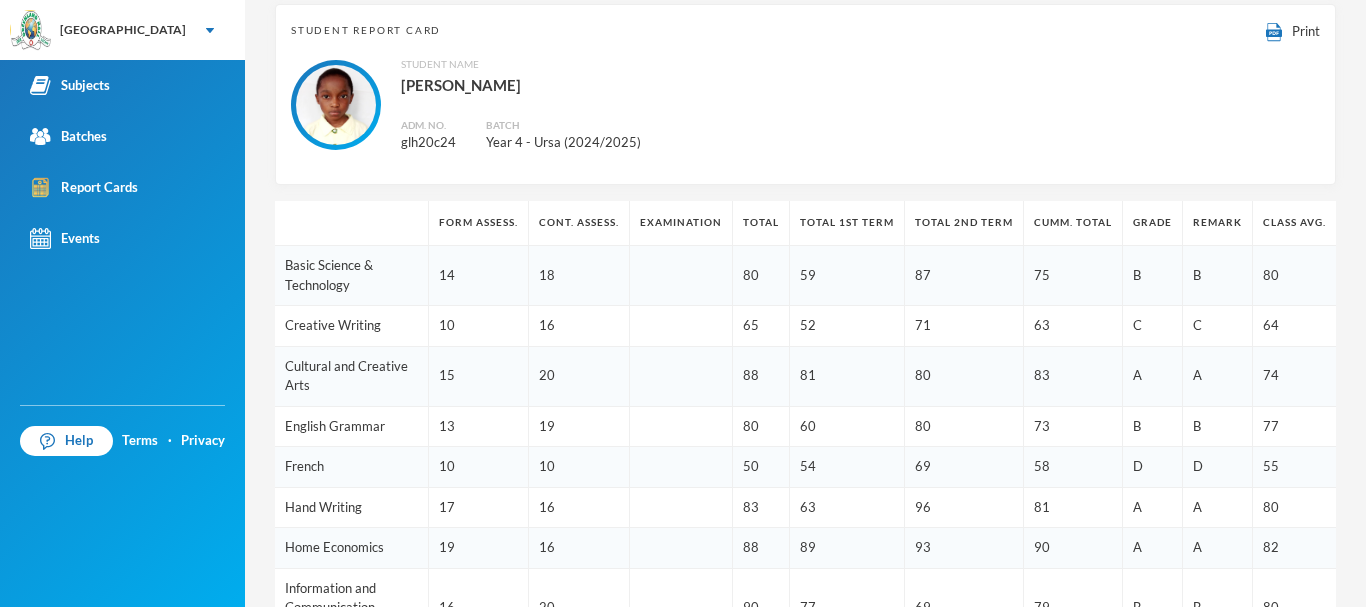 scroll, scrollTop: 279, scrollLeft: 0, axis: vertical 